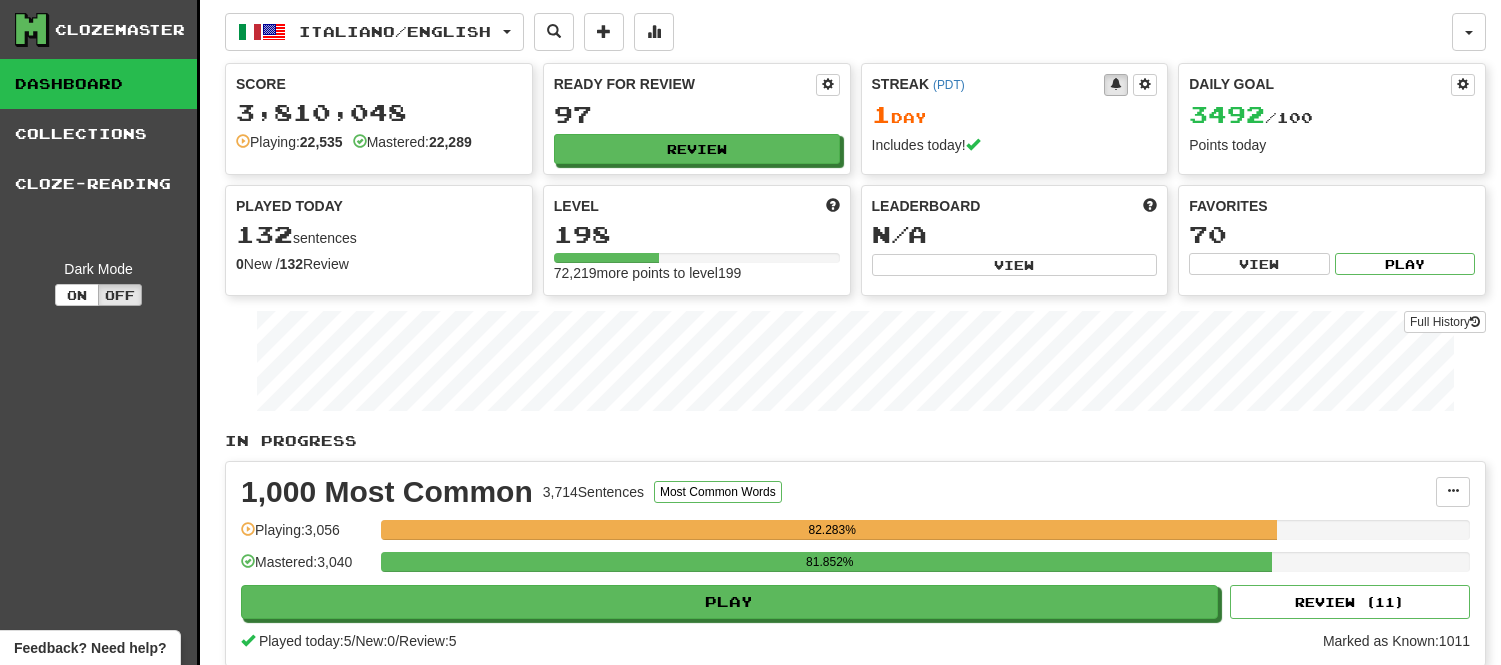 scroll, scrollTop: 0, scrollLeft: 0, axis: both 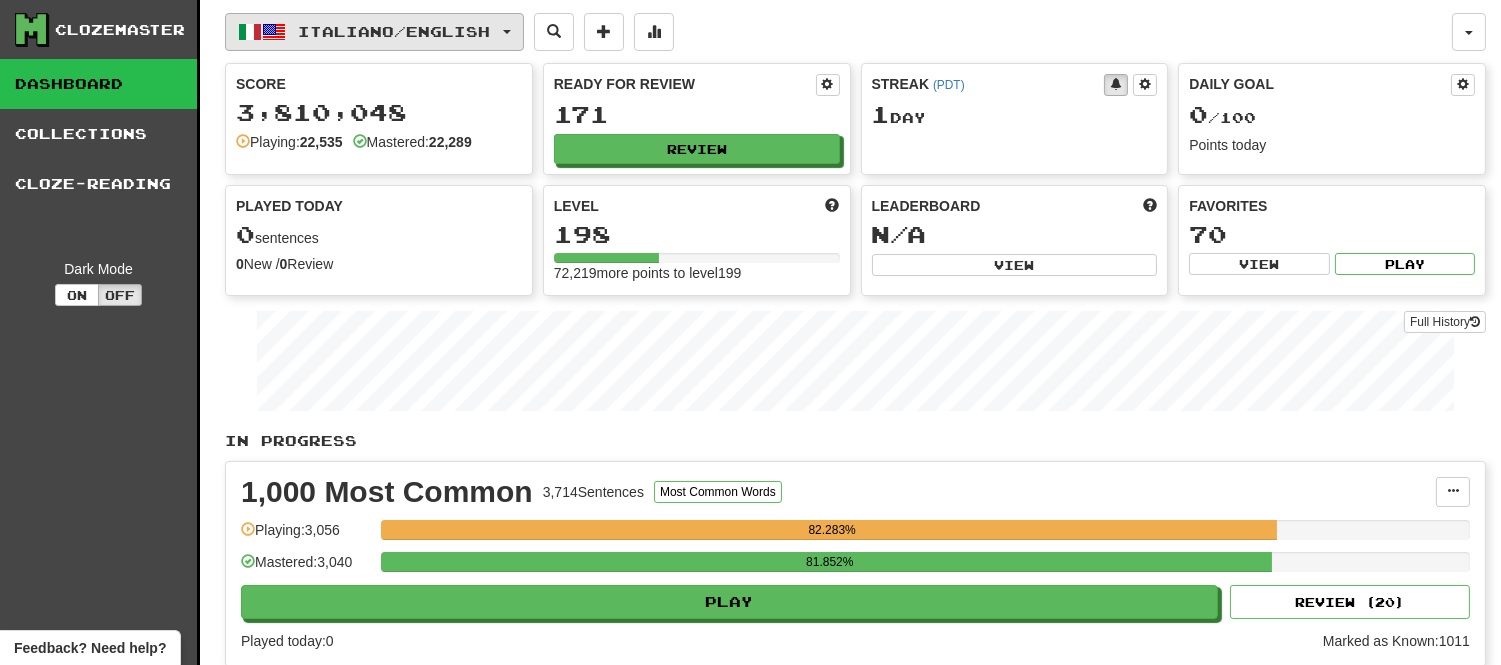 click on "Italiano  /  English" at bounding box center [374, 32] 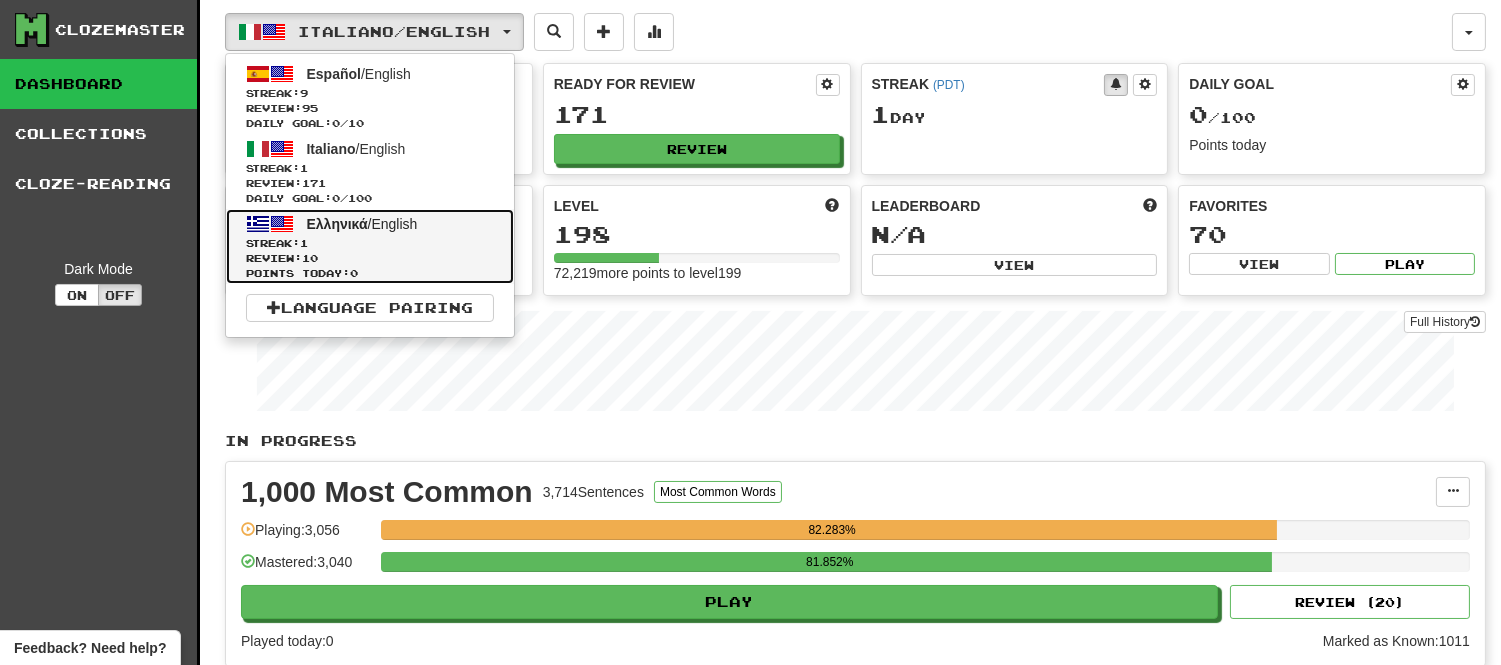 click on "Points today:  0" at bounding box center [370, 273] 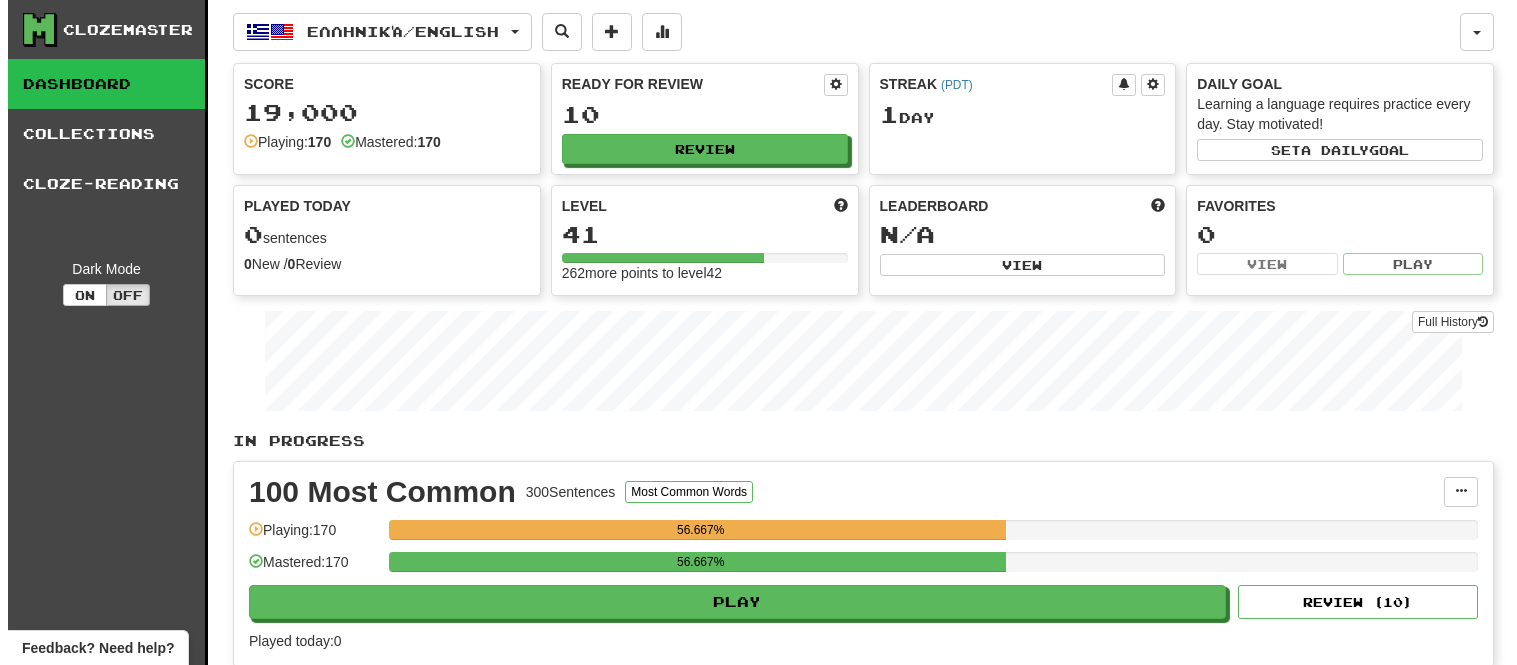 scroll, scrollTop: 0, scrollLeft: 0, axis: both 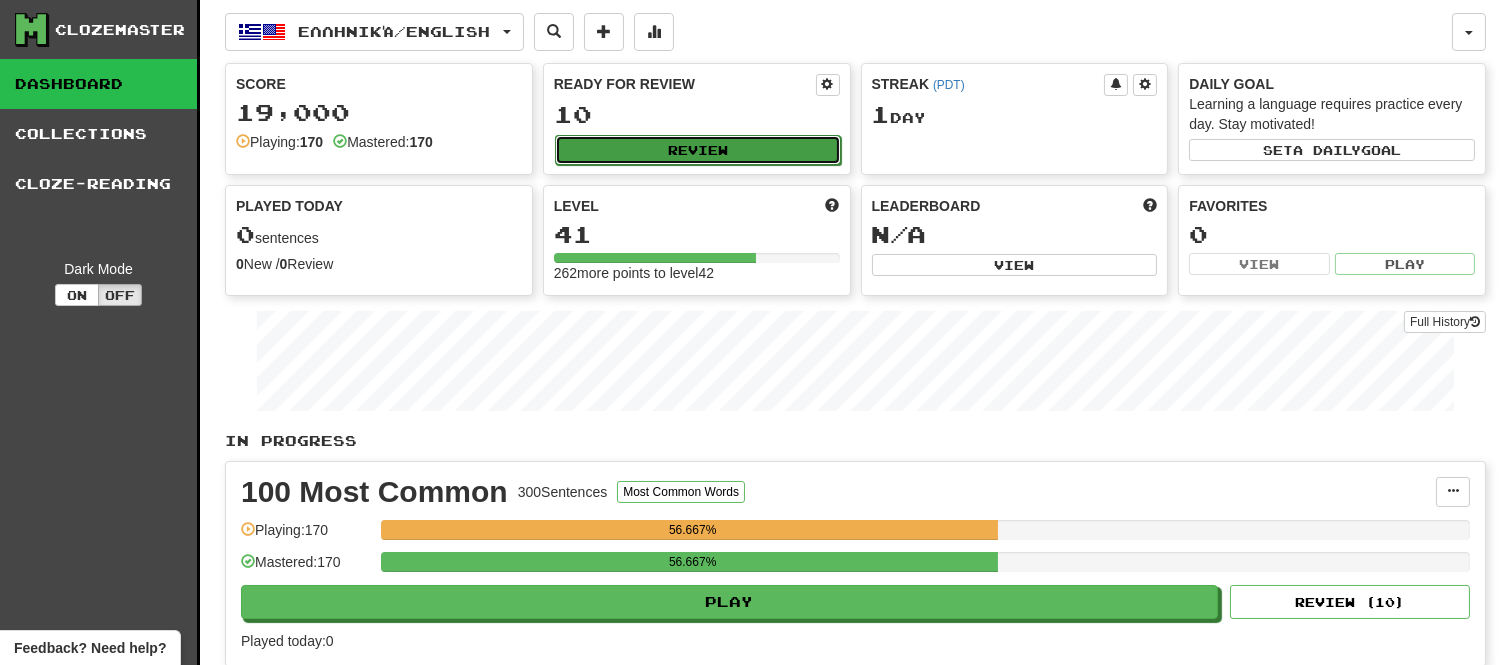 click on "Review" at bounding box center [698, 150] 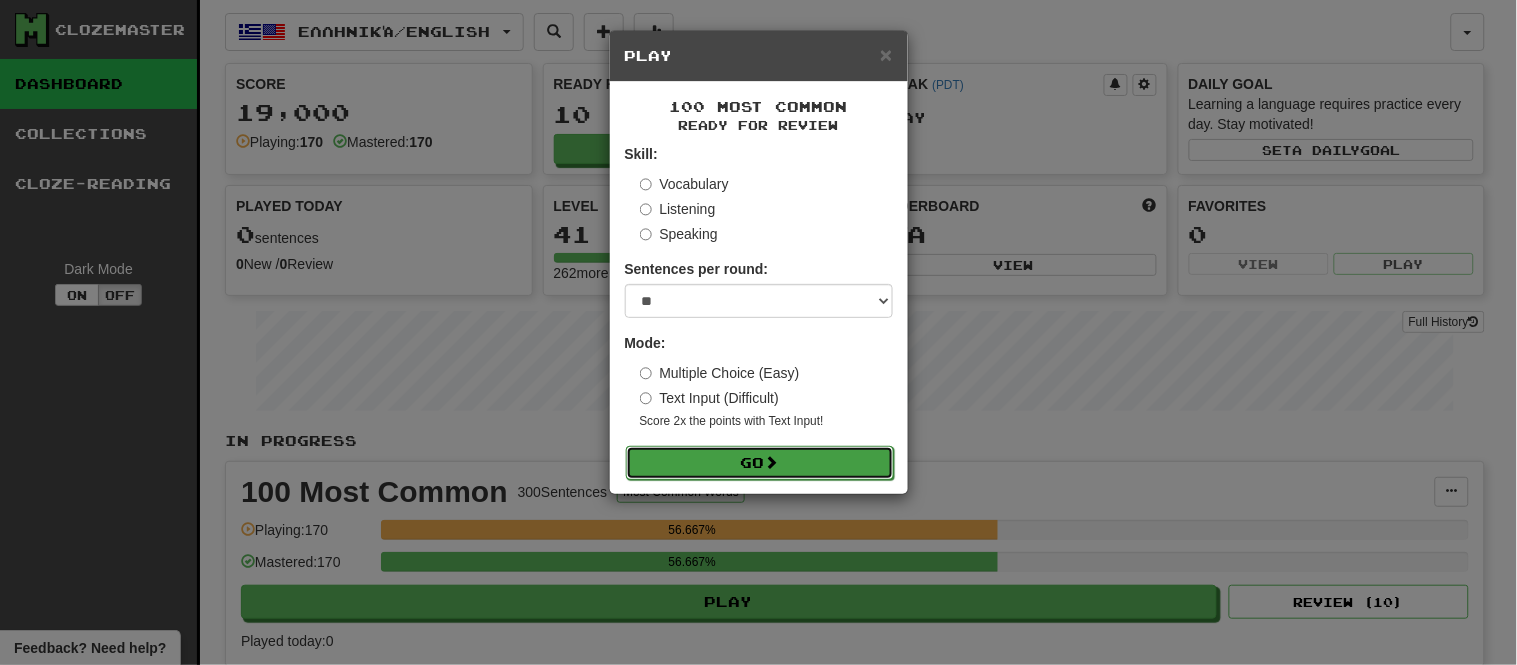 click on "Go" at bounding box center (760, 463) 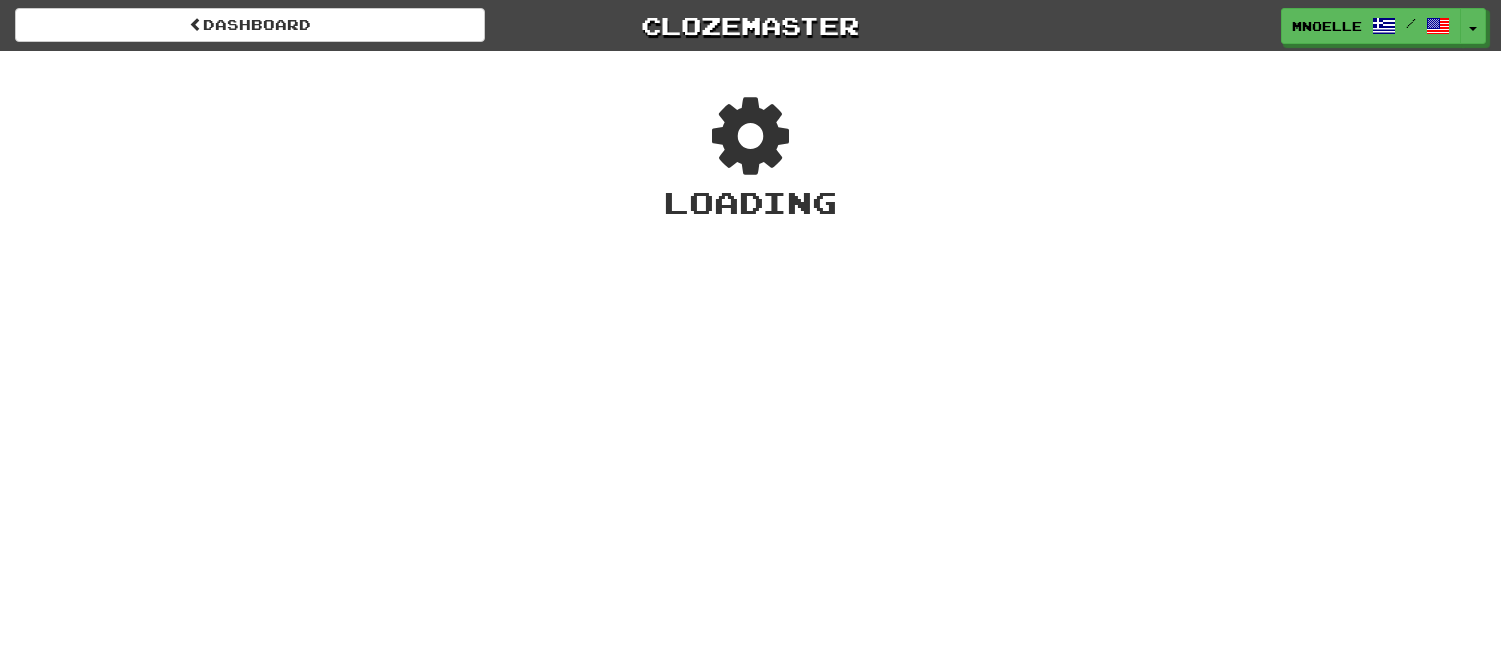 scroll, scrollTop: 0, scrollLeft: 0, axis: both 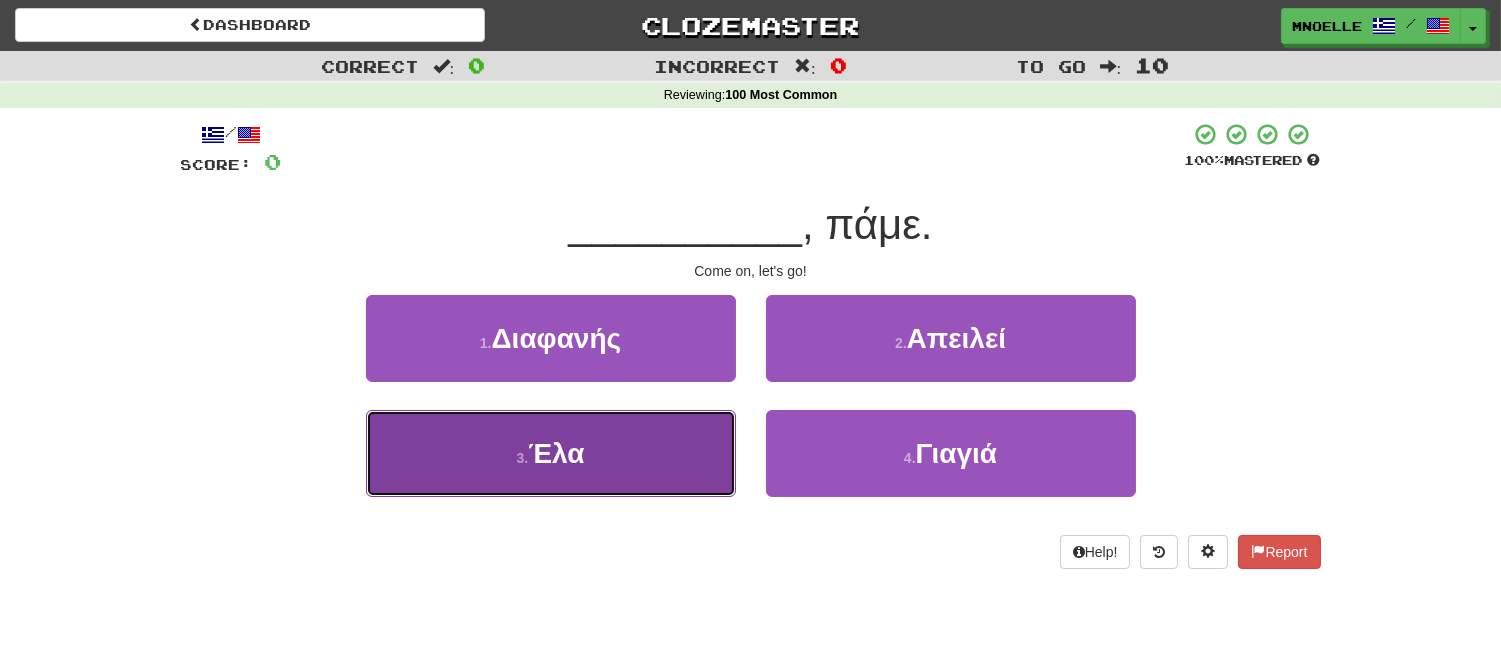 click on "3 .  Έλα" at bounding box center [551, 453] 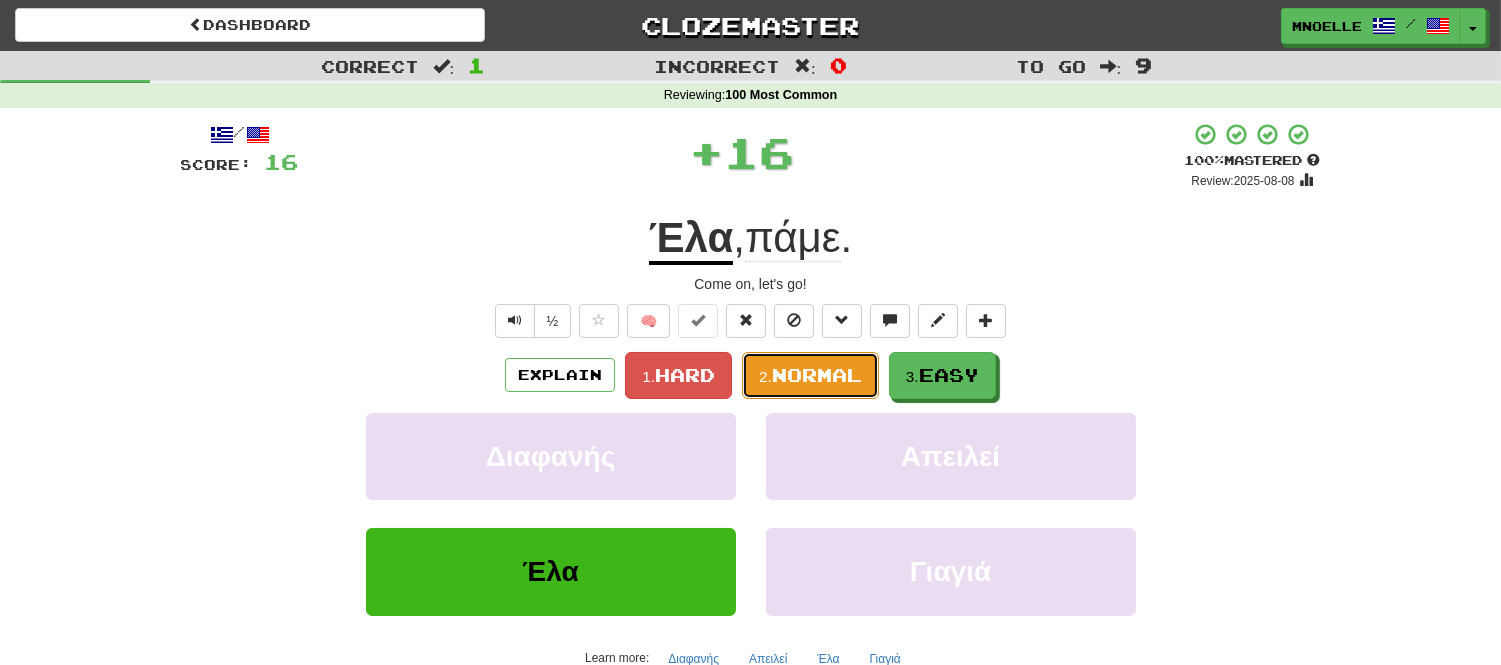 click on "Normal" at bounding box center [817, 375] 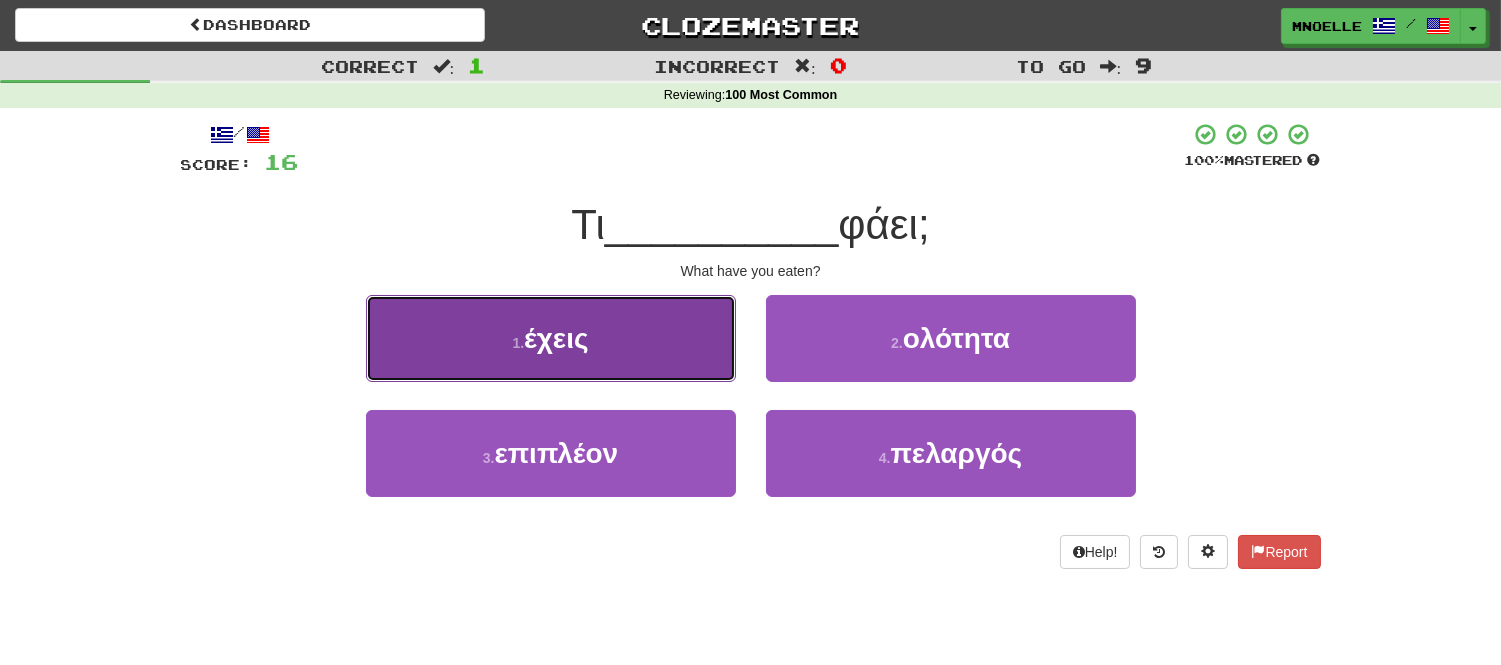 click on "1 .  έχεις" at bounding box center (551, 338) 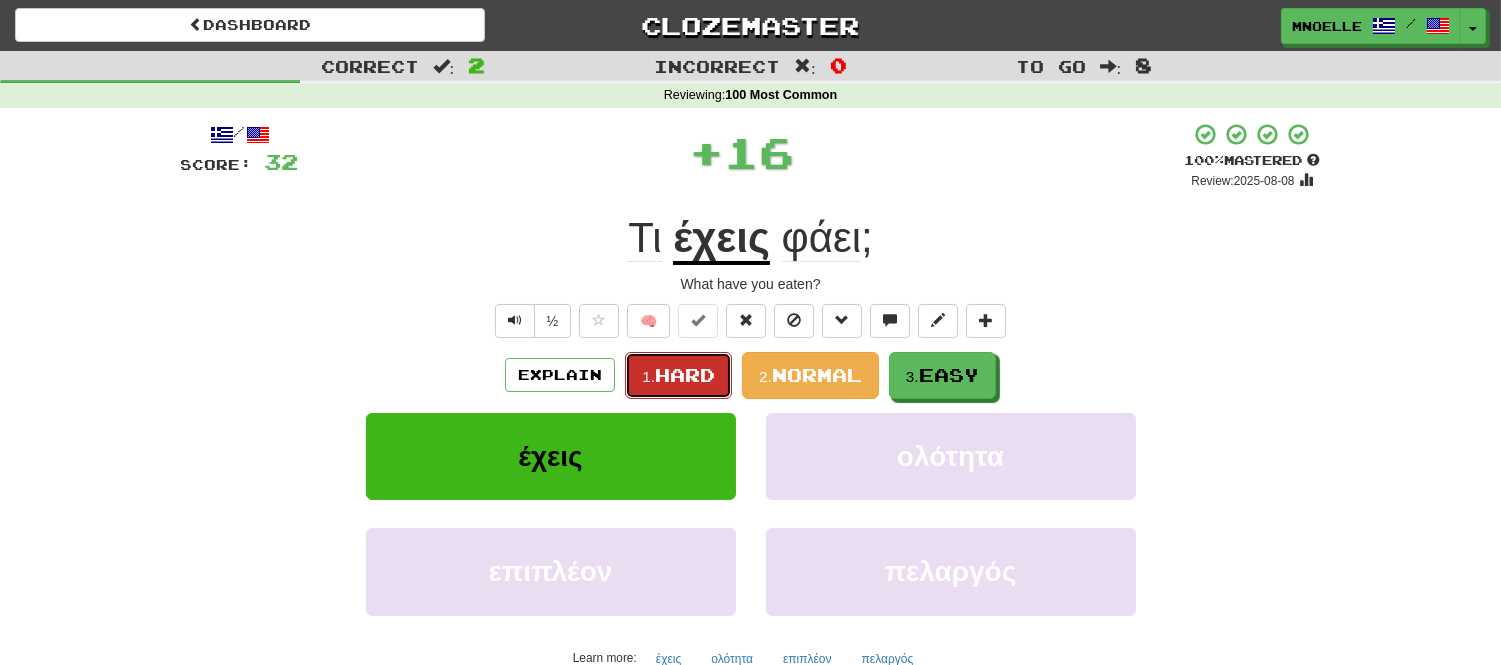 click on "Hard" at bounding box center [685, 375] 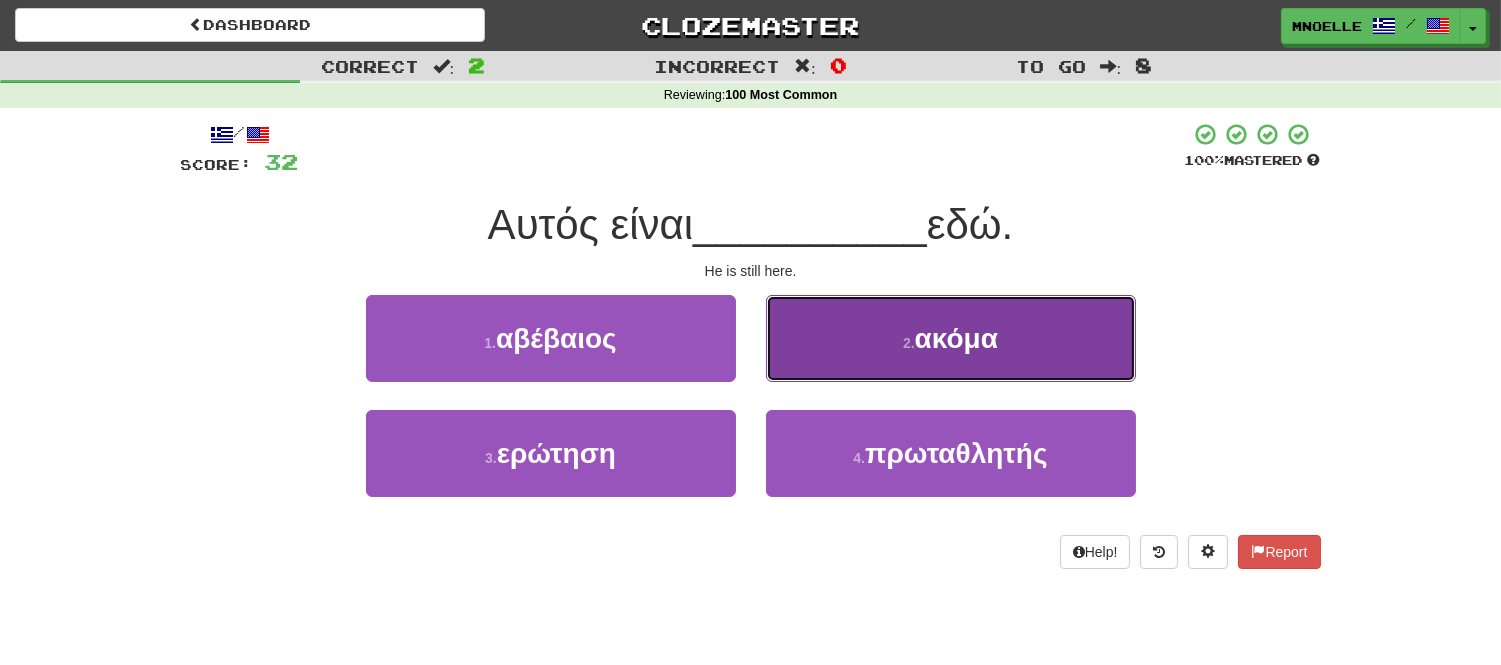 click on "2 .  ακόμα" at bounding box center [951, 338] 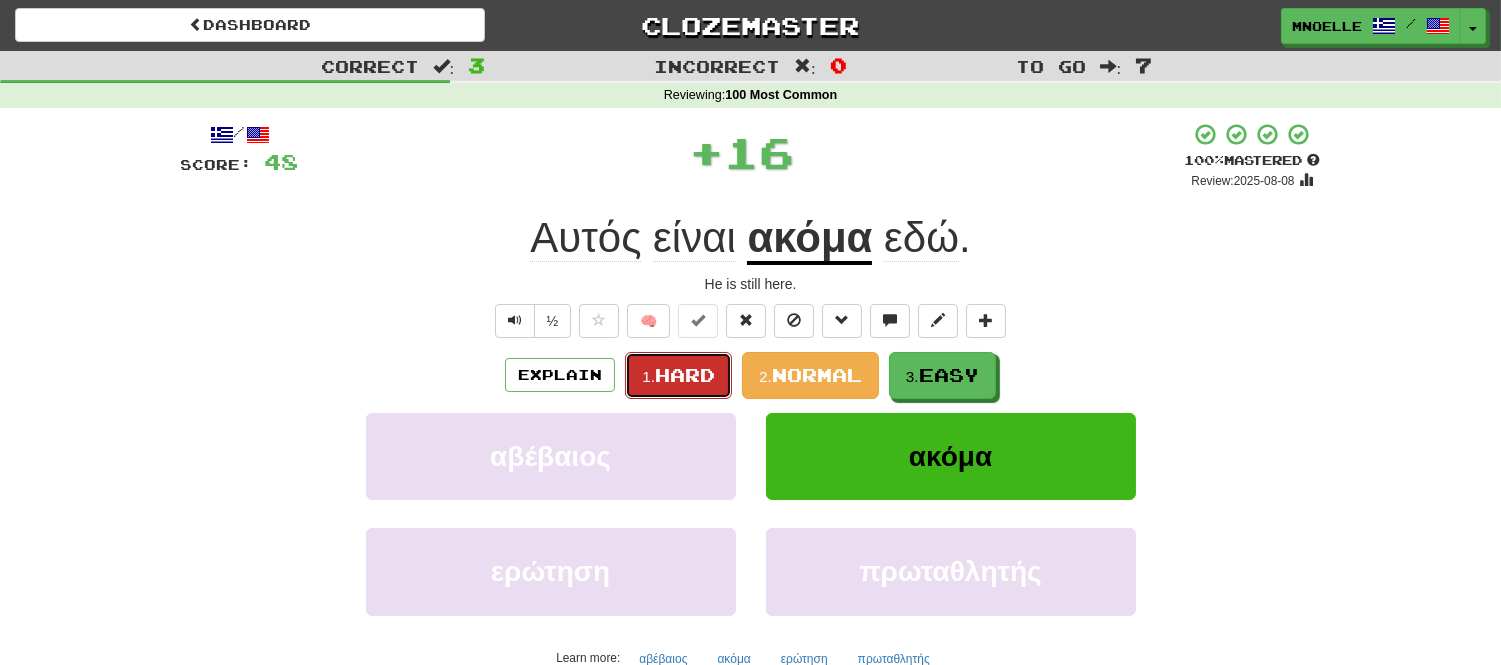 click on "Hard" at bounding box center (685, 375) 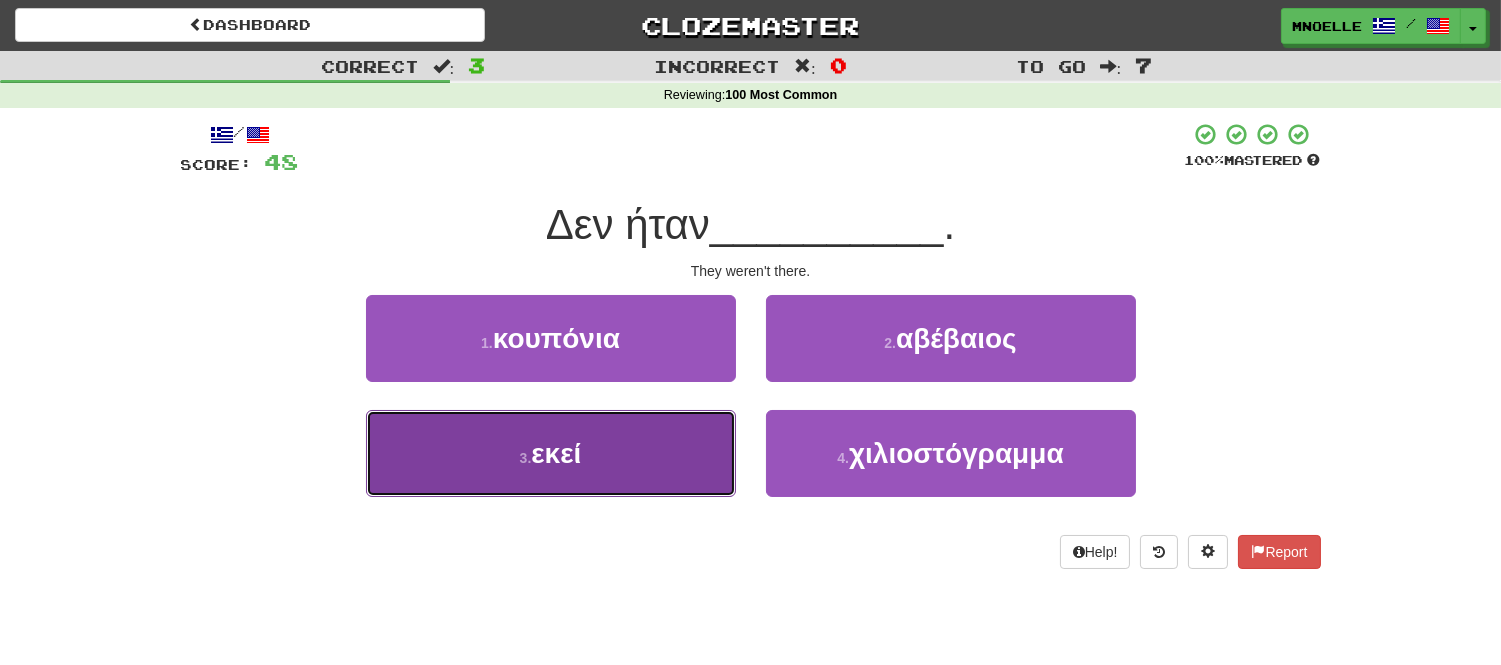 click on "3 .  εκεί" at bounding box center [551, 453] 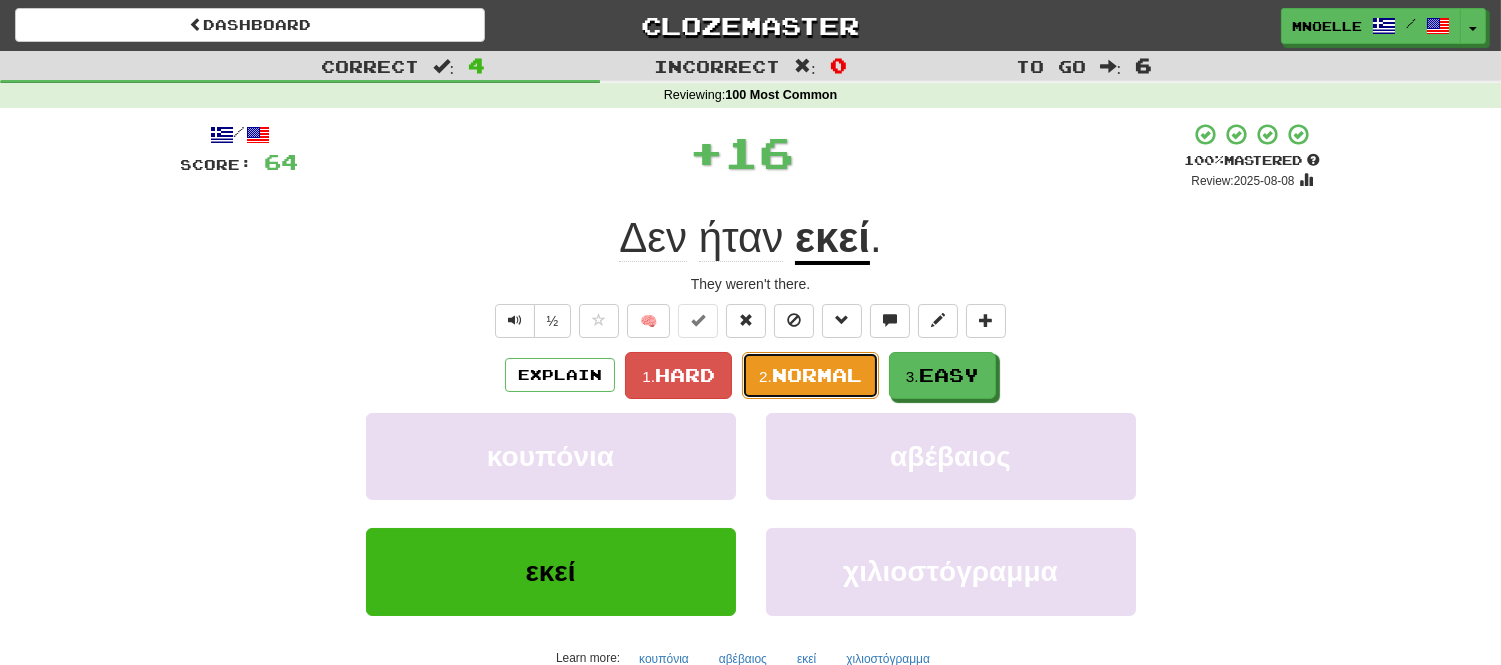 click on "Normal" at bounding box center [817, 375] 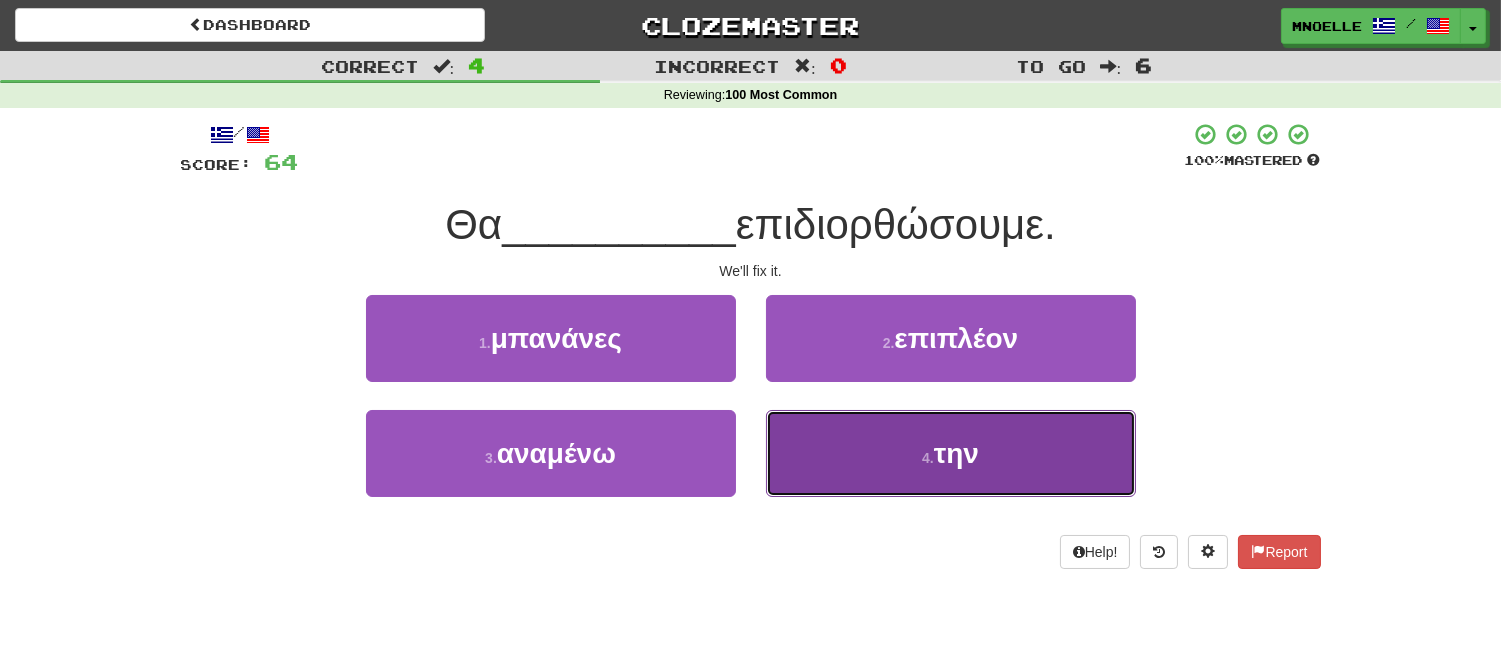 click on "4 .  την" at bounding box center [951, 453] 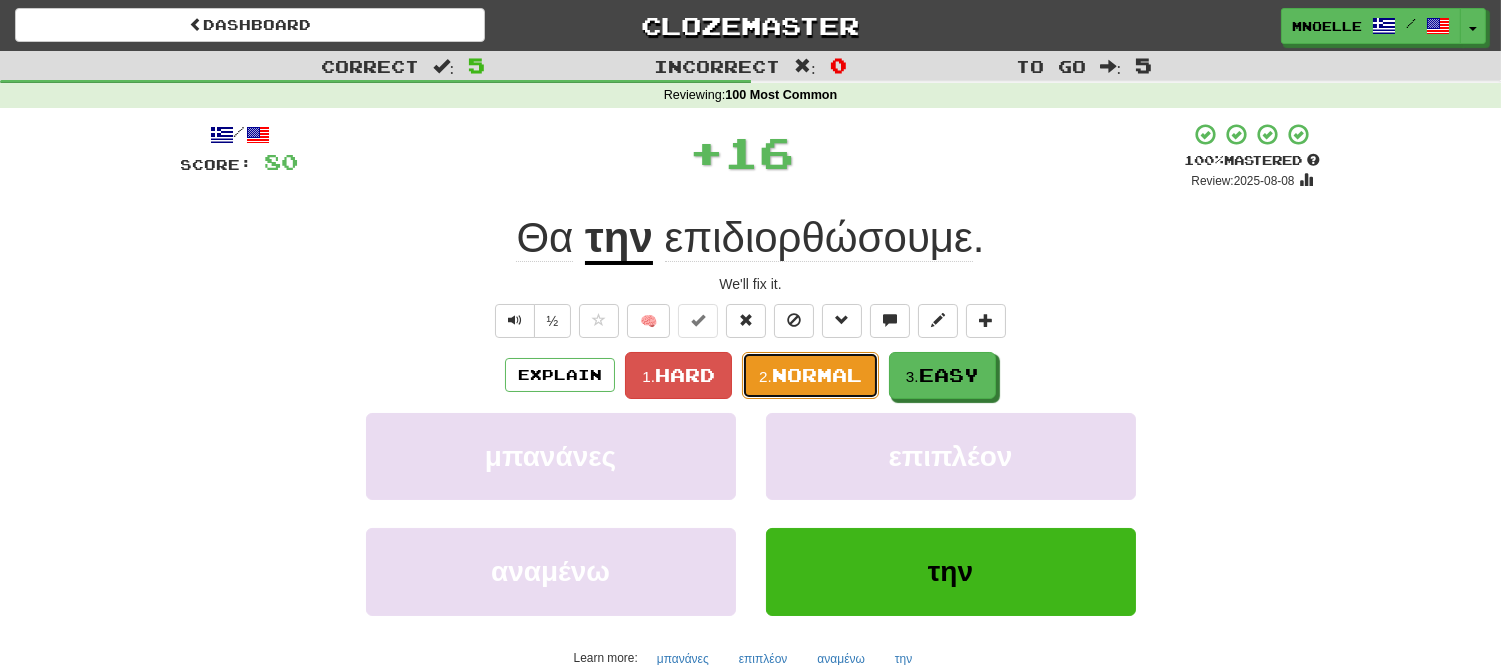 click on "Normal" at bounding box center [817, 375] 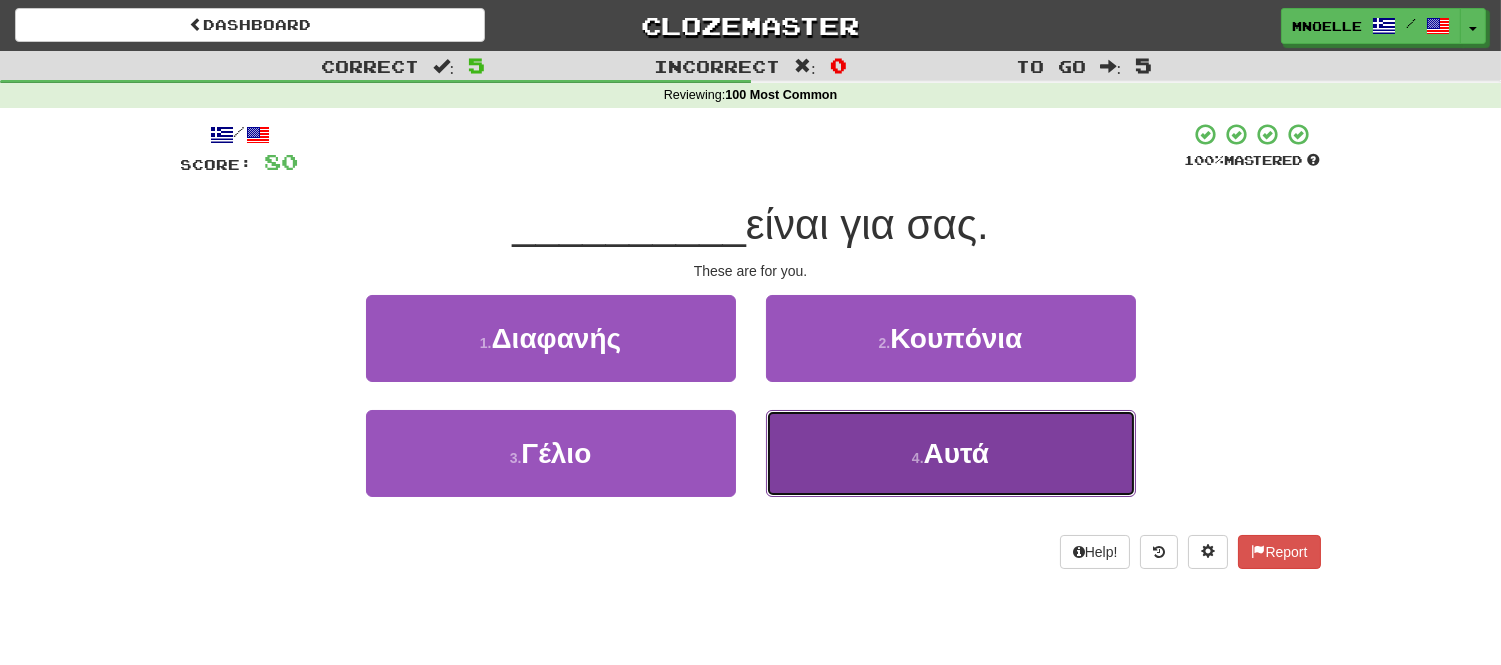 click on "4 .  Αυτά" at bounding box center [951, 453] 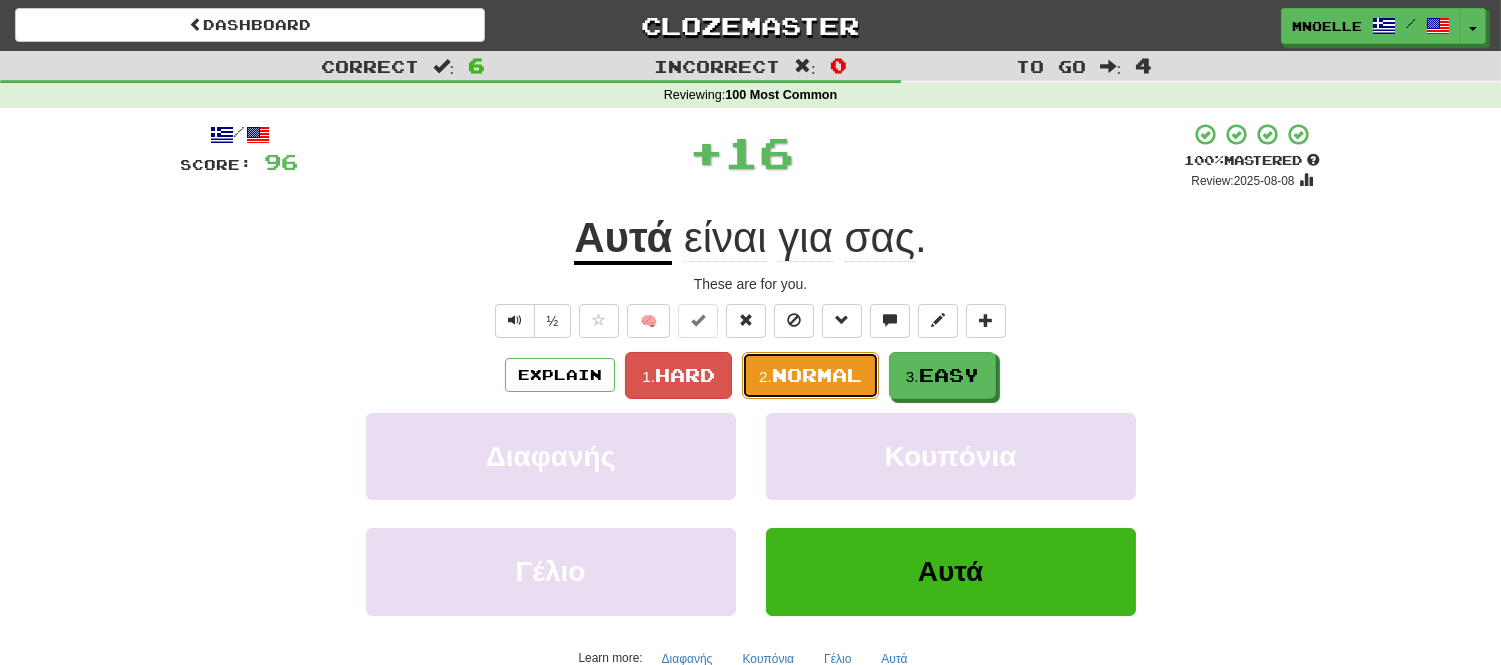 click on "2." at bounding box center (765, 376) 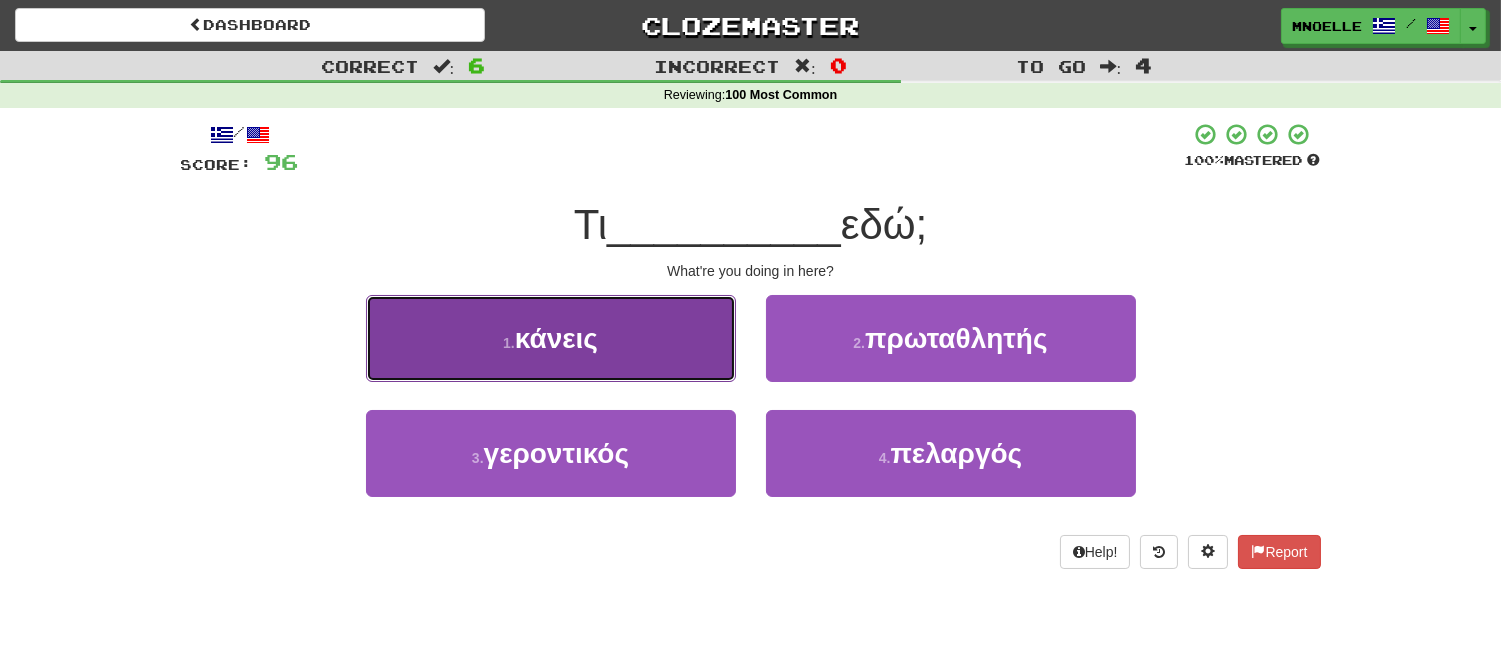 click on "1 .  κάνεις" at bounding box center [551, 338] 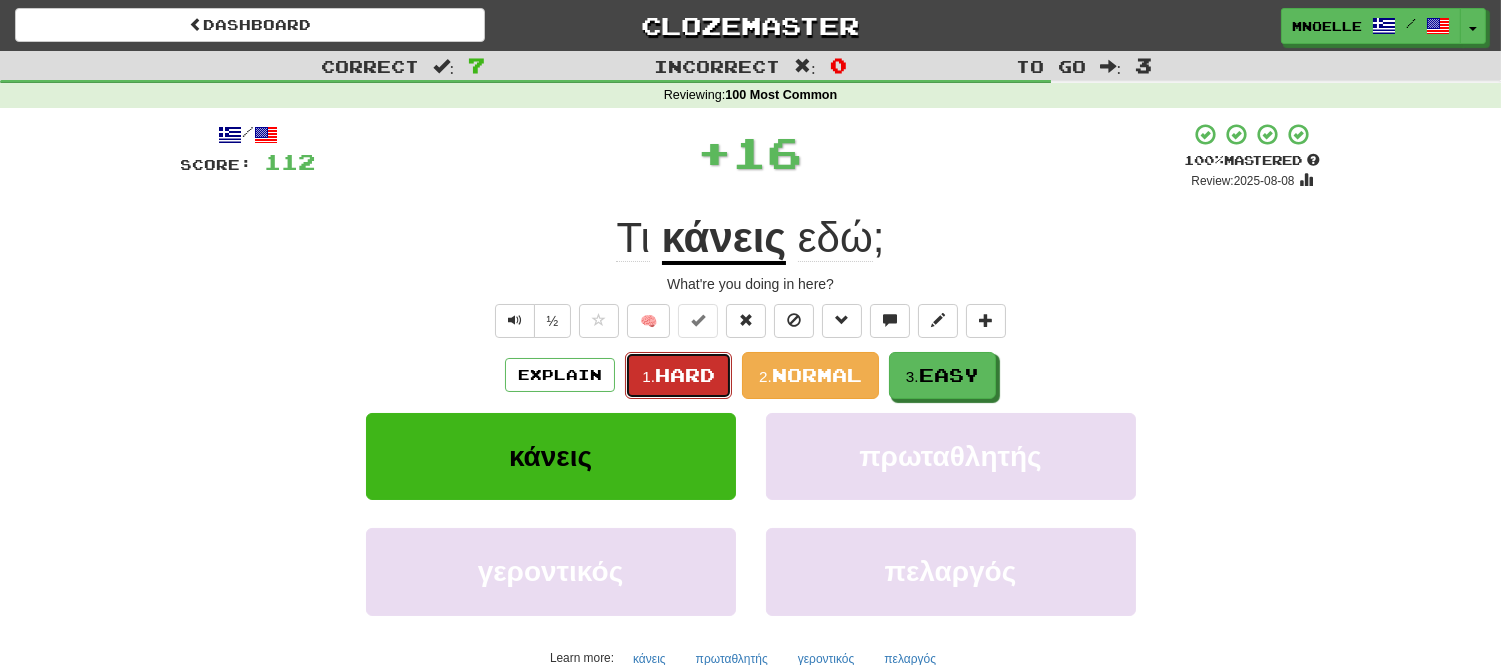 click on "Hard" at bounding box center [685, 375] 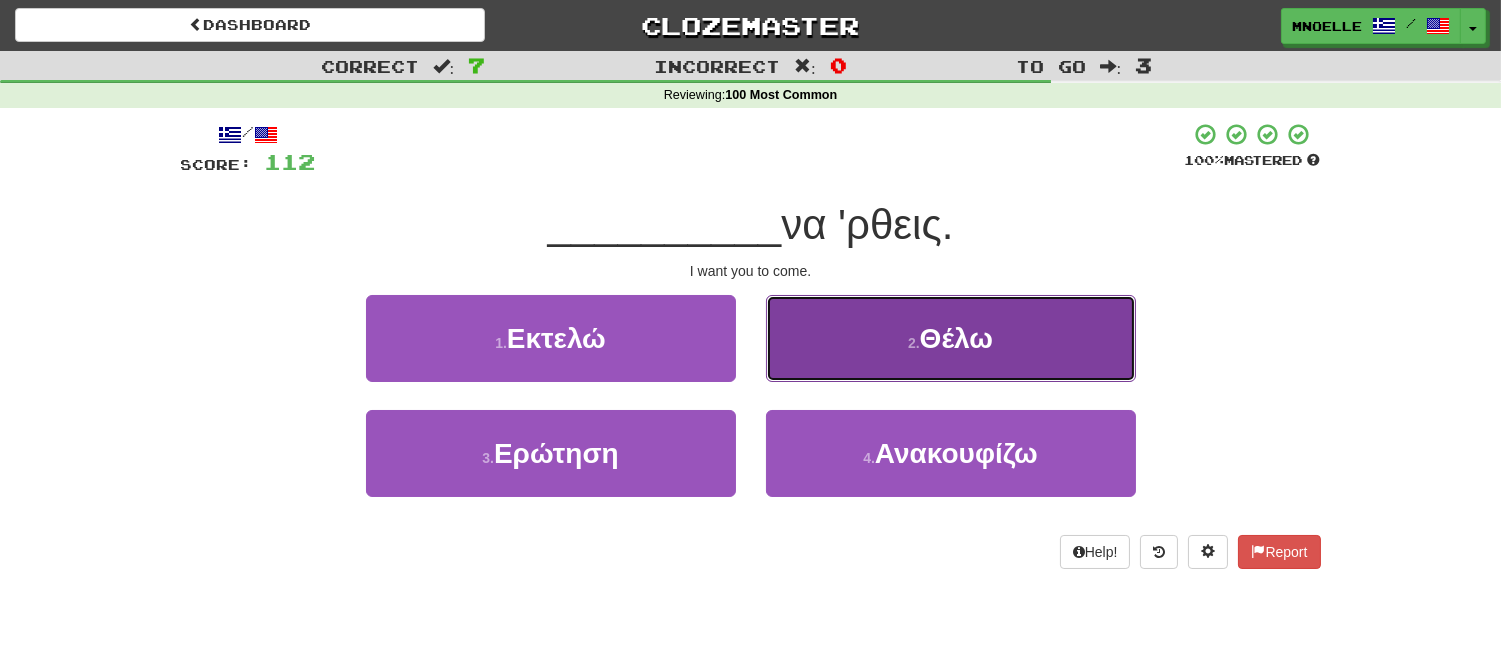 click on "2 .  Θέλω" at bounding box center [951, 338] 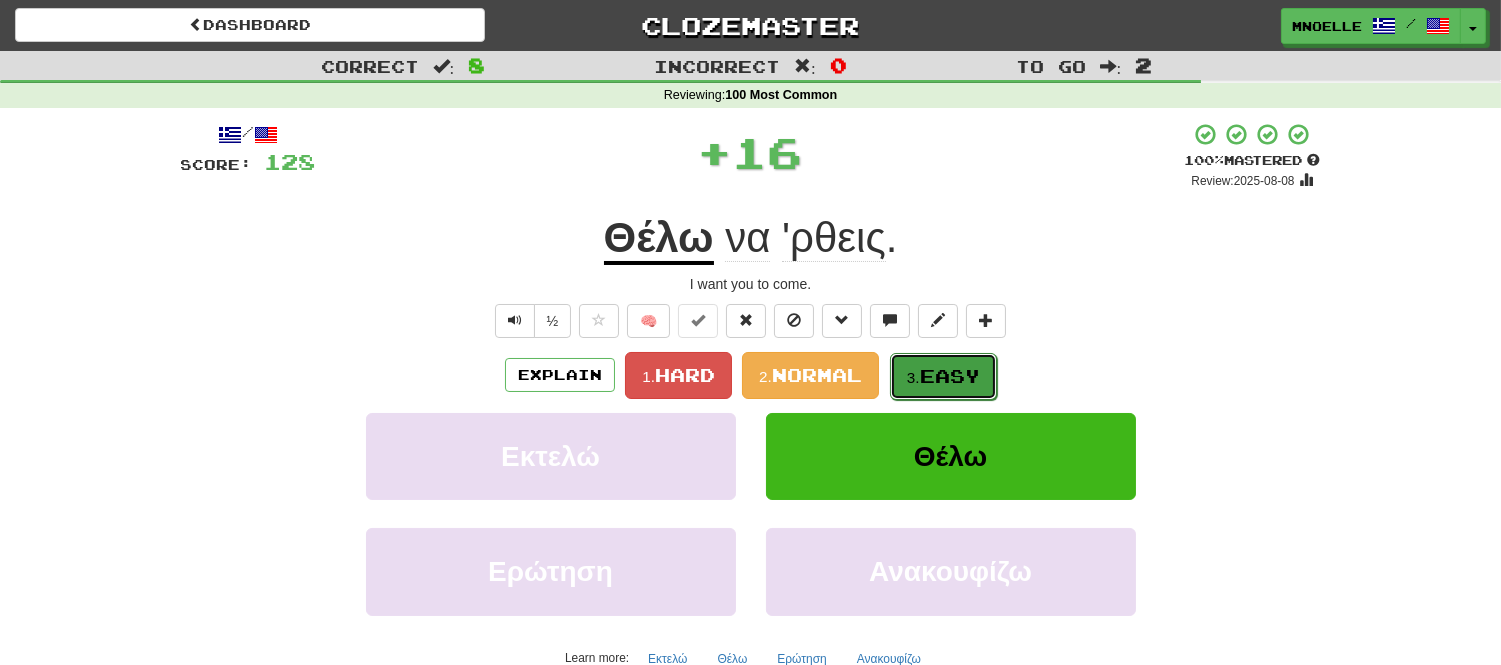 click on "Easy" at bounding box center (950, 376) 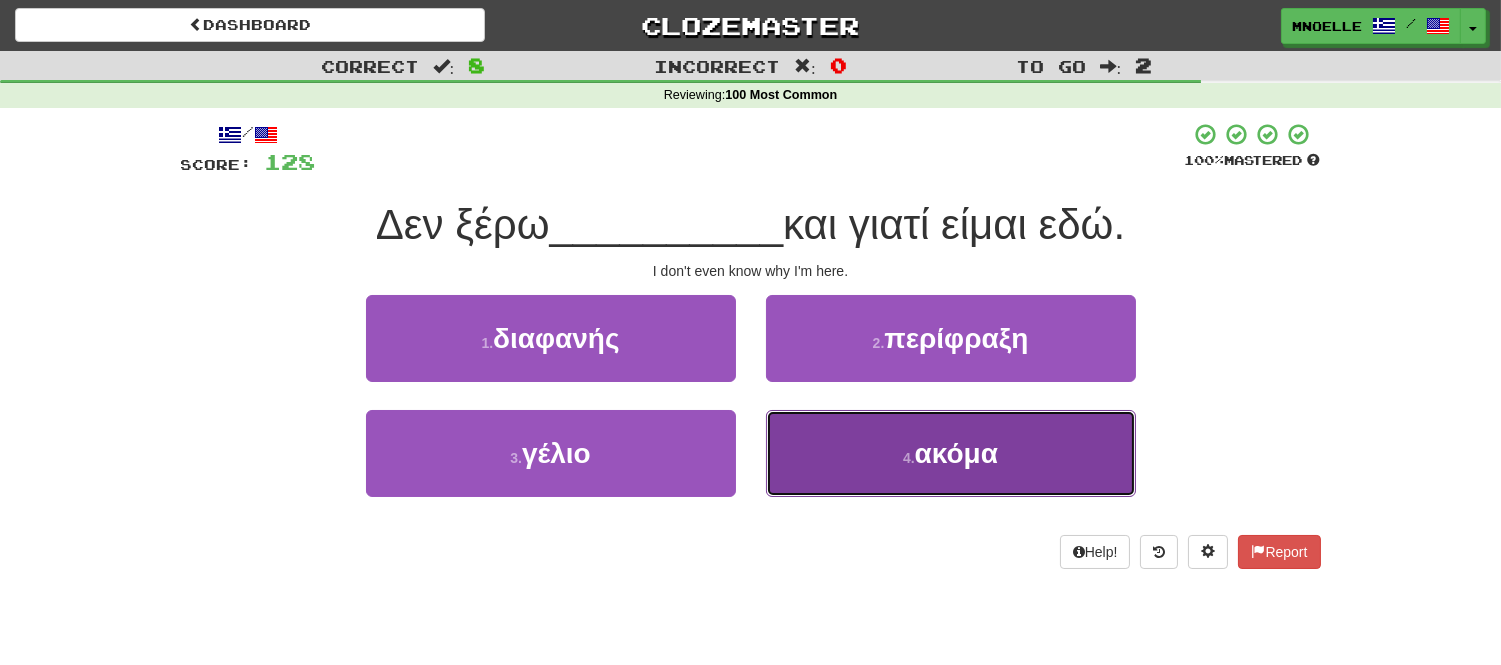 click on "4 .  ακόμα" at bounding box center [951, 453] 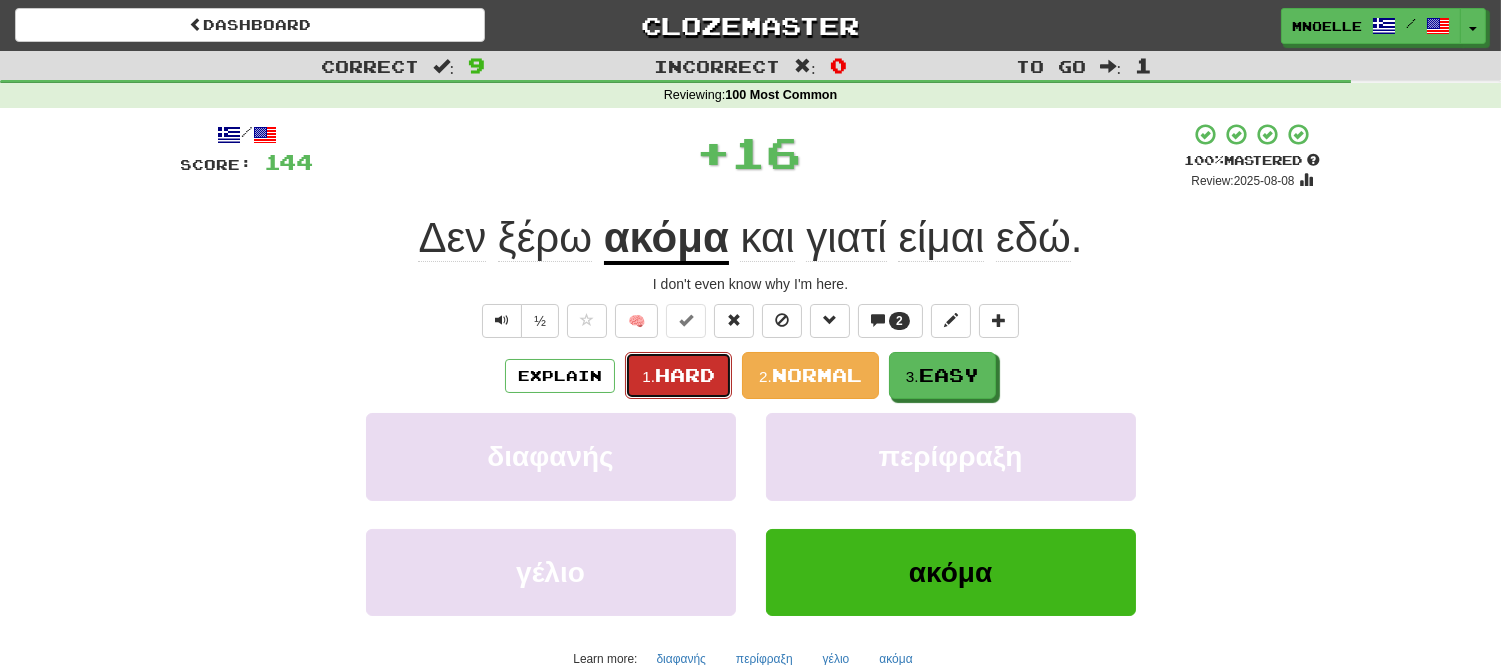 click on "Hard" at bounding box center [685, 375] 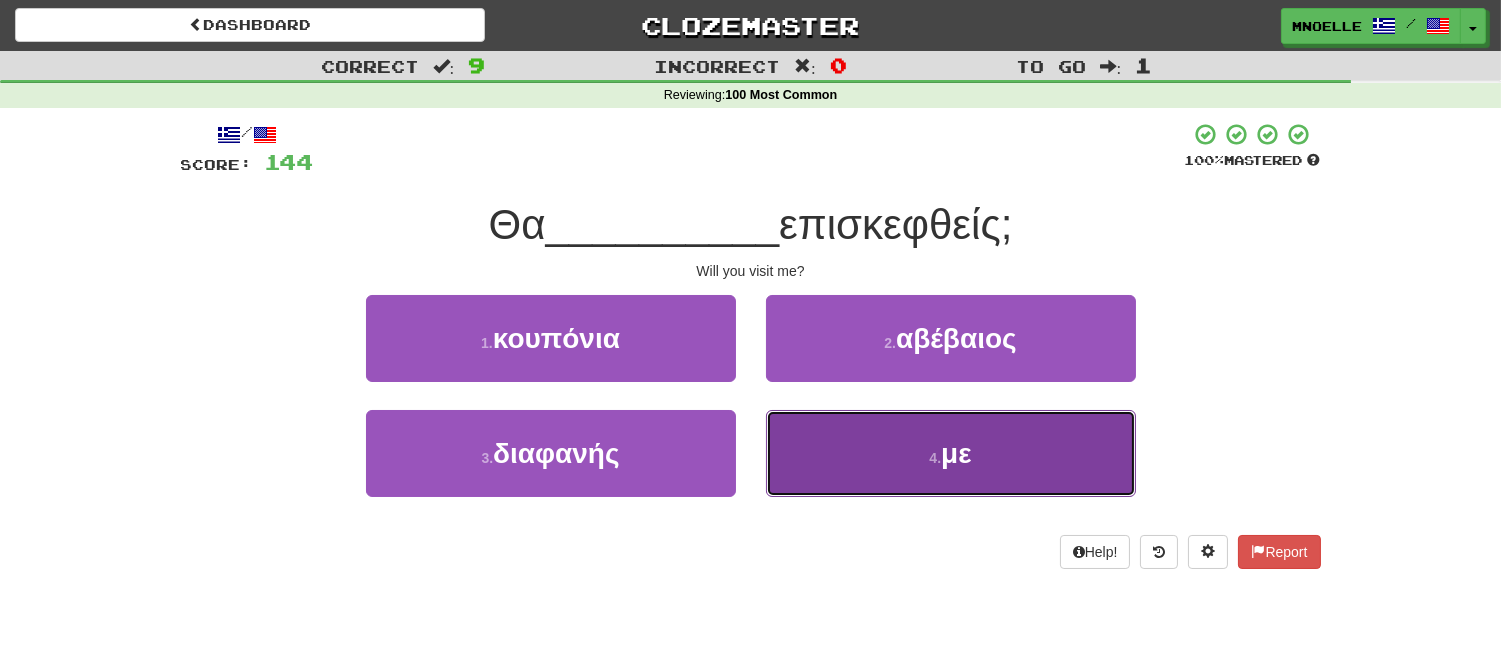click on "4 .  με" at bounding box center [951, 453] 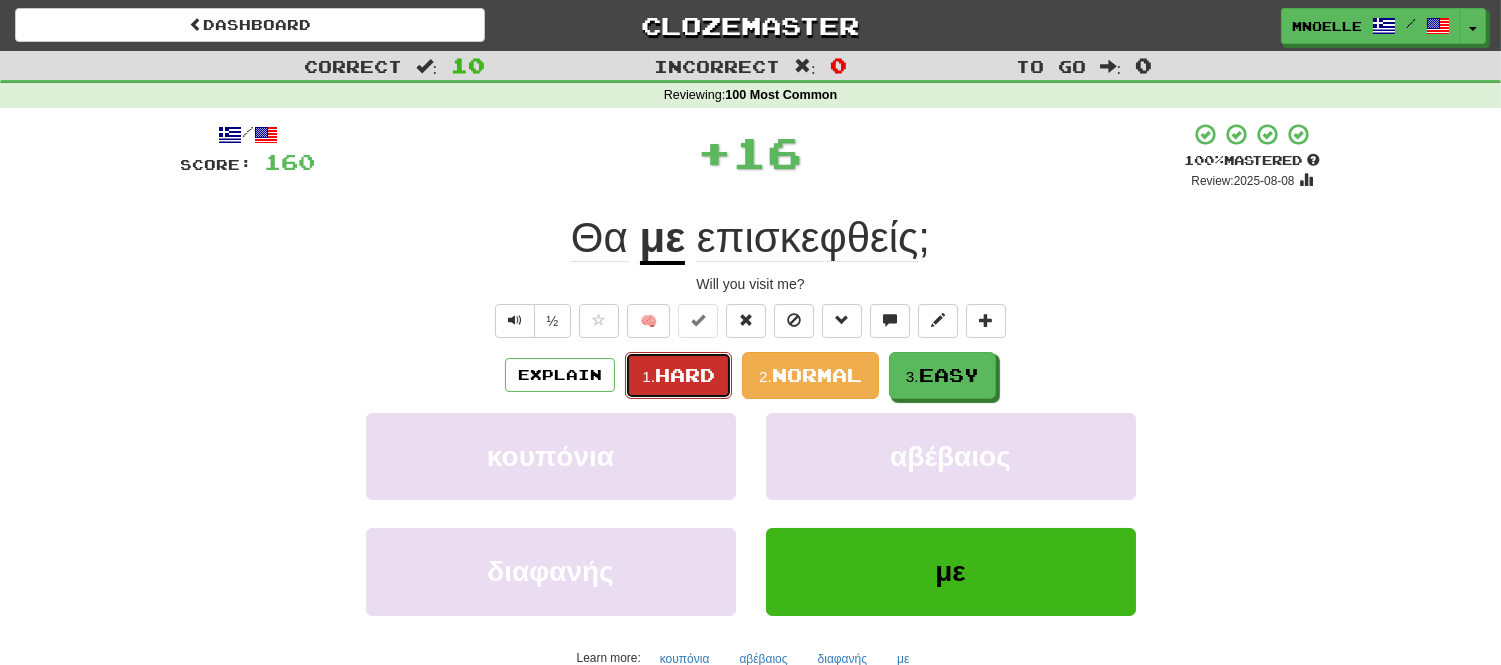 click on "Hard" at bounding box center [685, 375] 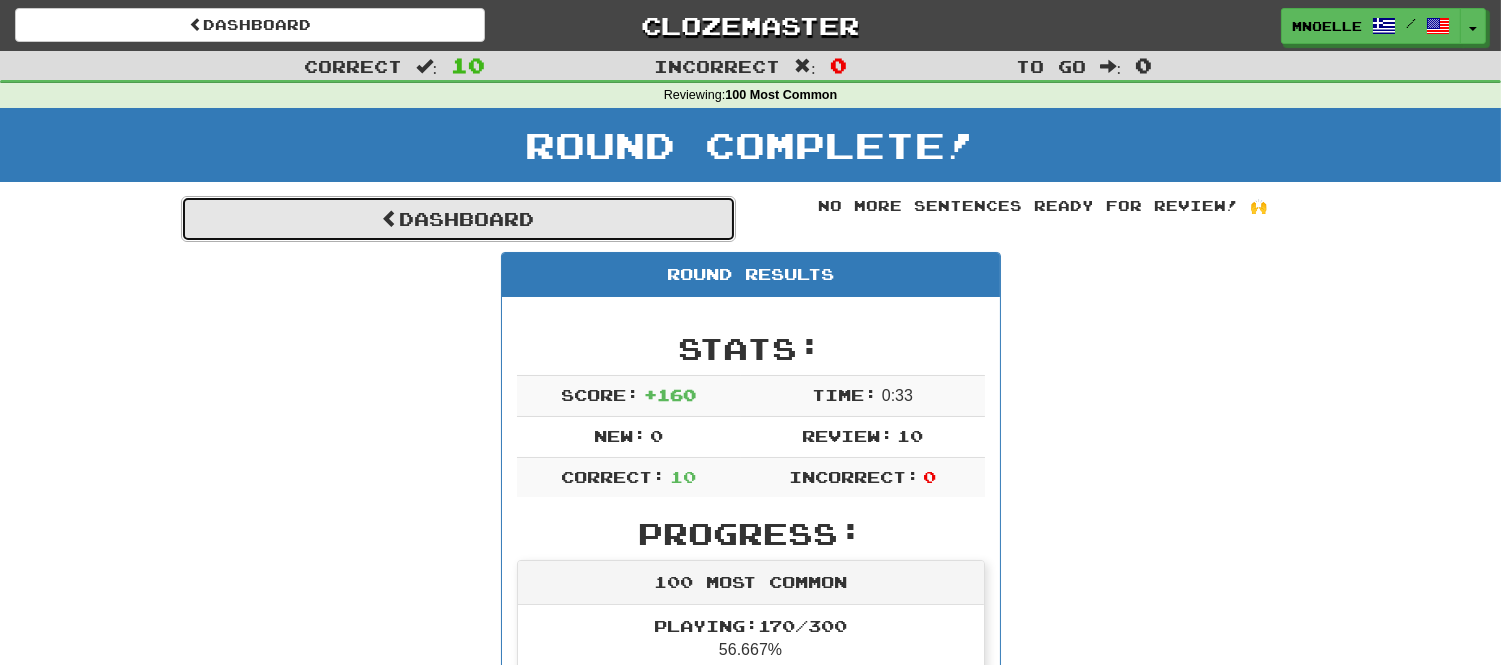 click on "Dashboard" at bounding box center (458, 219) 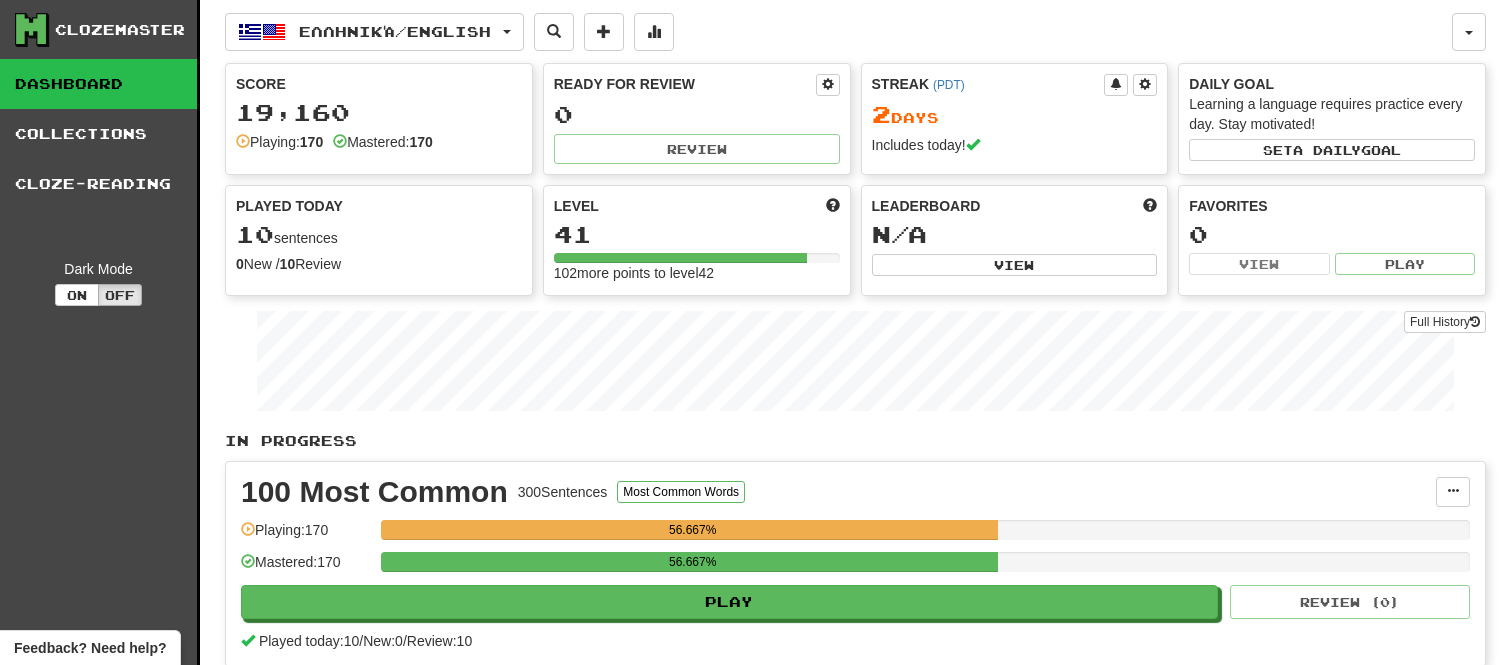 scroll, scrollTop: 0, scrollLeft: 0, axis: both 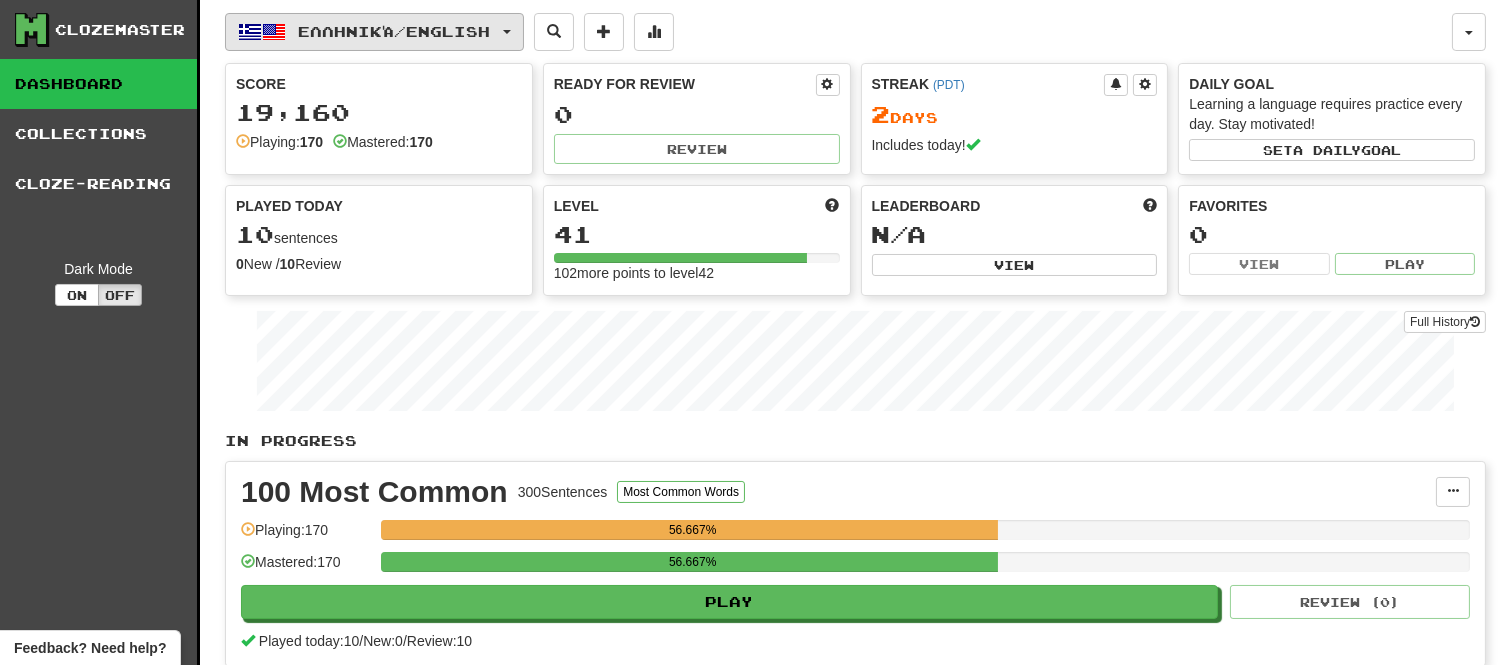 click on "Ελληνικά  /  English" at bounding box center [374, 32] 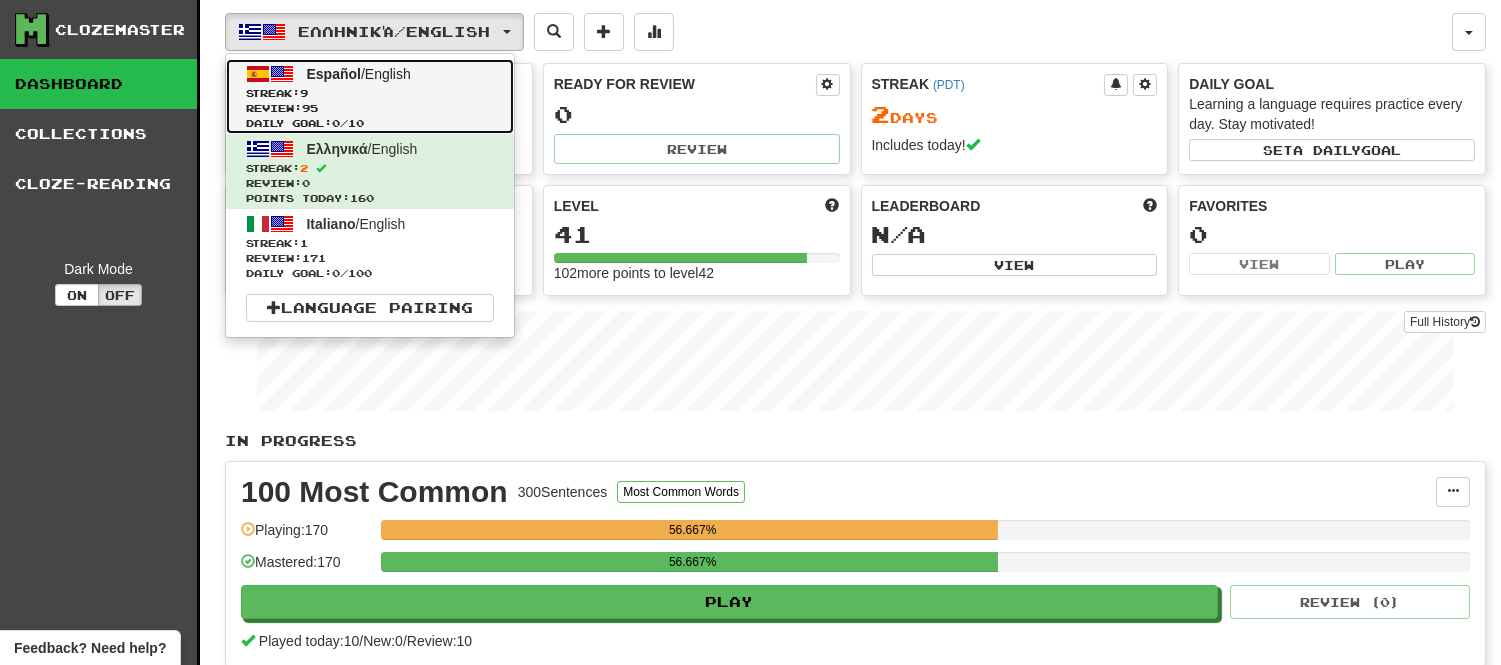 click on "Streak:  9" at bounding box center [370, 93] 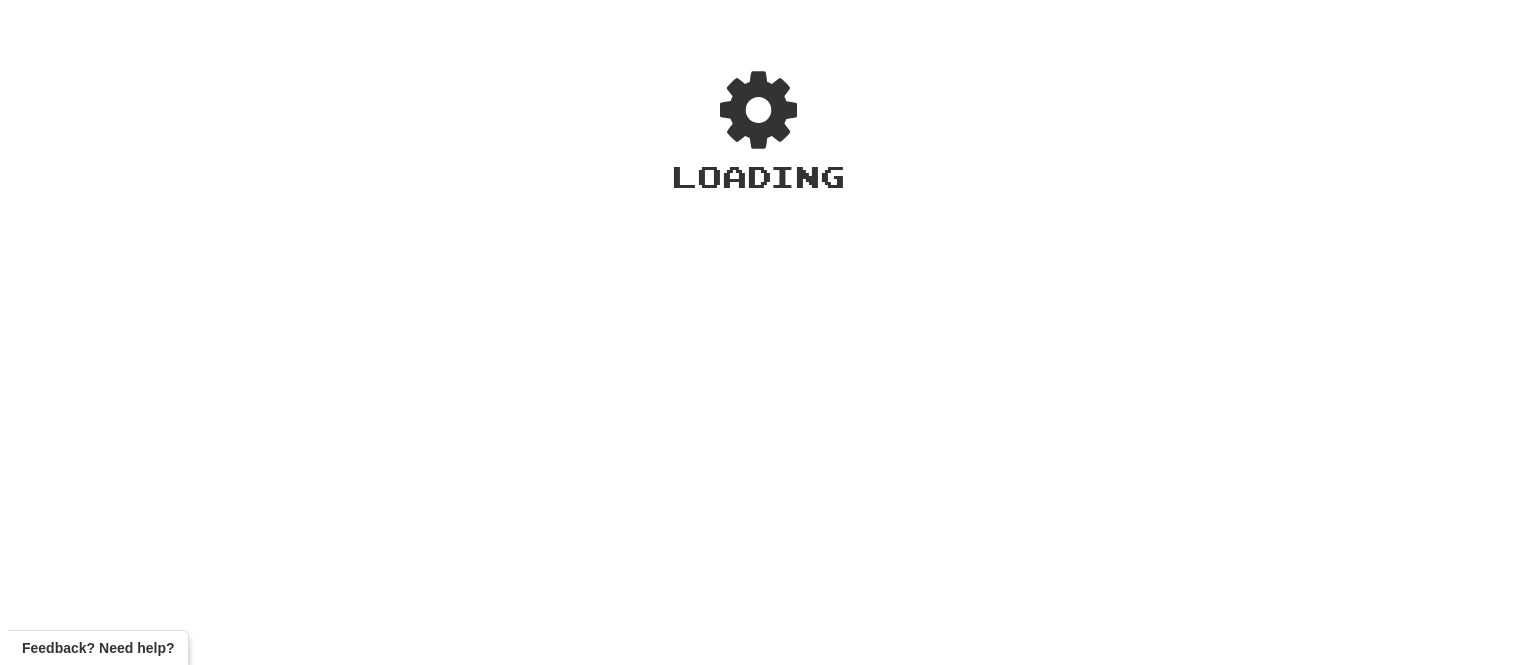 scroll, scrollTop: 0, scrollLeft: 0, axis: both 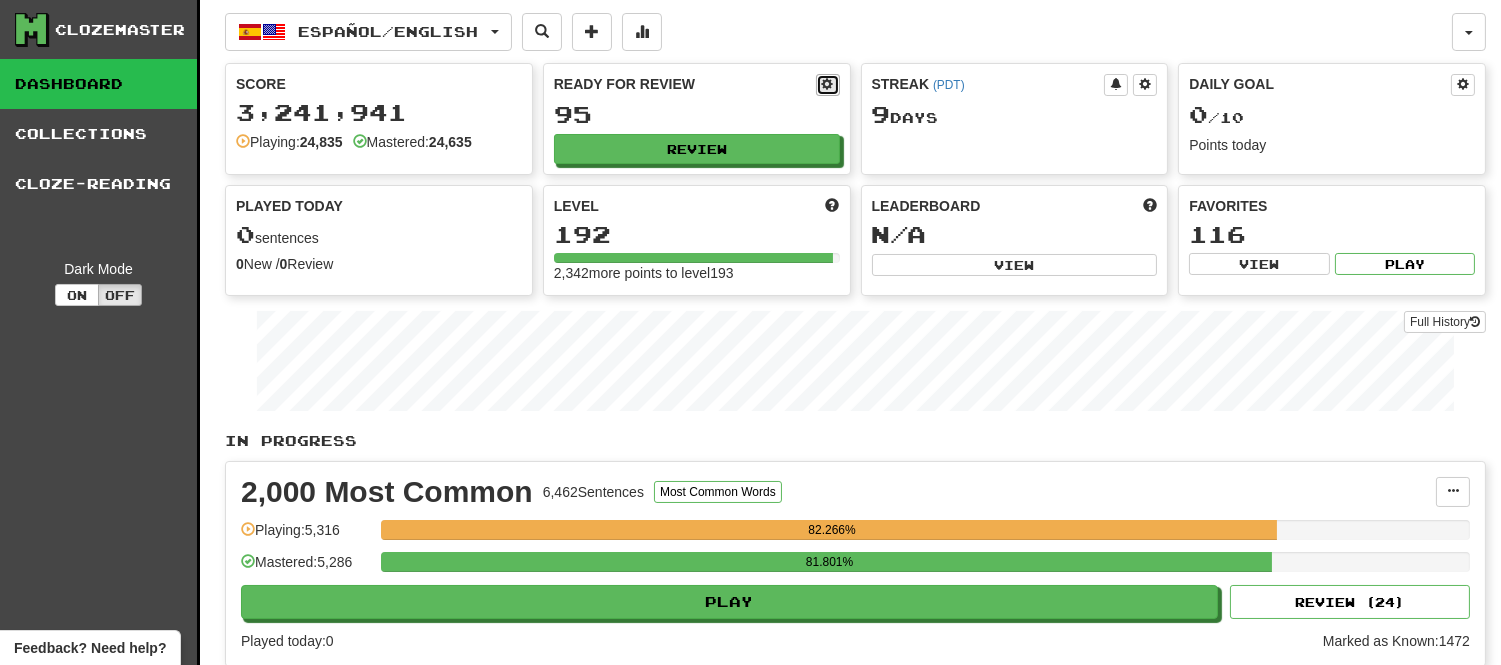 click at bounding box center [828, 84] 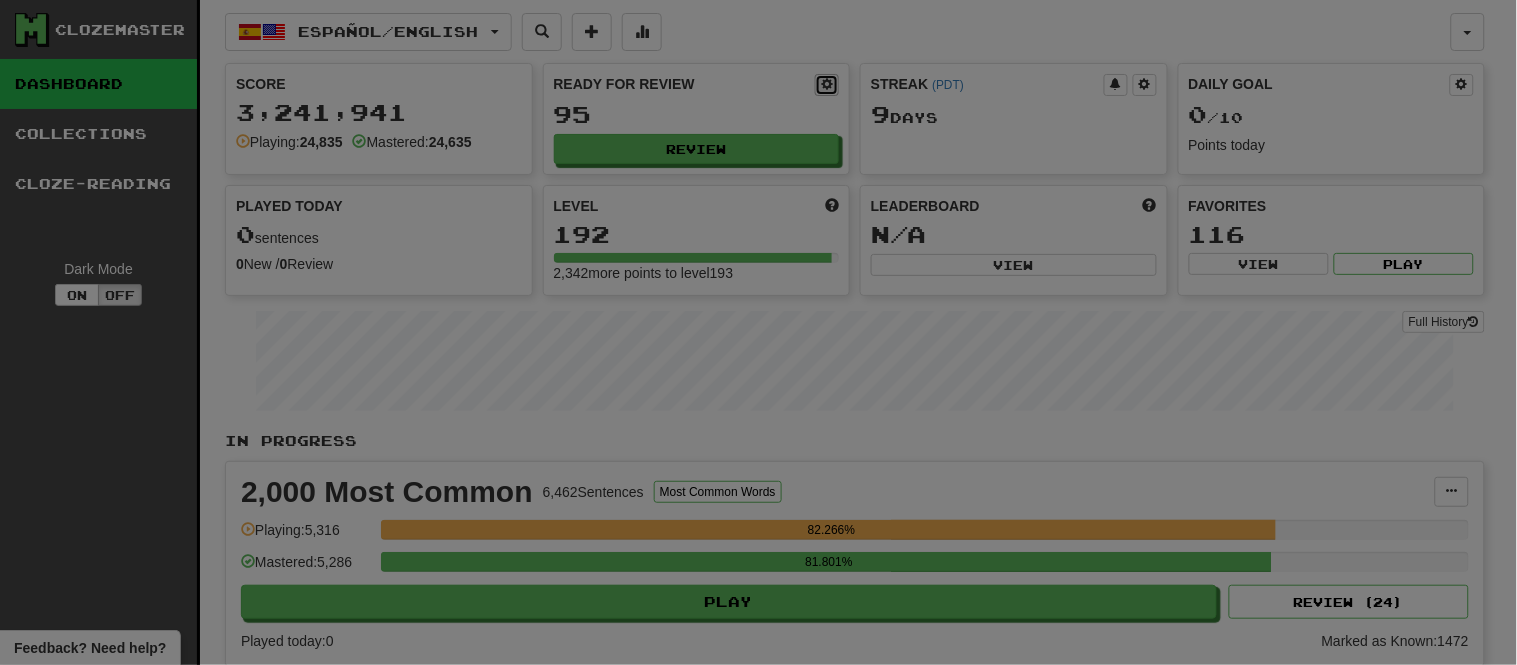 select on "*" 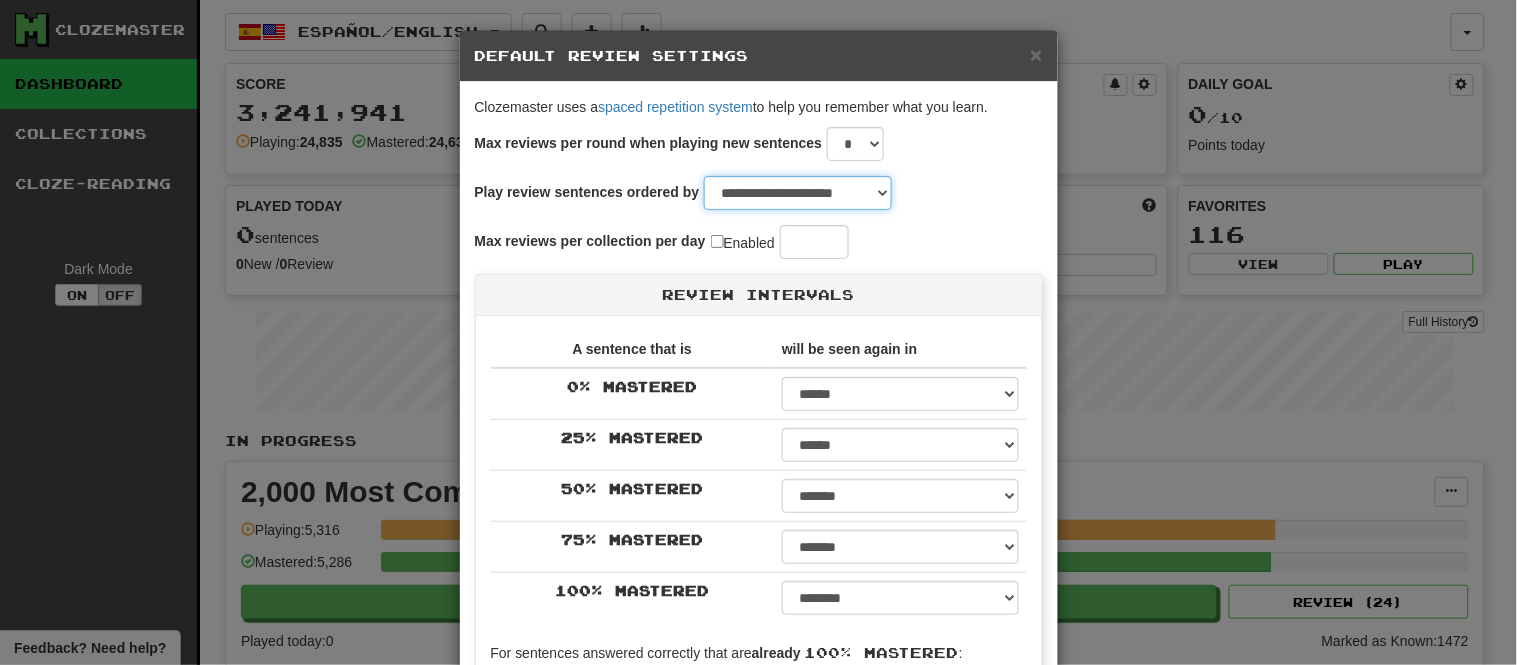 click on "**********" at bounding box center (798, 193) 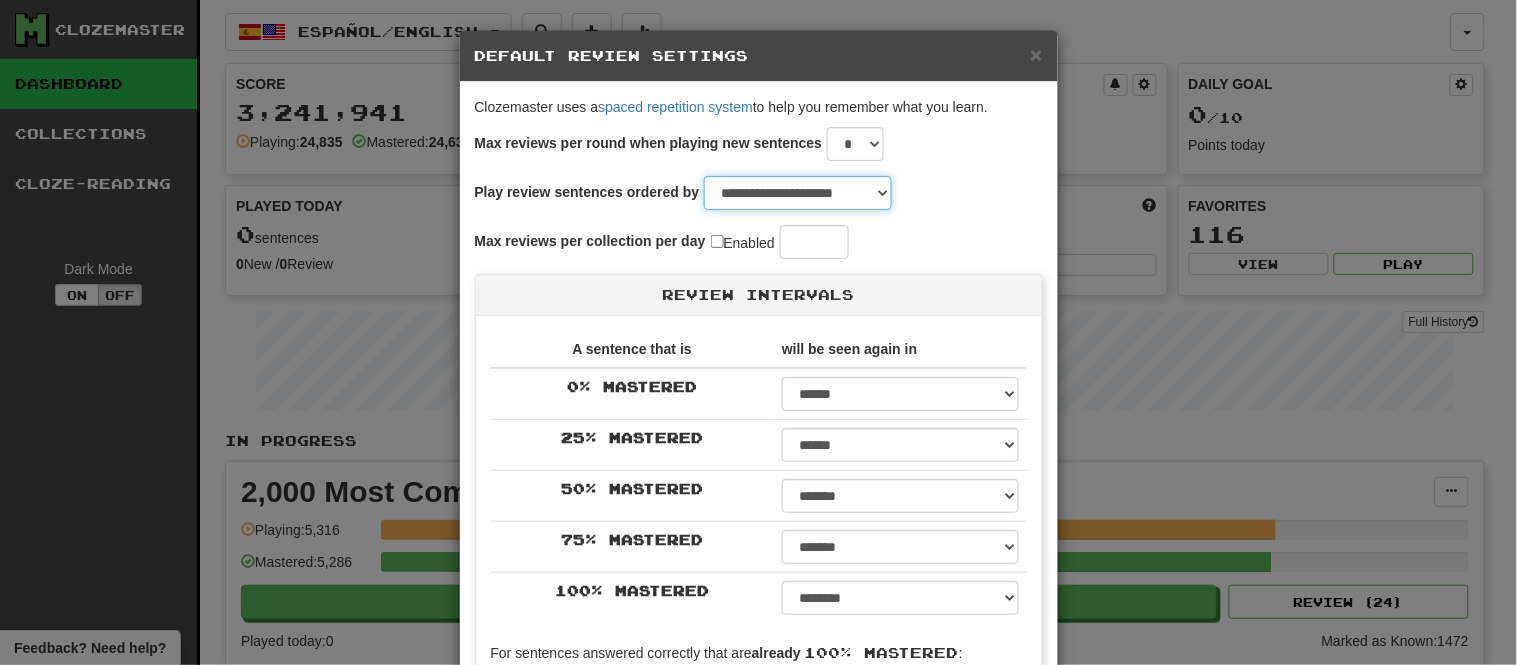 select on "*********" 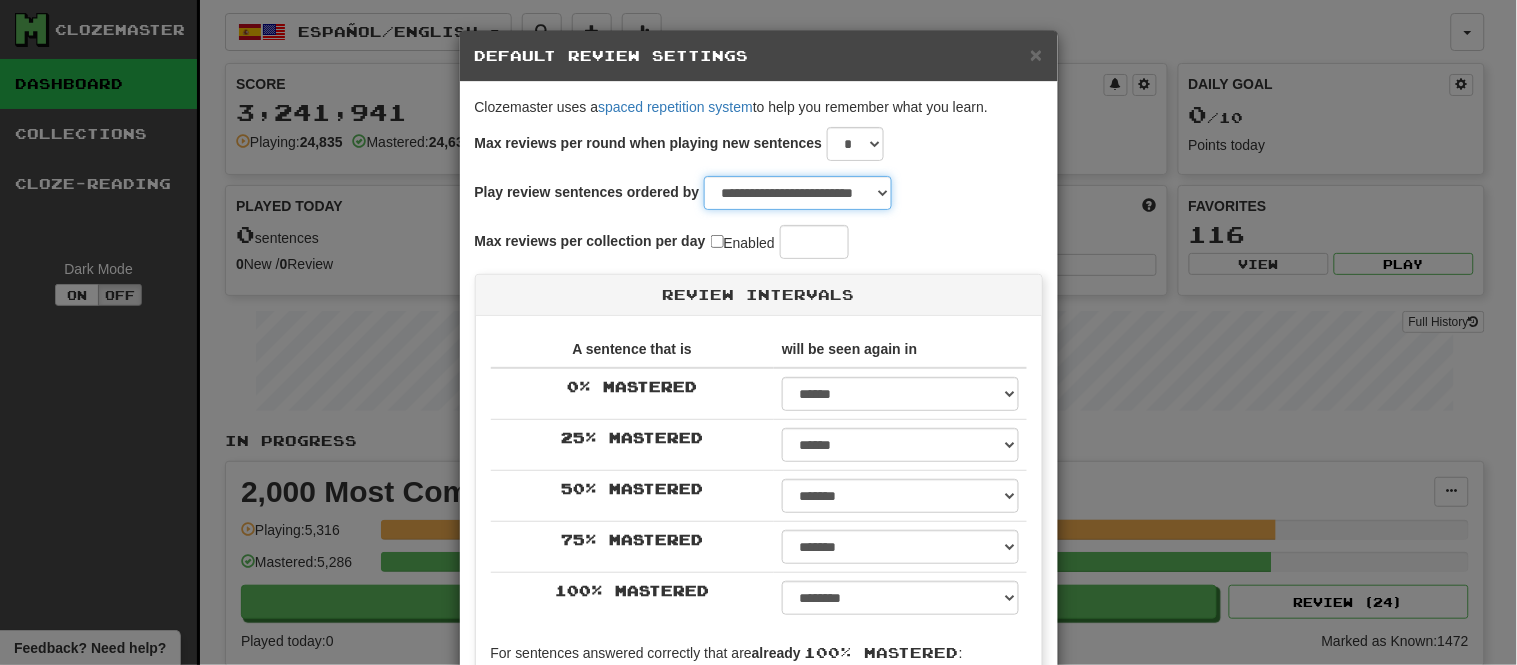 click on "**********" at bounding box center [798, 193] 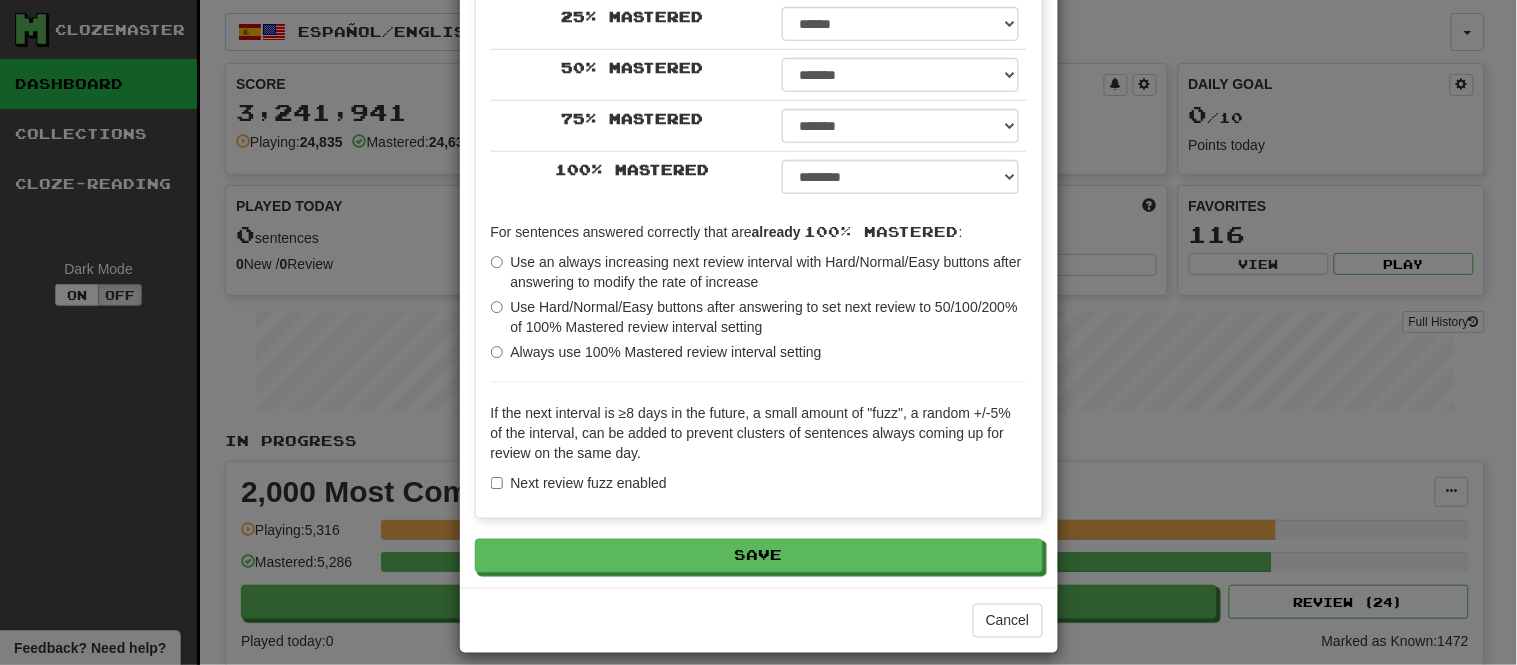 scroll, scrollTop: 441, scrollLeft: 0, axis: vertical 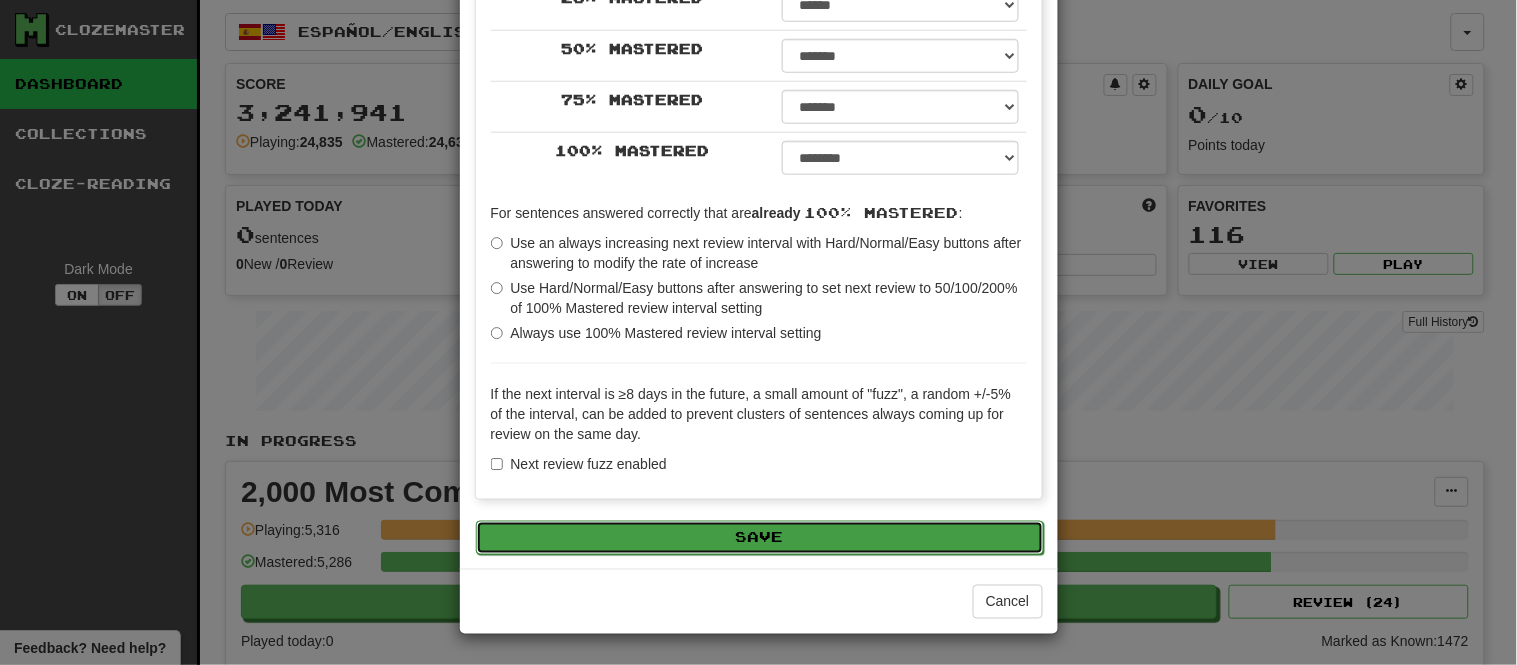 click on "Save" at bounding box center (760, 538) 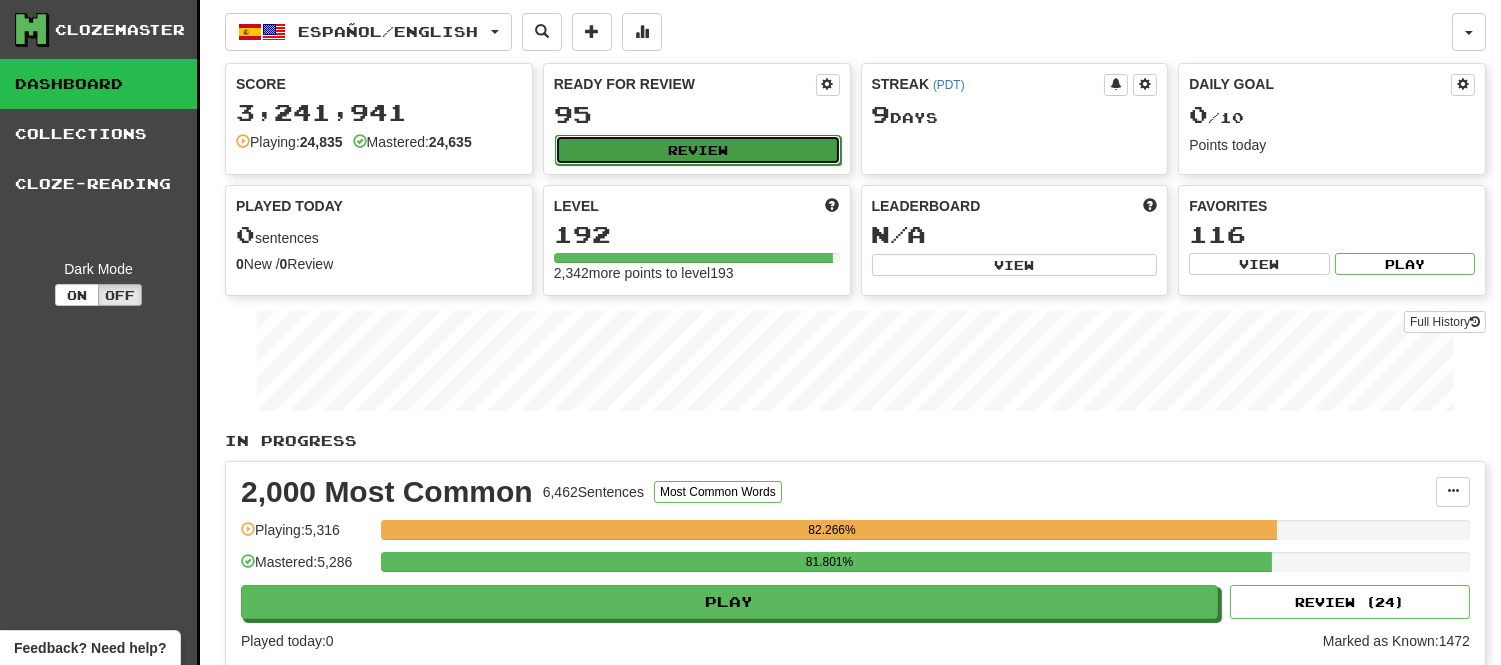 click on "Review" at bounding box center (698, 150) 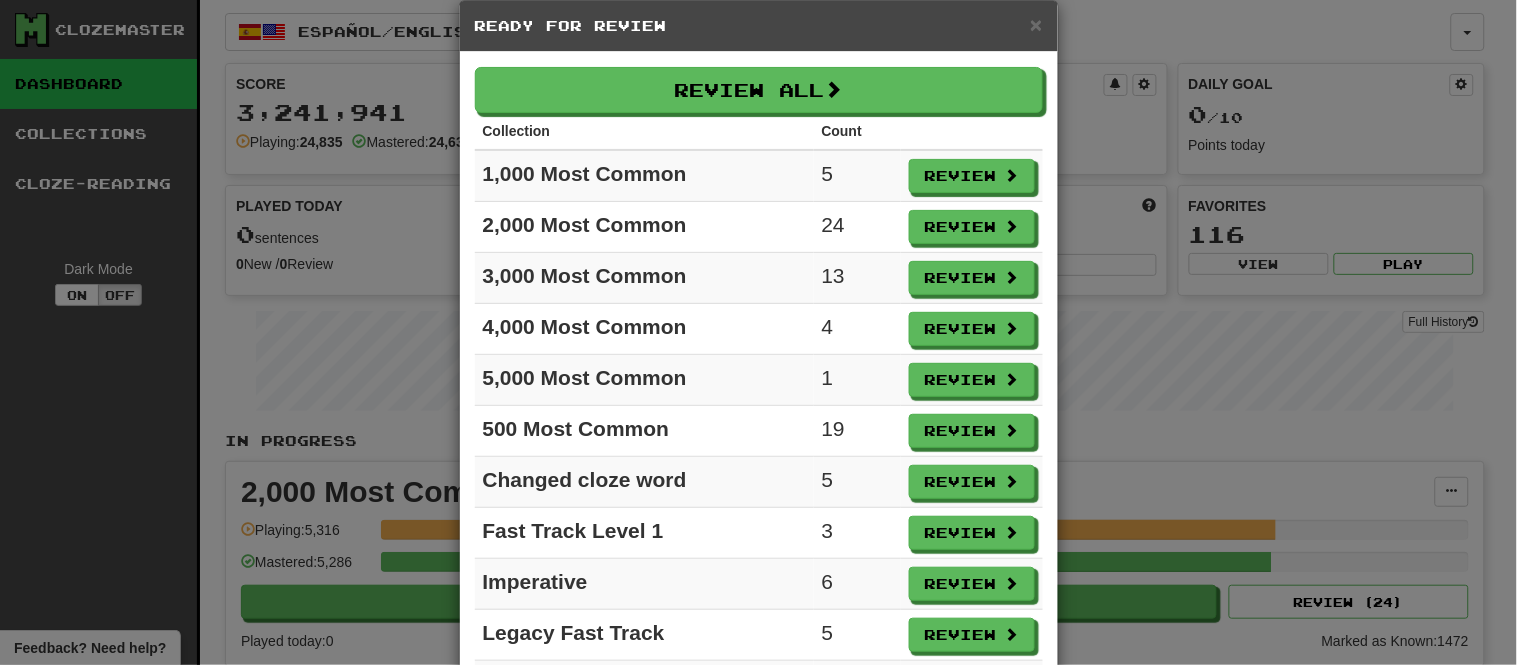 scroll, scrollTop: 28, scrollLeft: 0, axis: vertical 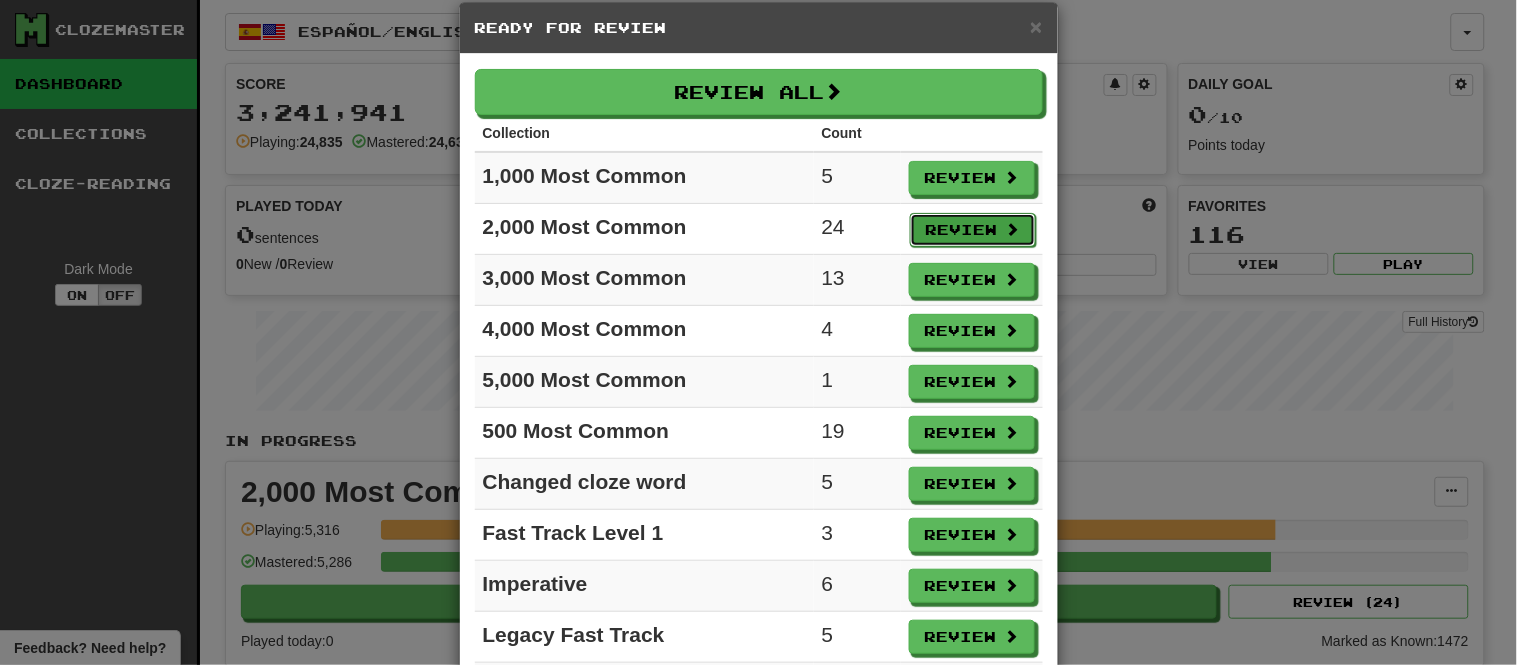 click on "Review" at bounding box center [973, 230] 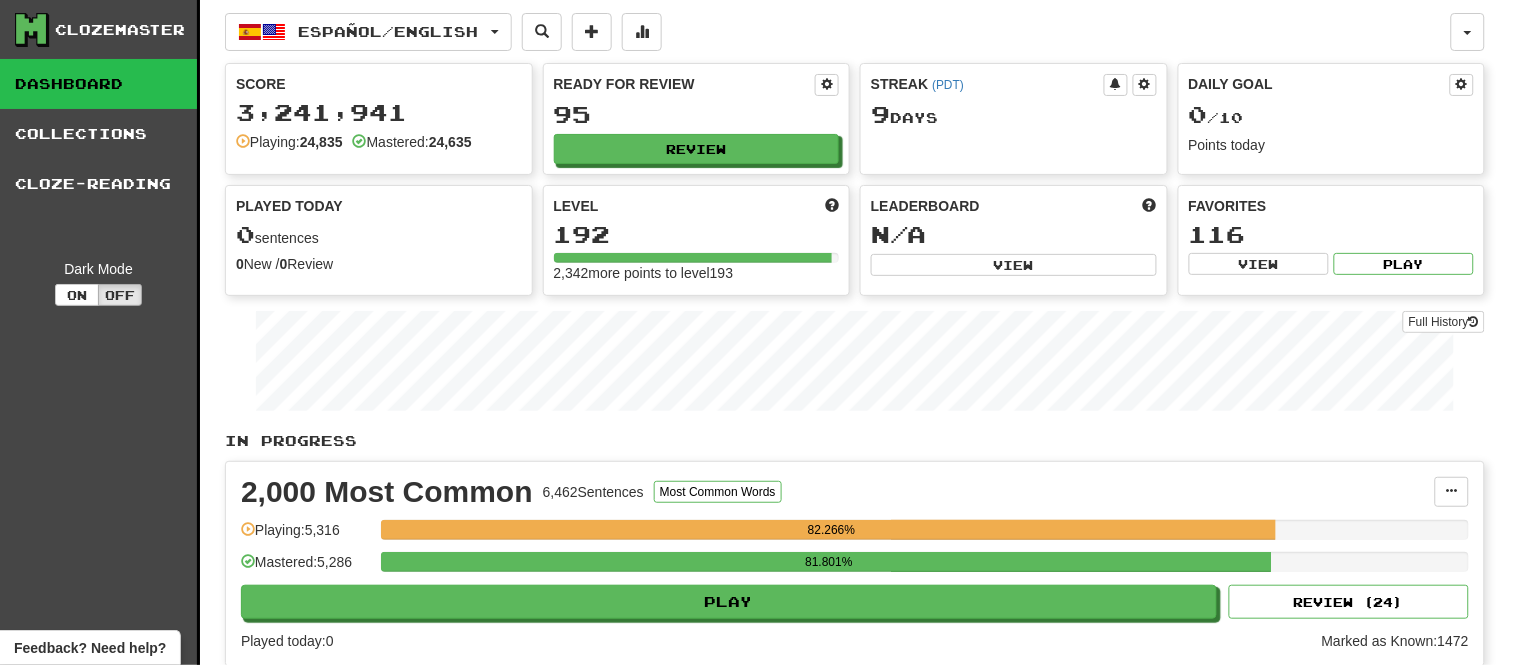 select on "**" 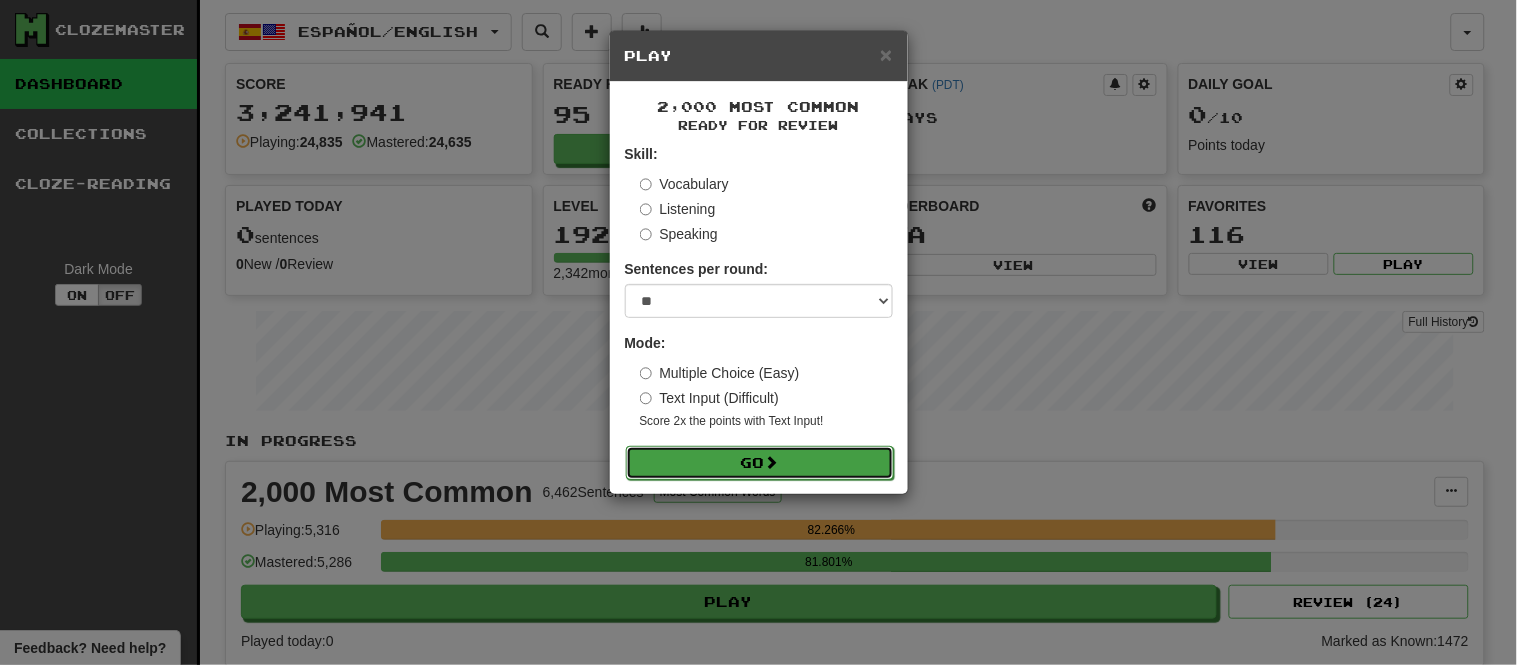click on "Go" at bounding box center (760, 463) 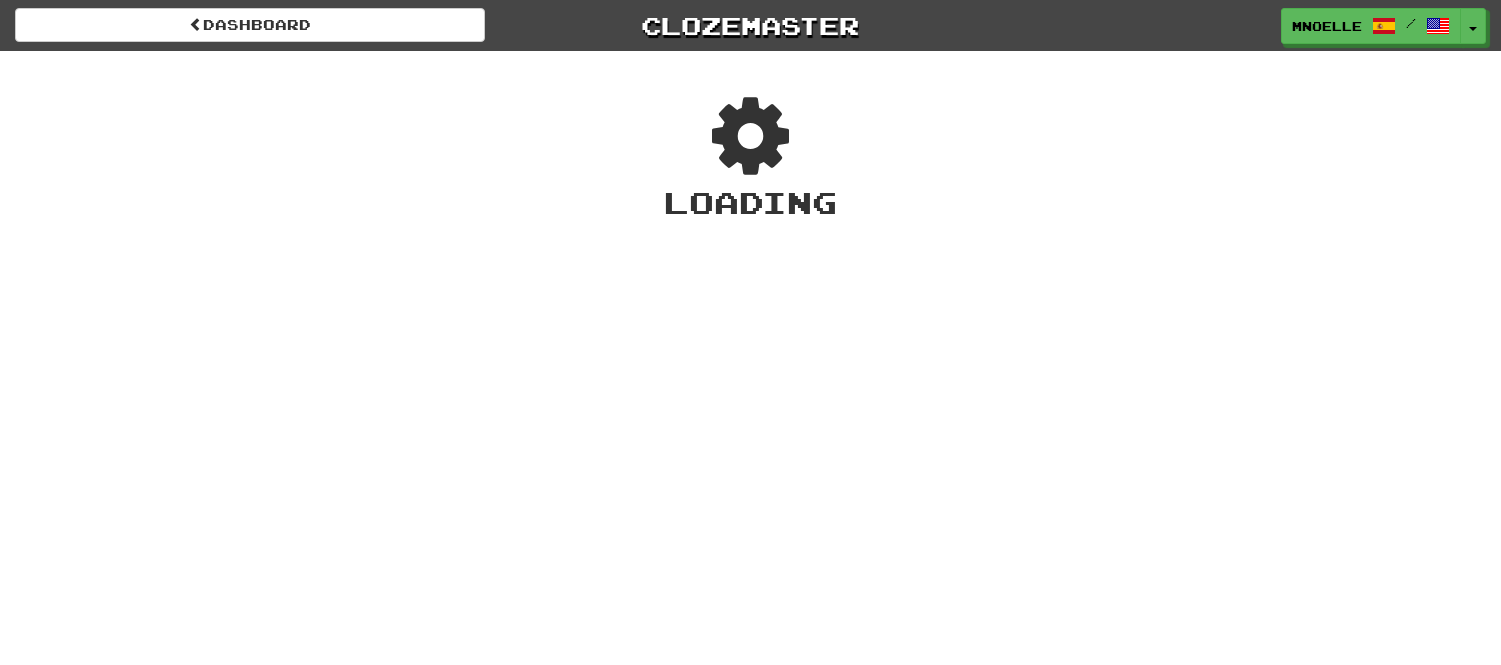 scroll, scrollTop: 0, scrollLeft: 0, axis: both 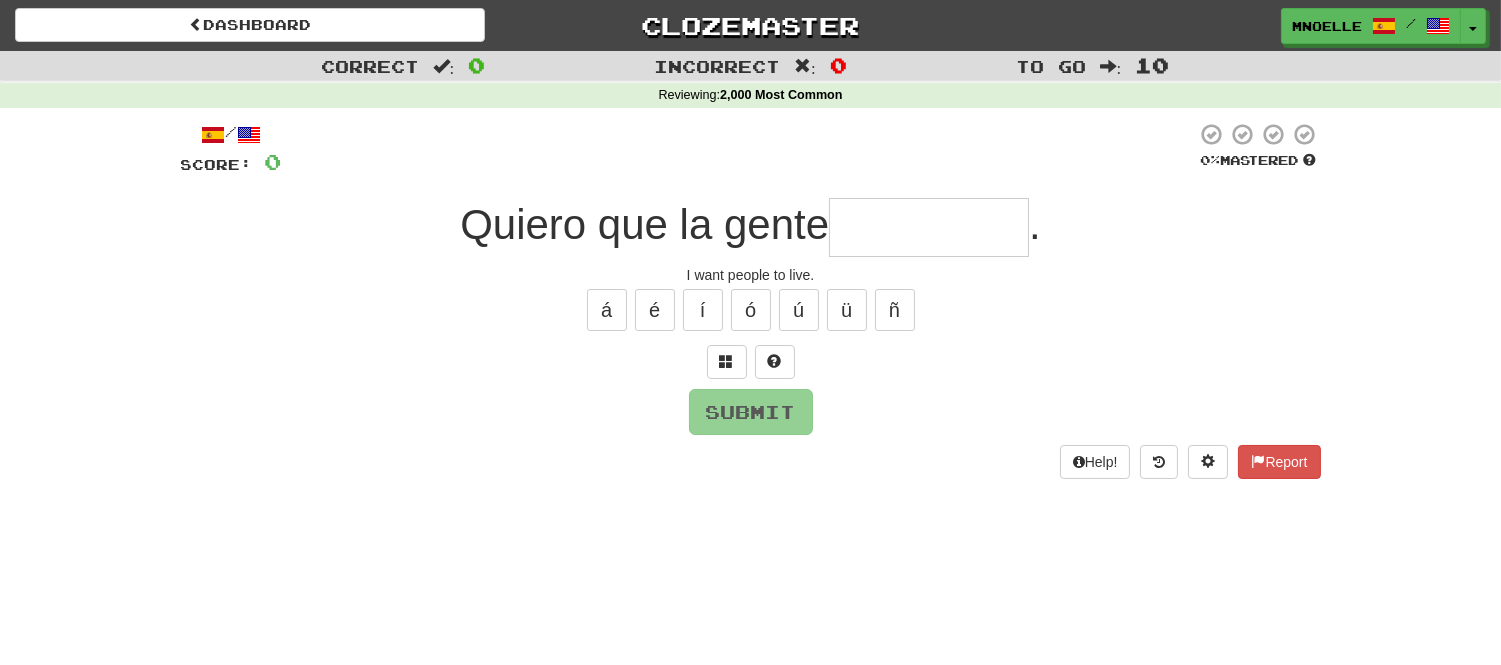 click at bounding box center [929, 227] 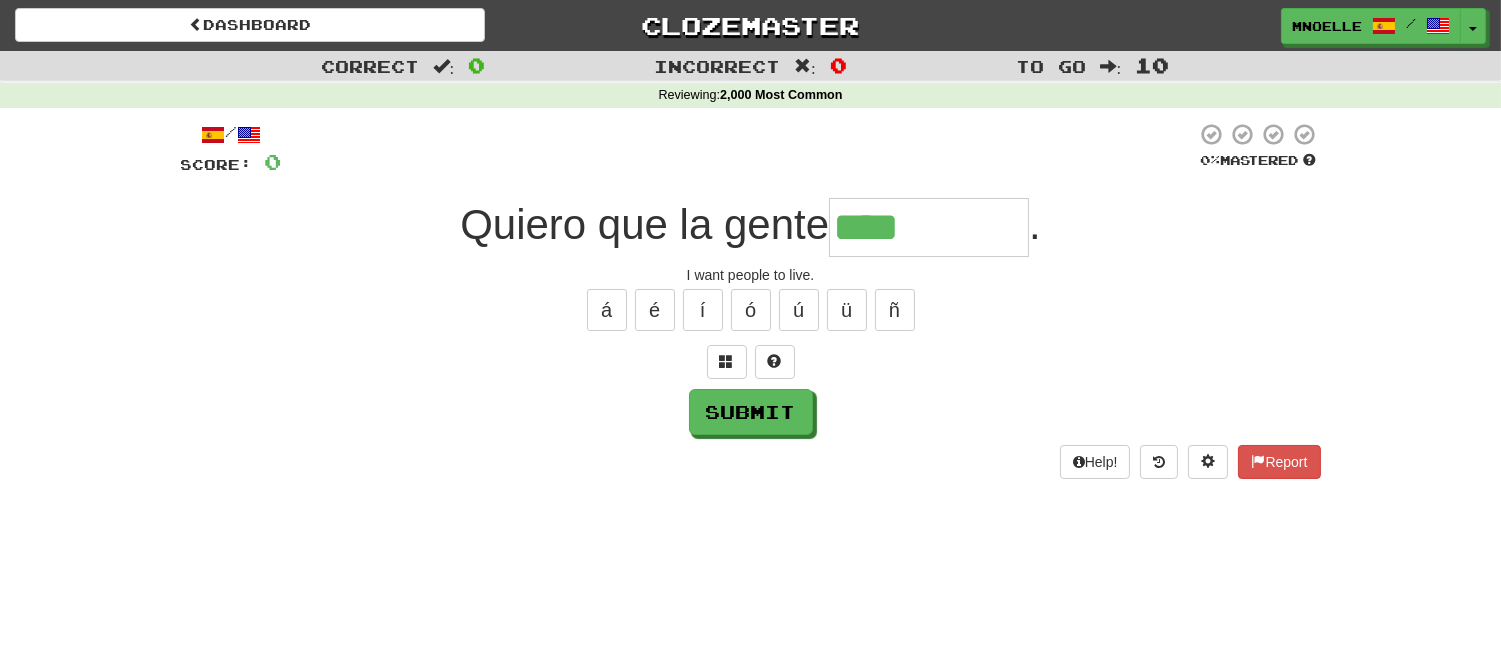 type on "****" 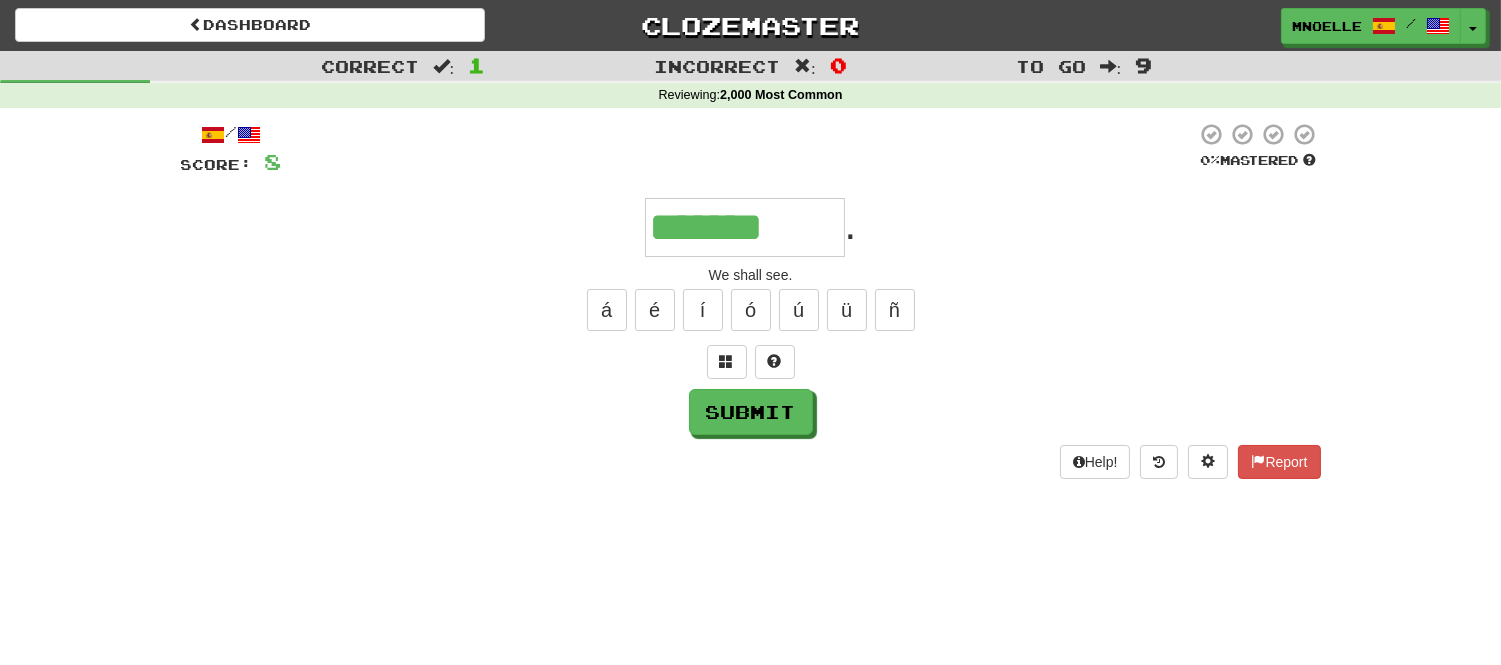 type on "*******" 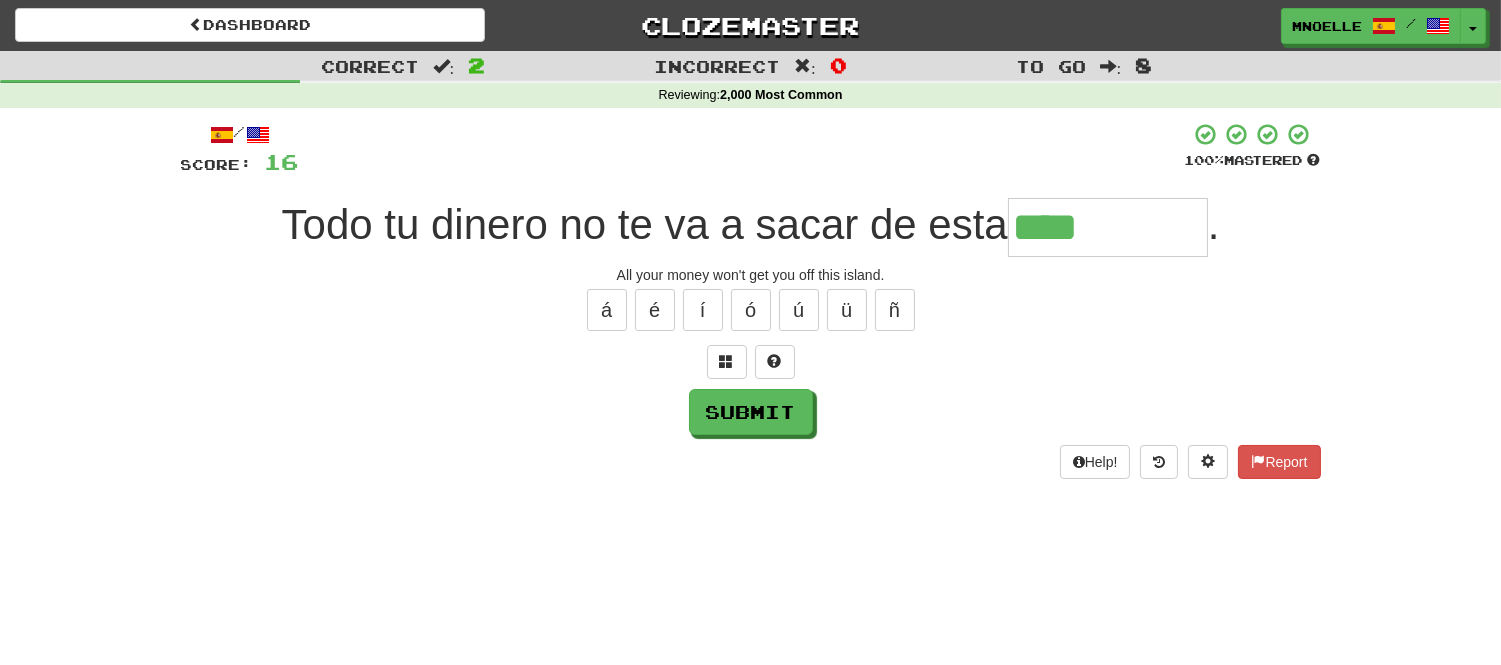 type on "****" 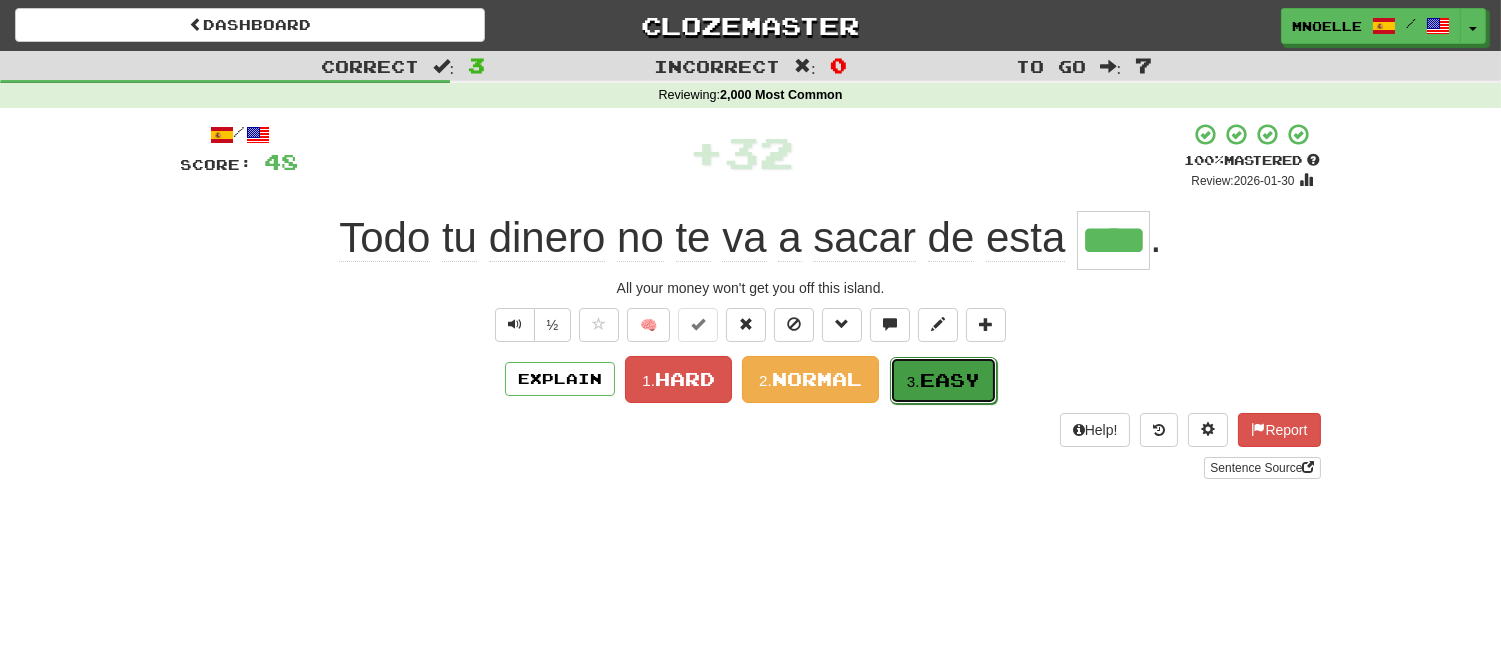 click on "Easy" at bounding box center (950, 380) 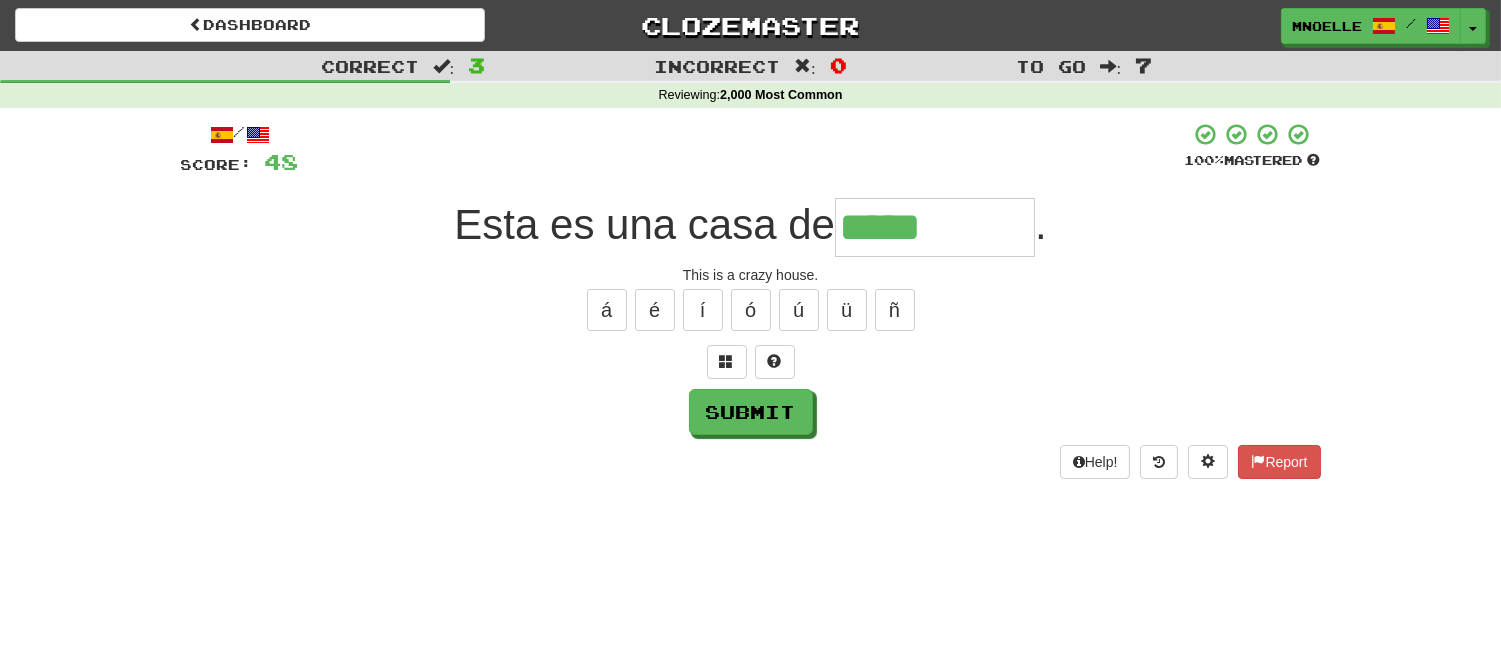 type on "*****" 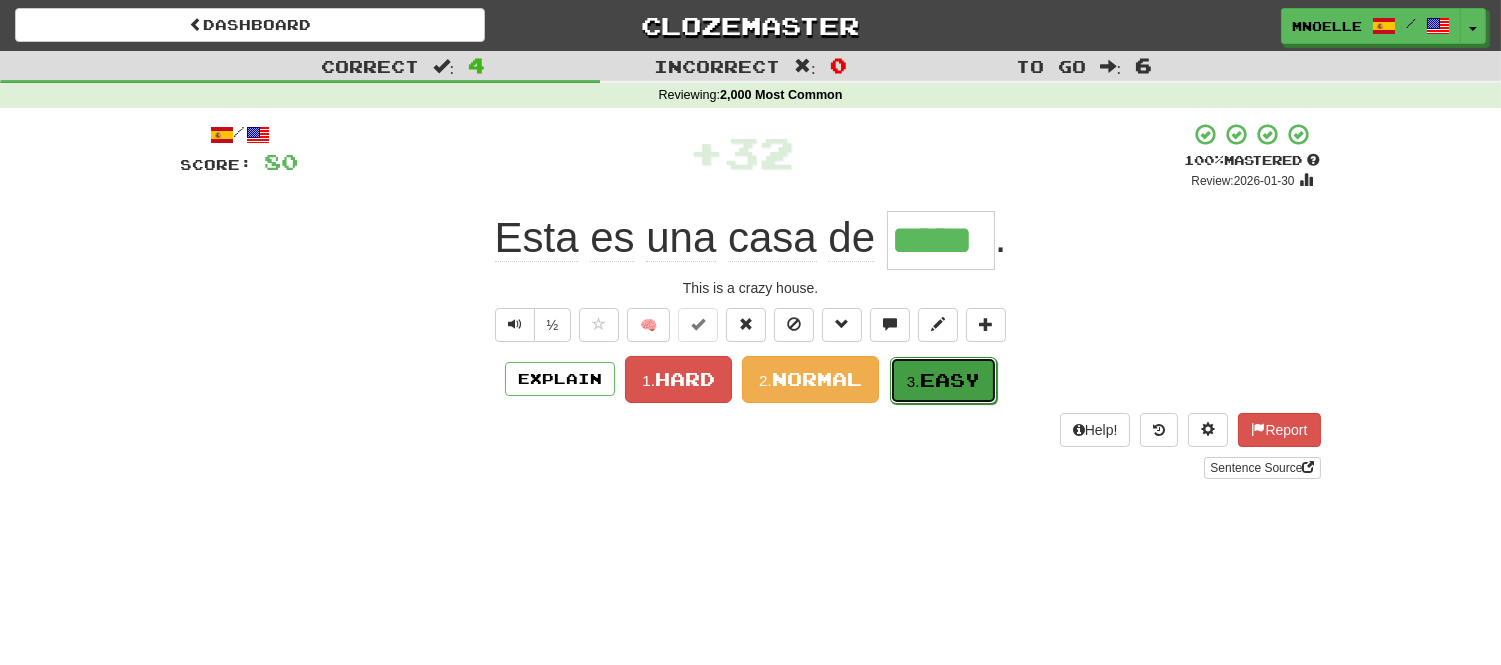 click on "Easy" at bounding box center [950, 380] 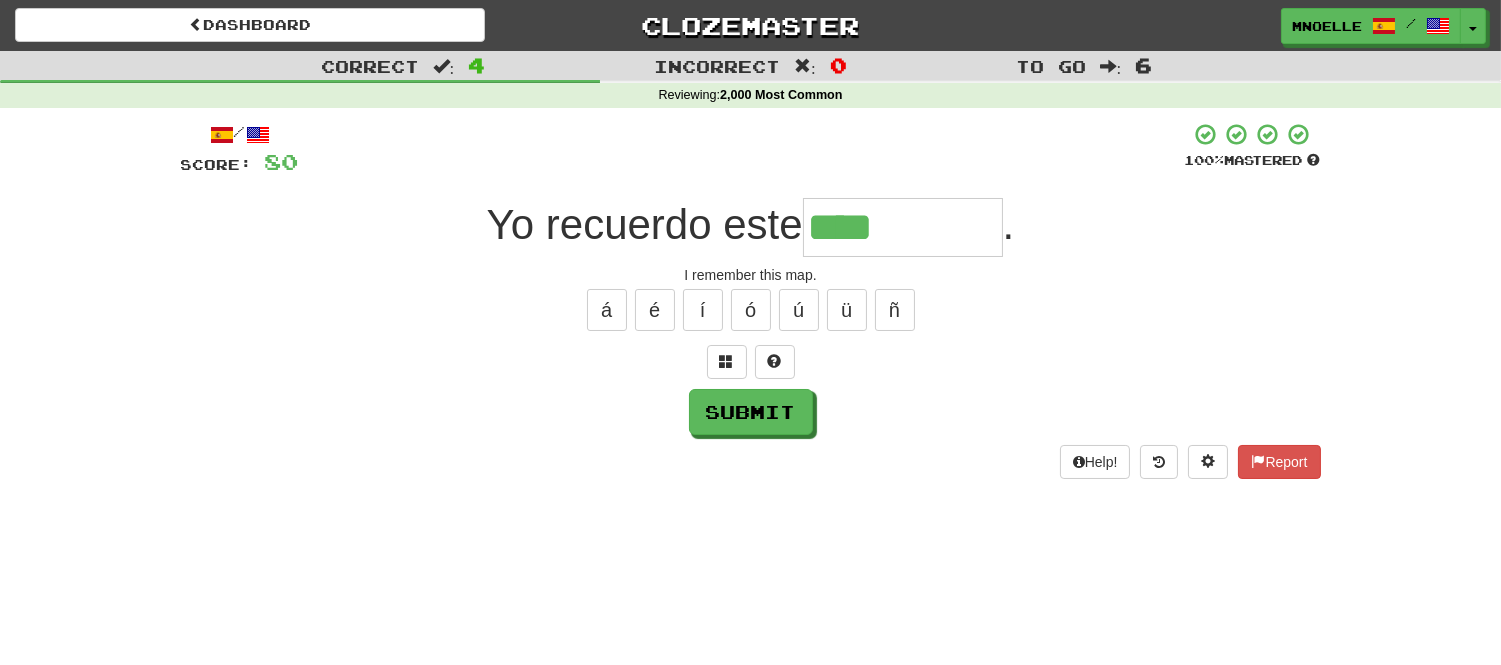 type on "****" 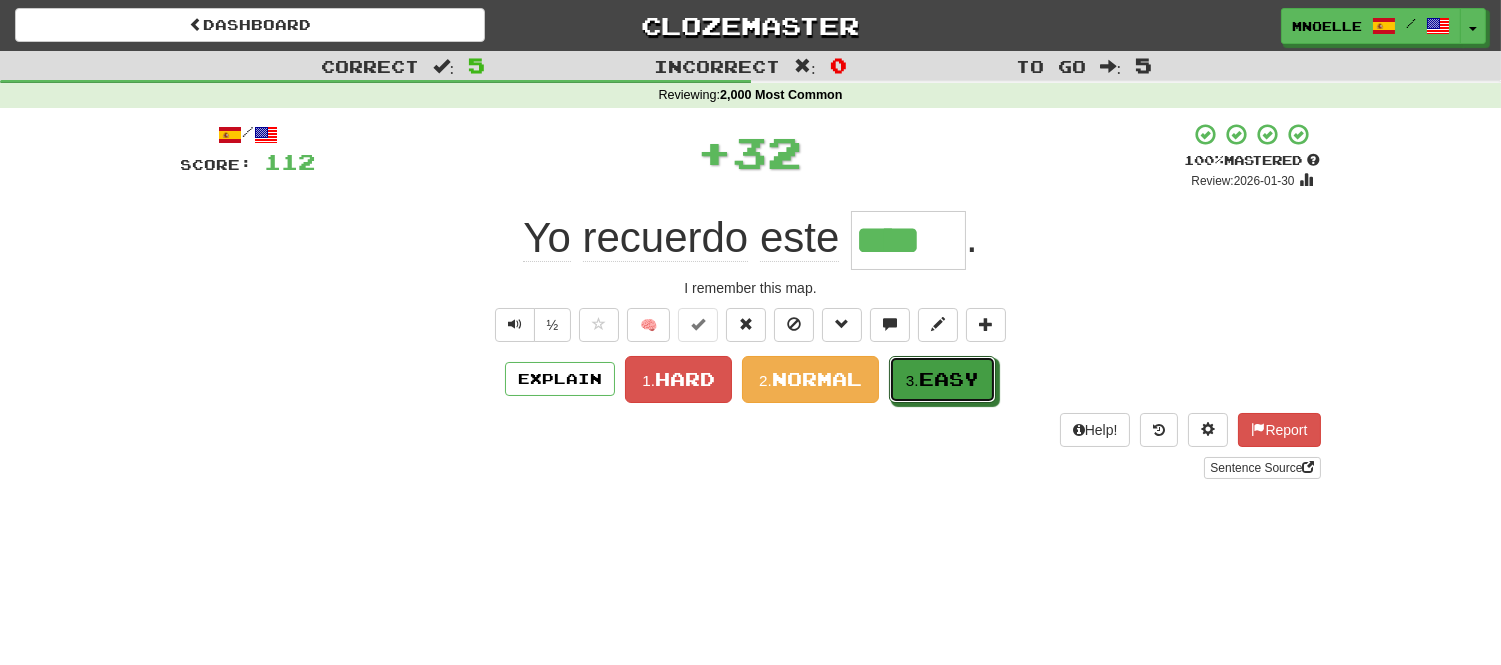 click on "Easy" at bounding box center (949, 379) 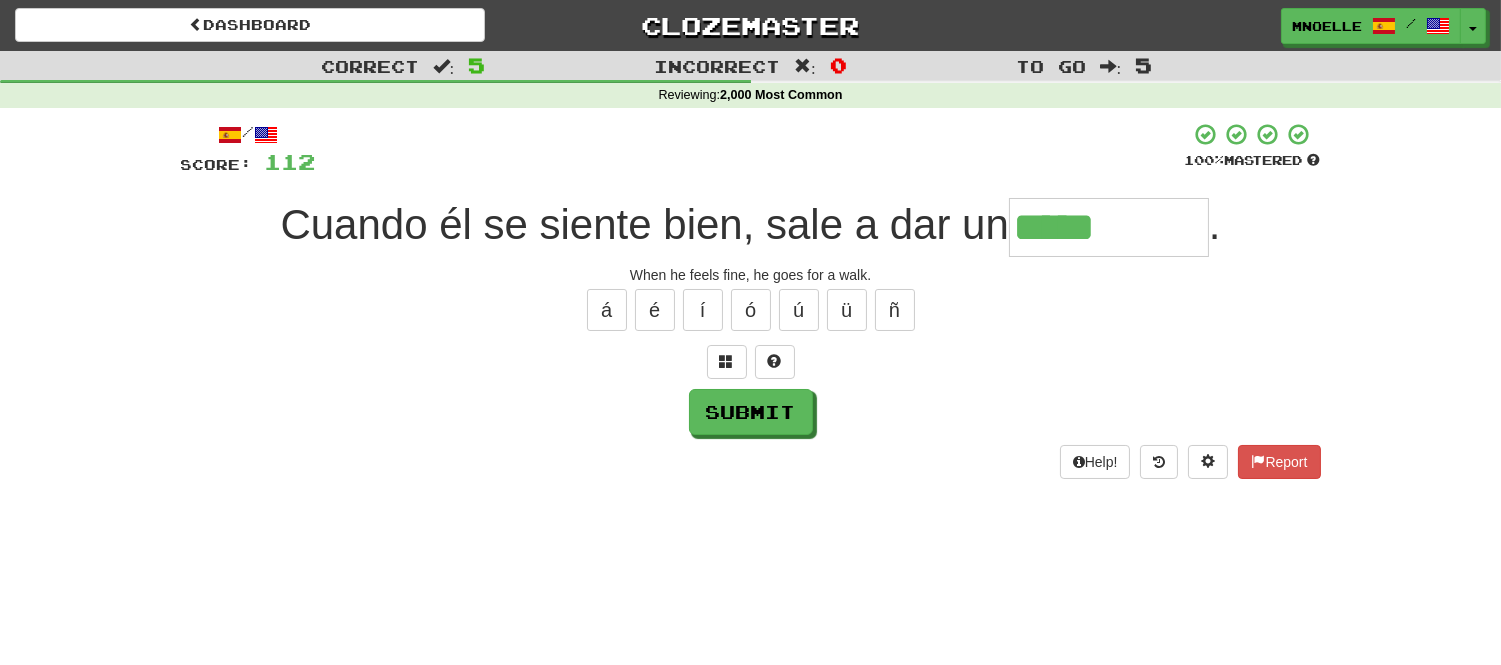 type on "*****" 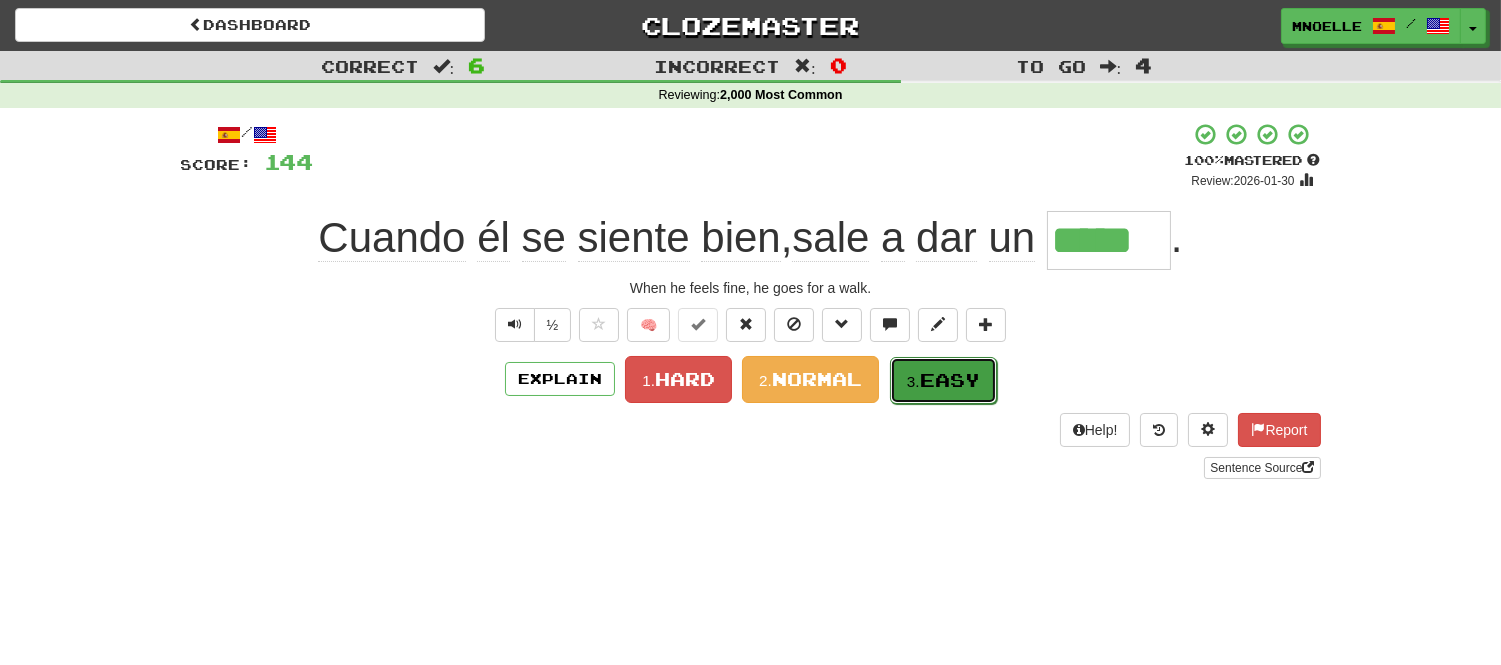 click on "Easy" at bounding box center [950, 380] 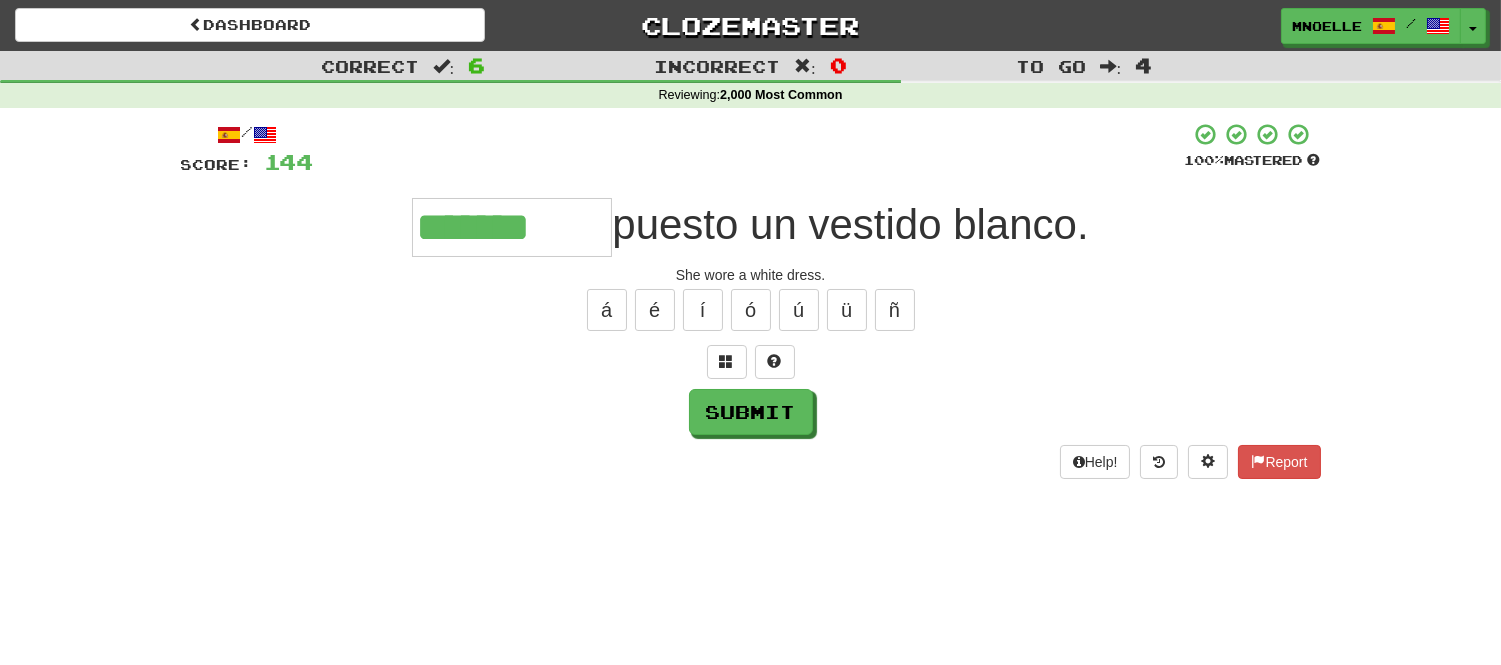 type on "*******" 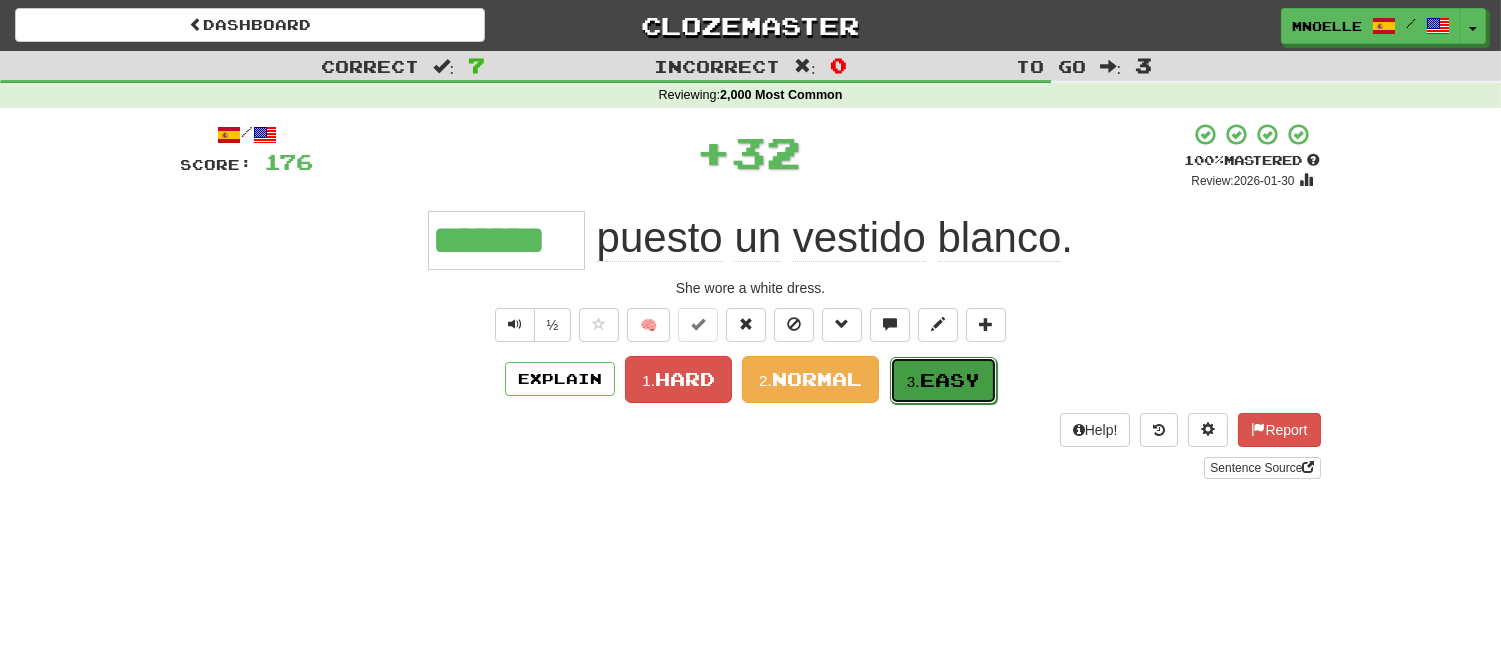 click on "Easy" at bounding box center [950, 380] 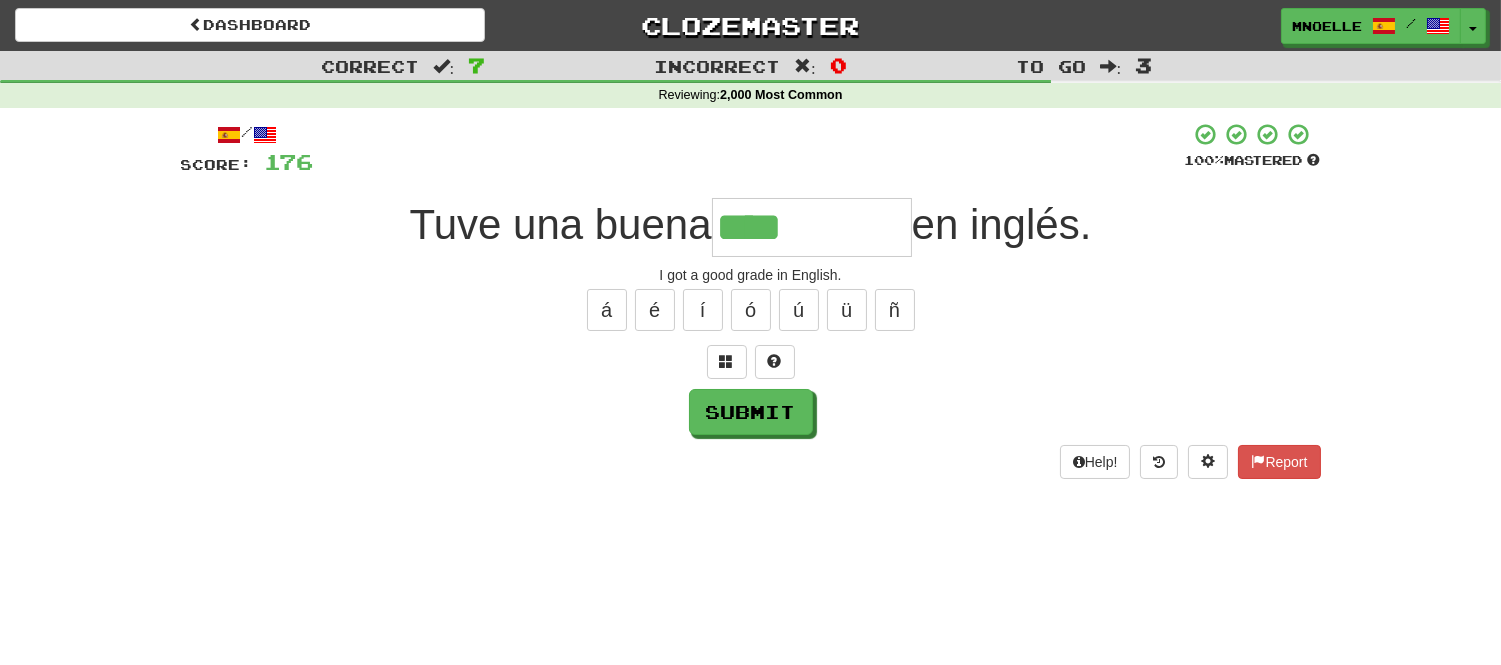 type on "****" 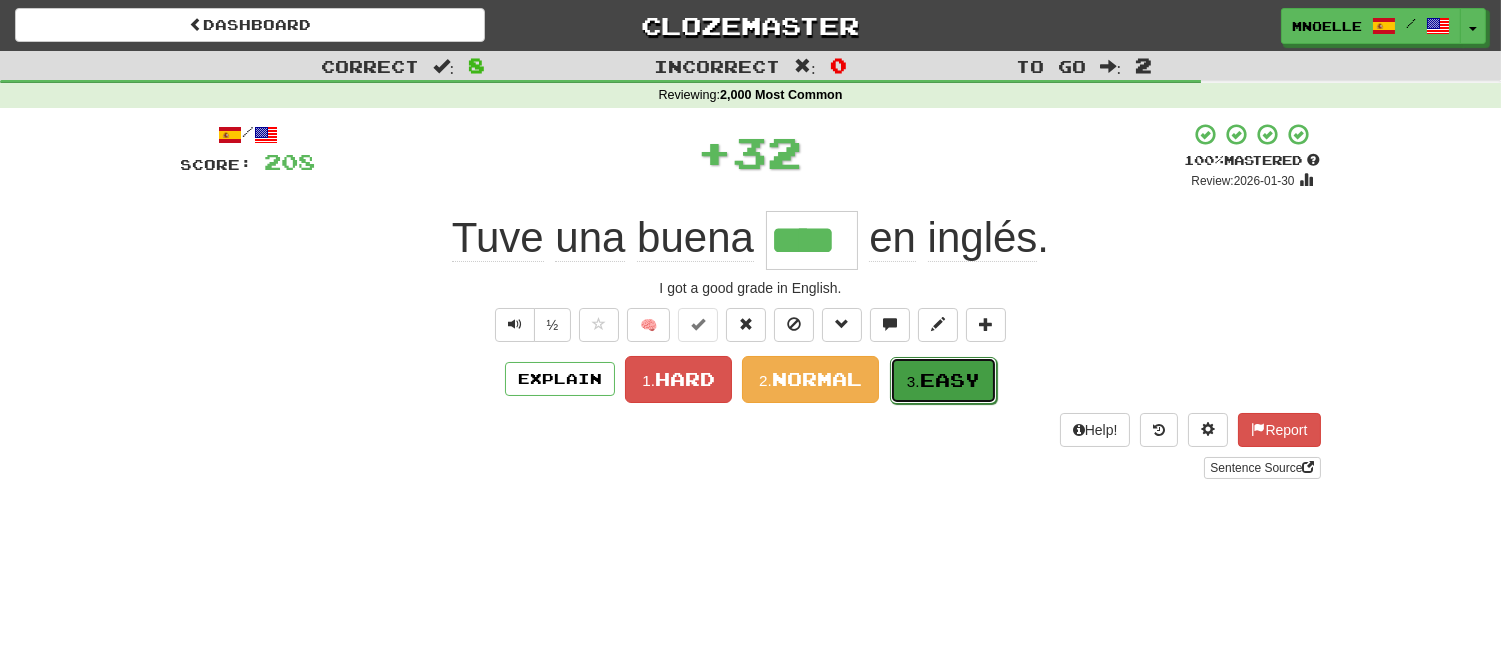 click on "Easy" at bounding box center (950, 380) 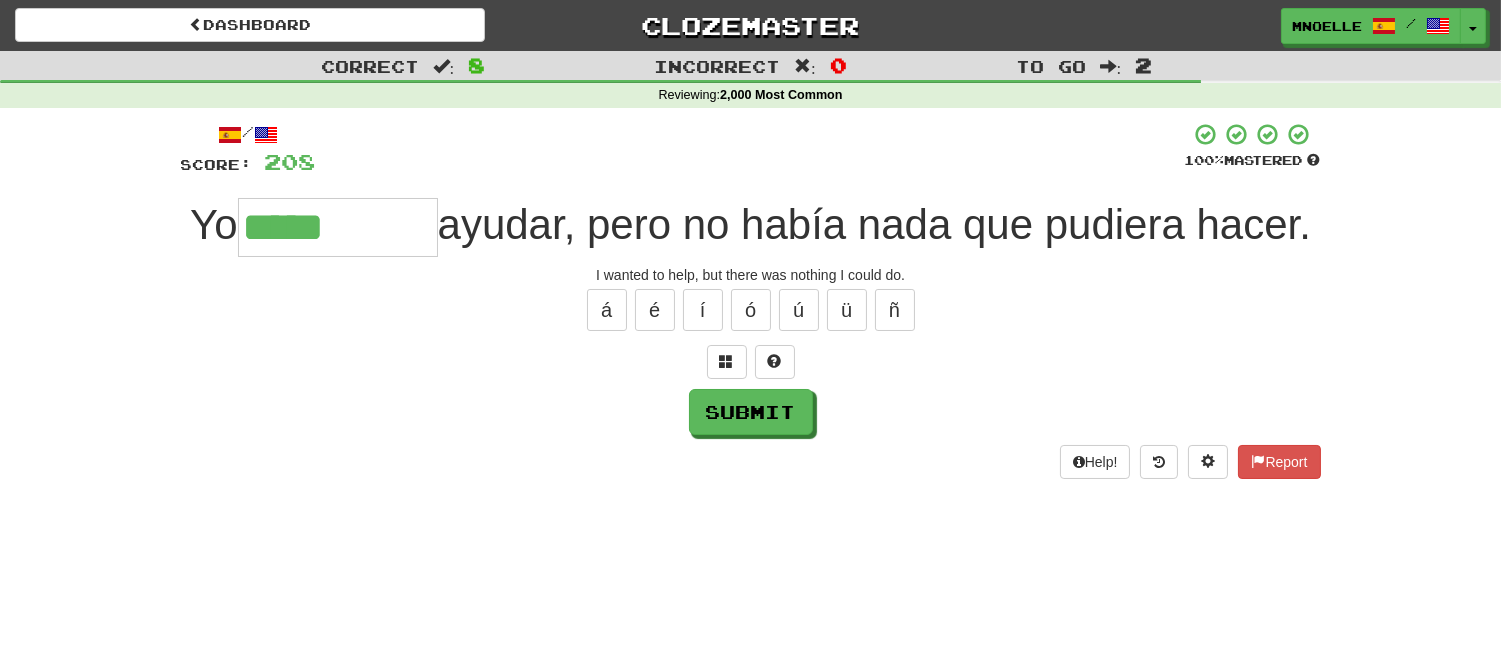 type on "*****" 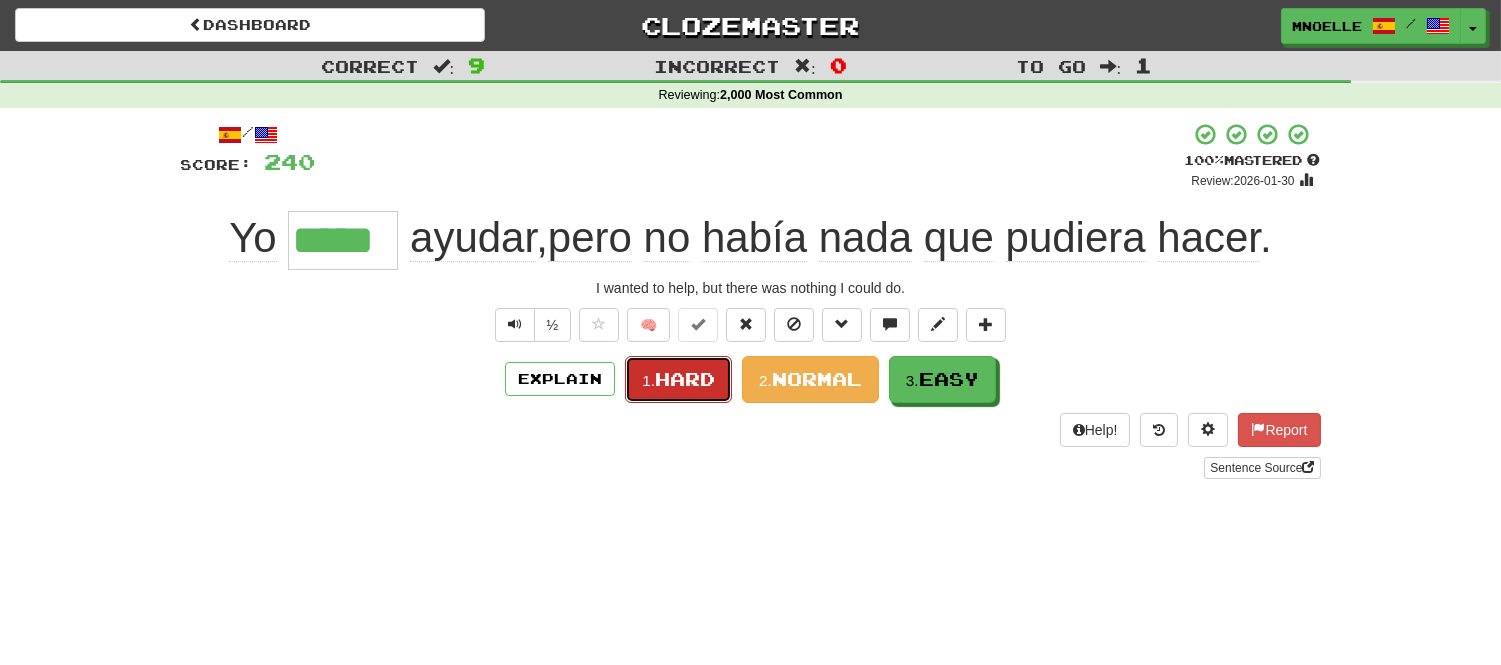 click on "Hard" at bounding box center [685, 379] 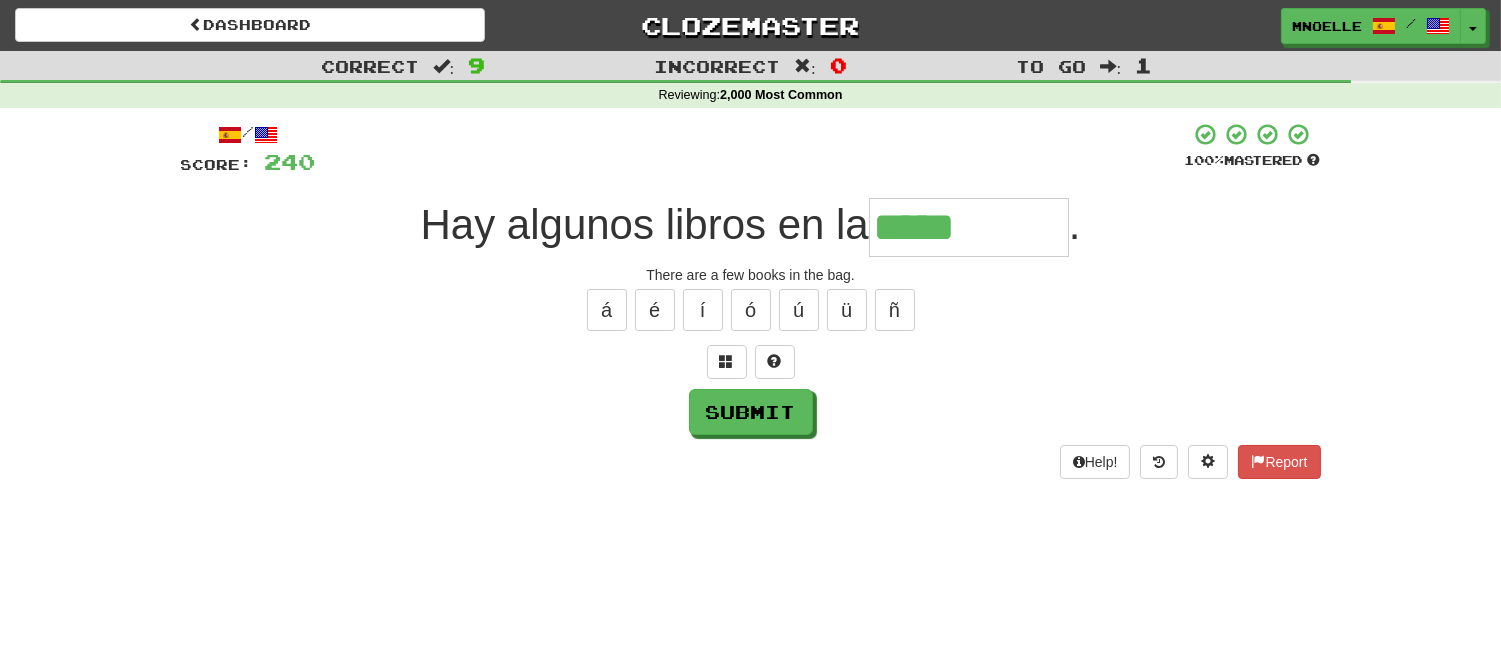 type on "*****" 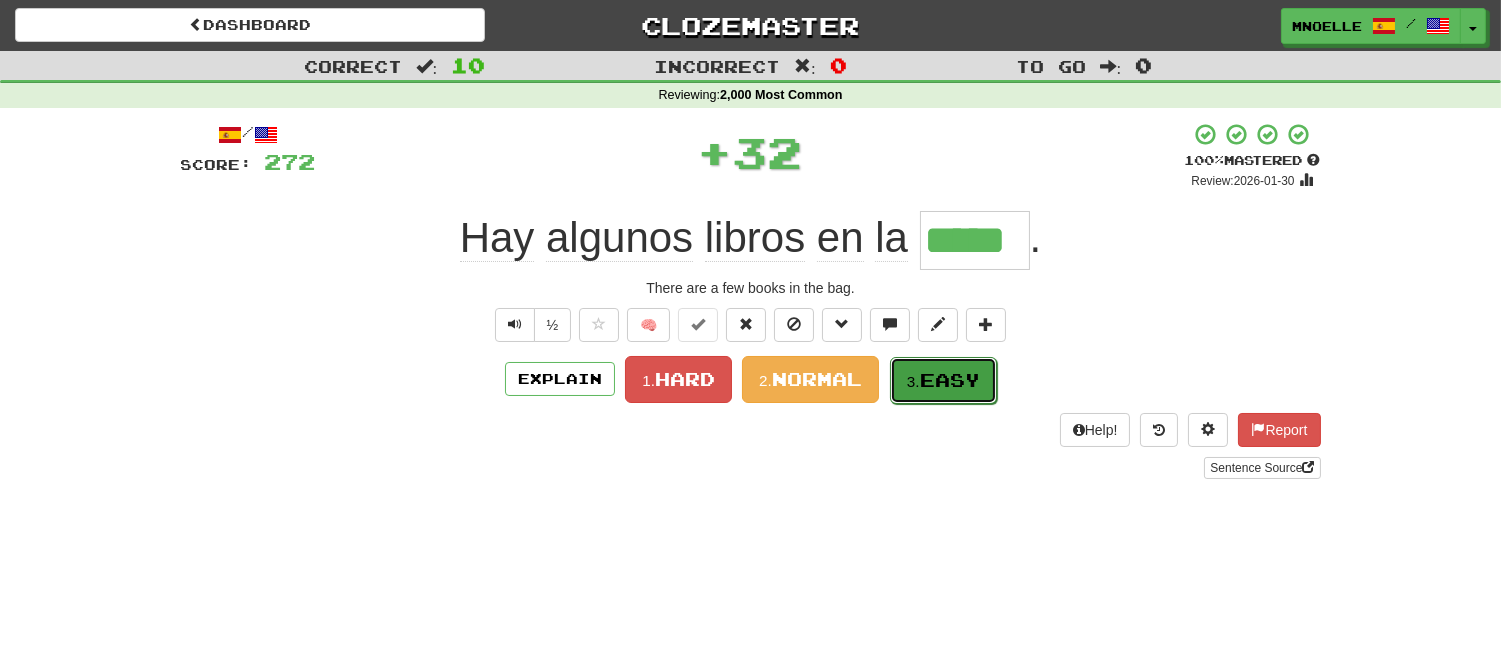 click on "3.  Easy" at bounding box center (943, 380) 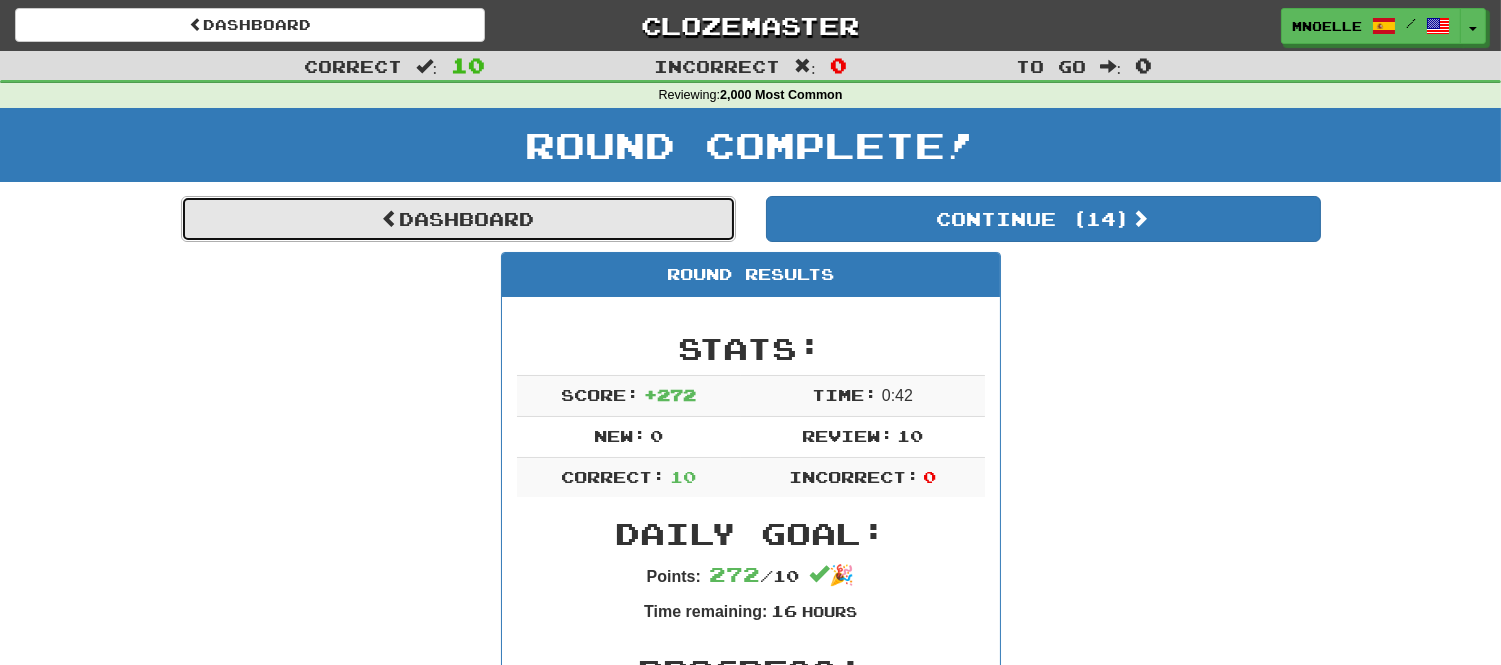 click on "Dashboard" at bounding box center (458, 219) 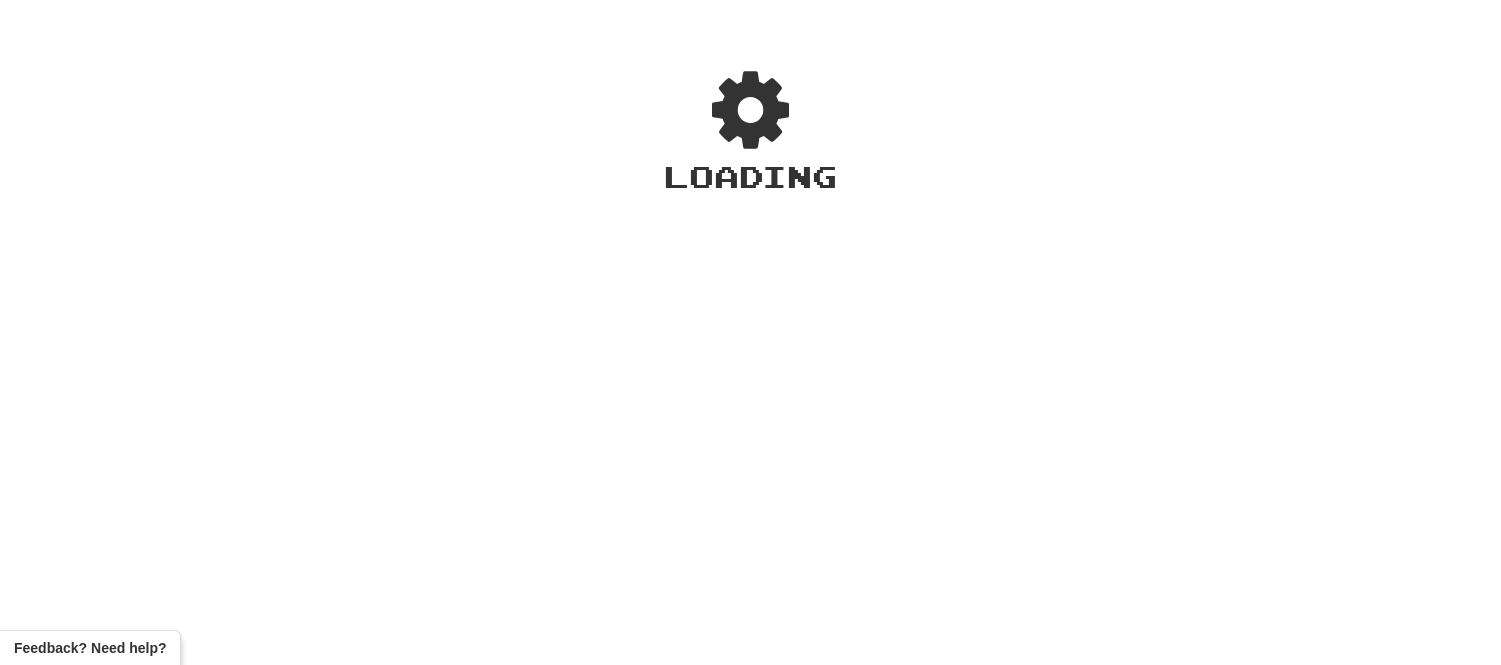 scroll, scrollTop: 0, scrollLeft: 0, axis: both 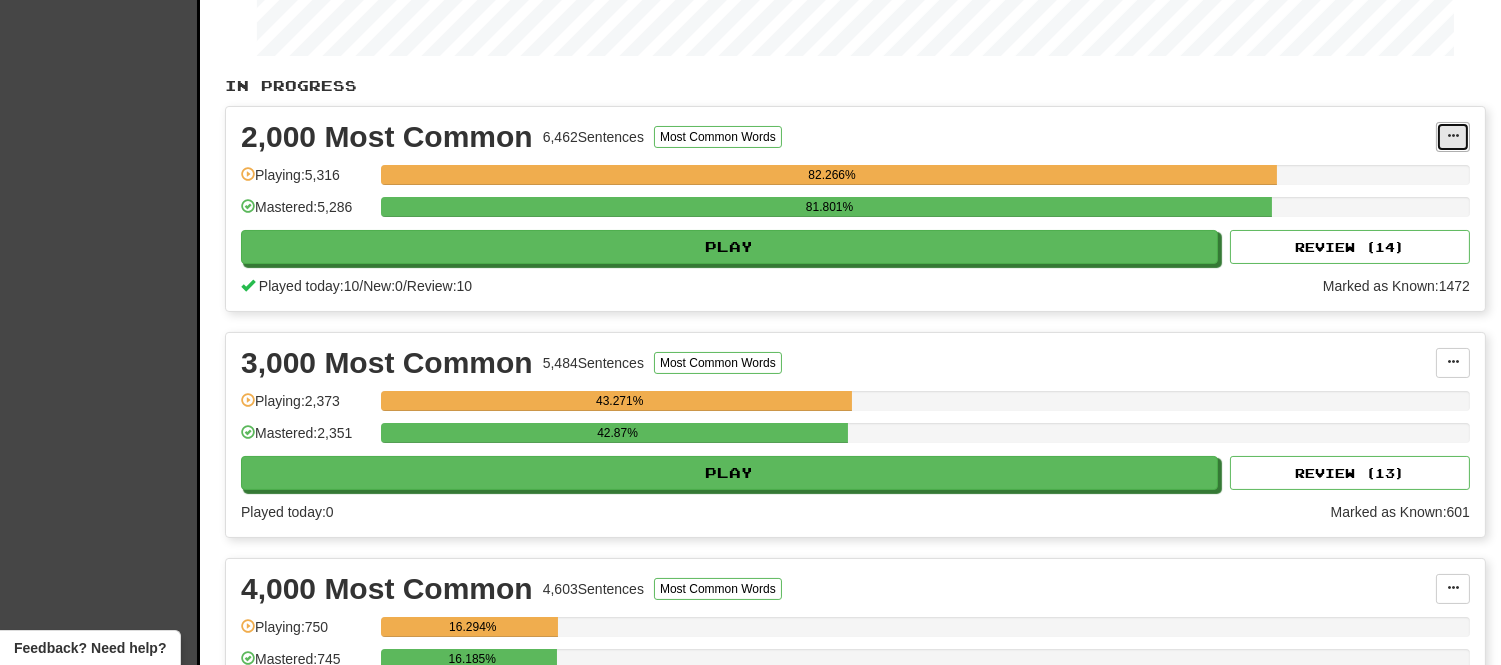 click at bounding box center (1453, 136) 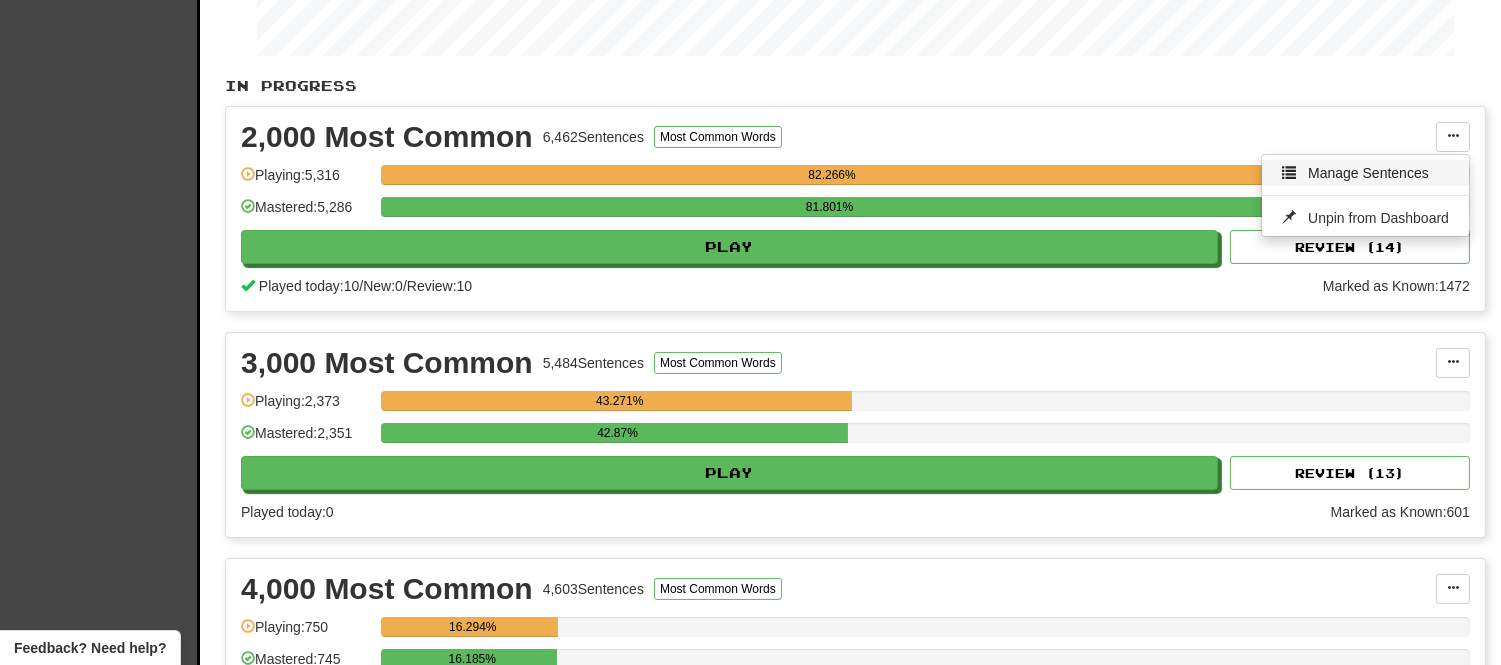 click on "Manage Sentences" at bounding box center (1368, 173) 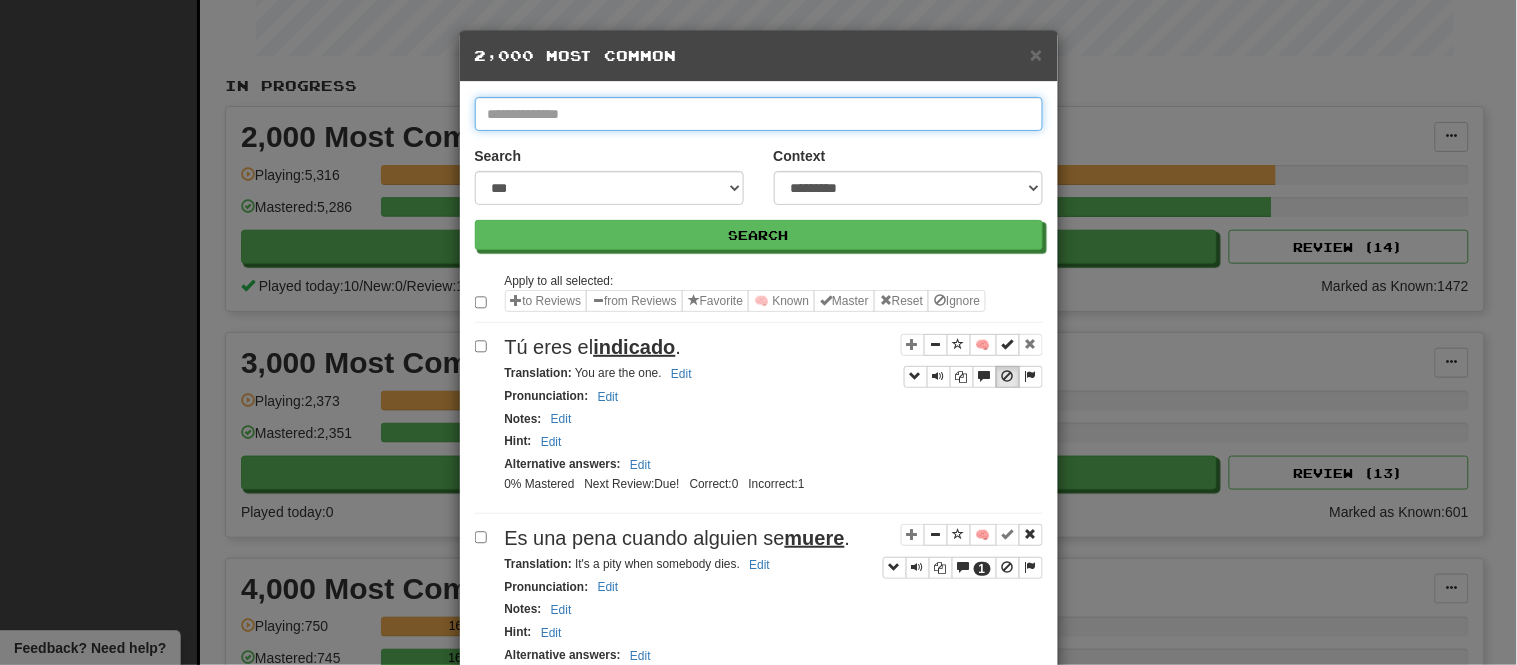 click at bounding box center [759, 114] 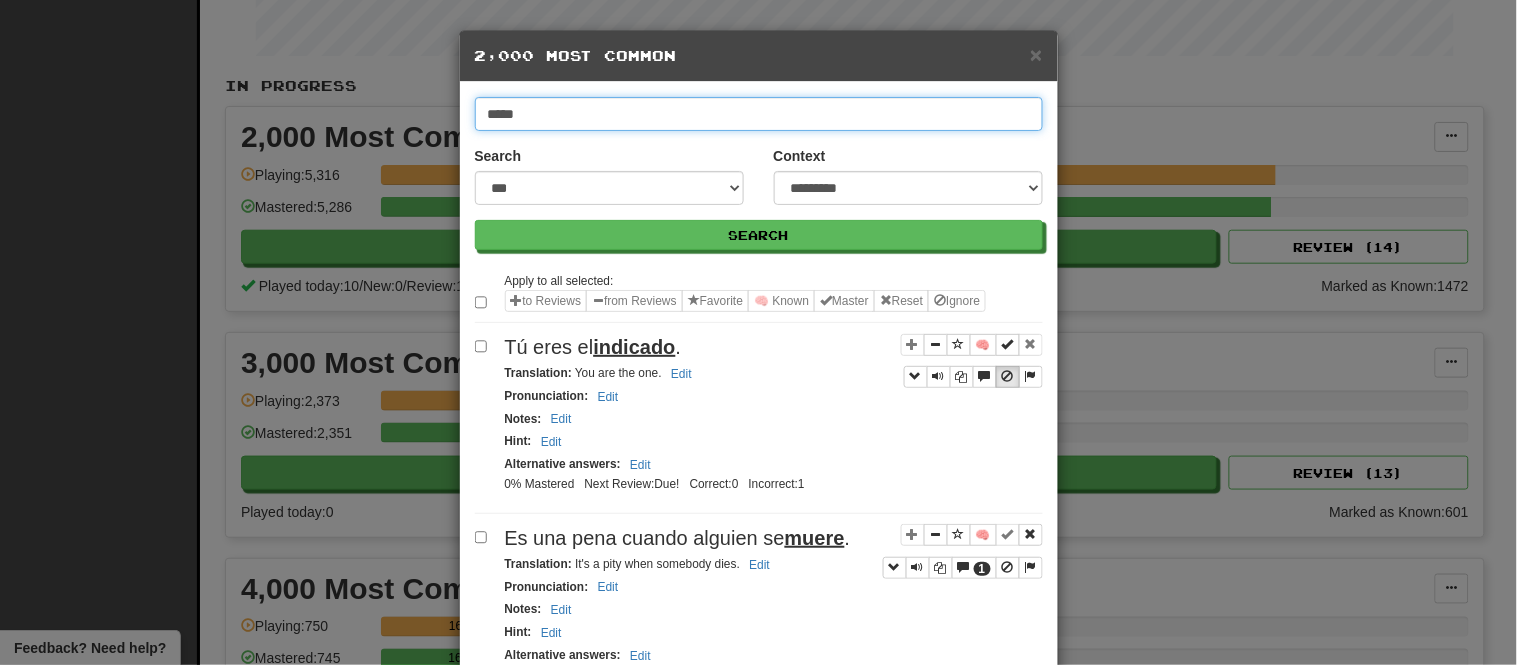 type on "*****" 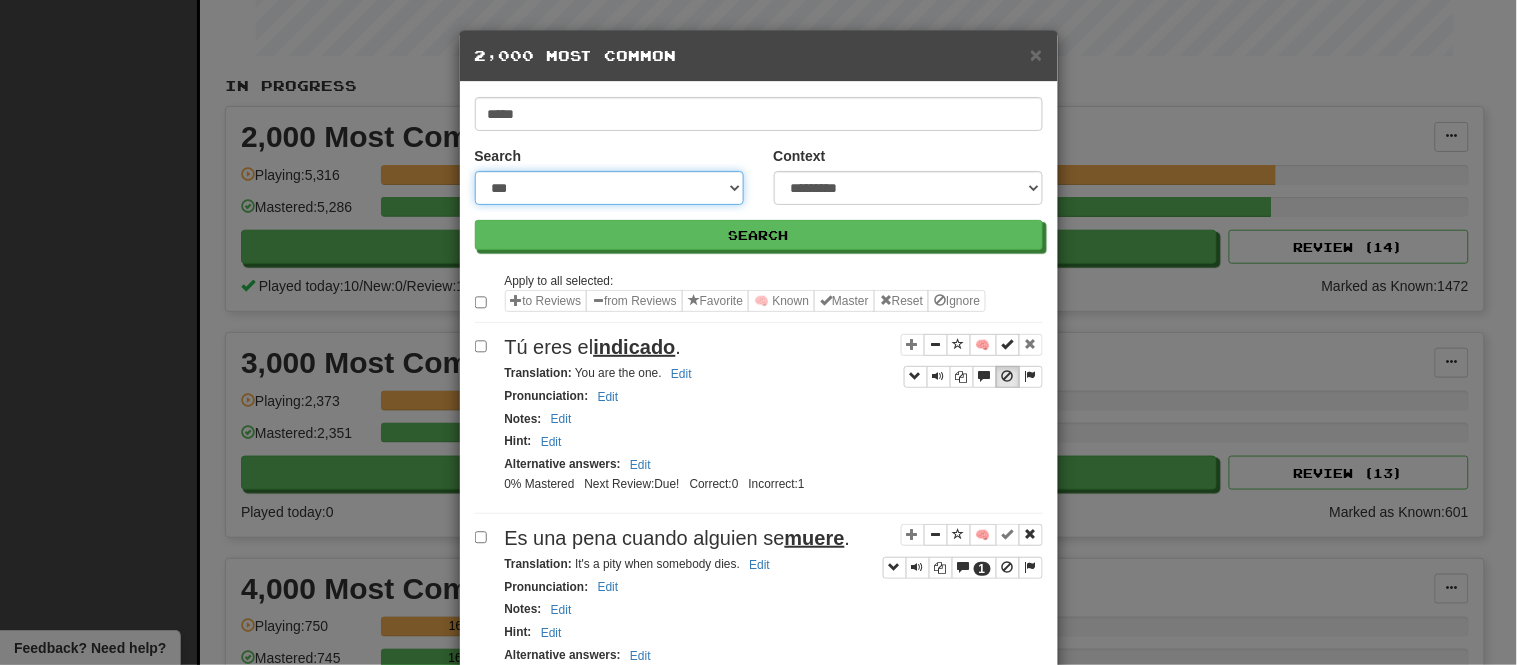 click on "**********" at bounding box center (609, 188) 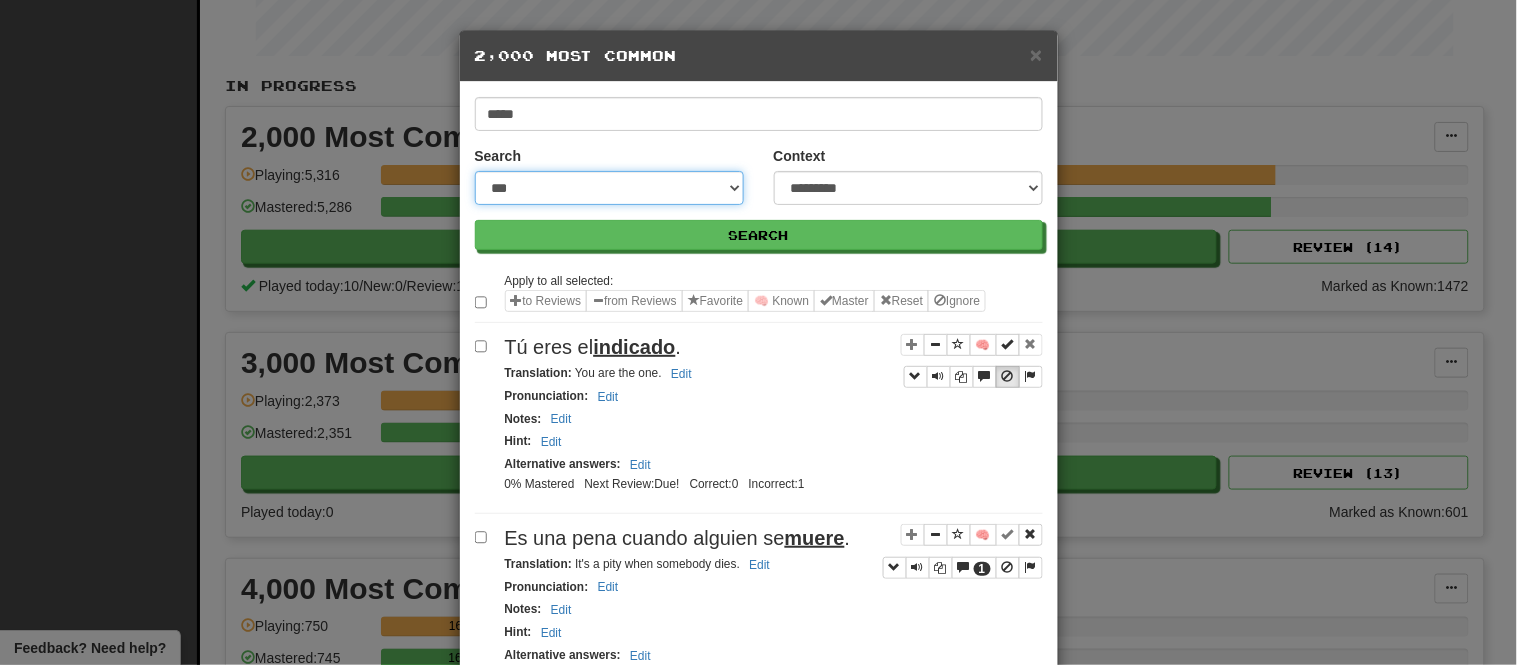 select on "***" 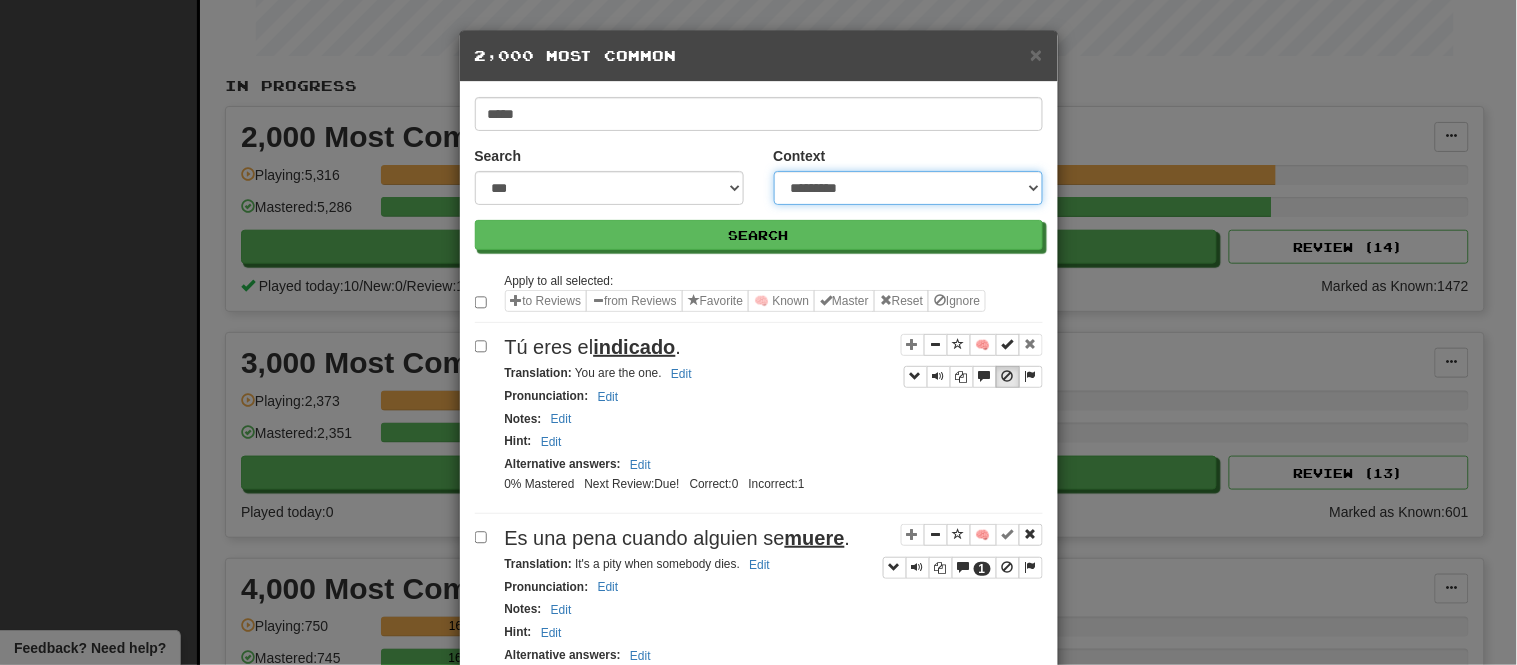 click on "**********" at bounding box center [908, 188] 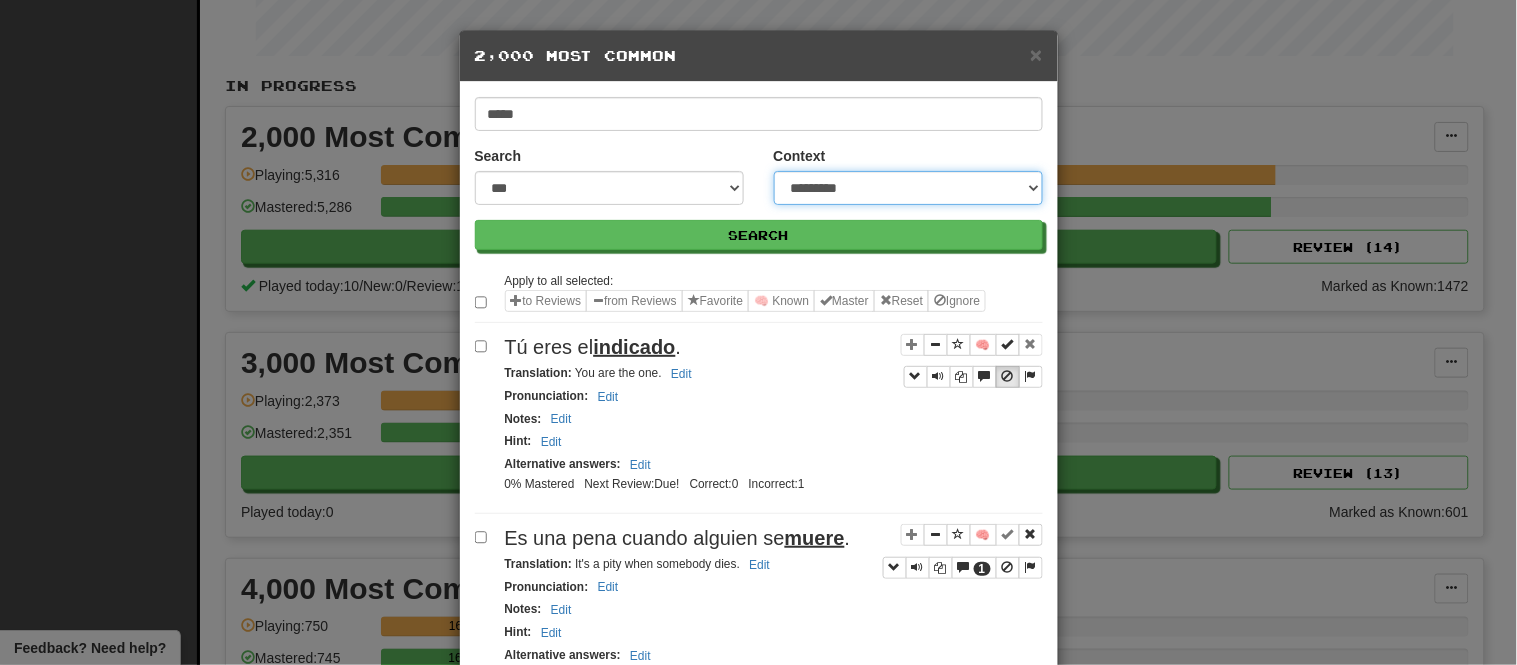 select on "*****" 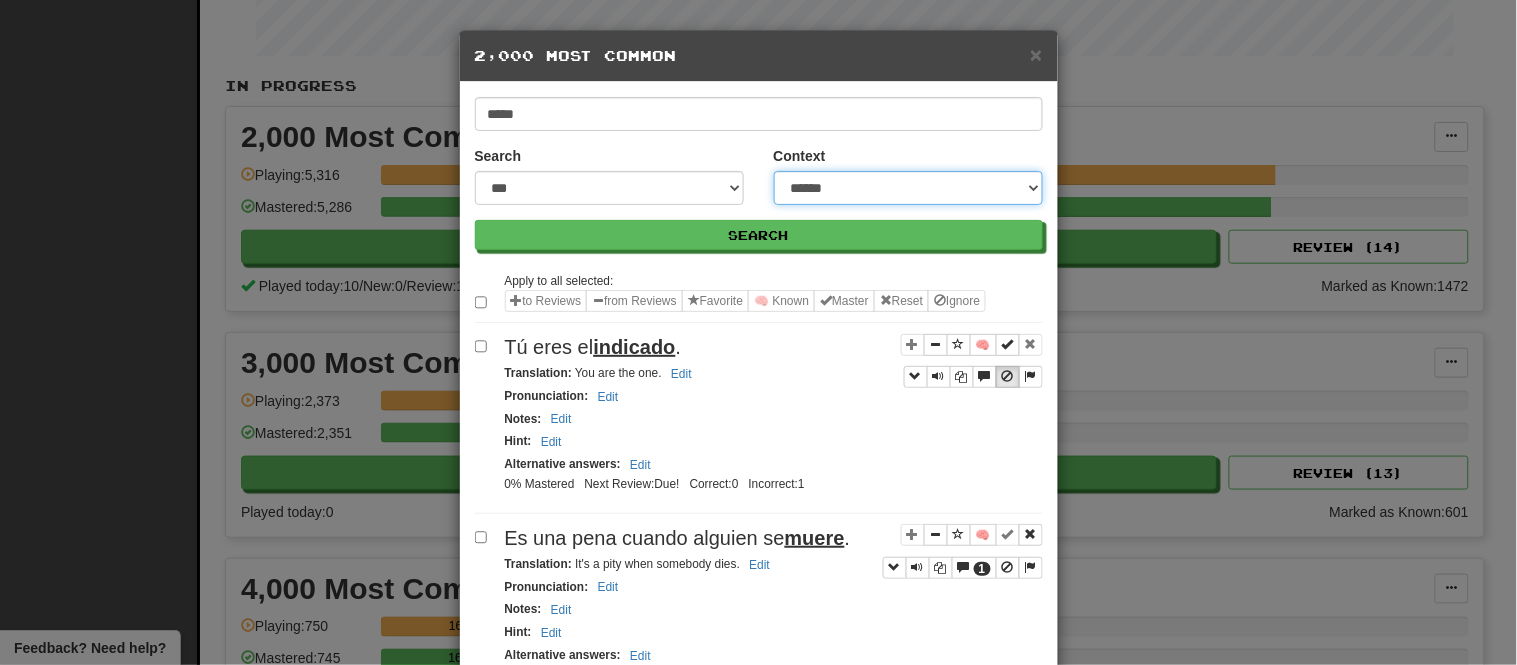 click on "**********" at bounding box center (908, 188) 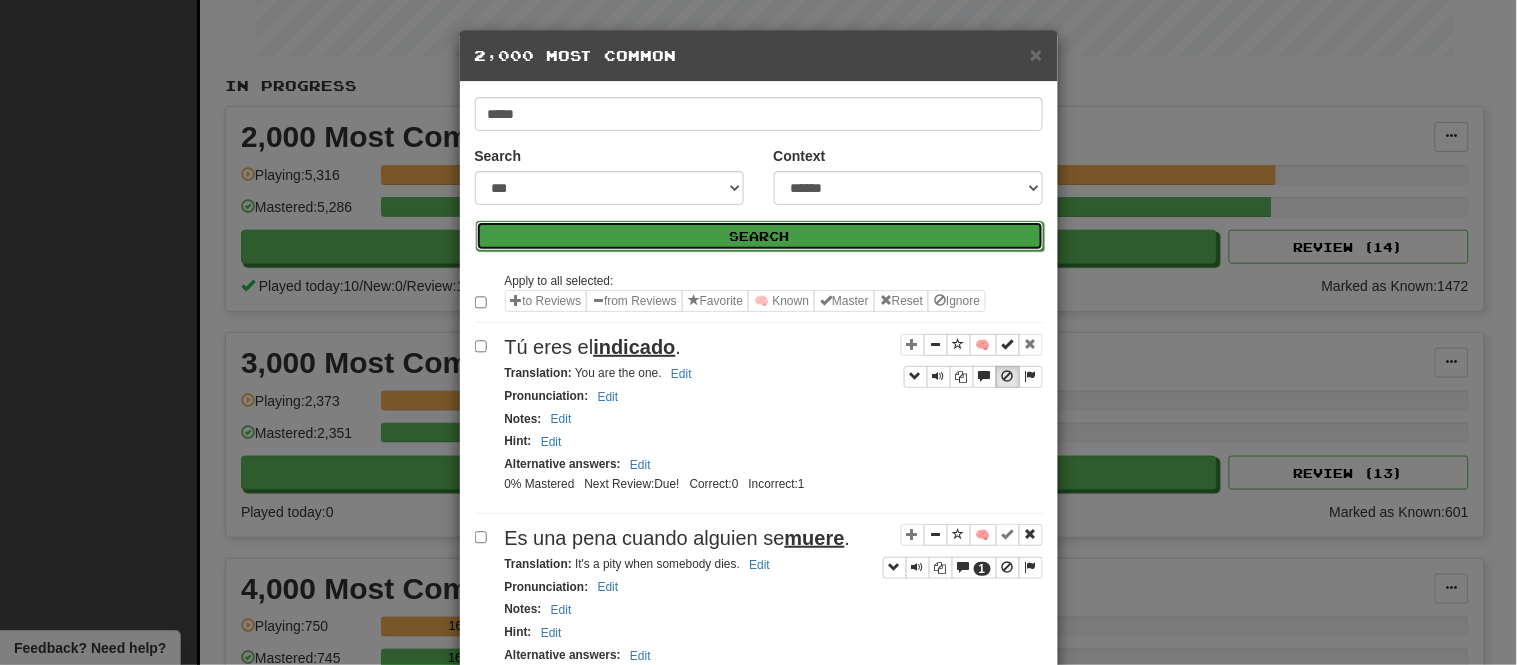 click on "Search" at bounding box center (760, 236) 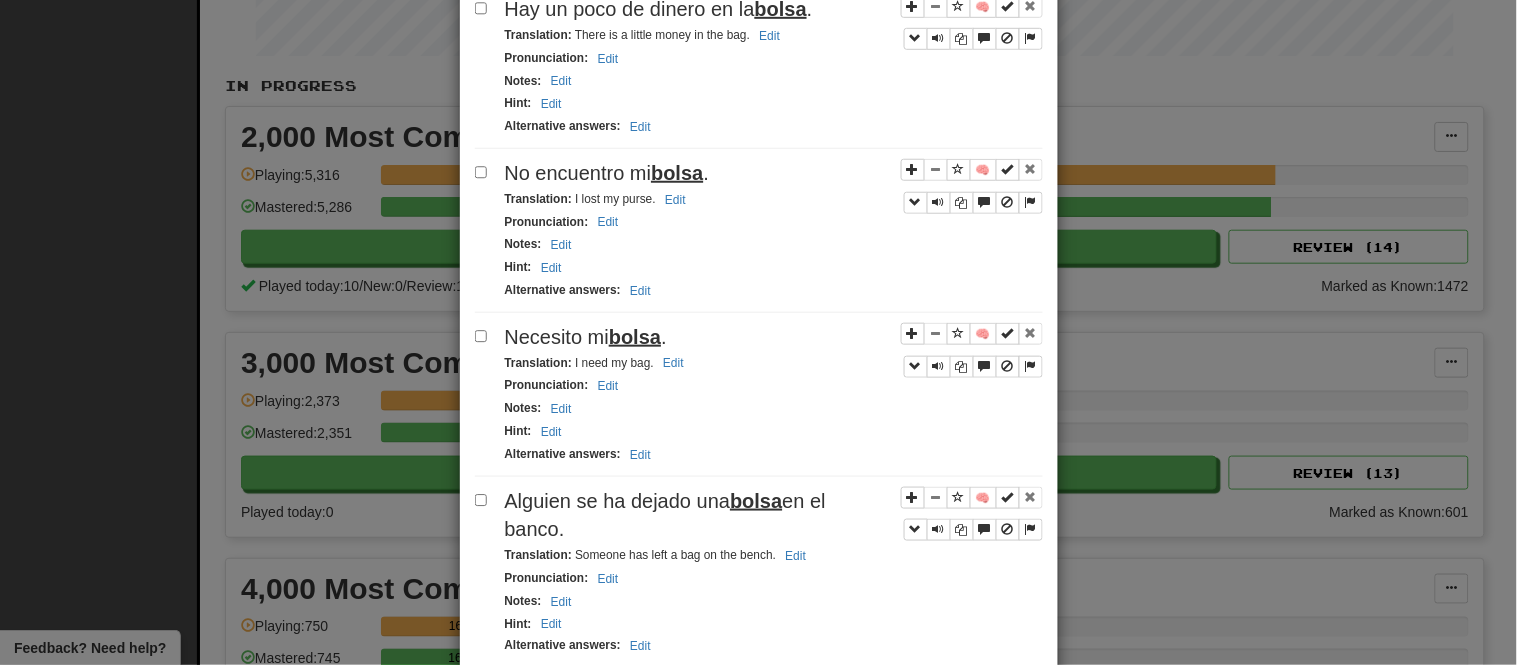 scroll, scrollTop: 425, scrollLeft: 0, axis: vertical 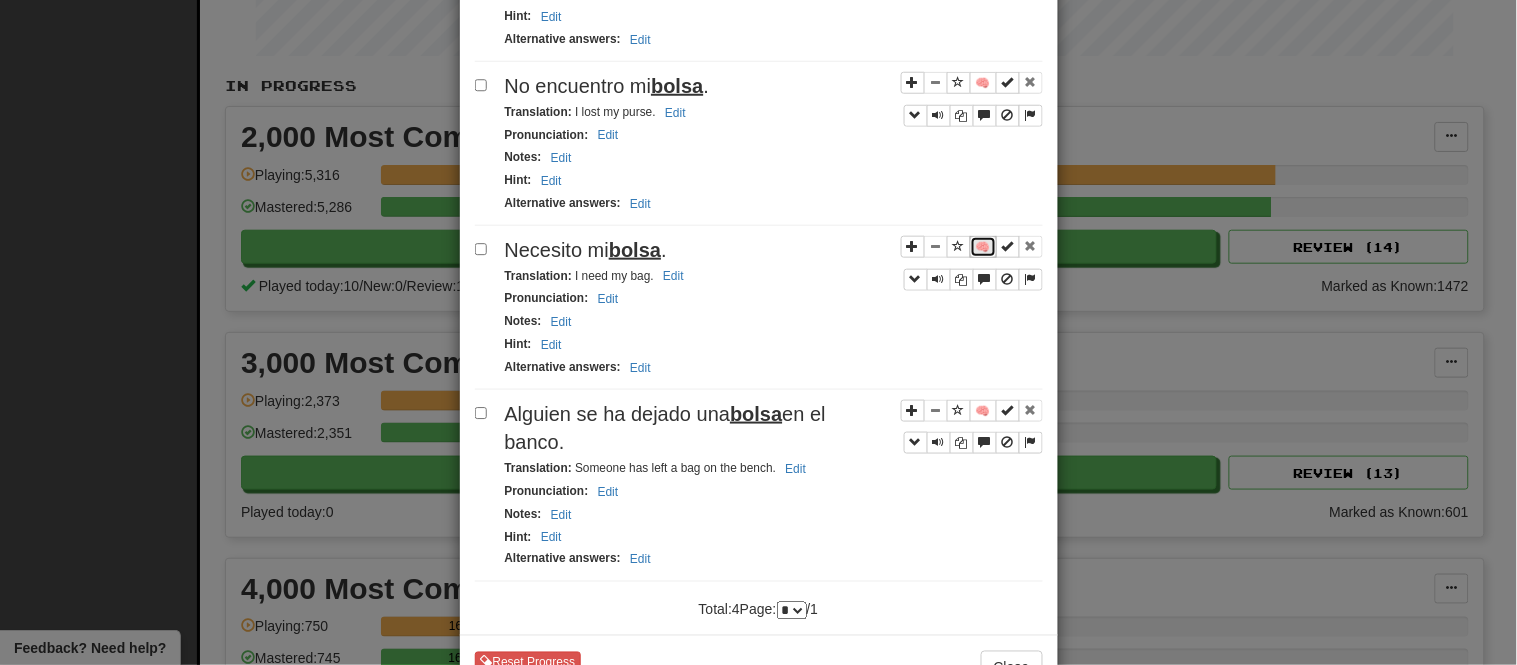 click on "🧠" at bounding box center [983, 247] 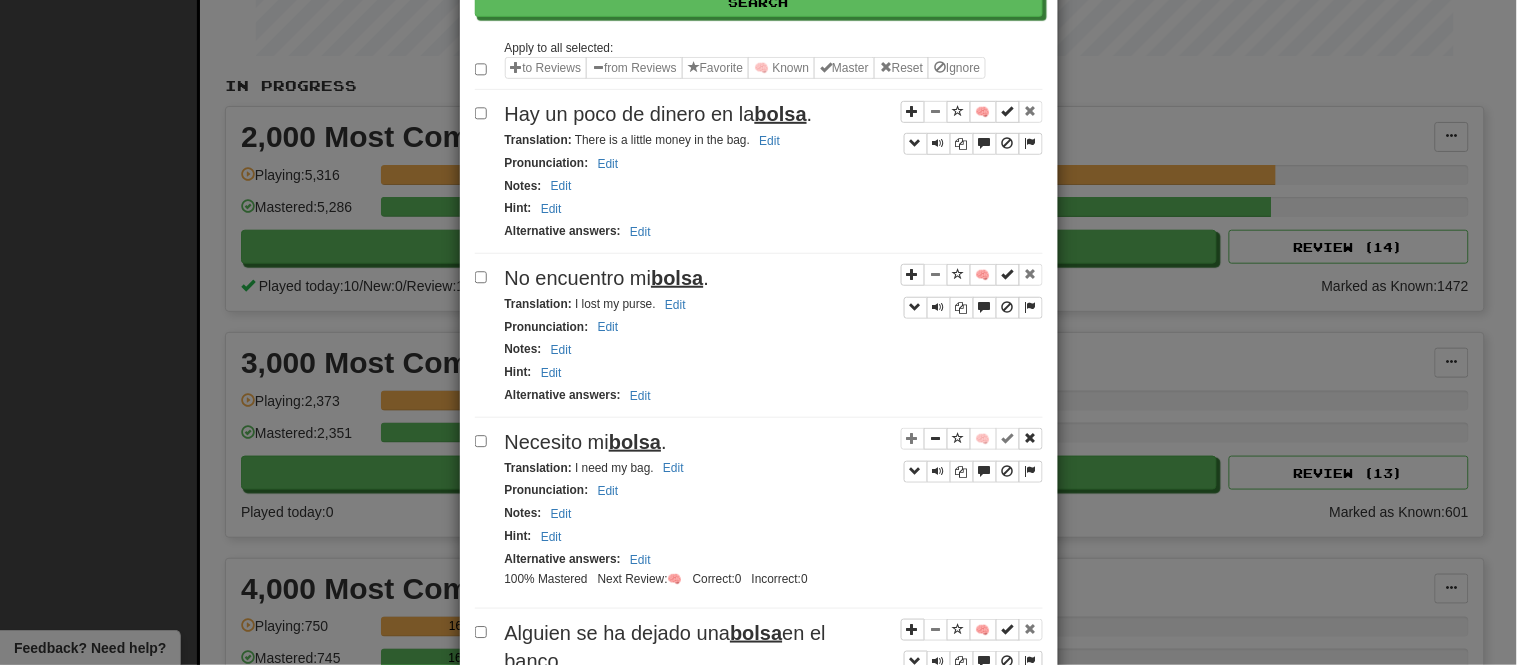 scroll, scrollTop: 0, scrollLeft: 0, axis: both 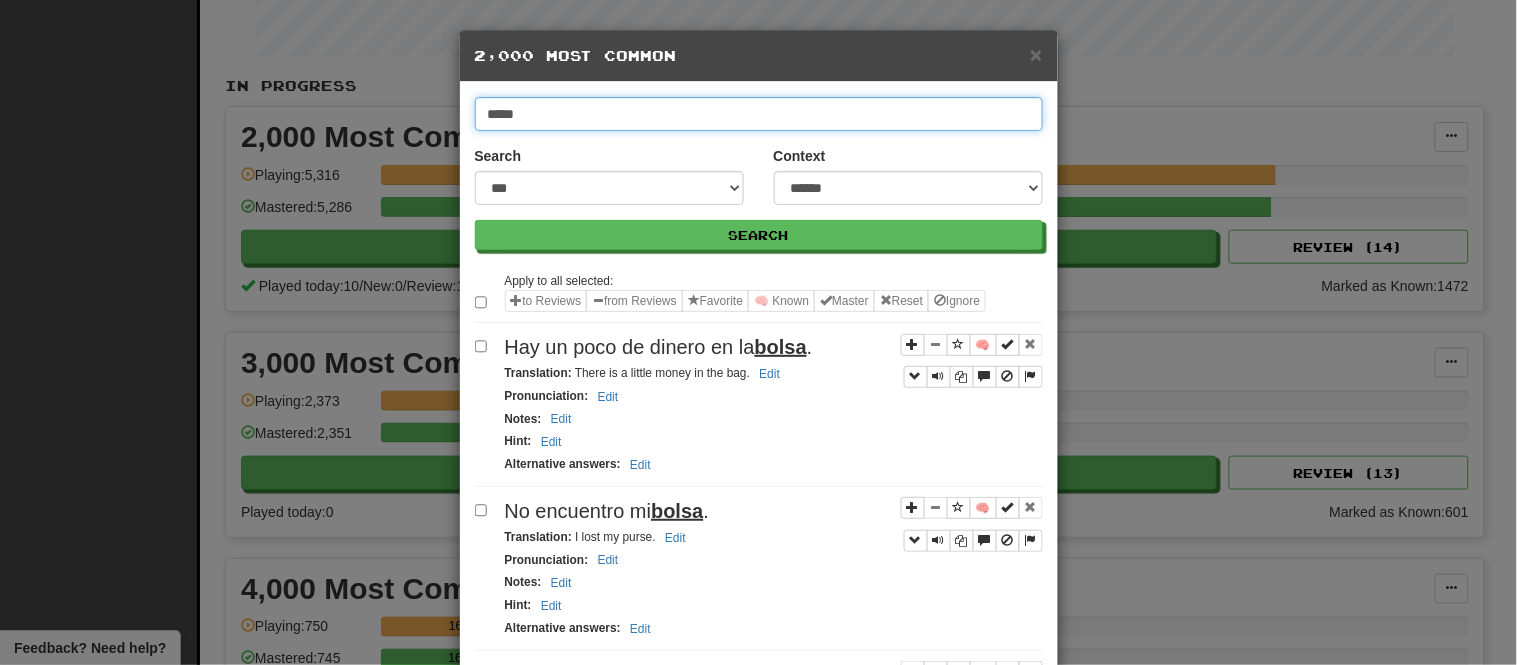 click on "*****" at bounding box center (759, 114) 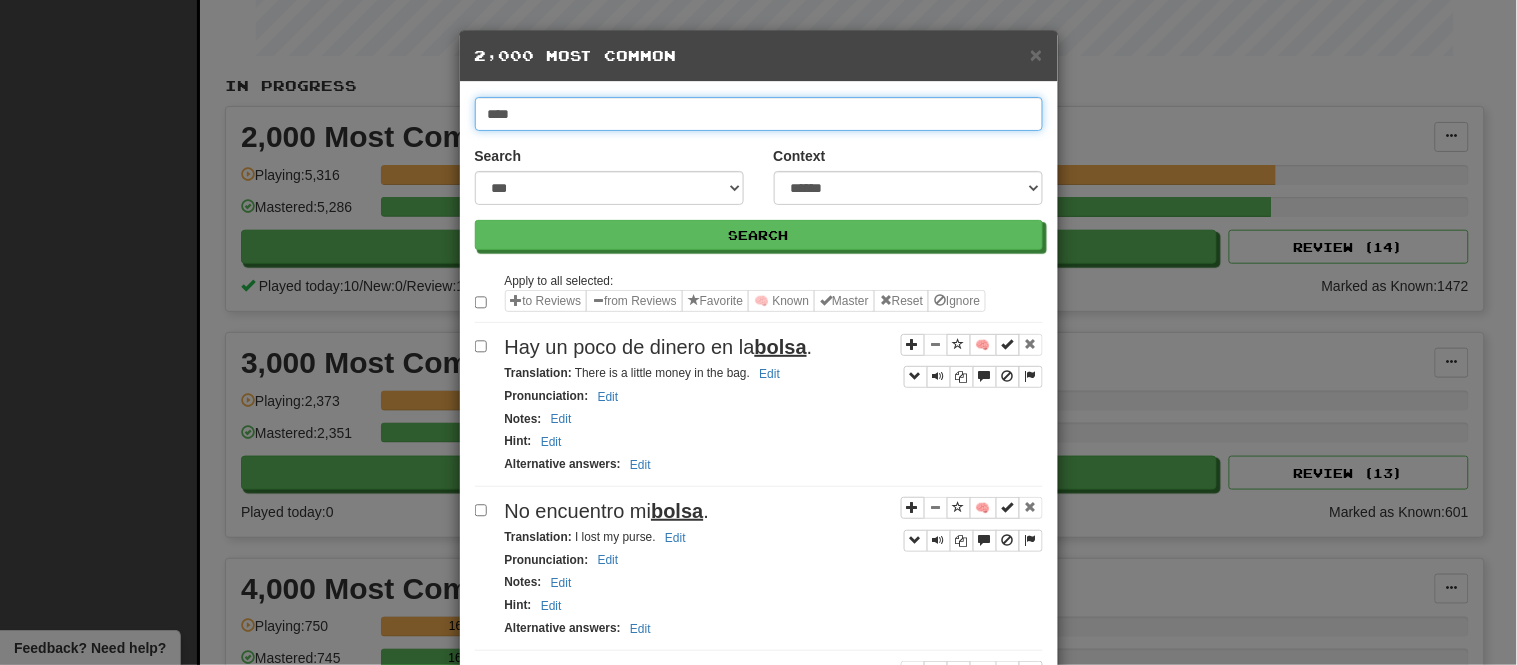 type on "****" 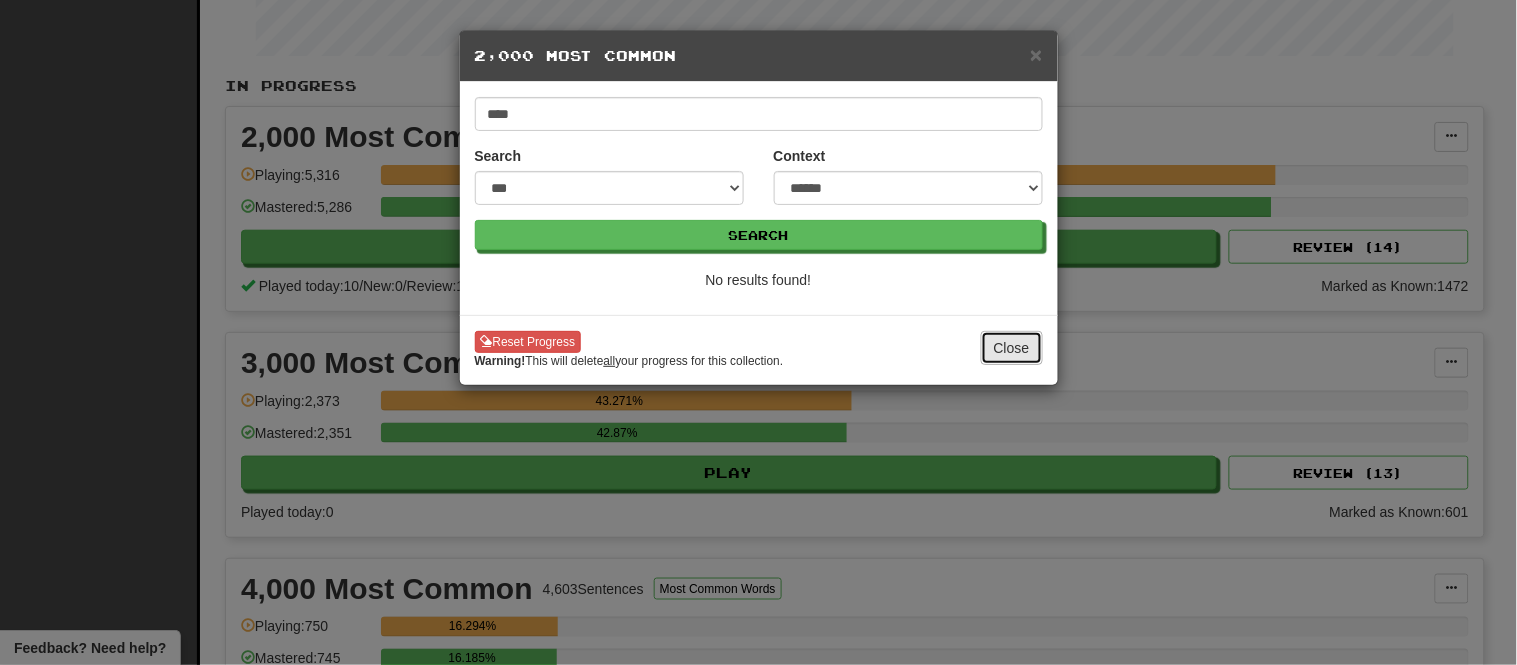 click on "Close" at bounding box center (1012, 348) 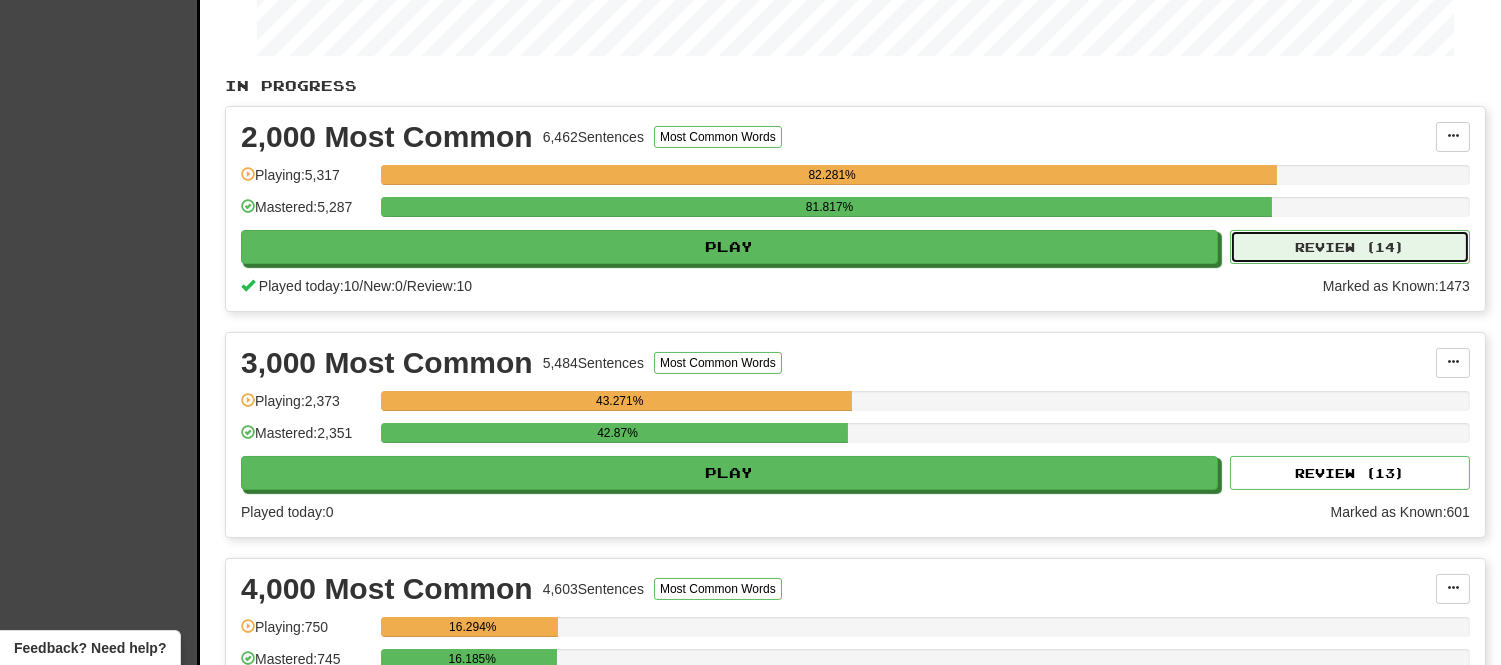 click on "Review ( 14 )" at bounding box center (1350, 247) 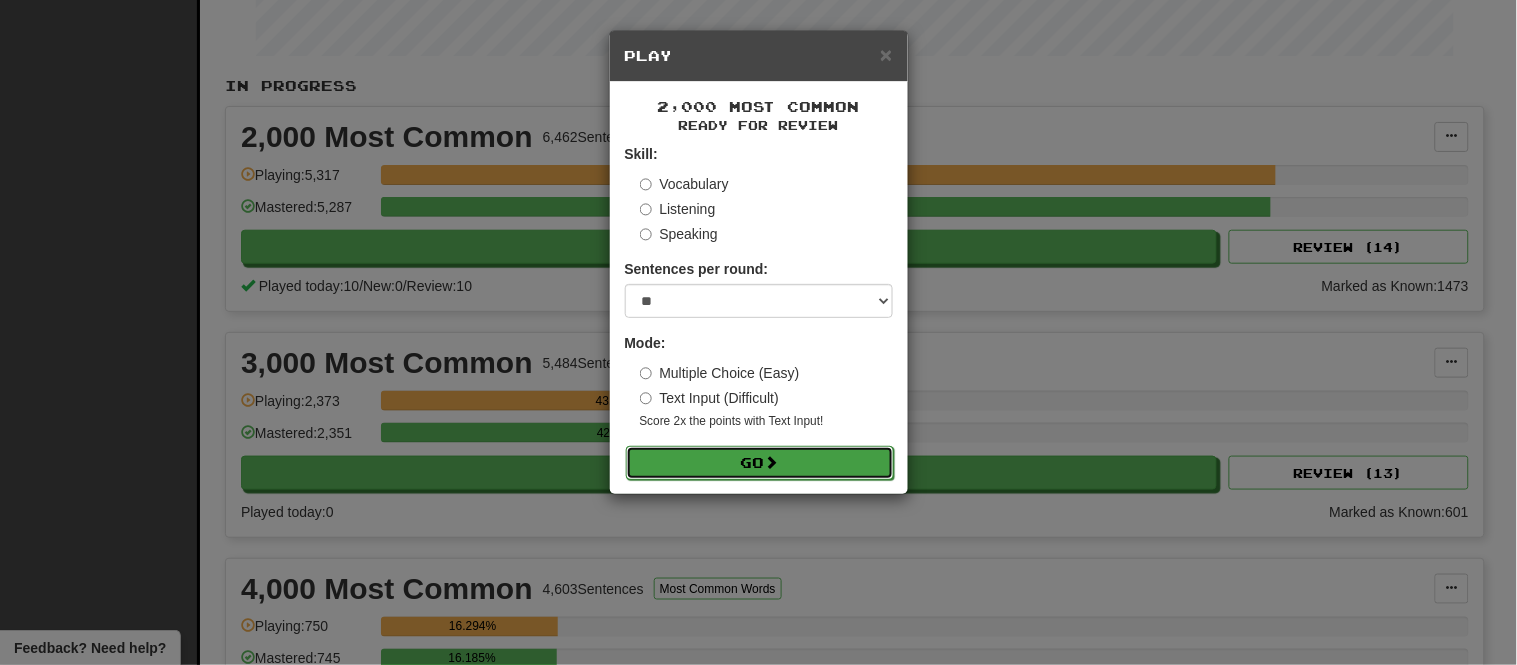 click on "Go" at bounding box center [760, 463] 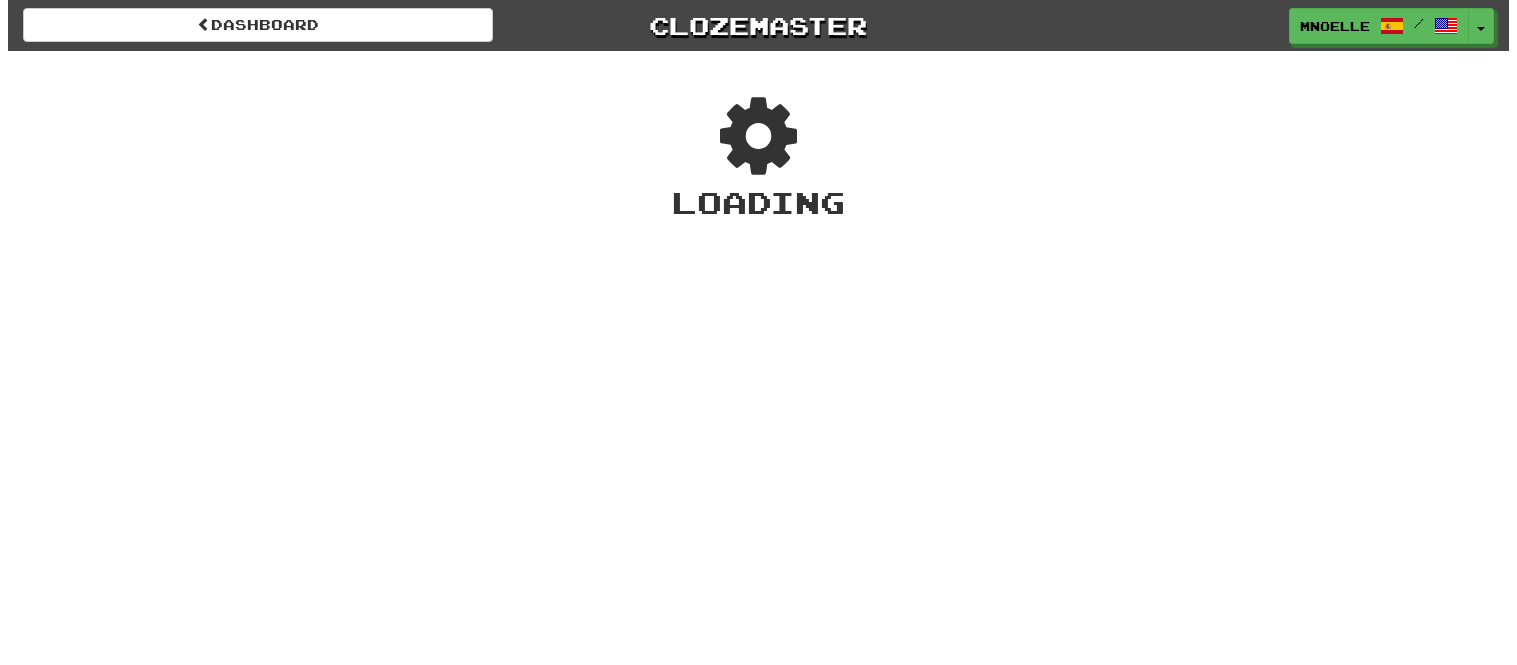 scroll, scrollTop: 0, scrollLeft: 0, axis: both 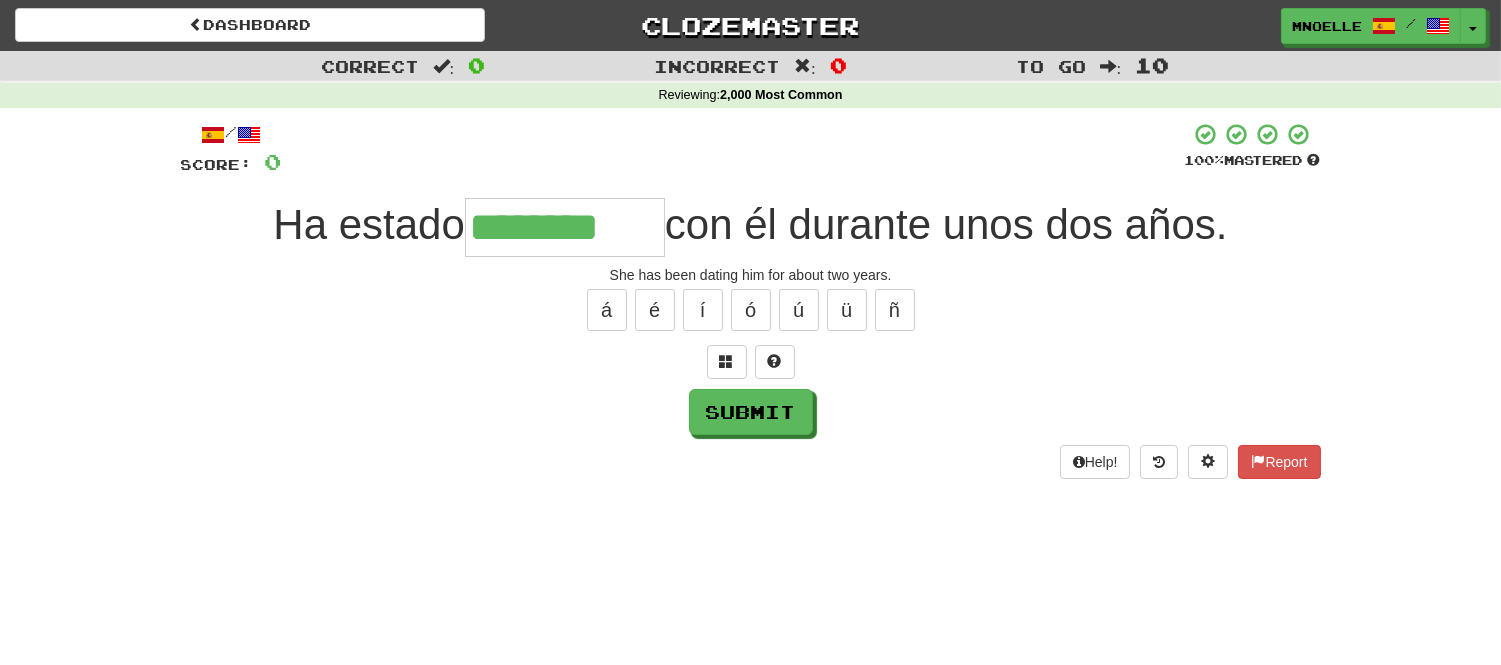 type on "********" 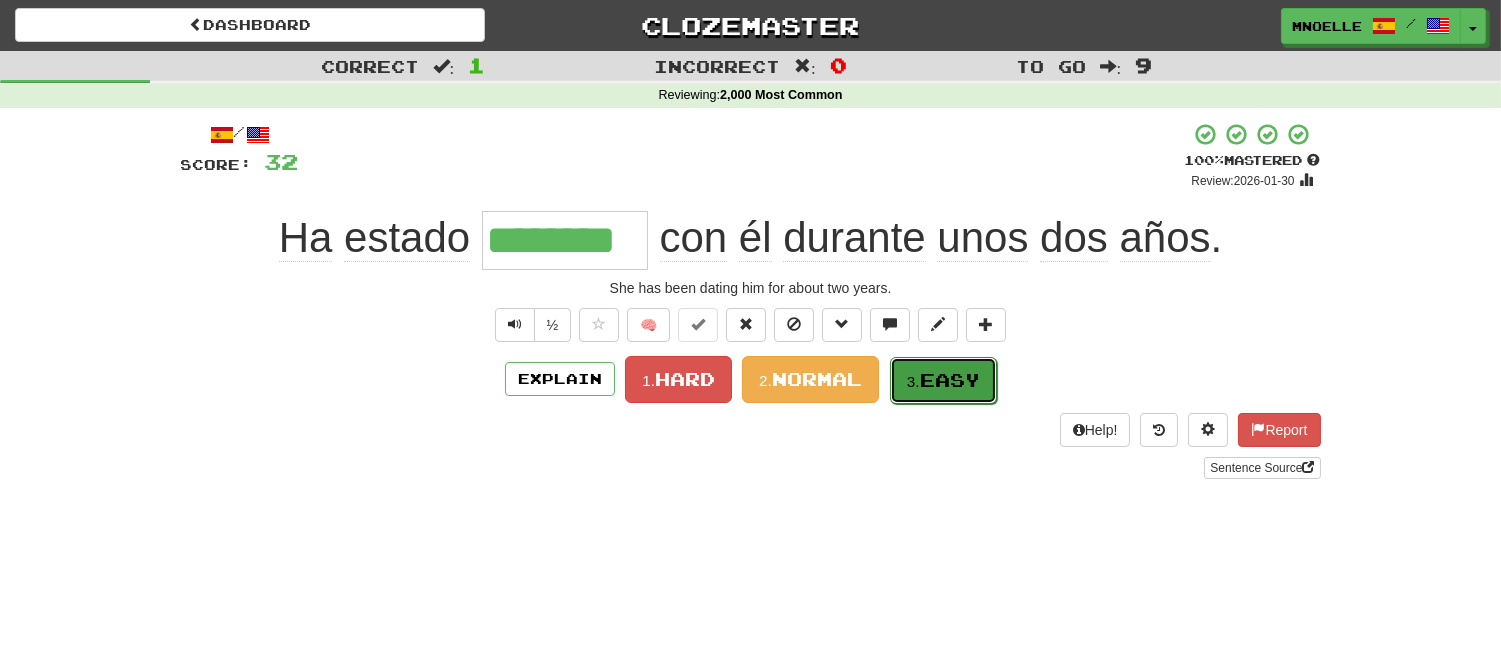 click on "Easy" at bounding box center (950, 380) 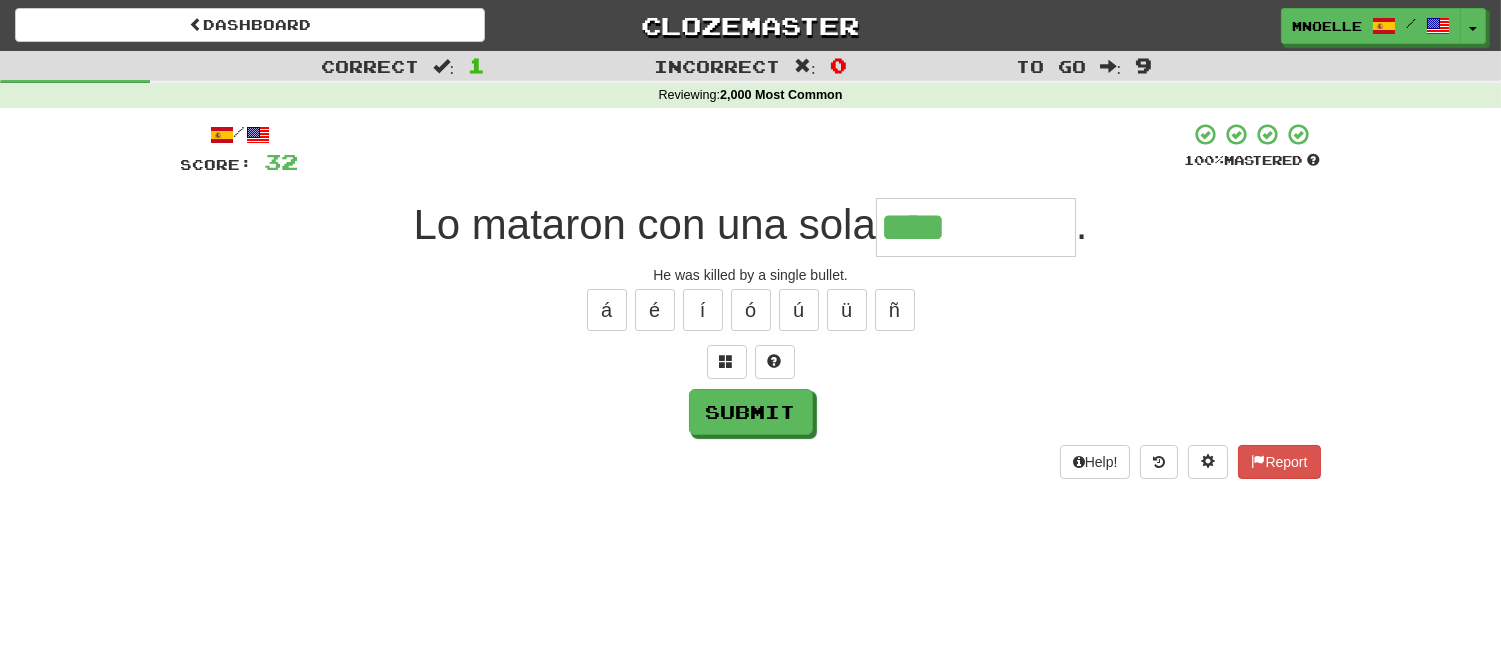 type on "****" 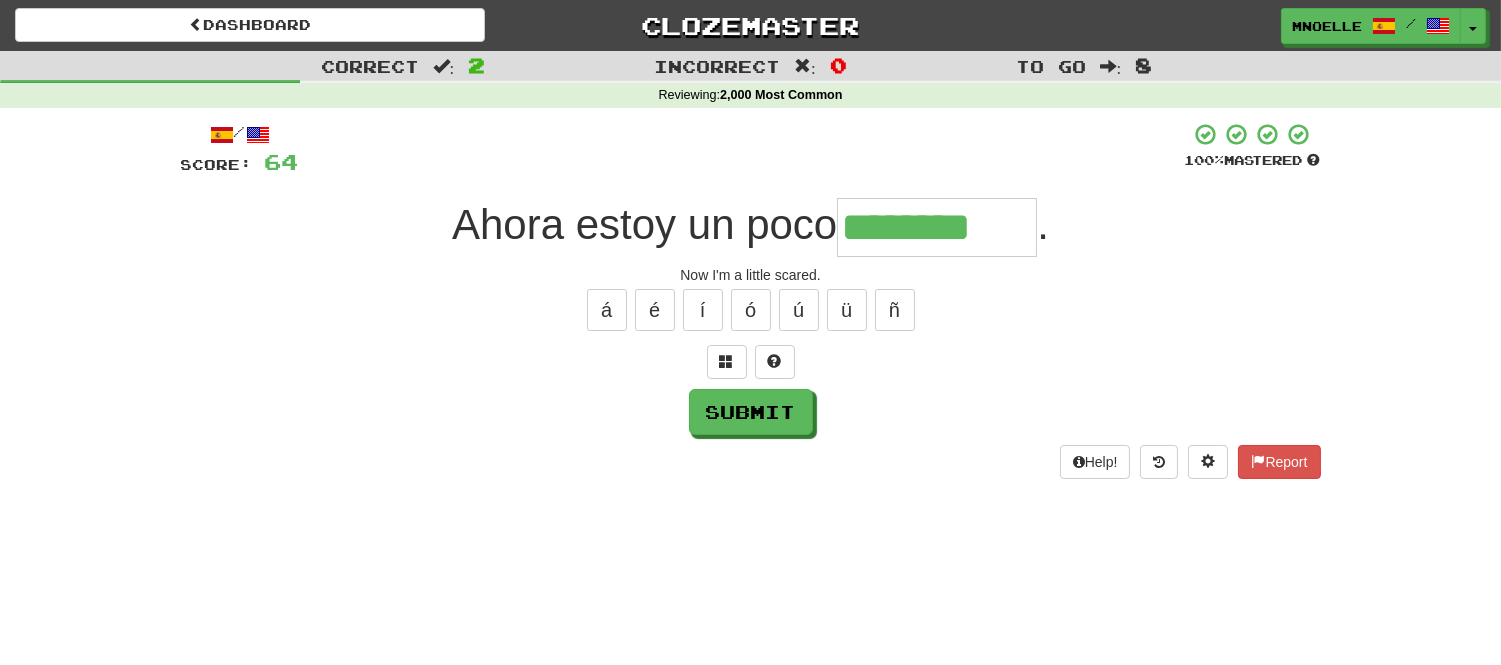 type on "********" 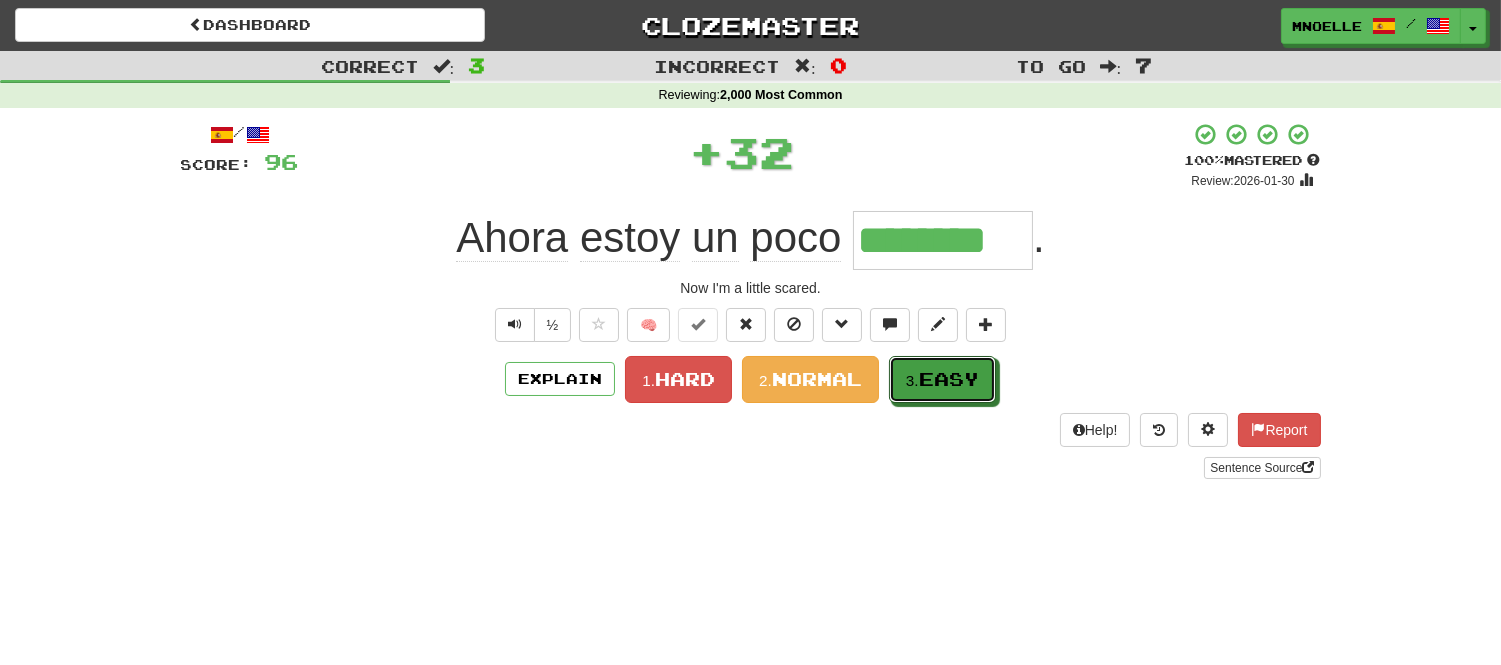 click on "Easy" at bounding box center [949, 379] 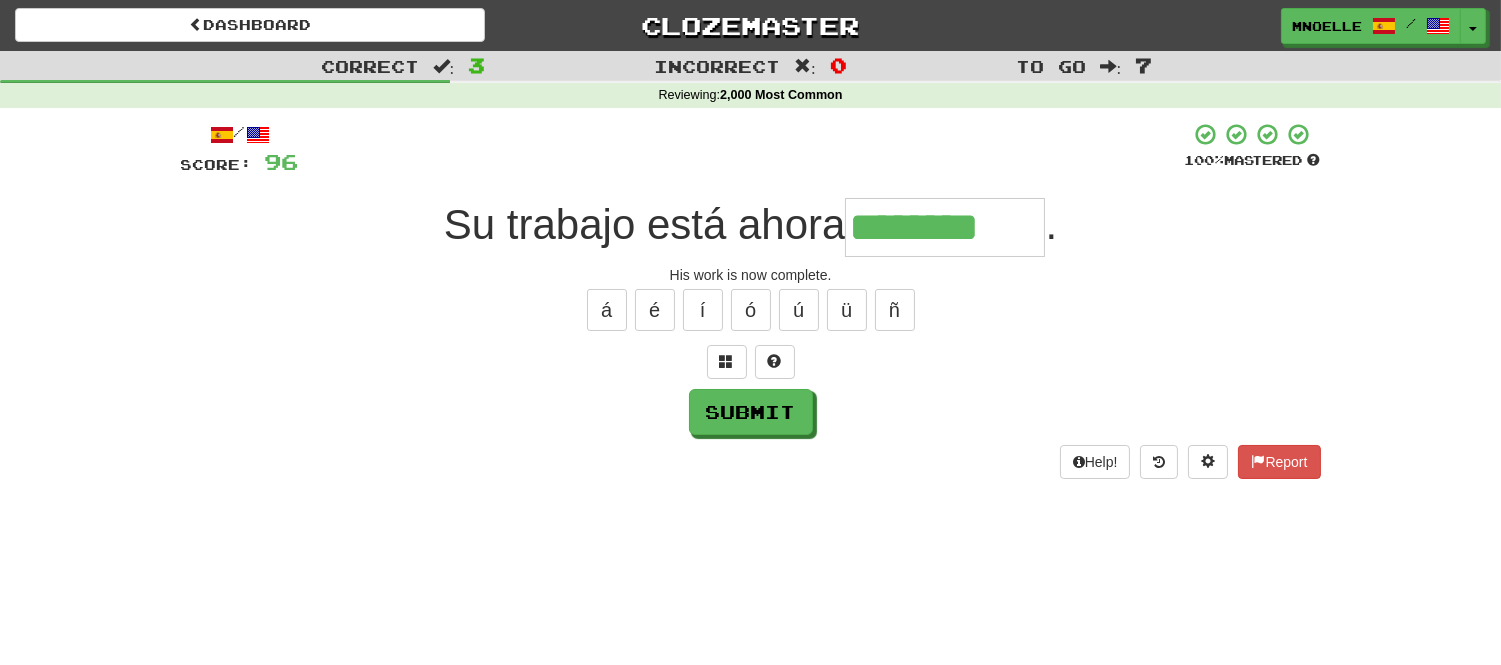 type on "********" 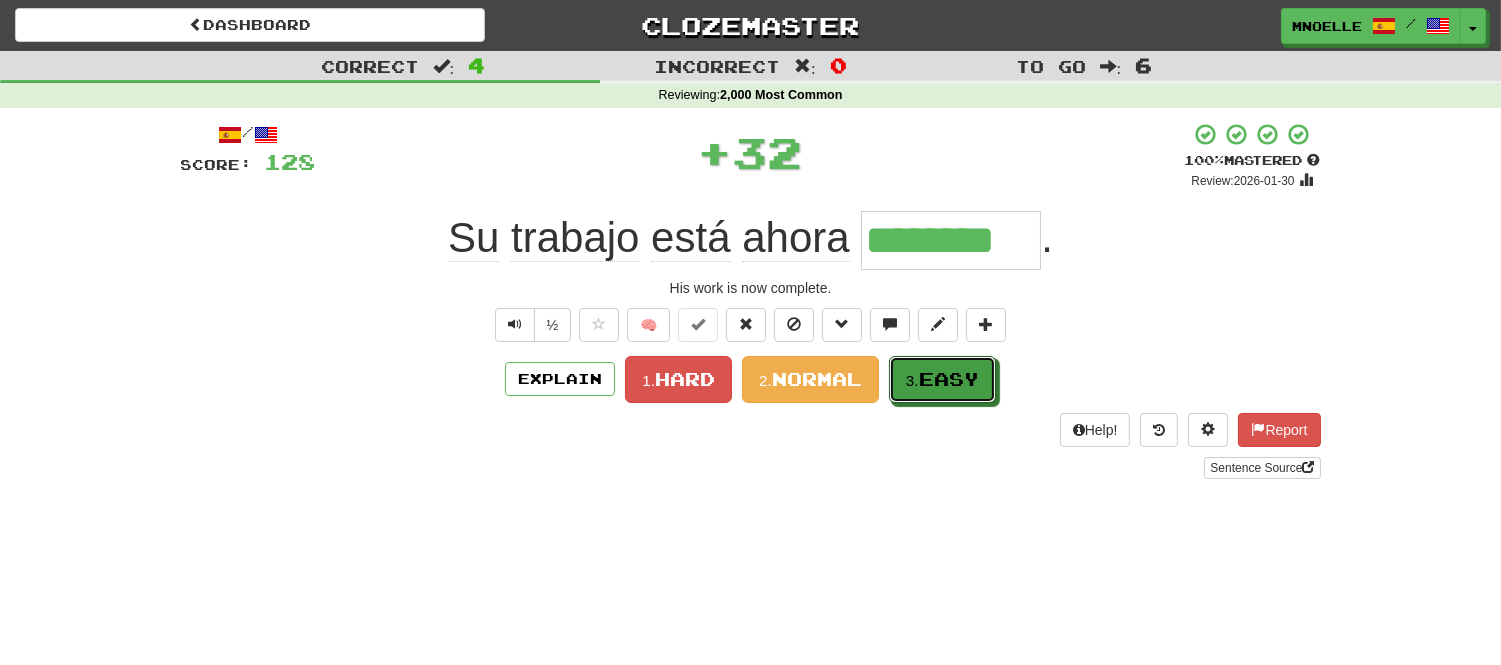 click on "Easy" at bounding box center (949, 379) 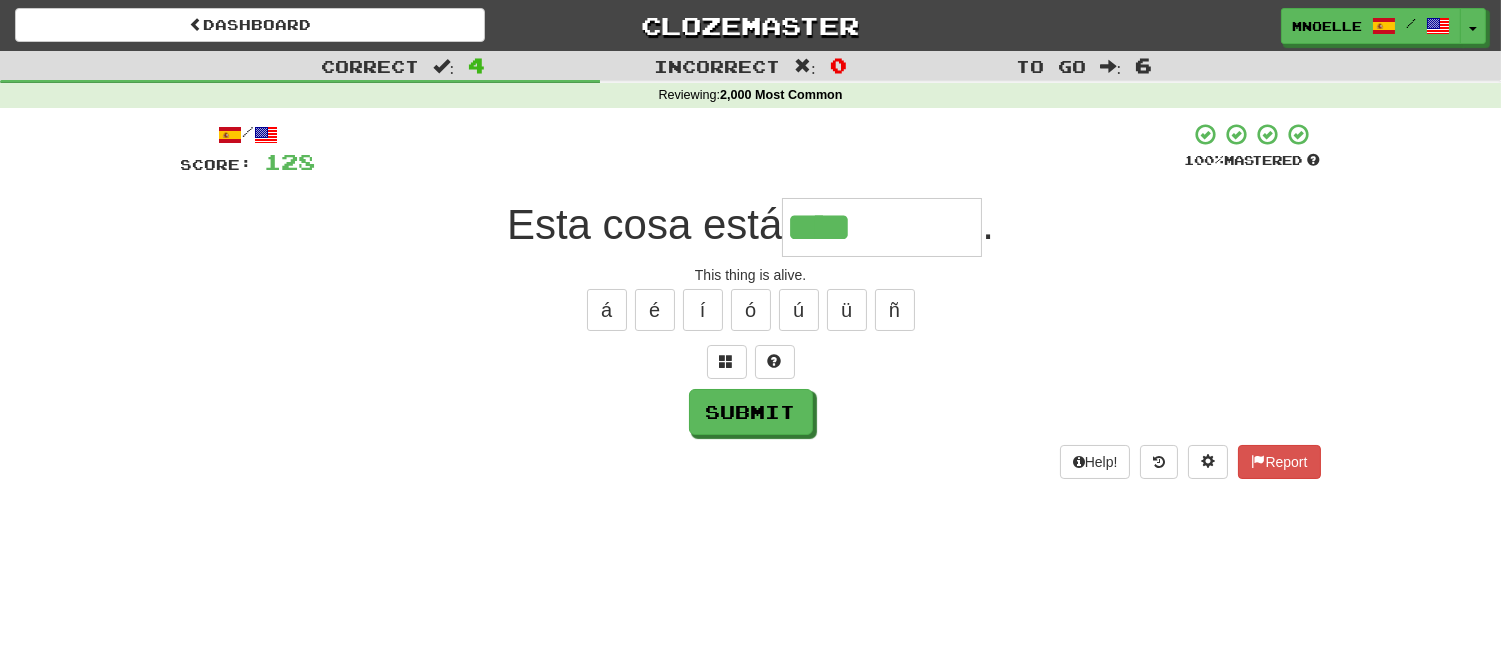type on "****" 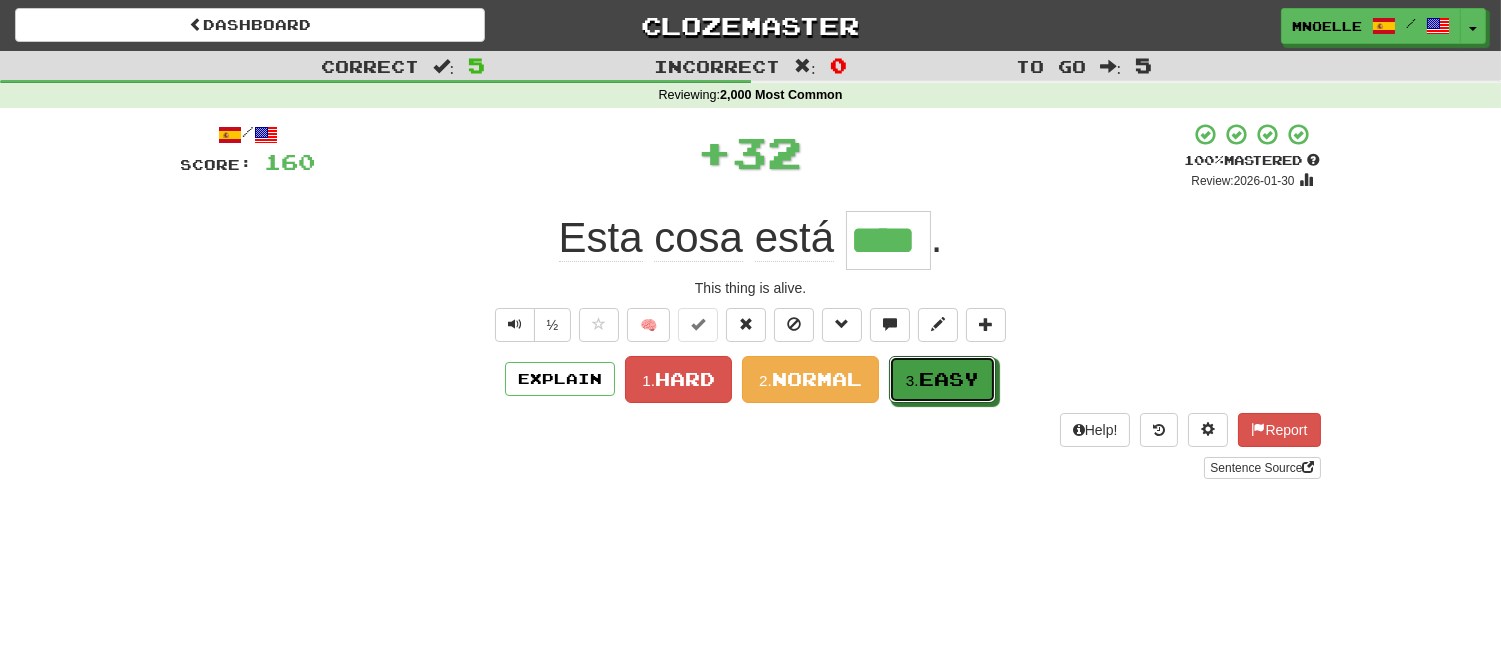 click on "Easy" at bounding box center [949, 379] 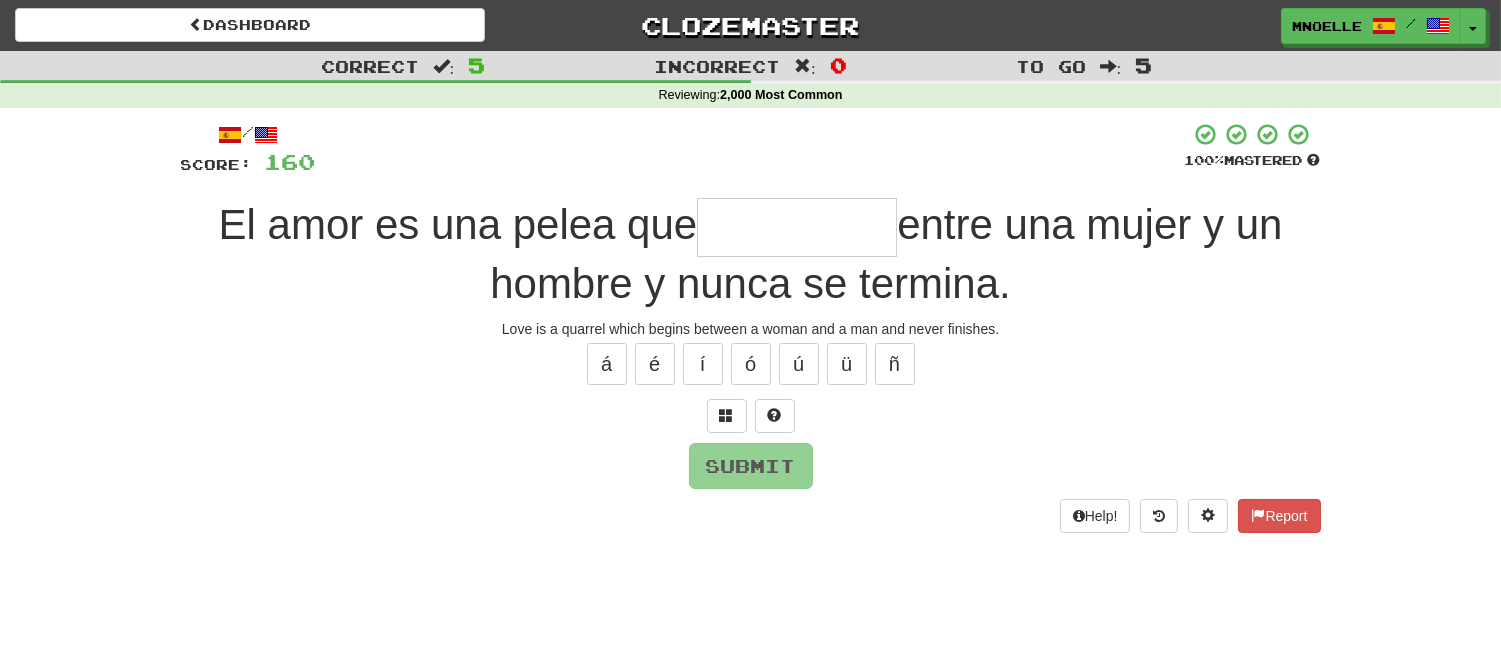 type on "*" 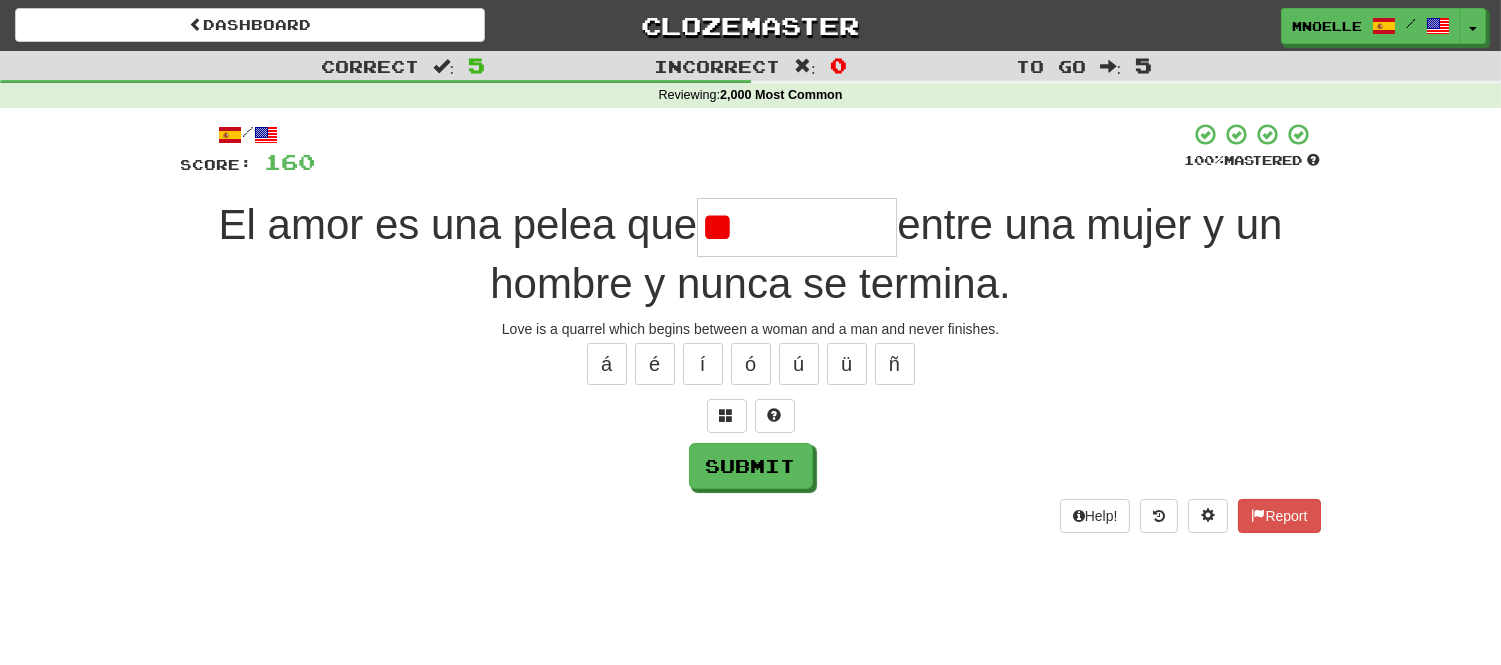 type on "*" 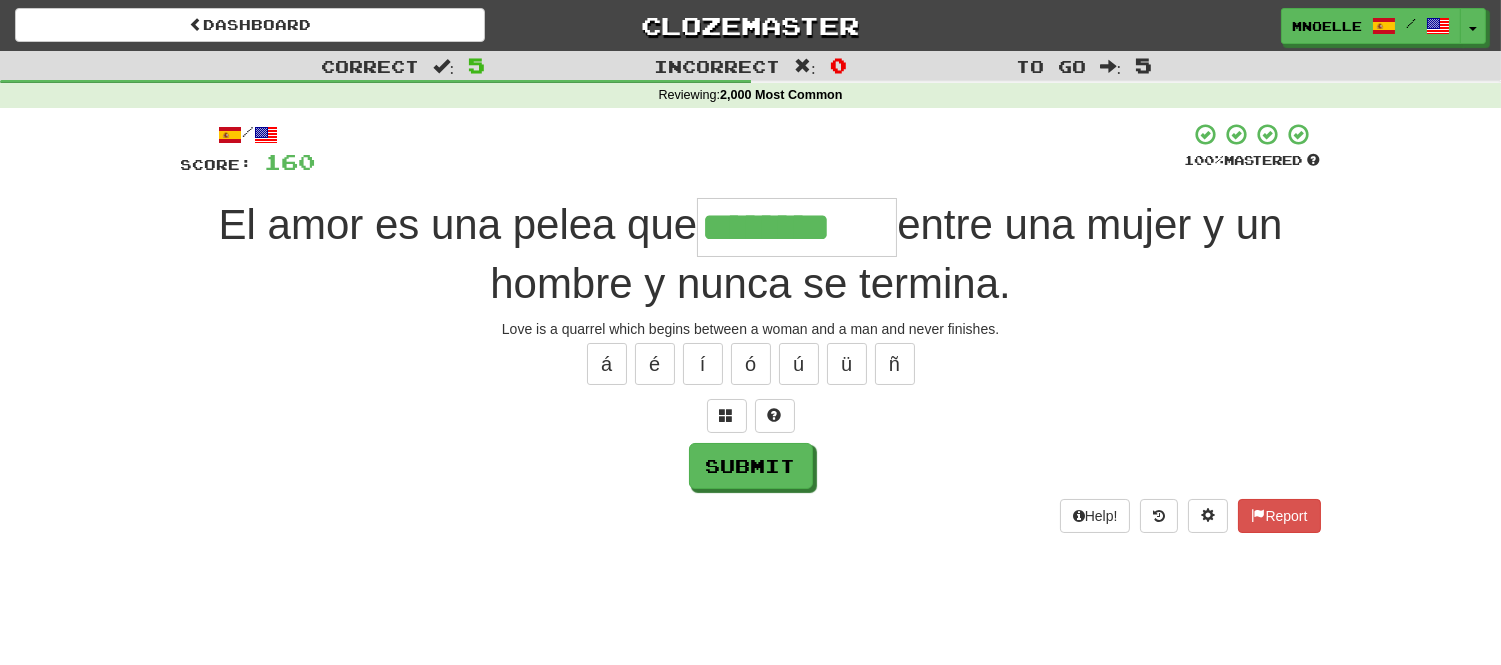 type on "********" 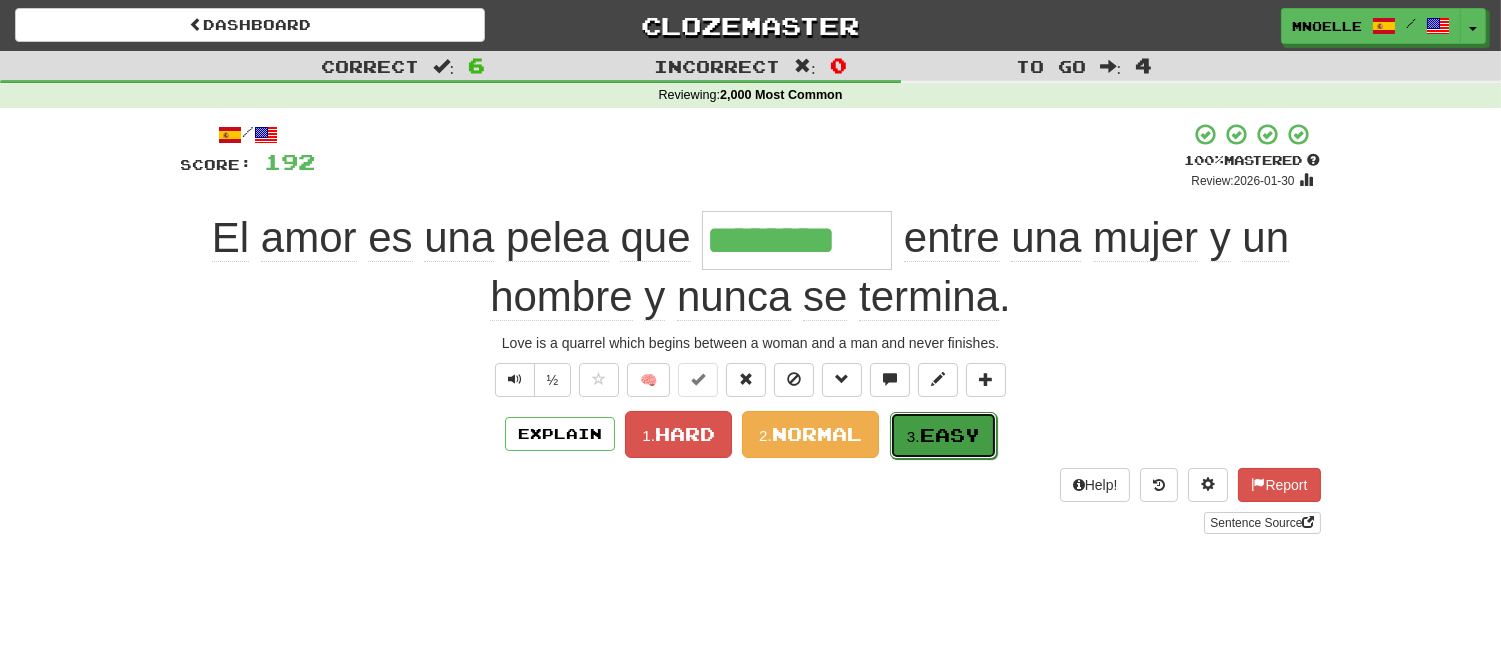 click on "Easy" at bounding box center [950, 435] 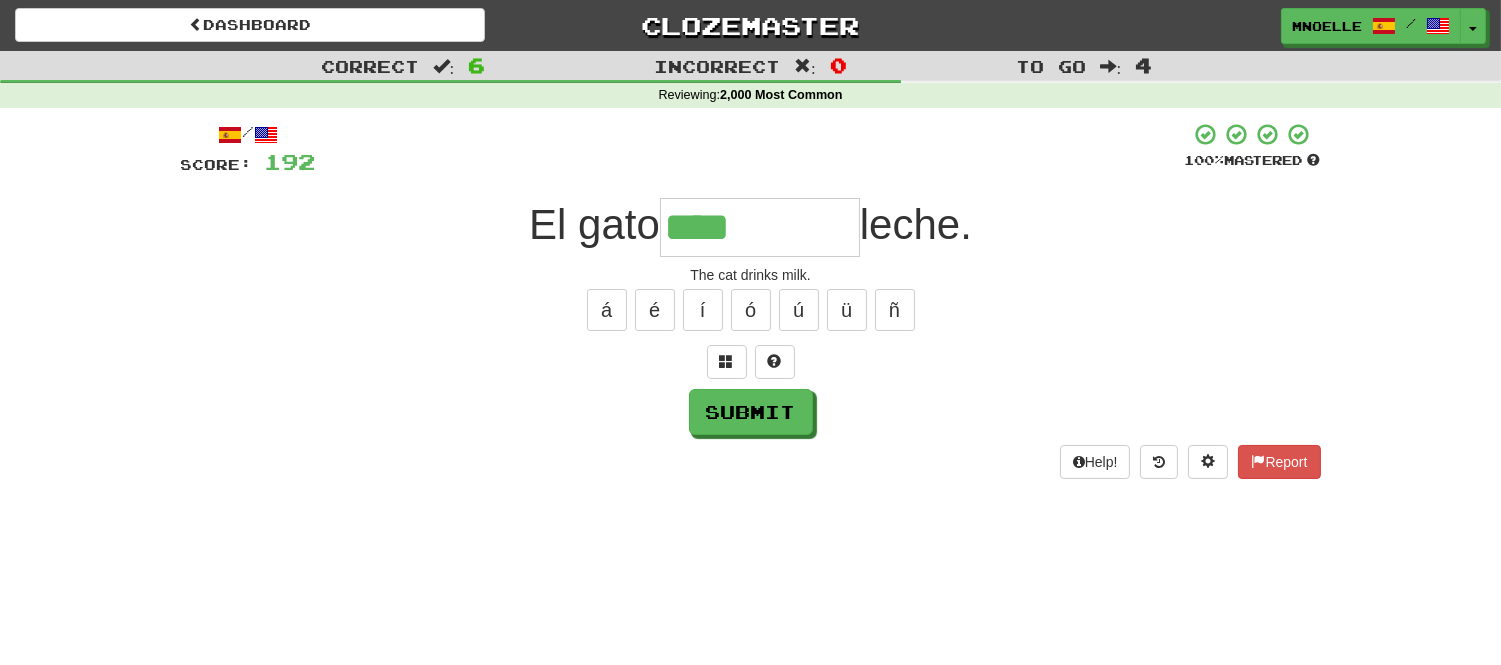 type on "****" 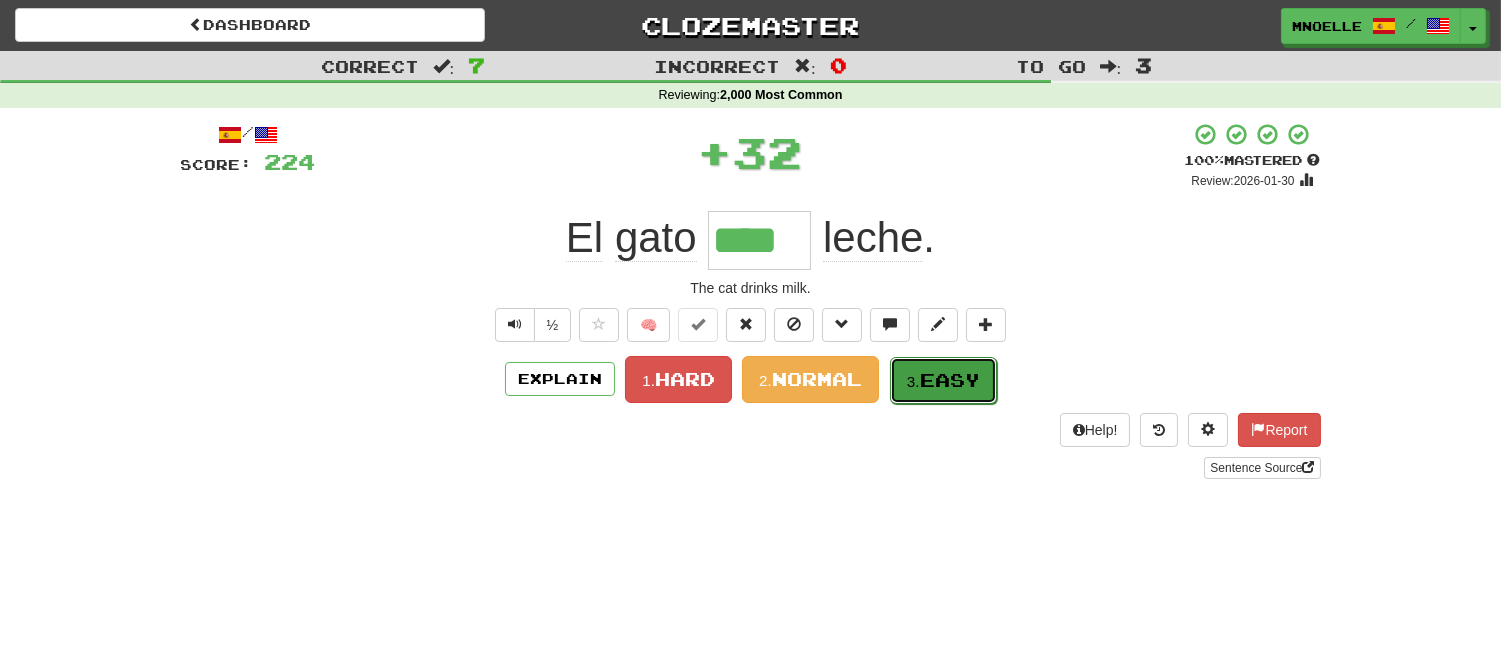 click on "Easy" at bounding box center (950, 380) 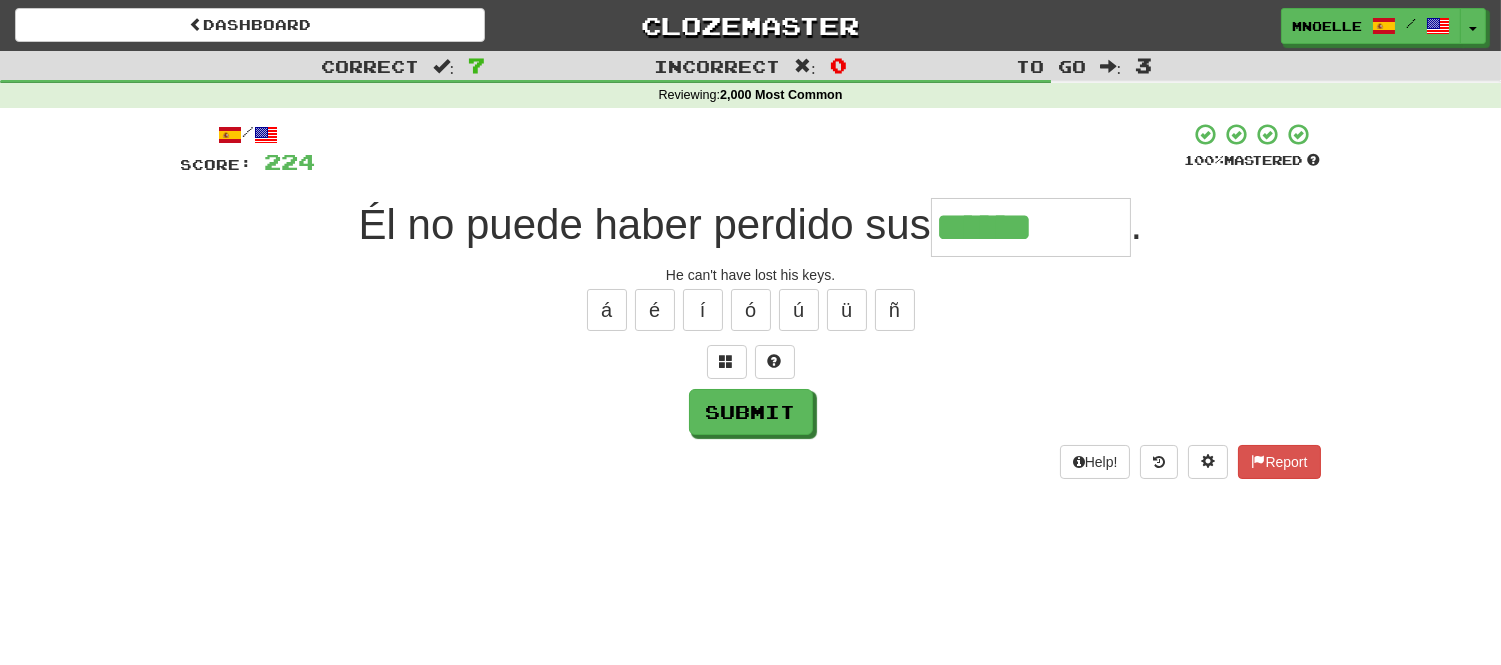type on "******" 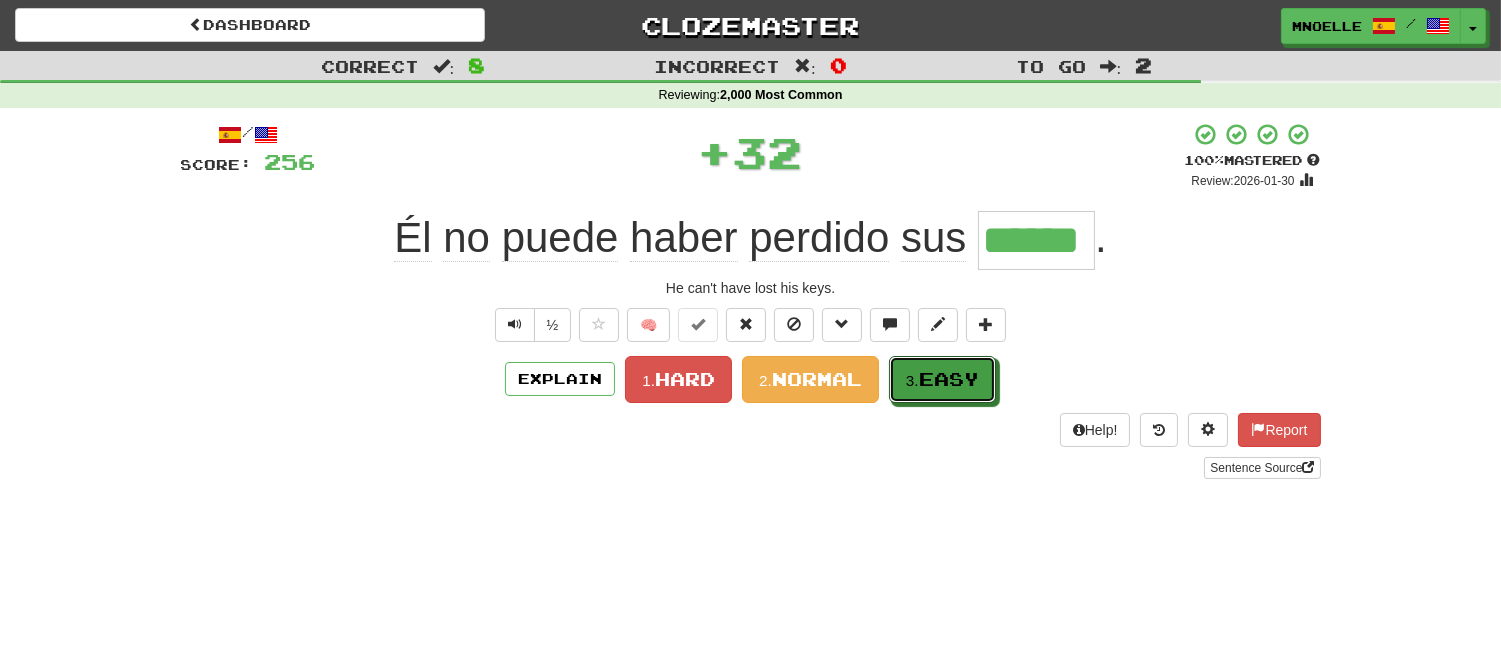 click on "Easy" at bounding box center (949, 379) 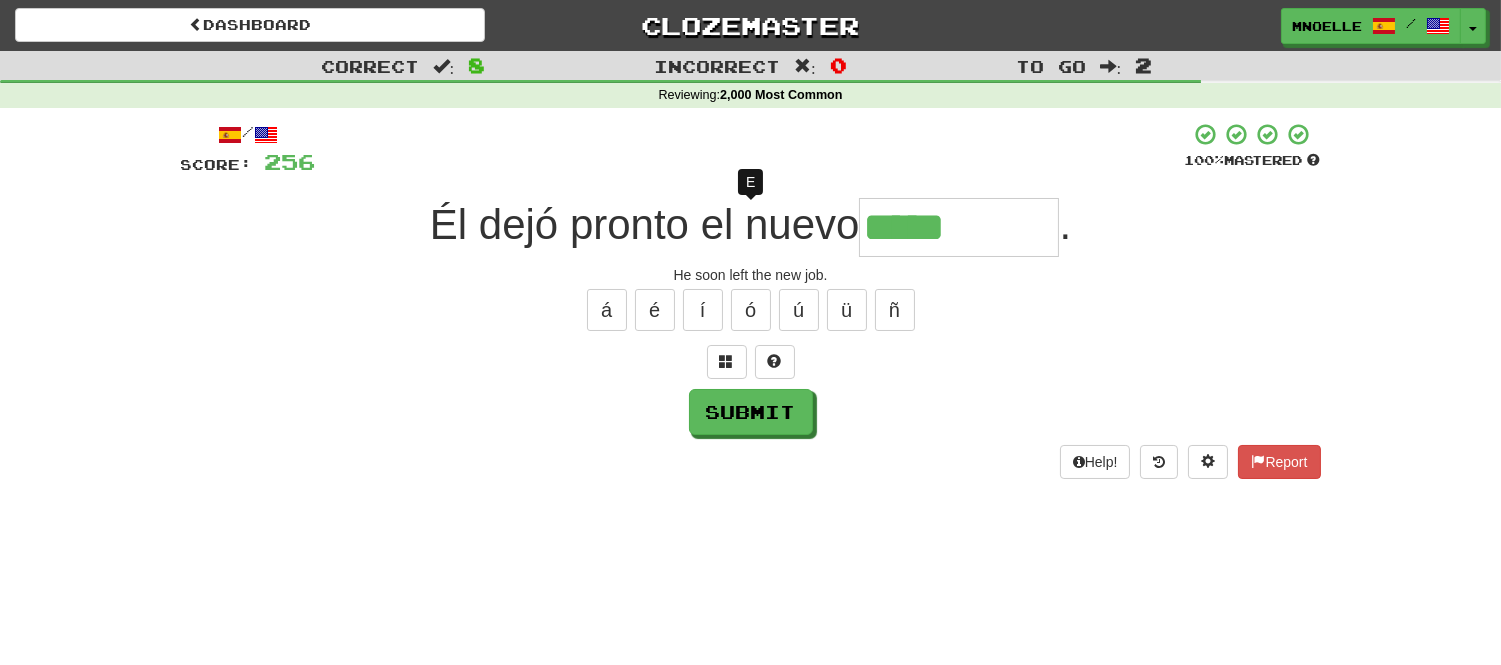 type on "******" 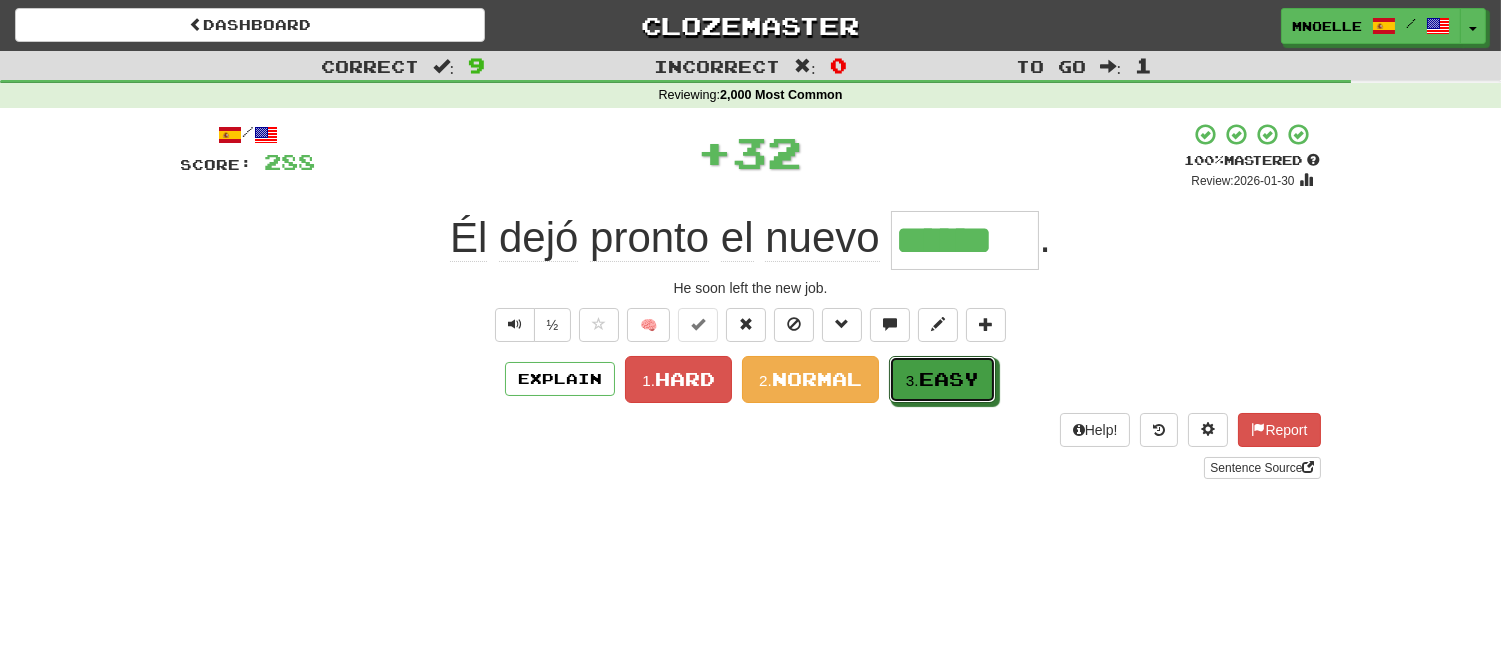 click on "Easy" at bounding box center (949, 379) 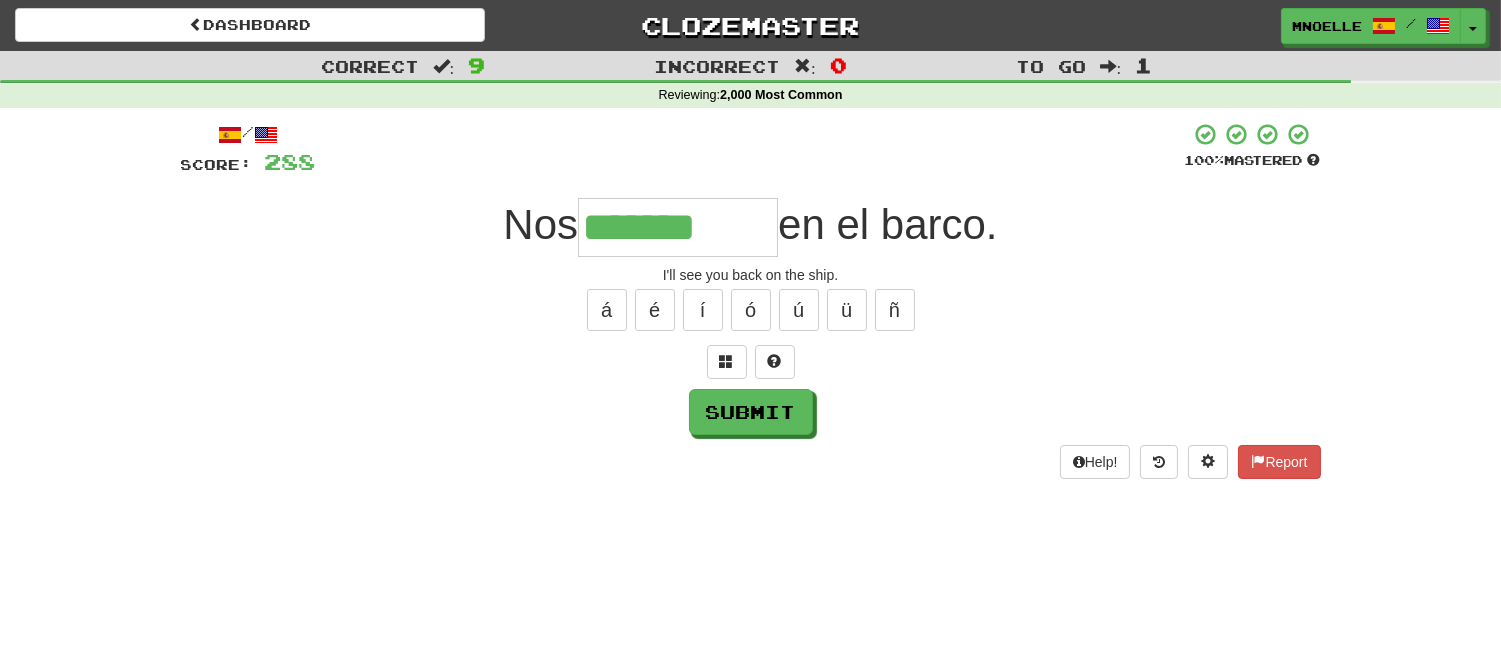type on "*******" 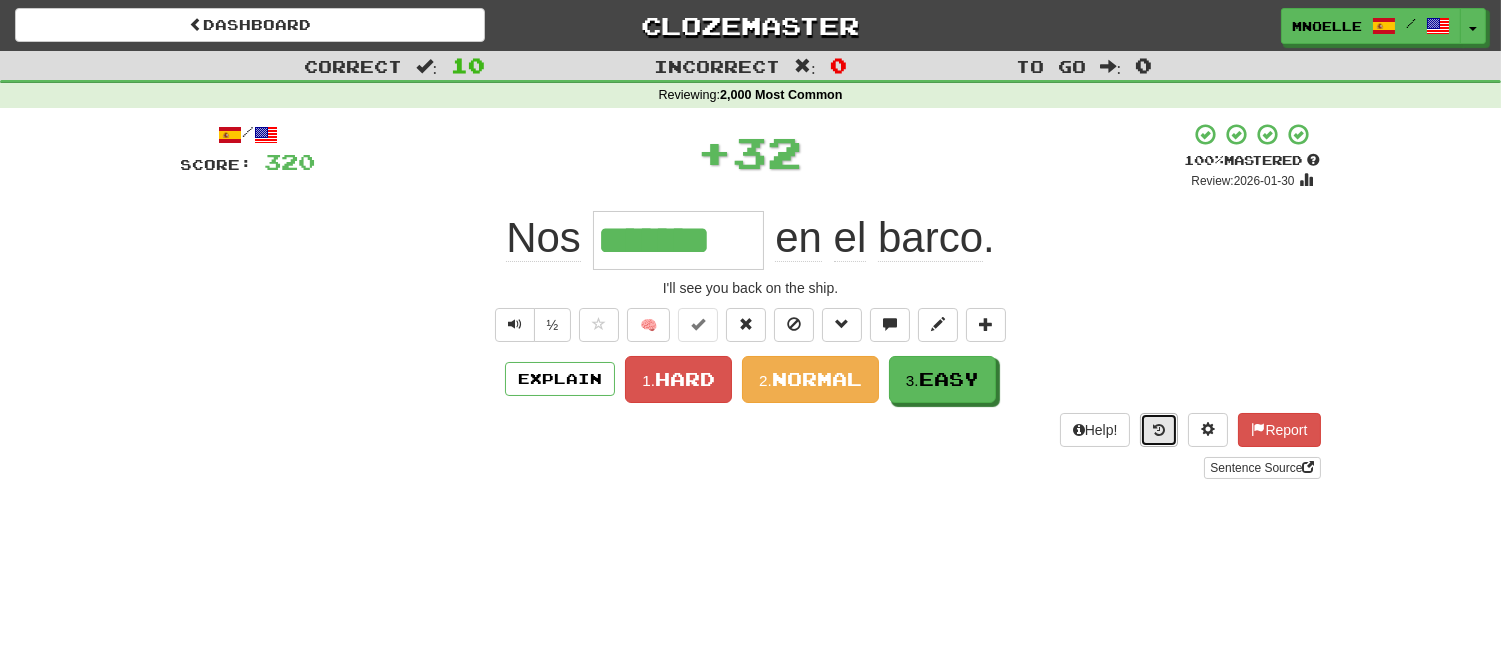 click at bounding box center (1159, 430) 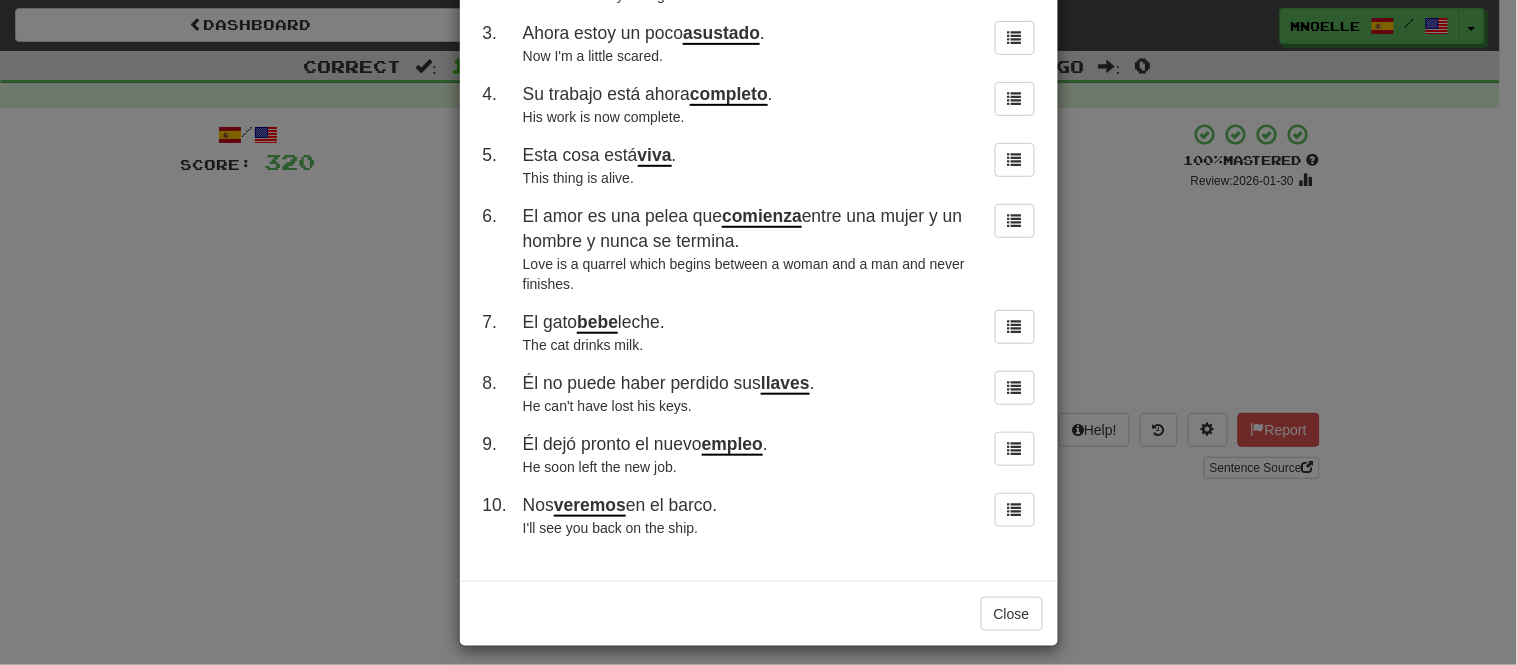 scroll, scrollTop: 217, scrollLeft: 0, axis: vertical 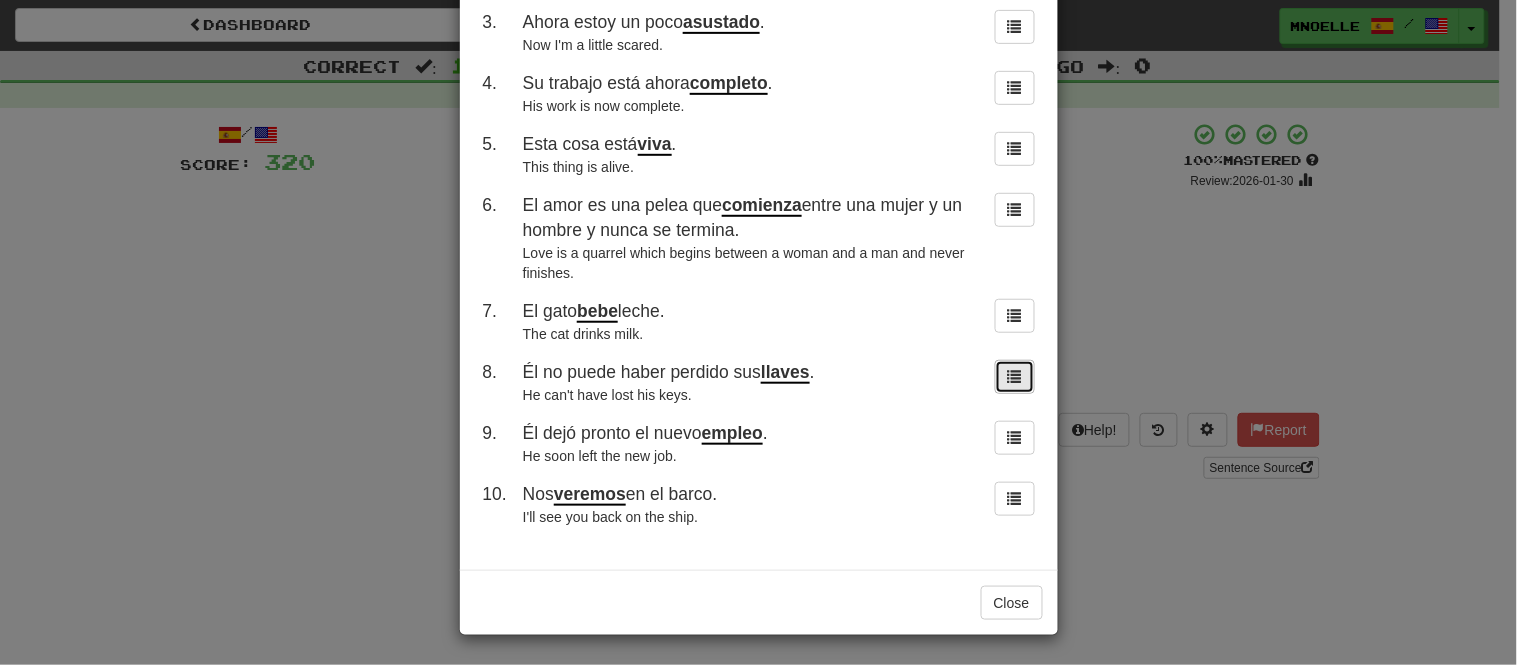 click at bounding box center (1015, 376) 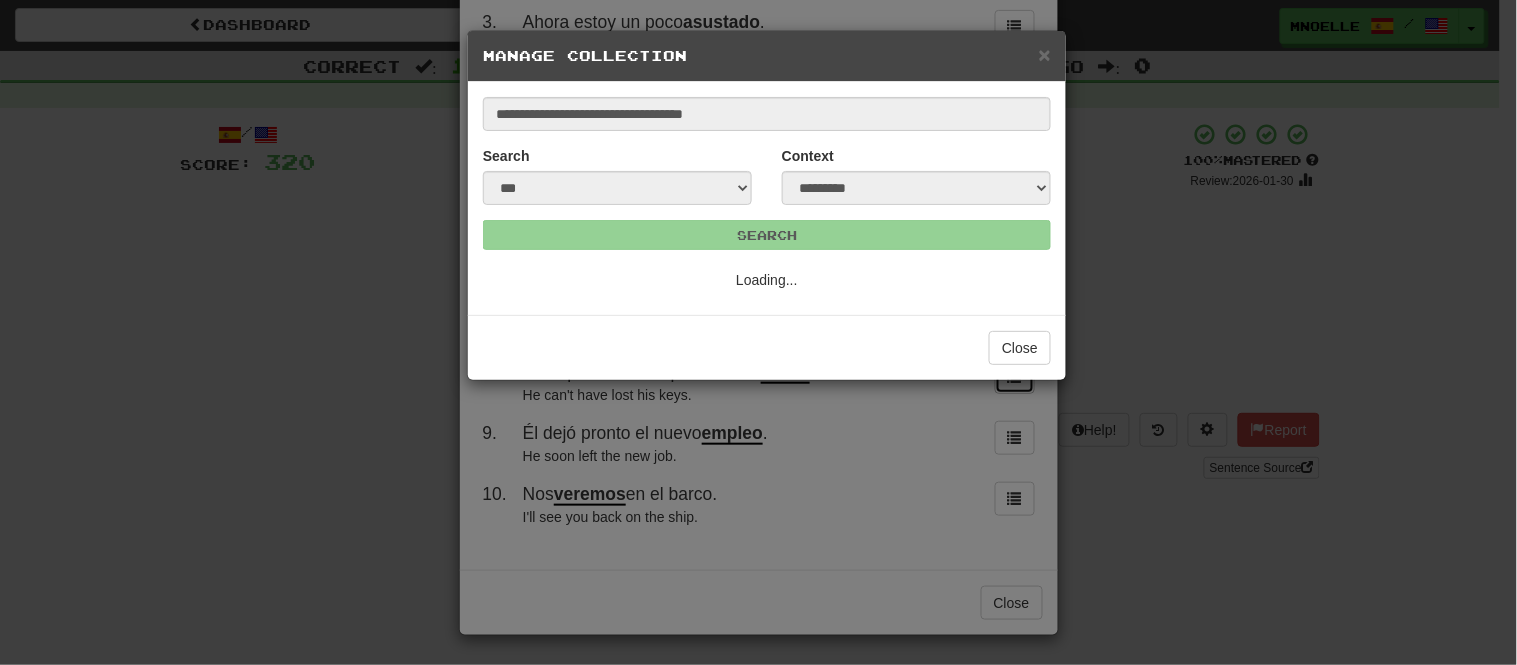 scroll, scrollTop: 0, scrollLeft: 0, axis: both 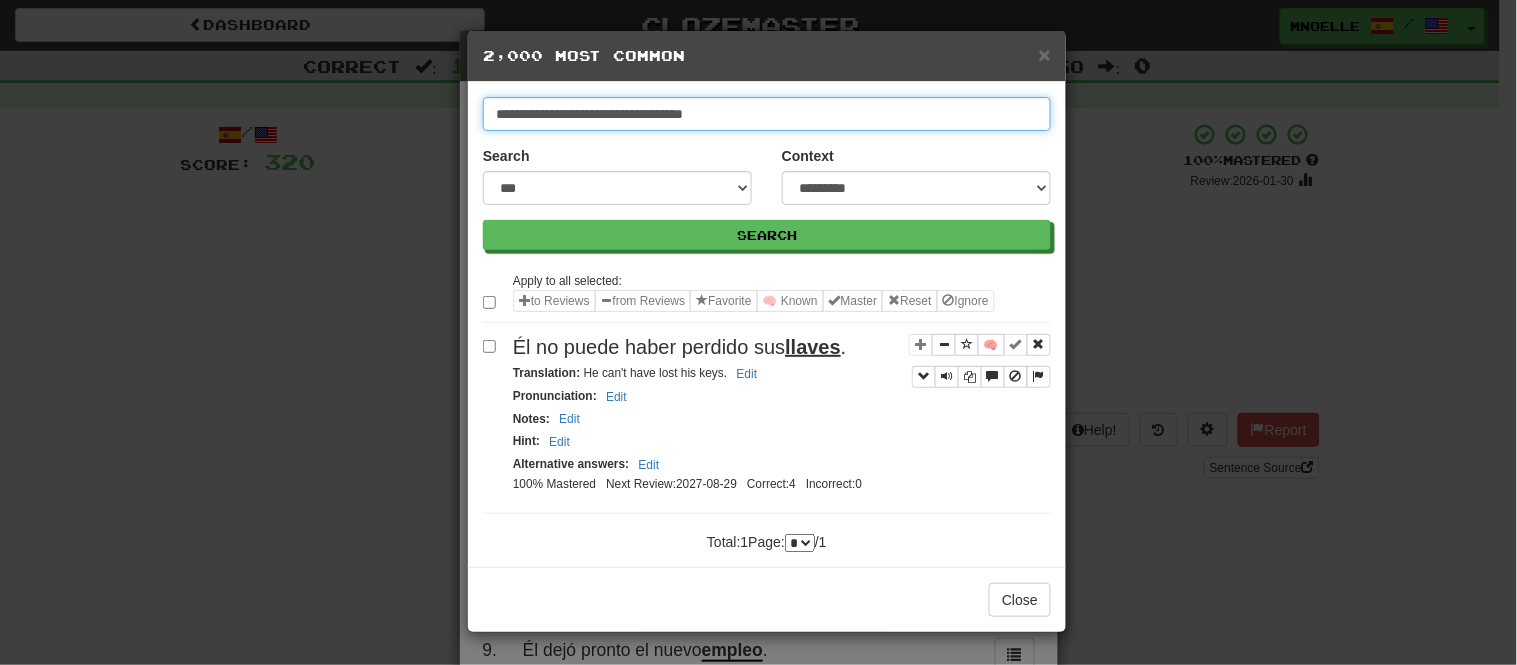 click on "**********" at bounding box center [767, 114] 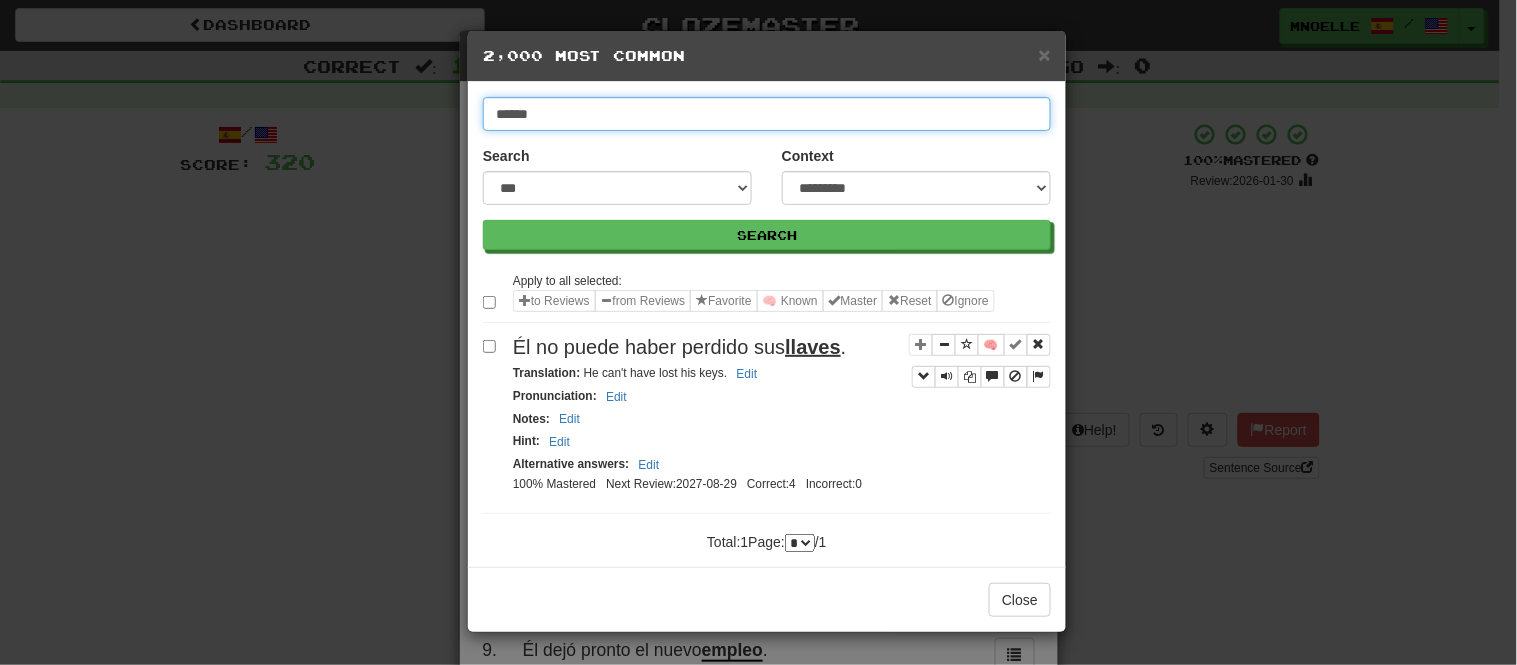 type on "******" 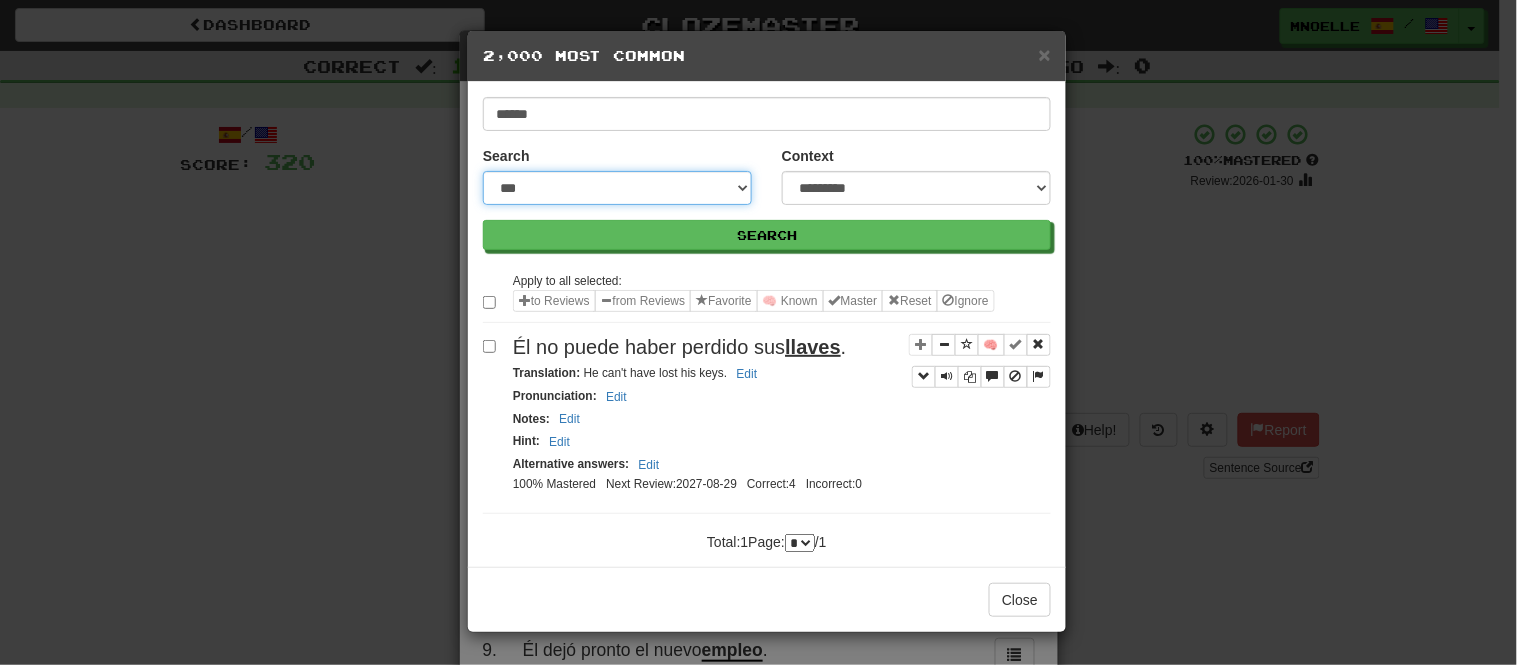 click on "**********" at bounding box center [617, 188] 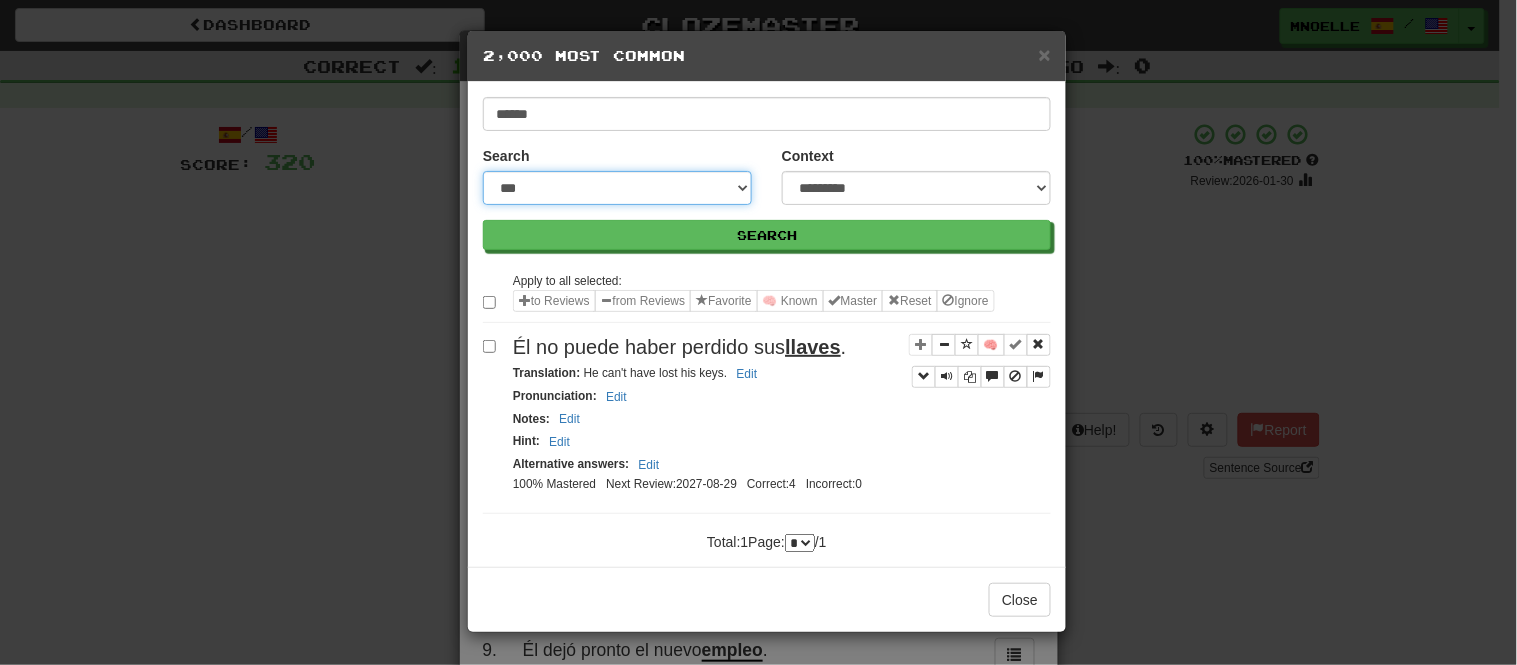 select on "***" 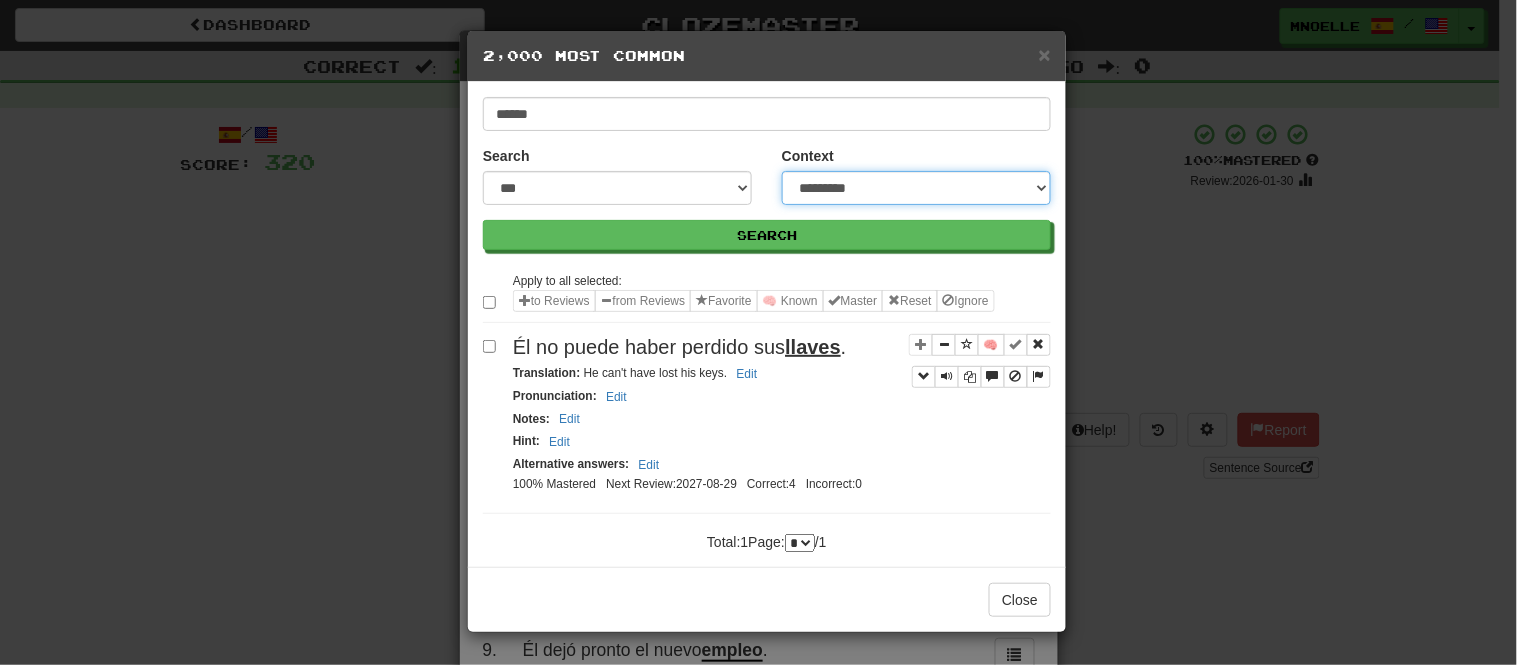 click on "**********" at bounding box center (916, 188) 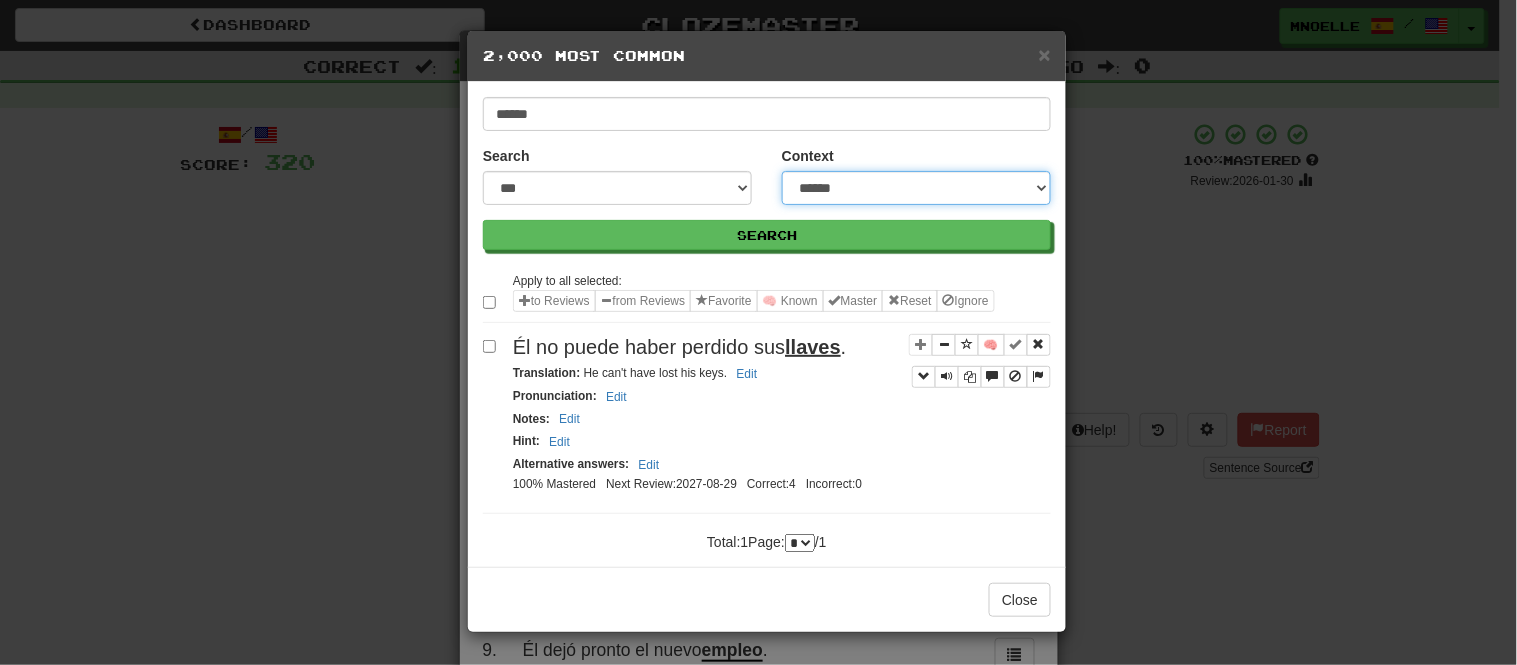 click on "**********" at bounding box center (916, 188) 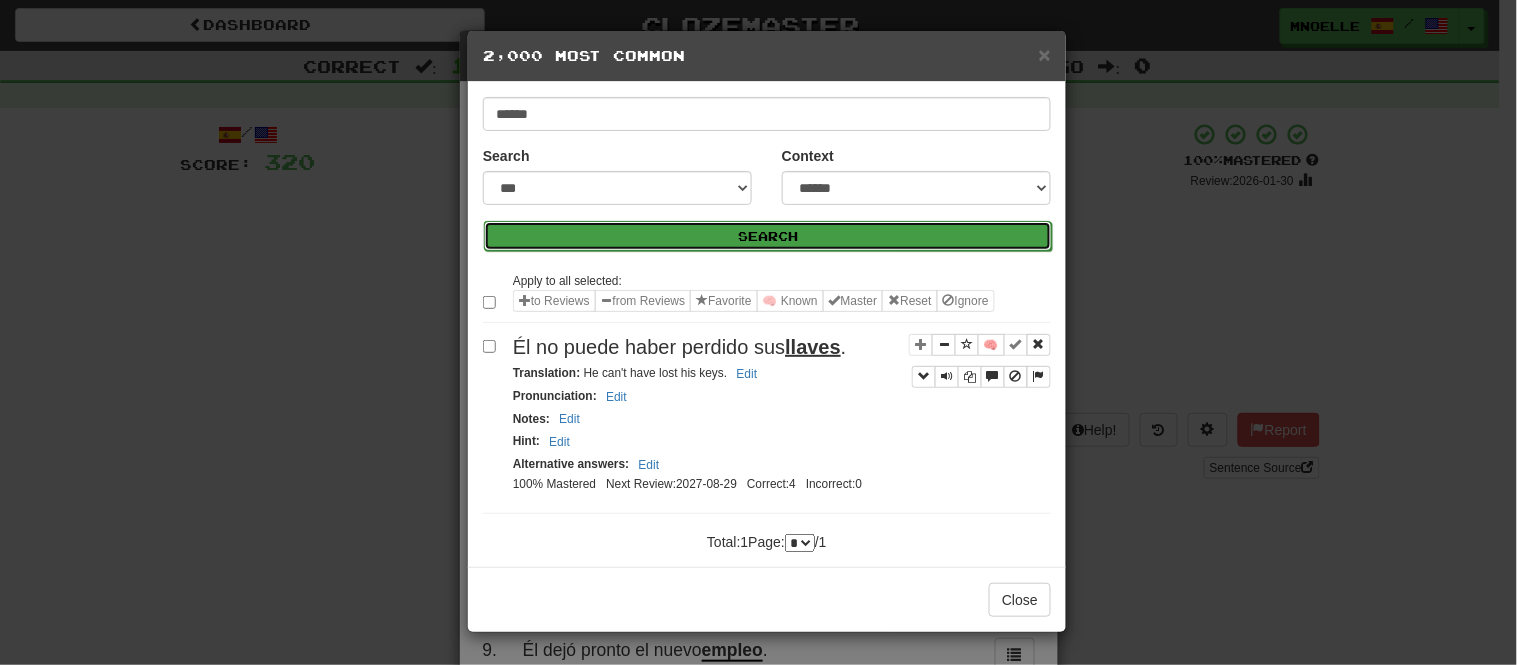 click on "Search" at bounding box center [768, 236] 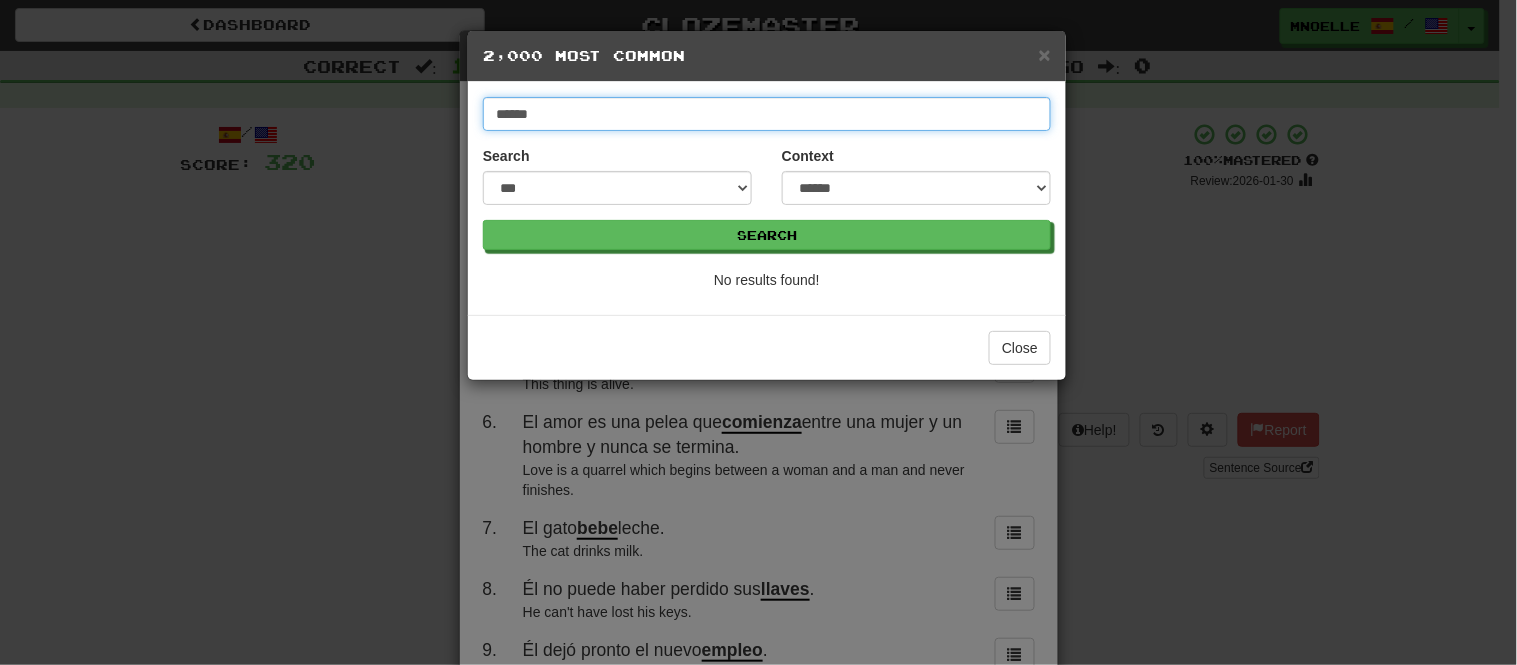 click on "******" at bounding box center [767, 114] 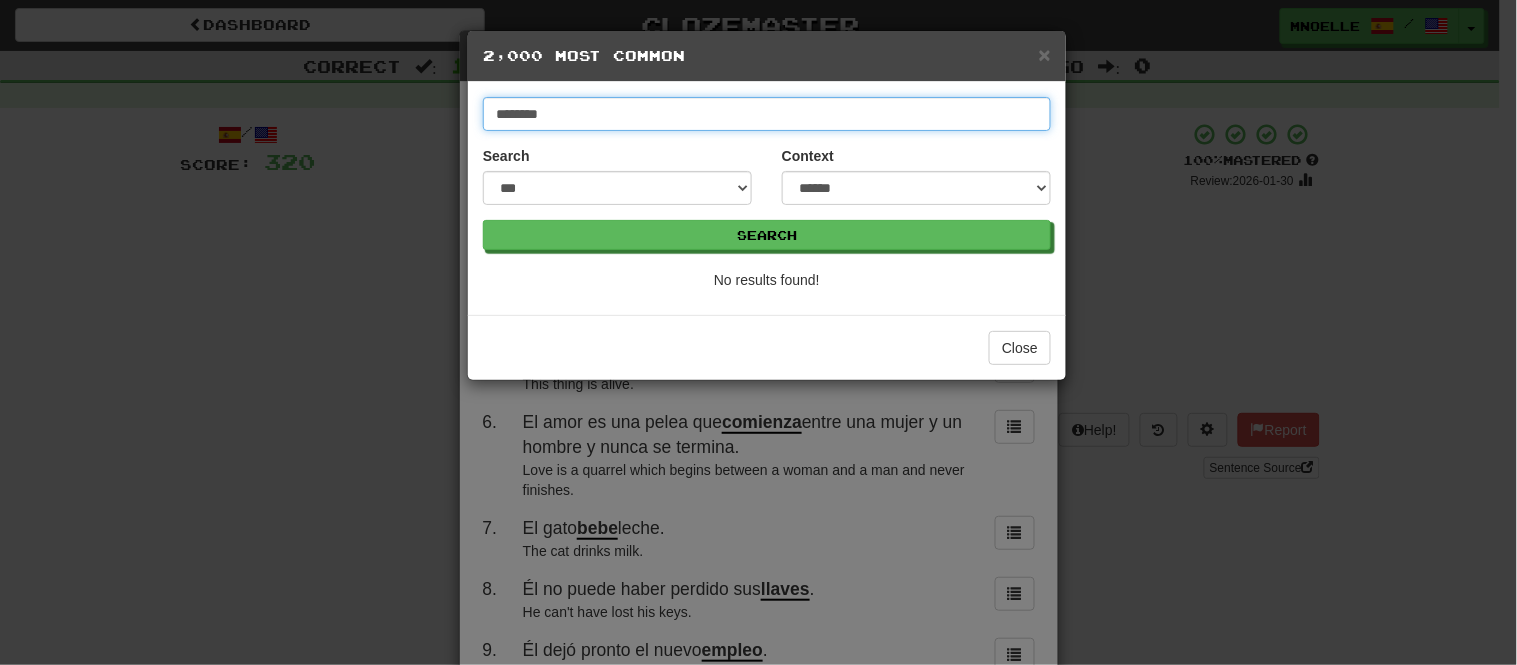 type on "********" 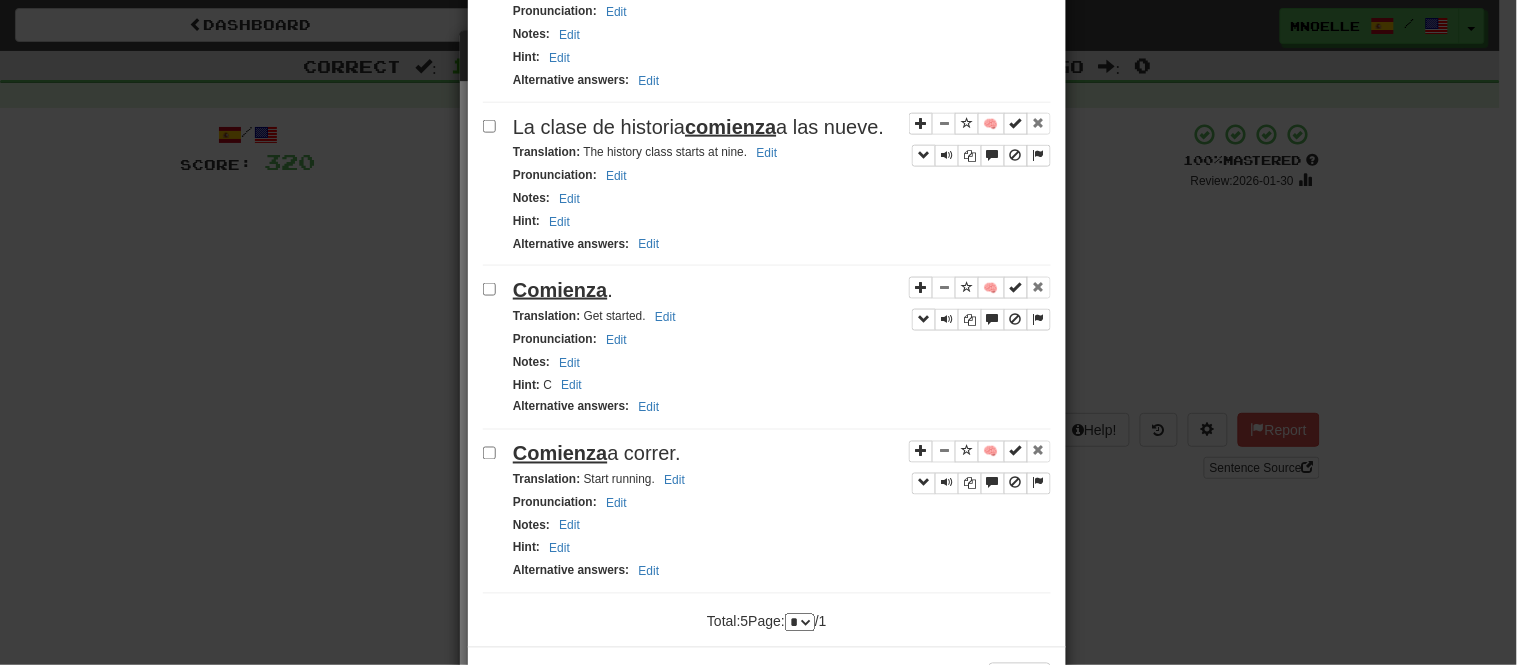 scroll, scrollTop: 584, scrollLeft: 0, axis: vertical 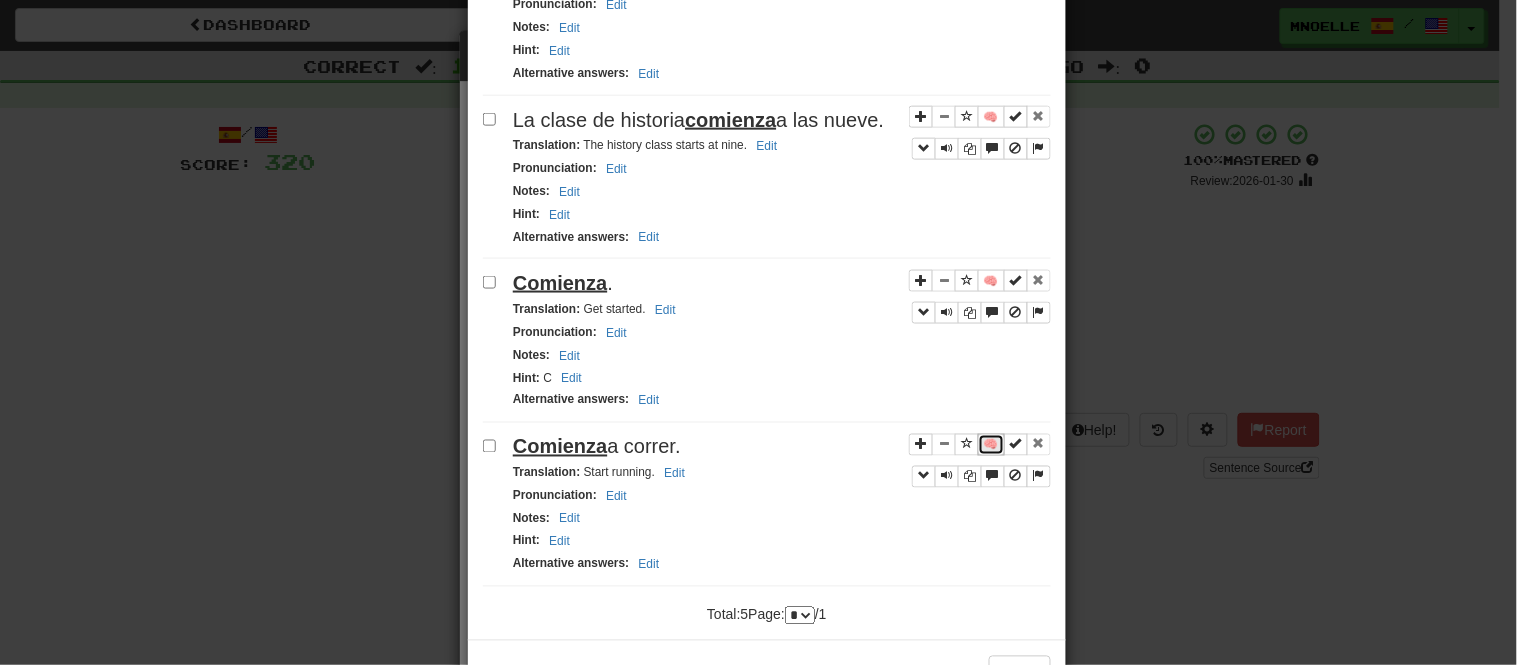 click on "🧠" at bounding box center (991, 445) 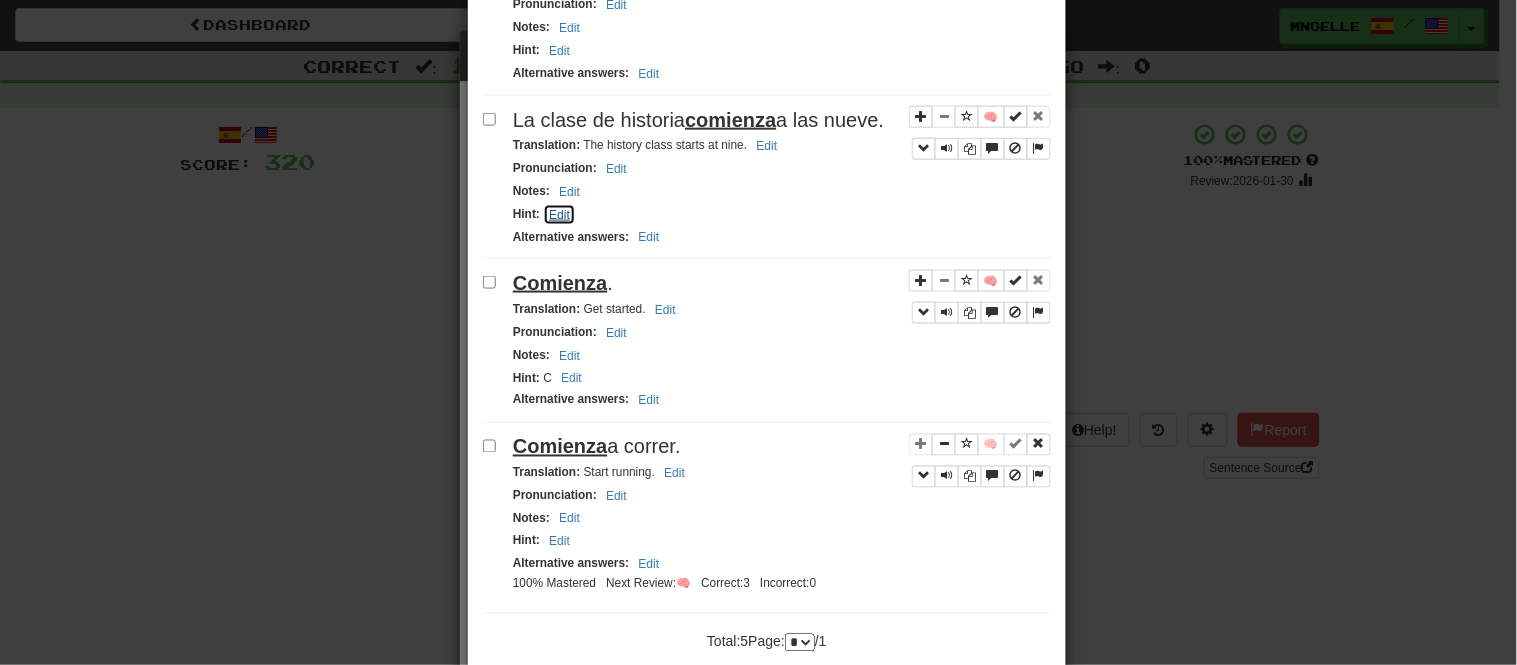click on "Edit" 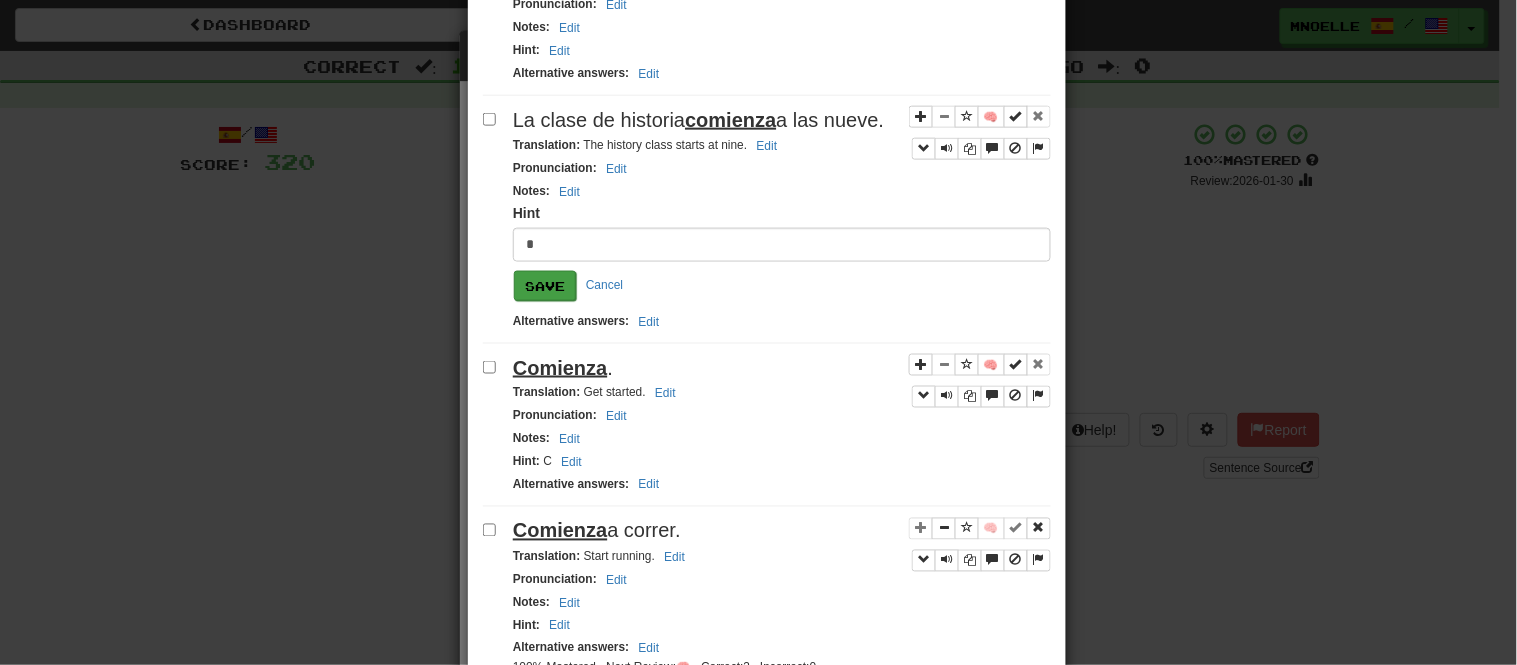 type on "*" 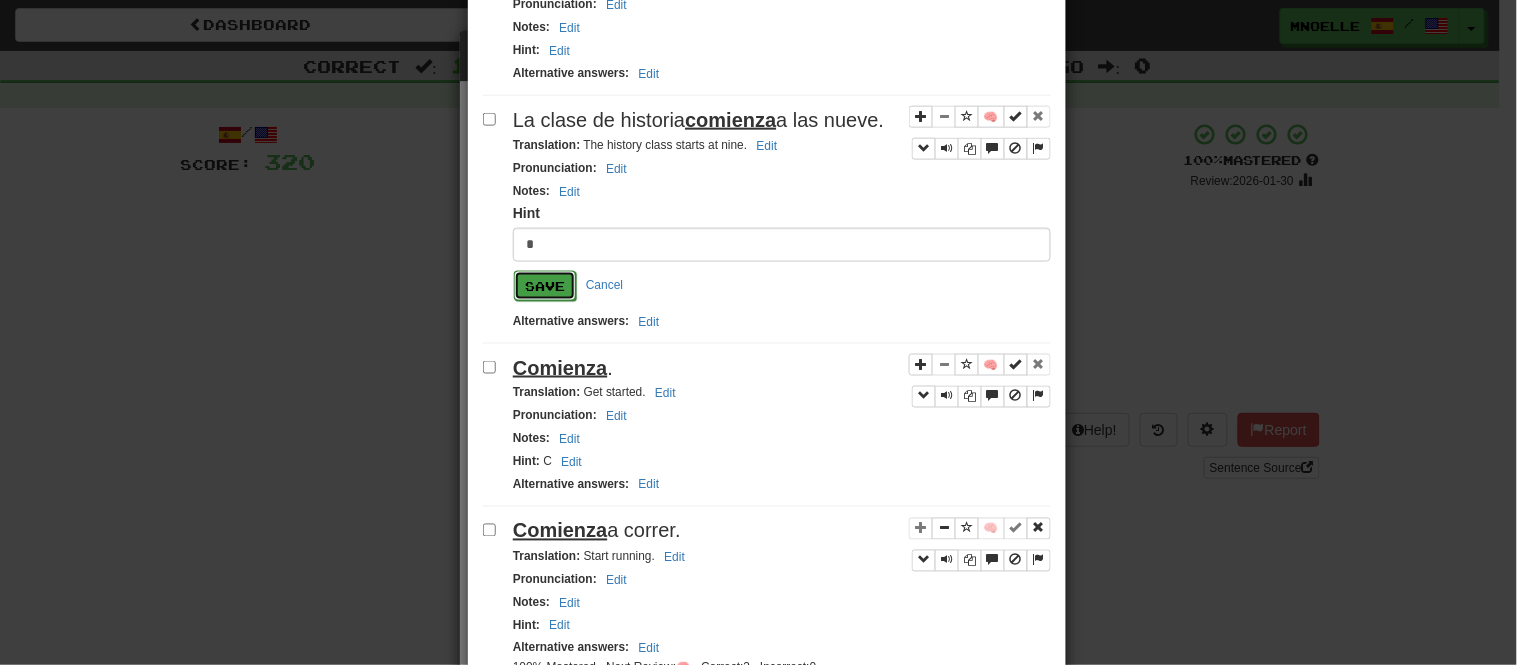 click on "Save" at bounding box center [545, 286] 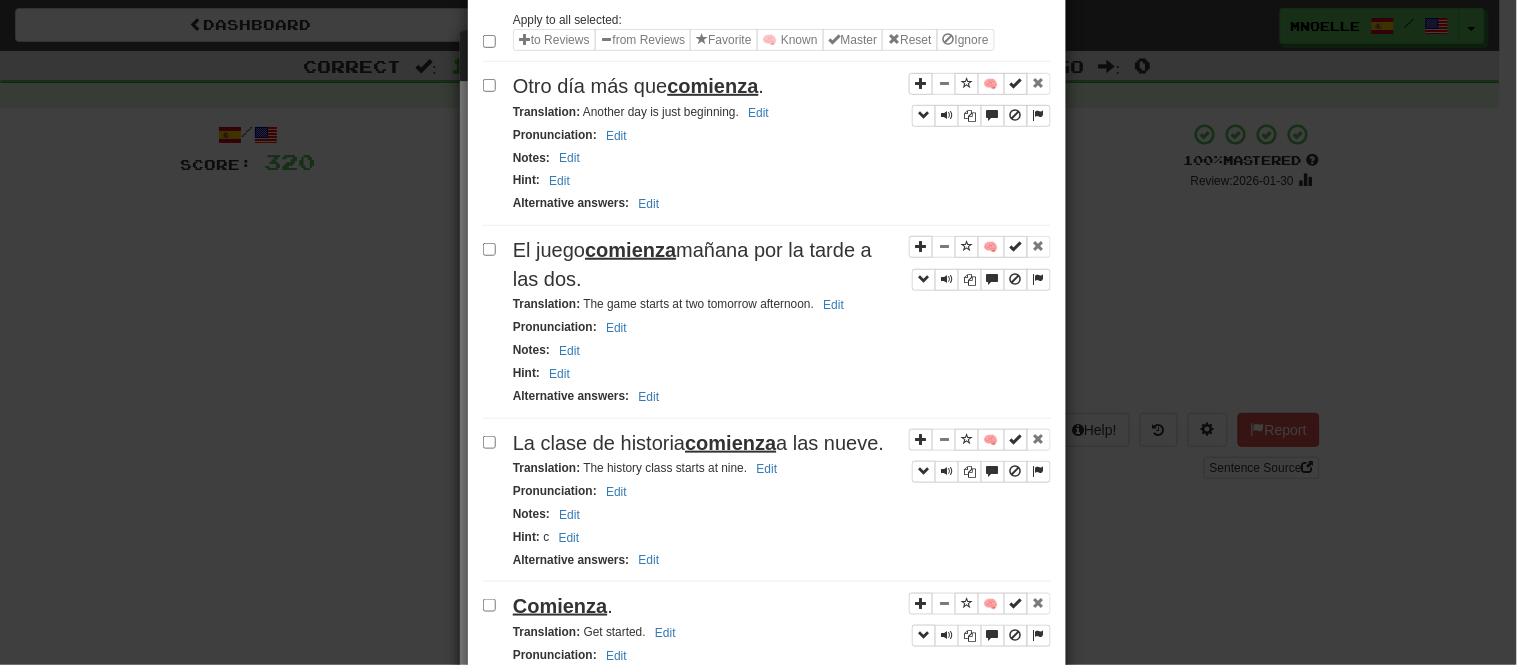scroll, scrollTop: 251, scrollLeft: 0, axis: vertical 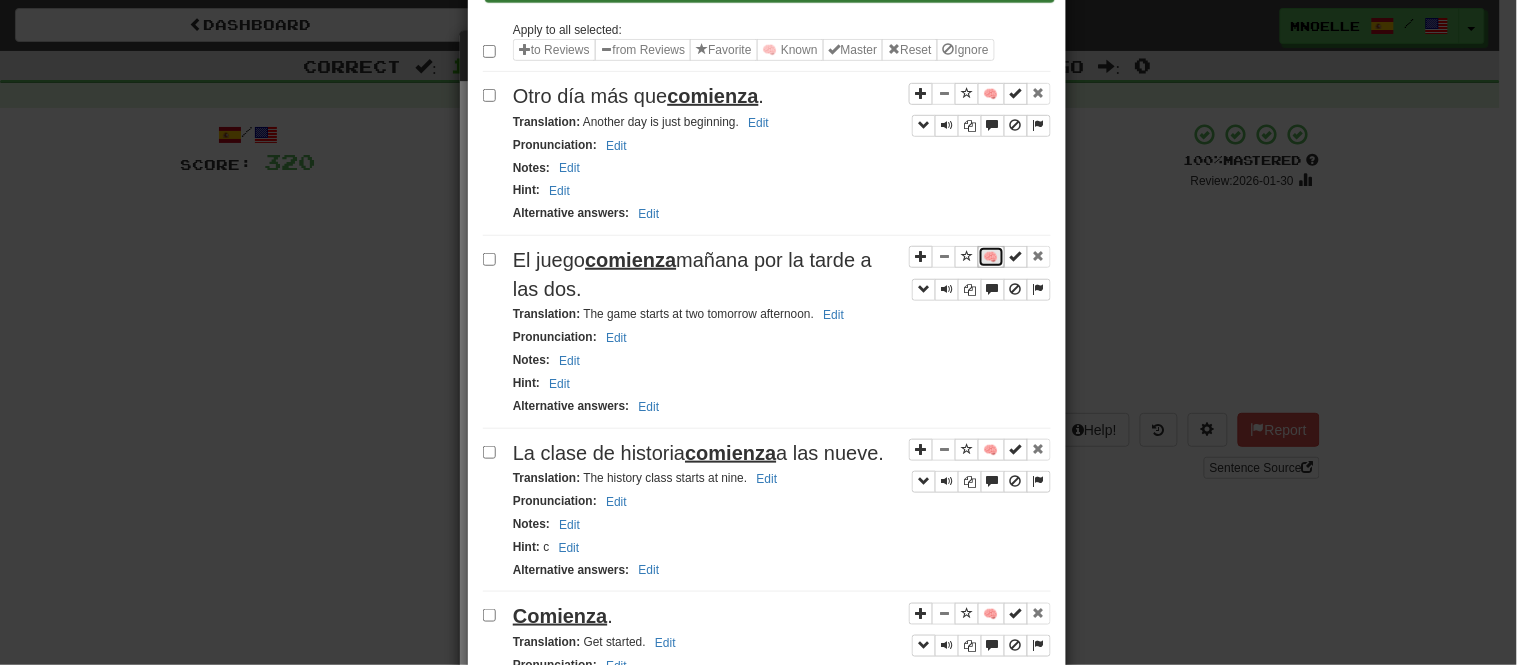 click on "🧠" at bounding box center (991, 257) 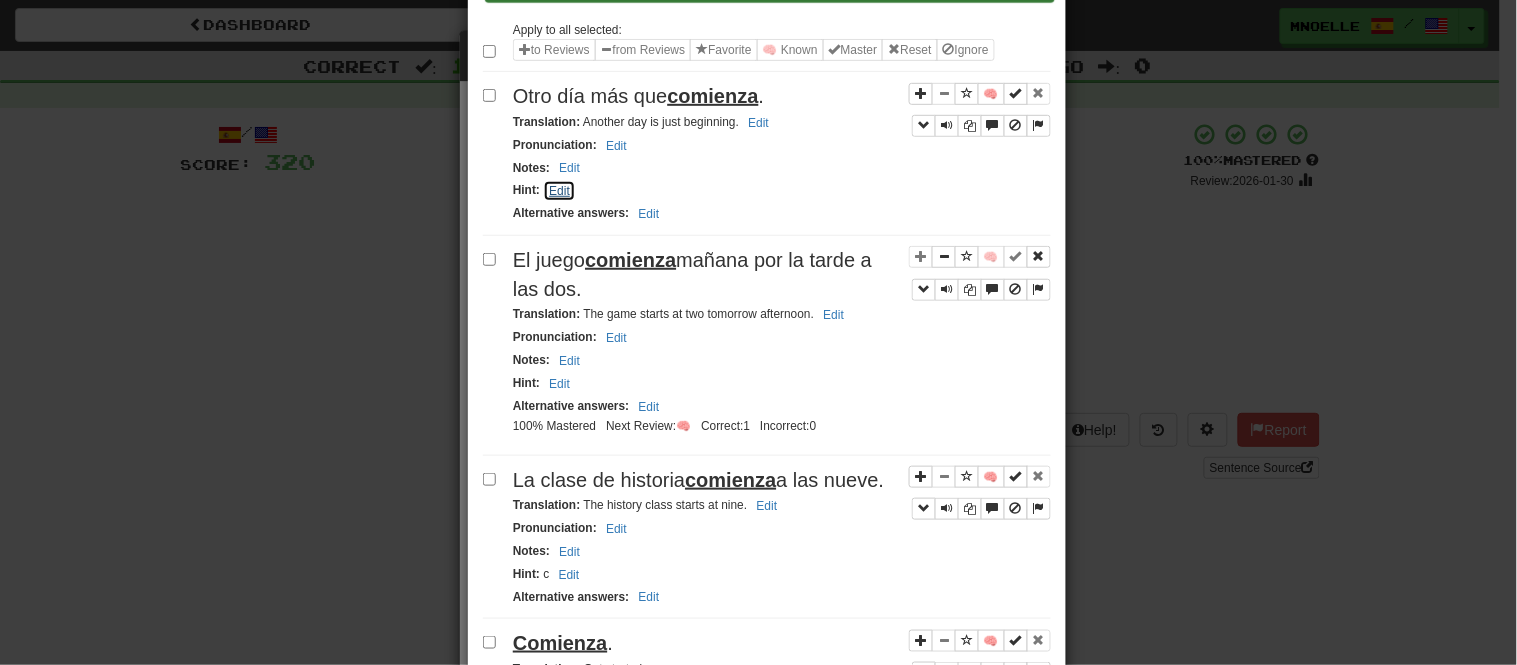 click on "Edit" 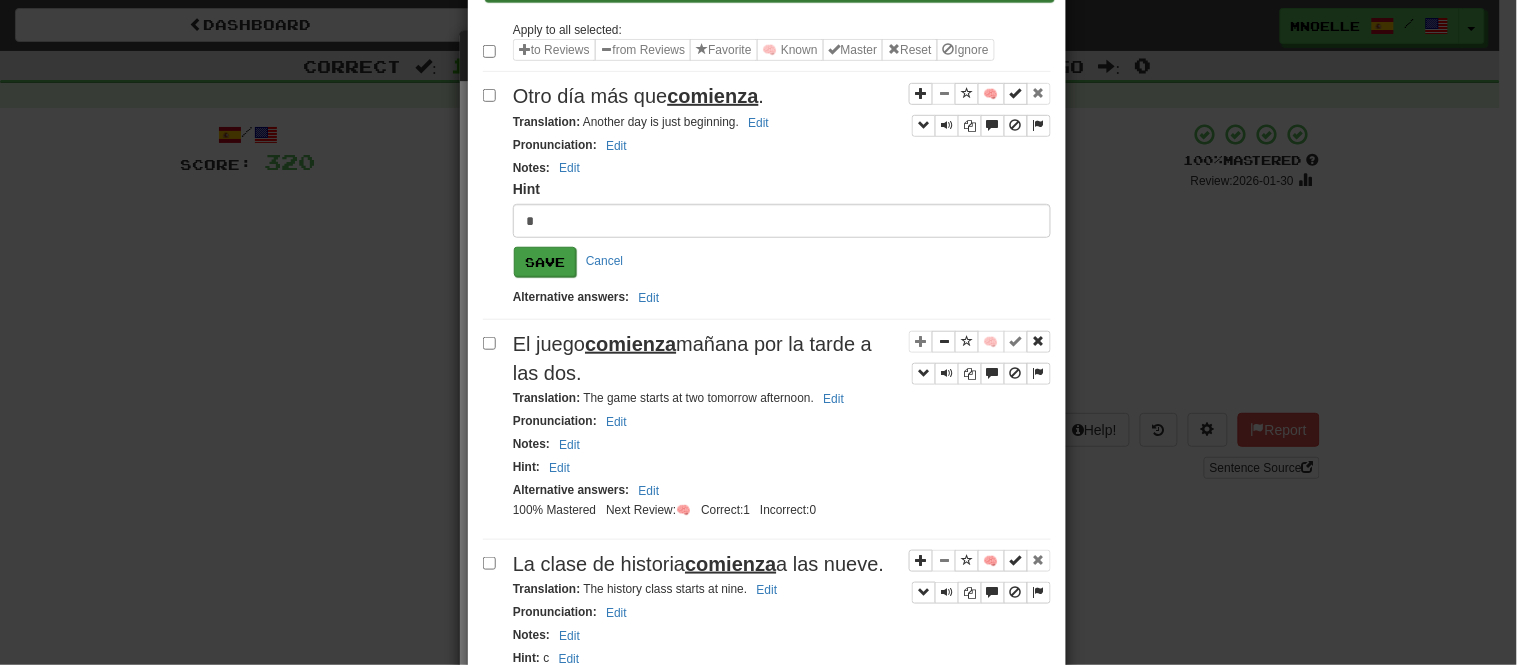 type on "*" 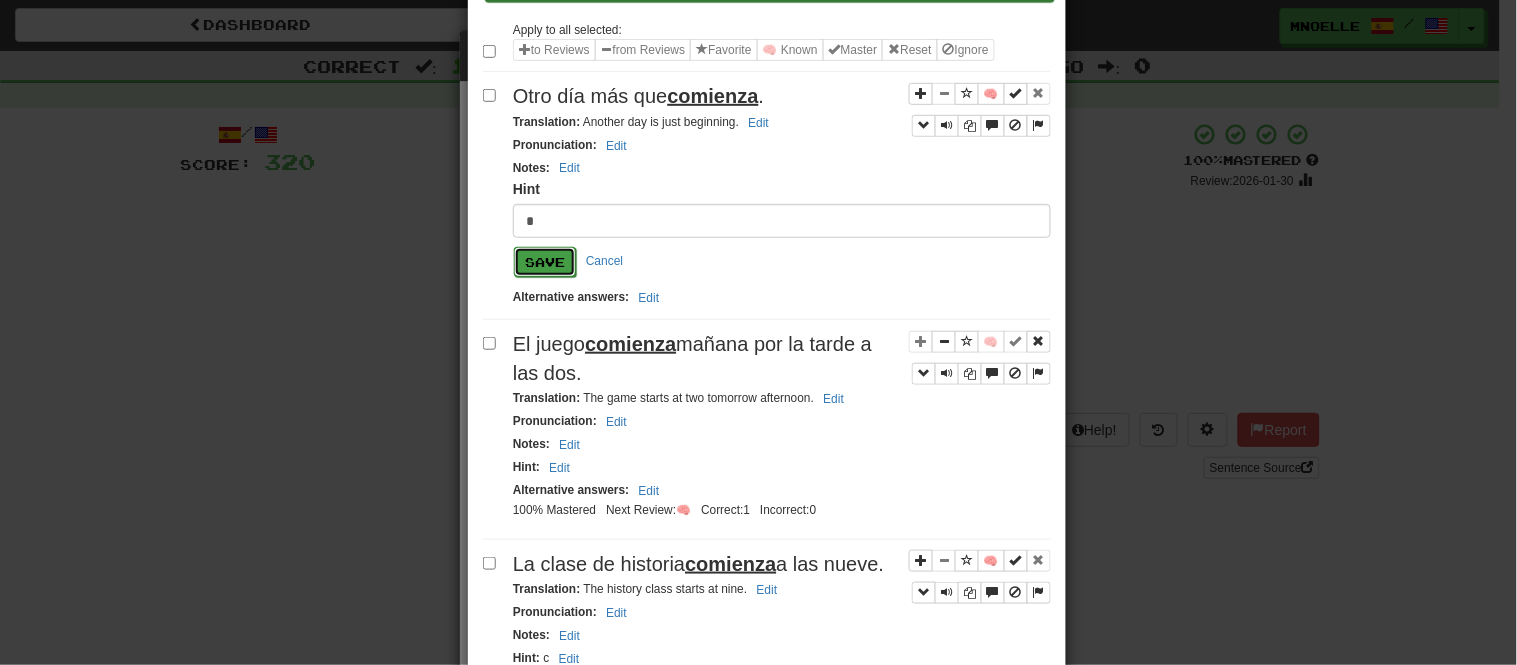click on "Save" at bounding box center (545, 262) 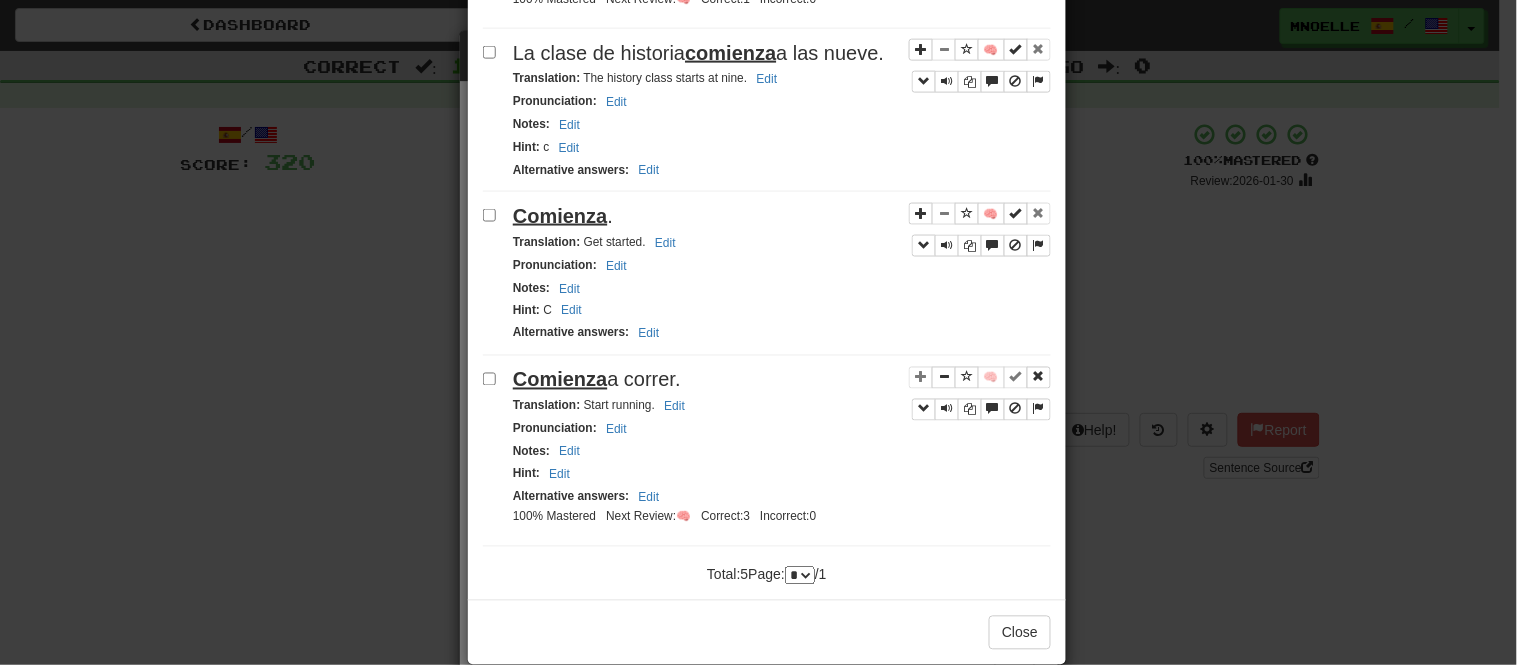 scroll, scrollTop: 693, scrollLeft: 0, axis: vertical 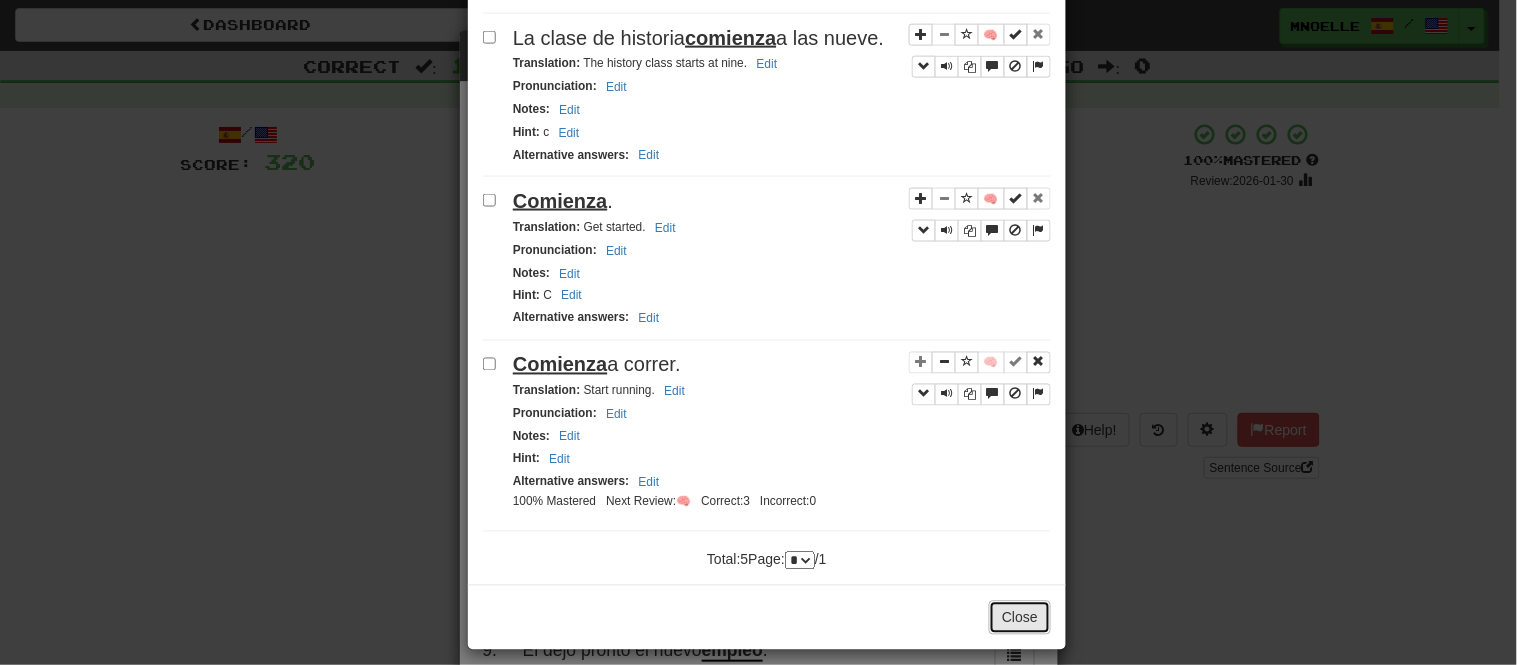 click on "Close" at bounding box center [1020, 618] 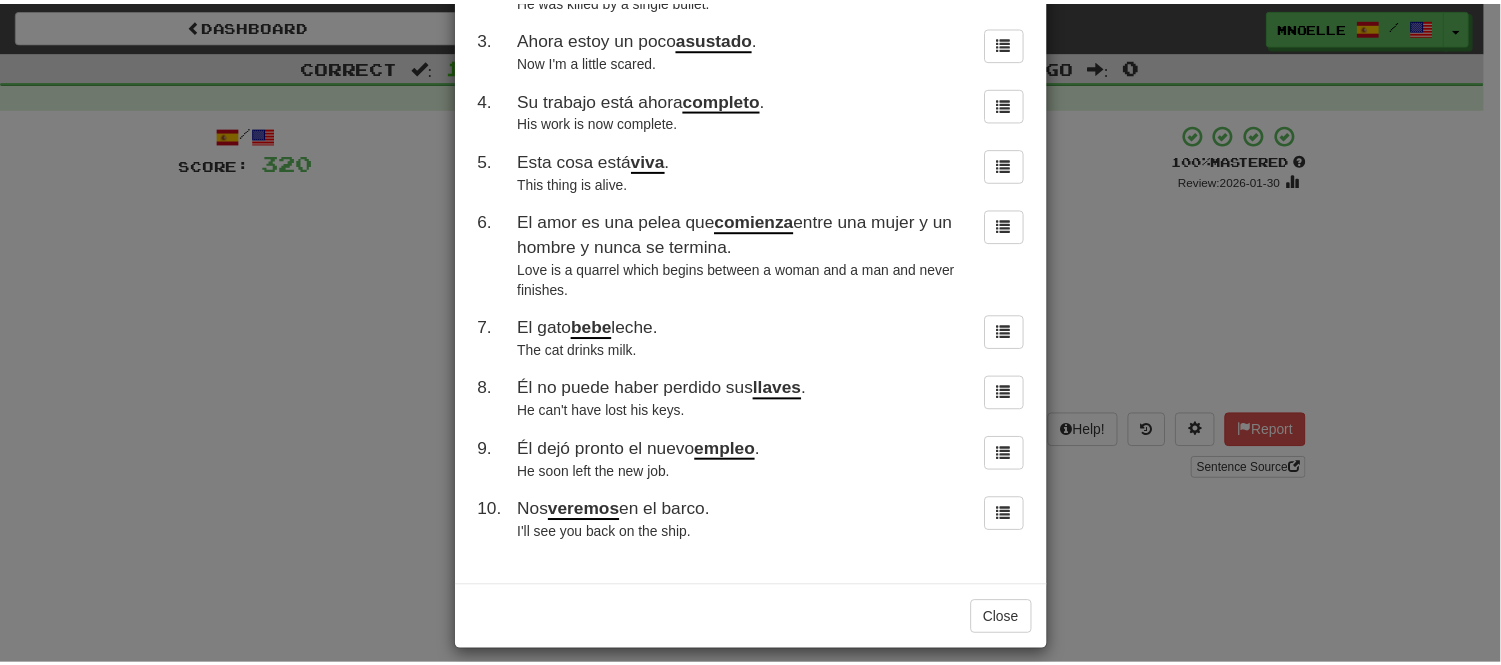 scroll, scrollTop: 210, scrollLeft: 0, axis: vertical 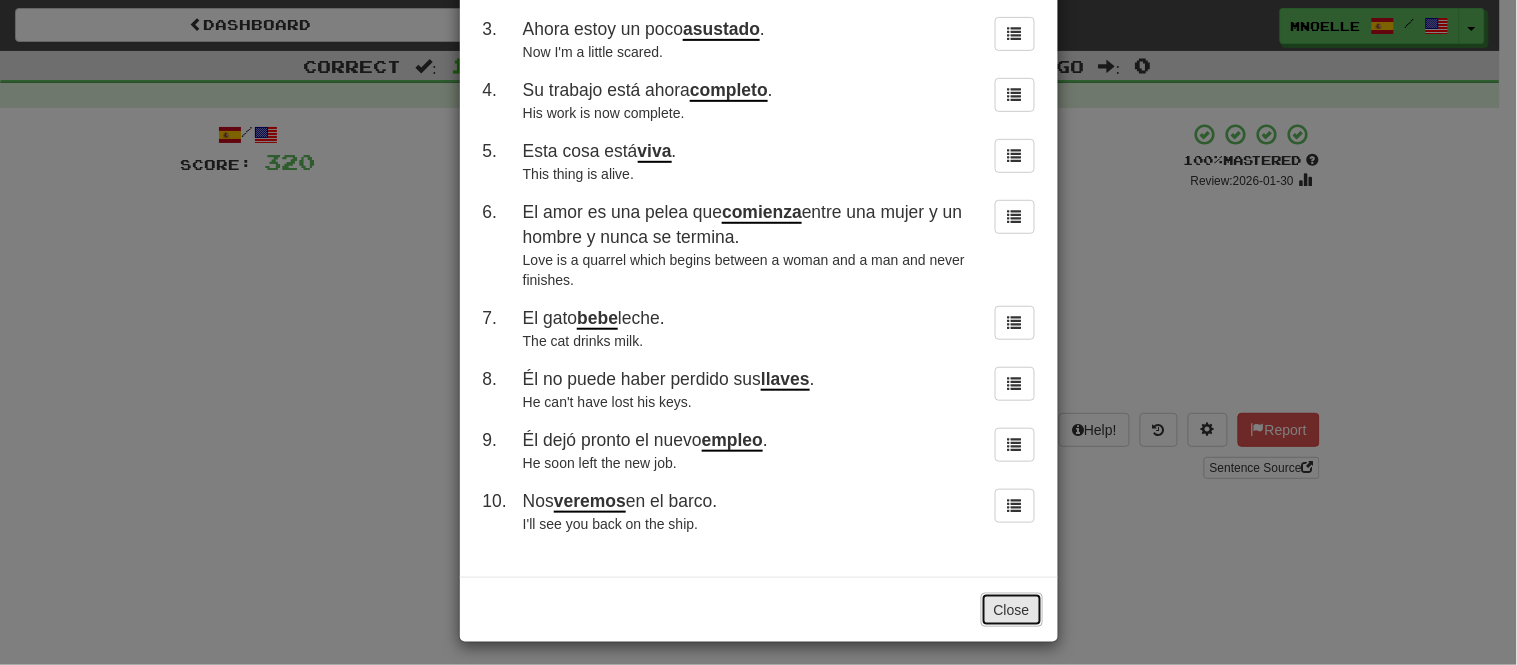 click on "Close" at bounding box center [1012, 610] 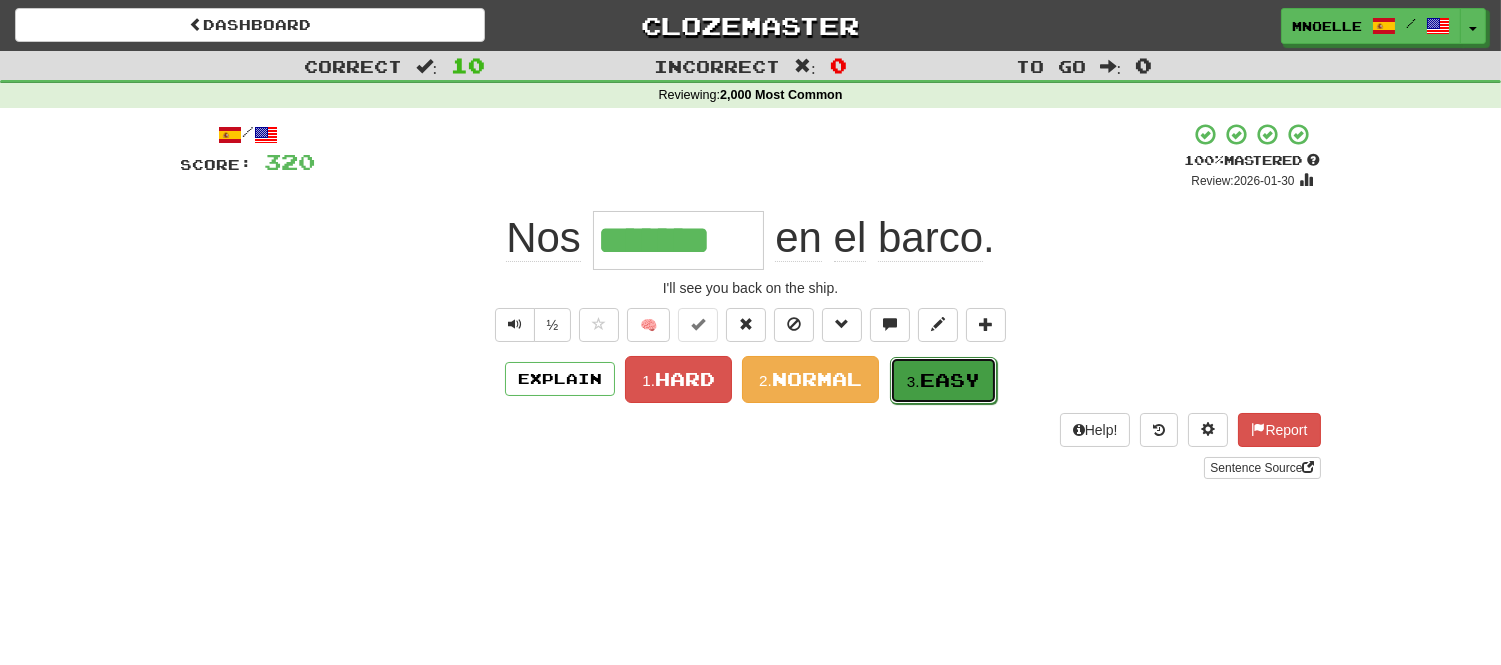 click on "Easy" at bounding box center [950, 380] 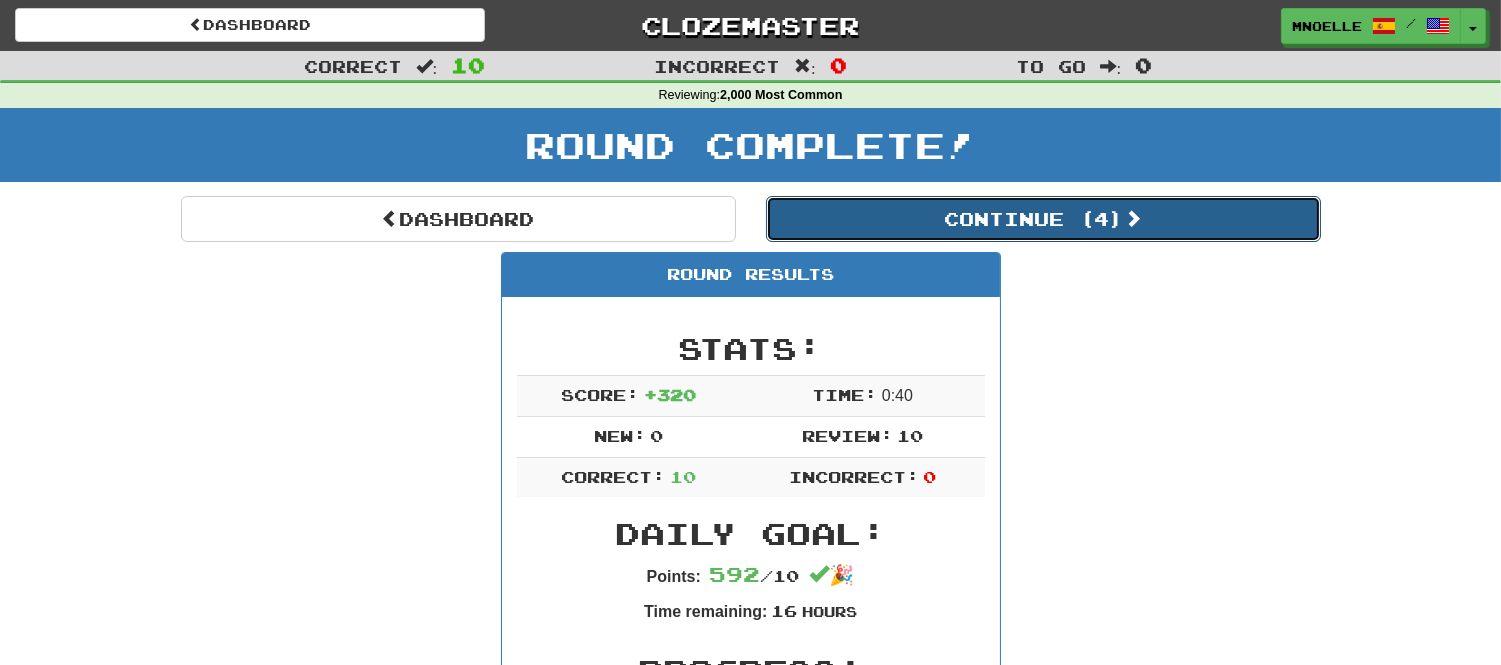 click on "Continue ( 4 )" at bounding box center [1043, 219] 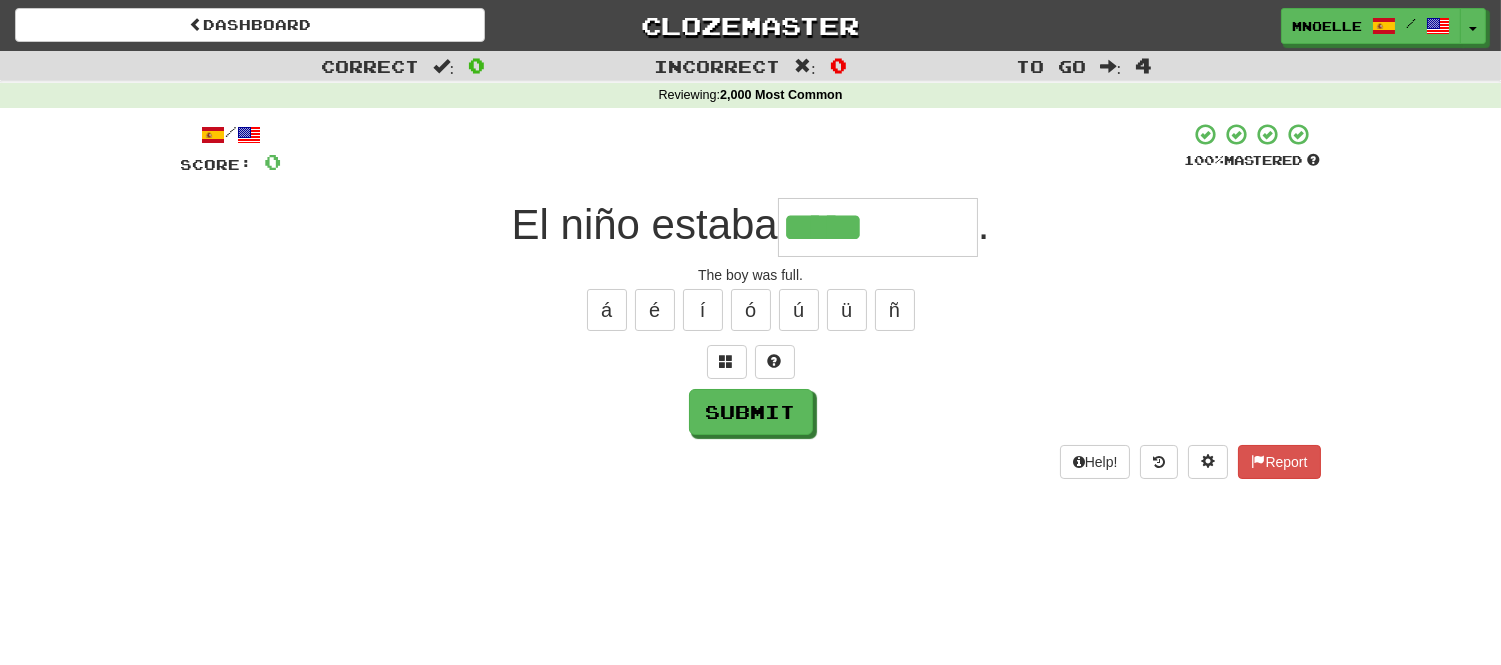 type on "*****" 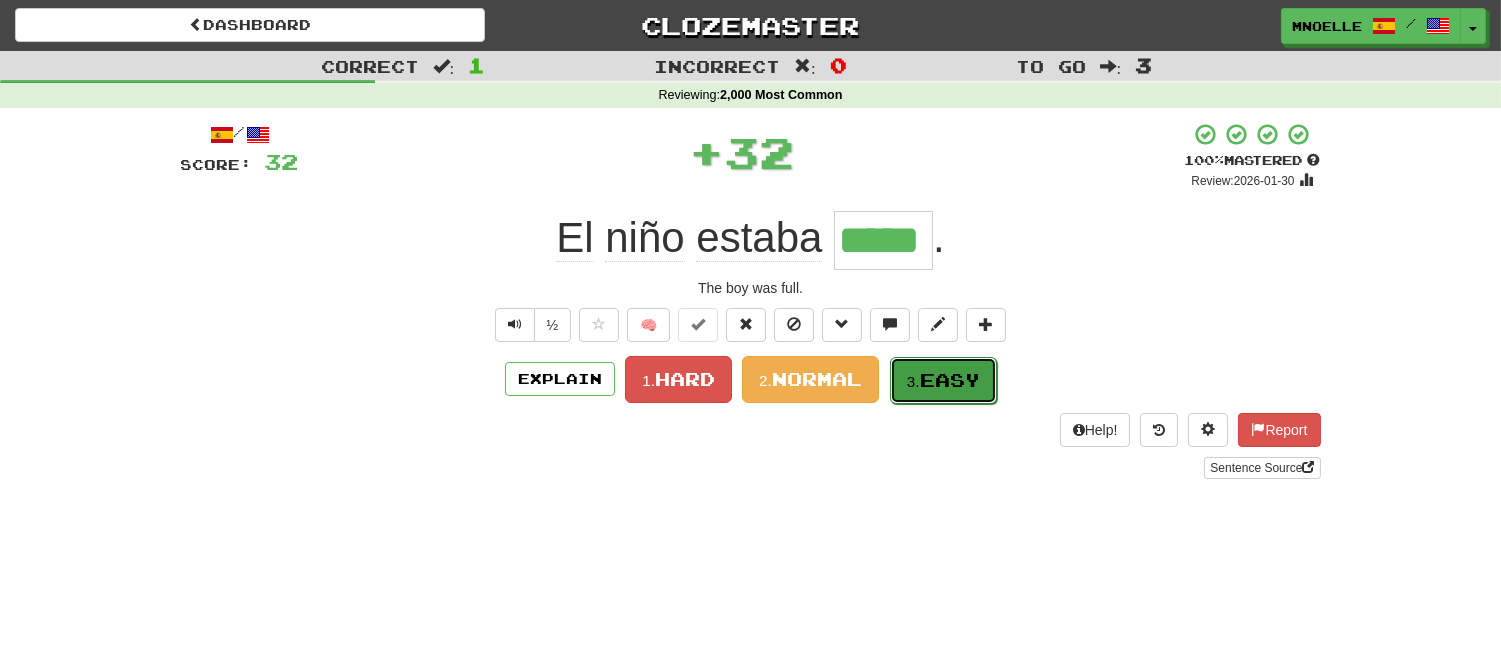 click on "Easy" at bounding box center [950, 380] 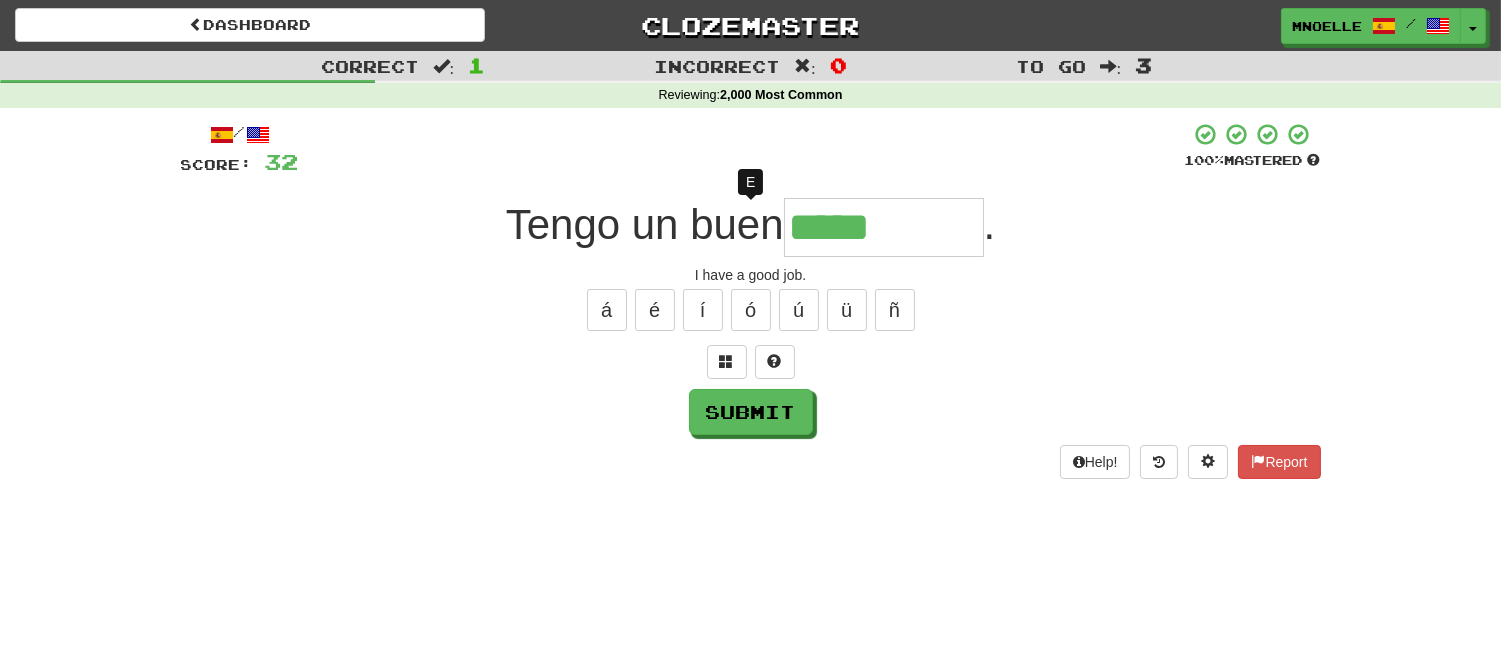 type on "******" 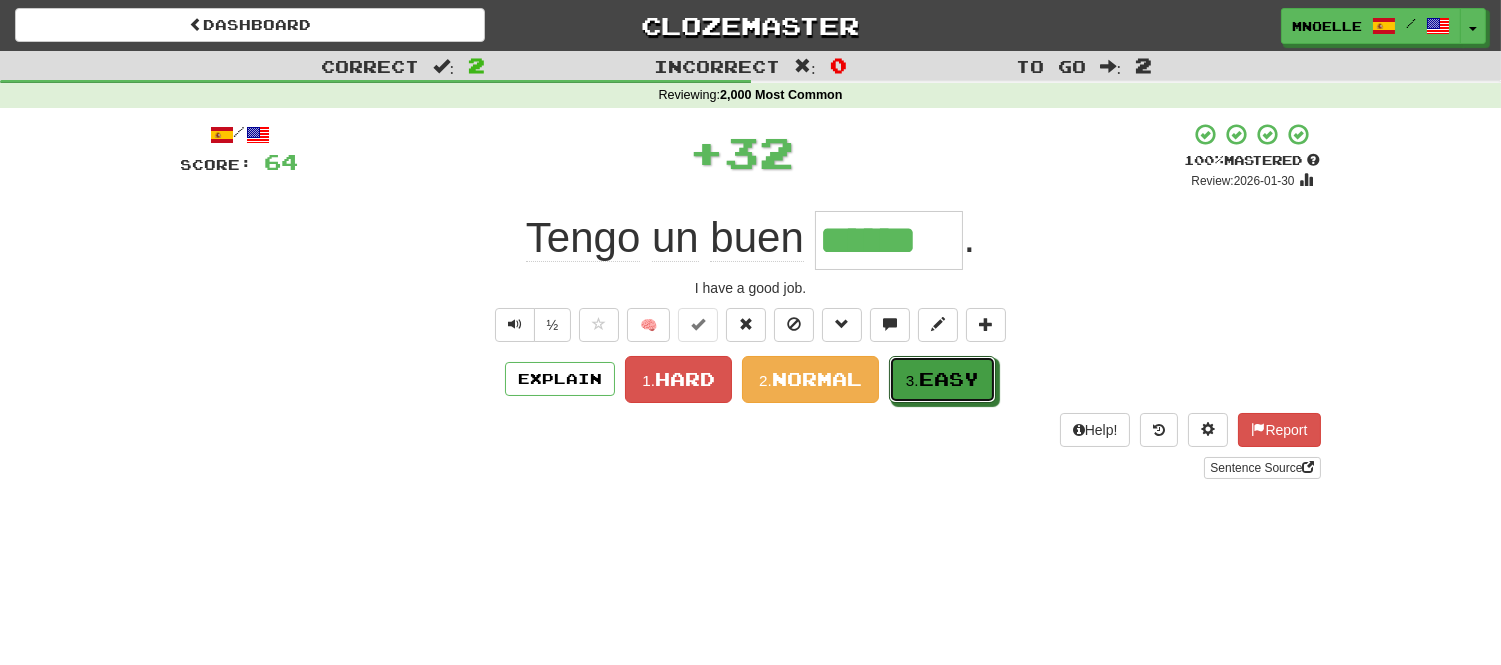 click on "Easy" at bounding box center (949, 379) 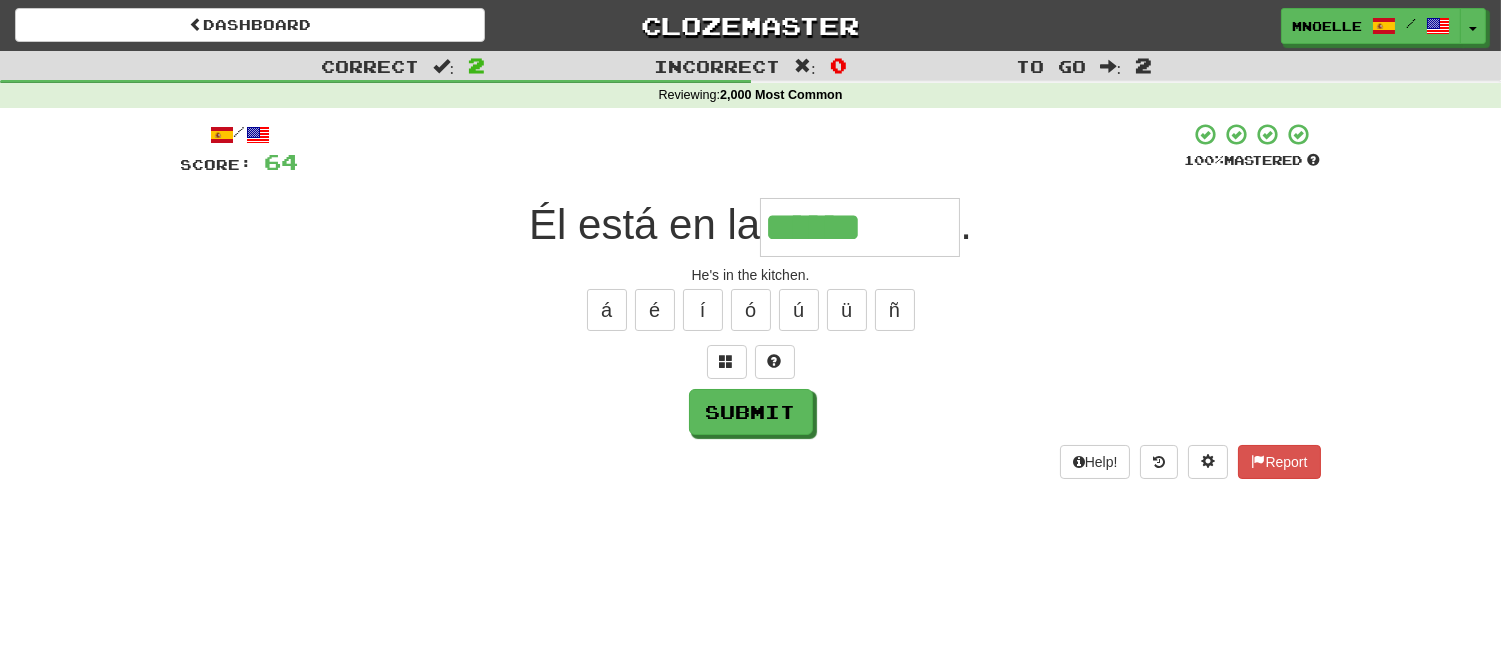 type on "******" 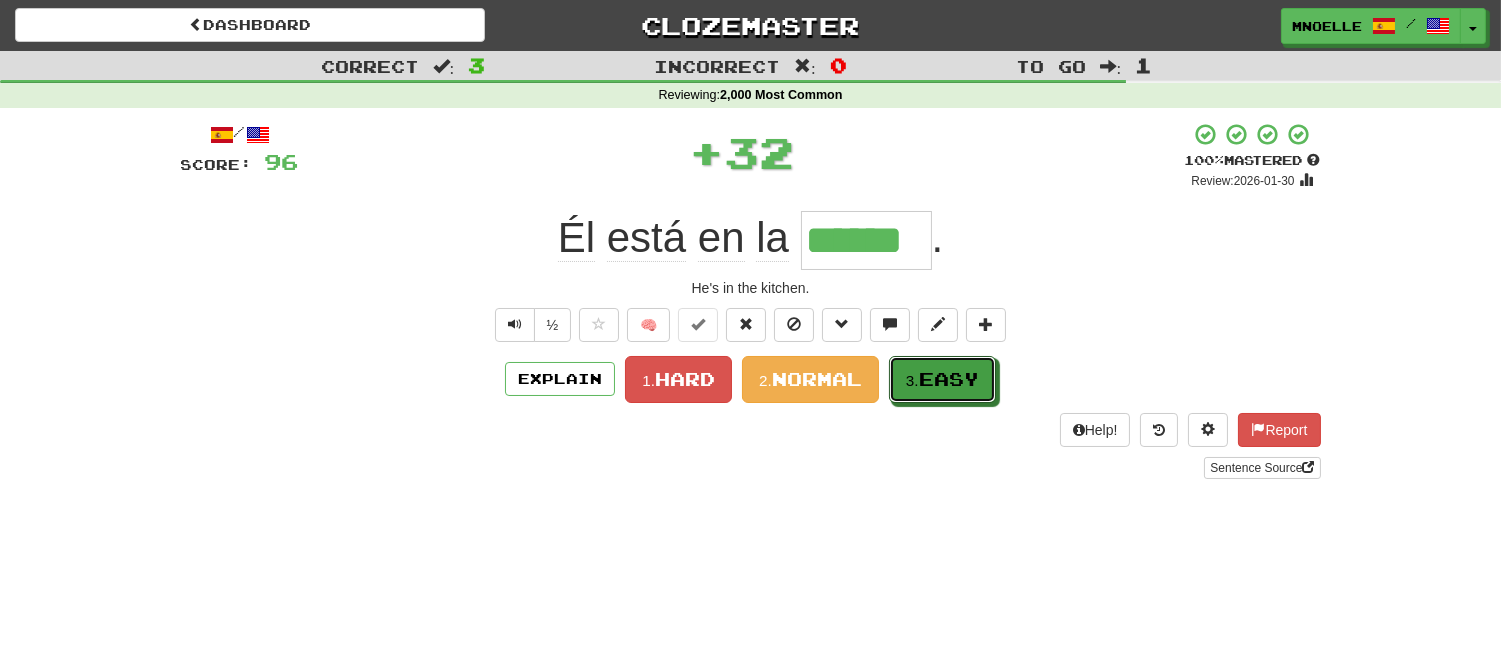 click on "Easy" at bounding box center [949, 379] 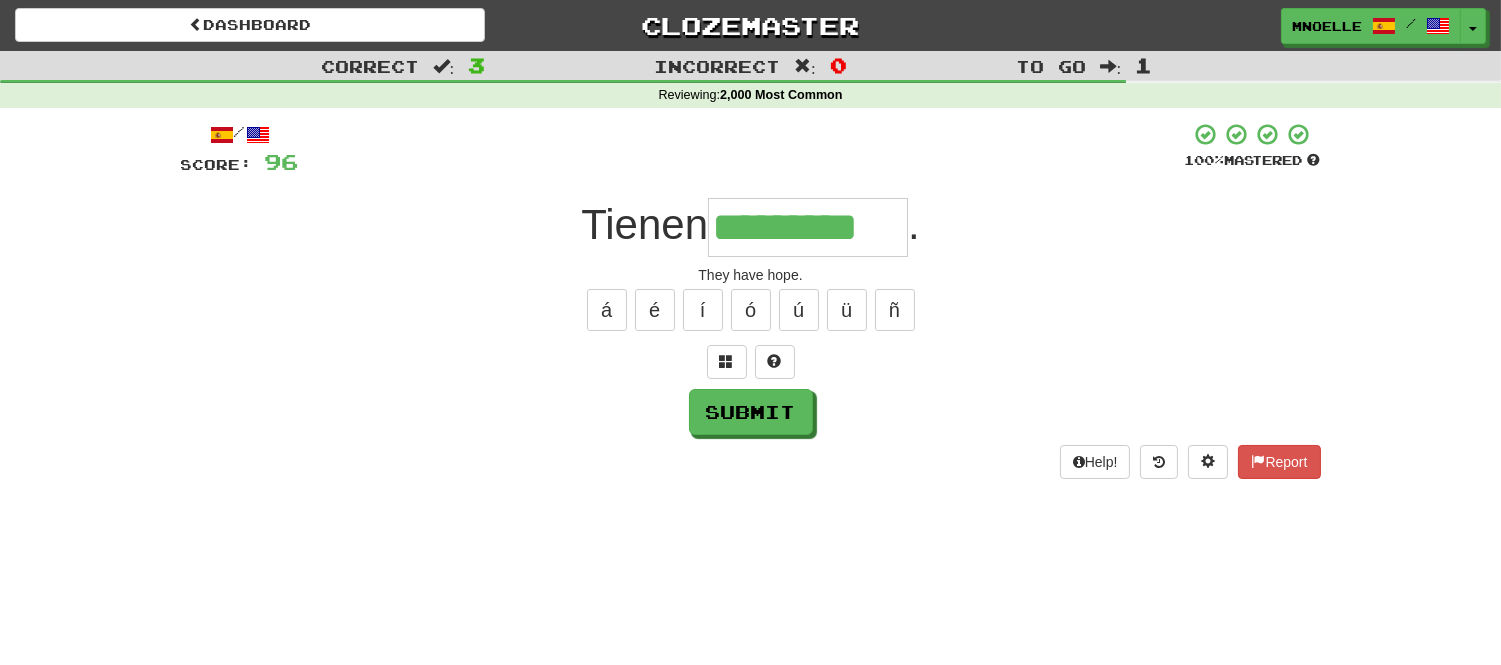 scroll, scrollTop: 0, scrollLeft: 4, axis: horizontal 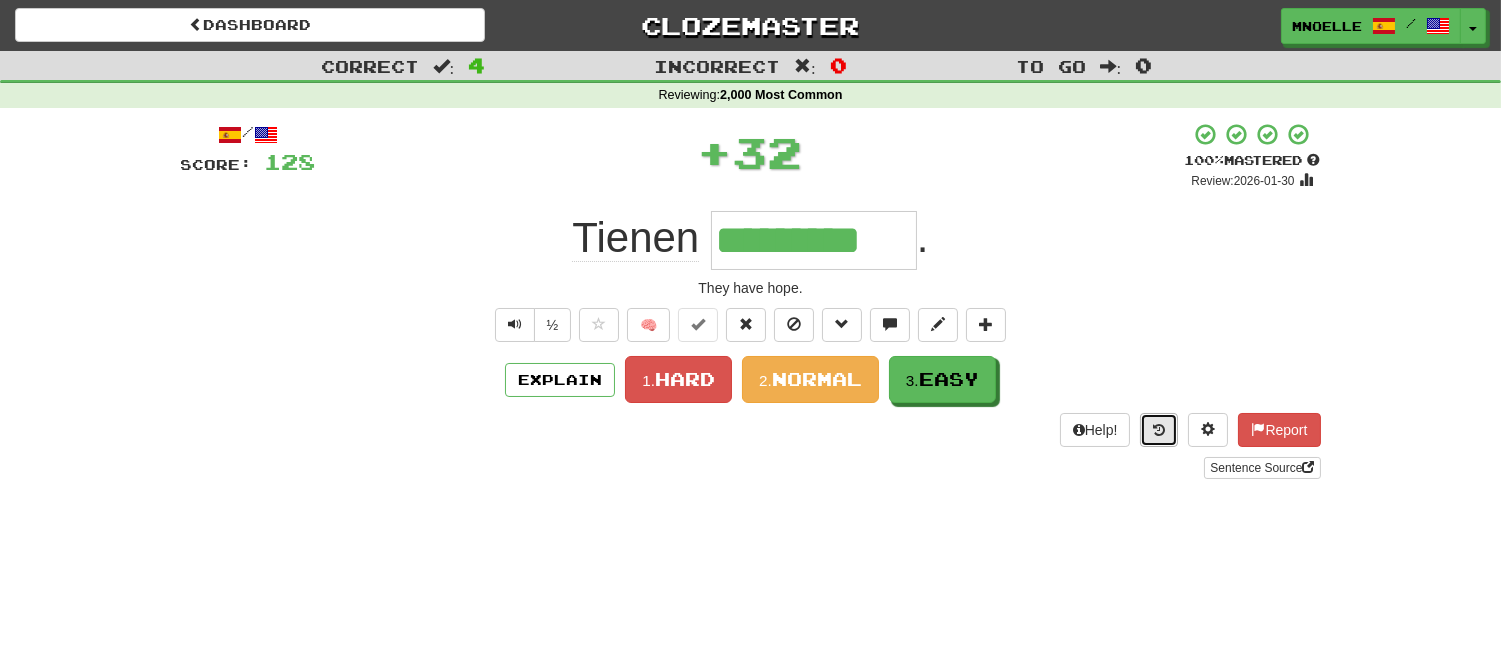 click at bounding box center [1159, 430] 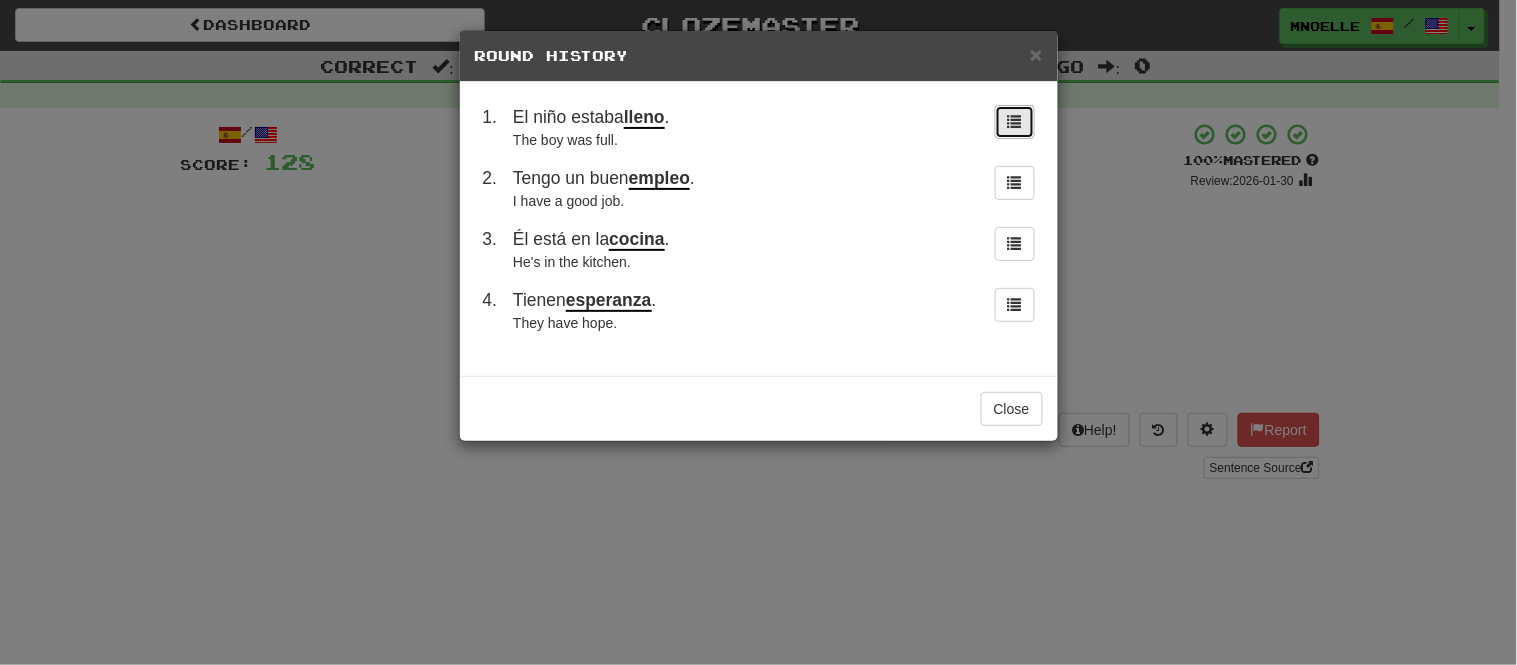 click at bounding box center [1015, 121] 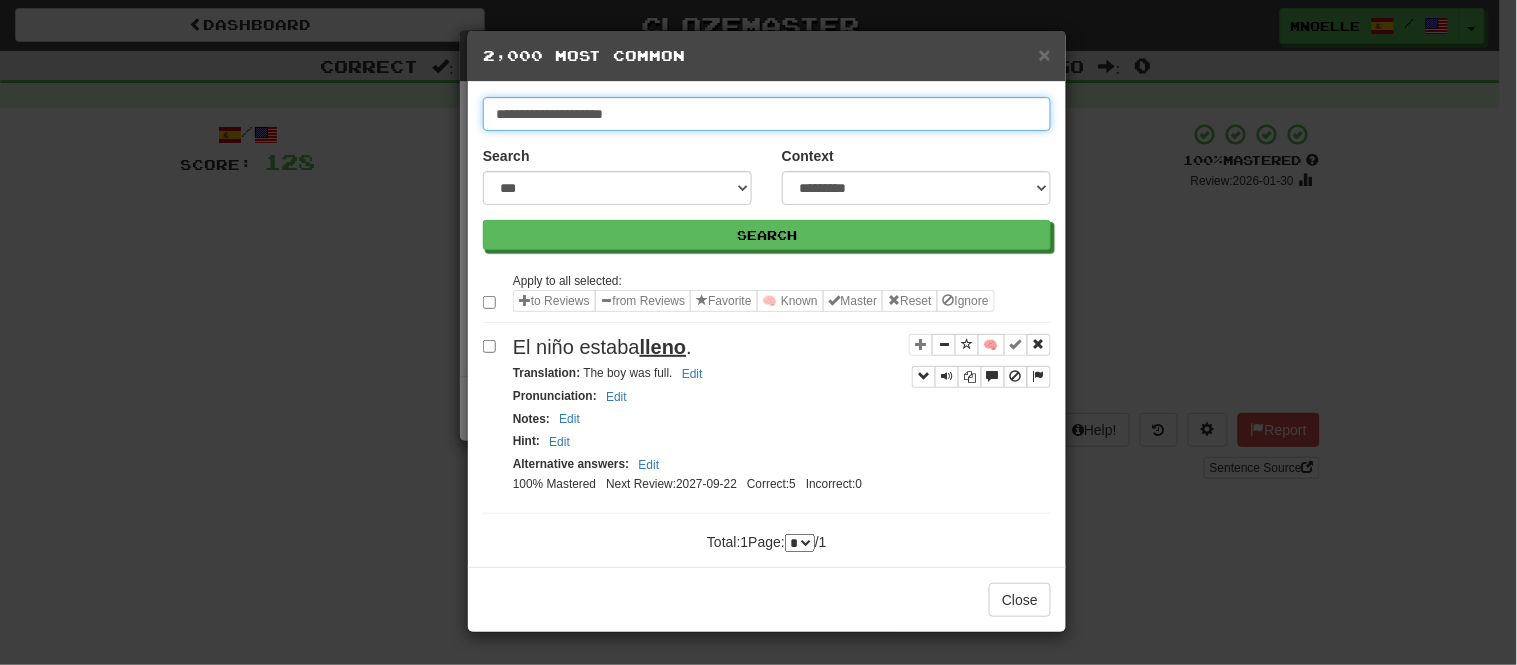 click on "**********" at bounding box center [767, 114] 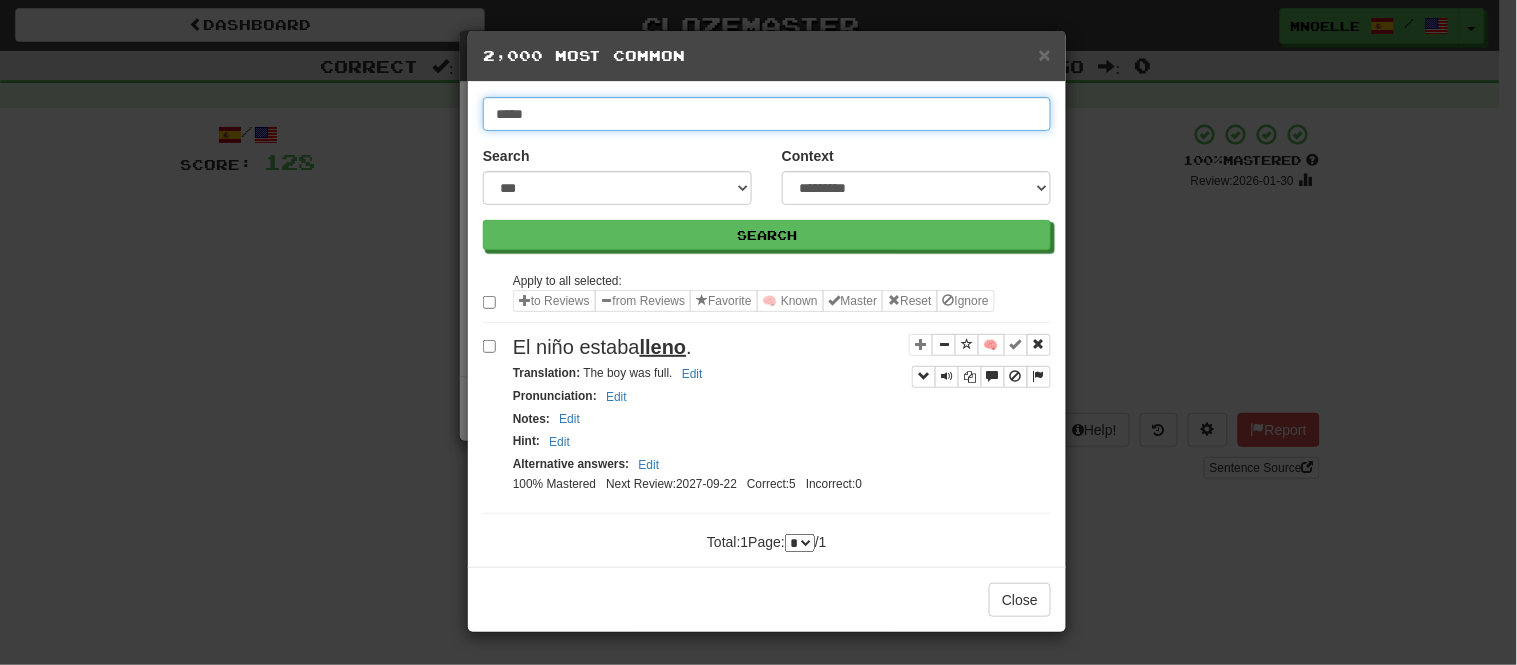 type on "*****" 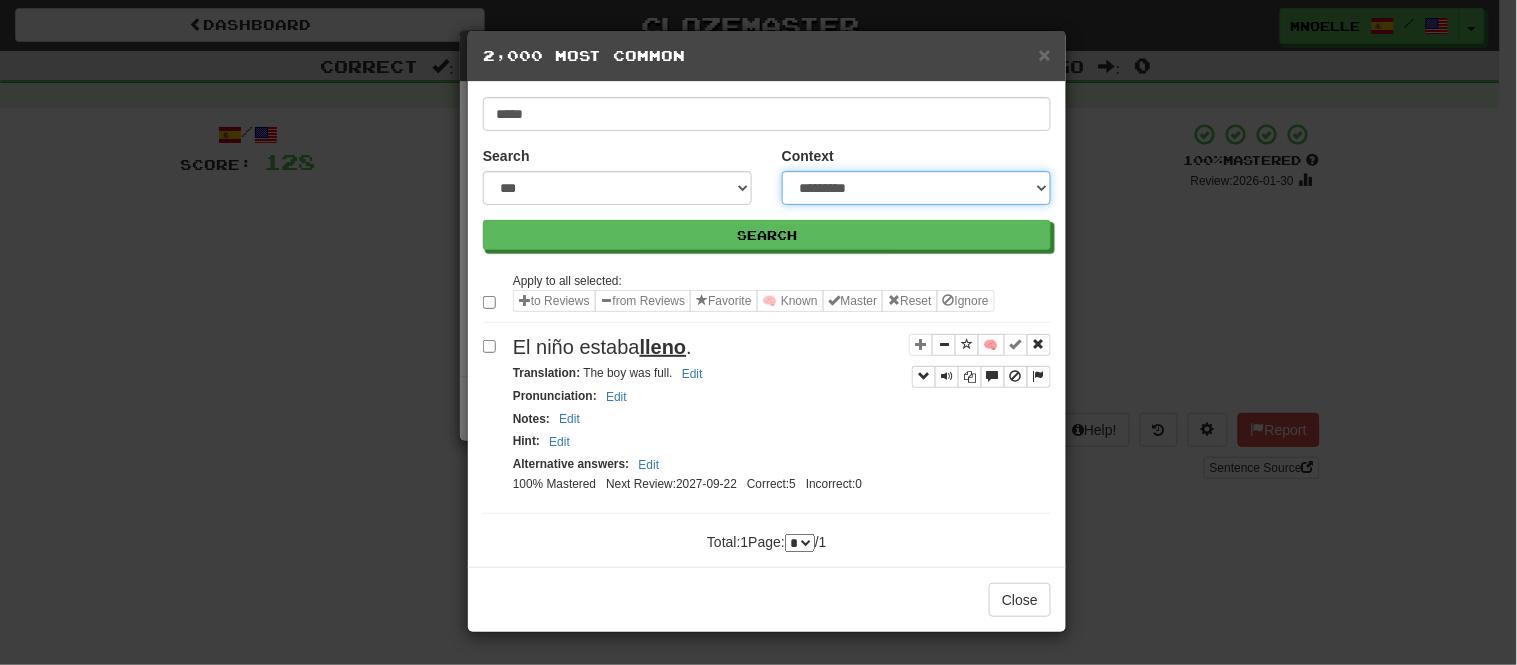 click on "**********" at bounding box center (916, 188) 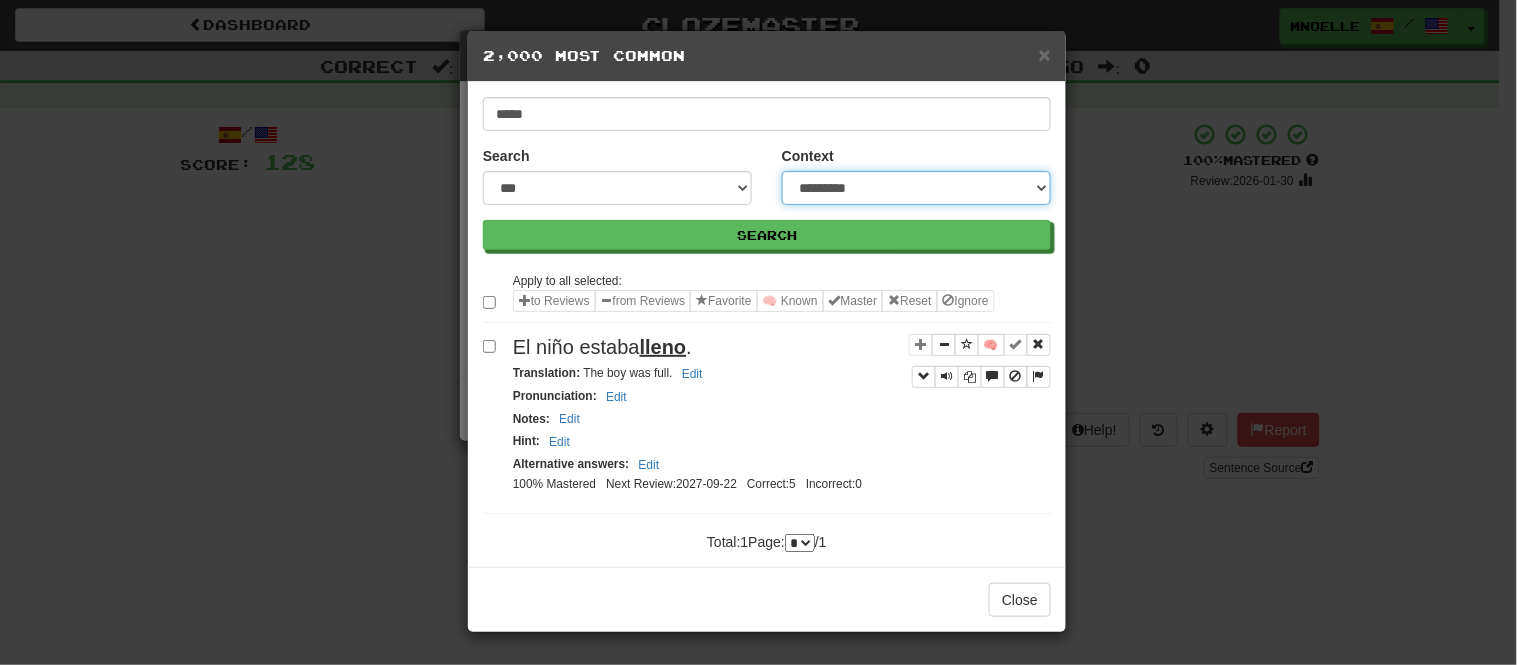 select on "*****" 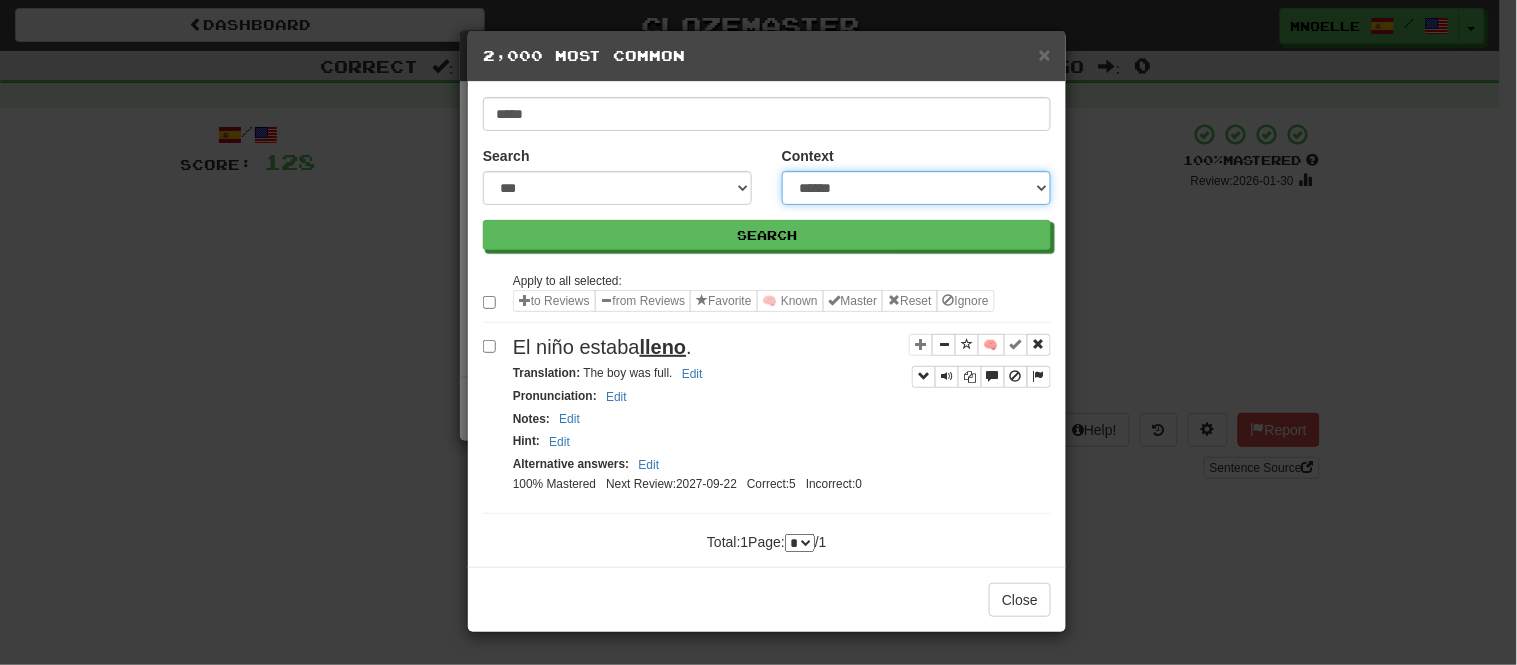 click on "**********" at bounding box center (916, 188) 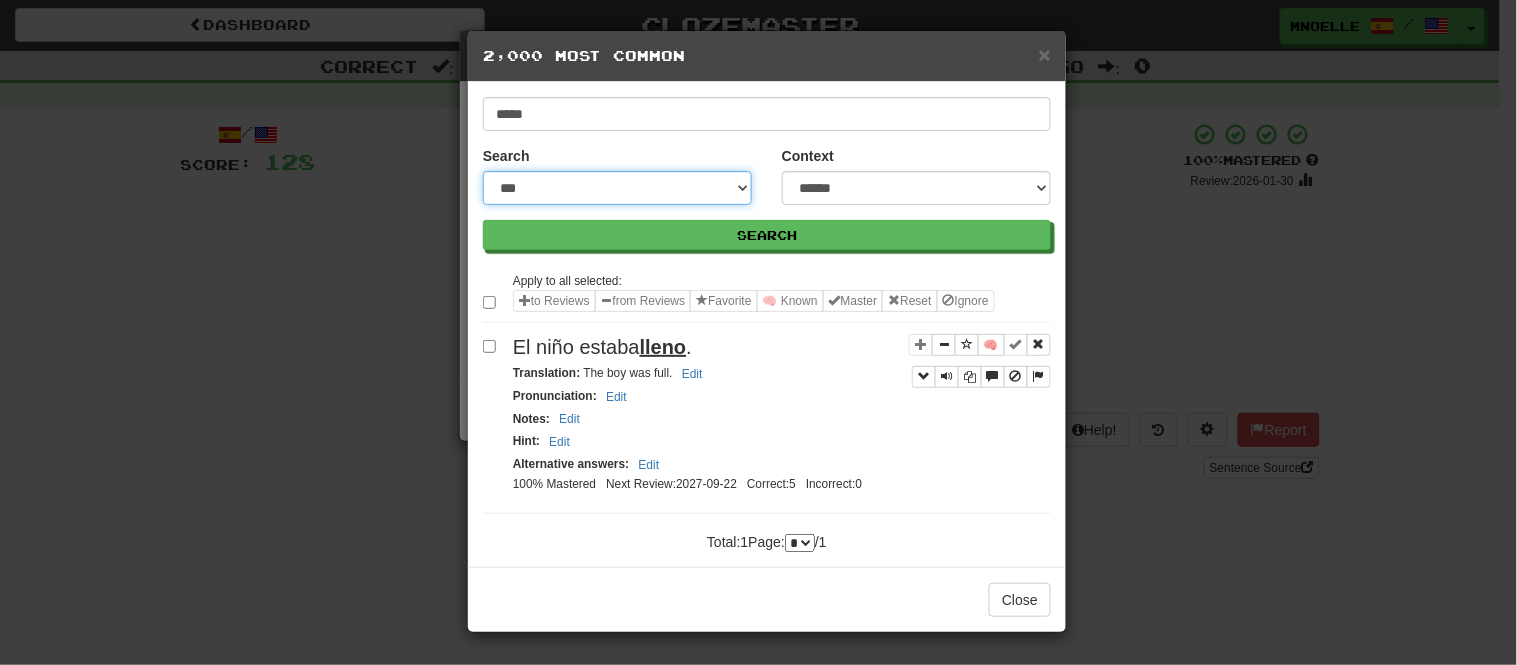 click on "**********" at bounding box center [617, 188] 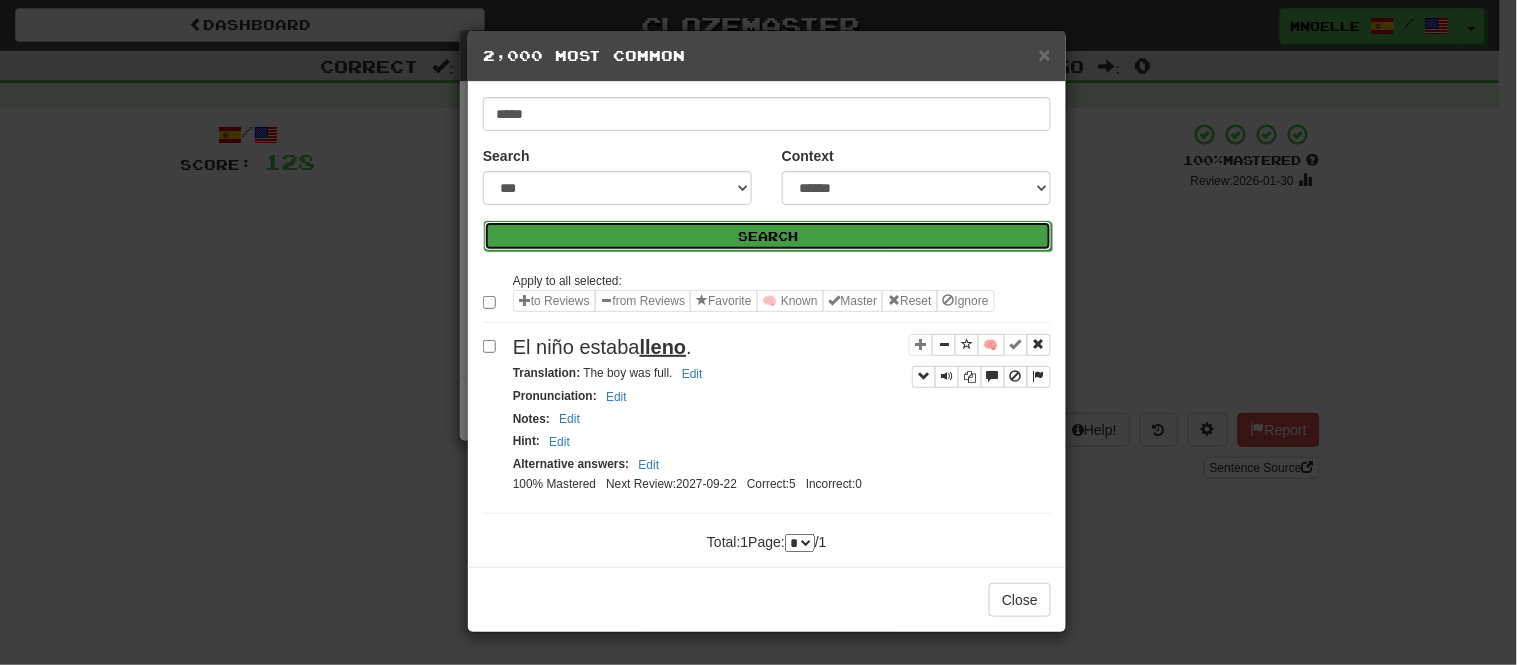 click on "Search" at bounding box center (768, 236) 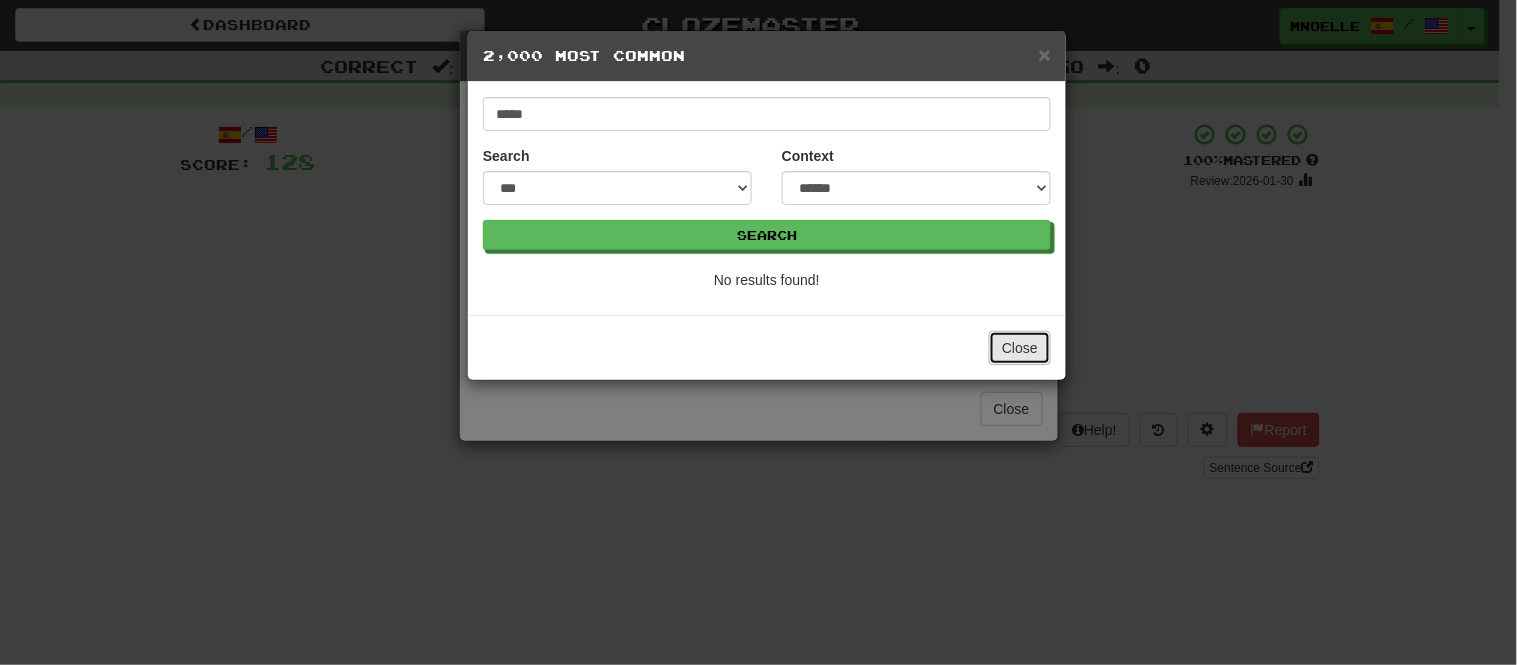 click on "Close" at bounding box center (1020, 348) 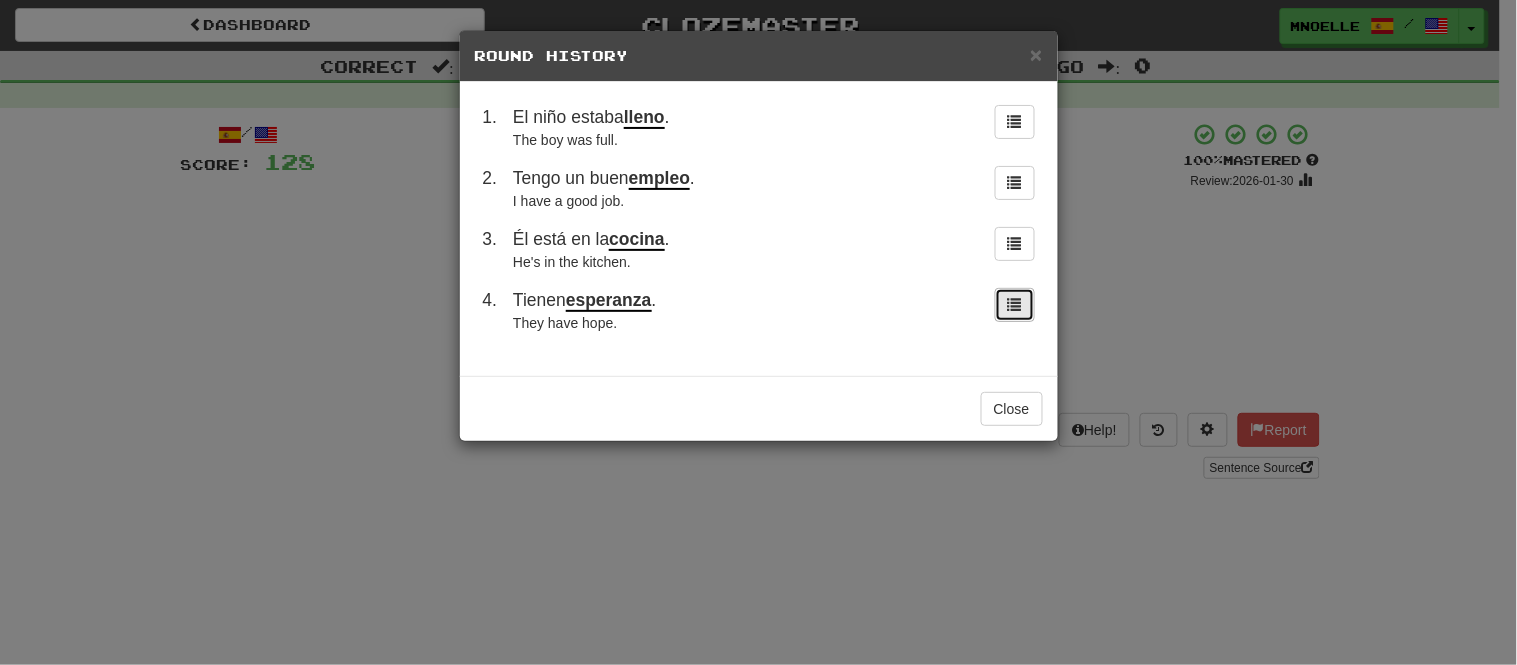 click at bounding box center [1015, 304] 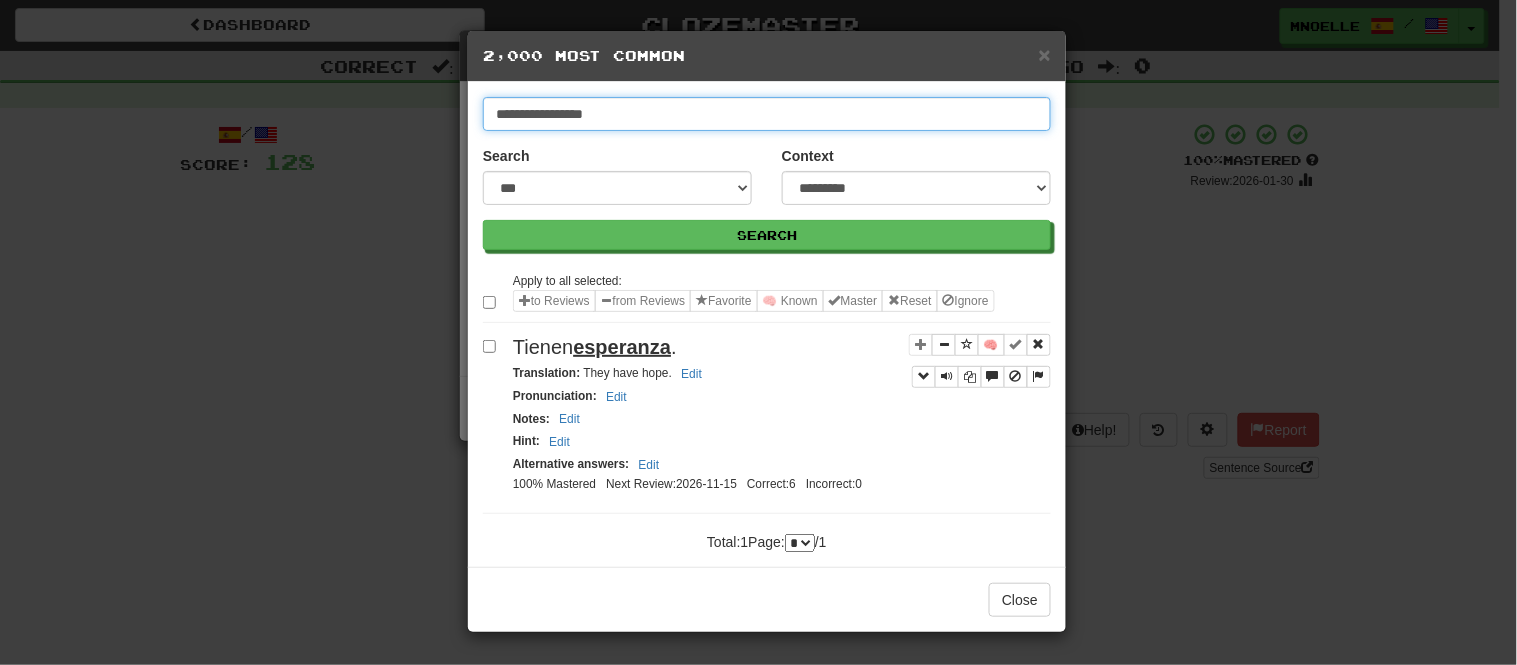 click on "**********" at bounding box center (767, 114) 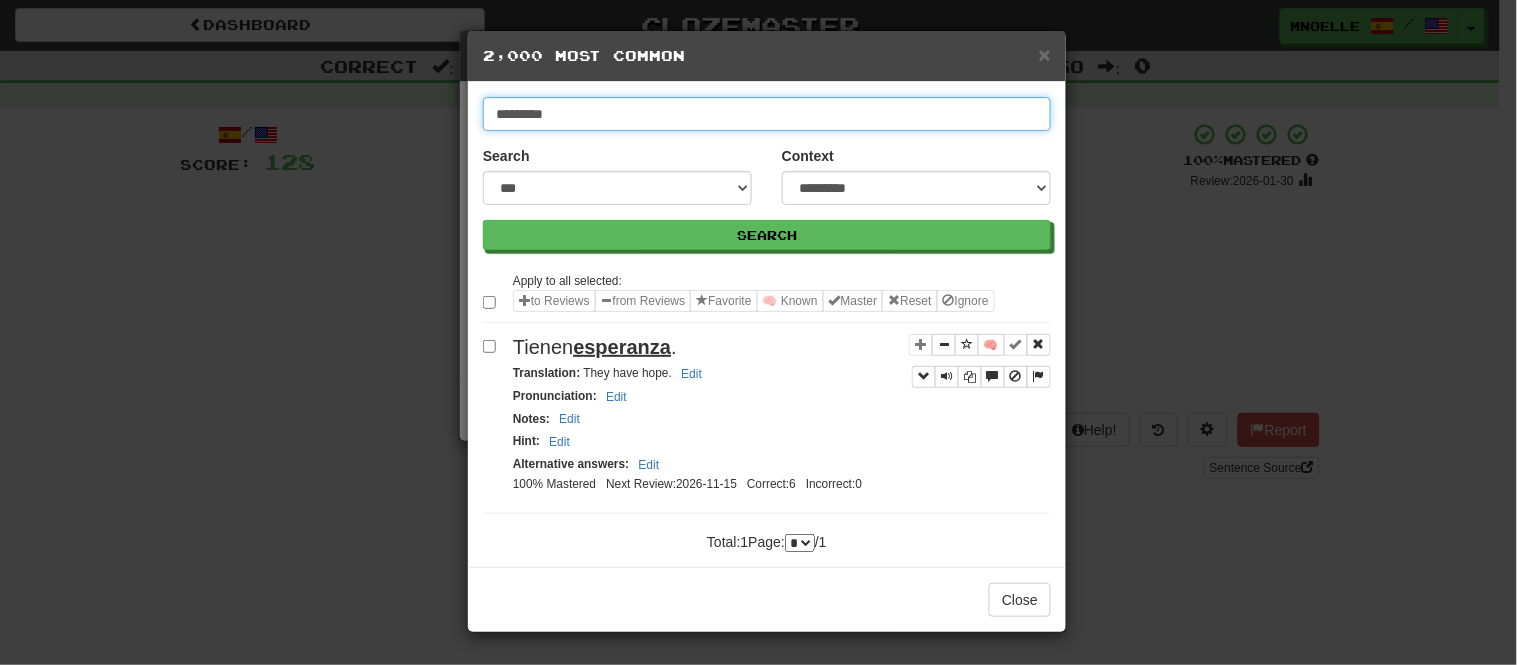 type on "*********" 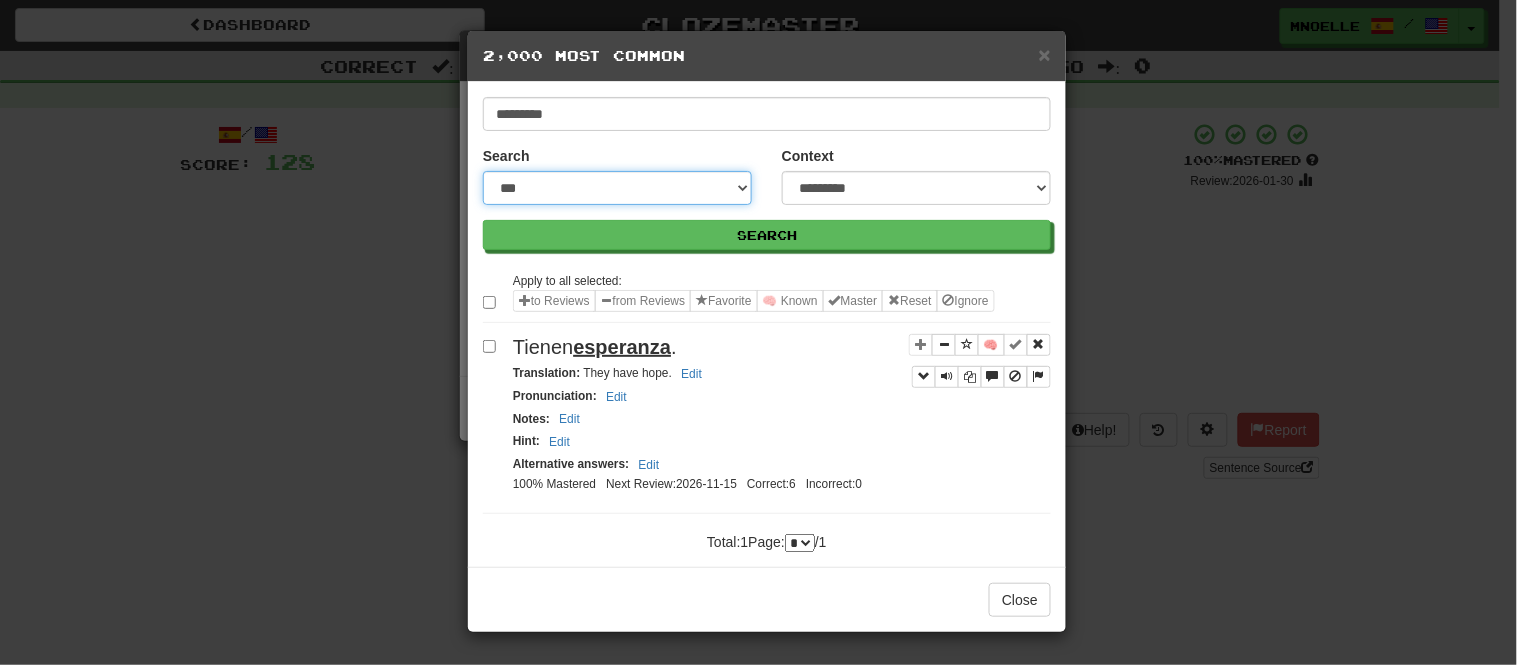 click on "**********" at bounding box center [617, 188] 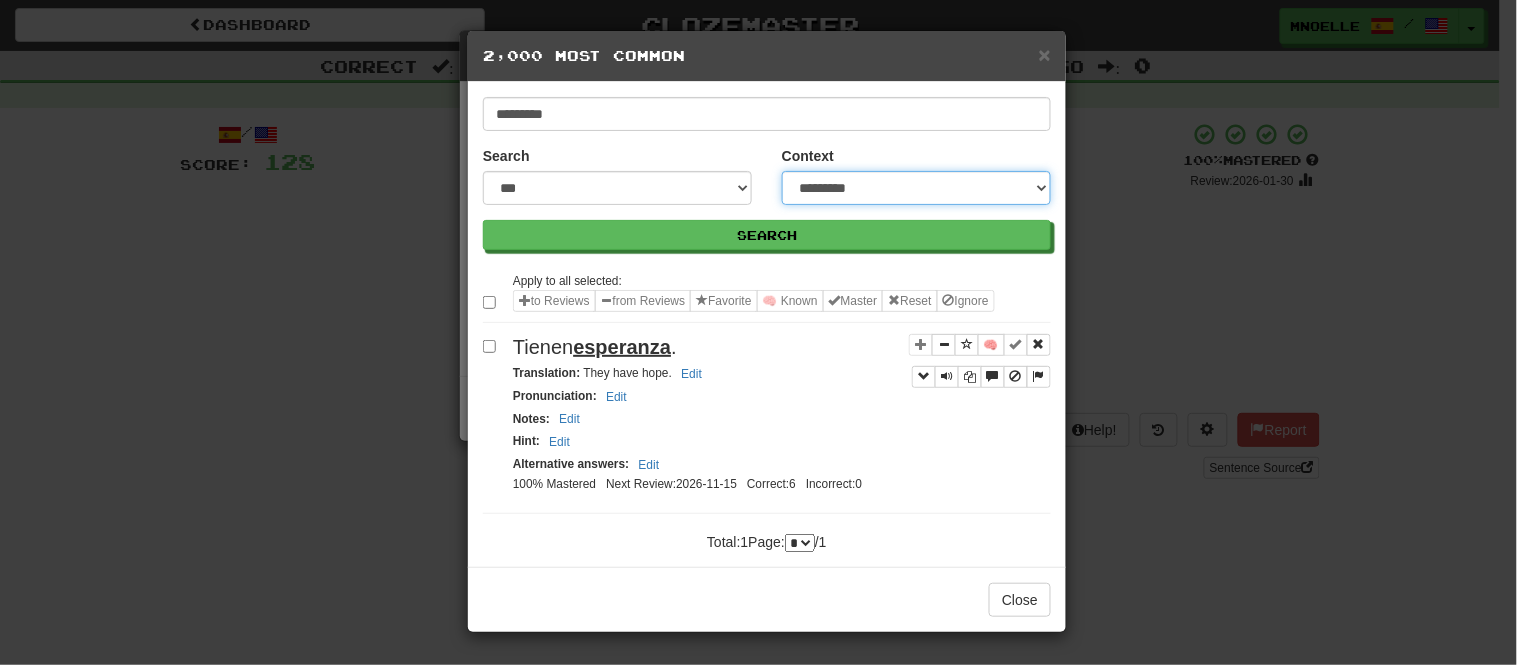 click on "**********" at bounding box center (916, 188) 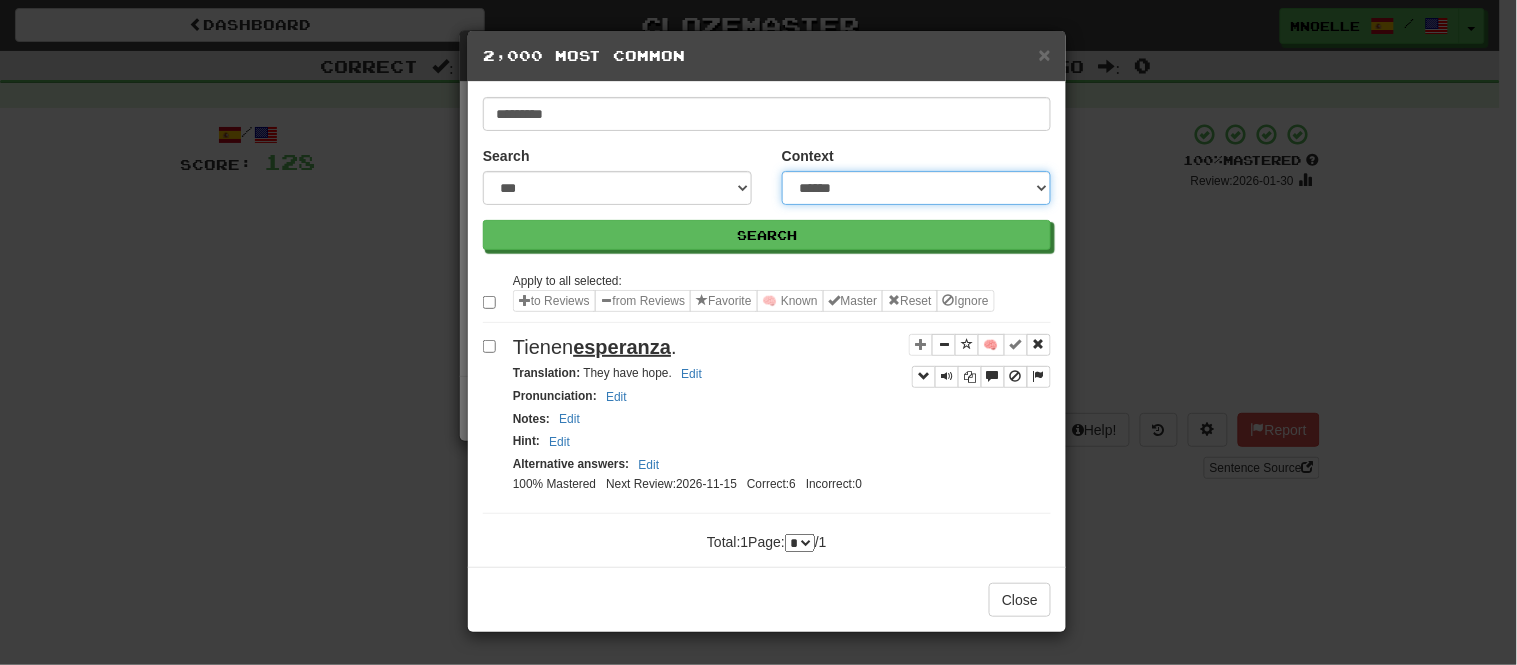 click on "**********" at bounding box center (916, 188) 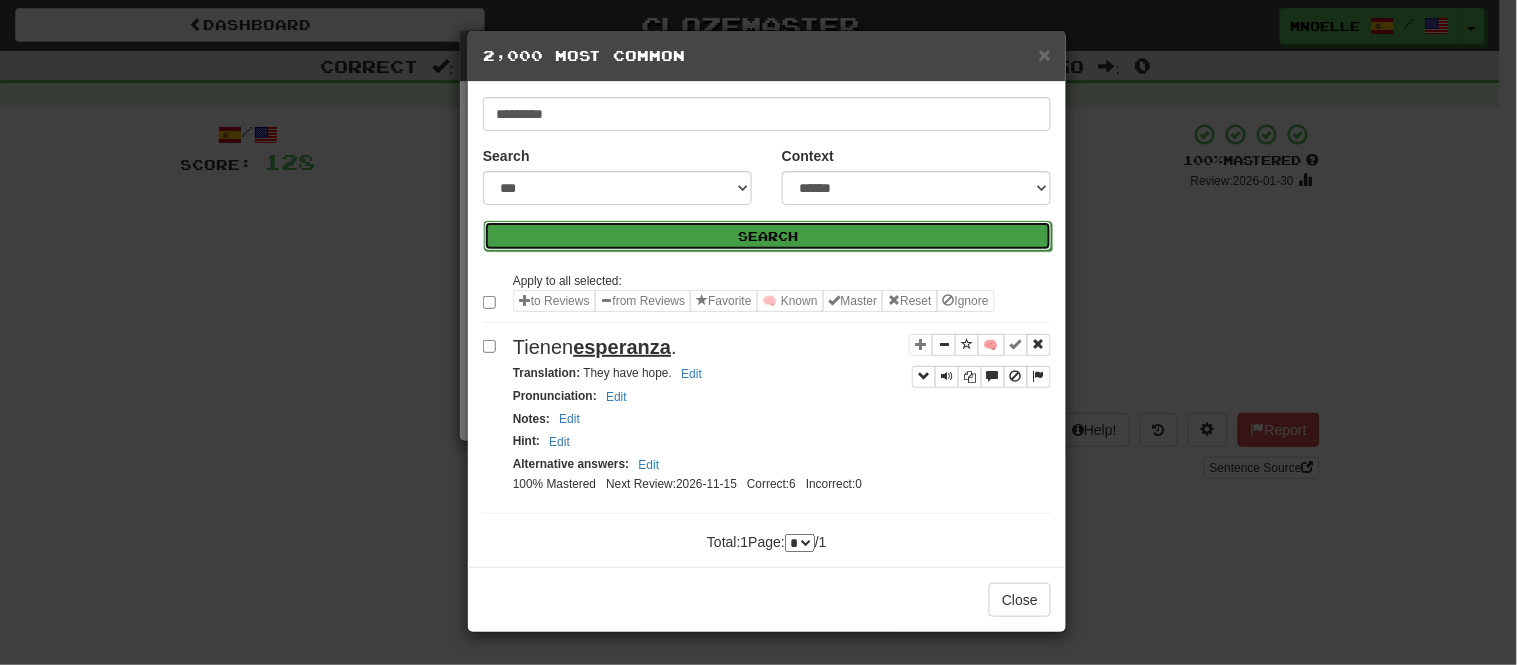 click on "Search" at bounding box center [768, 236] 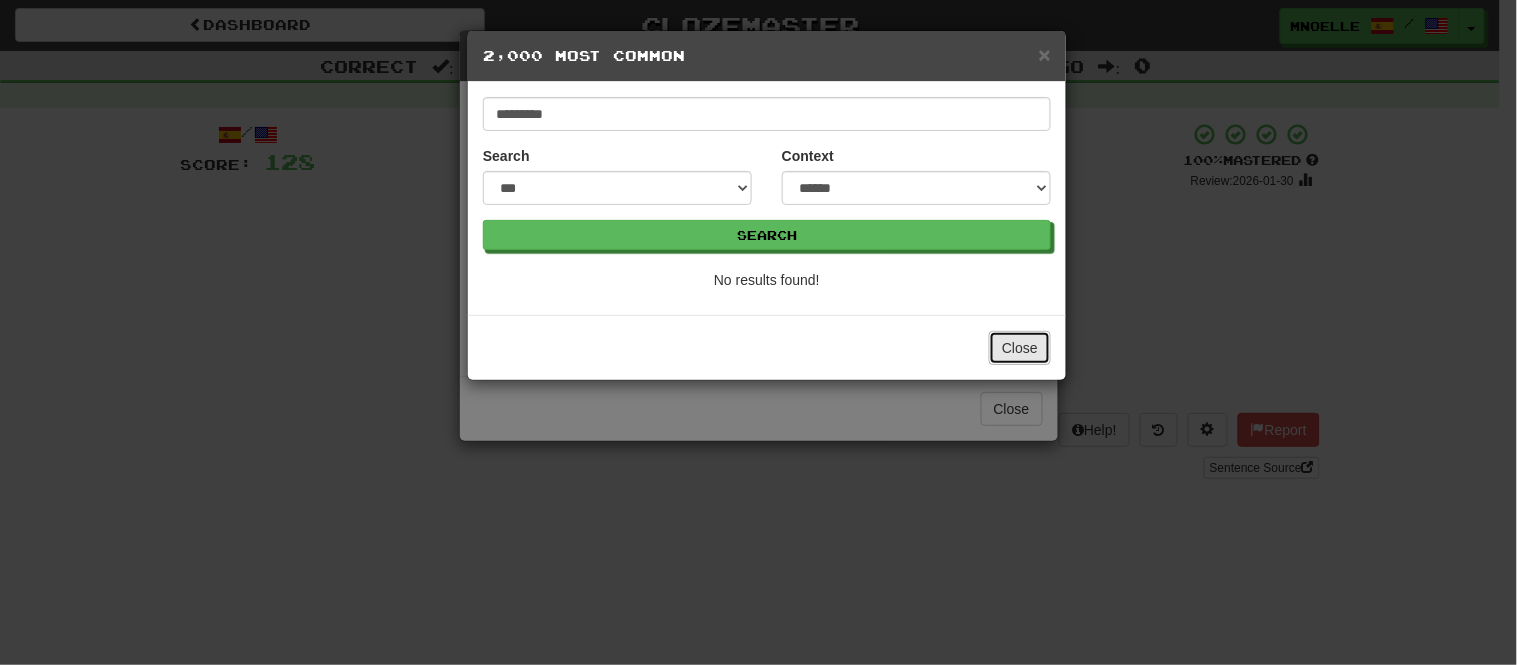 click on "Close" at bounding box center [1020, 348] 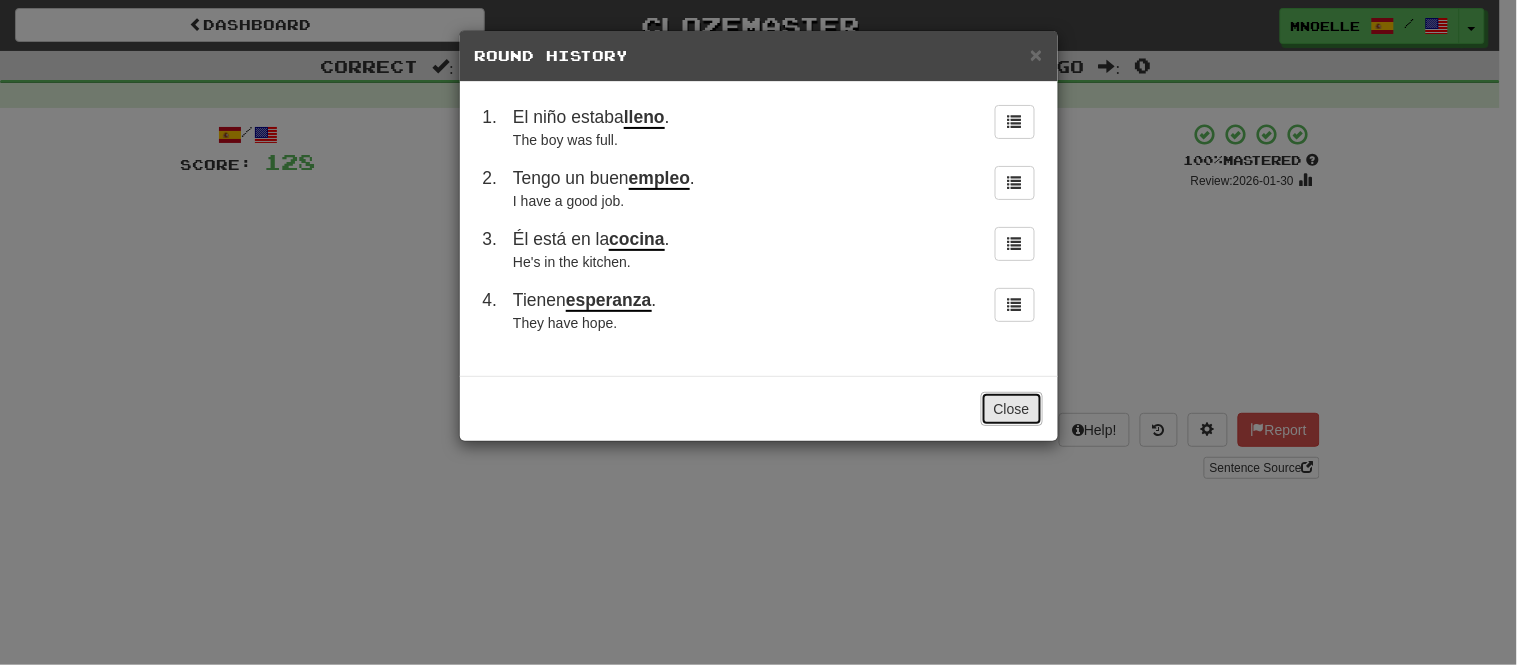 click on "Close" at bounding box center (1012, 409) 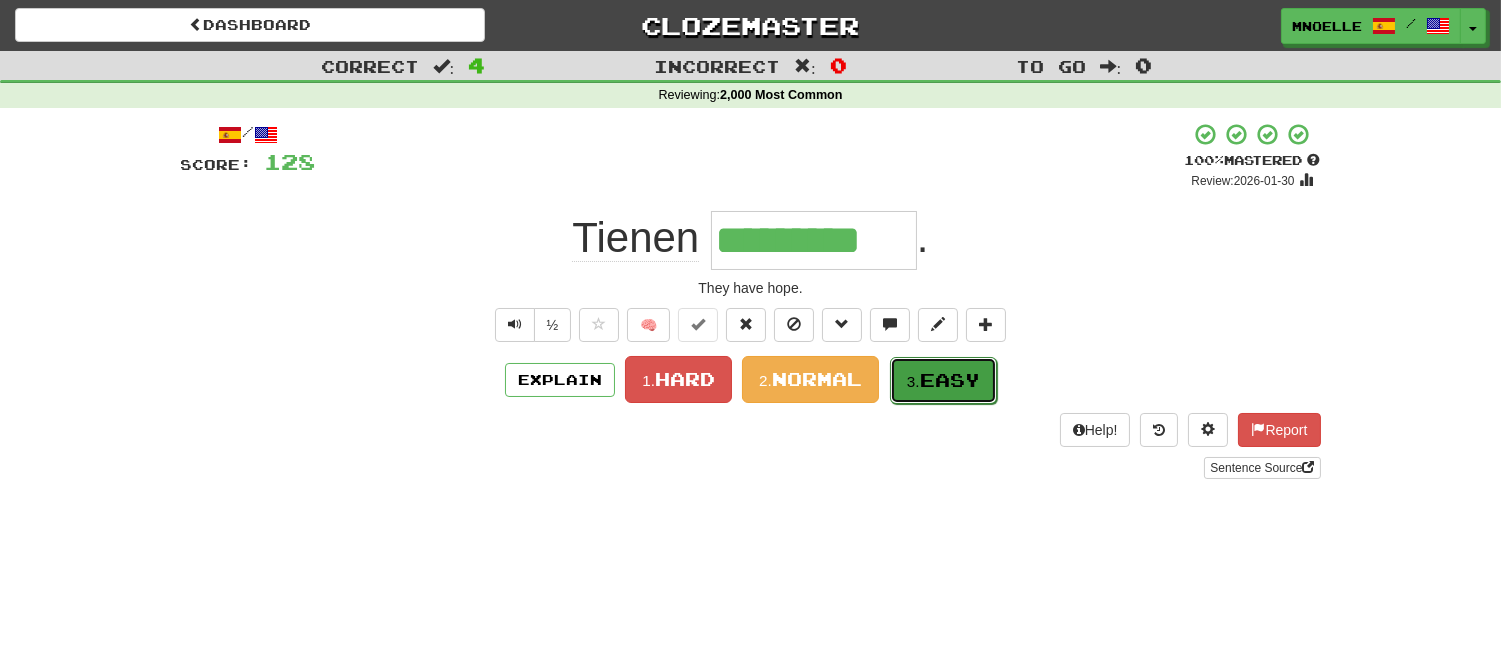 click on "Easy" at bounding box center [950, 380] 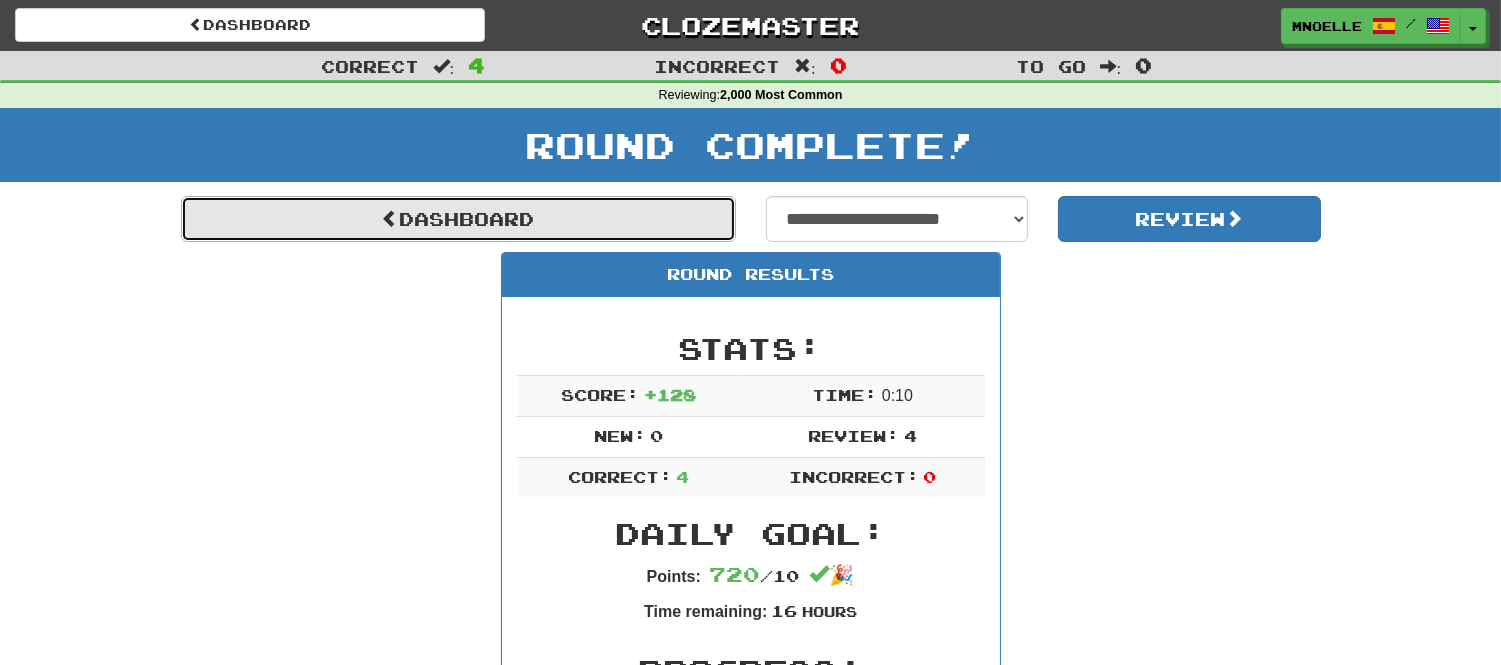 click on "Dashboard" at bounding box center (458, 219) 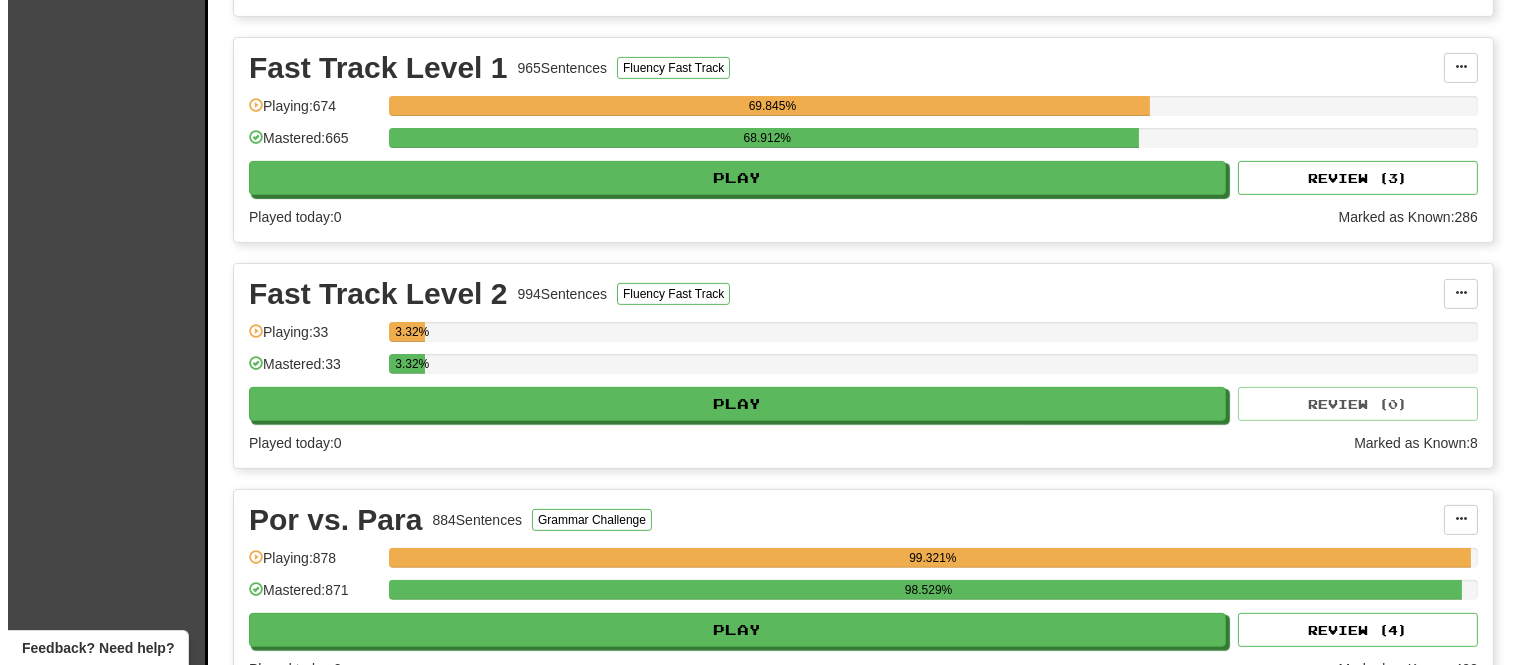 scroll, scrollTop: 1324, scrollLeft: 0, axis: vertical 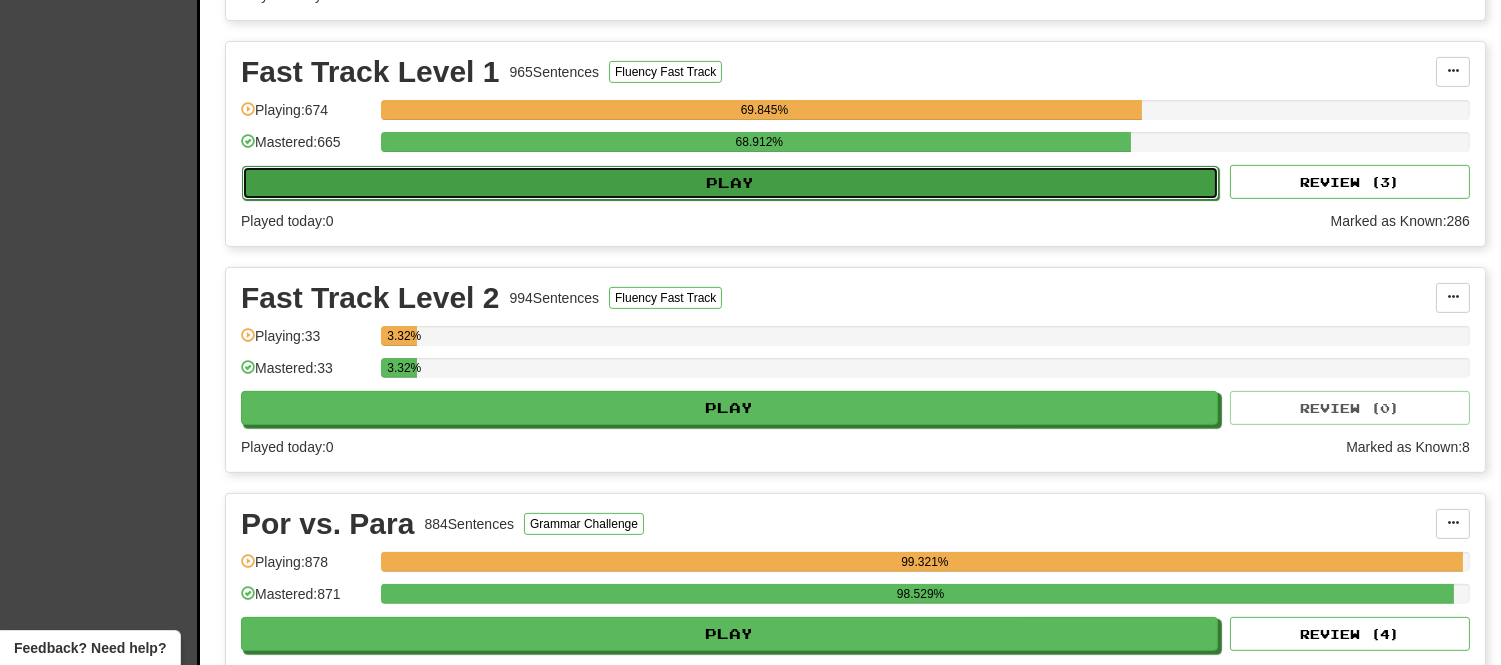 click on "Play" at bounding box center [730, 183] 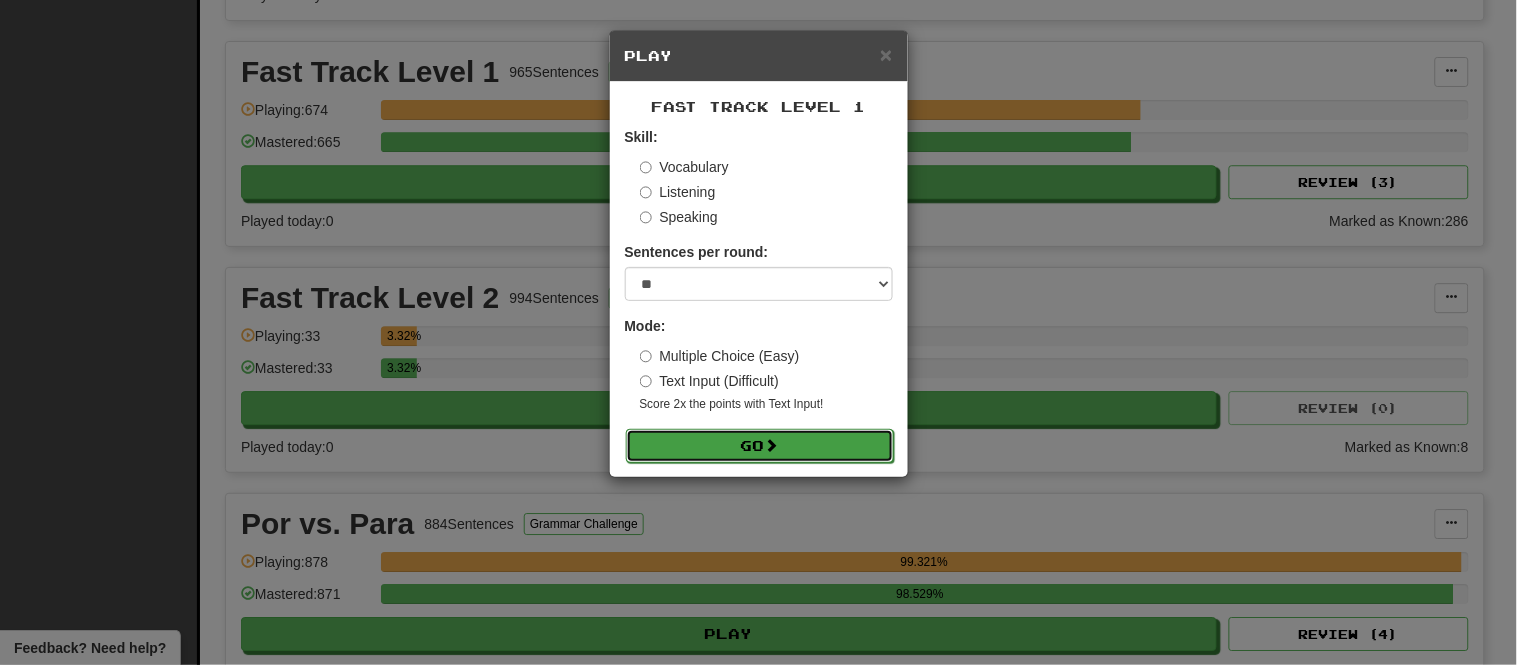 click on "Go" at bounding box center (760, 446) 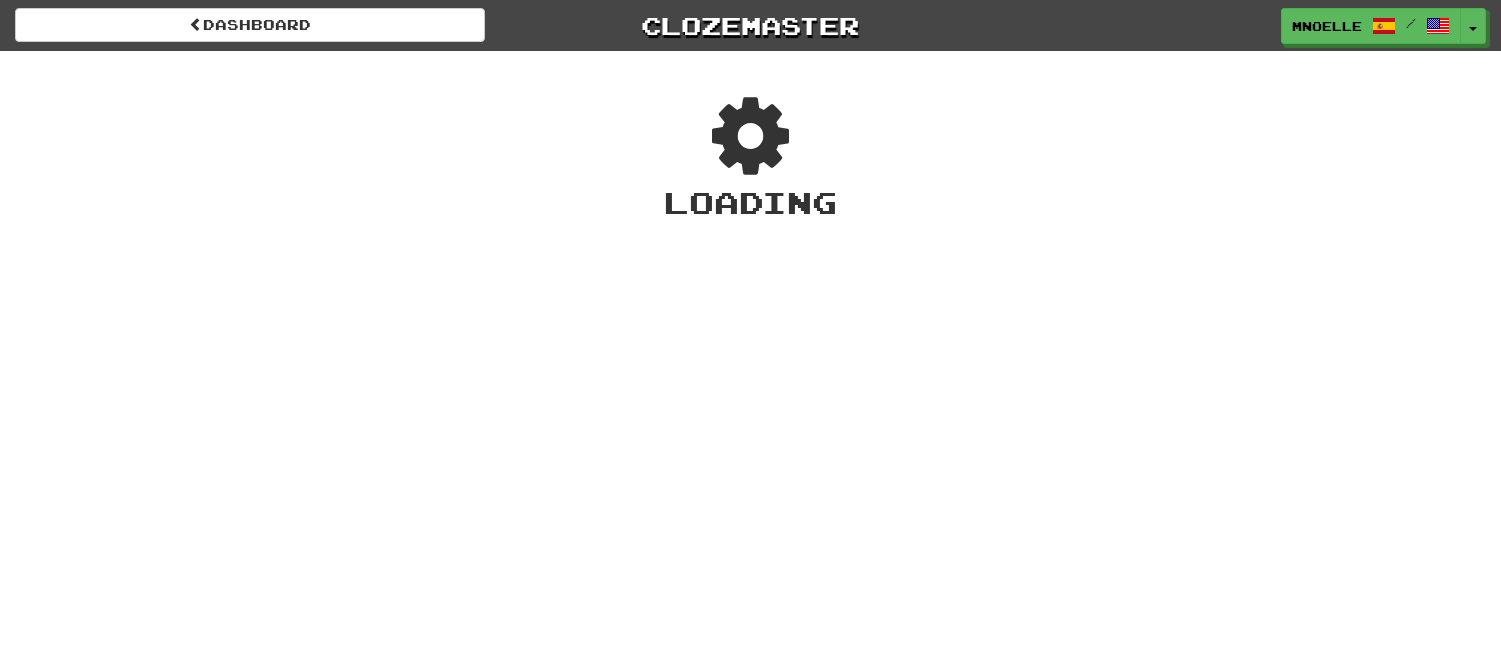 scroll, scrollTop: 0, scrollLeft: 0, axis: both 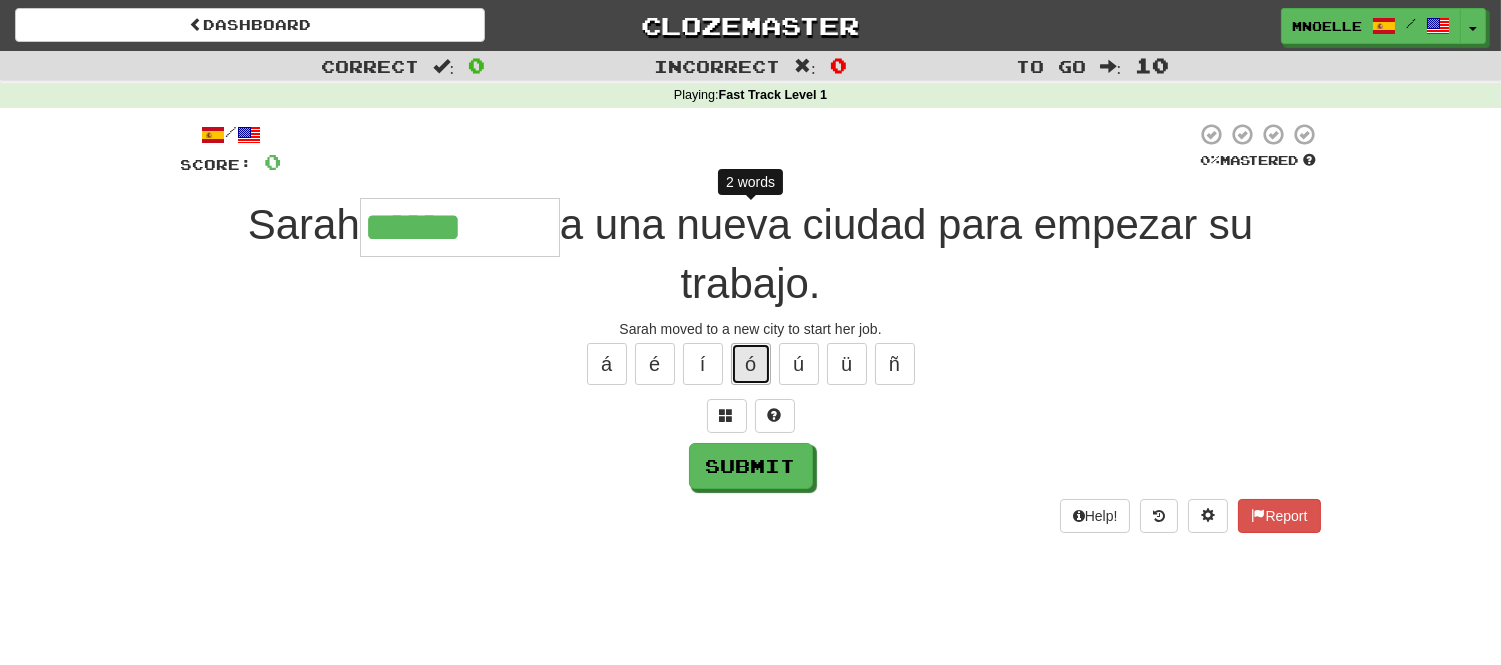 click on "ó" at bounding box center (751, 364) 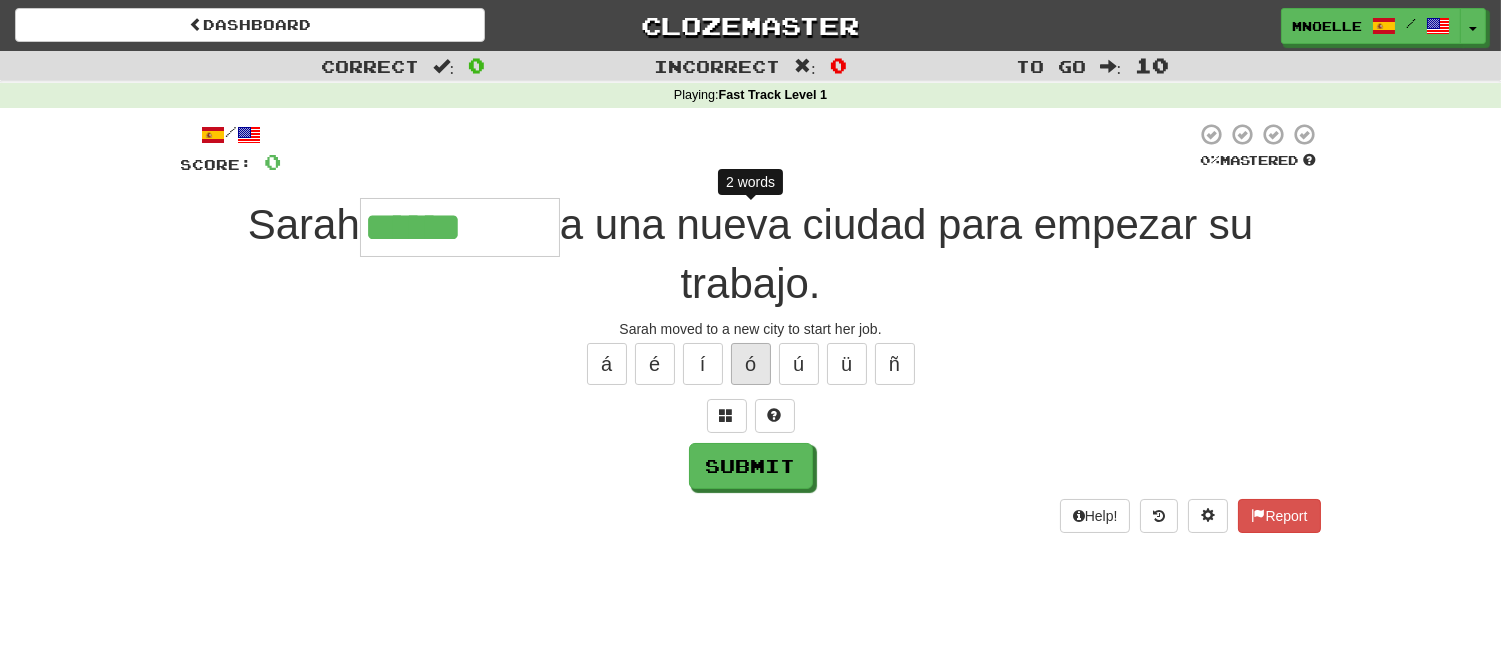 type on "*******" 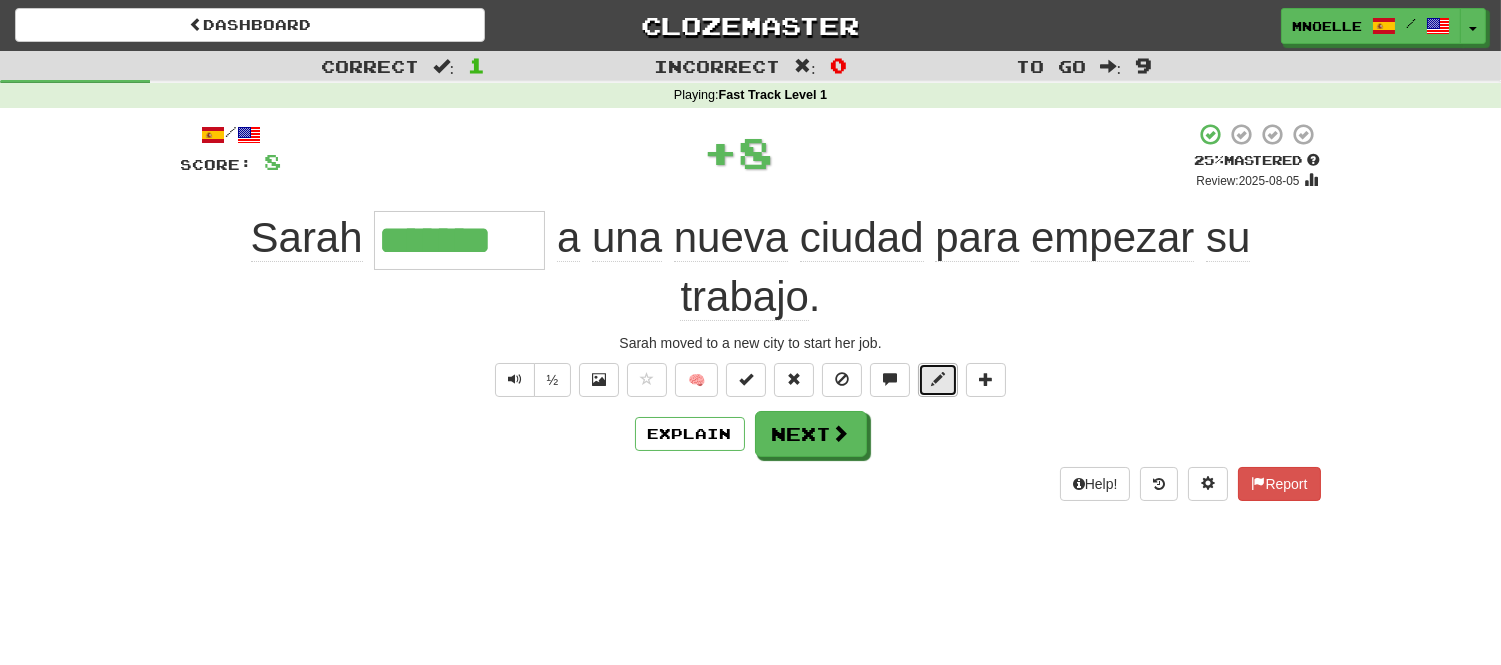 click at bounding box center [938, 380] 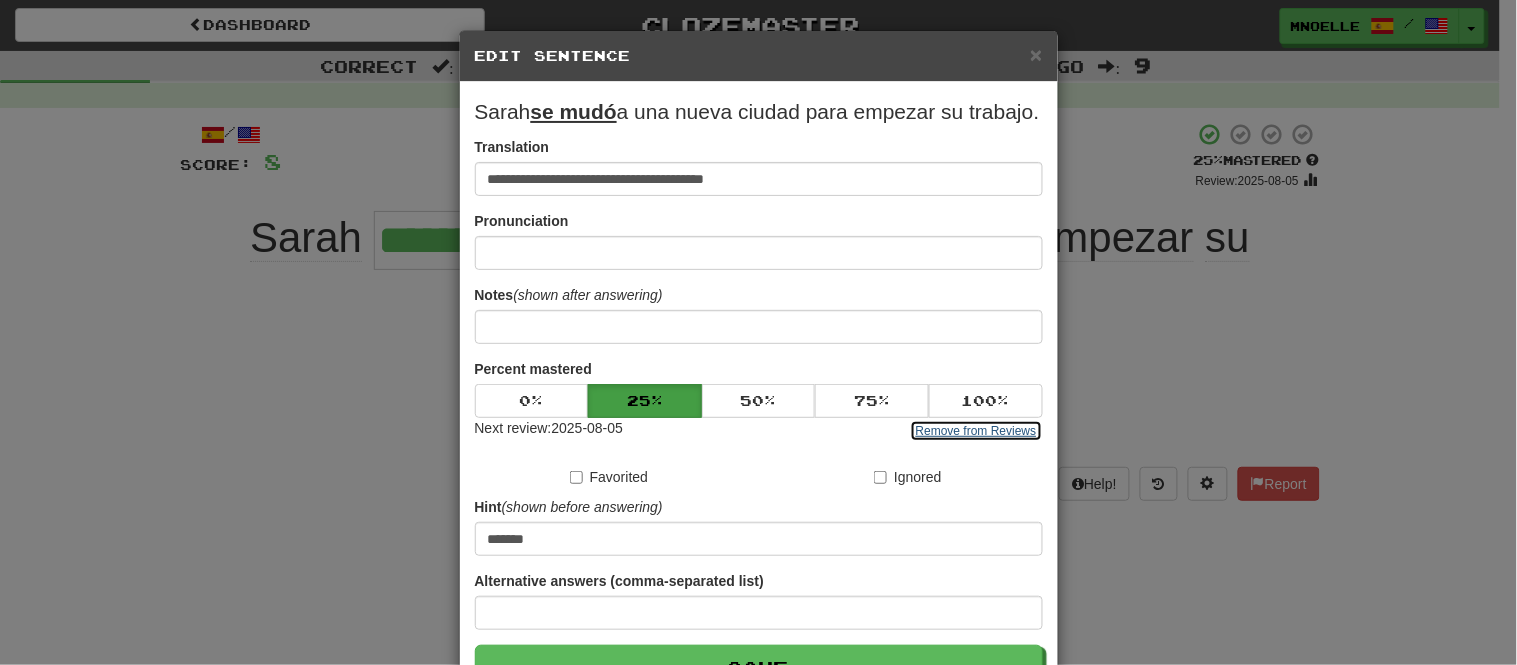 click on "Remove from Reviews" at bounding box center [976, 431] 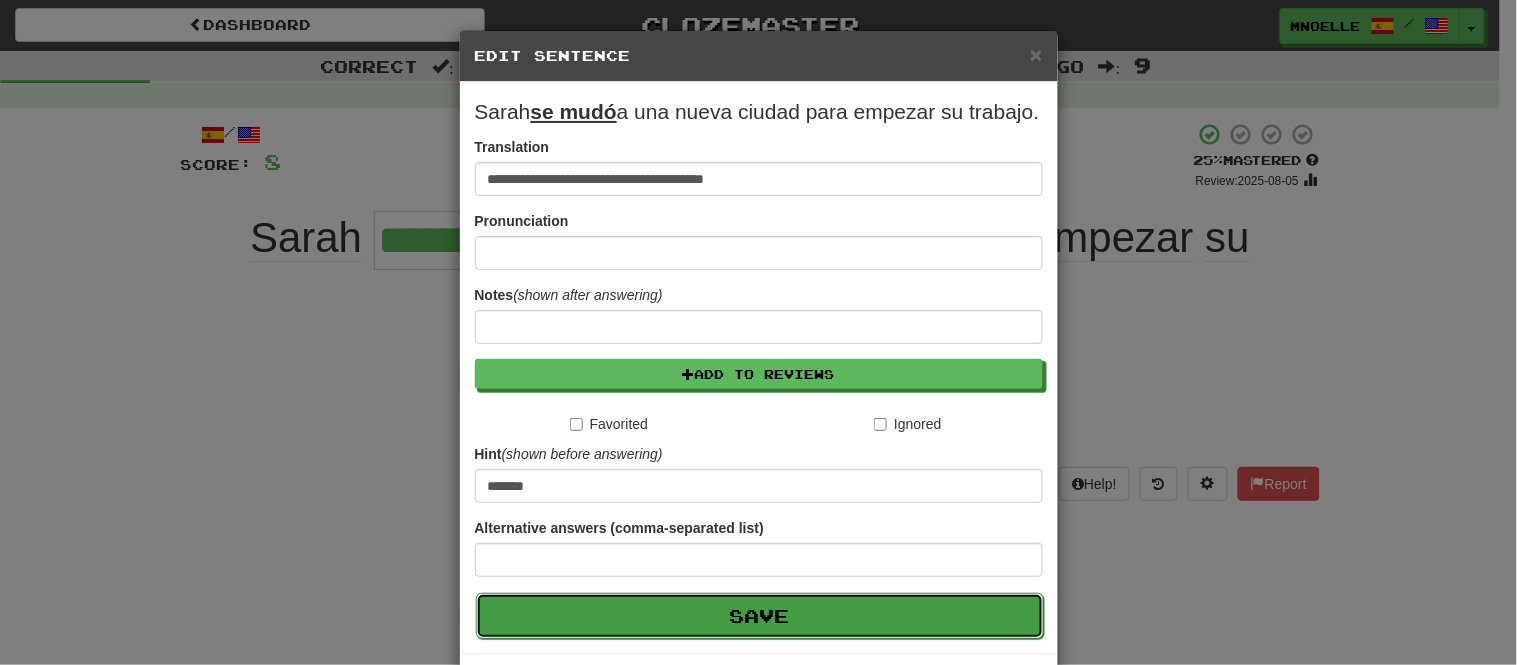 click on "Save" at bounding box center [760, 616] 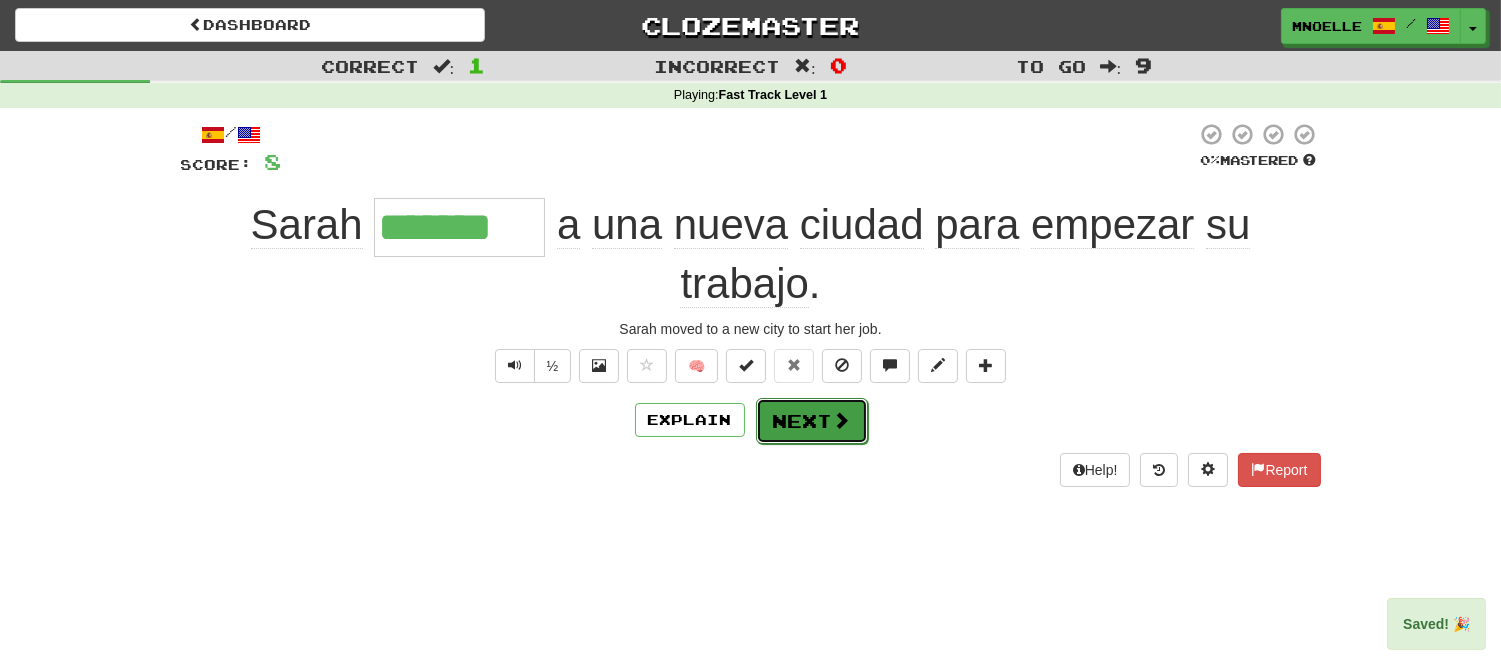 click on "Next" at bounding box center [812, 421] 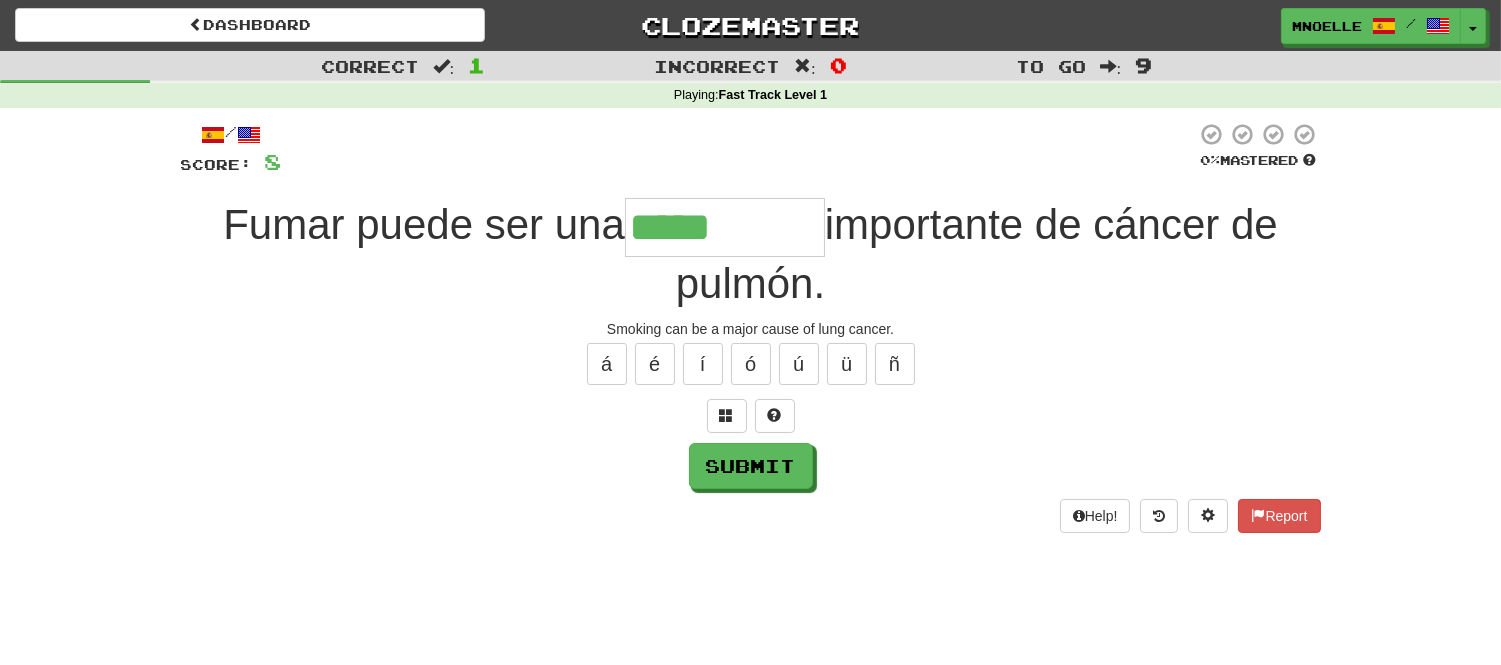 type on "*****" 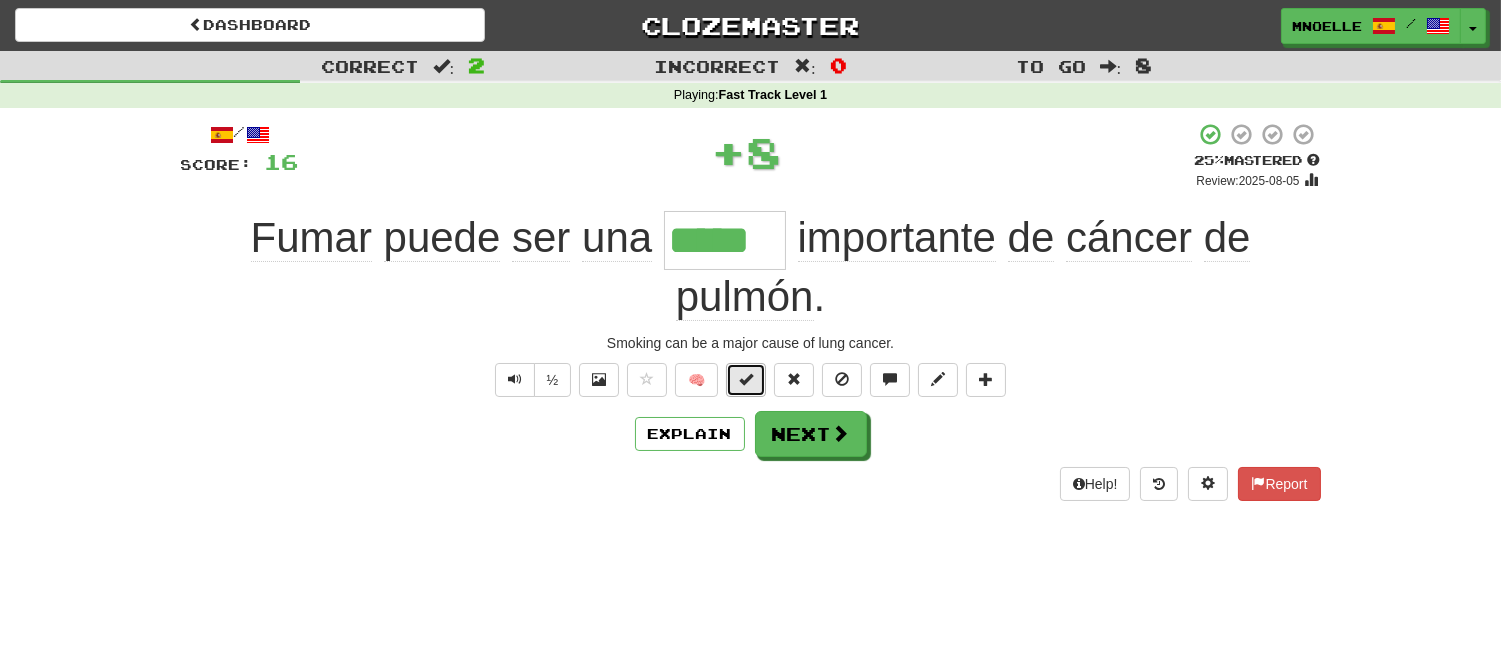 click at bounding box center (746, 379) 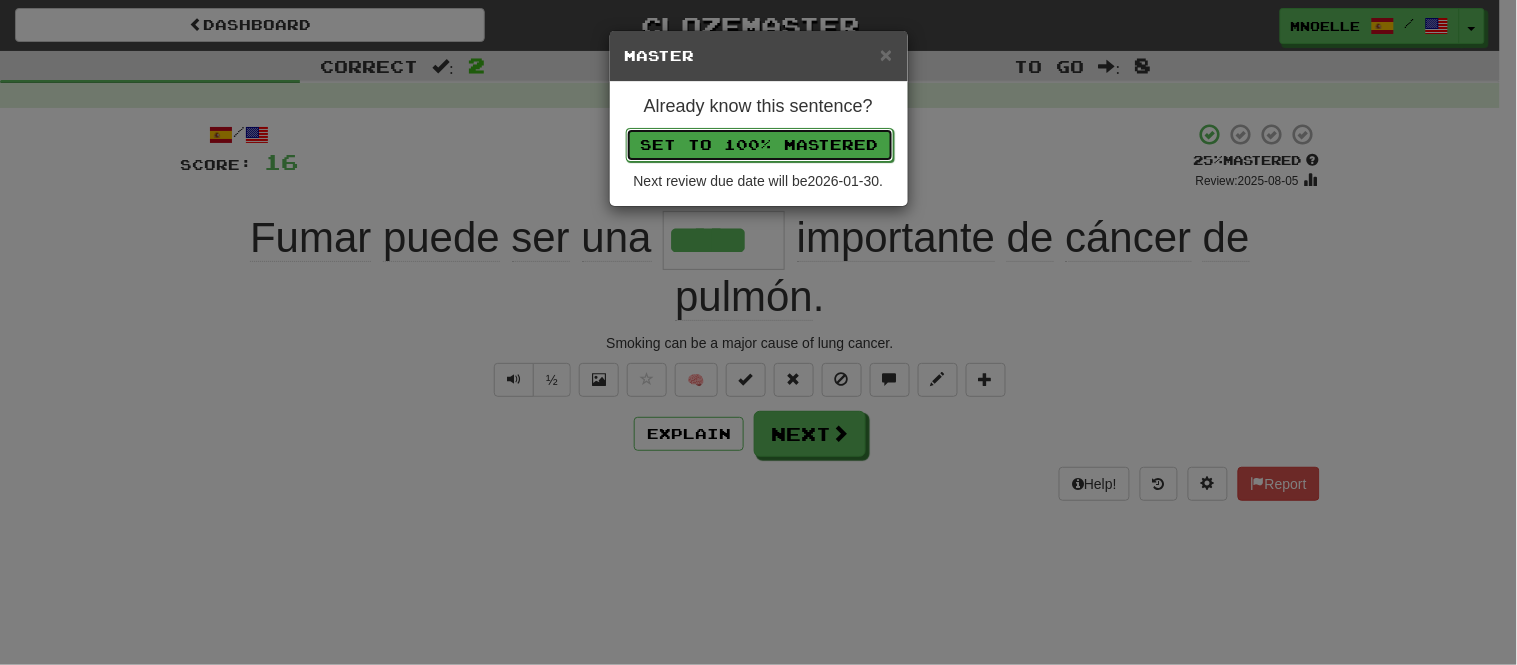 click on "Set to 100% Mastered" at bounding box center (760, 145) 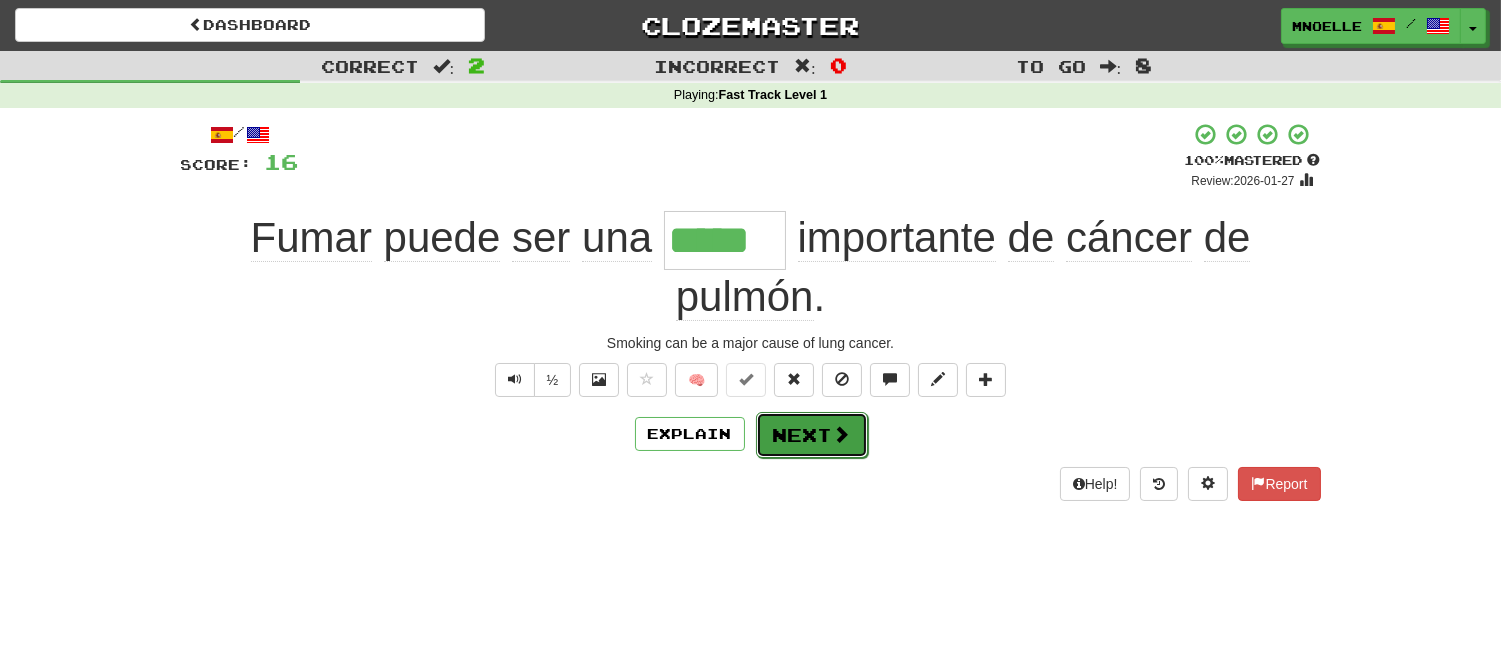 click on "Next" at bounding box center (812, 435) 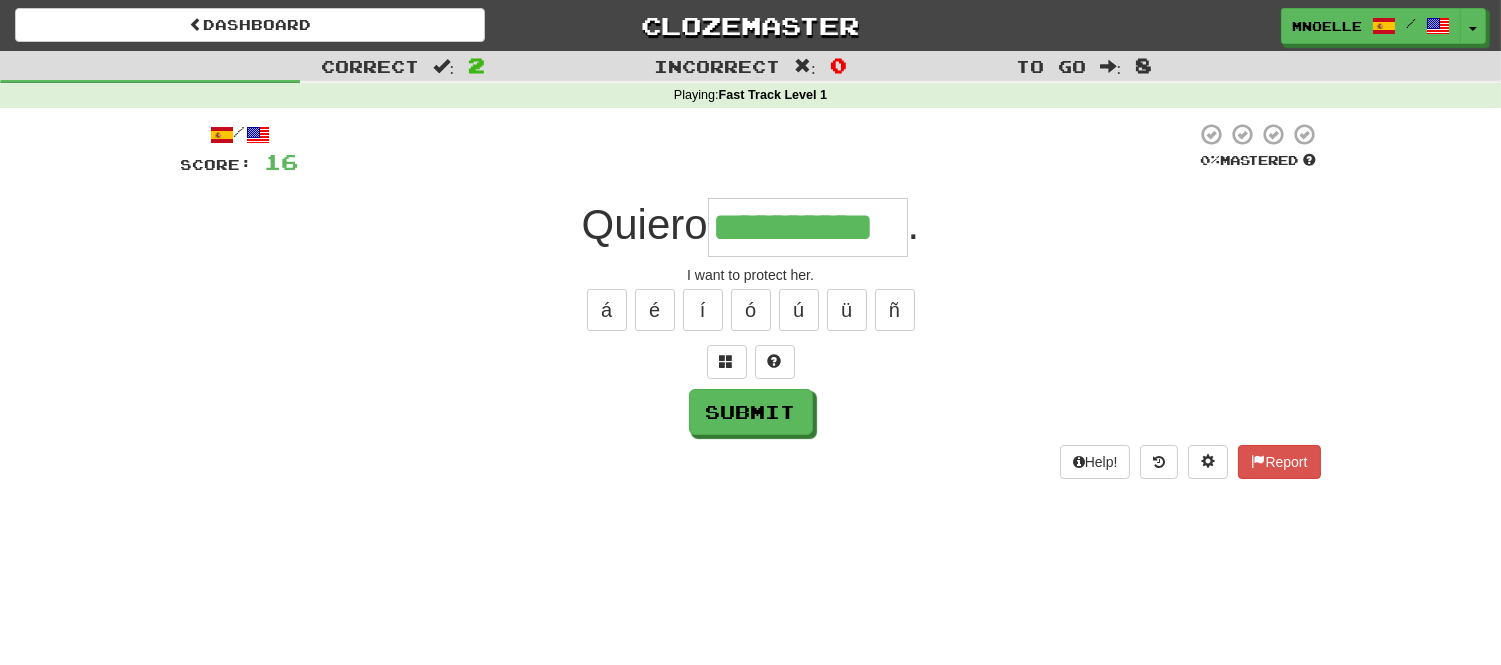 type on "**********" 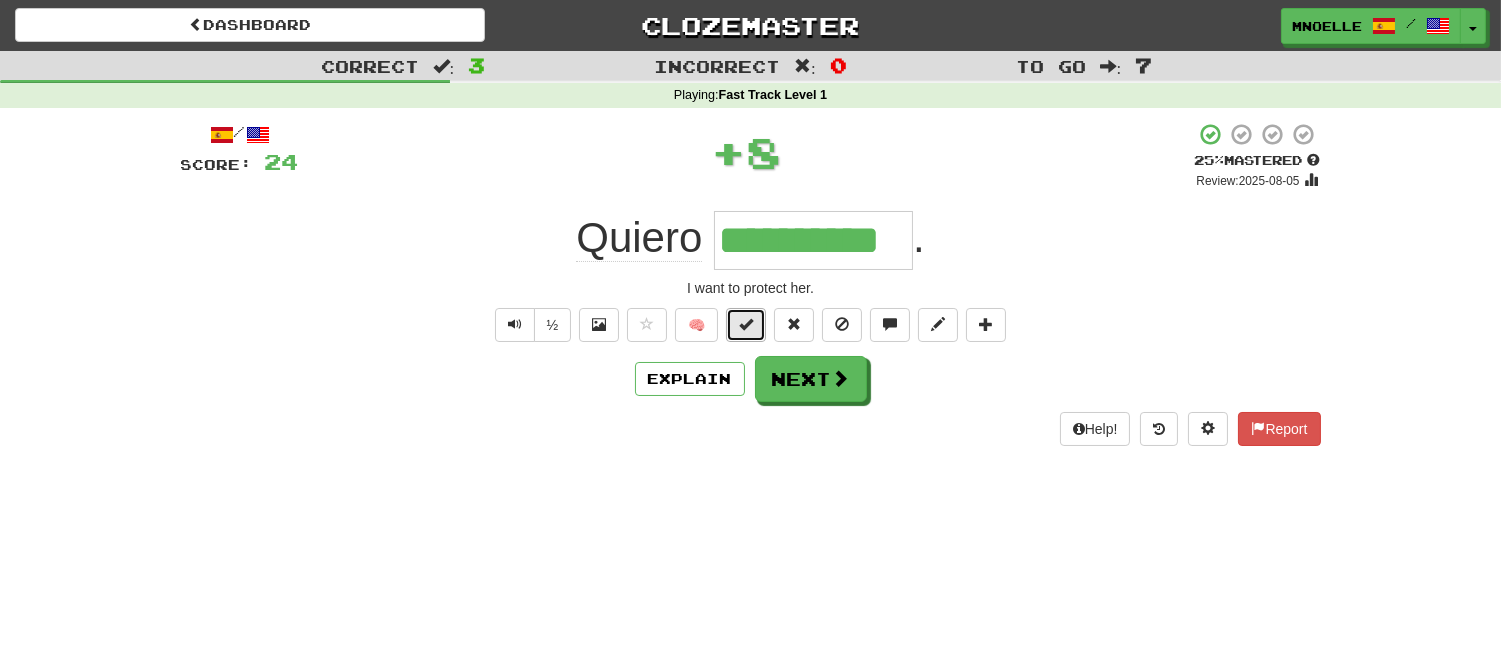 click at bounding box center (746, 325) 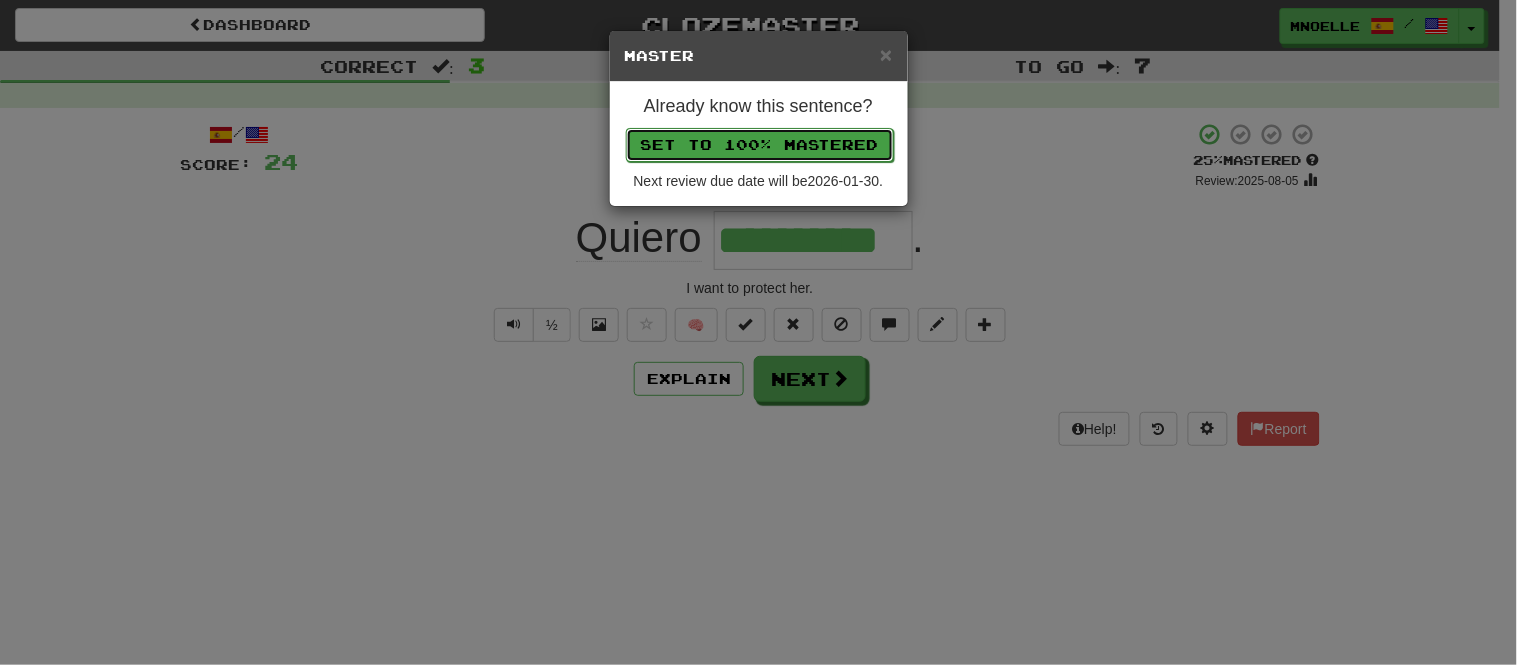 click on "Set to 100% Mastered" at bounding box center (760, 145) 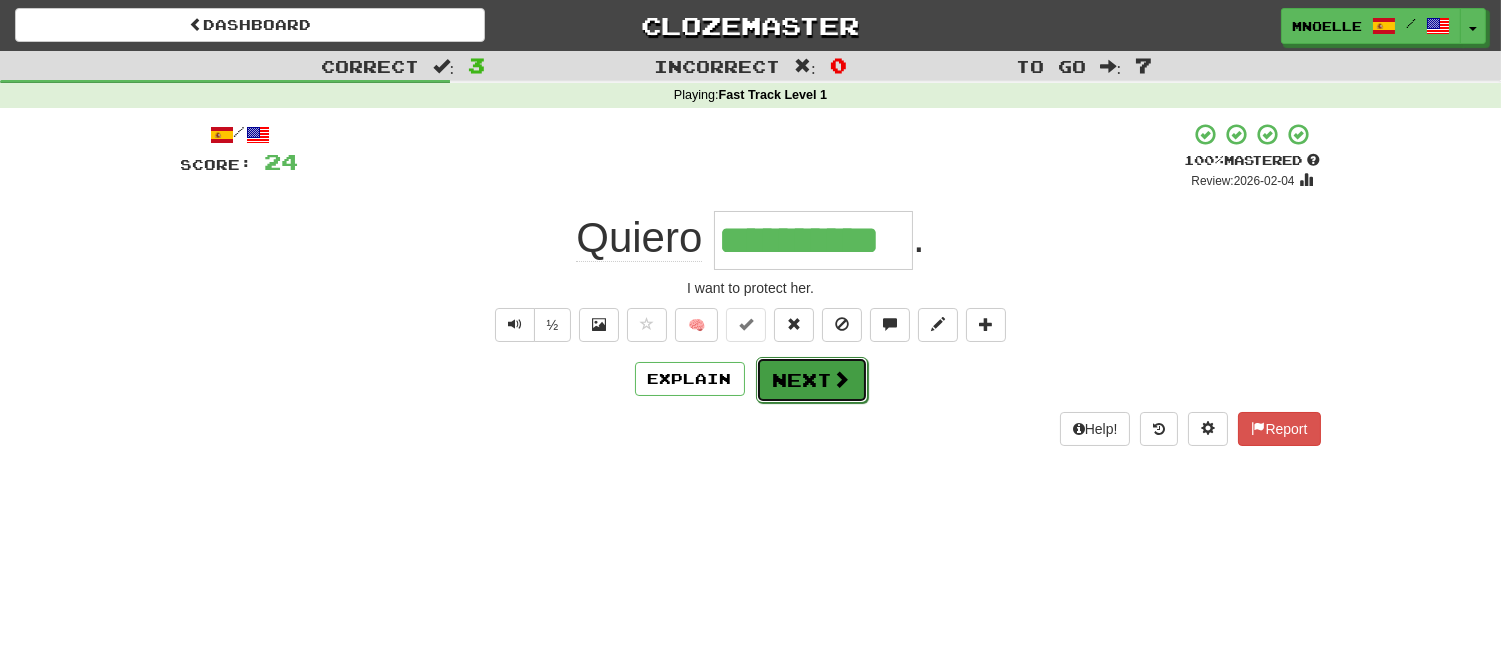 click on "Next" at bounding box center [812, 380] 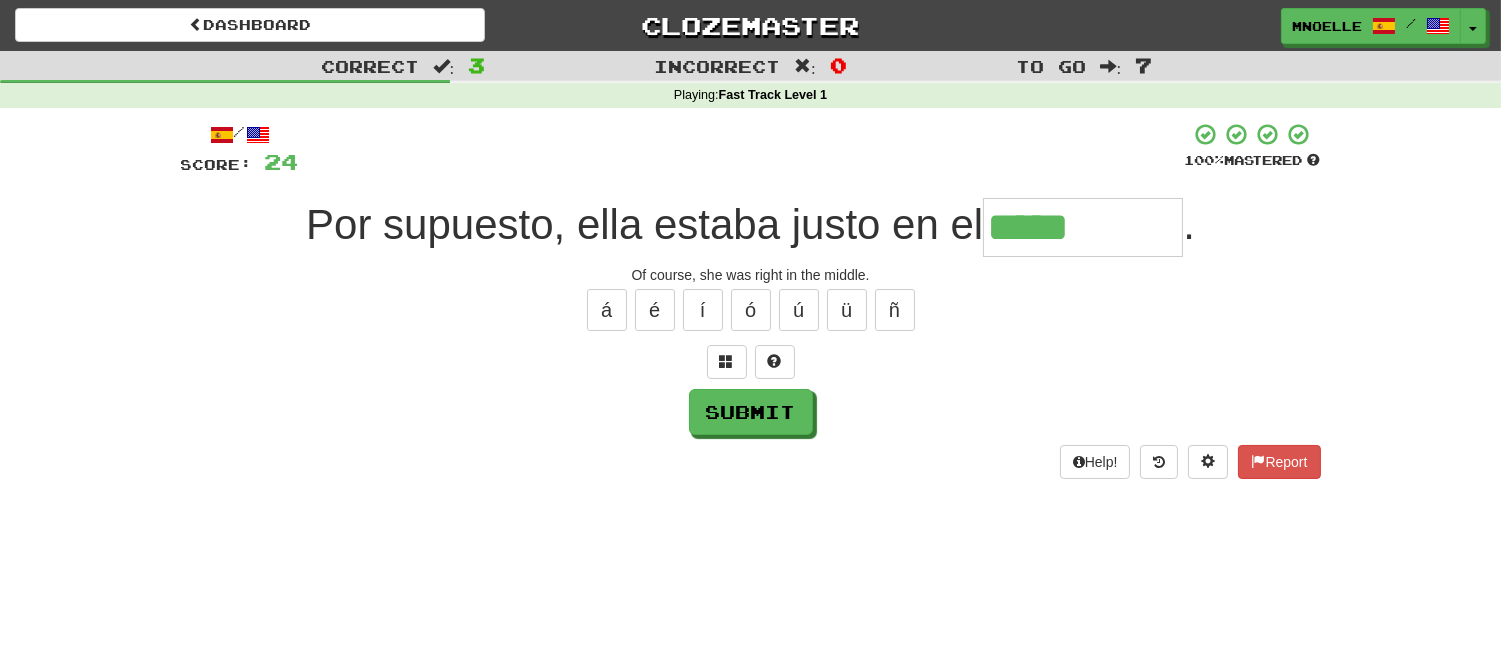 type on "*****" 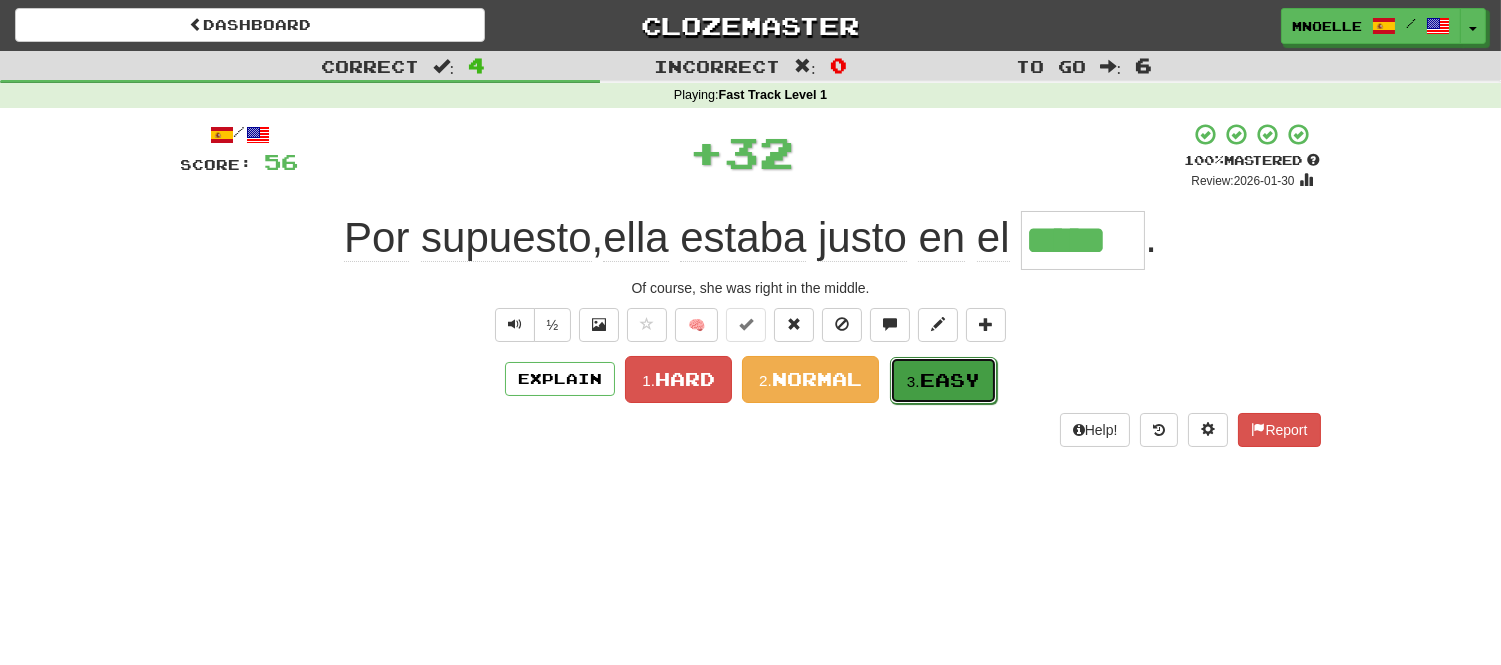 click on "3." at bounding box center (913, 381) 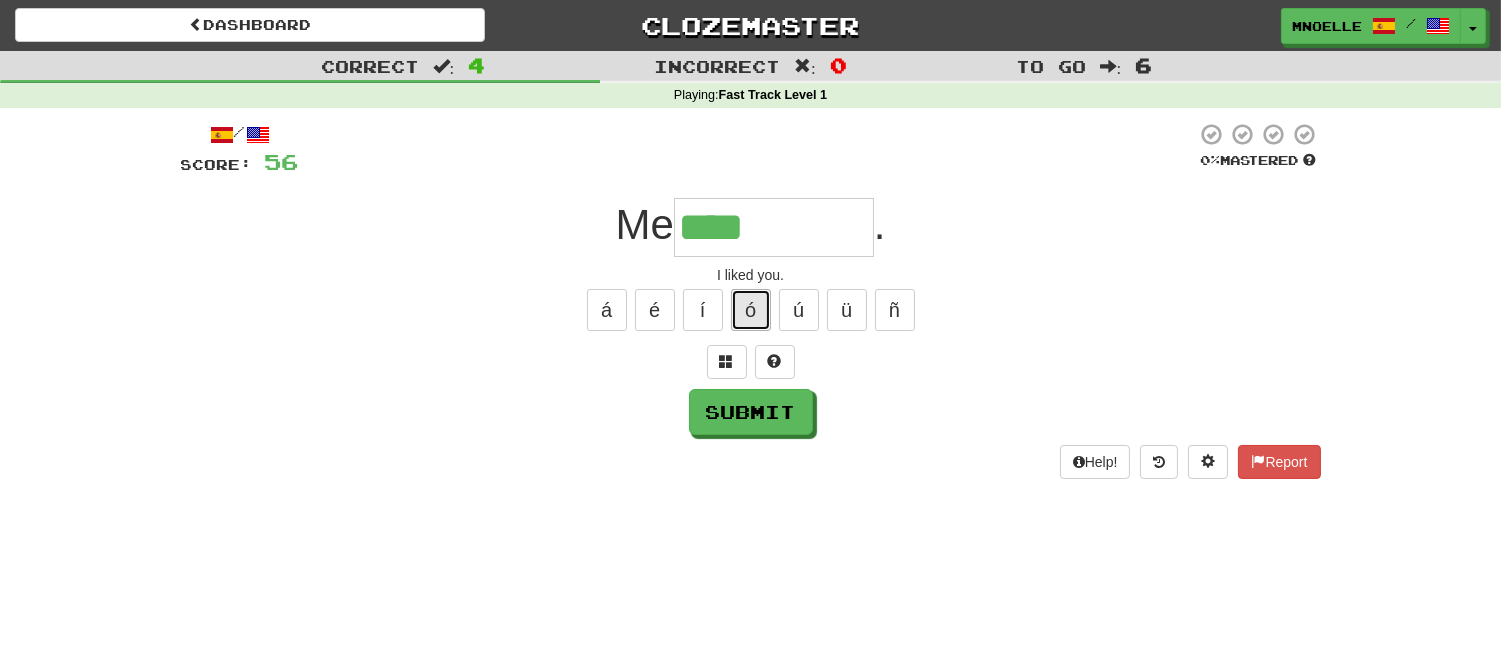 click on "ó" at bounding box center [751, 310] 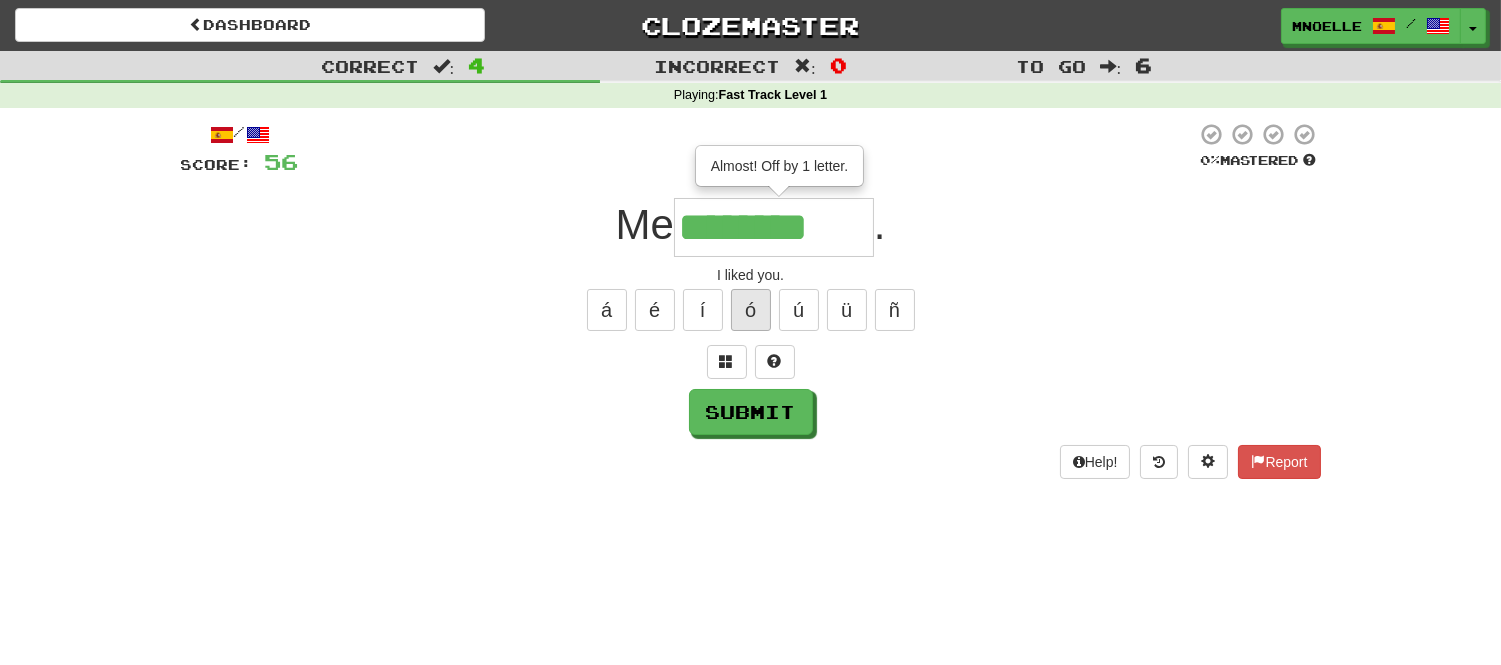 type on "********" 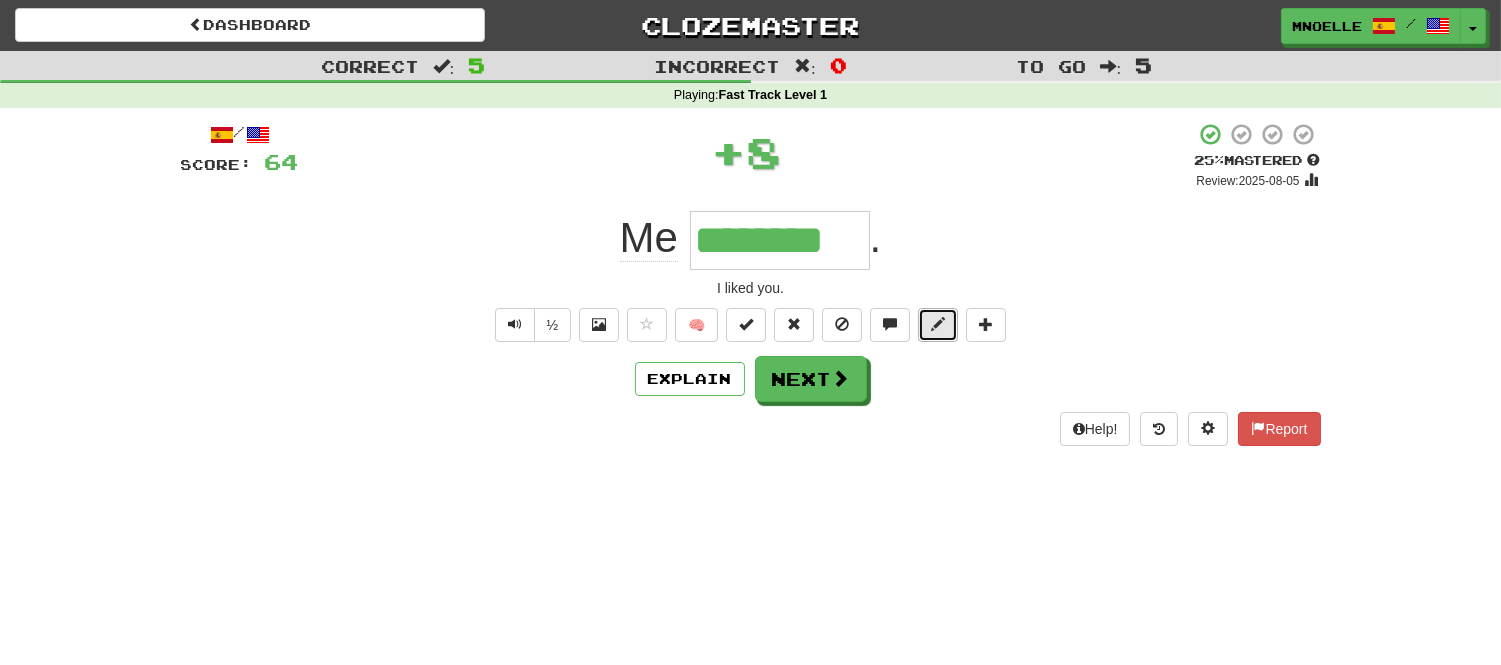 click at bounding box center (938, 324) 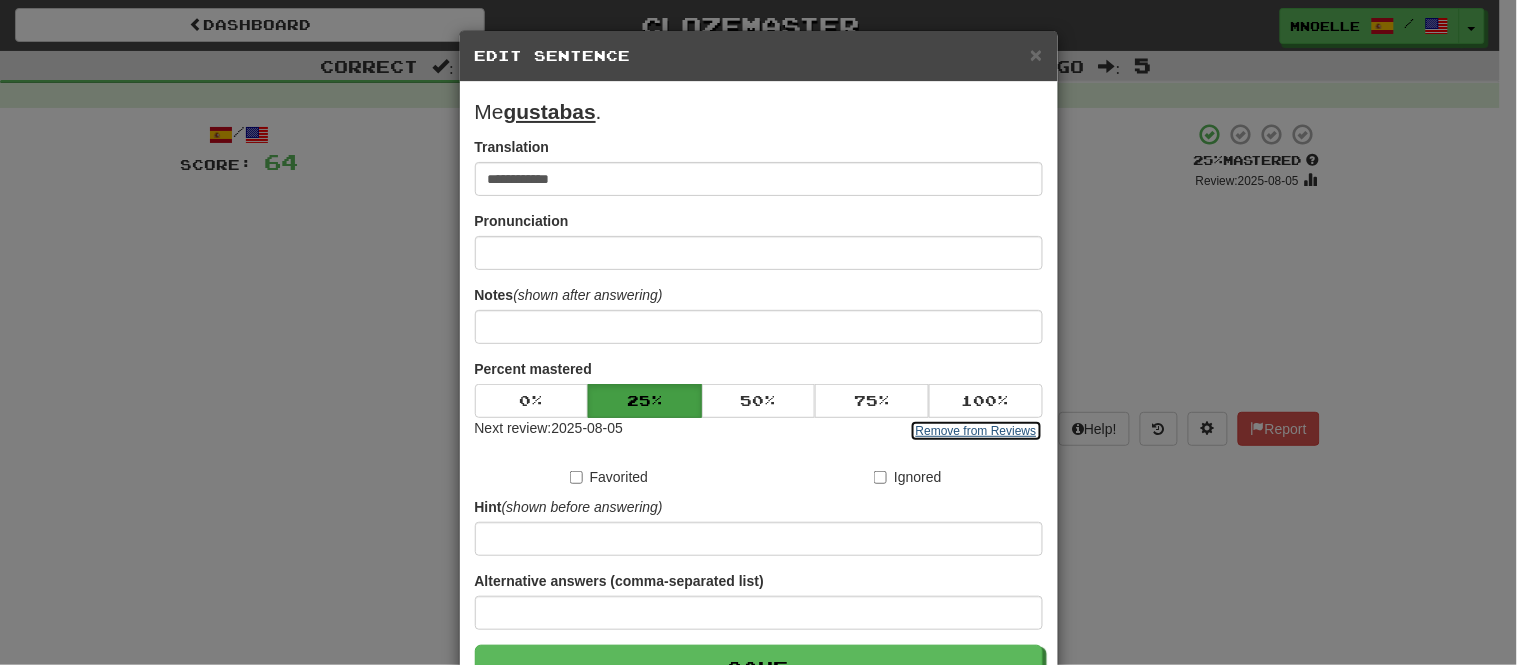 click on "Remove from Reviews" at bounding box center [976, 431] 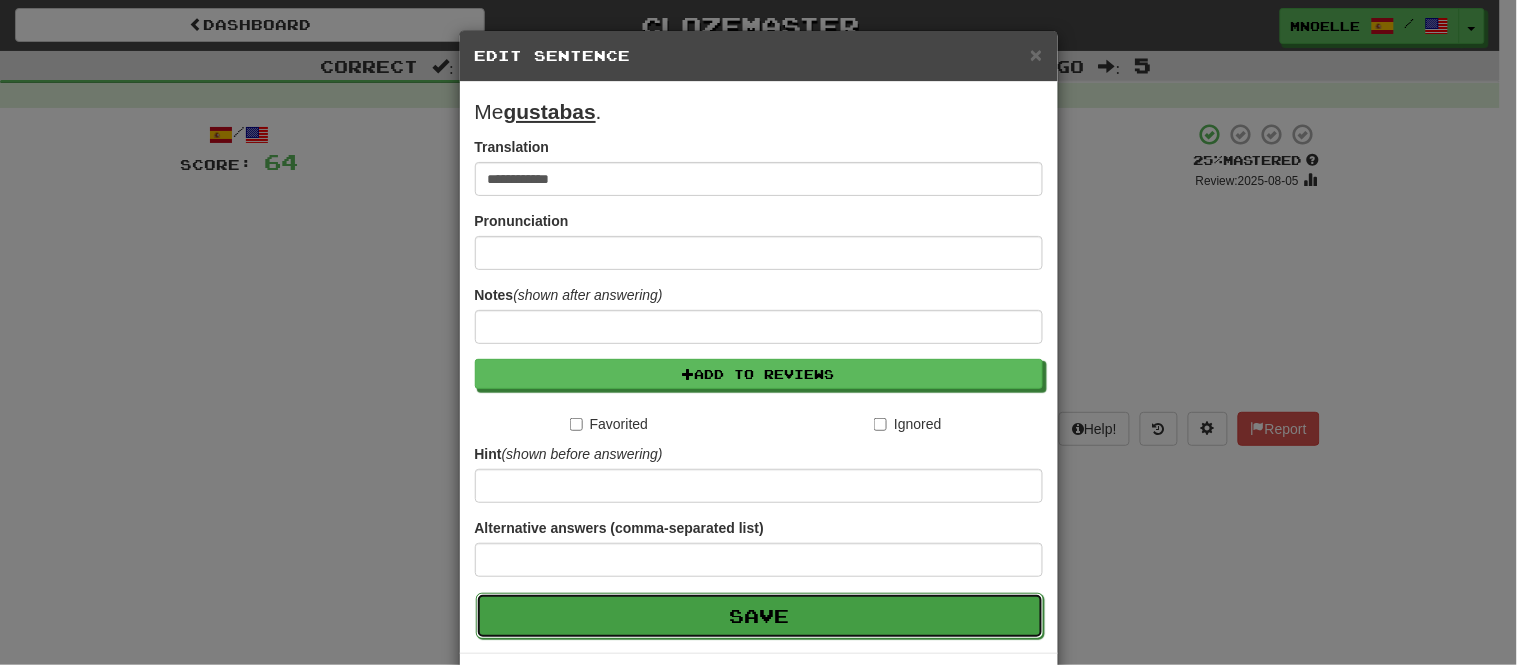 click on "Save" at bounding box center [760, 616] 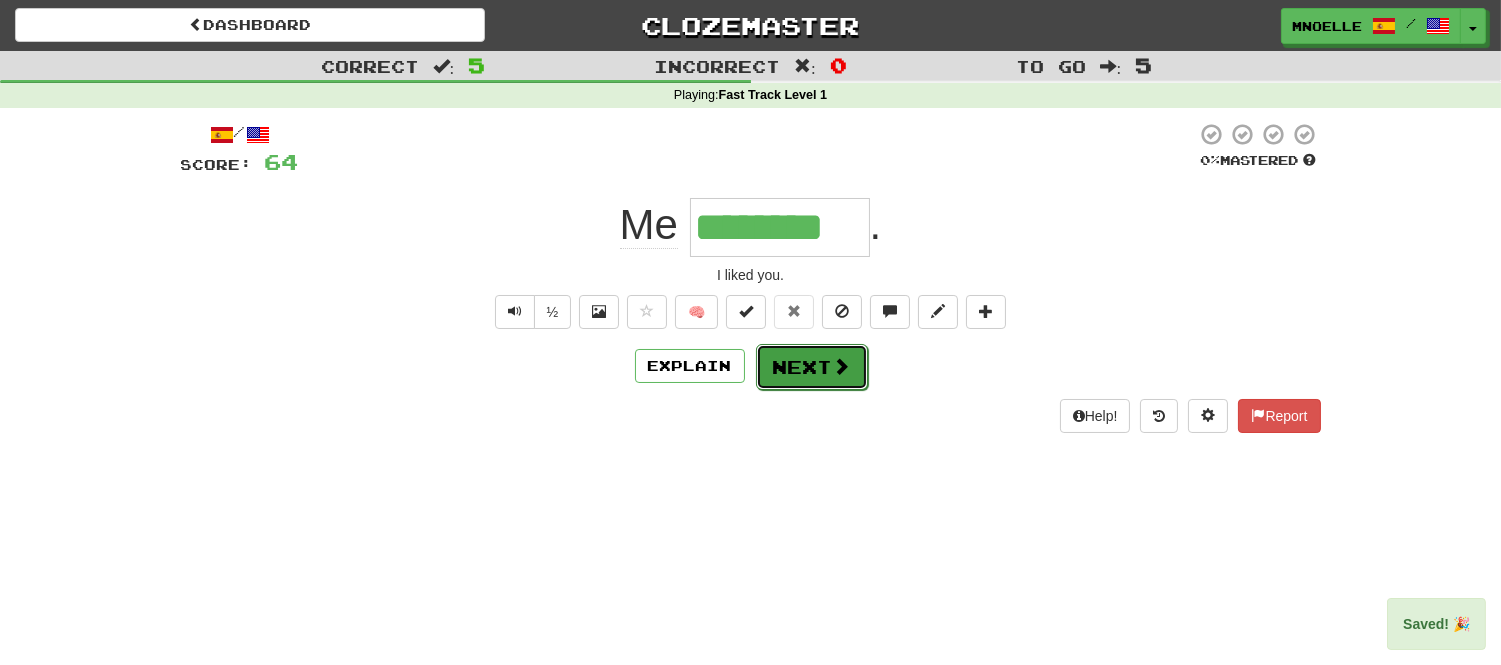 click on "Next" at bounding box center (812, 367) 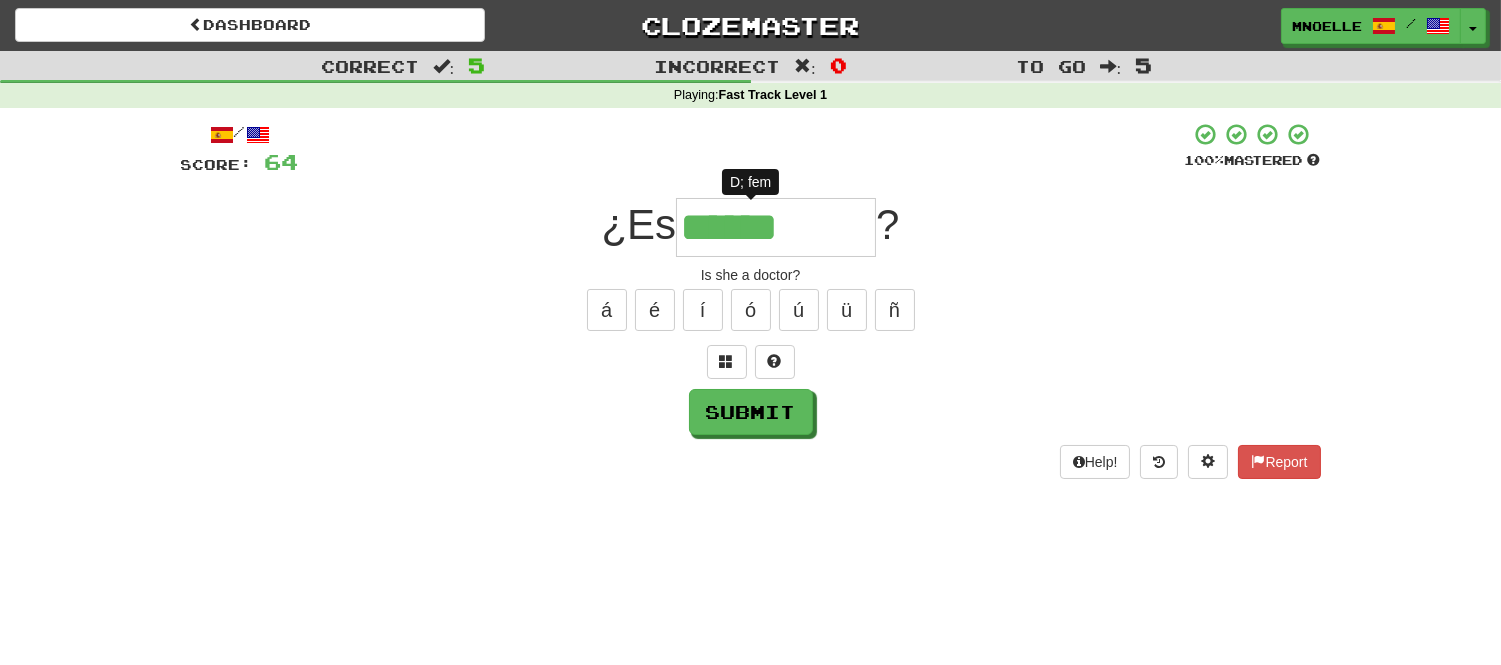 type on "*******" 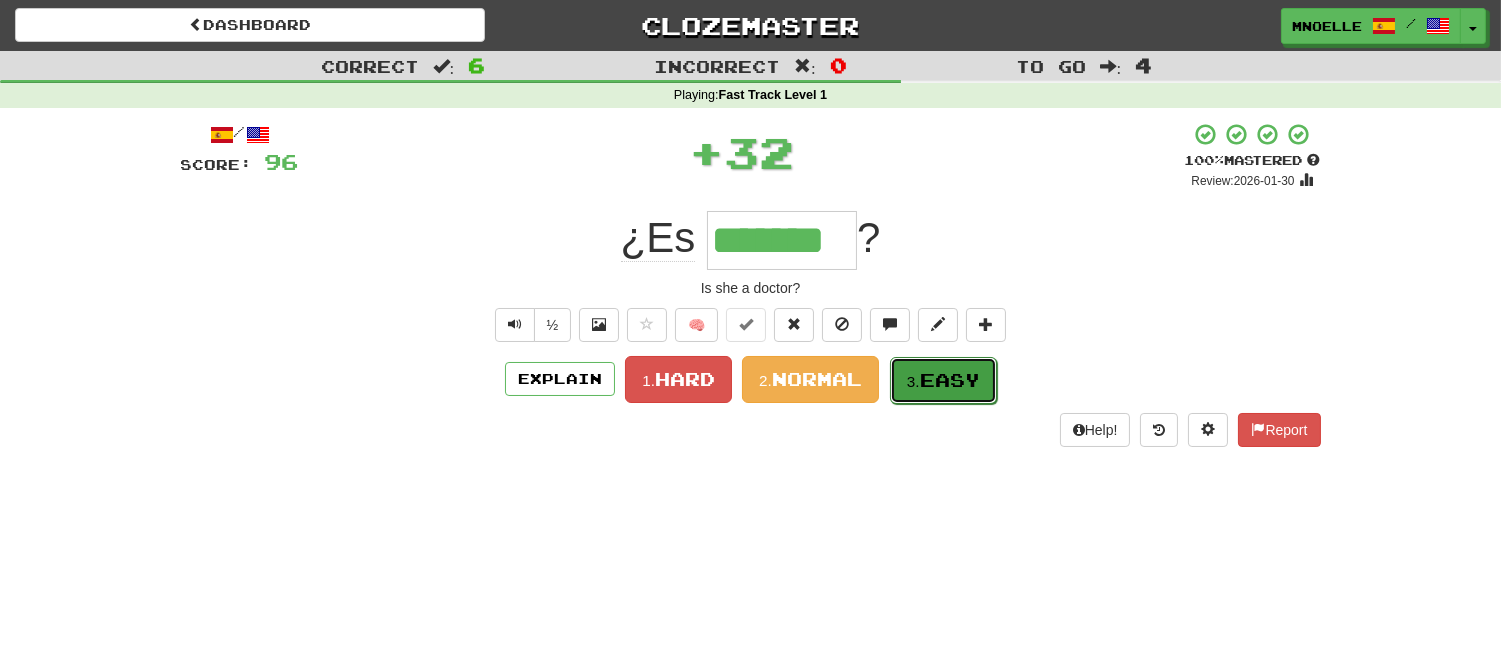 click on "Easy" at bounding box center [950, 380] 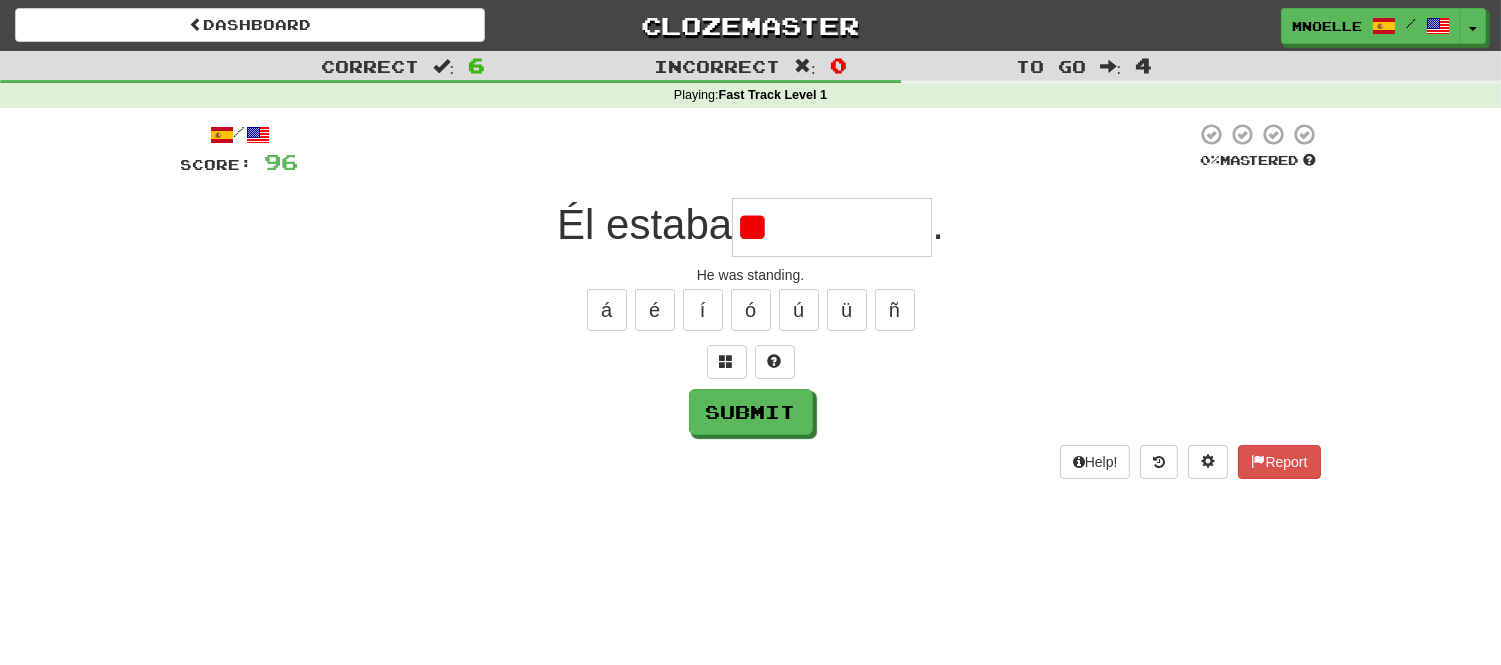 type on "*" 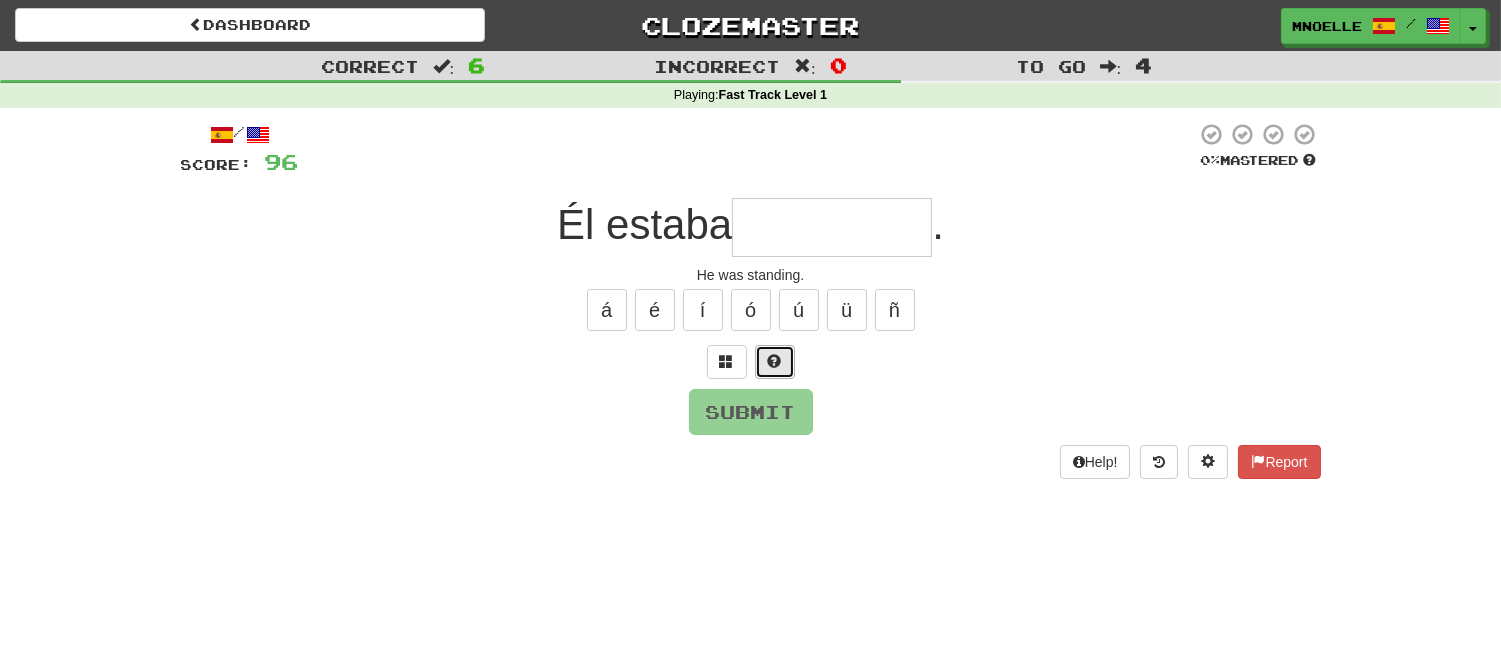 click at bounding box center [775, 361] 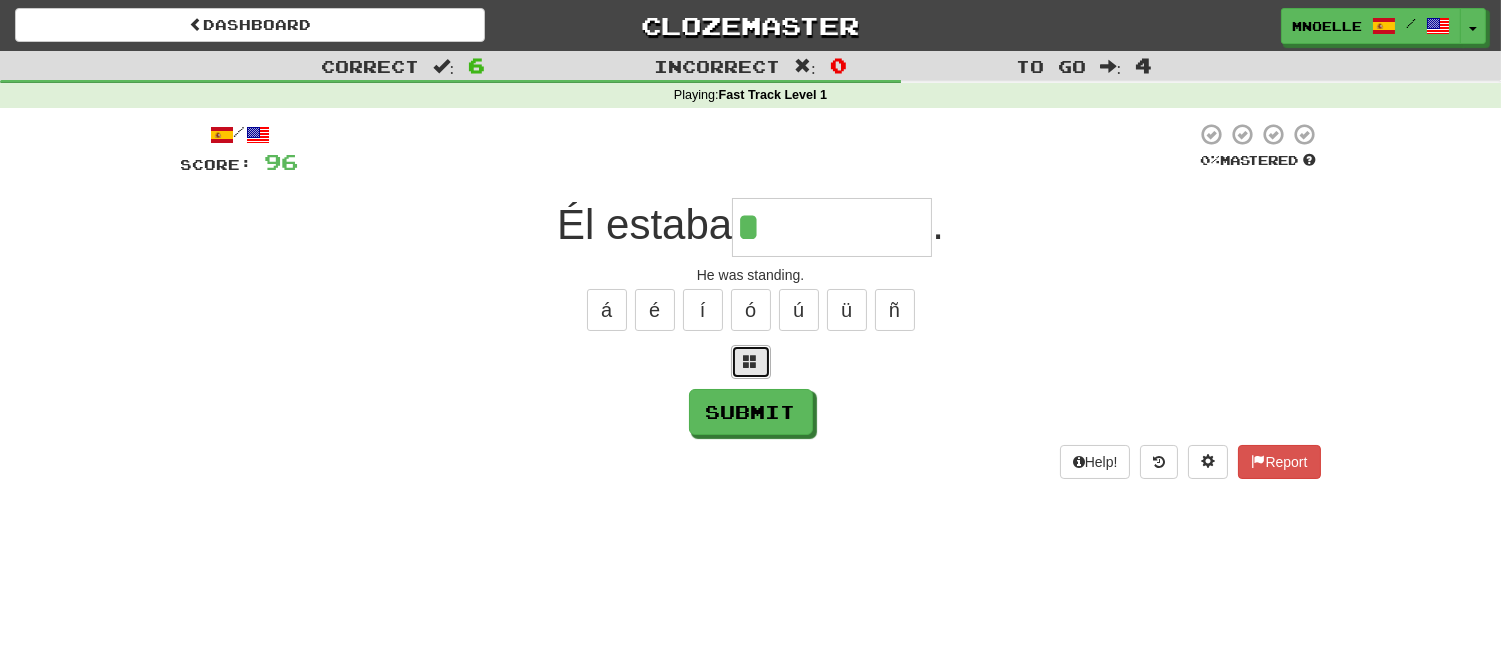 click at bounding box center [751, 361] 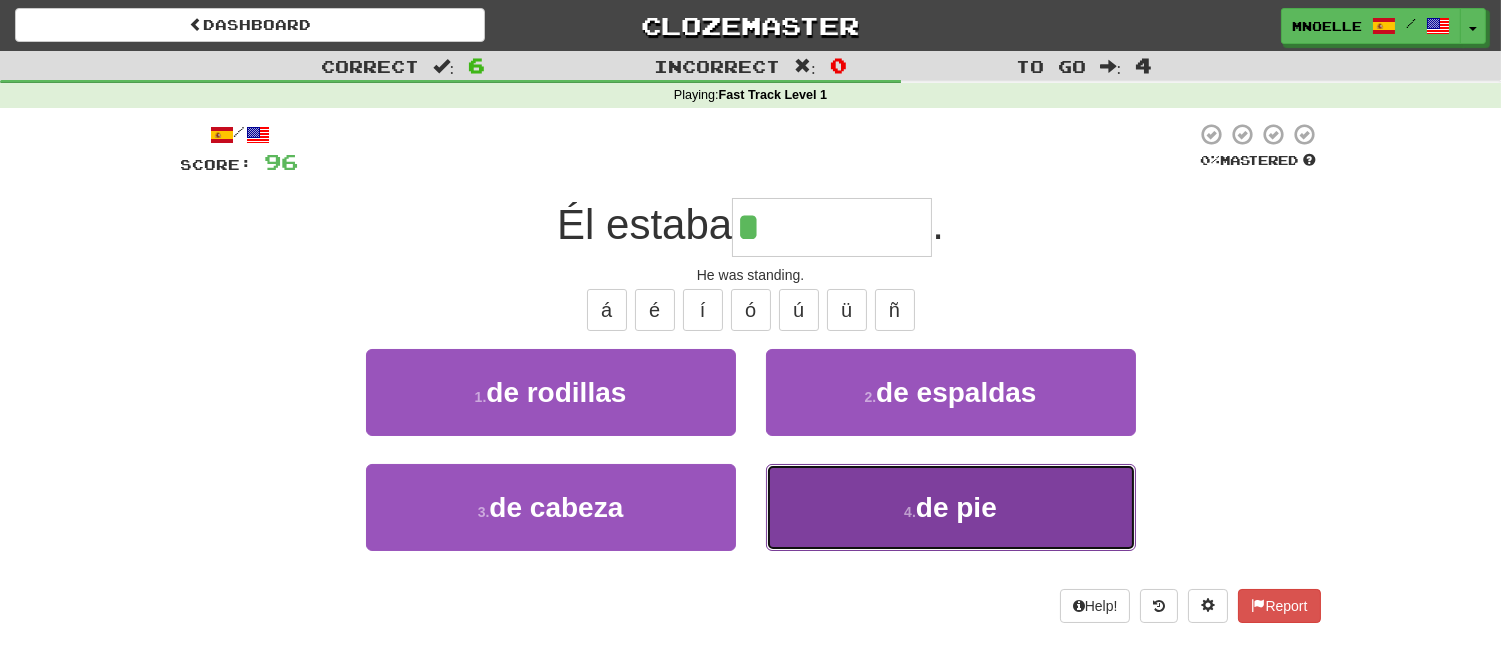 click on "4 .  de pie" at bounding box center (951, 507) 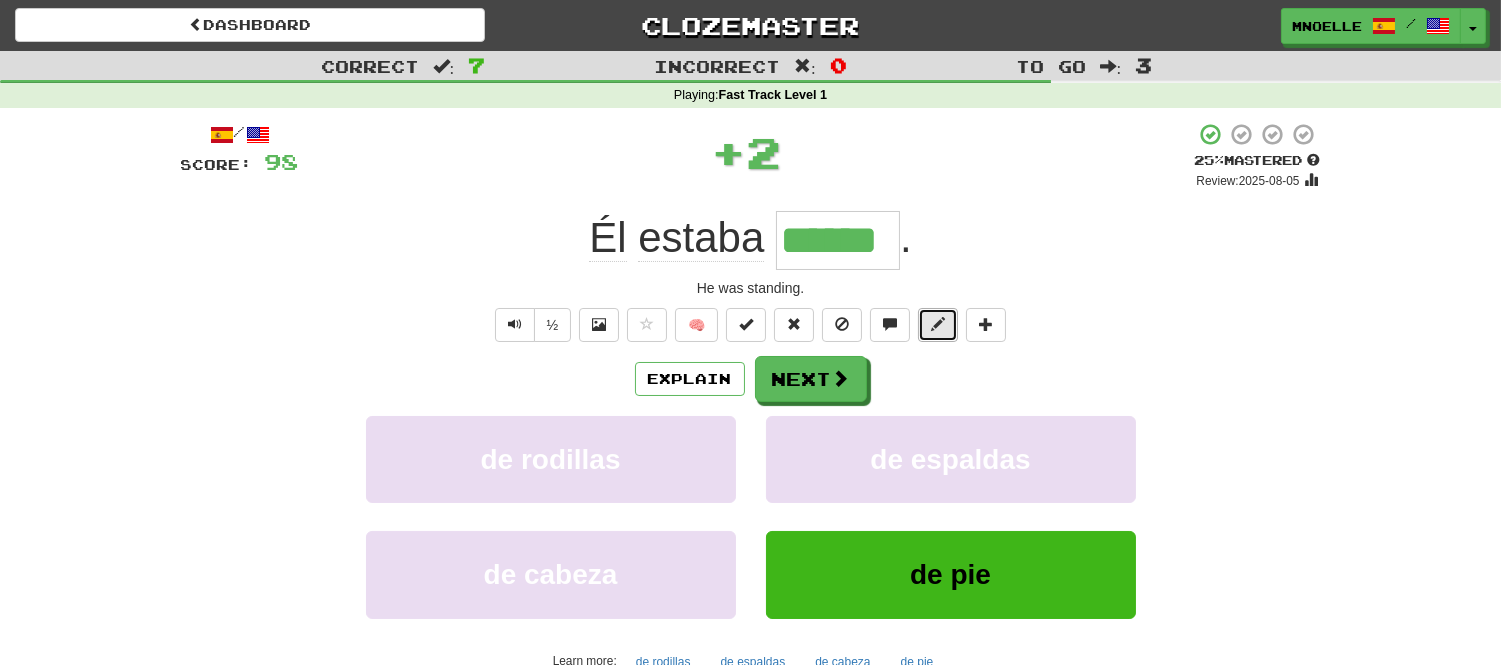 click at bounding box center [938, 325] 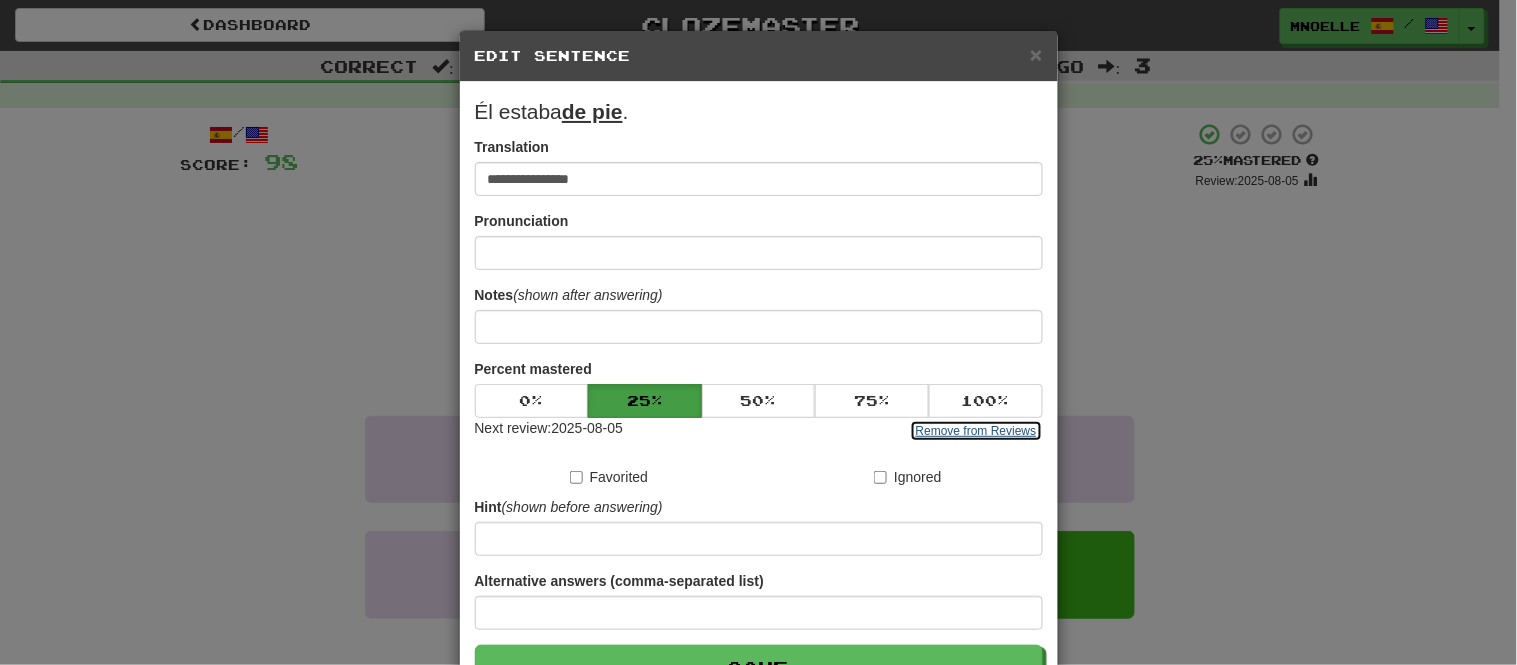 click on "Remove from Reviews" at bounding box center [976, 431] 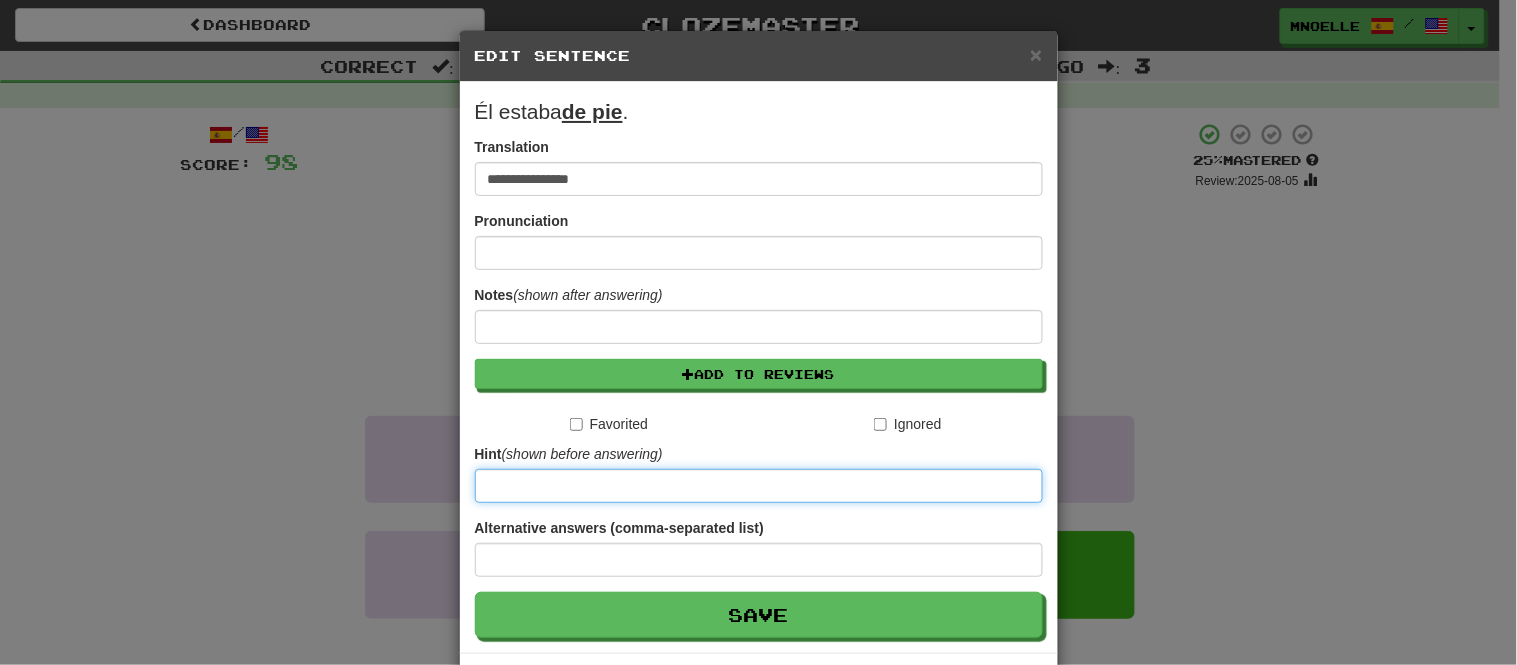 click at bounding box center (759, 486) 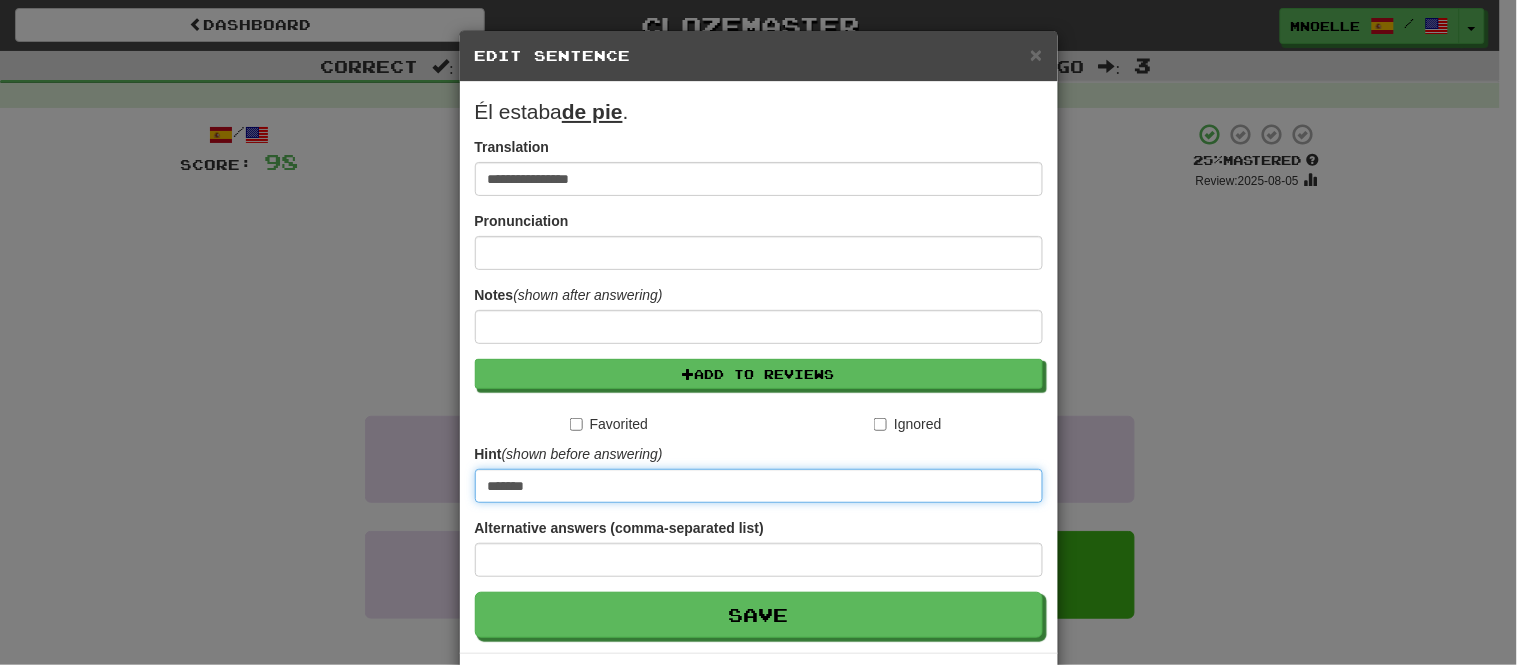 type on "*******" 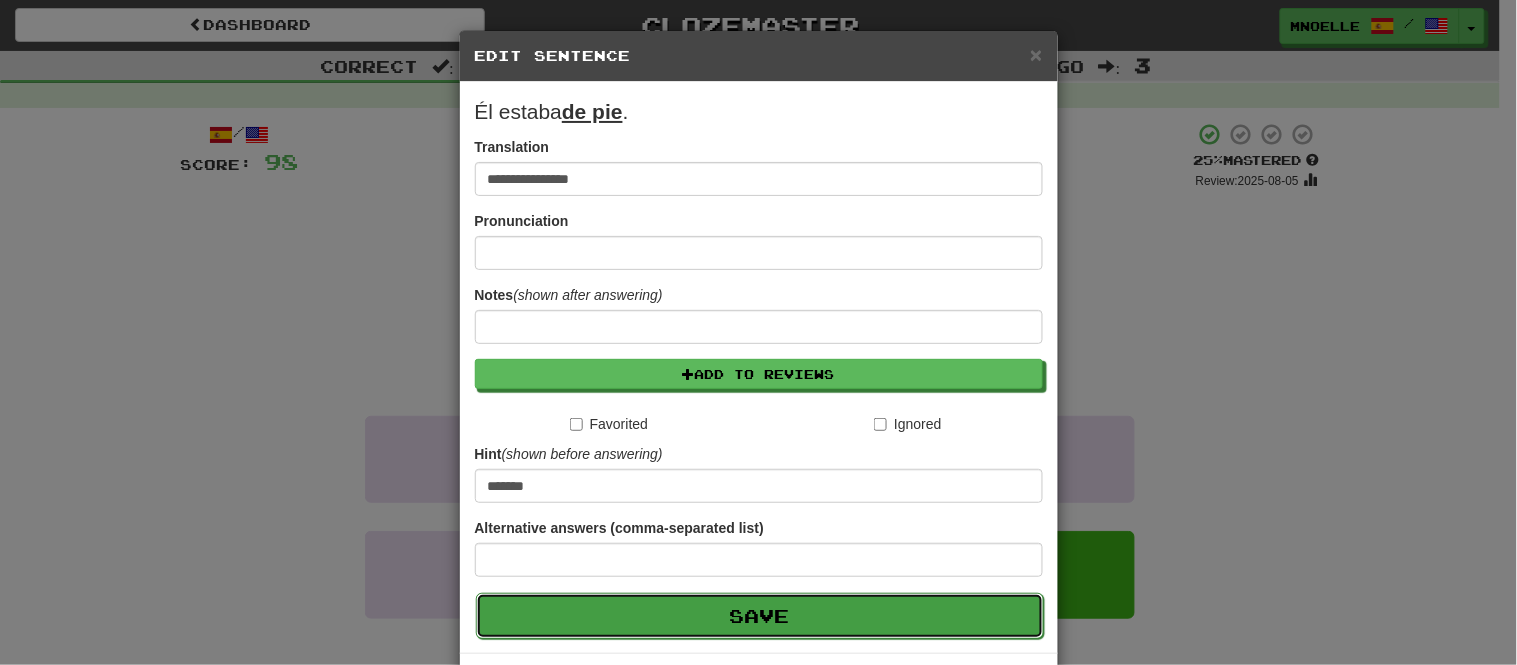 click on "Save" at bounding box center [760, 616] 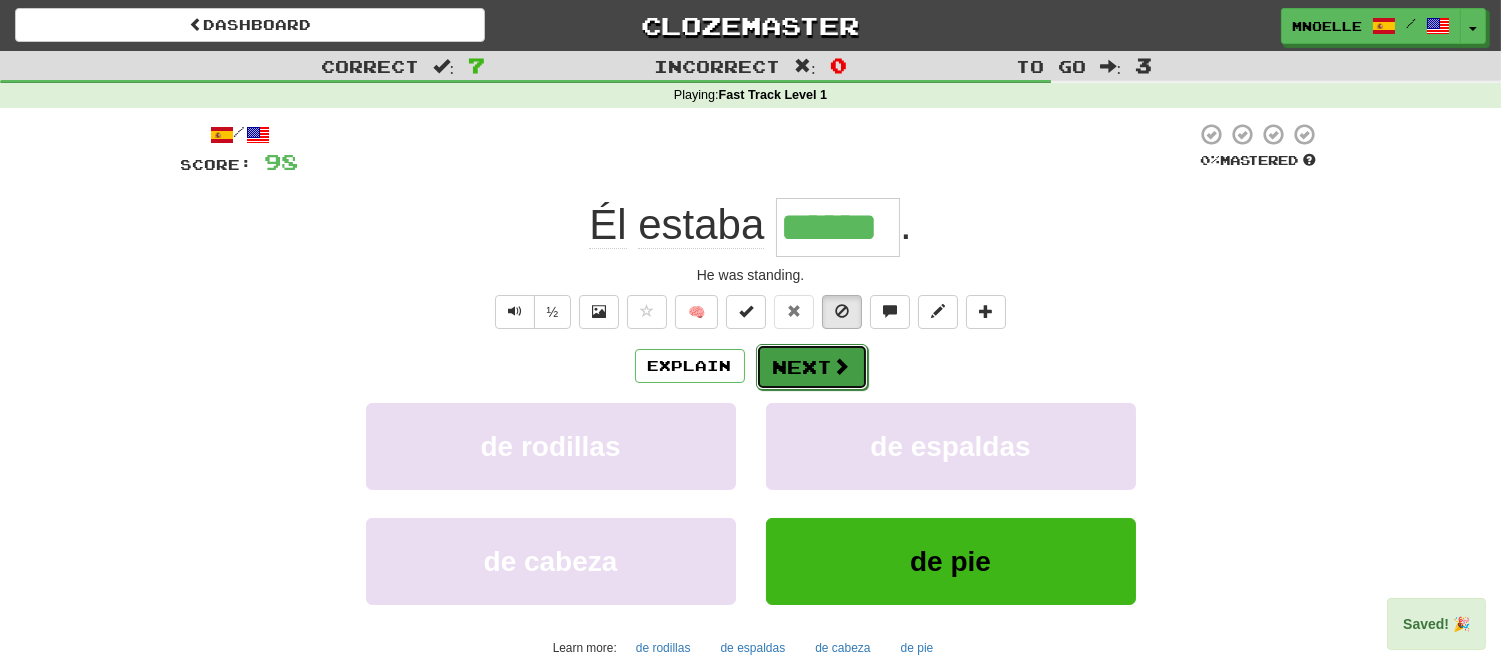 click on "Next" at bounding box center [812, 367] 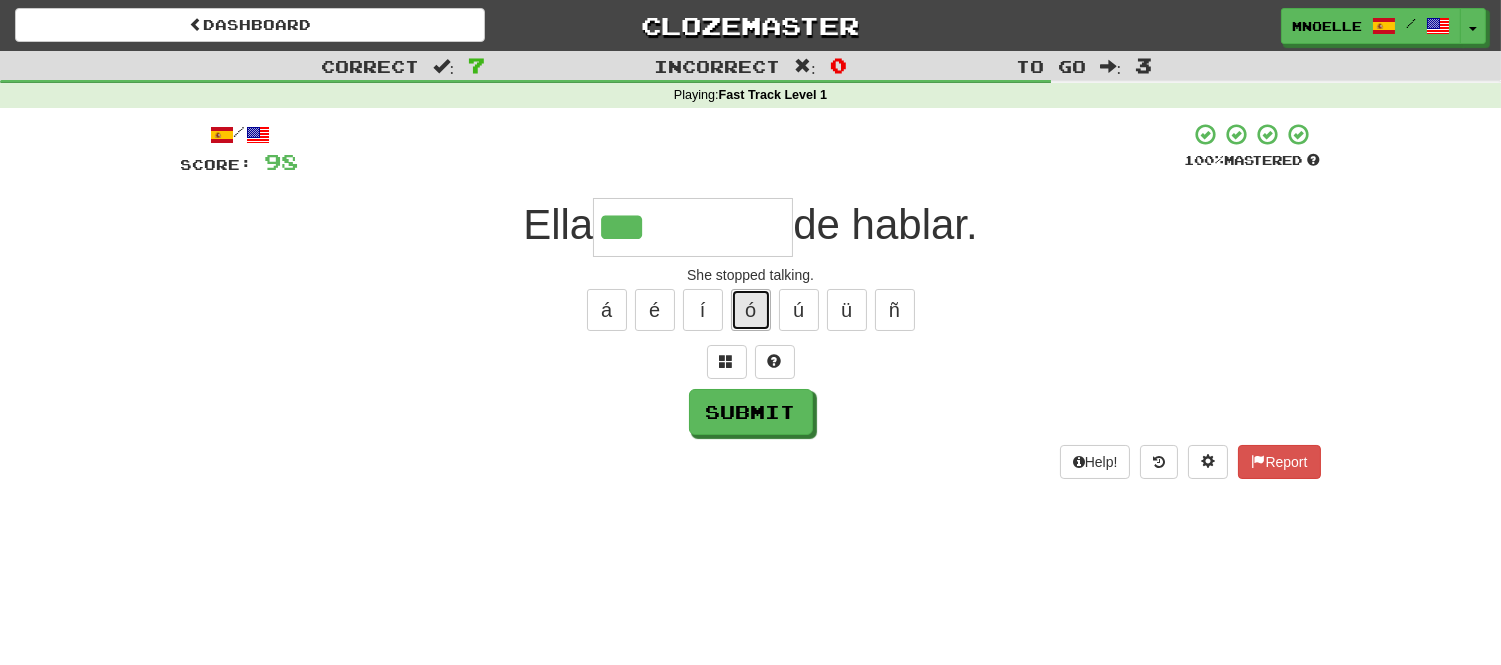 click on "ó" at bounding box center (751, 310) 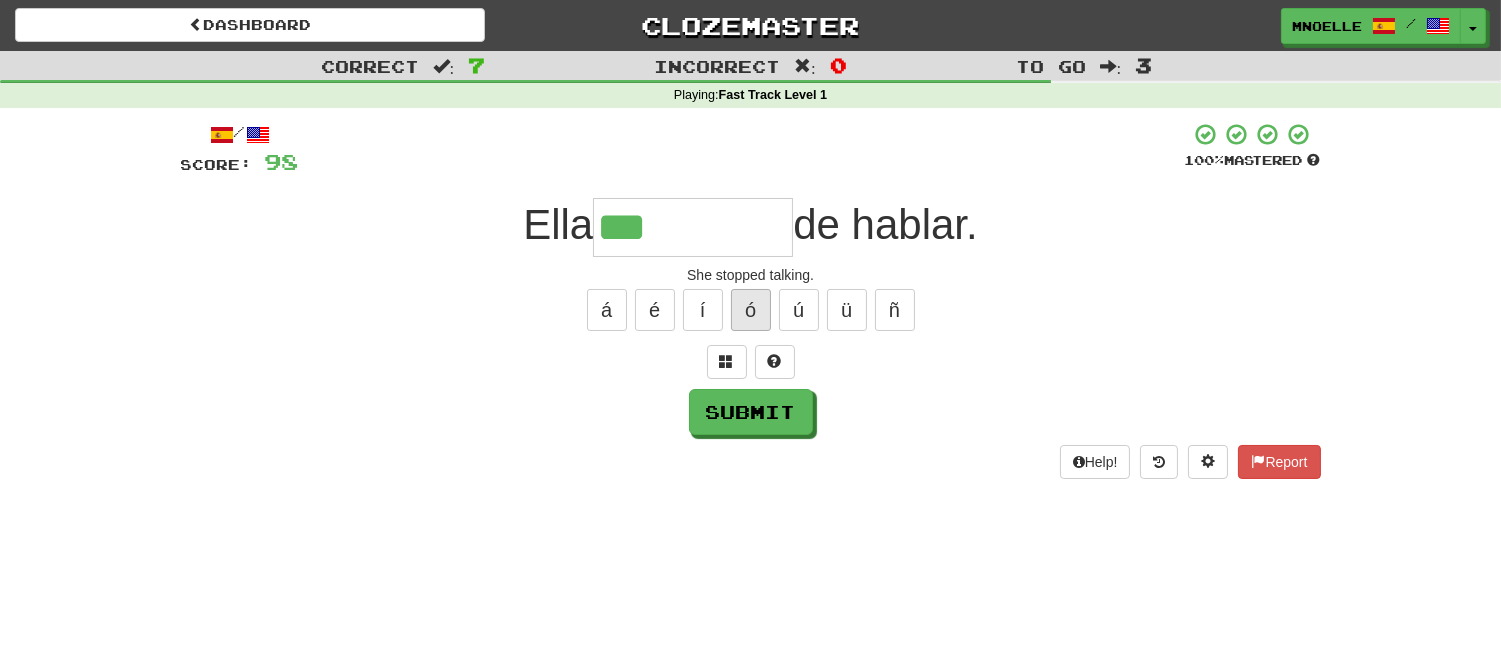 type on "****" 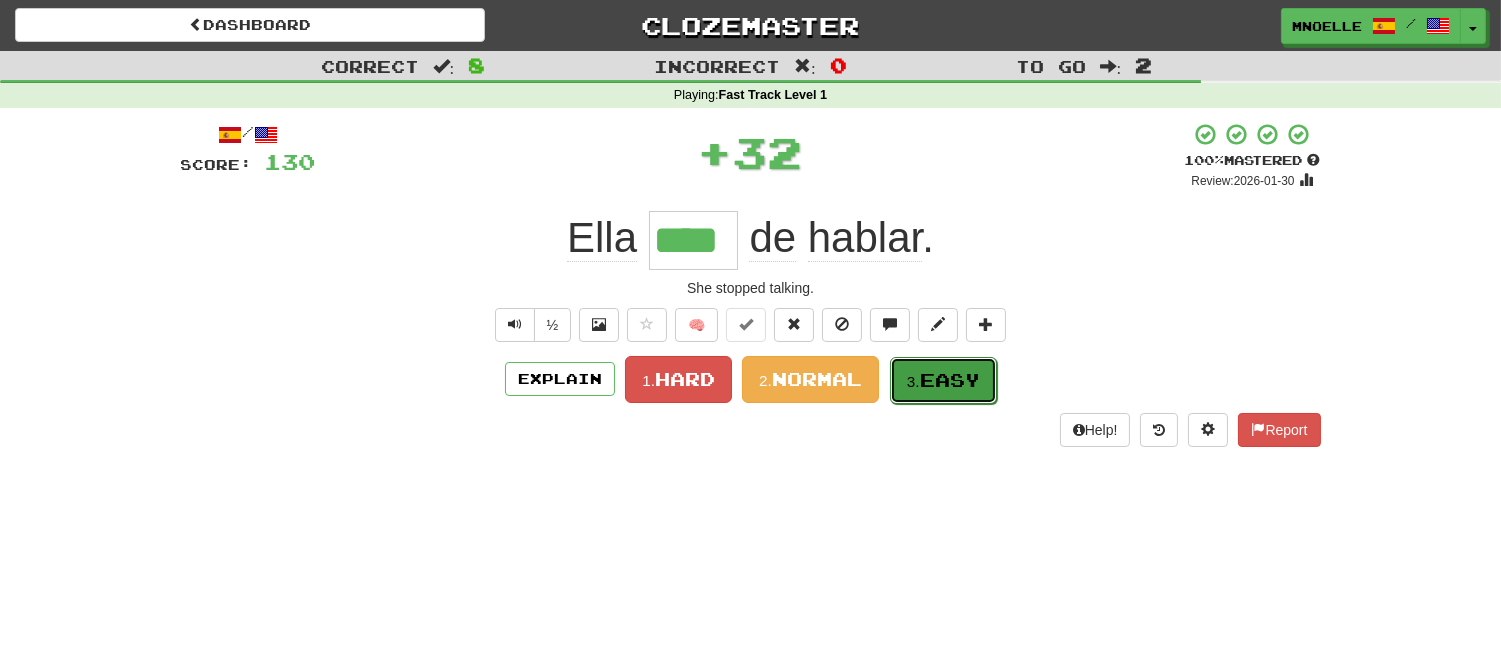 click on "Easy" at bounding box center (950, 380) 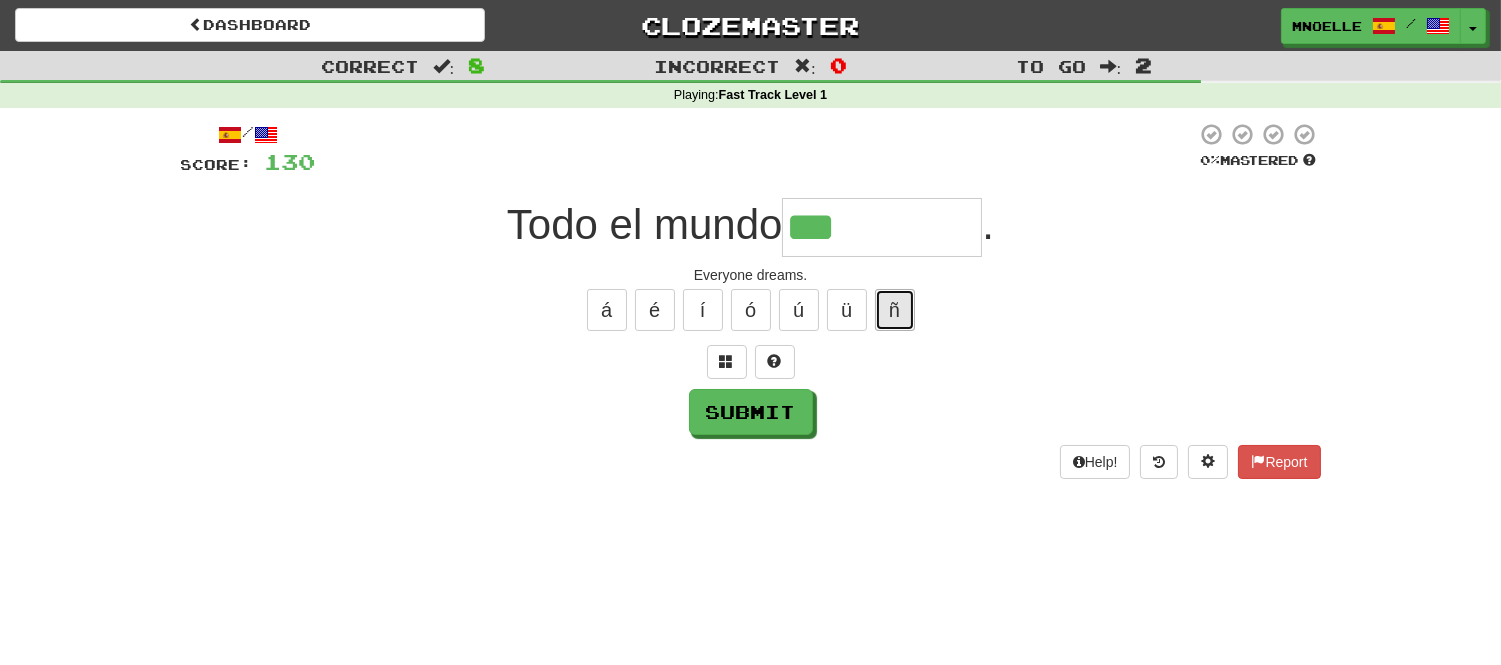 click on "ñ" at bounding box center (895, 310) 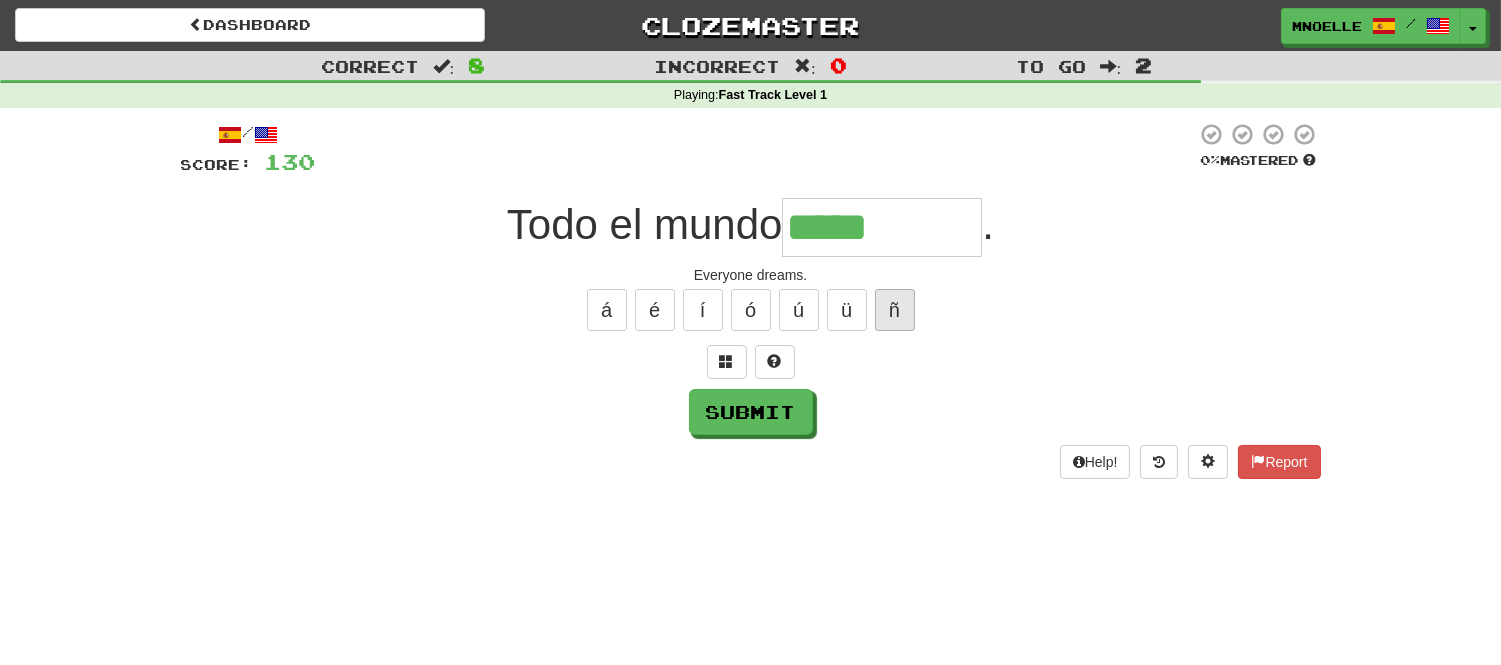 type on "*****" 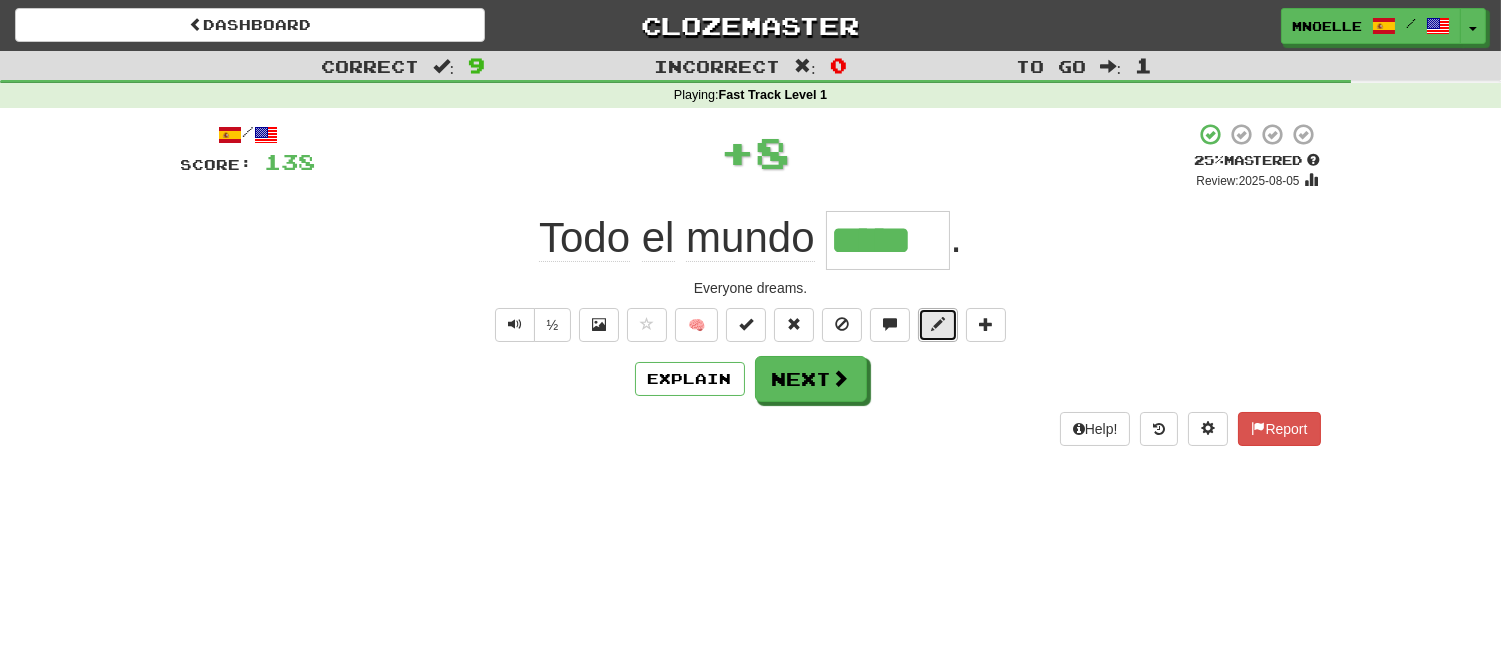 click at bounding box center [938, 324] 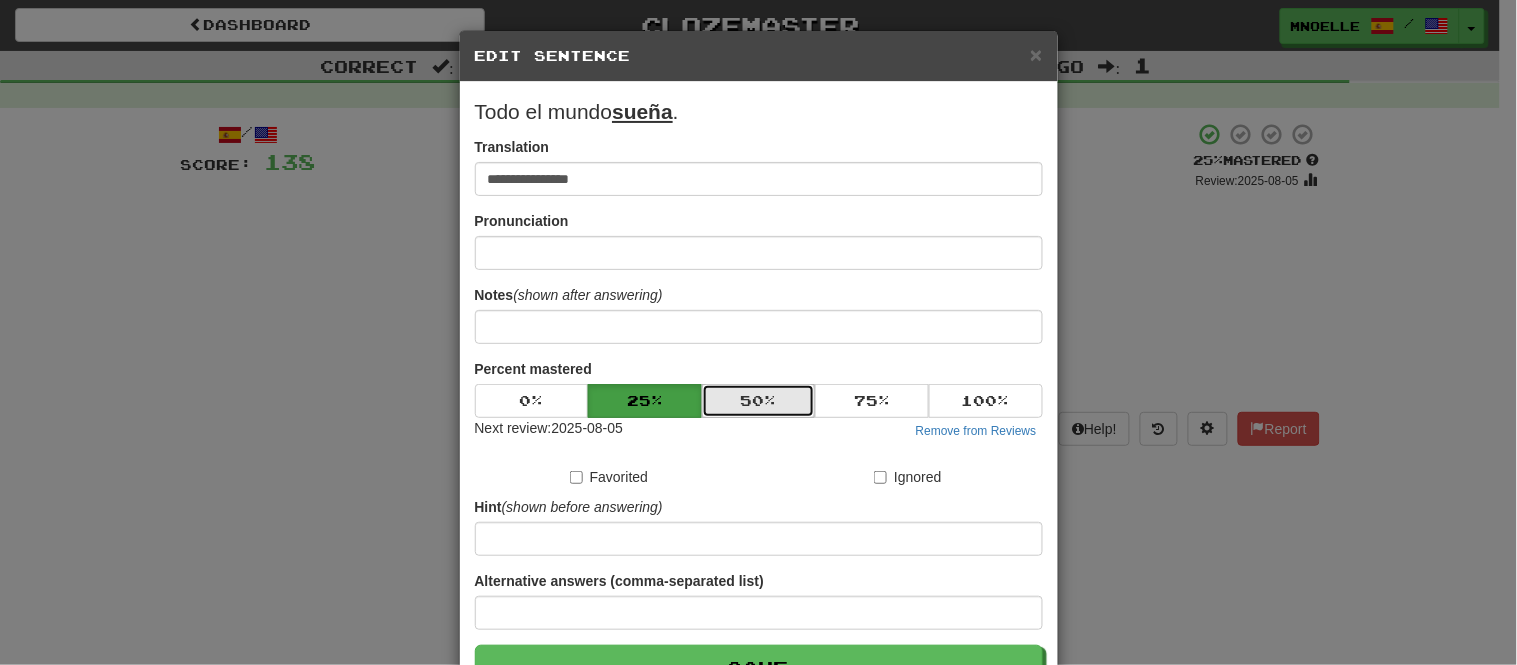 click on "50 %" at bounding box center (759, 401) 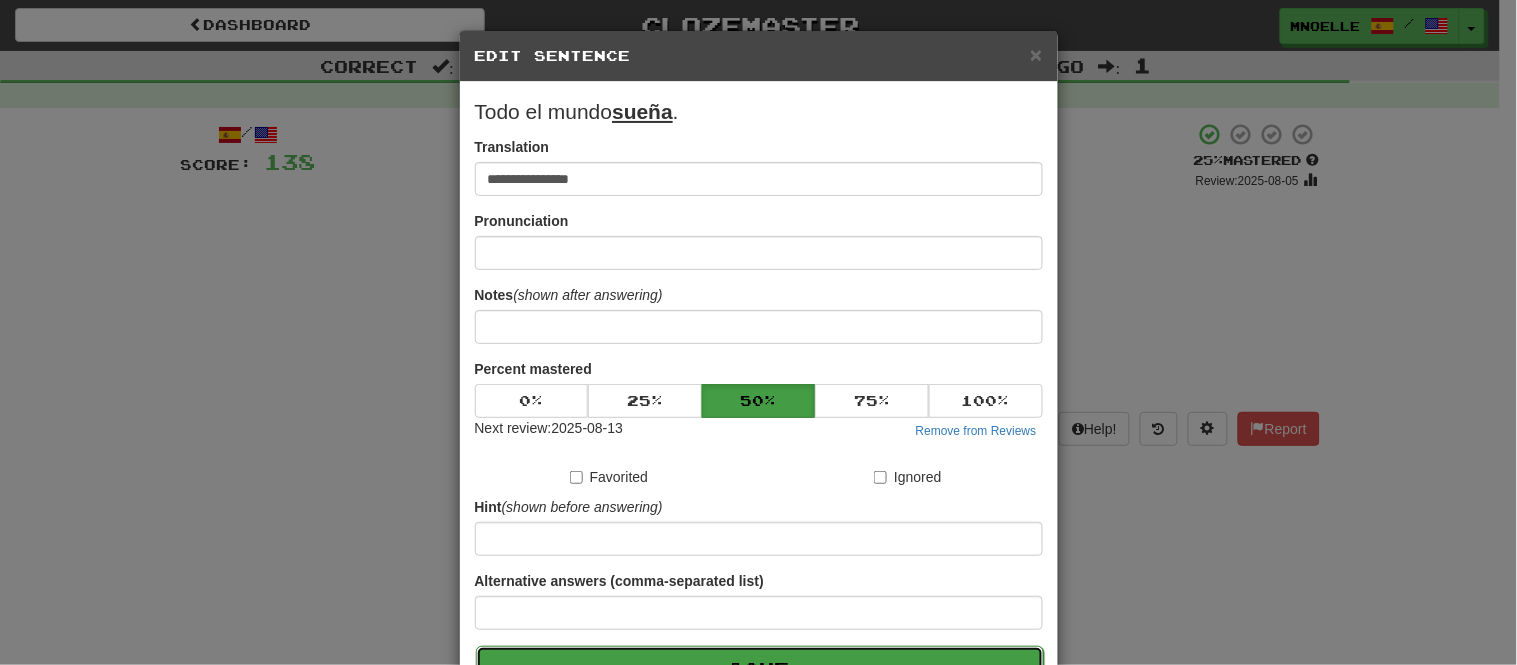 click on "Save" at bounding box center (760, 669) 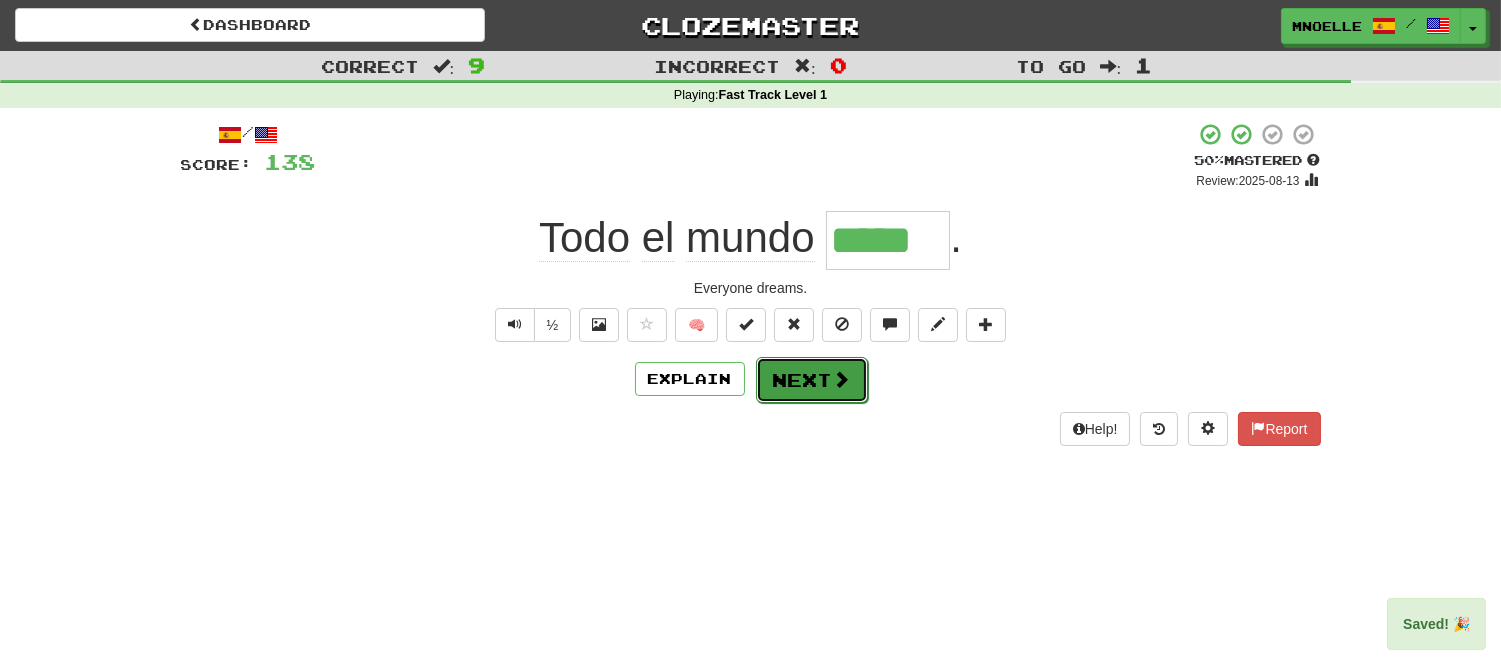 click on "Next" at bounding box center (812, 380) 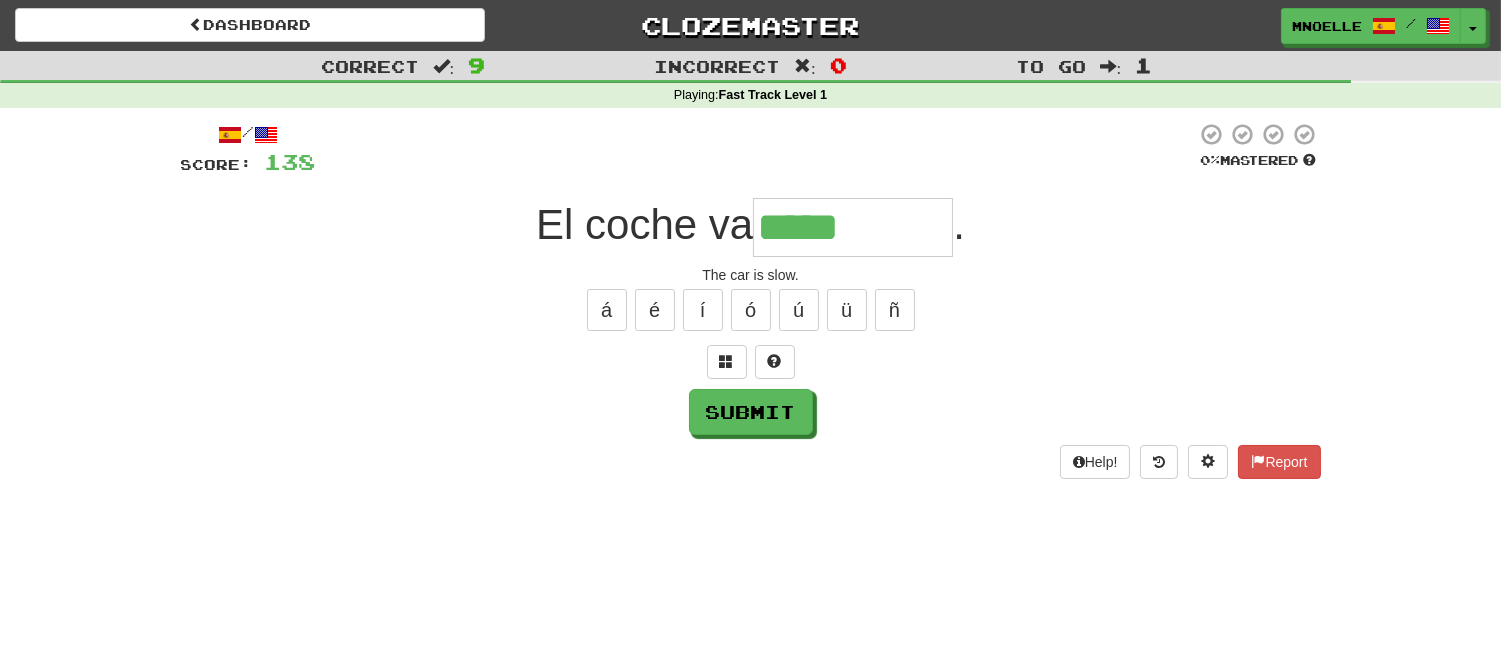 type on "*****" 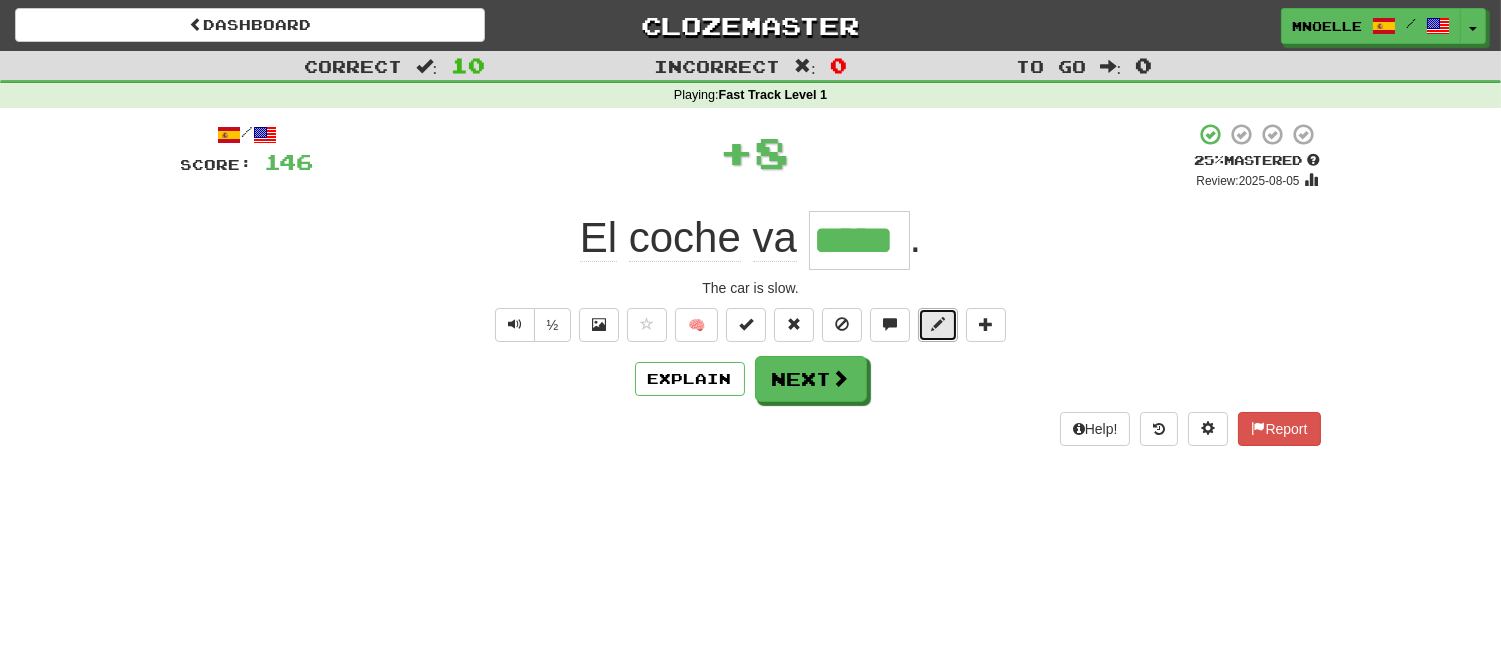 click at bounding box center [938, 324] 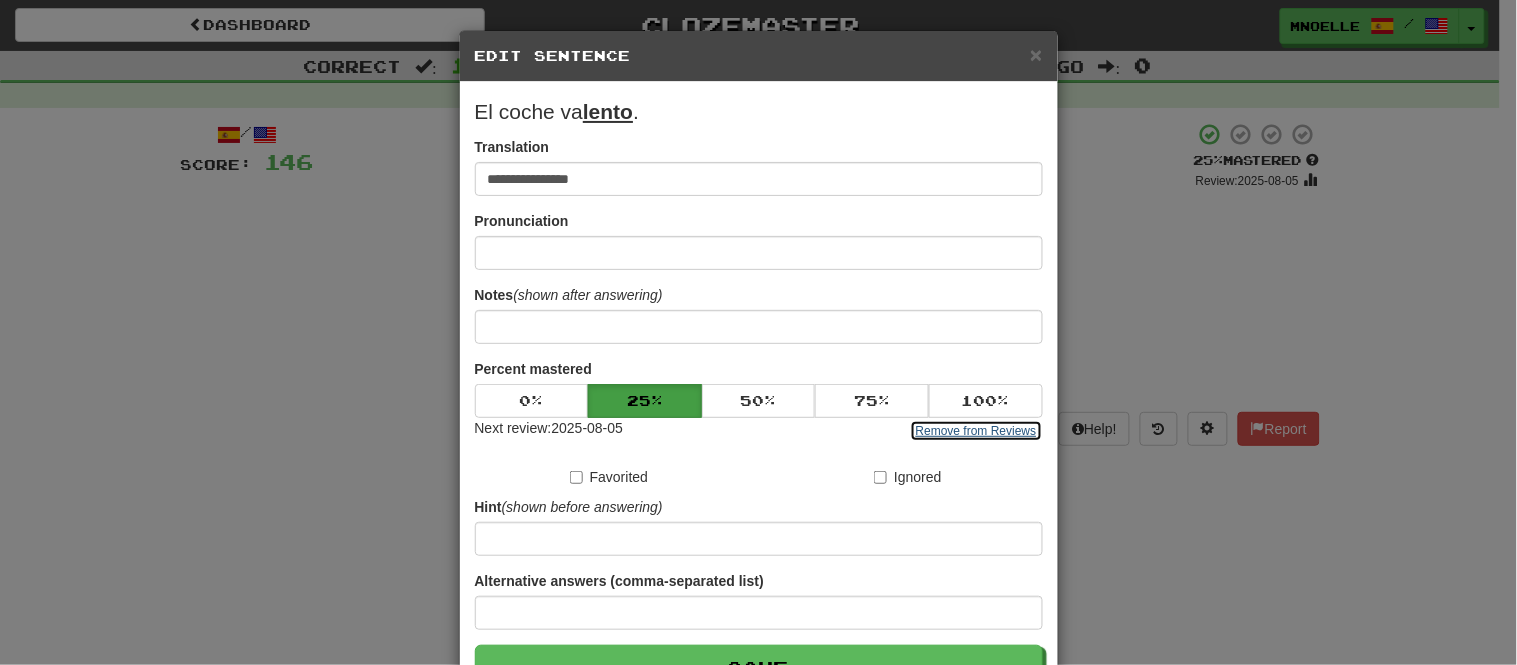 click on "Remove from Reviews" at bounding box center [976, 431] 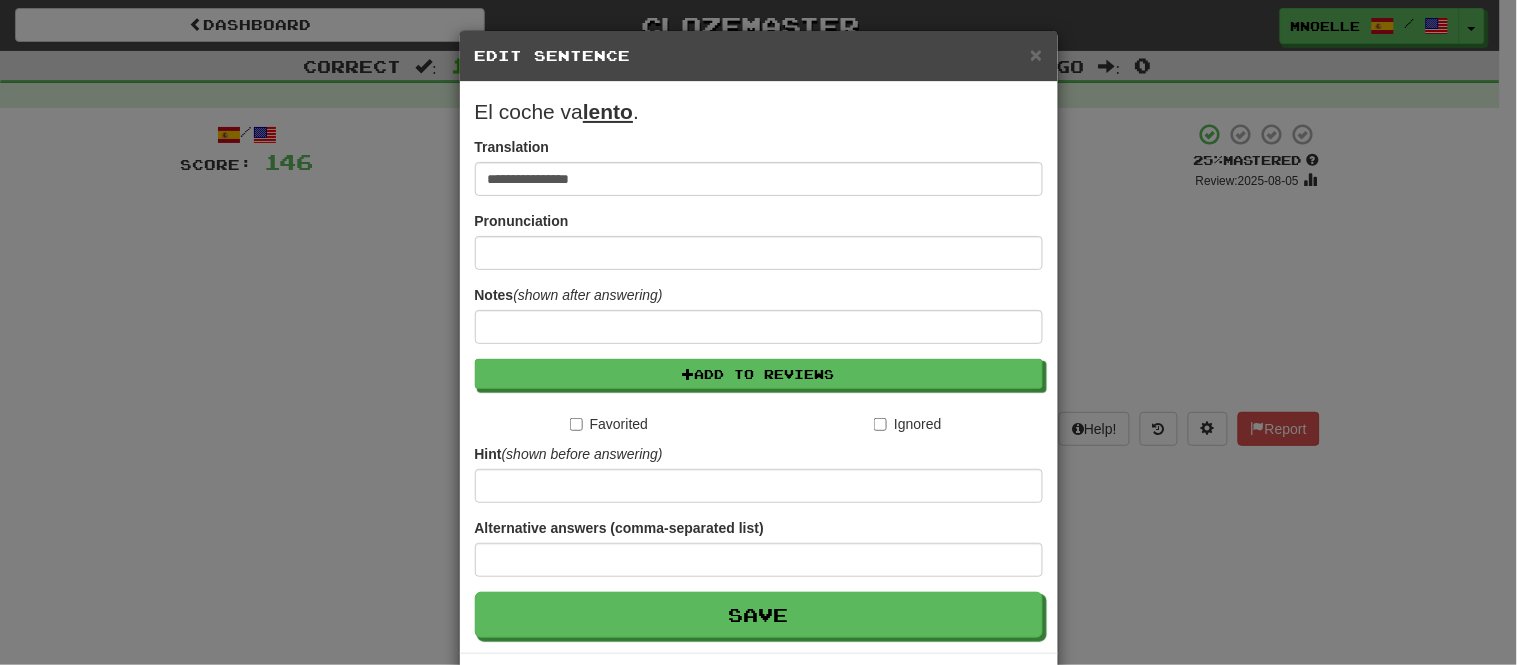 click on "Ignored" at bounding box center (907, 424) 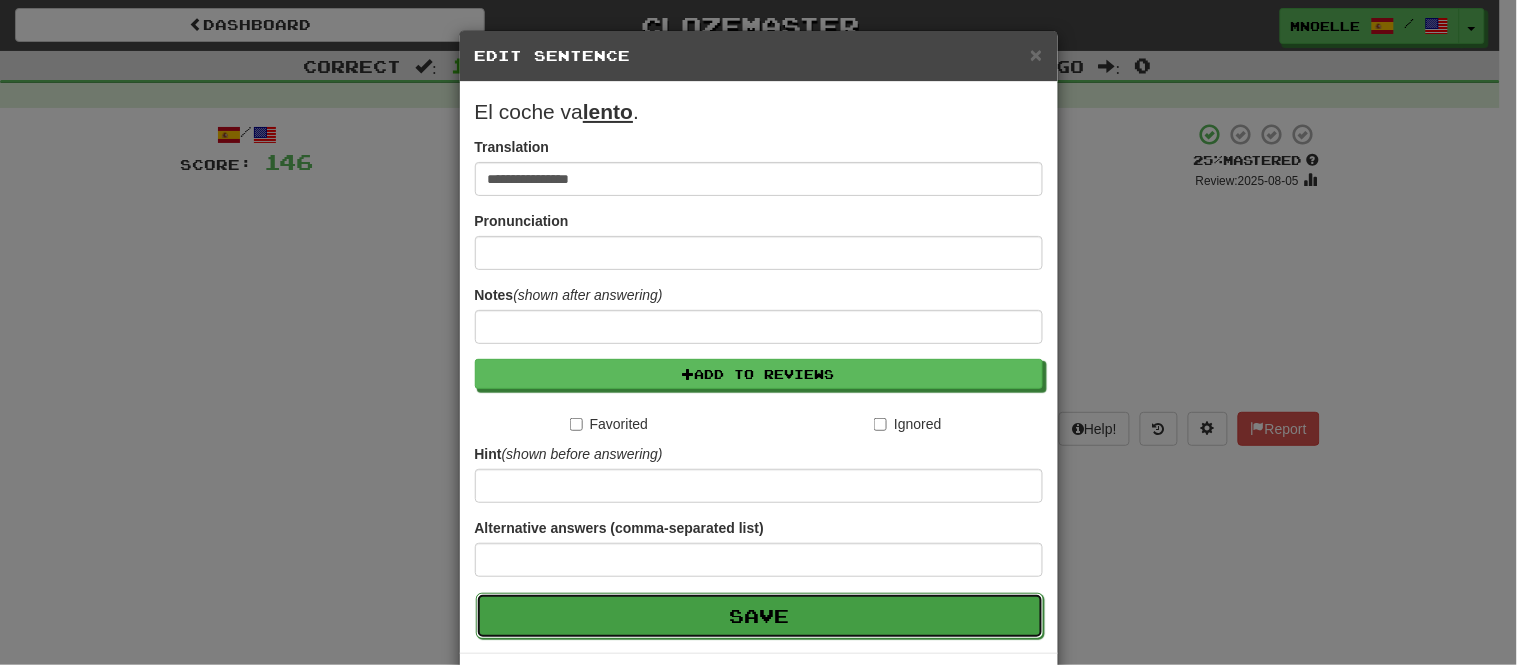 click on "Save" at bounding box center (760, 616) 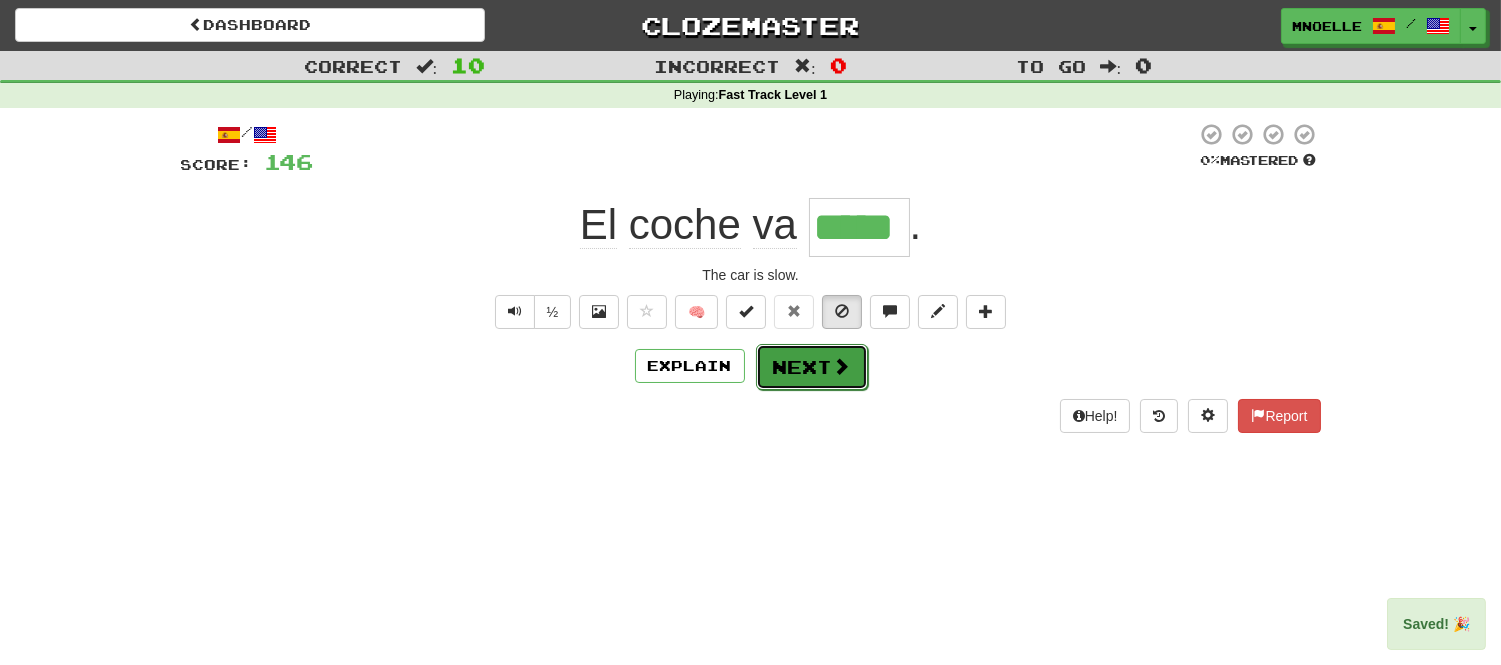 click on "Next" at bounding box center [812, 367] 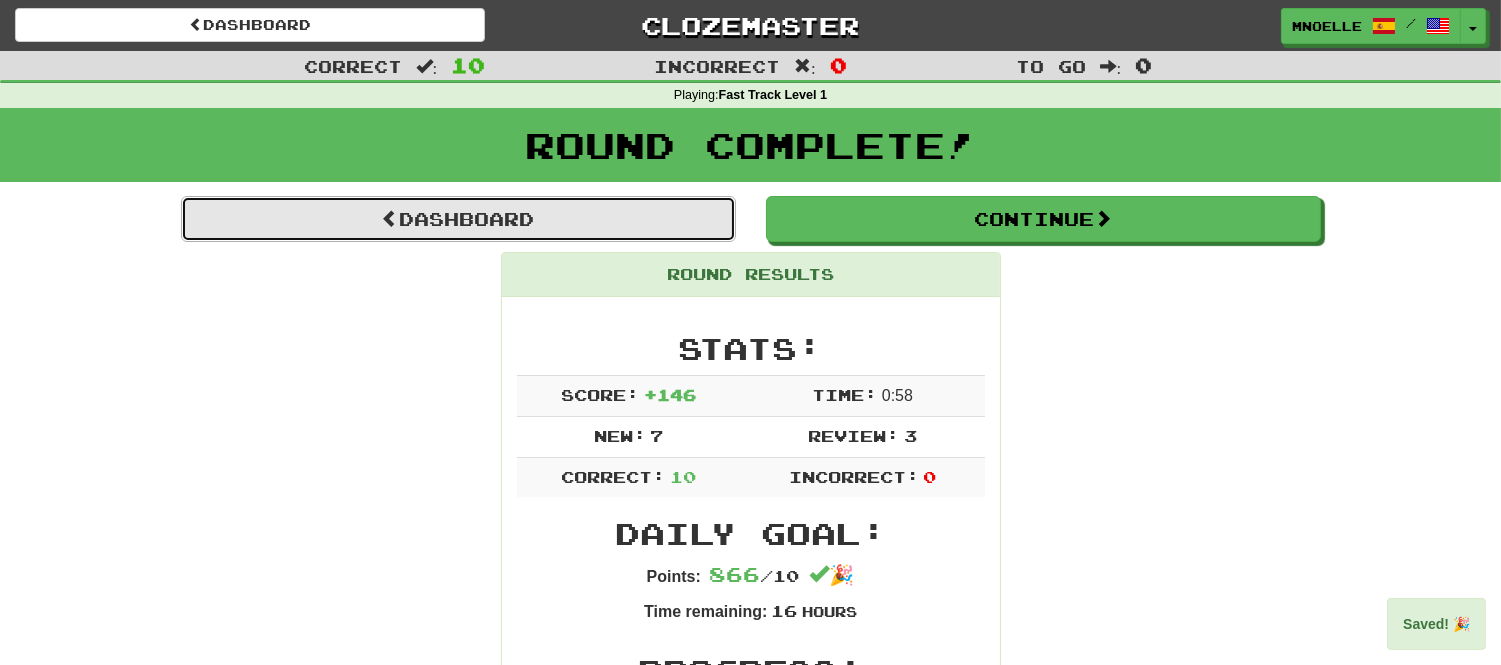 click on "Dashboard" at bounding box center [458, 219] 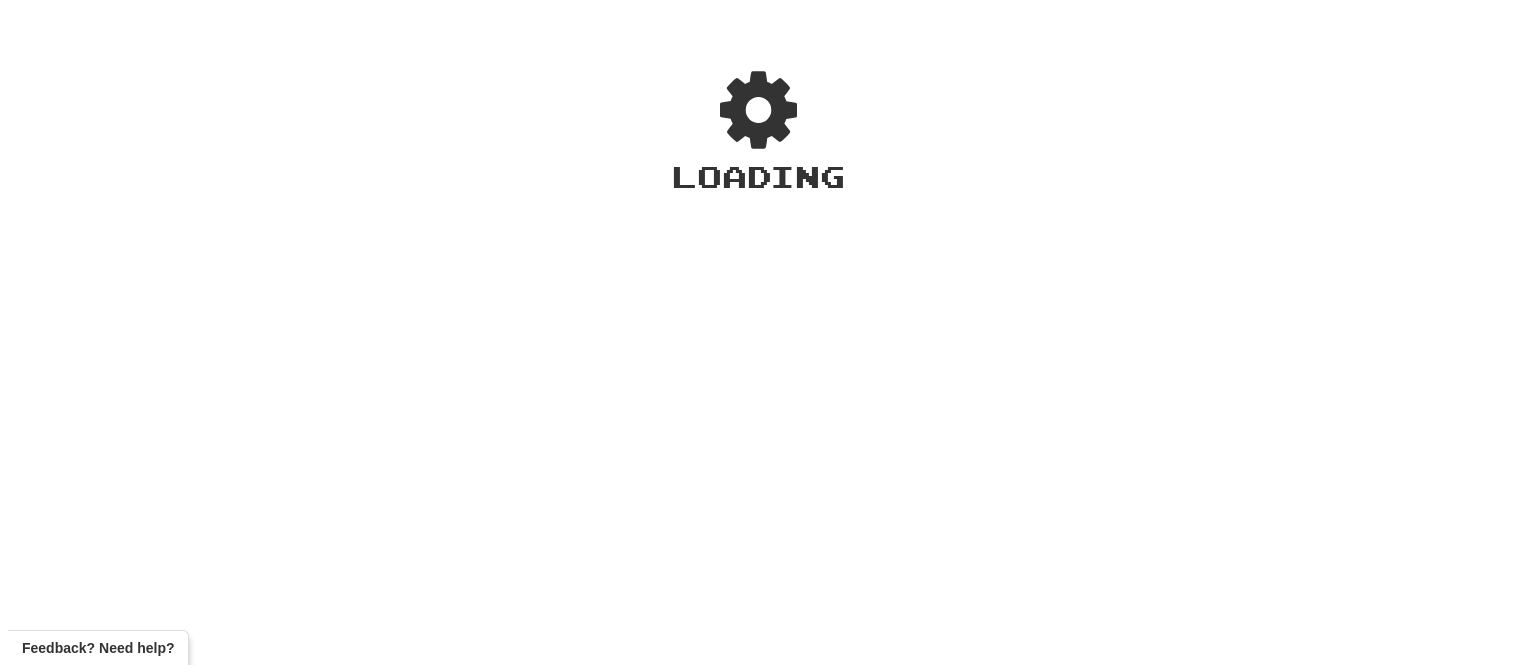 scroll, scrollTop: 0, scrollLeft: 0, axis: both 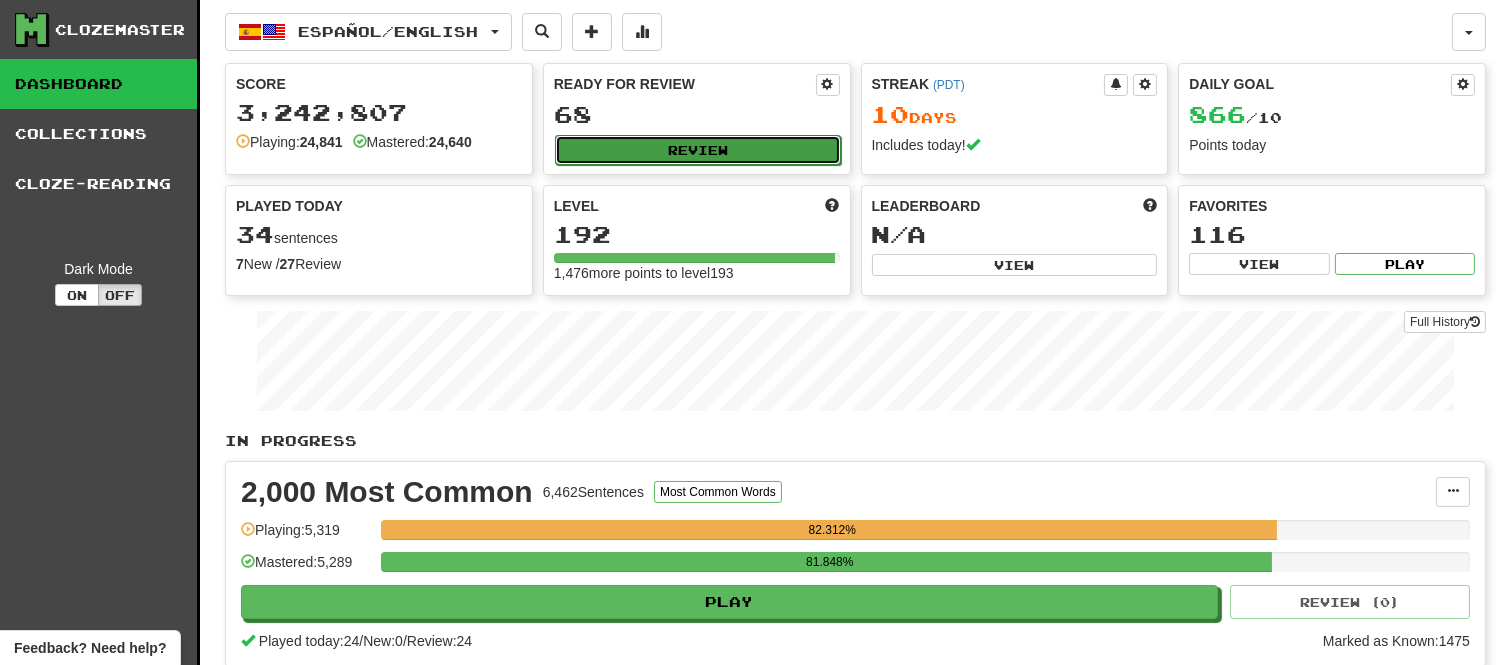 click on "Review" at bounding box center [698, 150] 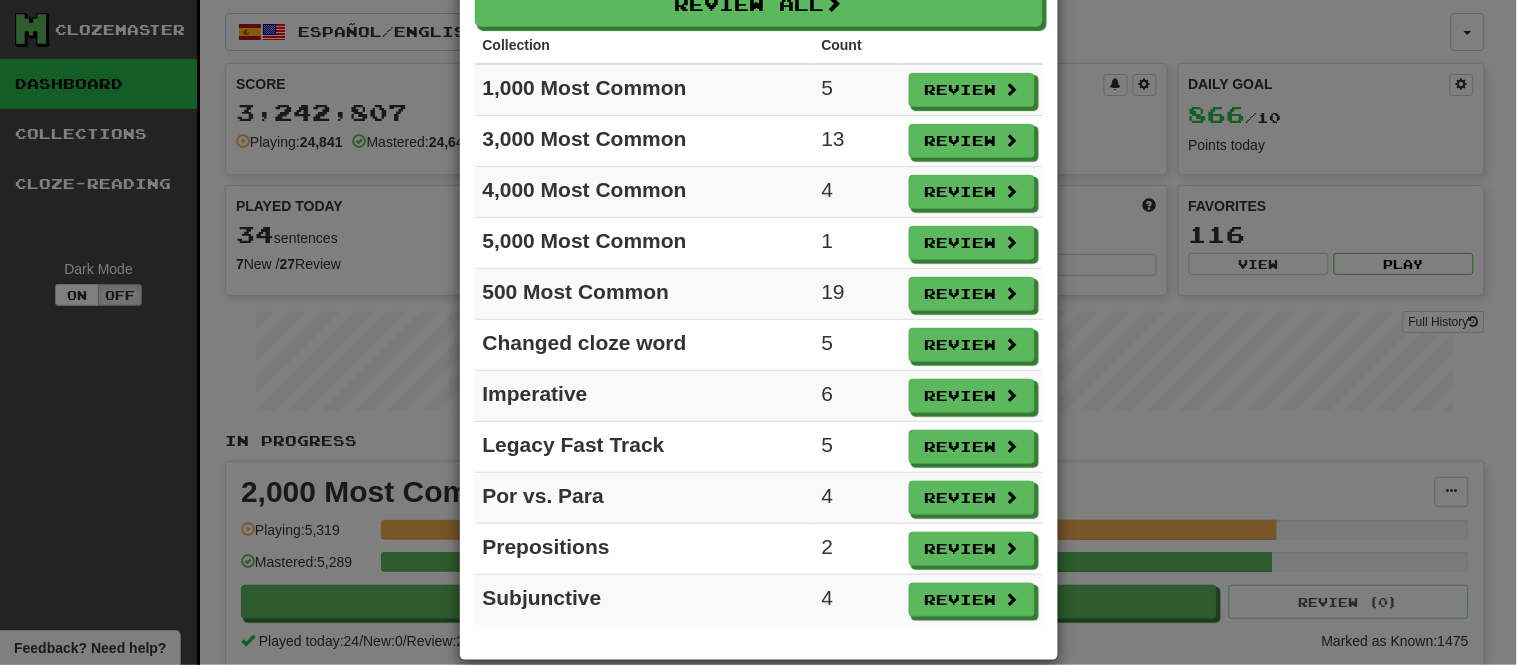 scroll, scrollTop: 143, scrollLeft: 0, axis: vertical 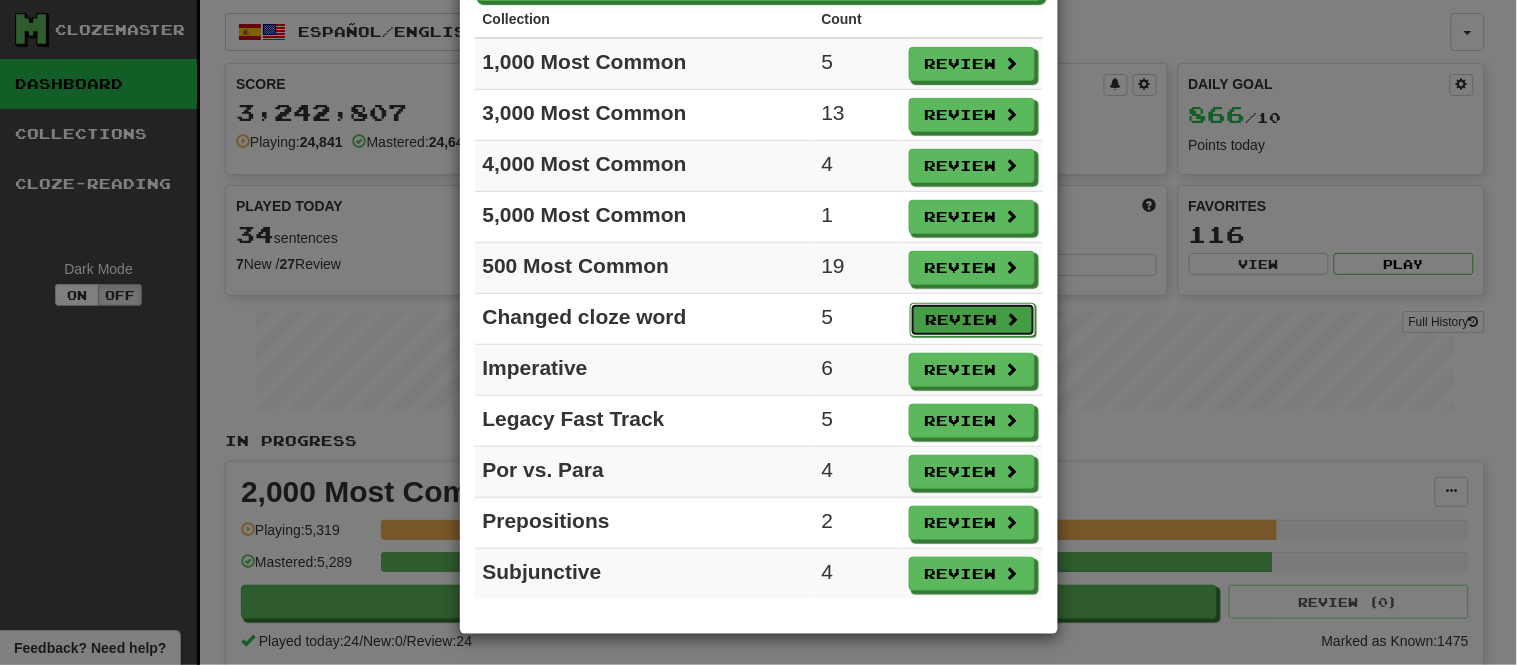 click on "Review" at bounding box center (973, 320) 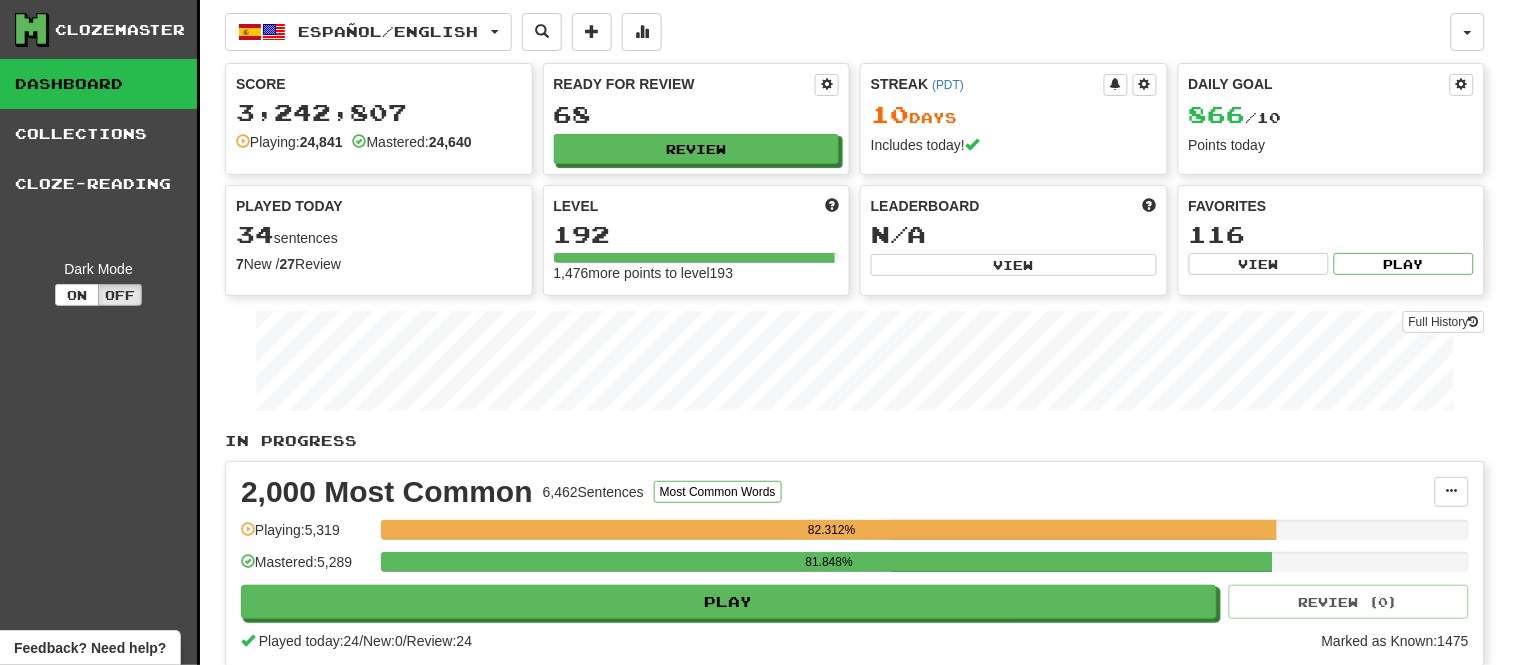select on "**" 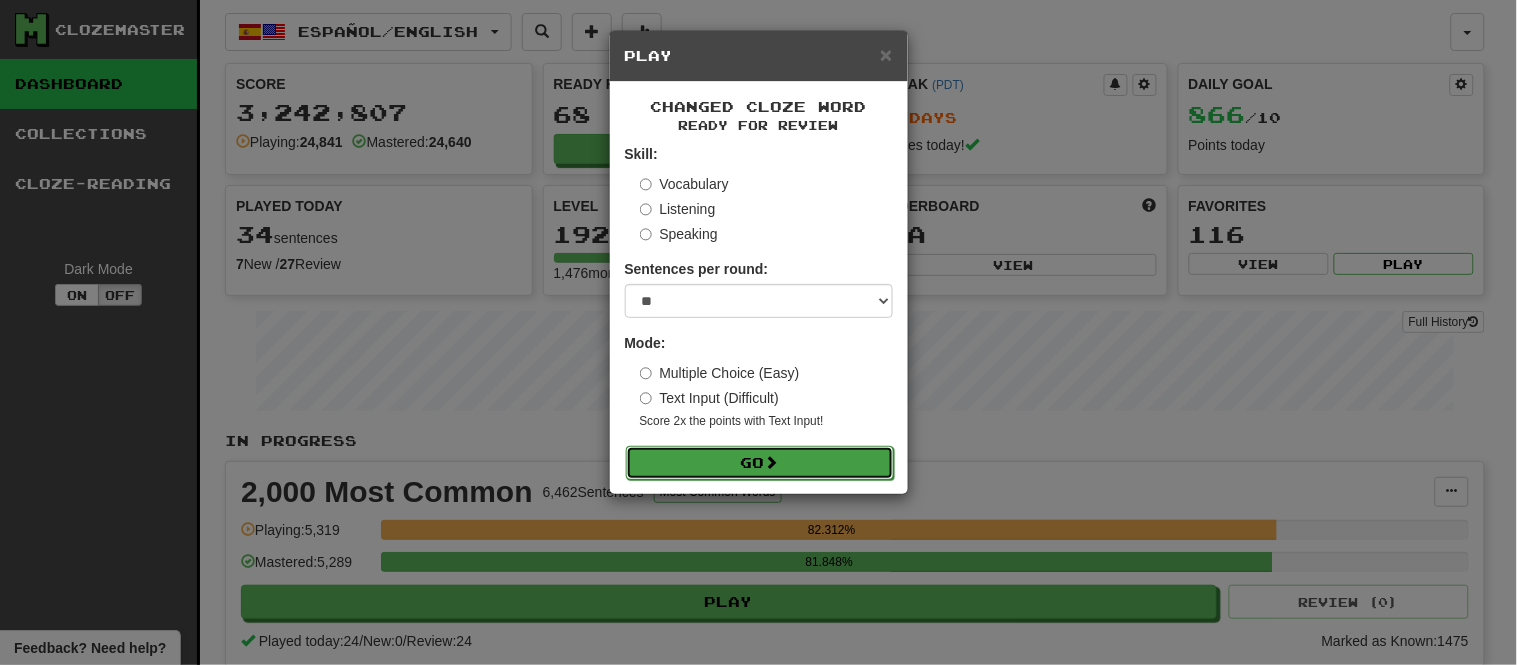 click on "Go" at bounding box center (760, 463) 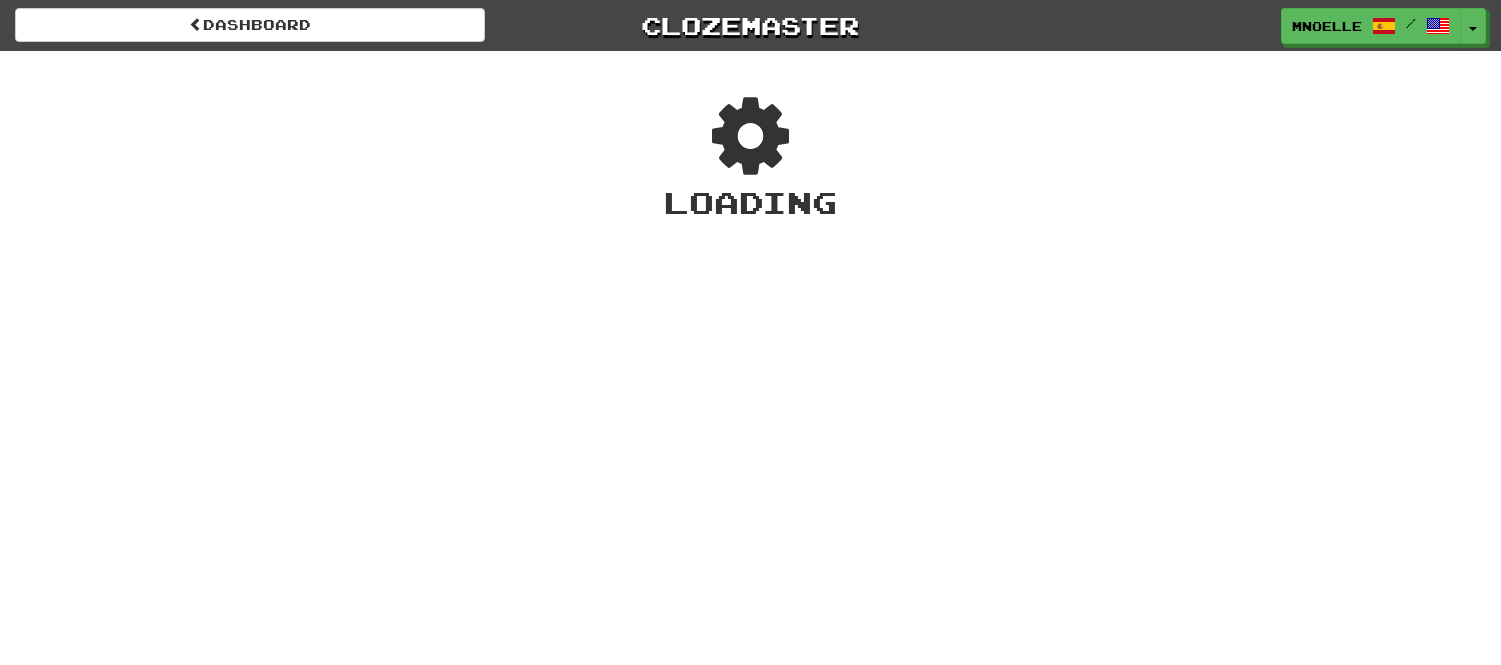 scroll, scrollTop: 0, scrollLeft: 0, axis: both 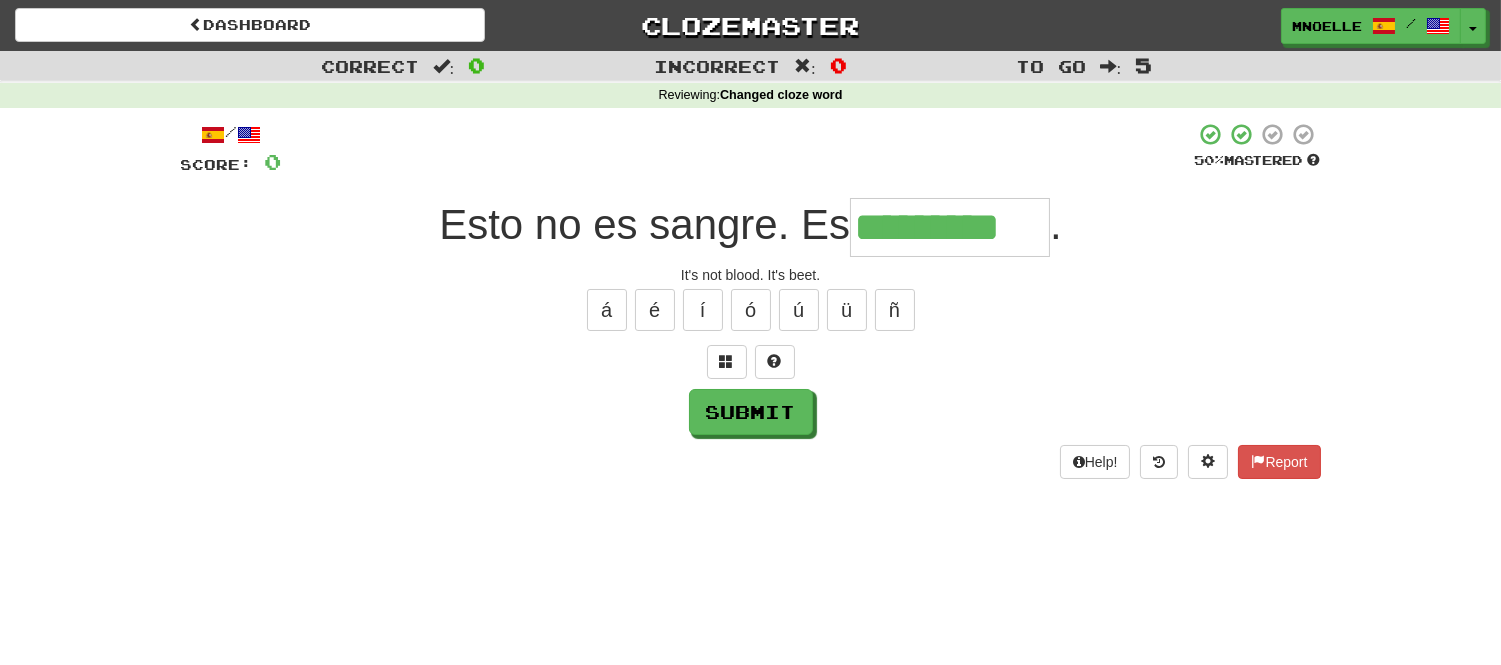 type on "*********" 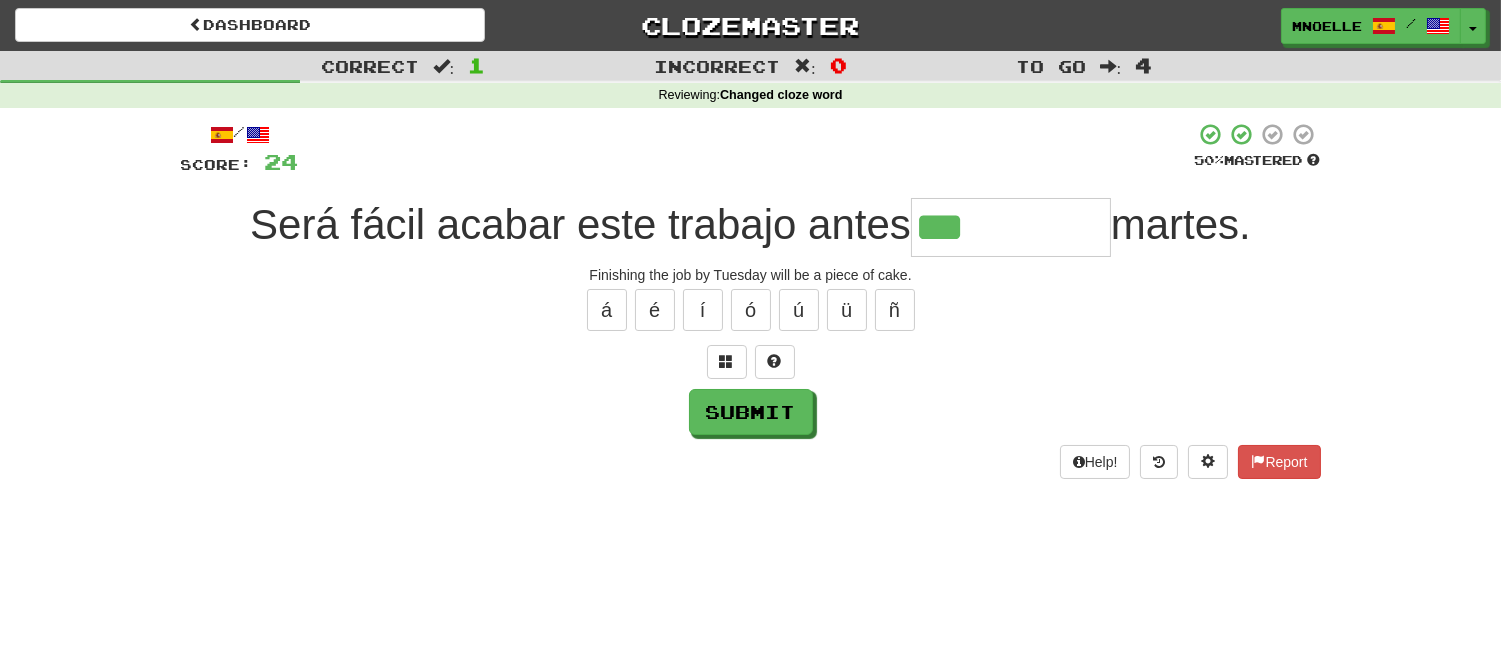 type on "***" 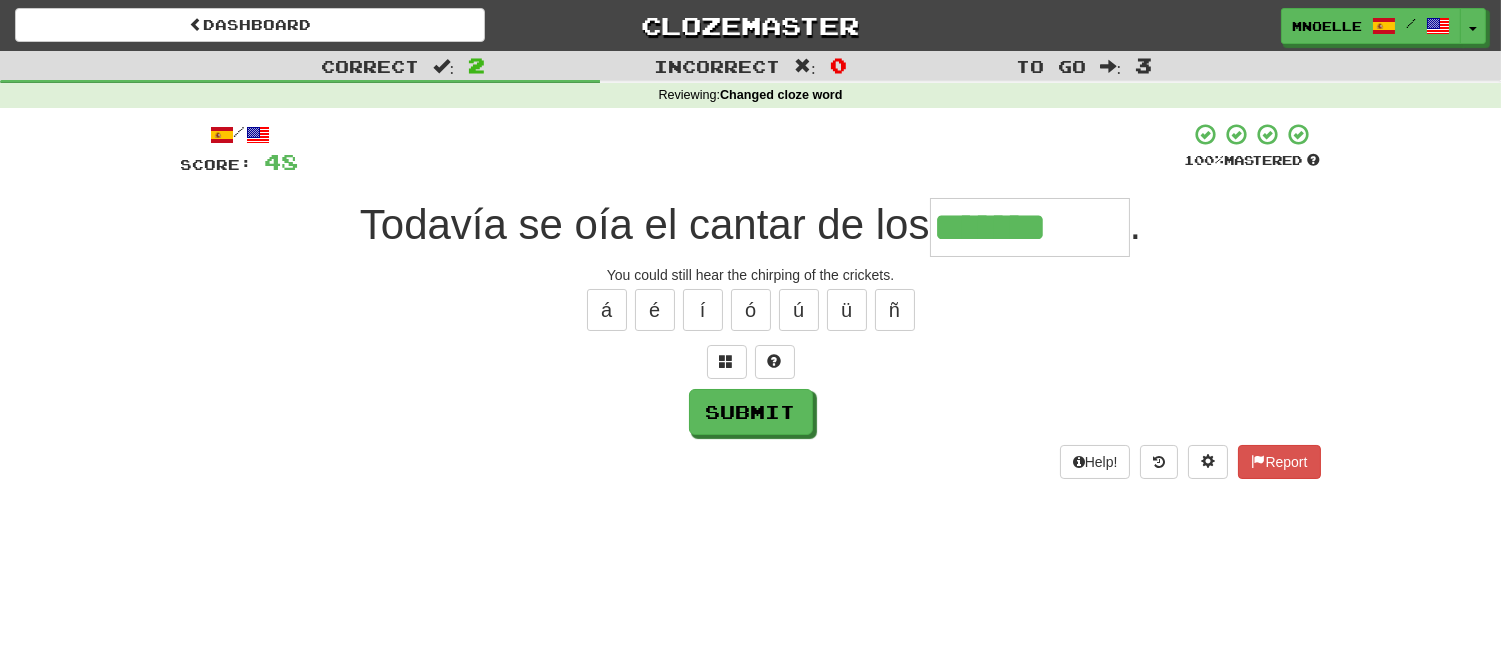 type on "*******" 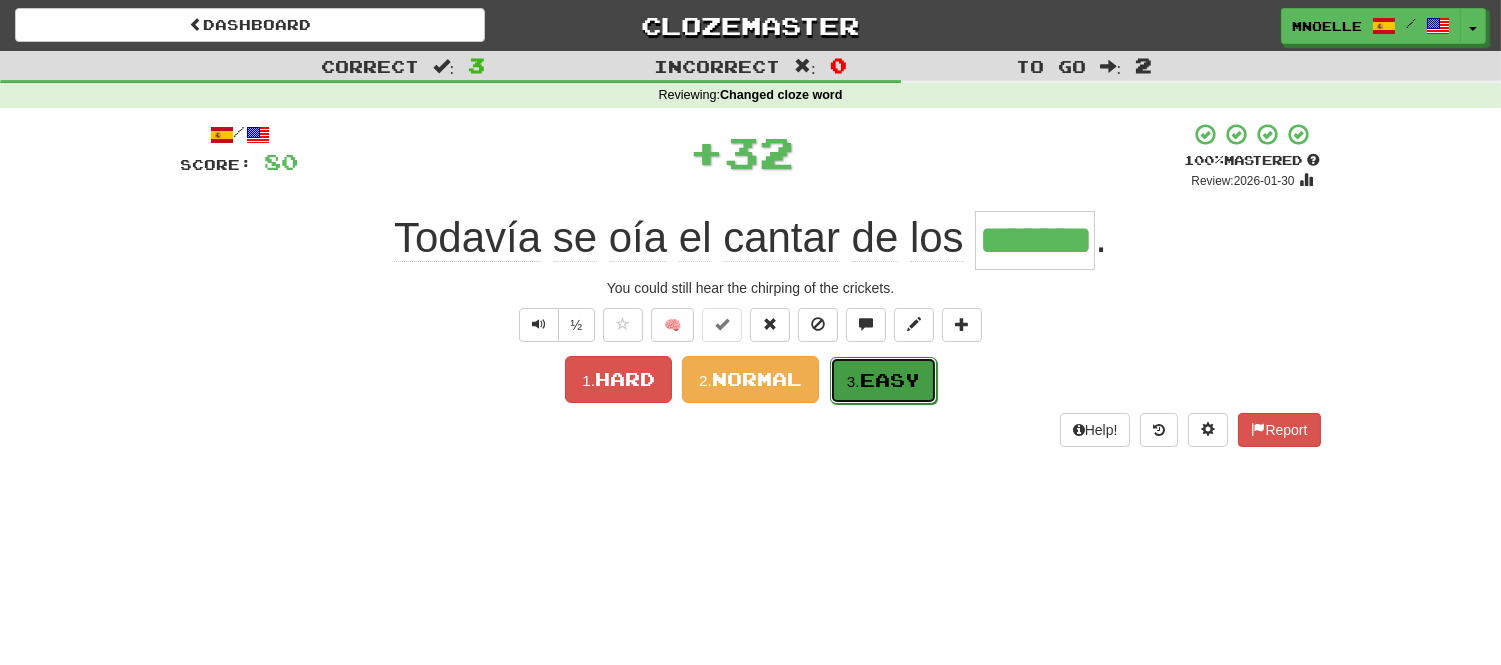 click on "Easy" at bounding box center (890, 380) 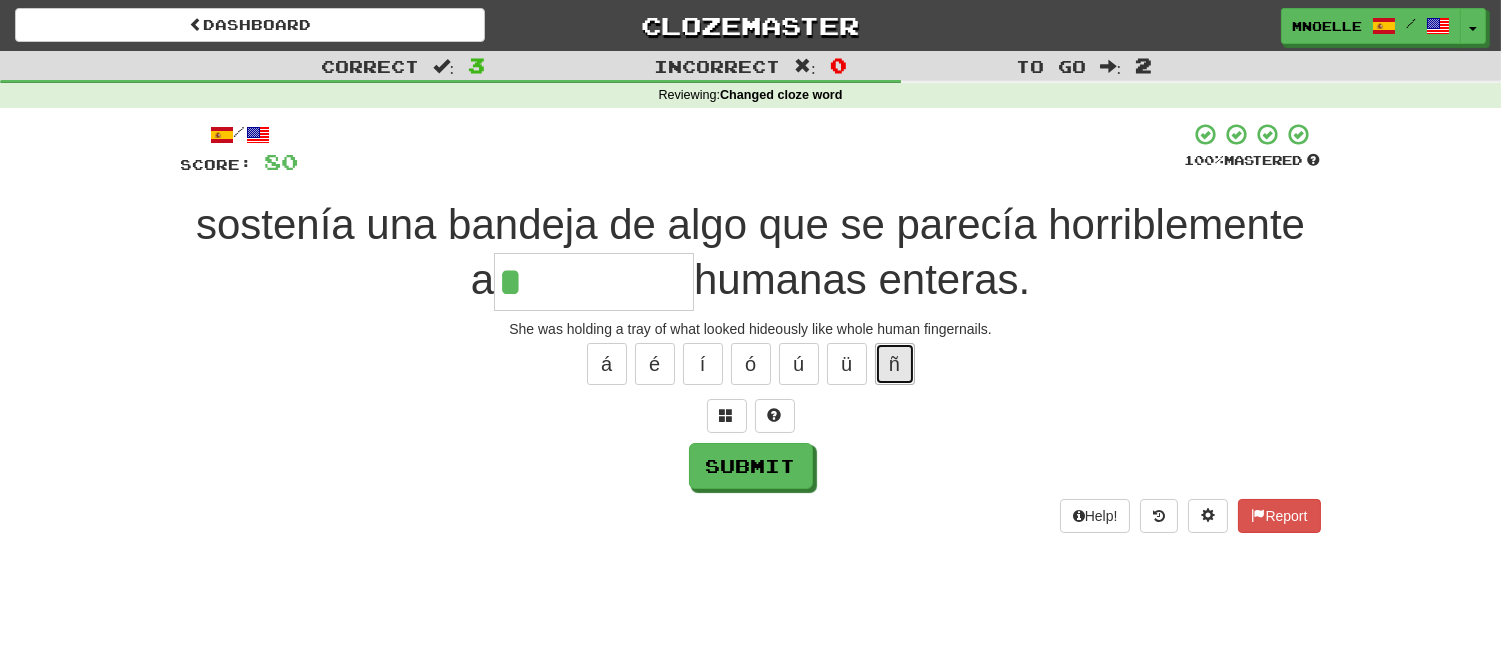 click on "ñ" at bounding box center (895, 364) 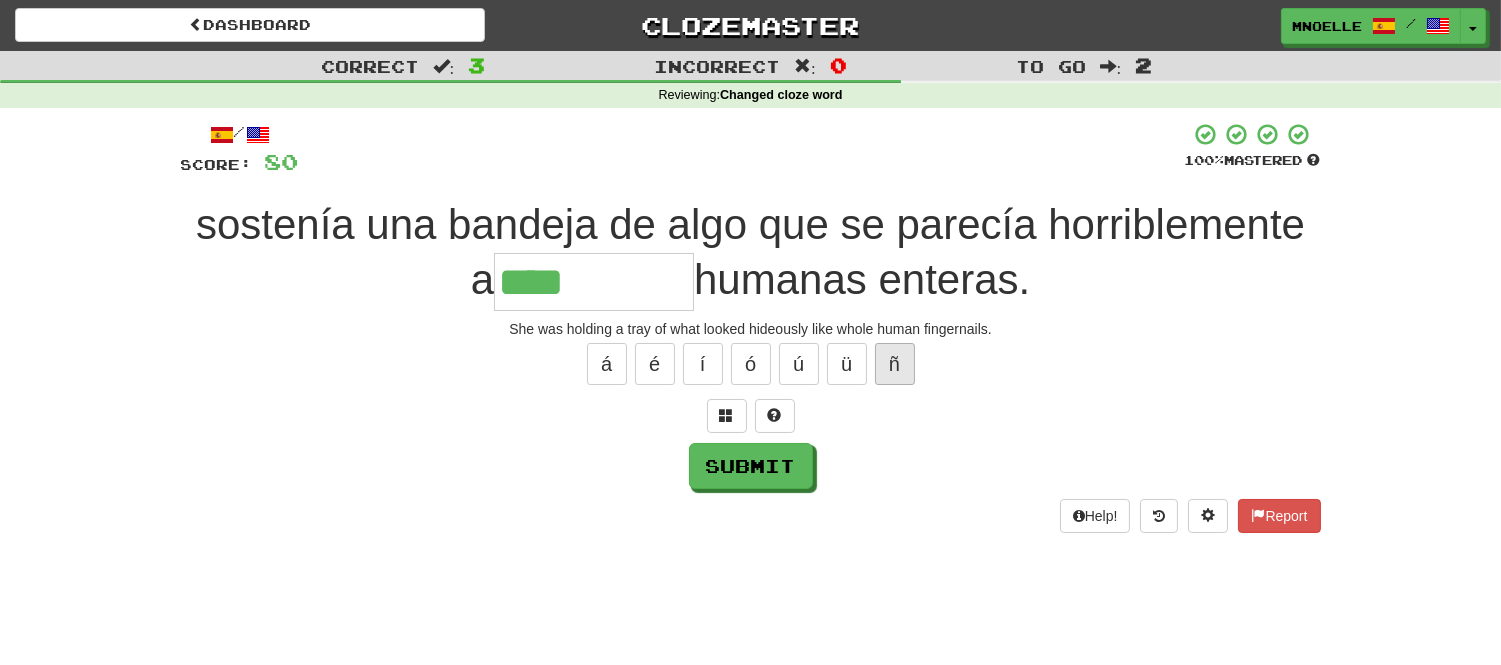 type on "****" 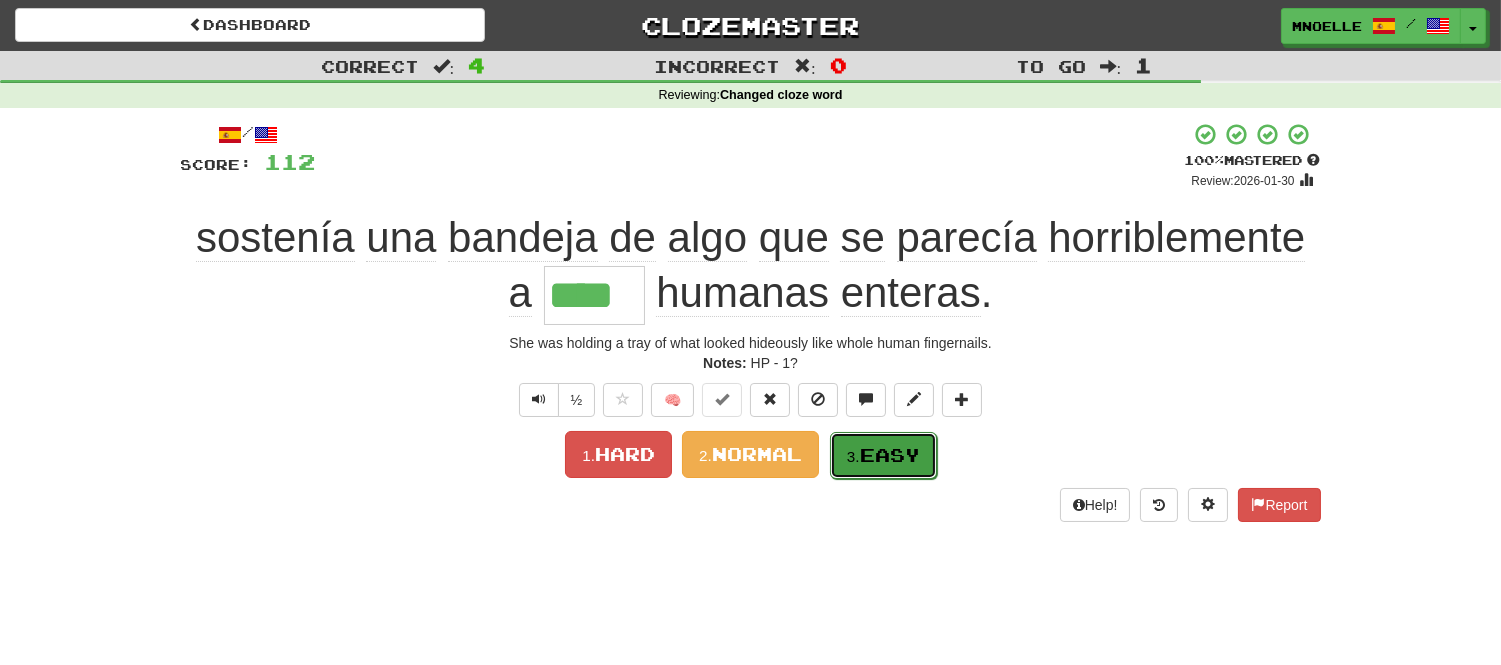 click on "Easy" at bounding box center [890, 455] 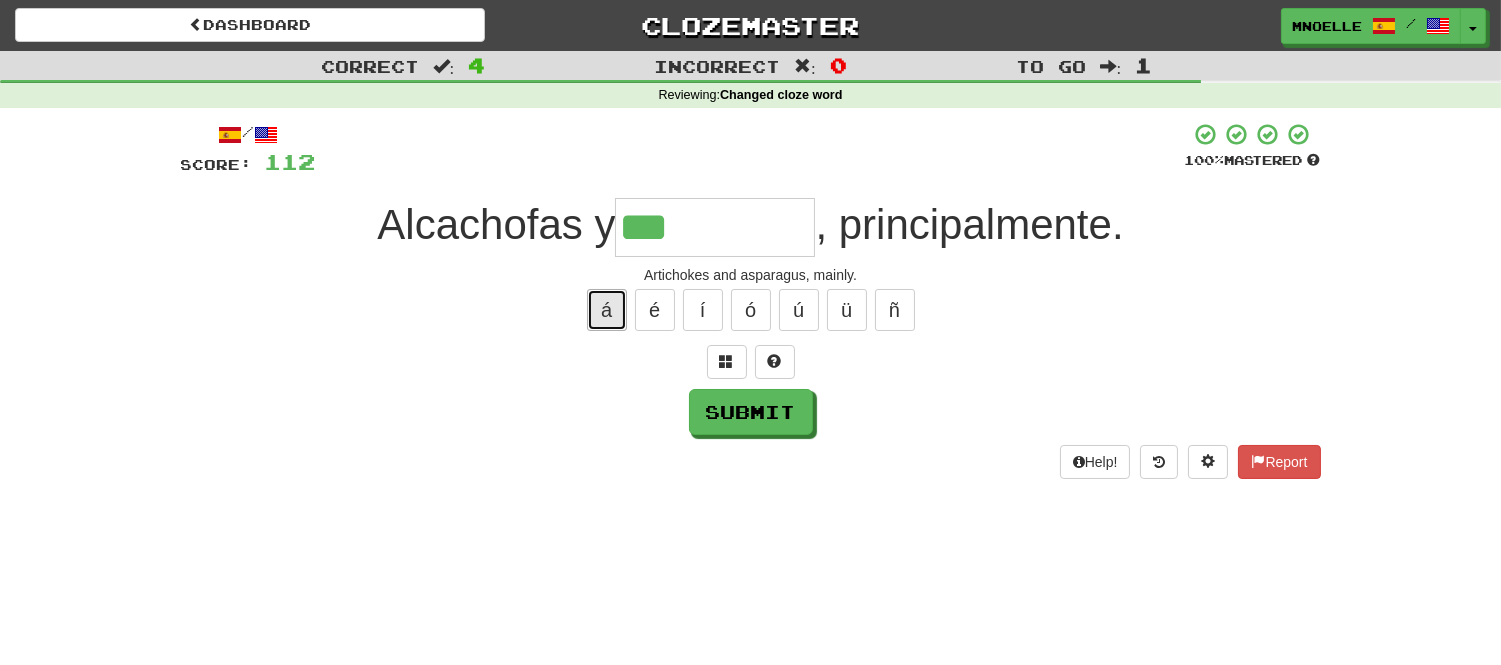 click on "á" at bounding box center [607, 310] 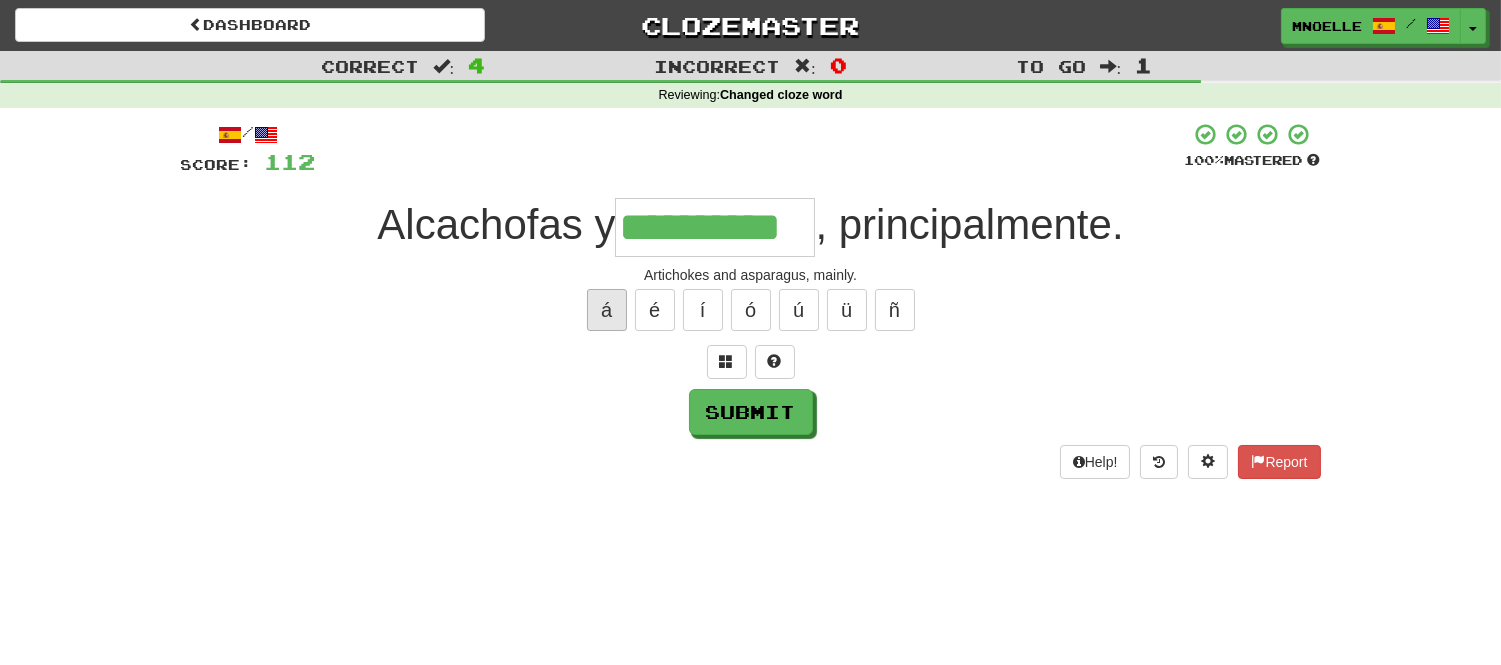scroll, scrollTop: 0, scrollLeft: 17, axis: horizontal 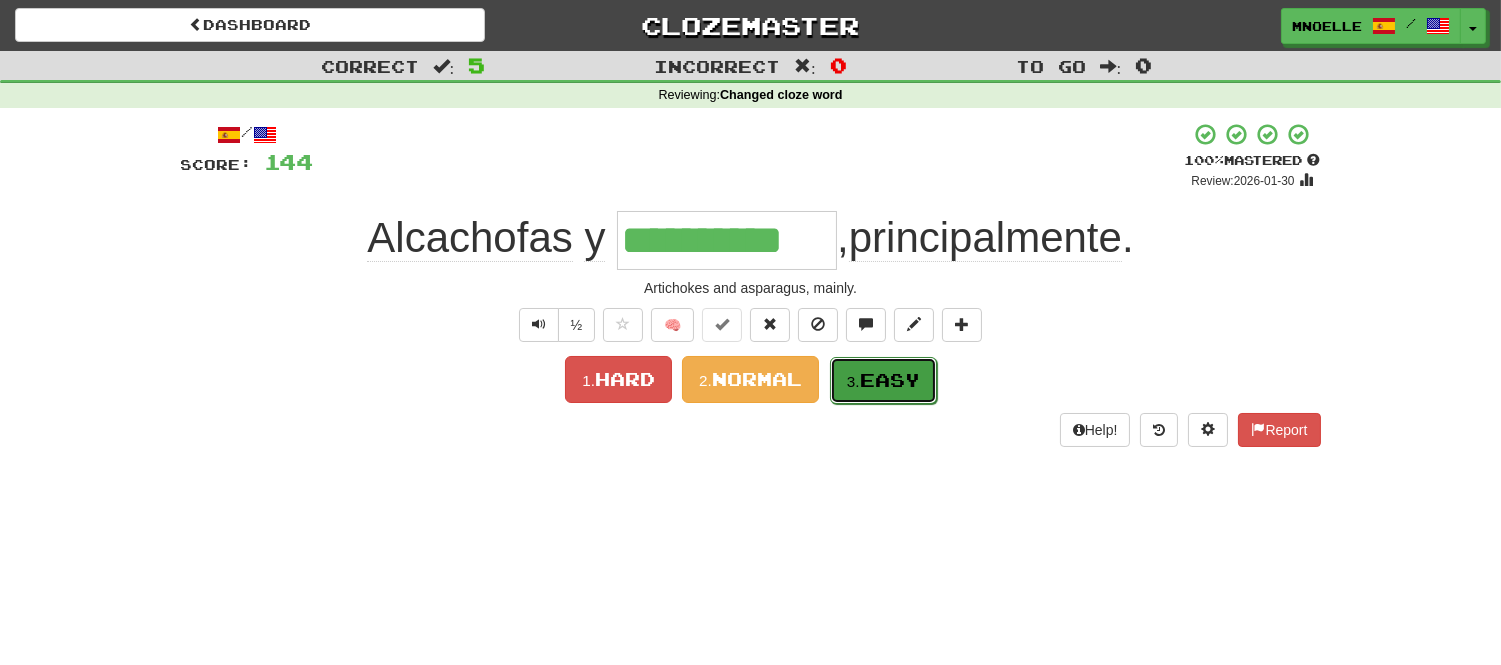 click on "3.  Easy" at bounding box center (883, 380) 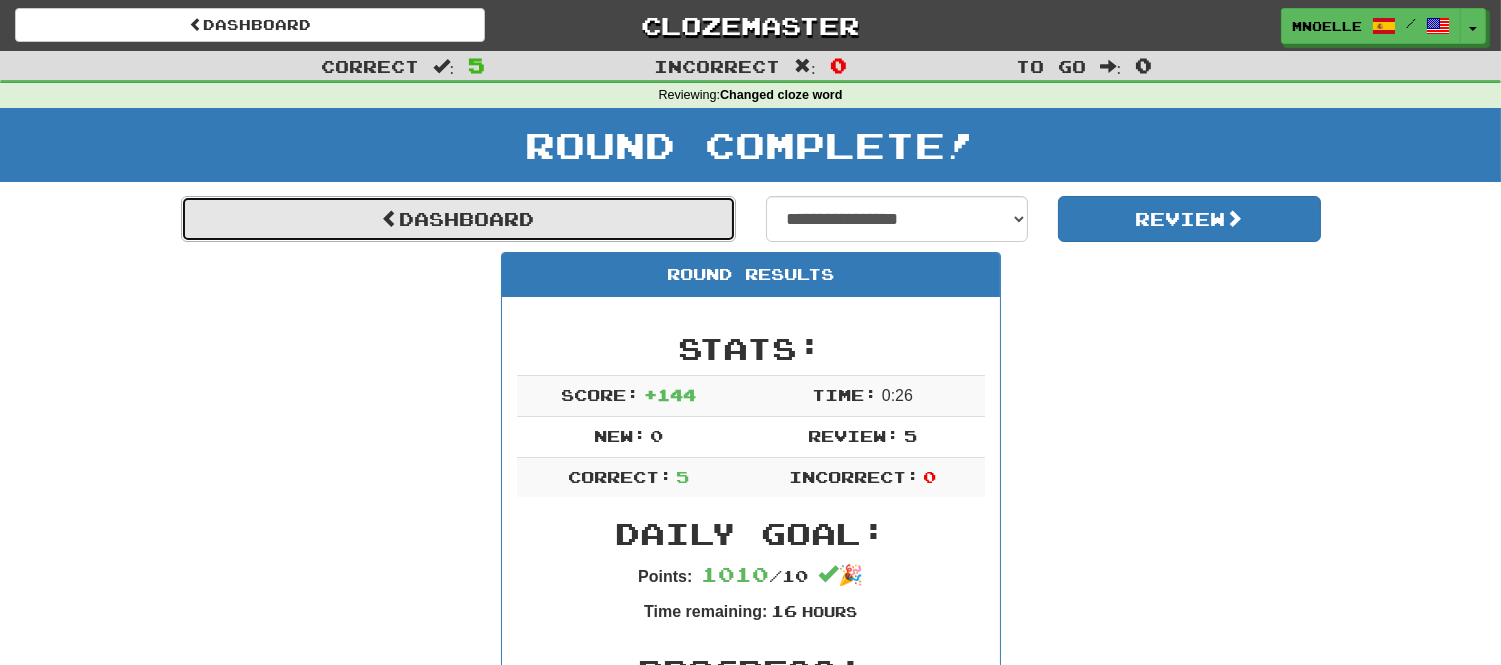 click on "Dashboard" at bounding box center (458, 219) 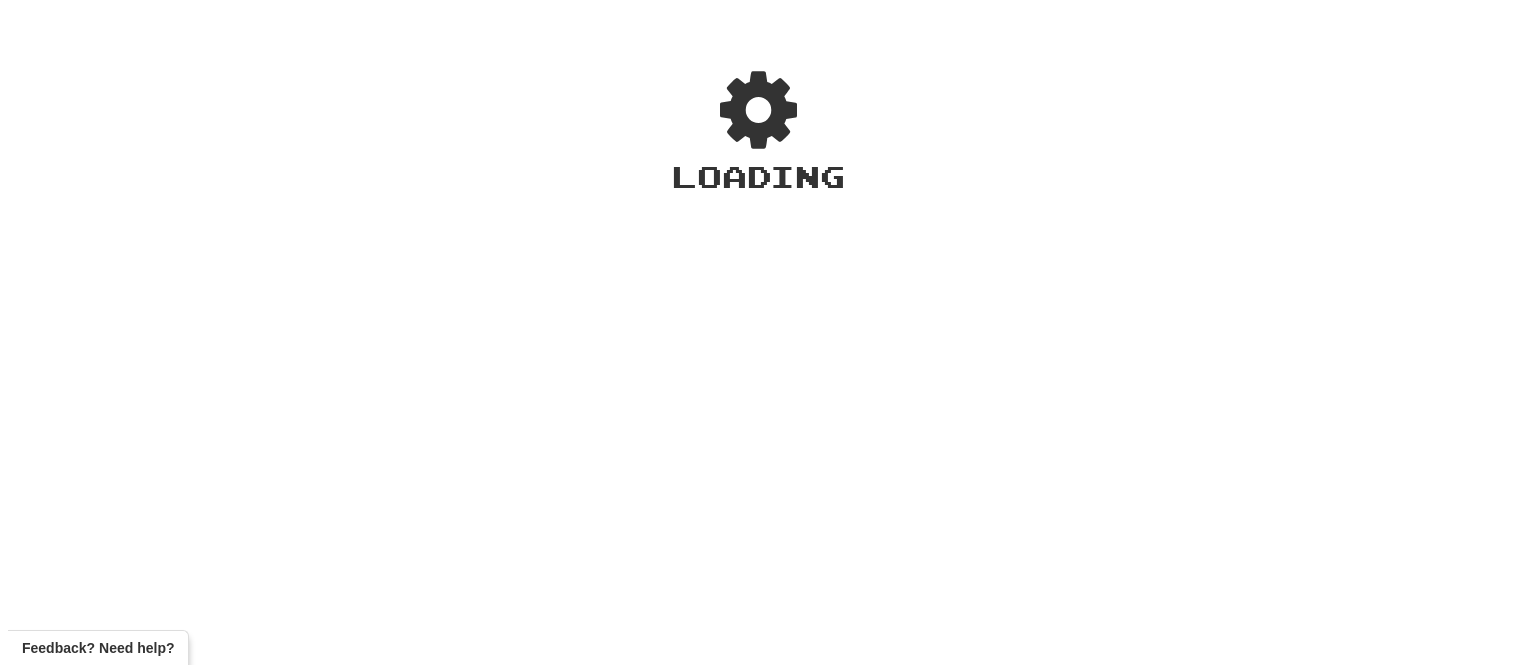 scroll, scrollTop: 0, scrollLeft: 0, axis: both 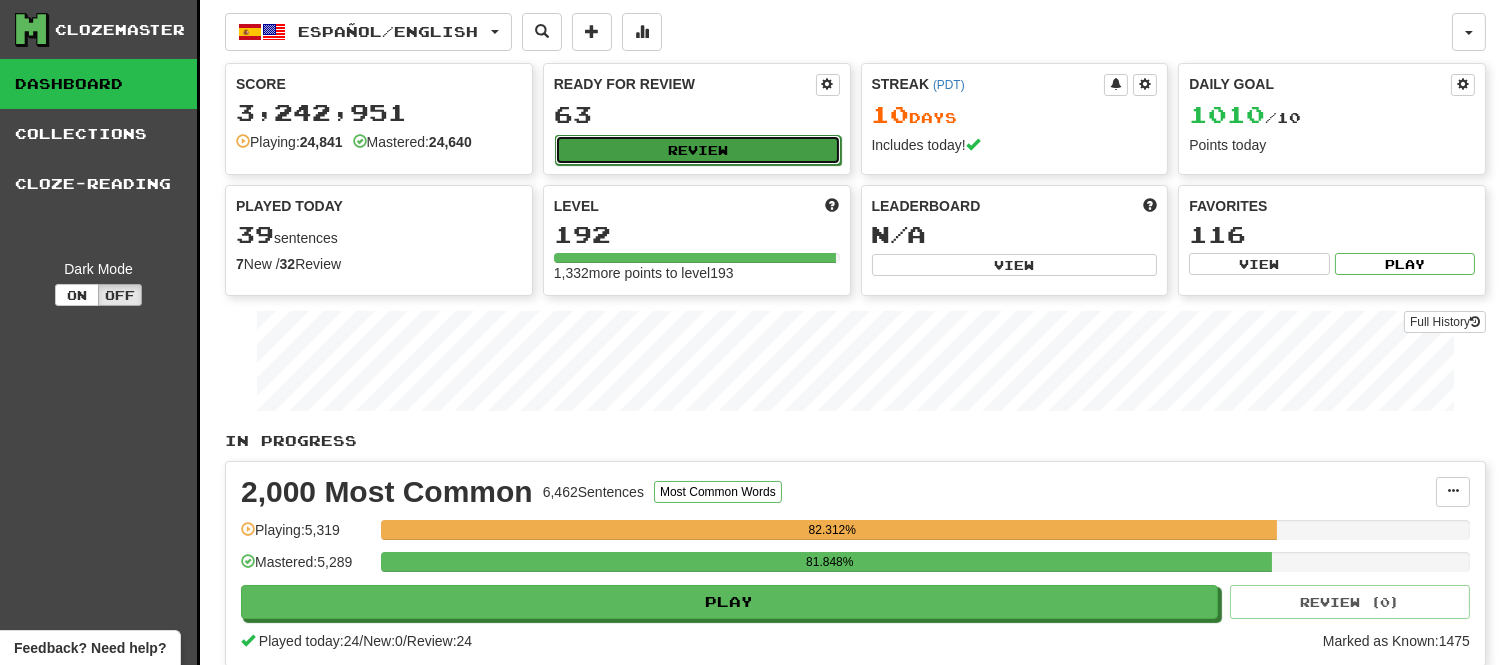 click on "Review" at bounding box center [698, 150] 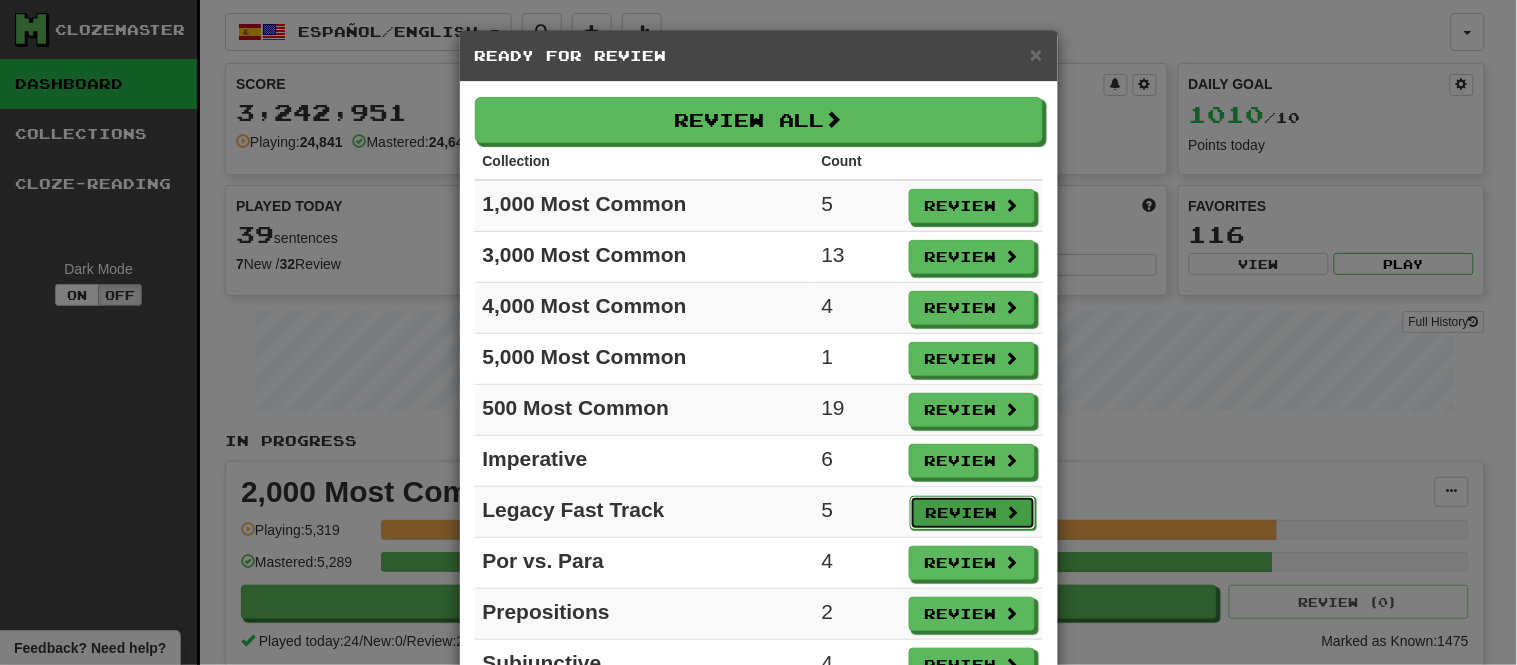 click on "Review" at bounding box center (973, 513) 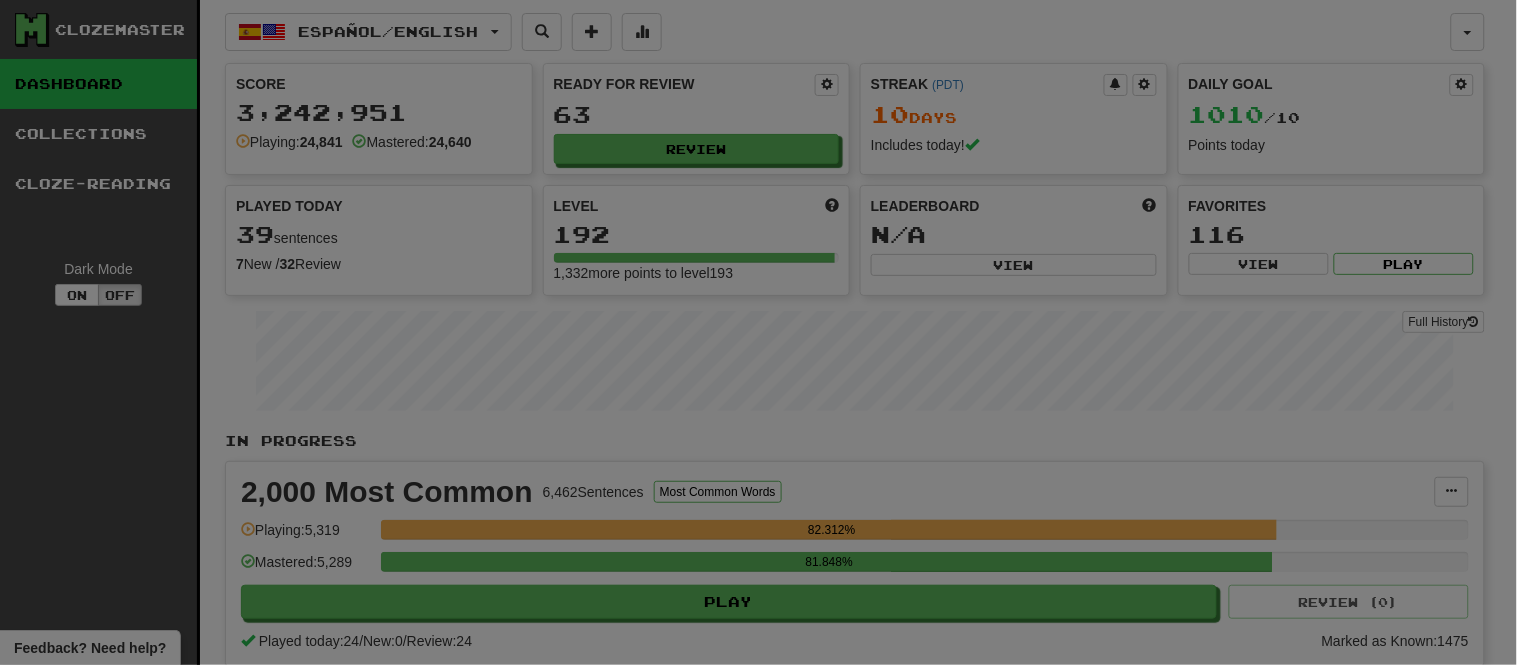 select on "**" 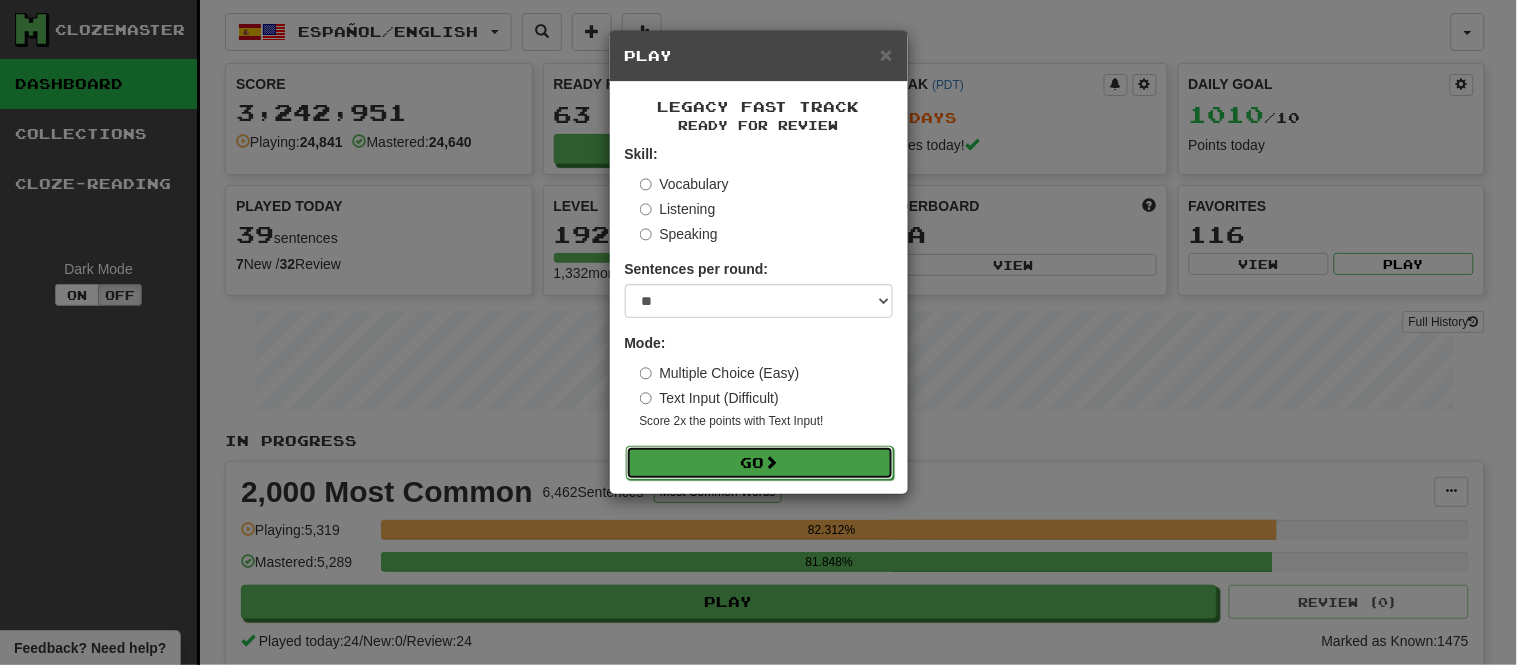 click on "Go" at bounding box center [760, 463] 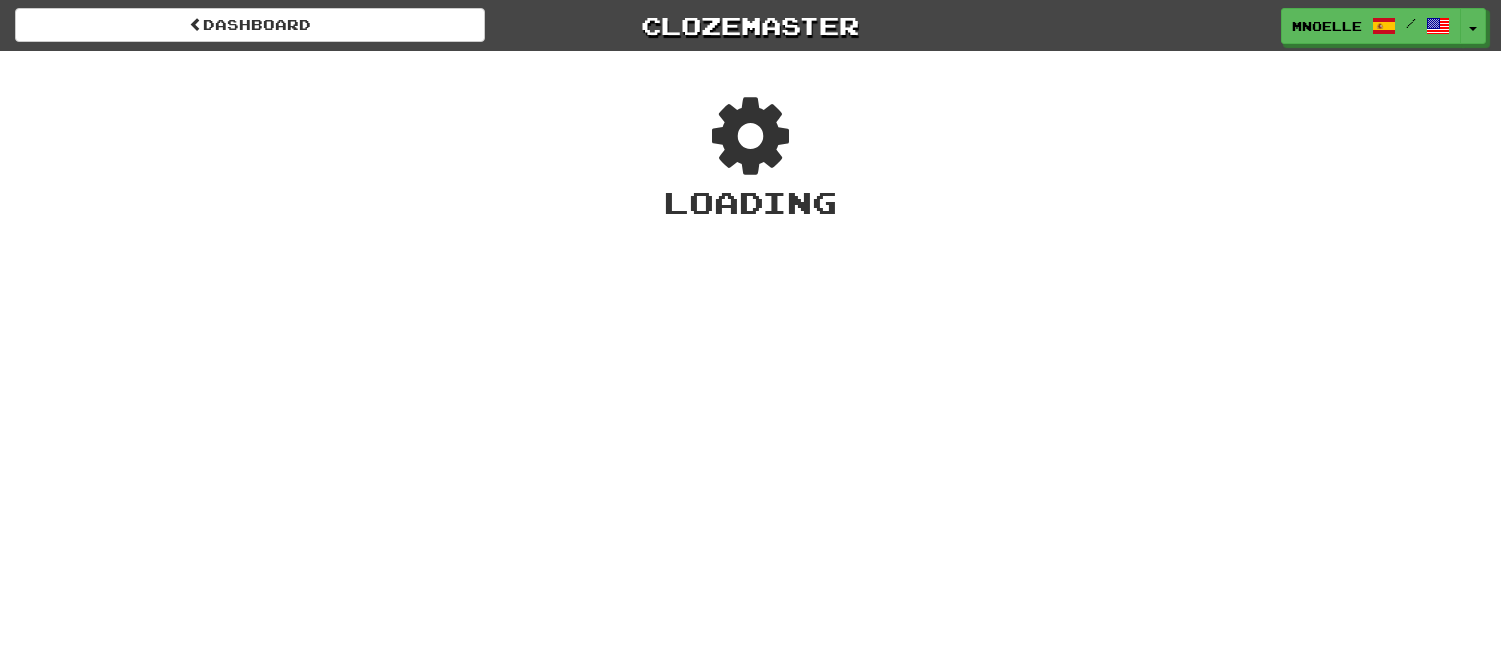 scroll, scrollTop: 0, scrollLeft: 0, axis: both 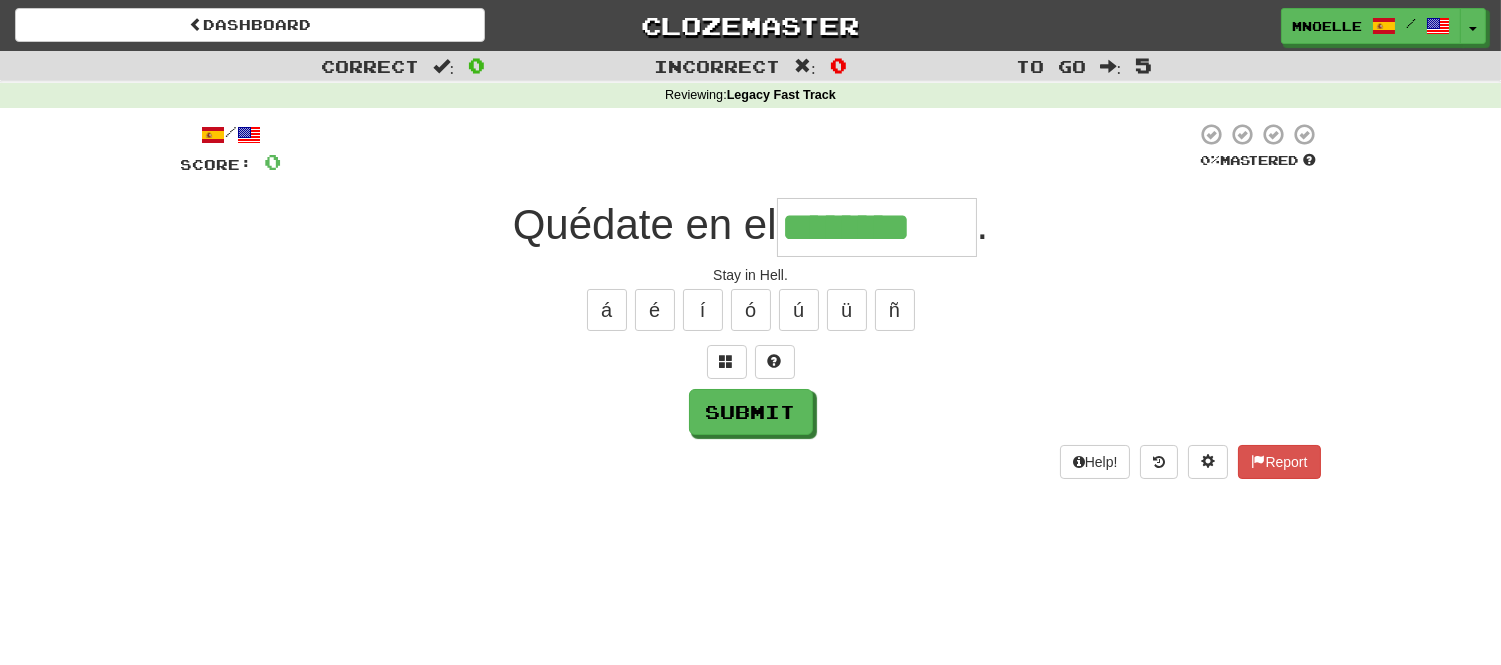 type on "********" 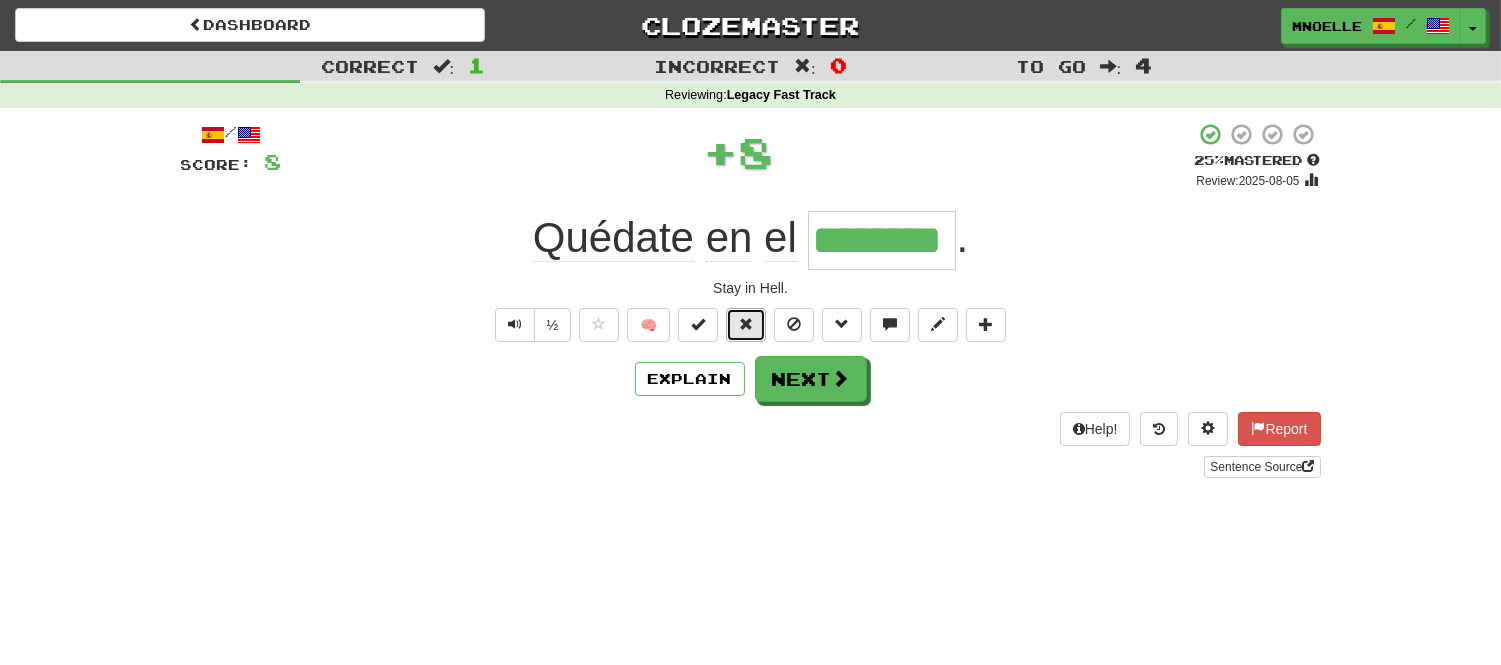 click at bounding box center [746, 324] 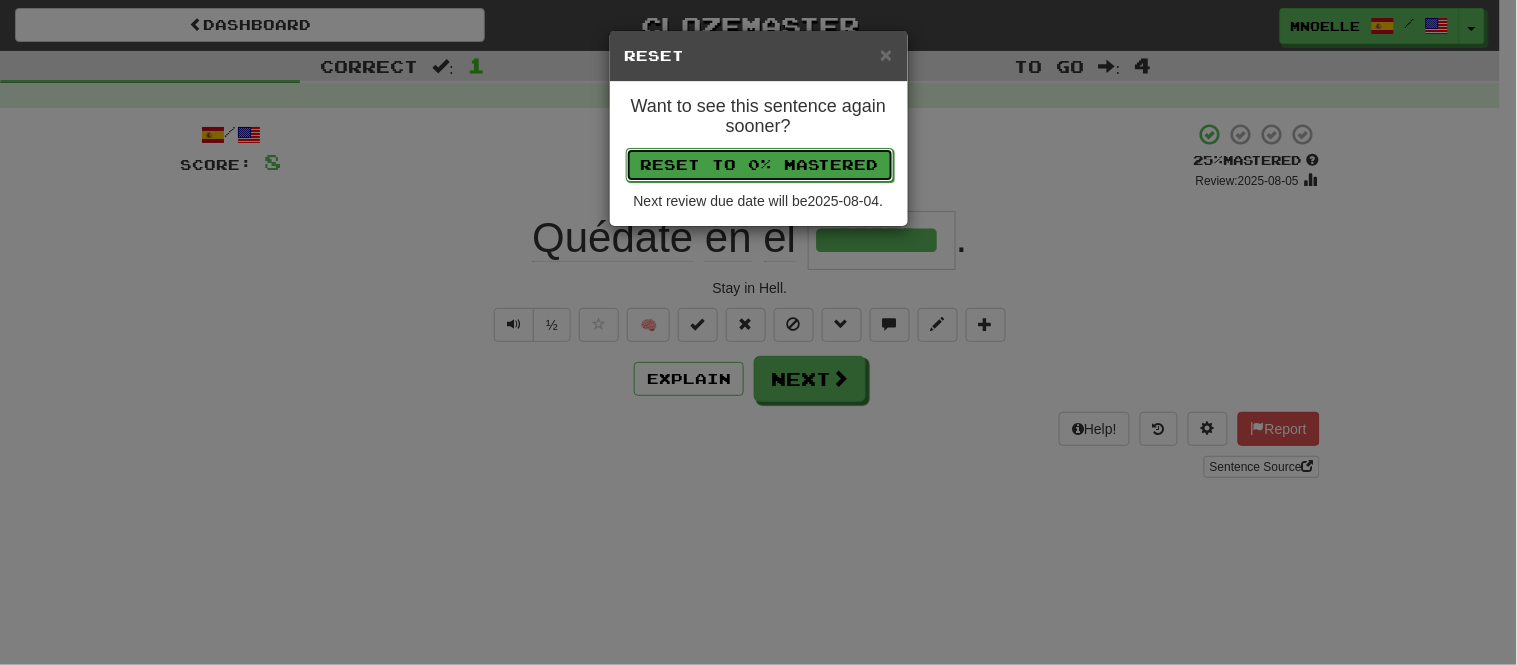 click on "Reset to 0% Mastered" at bounding box center [760, 165] 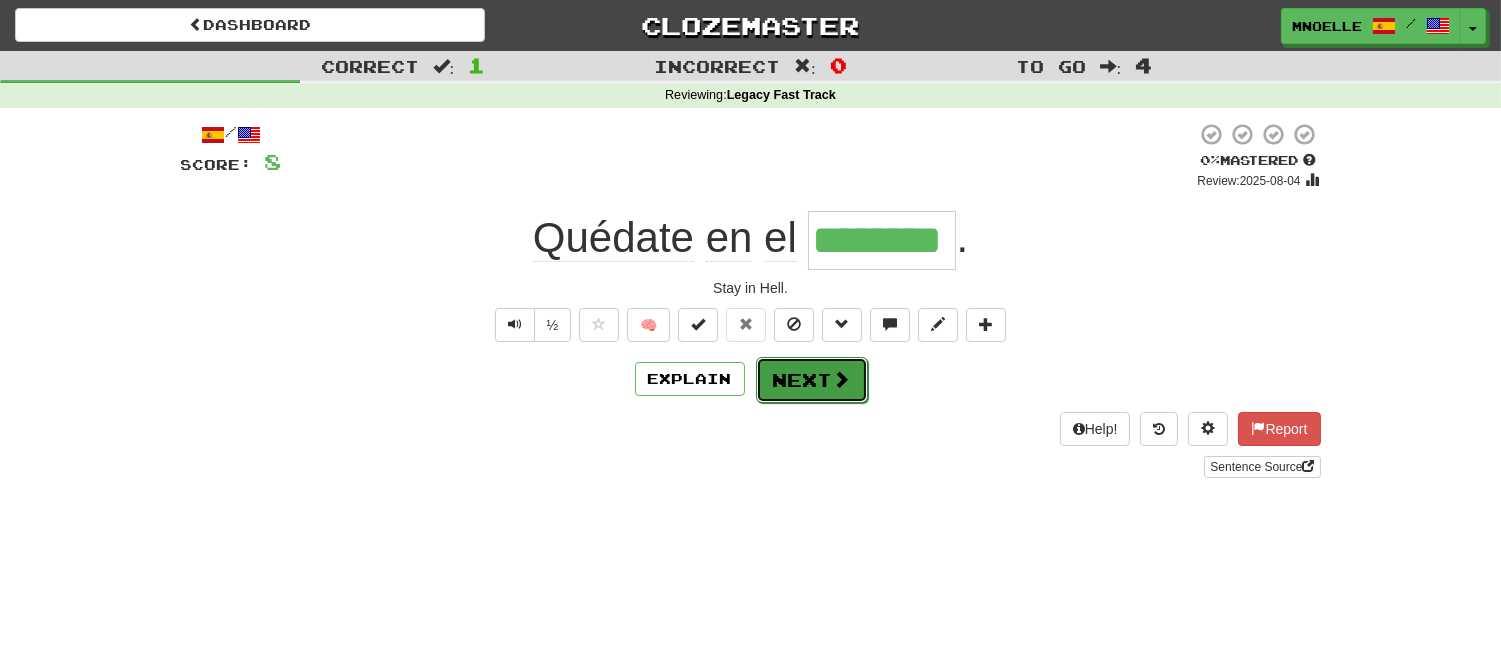 click on "Next" at bounding box center (812, 380) 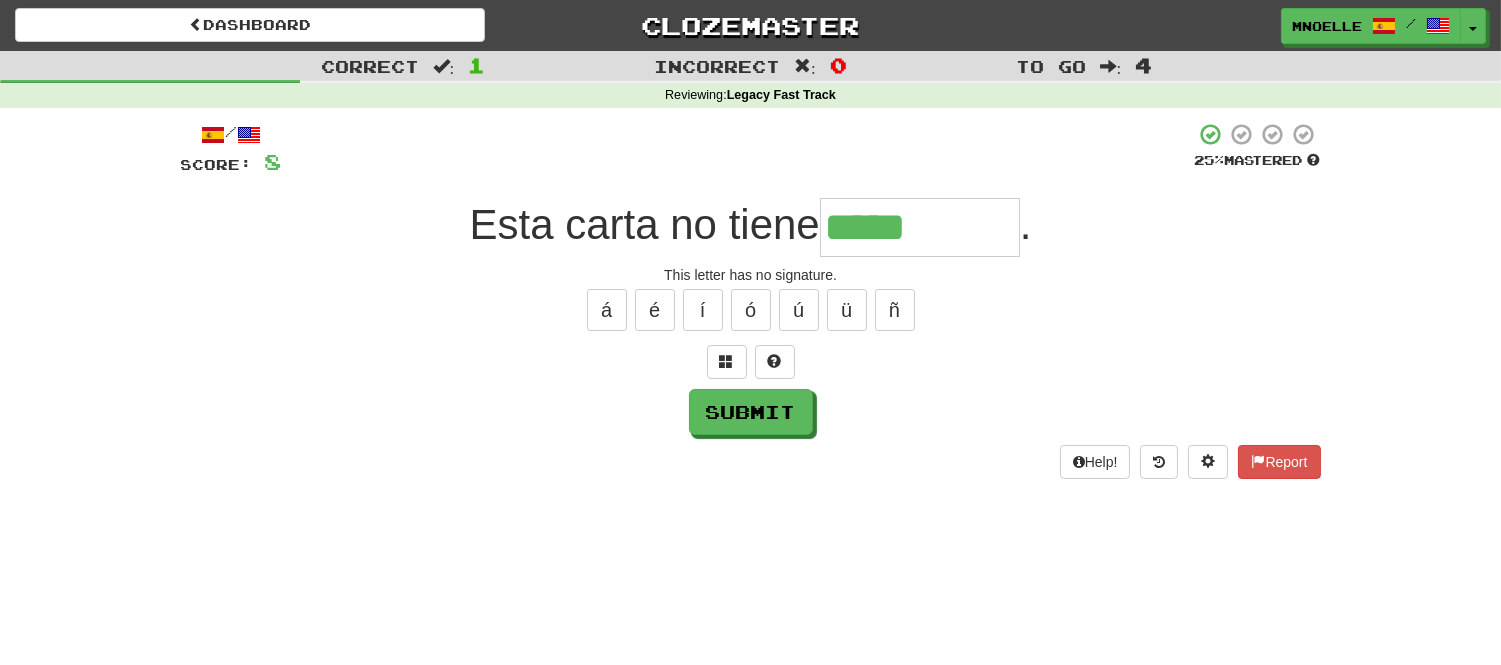 type on "*****" 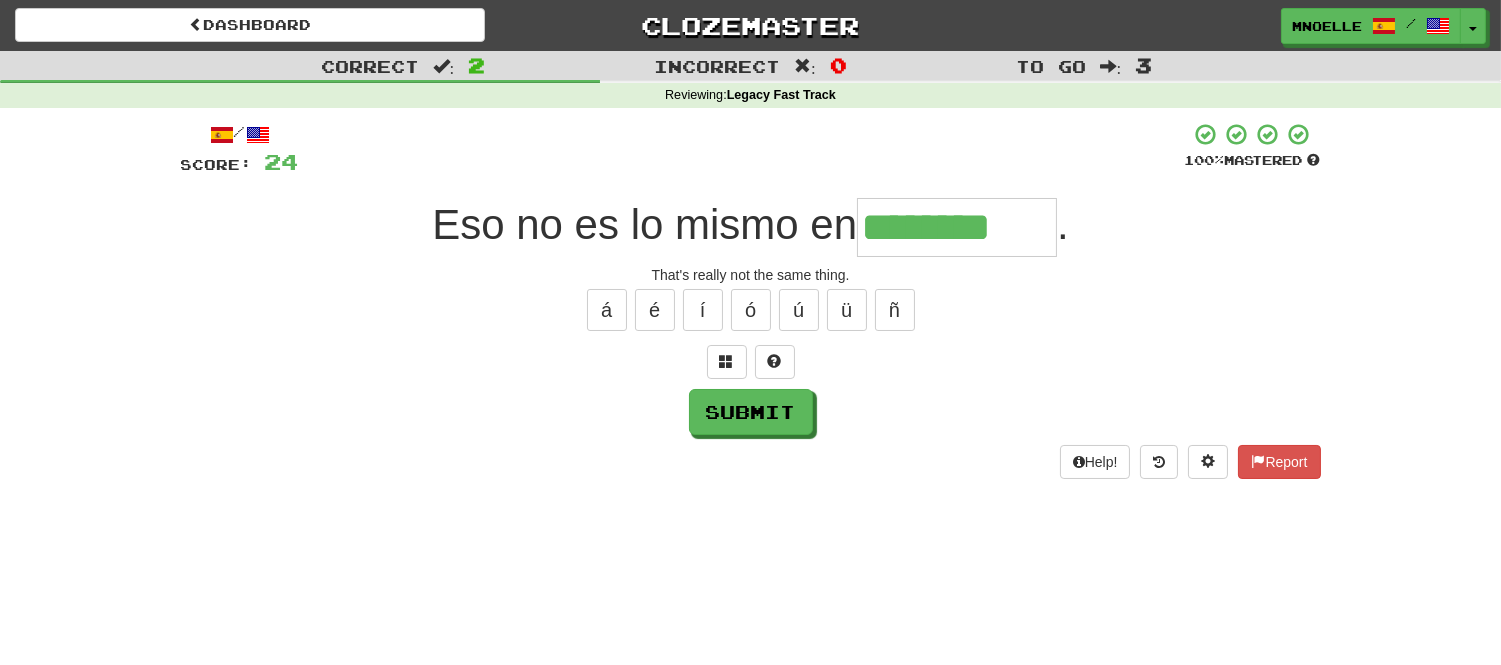 type on "********" 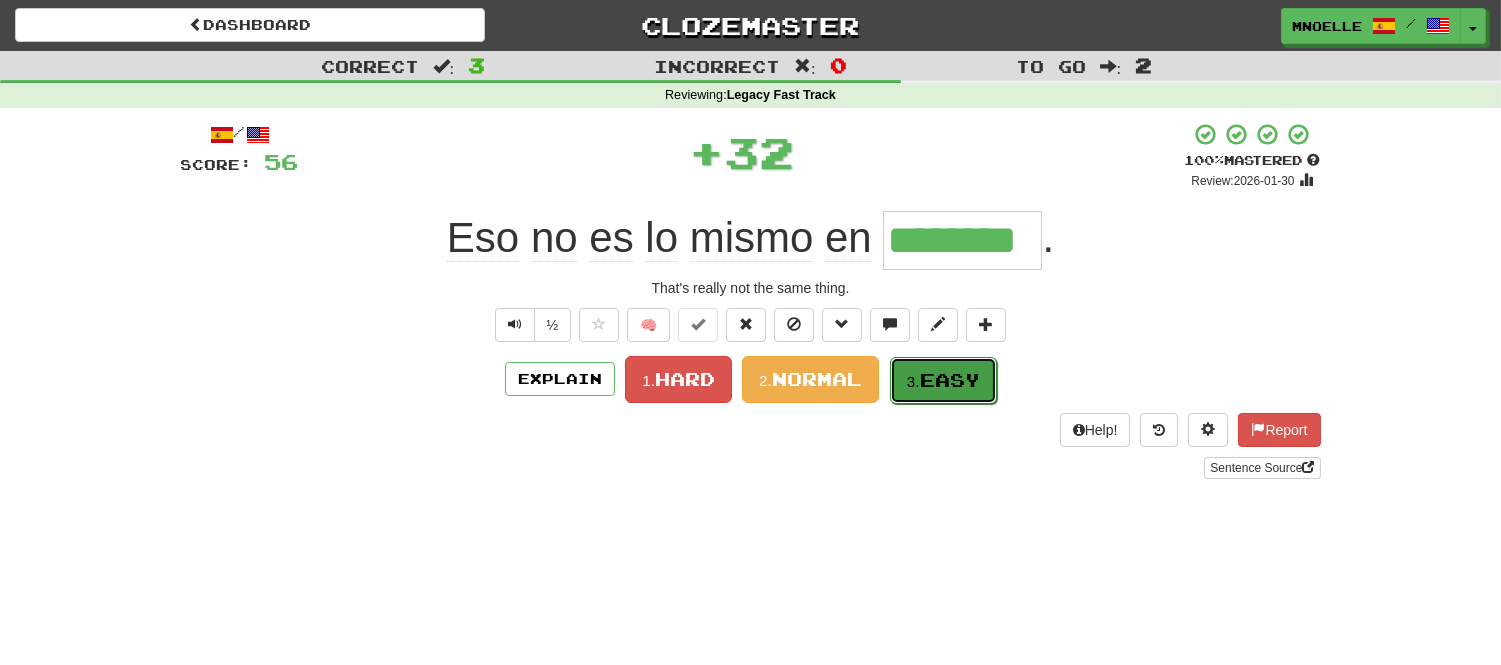 click on "Easy" at bounding box center [950, 380] 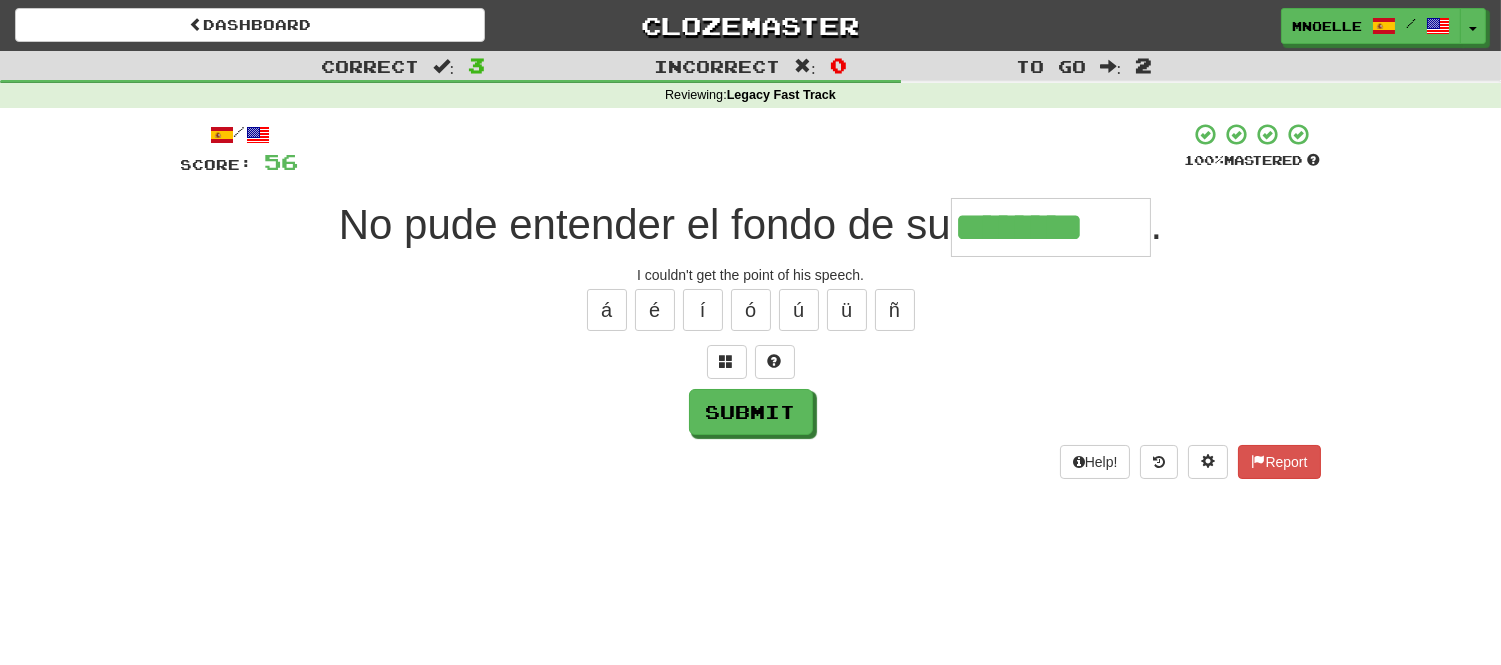 type on "********" 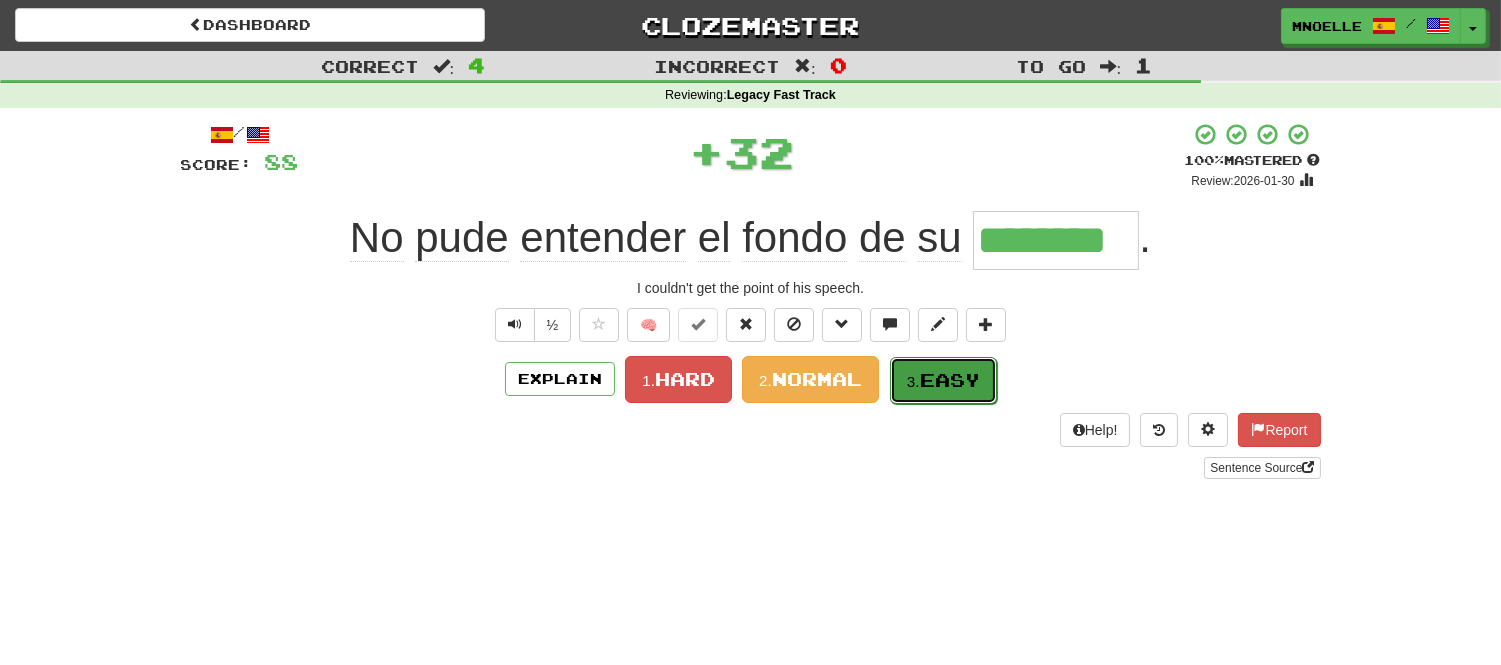 click on "Easy" at bounding box center (950, 380) 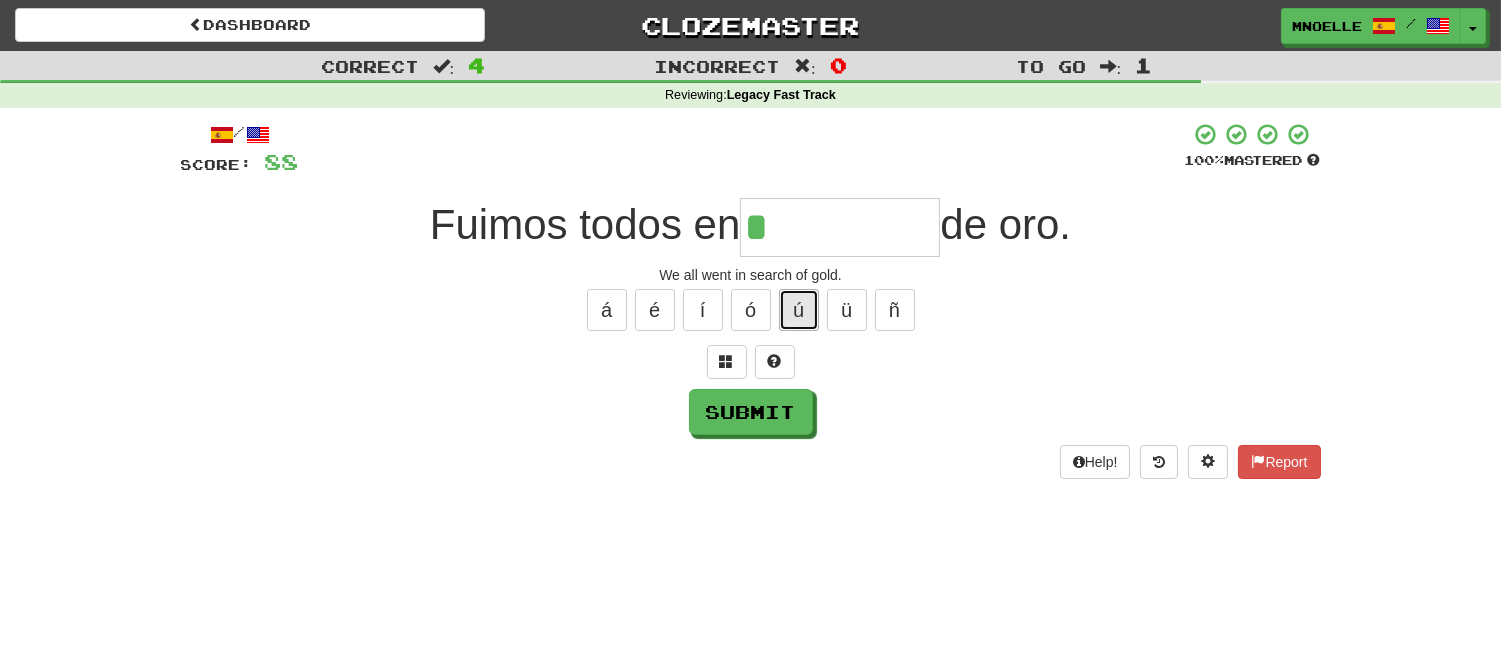 click on "ú" at bounding box center (799, 310) 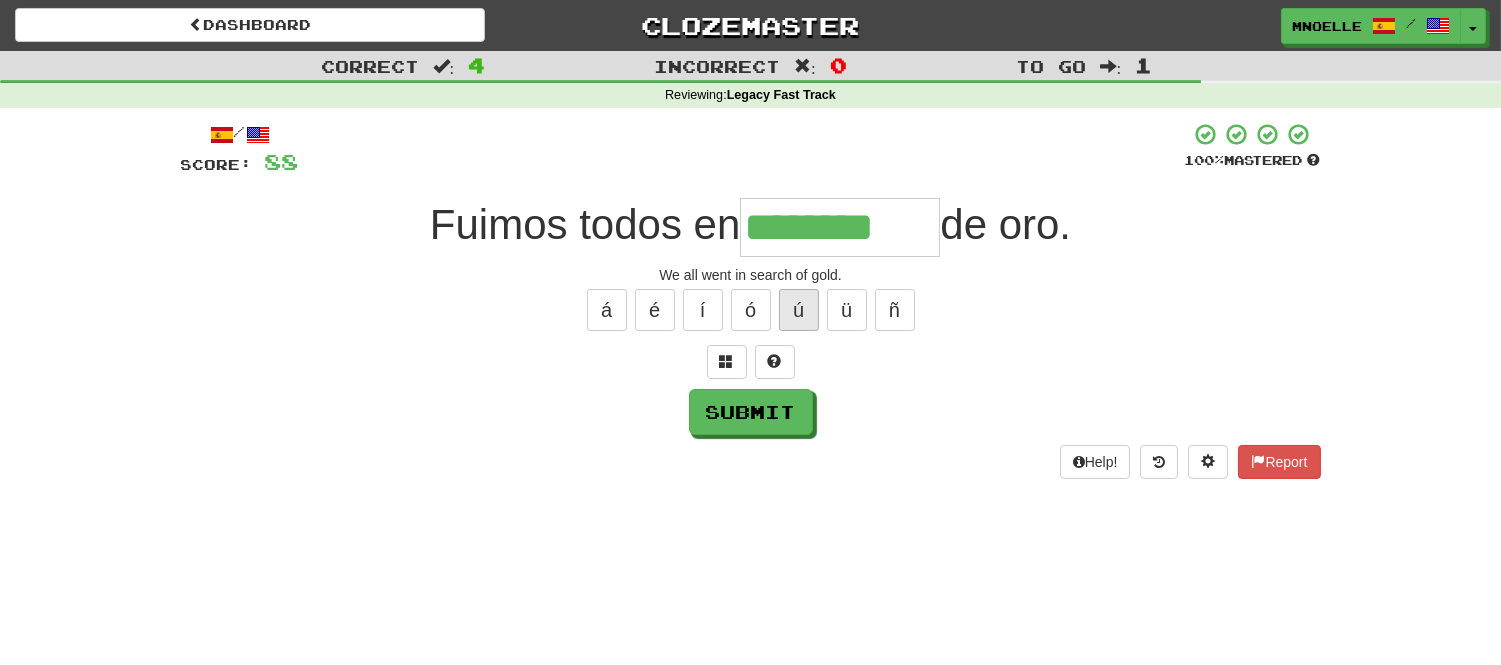 type on "********" 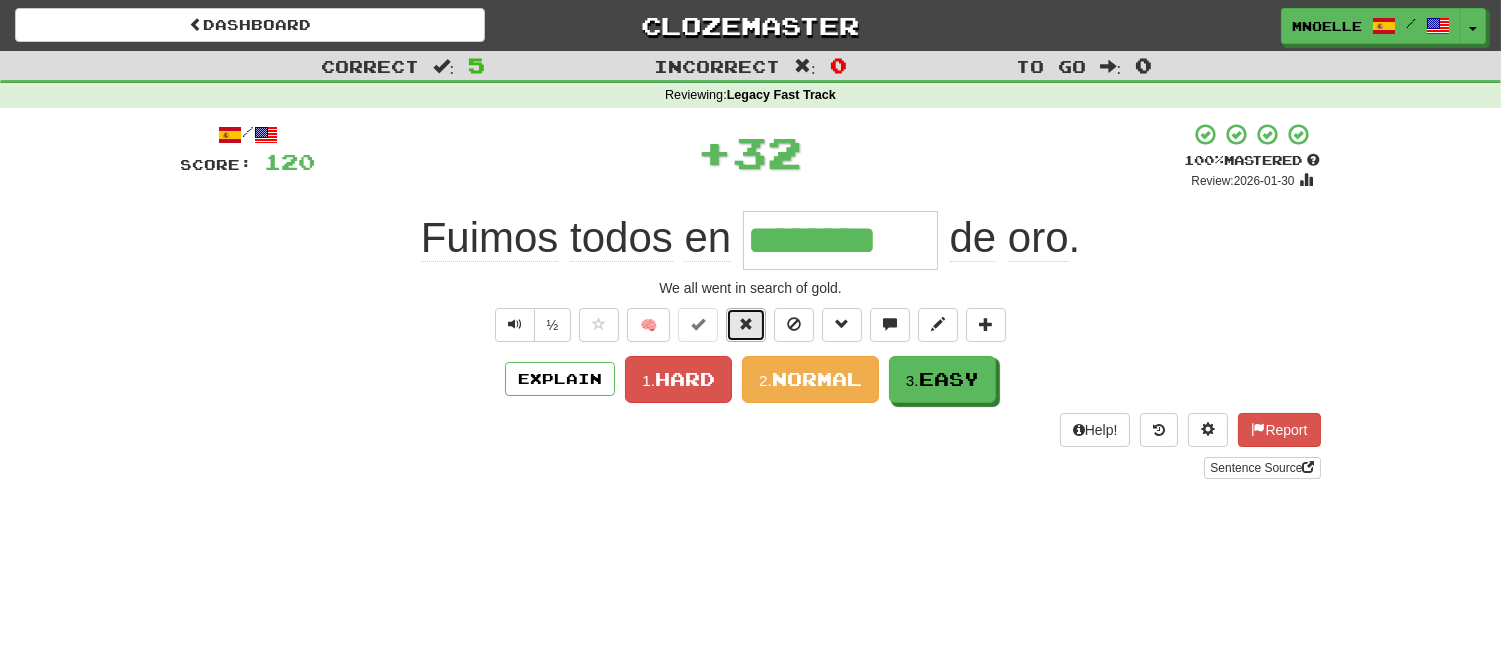click at bounding box center (746, 324) 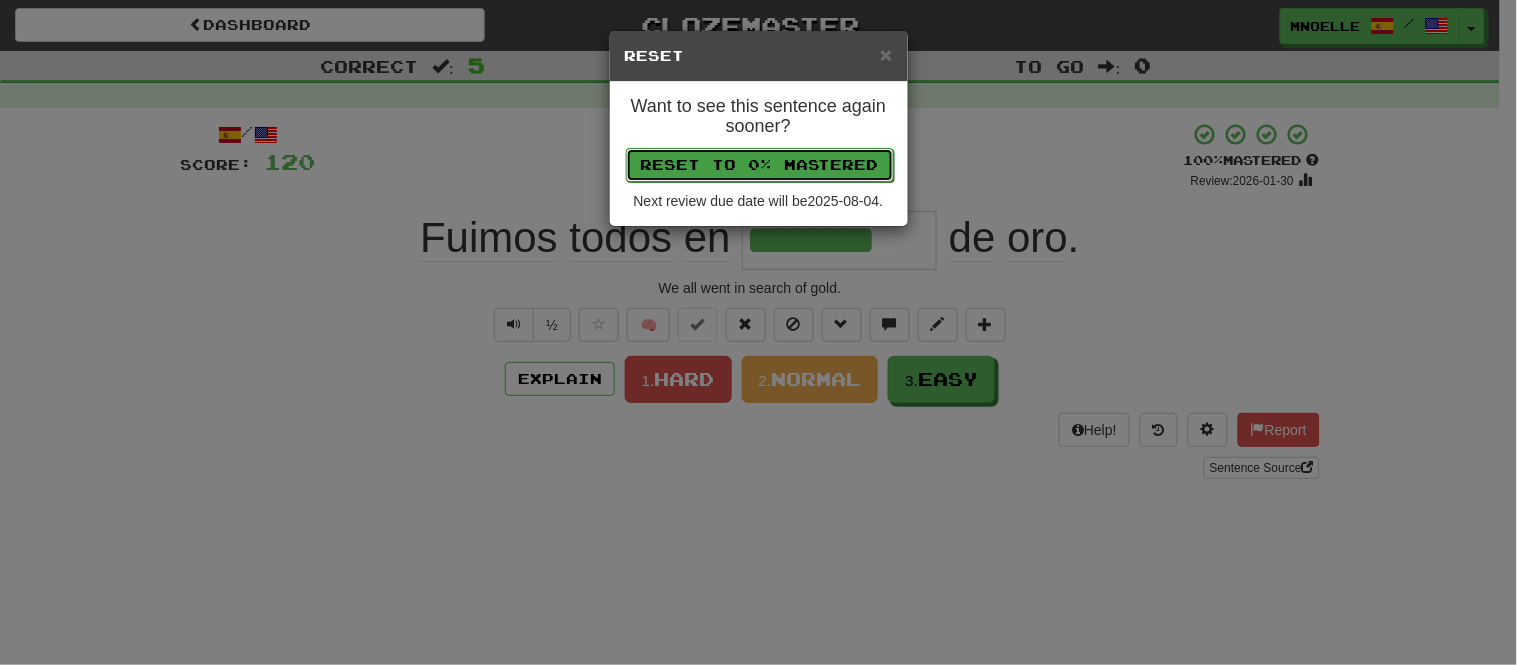 click on "Reset to 0% Mastered" at bounding box center (760, 165) 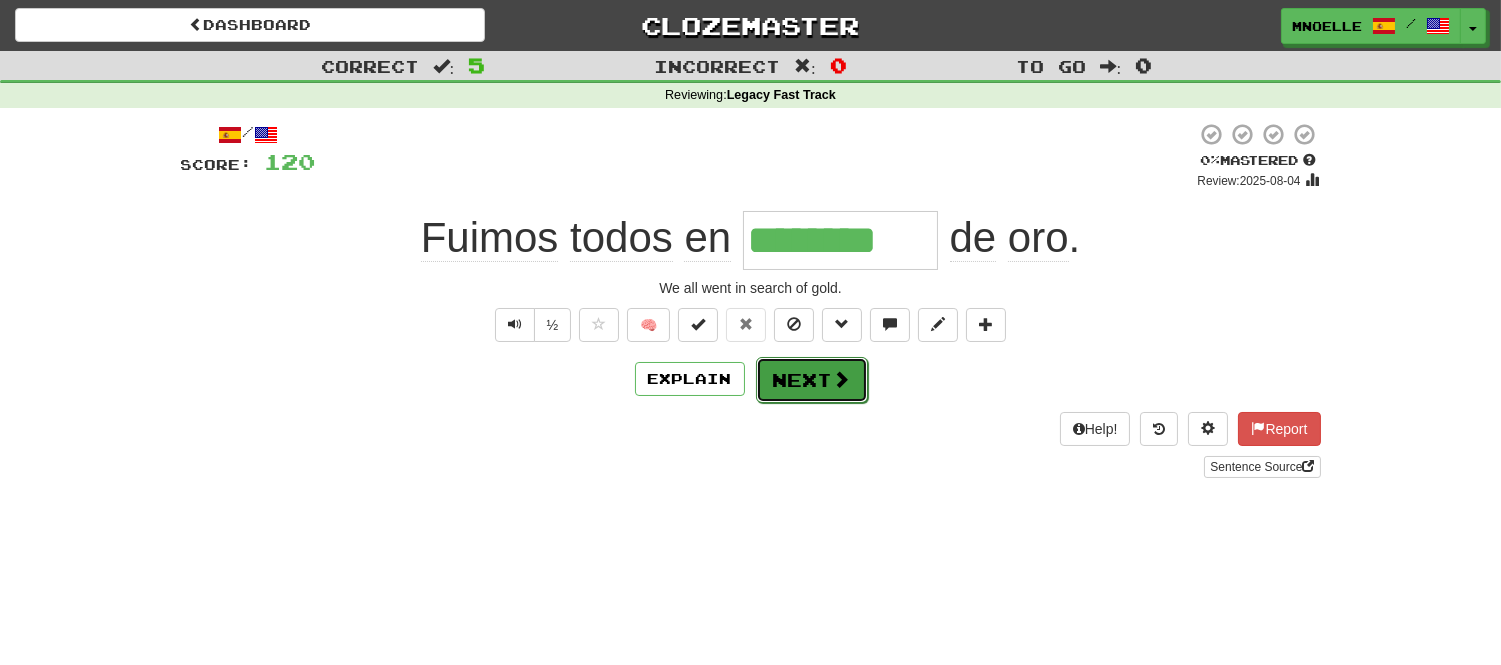 click on "Next" at bounding box center (812, 380) 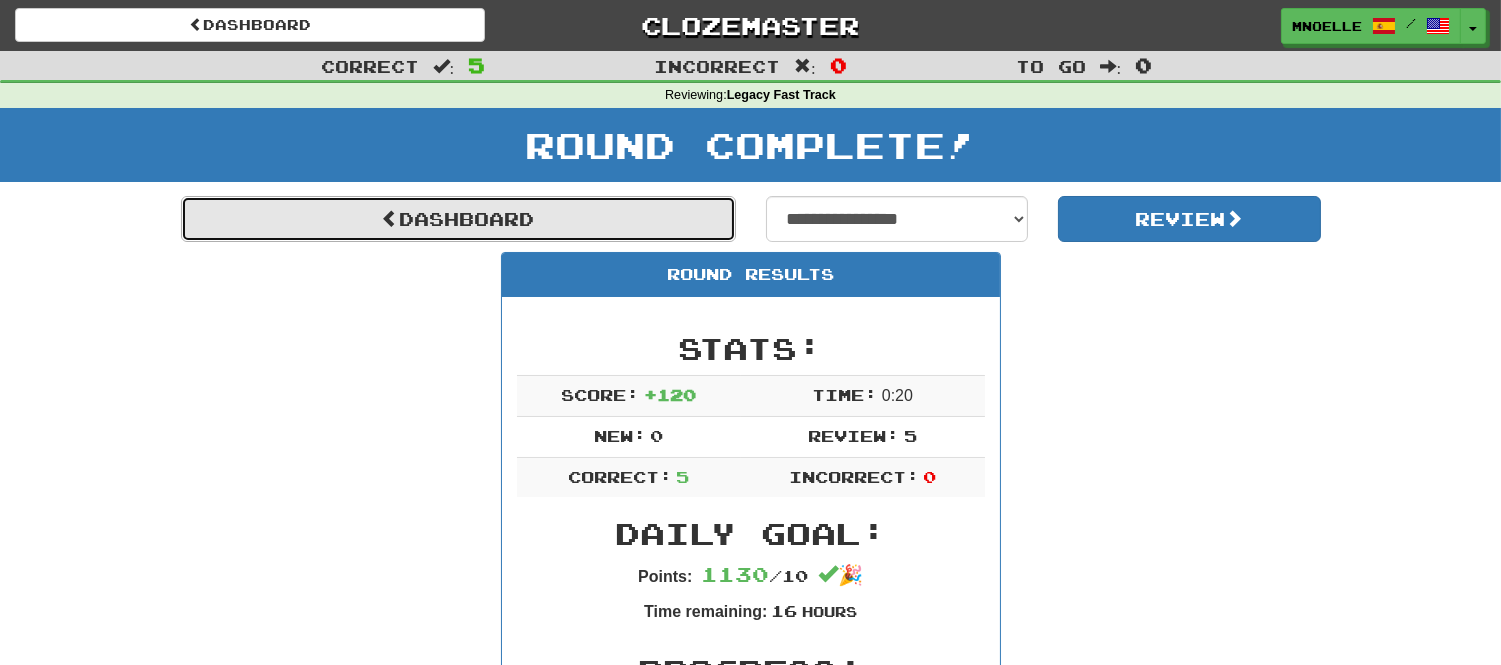 click on "Dashboard" at bounding box center (458, 219) 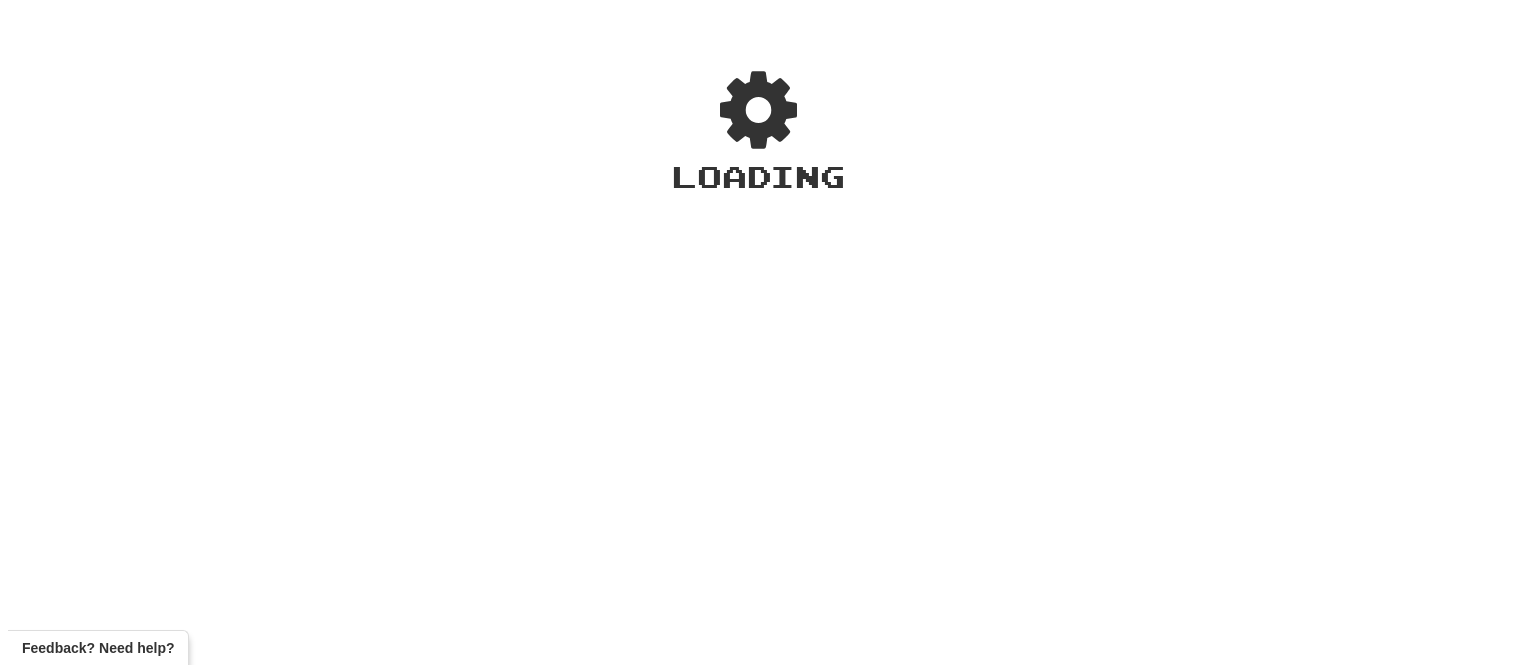 scroll, scrollTop: 0, scrollLeft: 0, axis: both 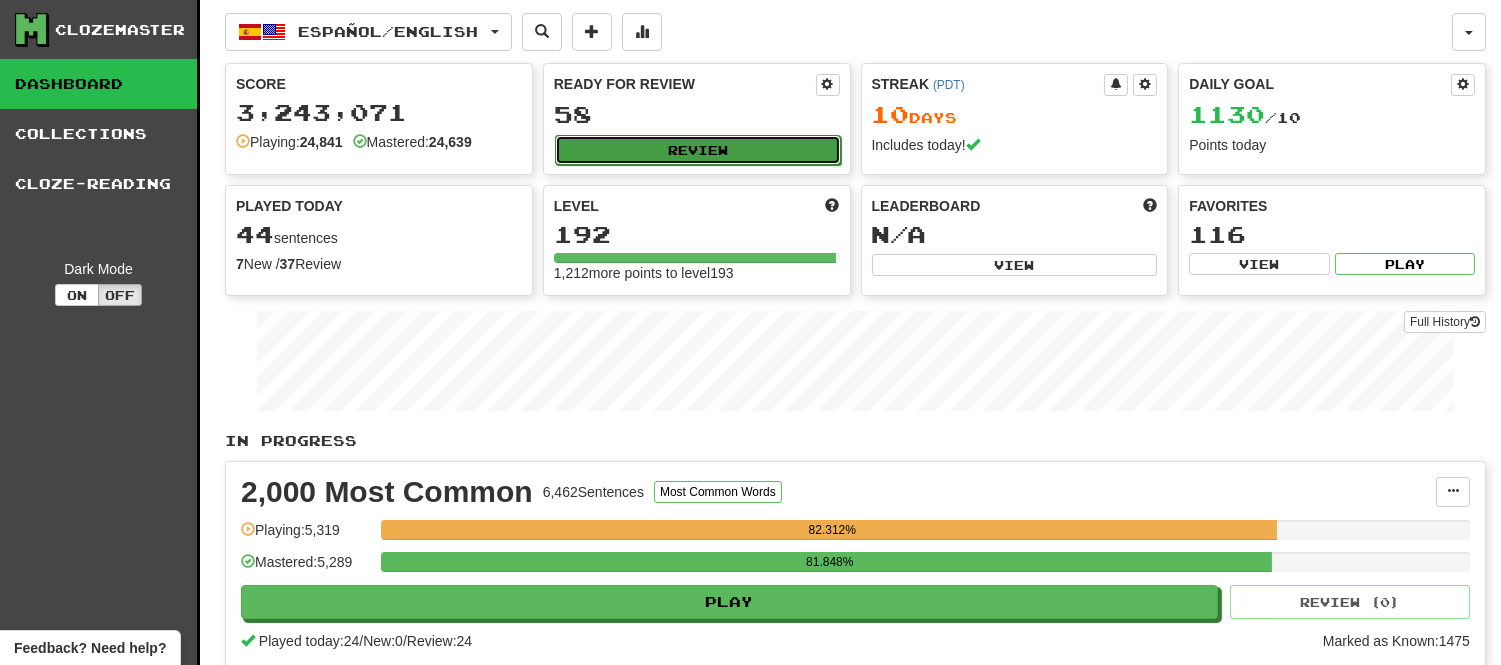 click on "Review" at bounding box center [698, 150] 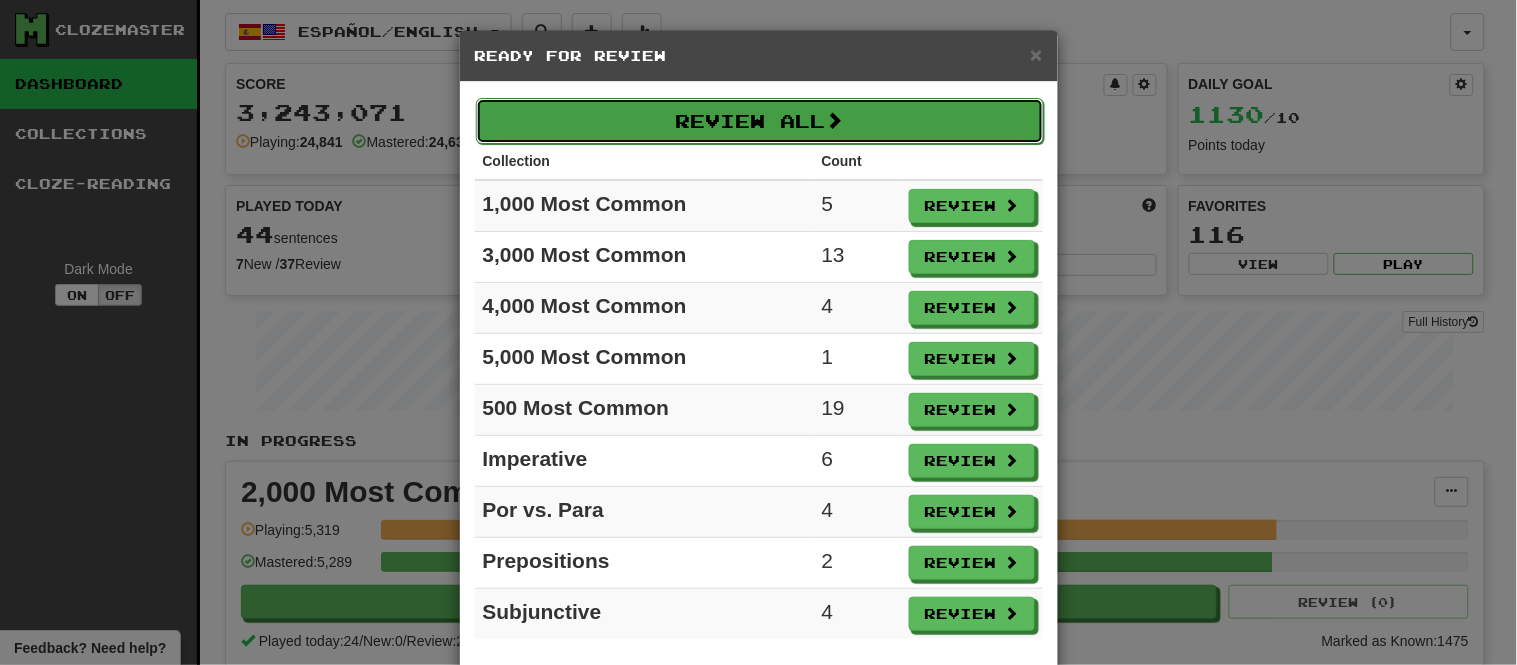 click on "Review All" at bounding box center (760, 121) 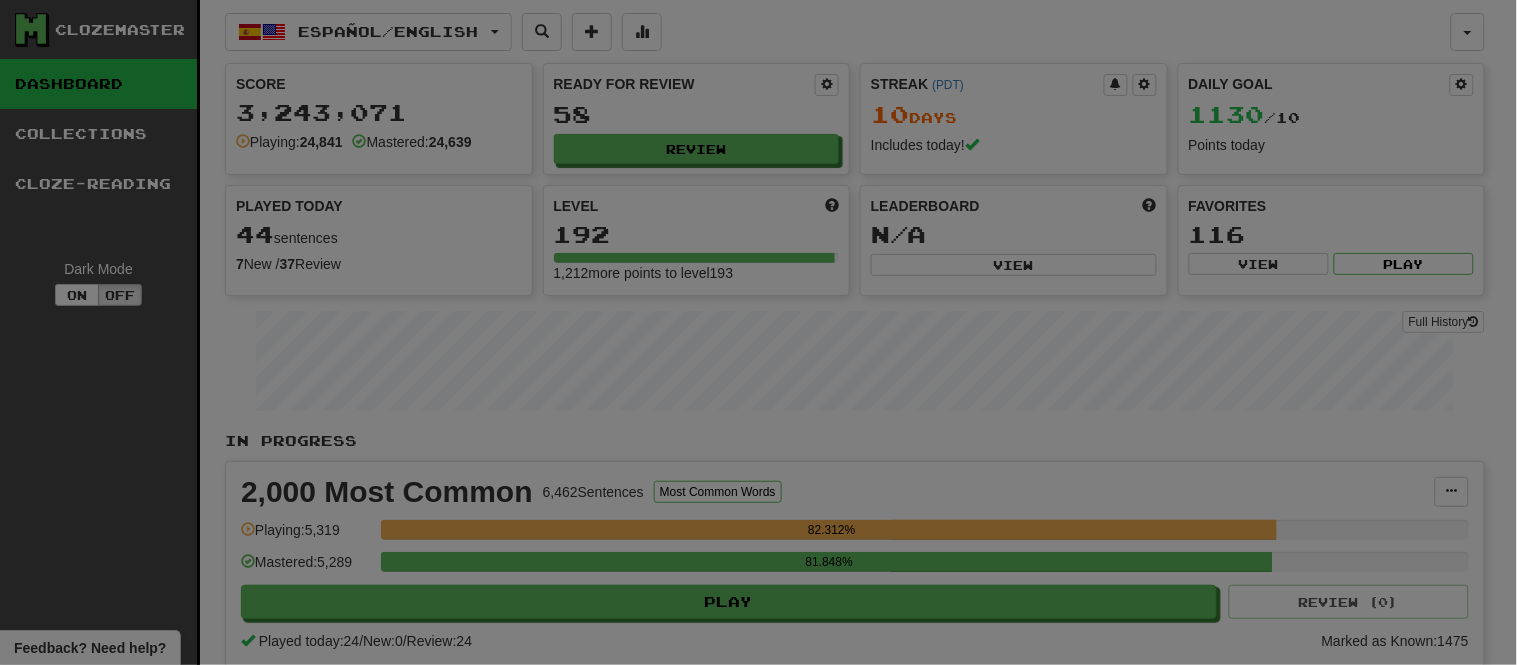 select on "**" 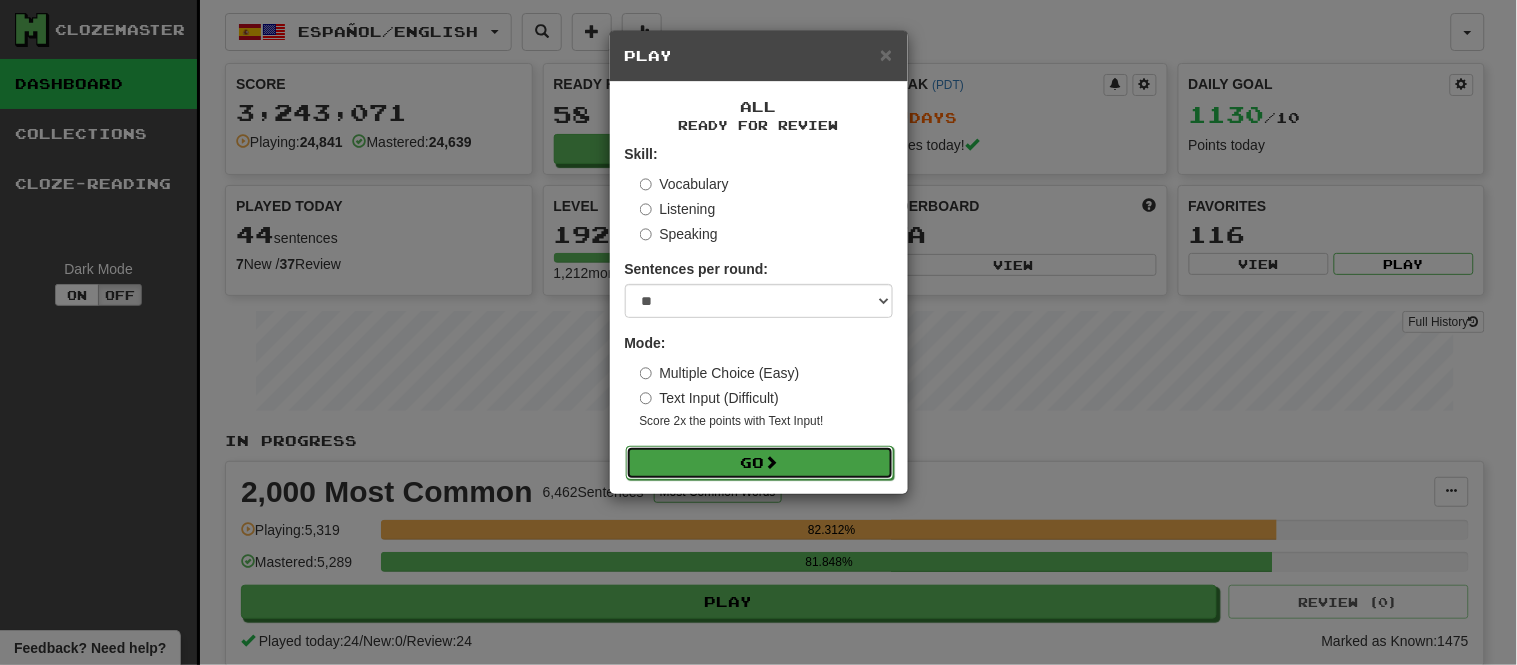click on "Go" at bounding box center (760, 463) 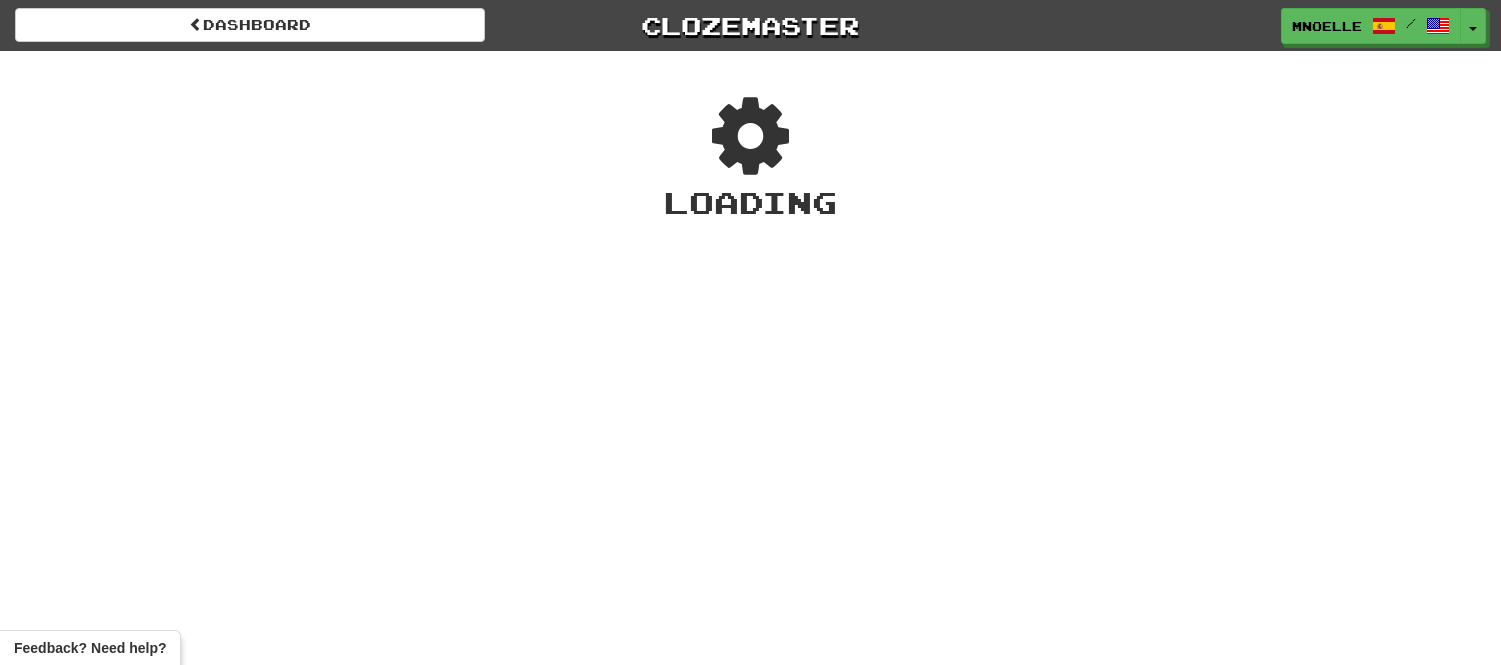 scroll, scrollTop: 0, scrollLeft: 0, axis: both 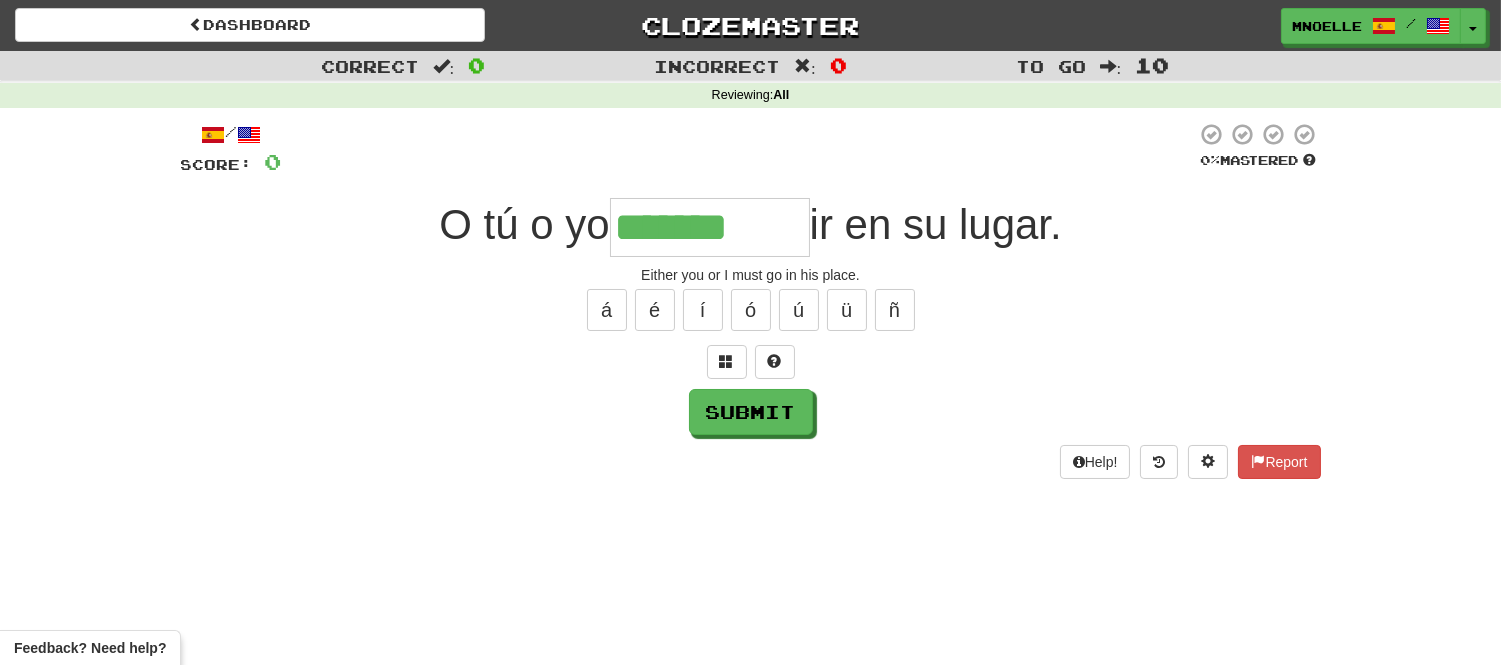 type on "*******" 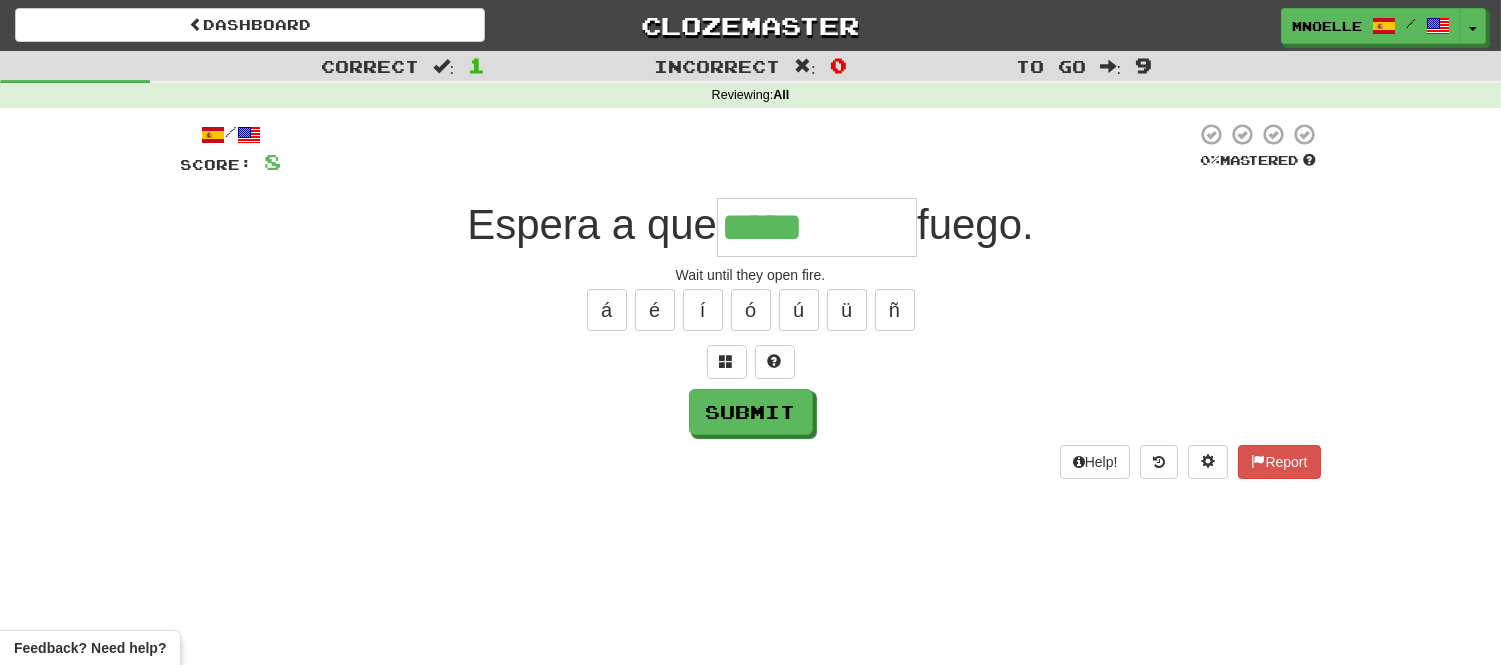 type on "*****" 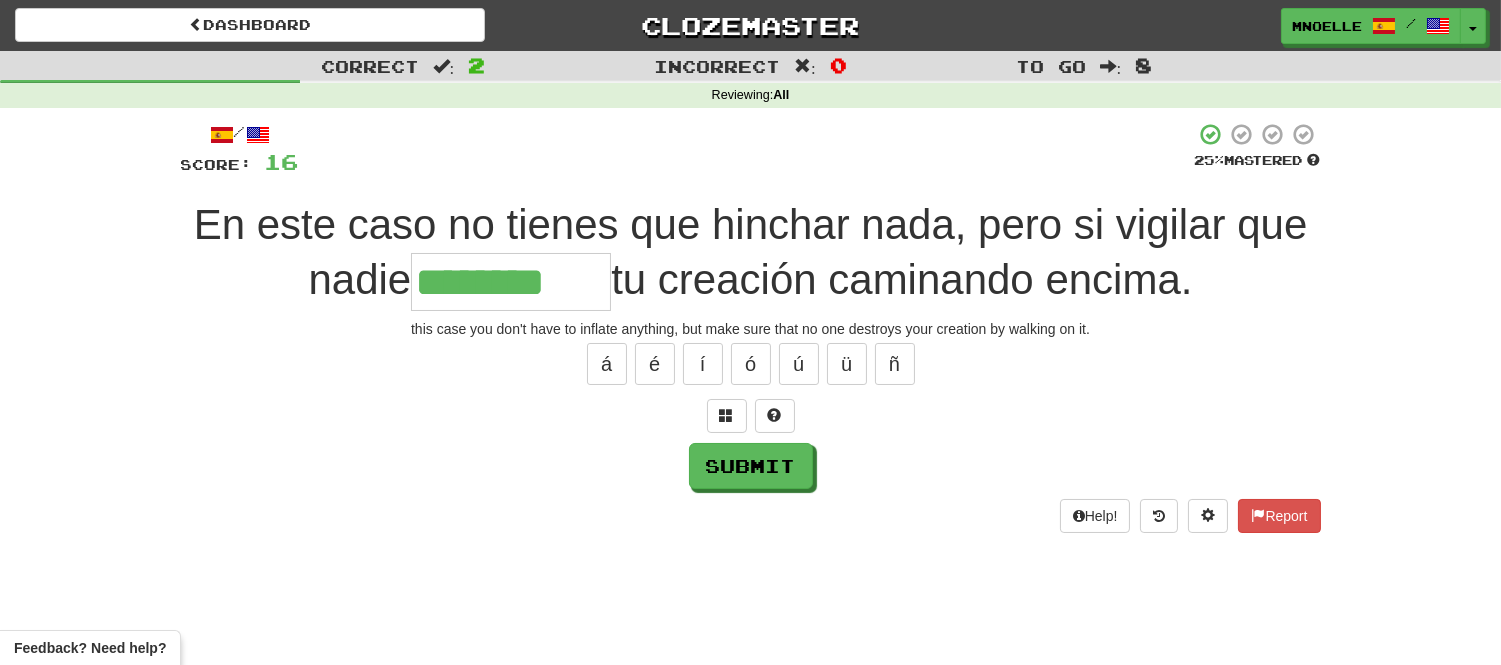 type on "********" 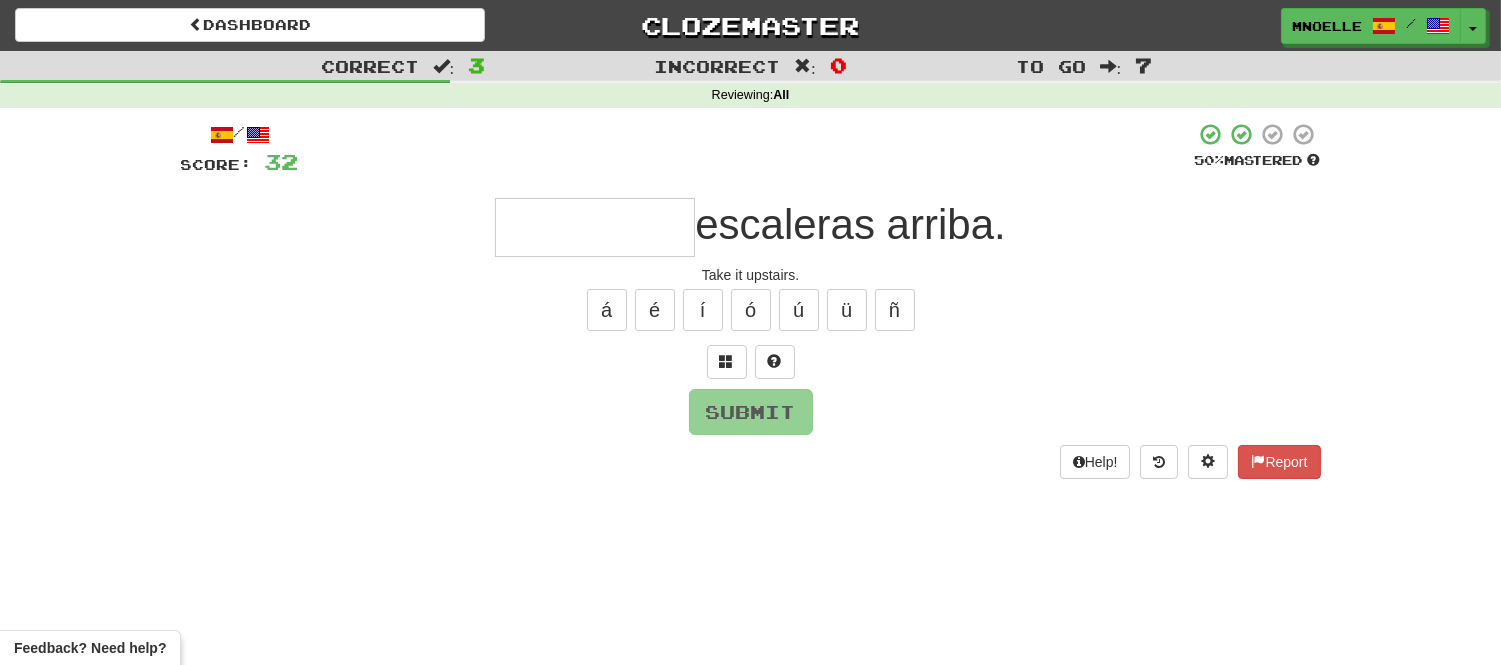 type on "*" 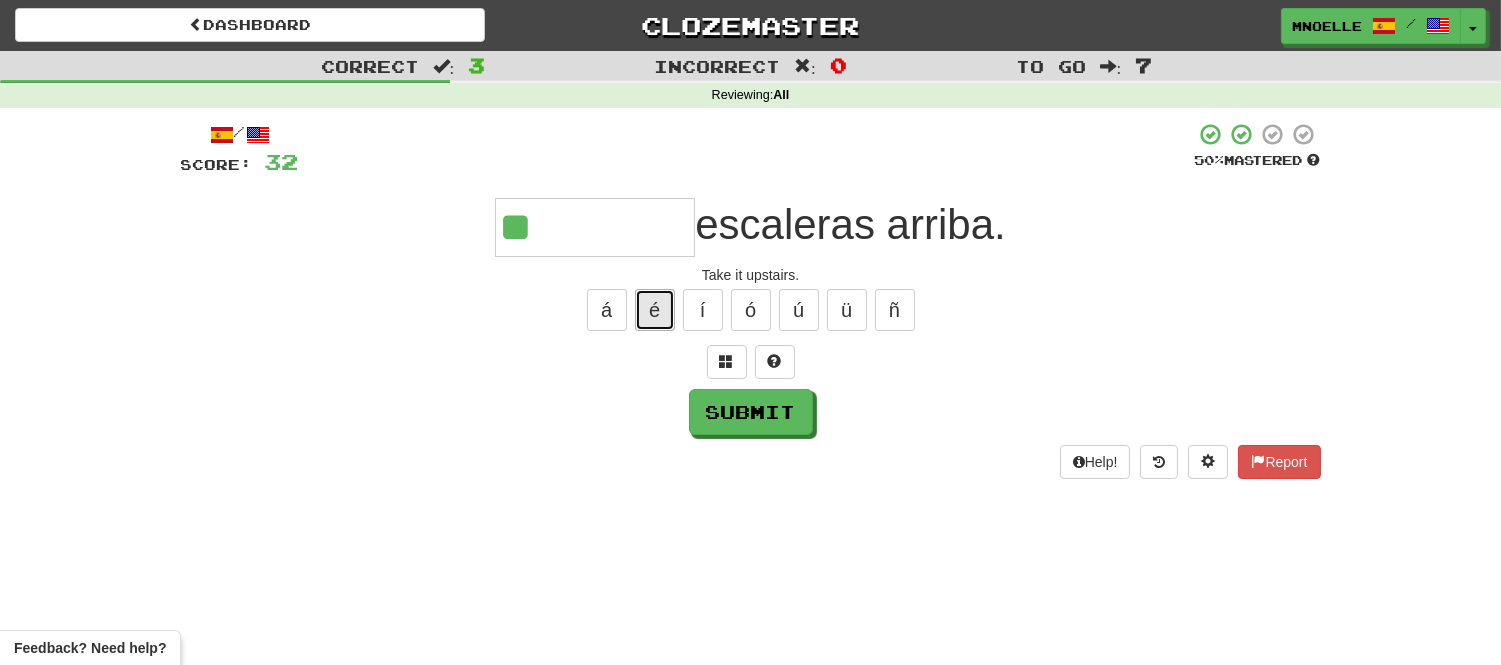click on "é" at bounding box center [655, 310] 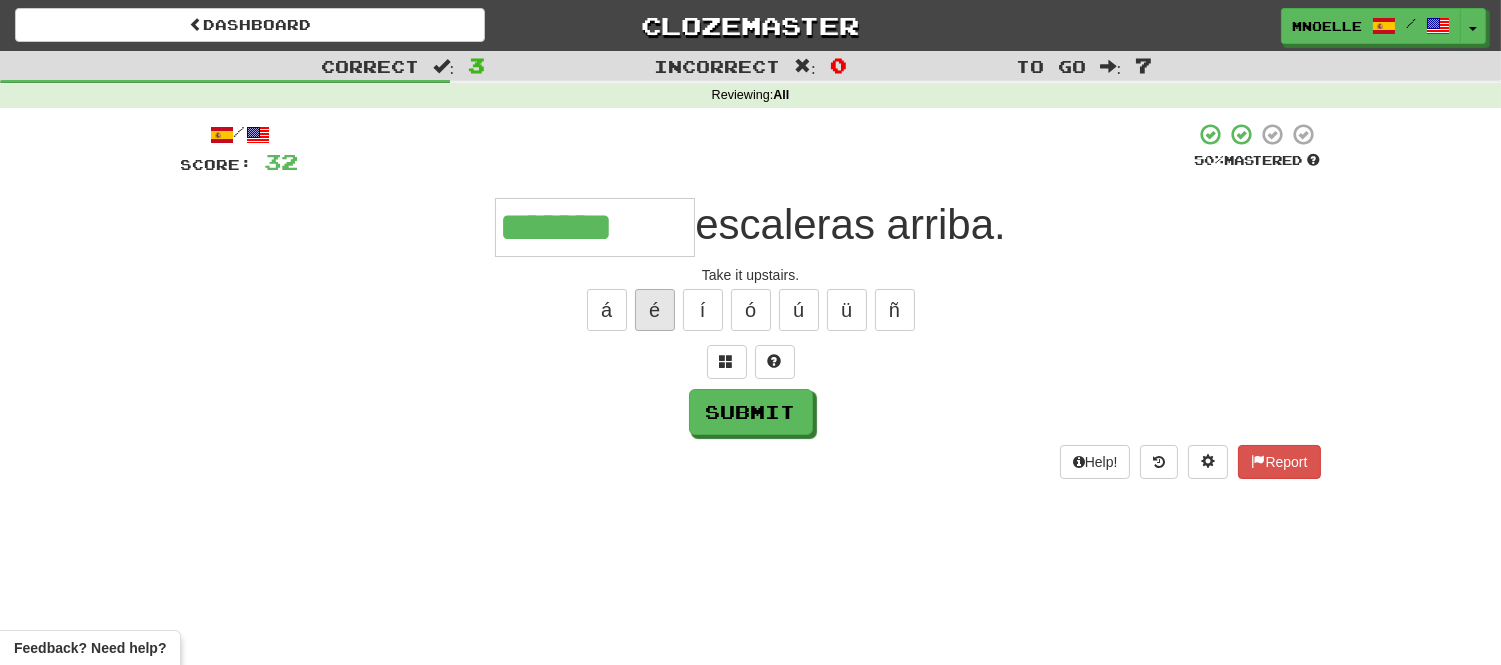 type on "*******" 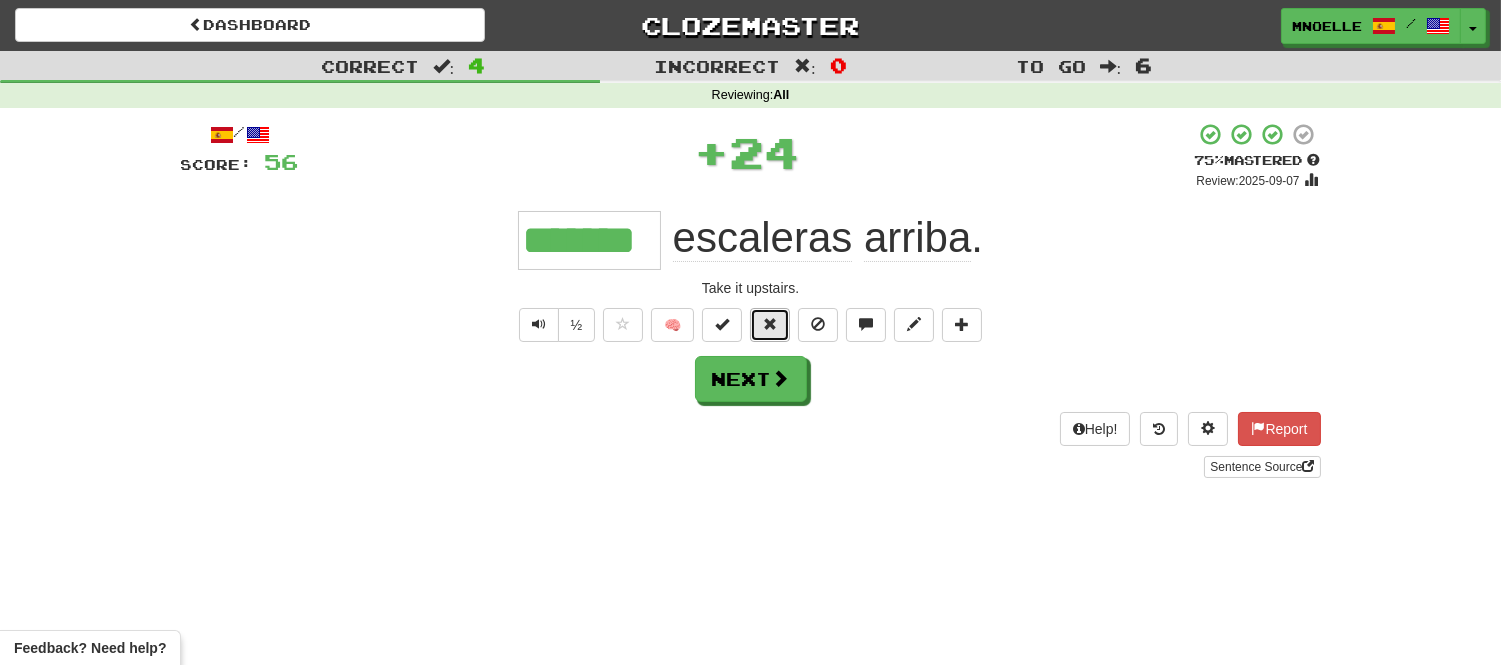 click at bounding box center (770, 325) 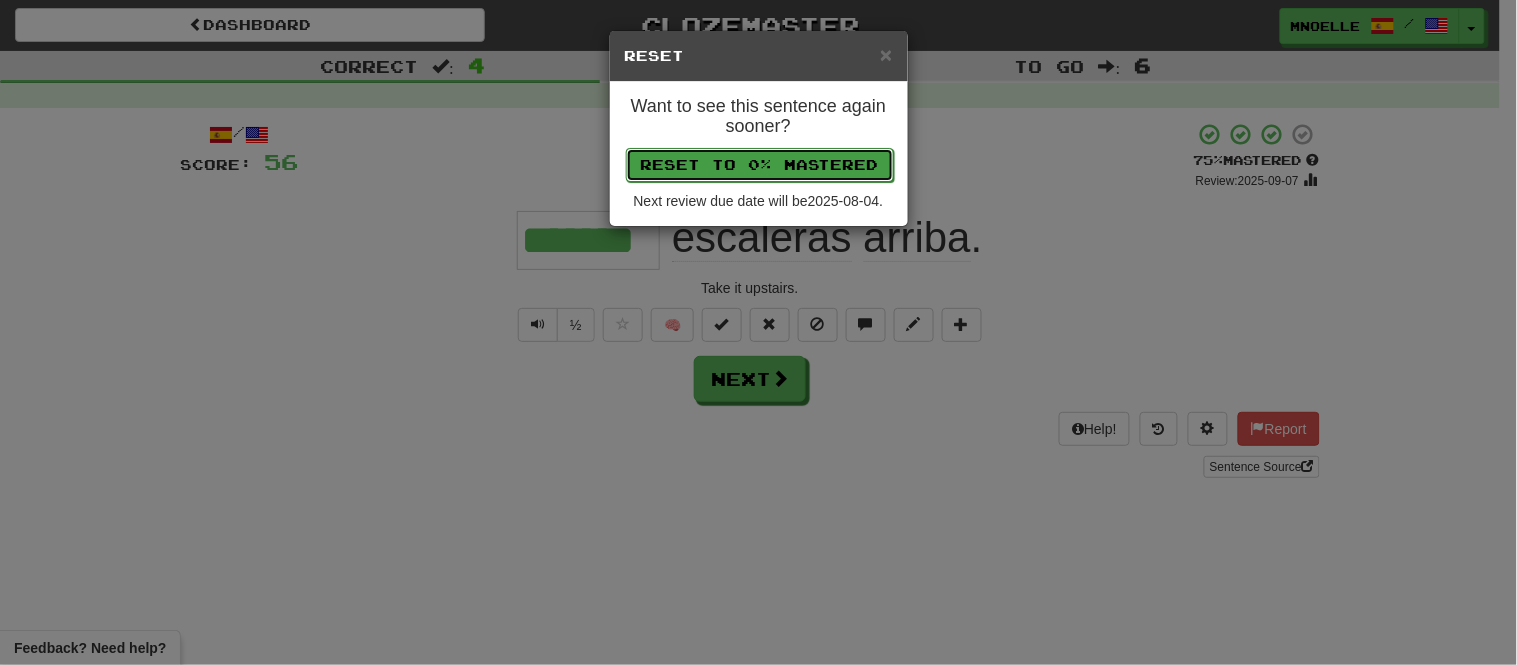 click on "Reset to 0% Mastered" at bounding box center [760, 165] 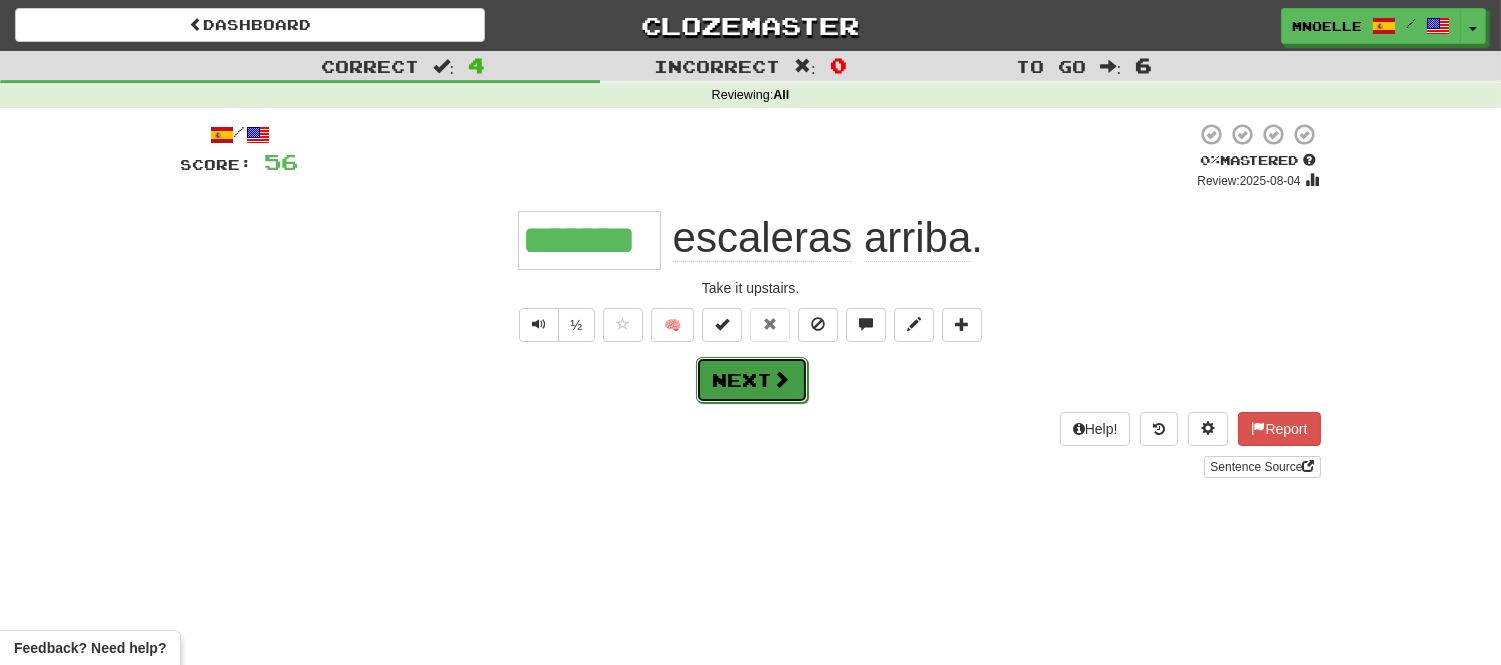 click on "Next" at bounding box center (752, 380) 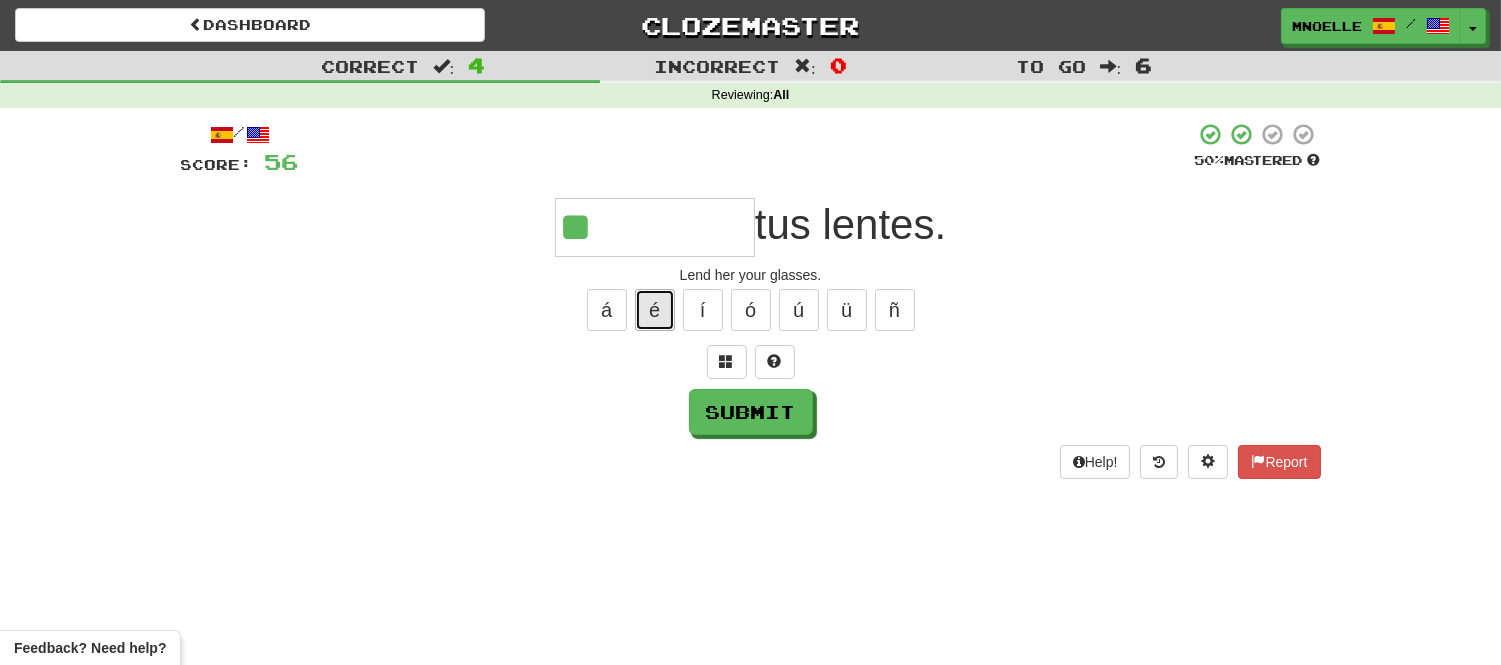 click on "é" at bounding box center [655, 310] 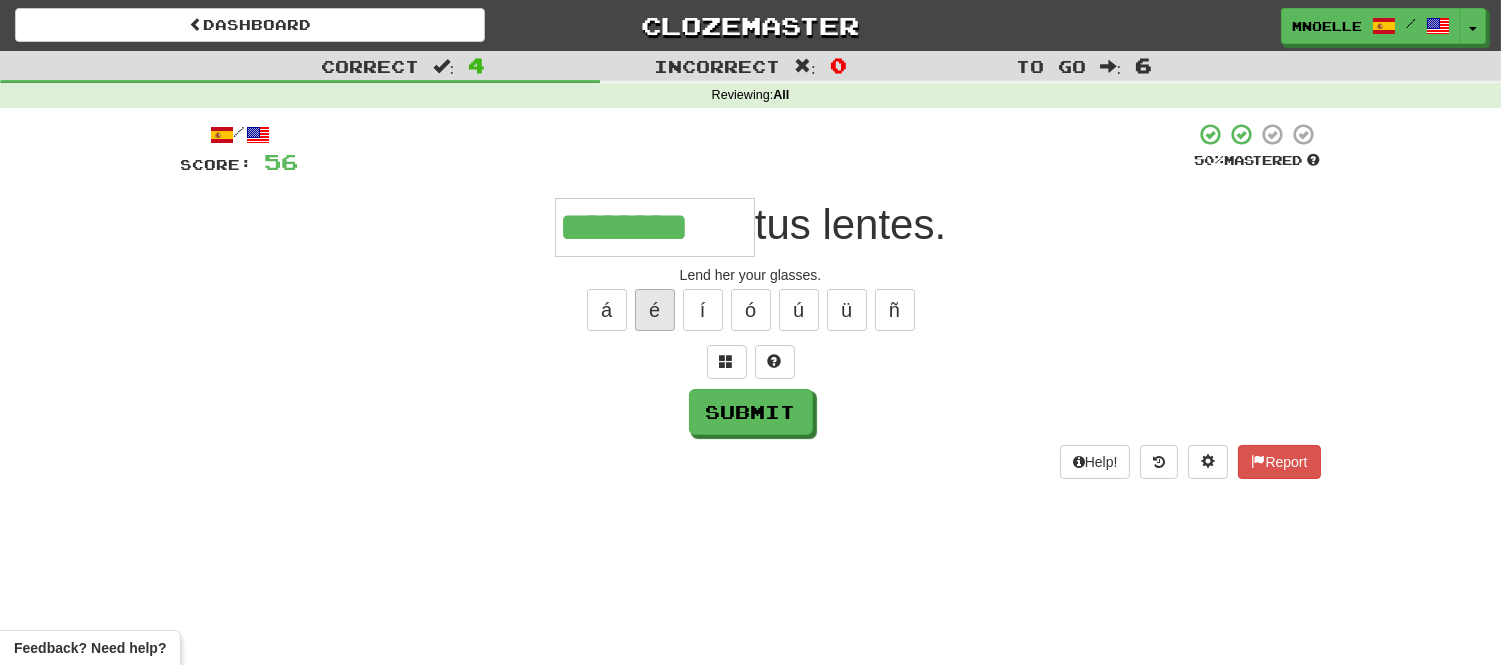 type on "********" 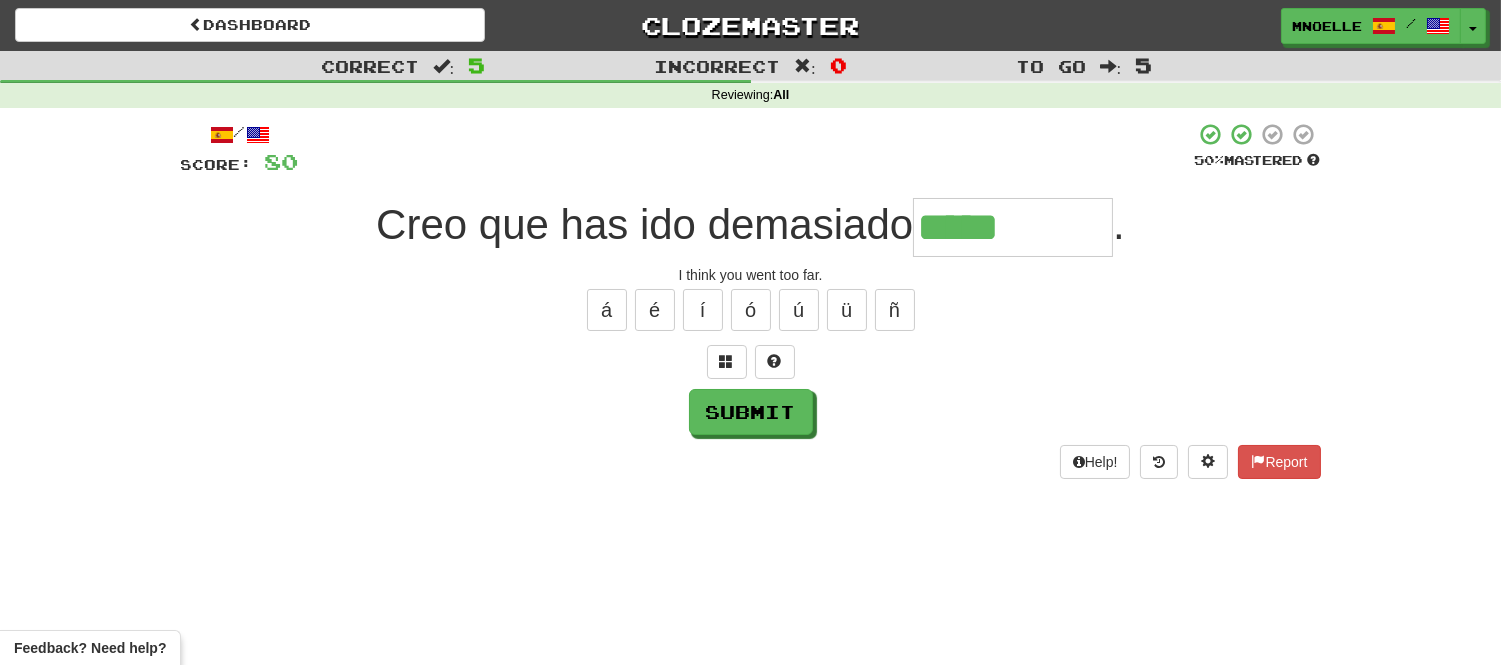 type on "*****" 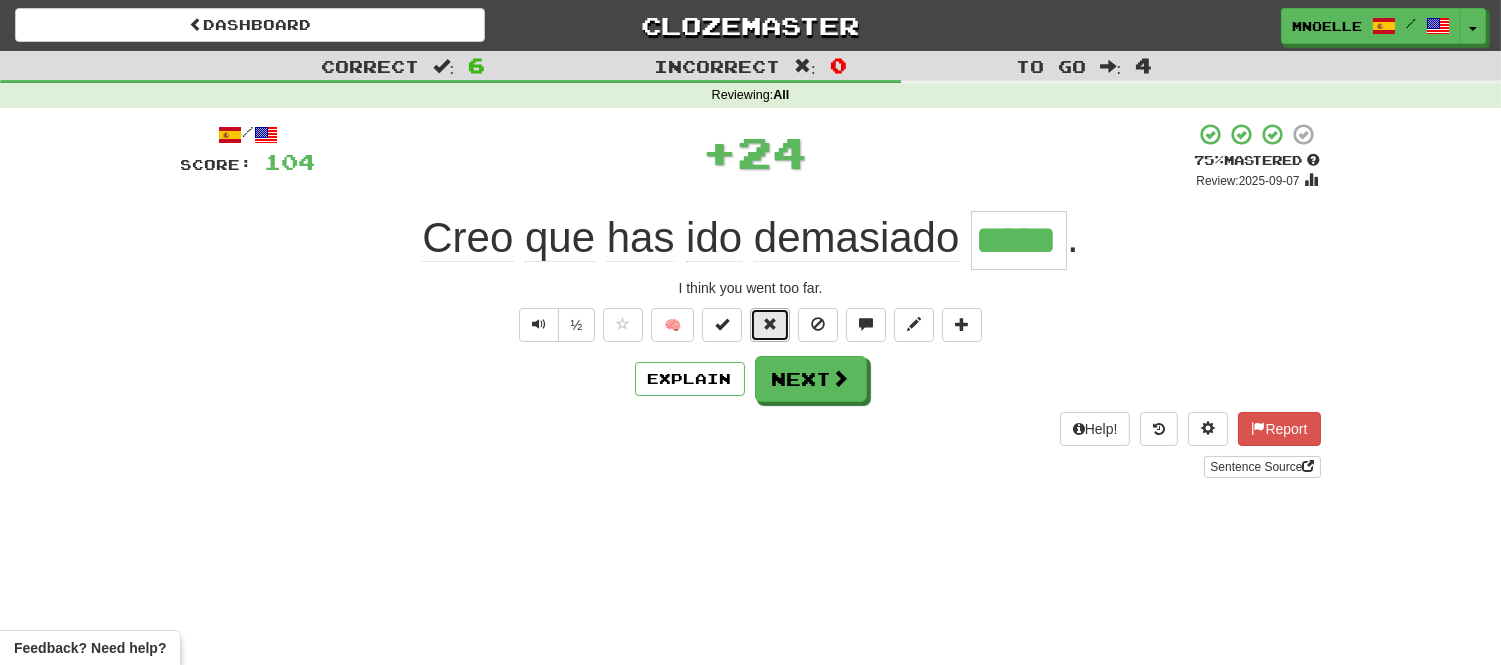 click at bounding box center (770, 324) 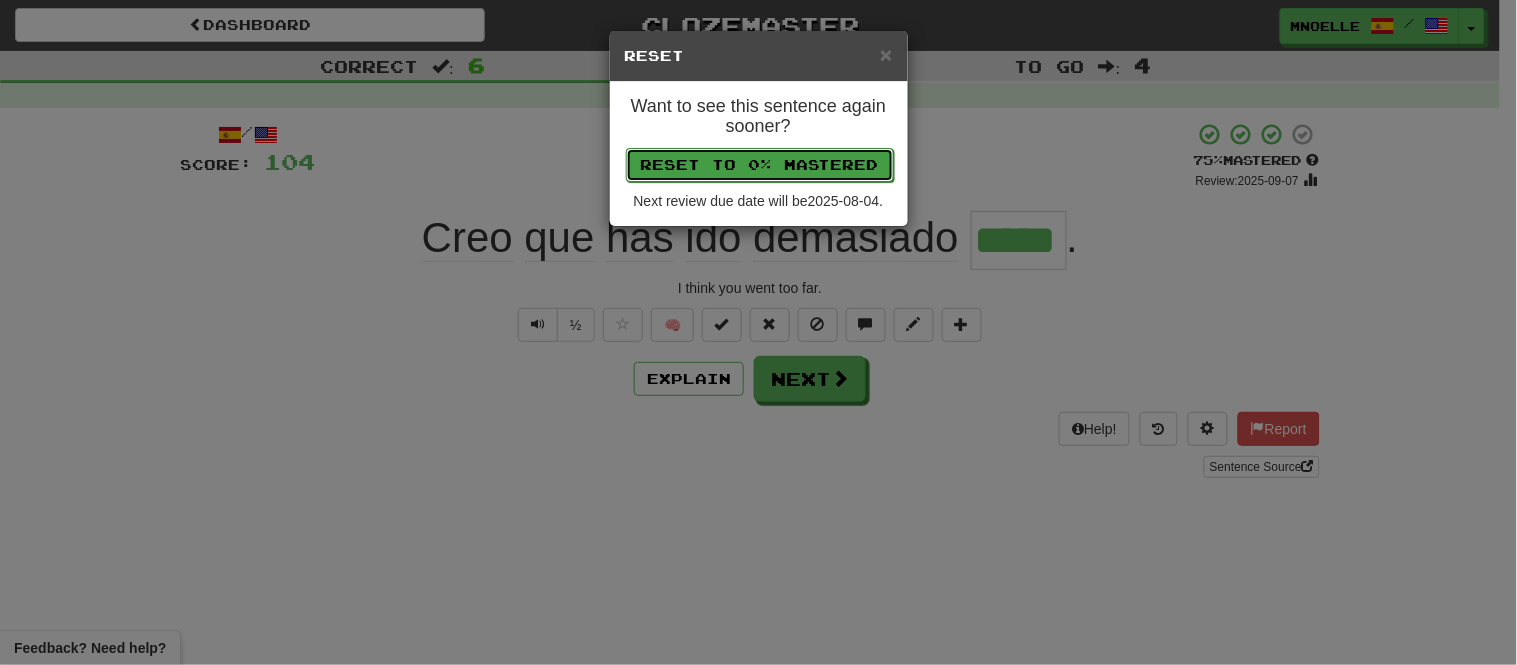 click on "Reset to 0% Mastered" at bounding box center [760, 165] 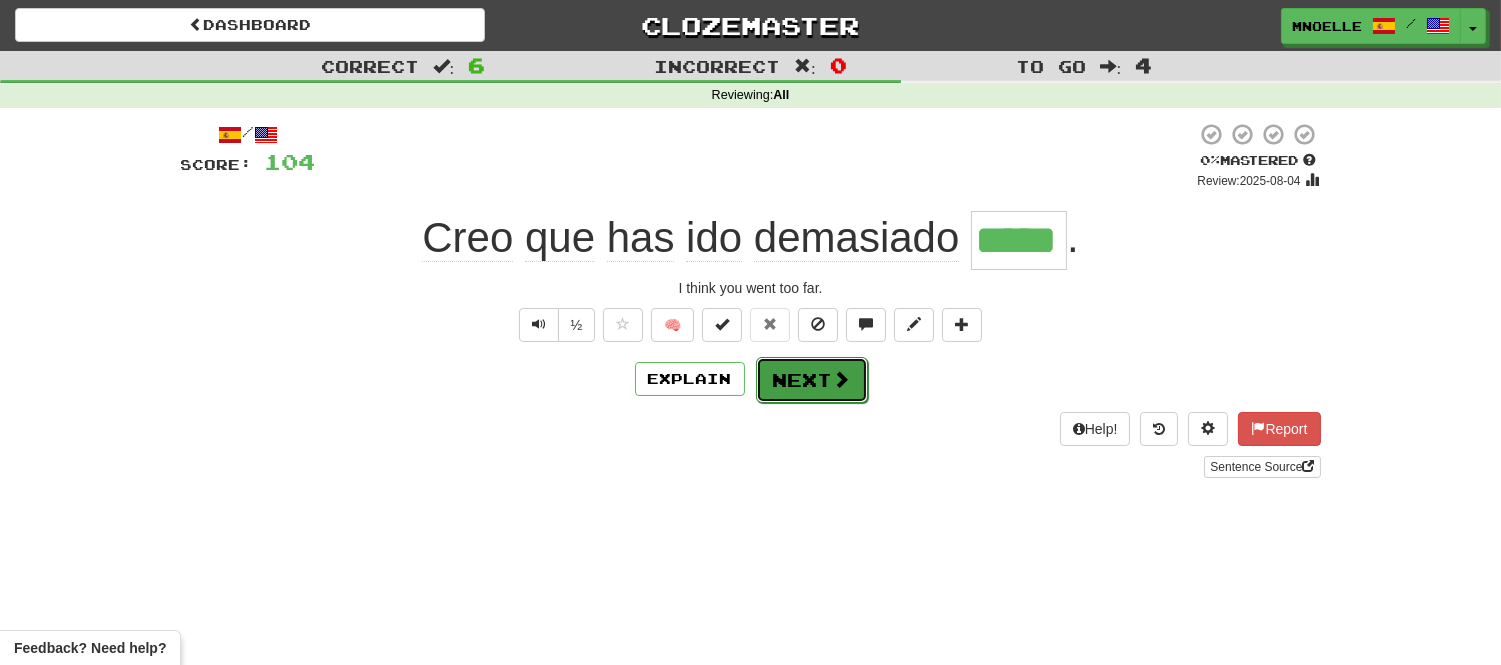 click on "Next" at bounding box center [812, 380] 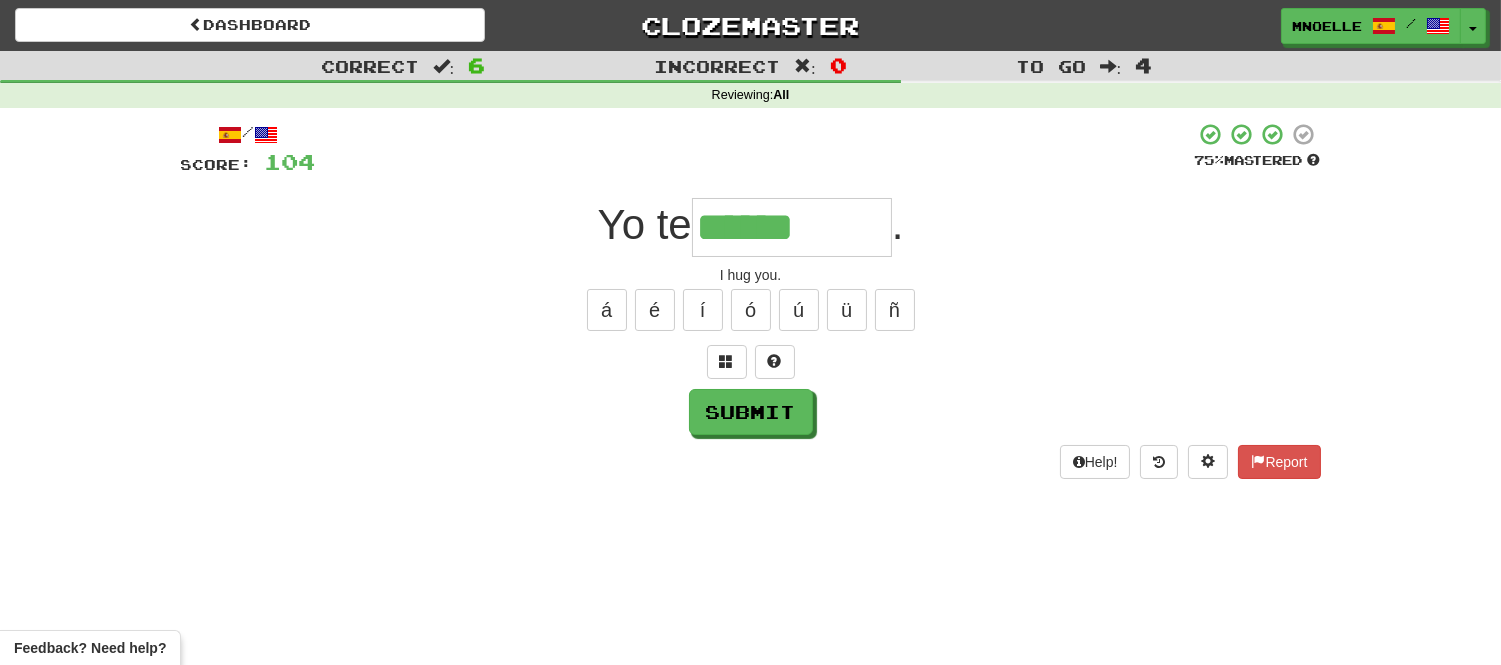 type on "******" 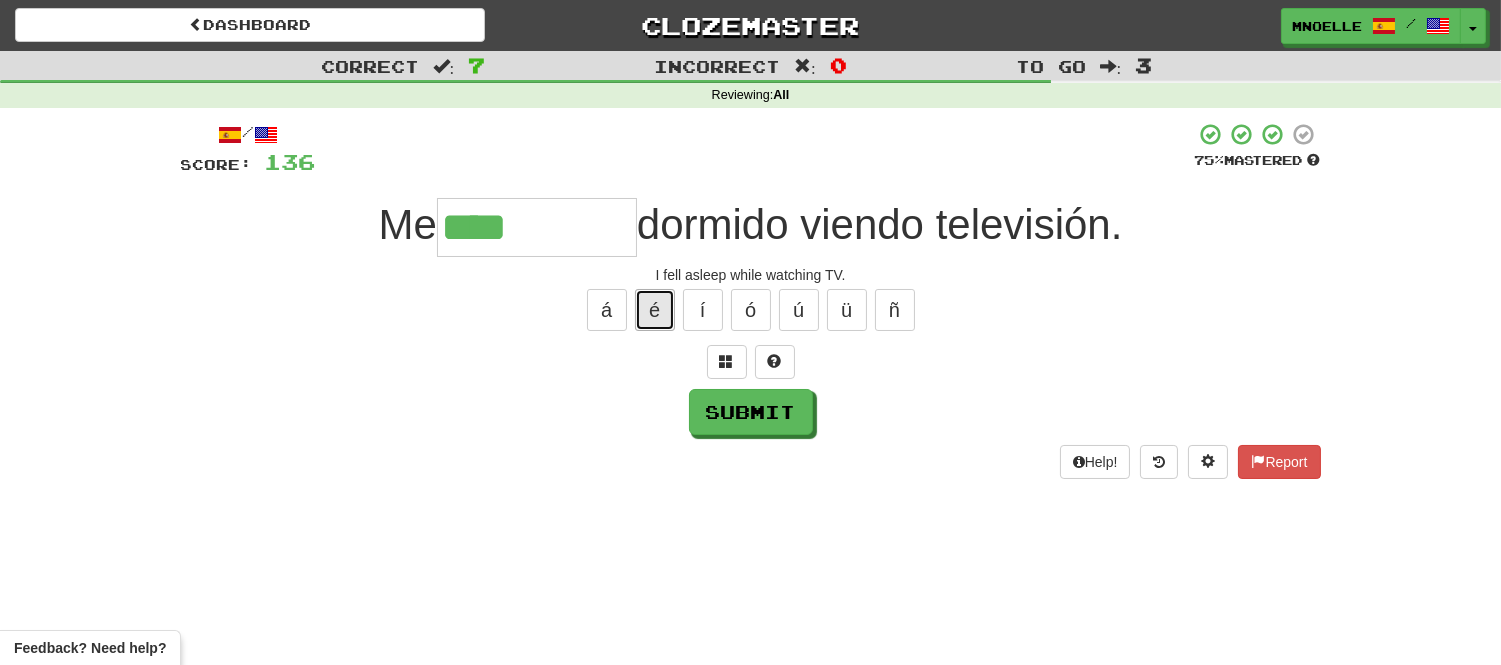 click on "é" at bounding box center (655, 310) 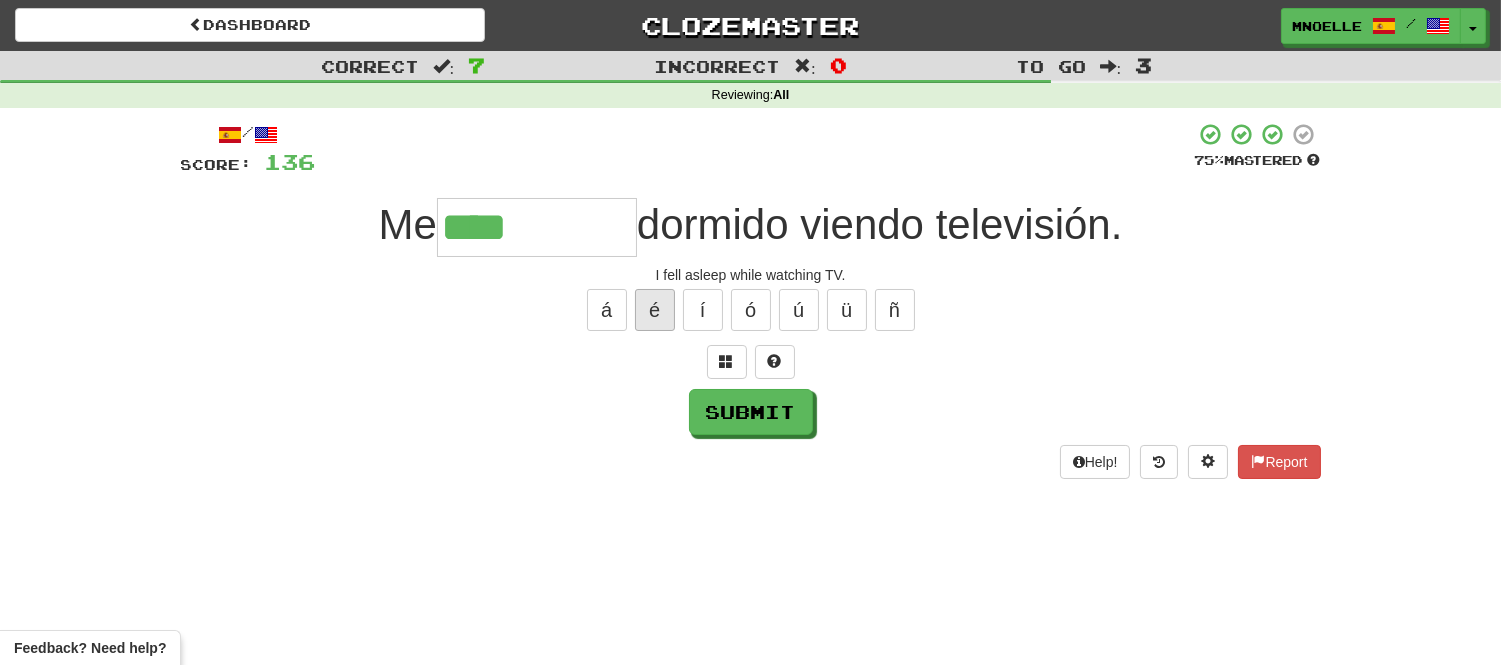 type on "*****" 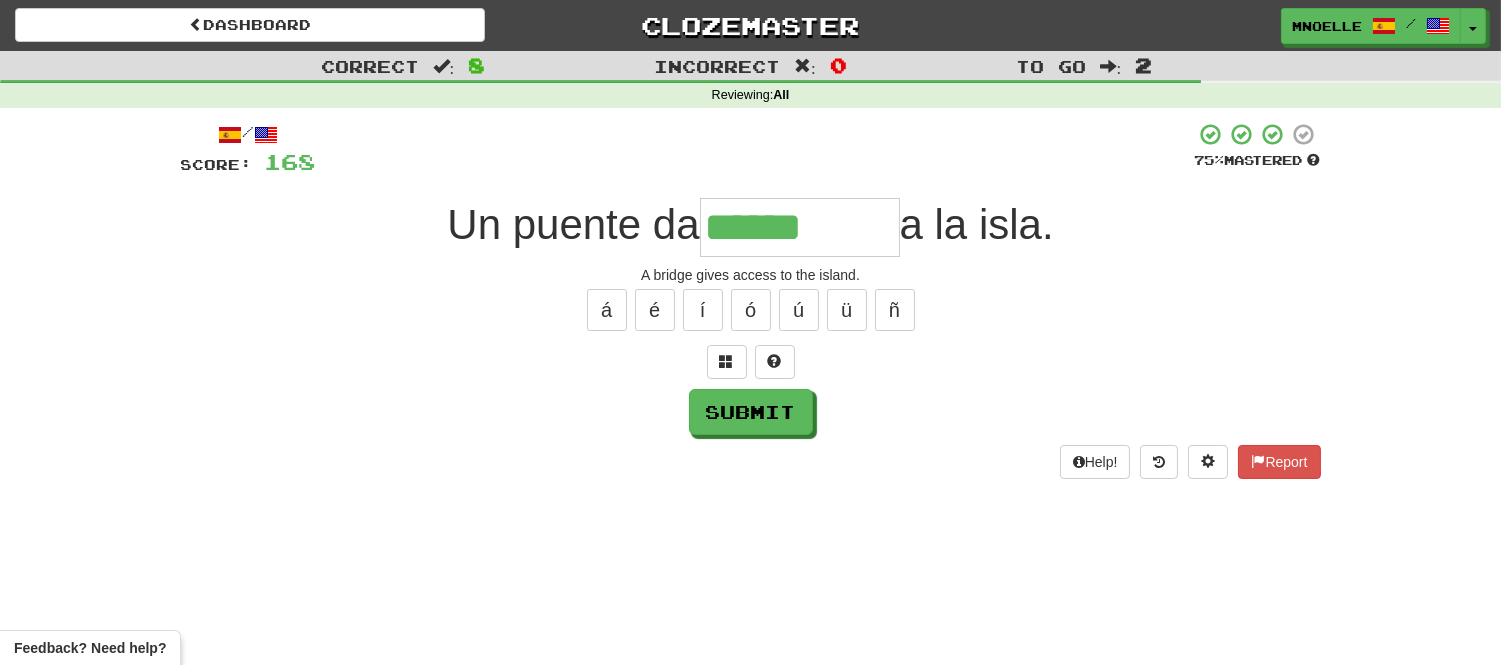 type on "******" 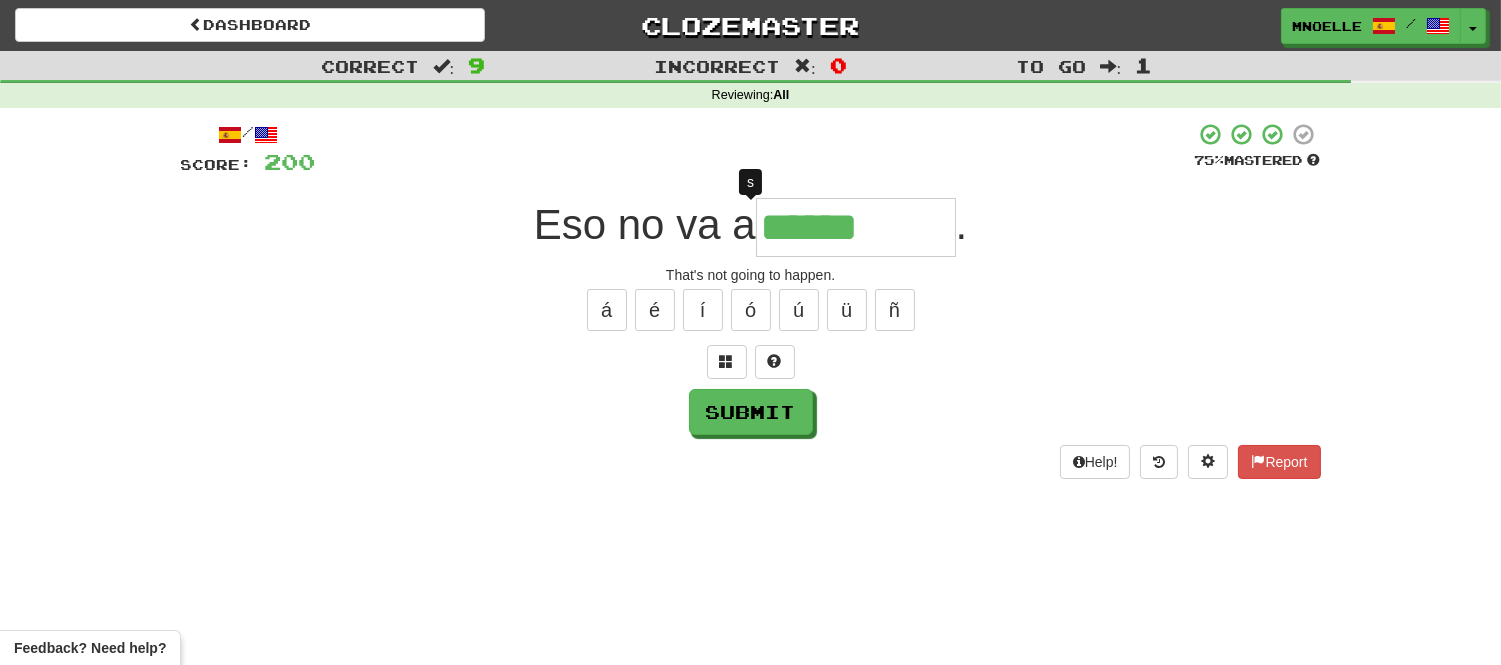 type on "*******" 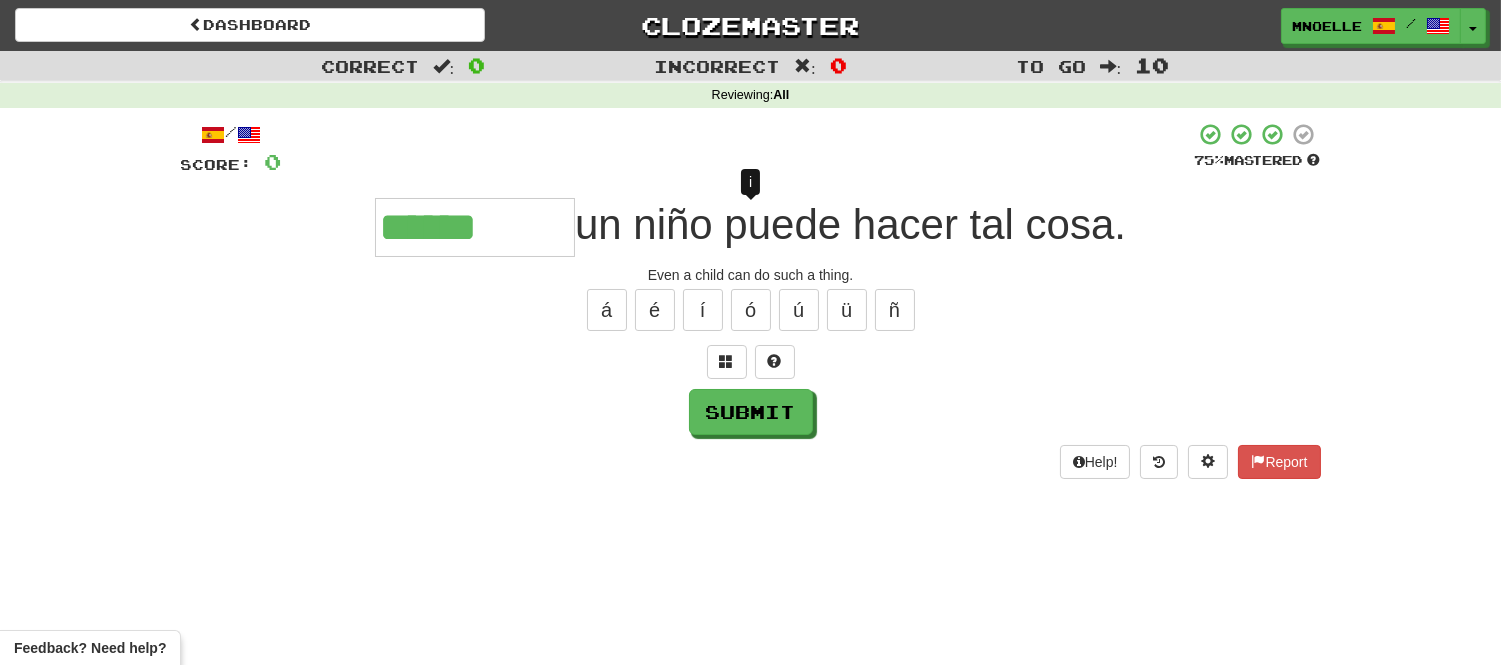 type on "*******" 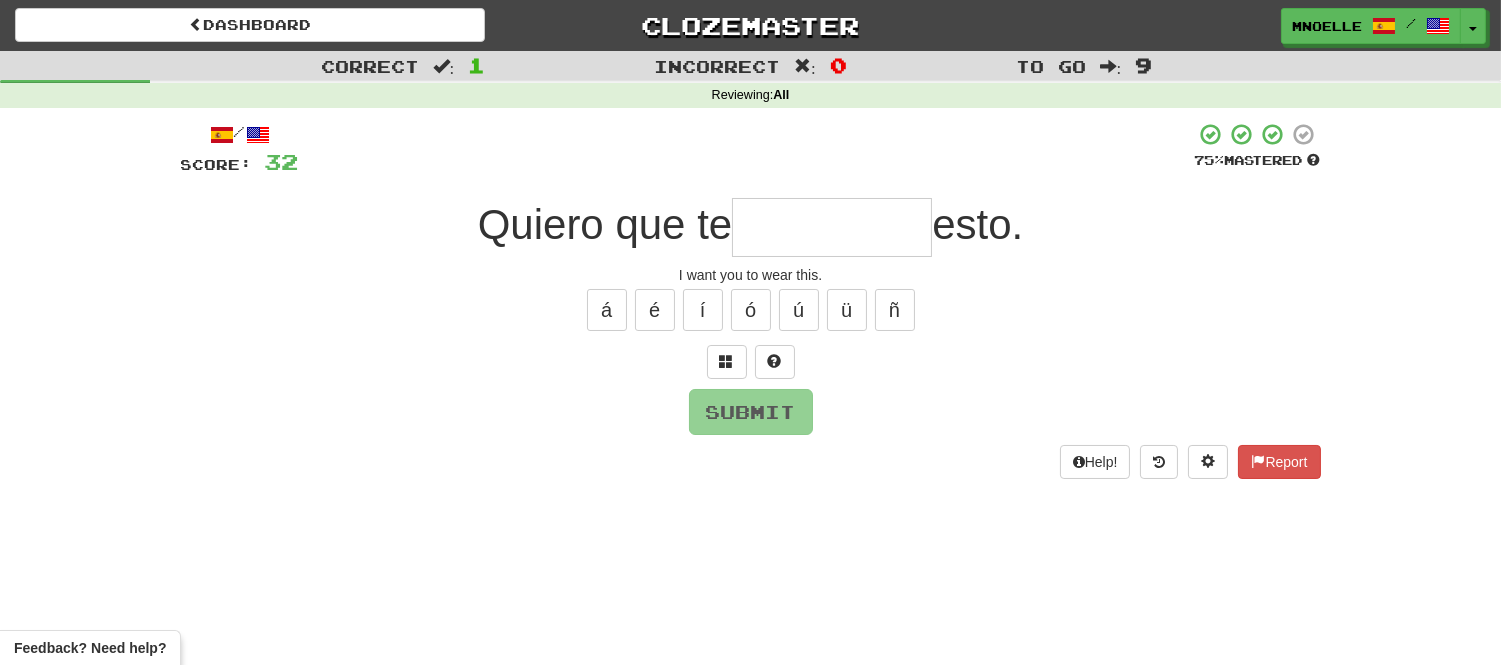type on "*" 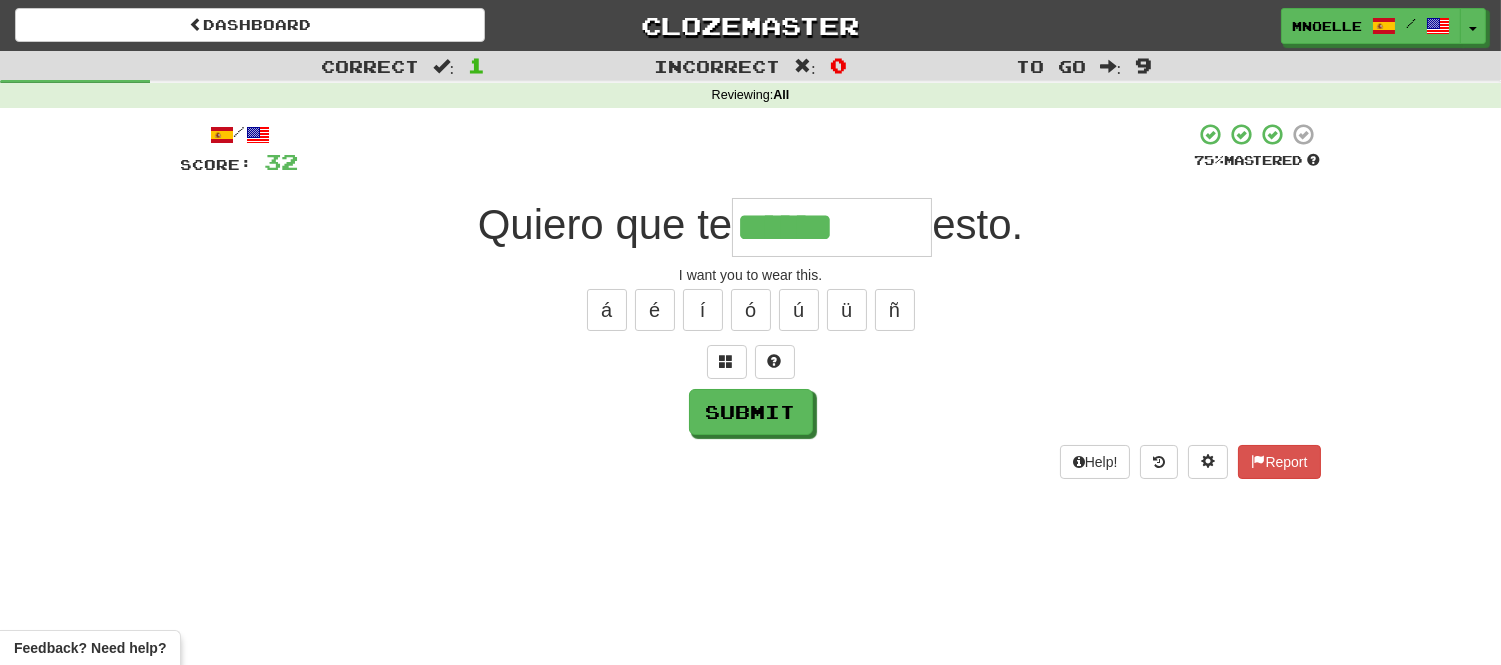 type on "******" 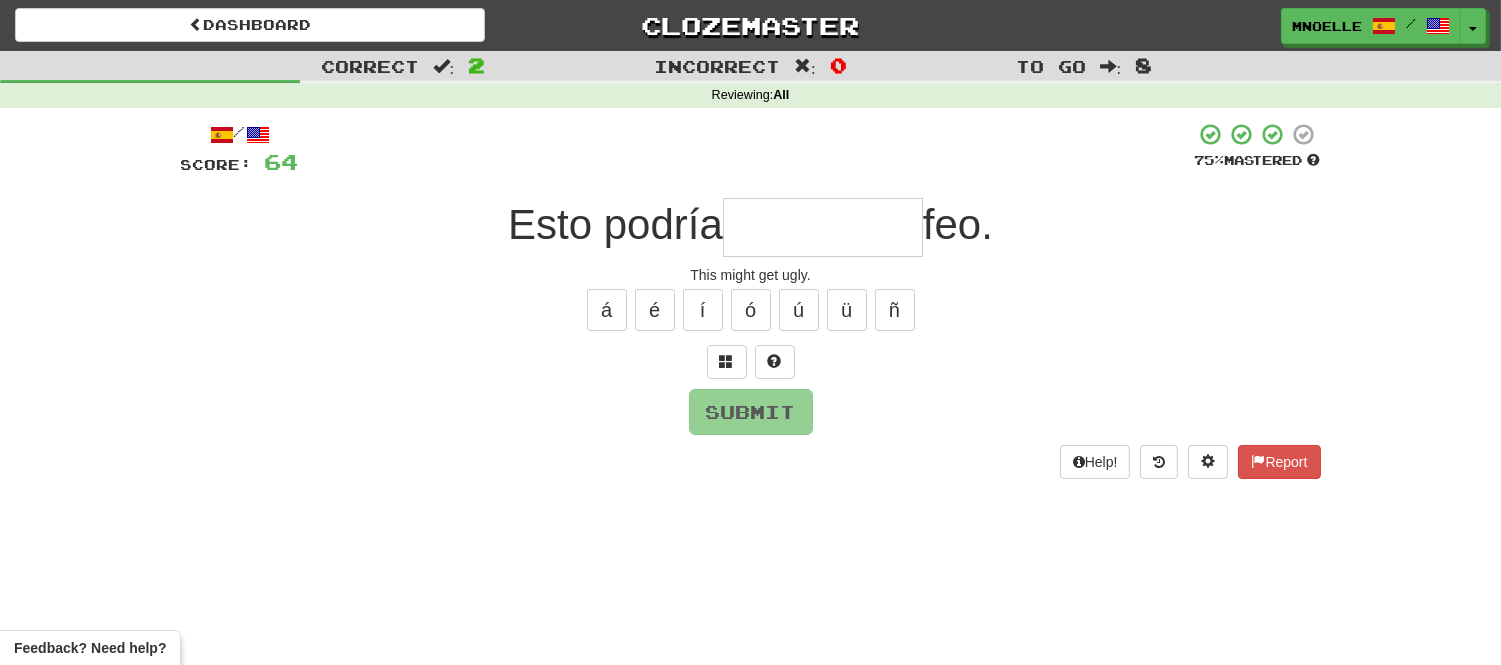 type on "*" 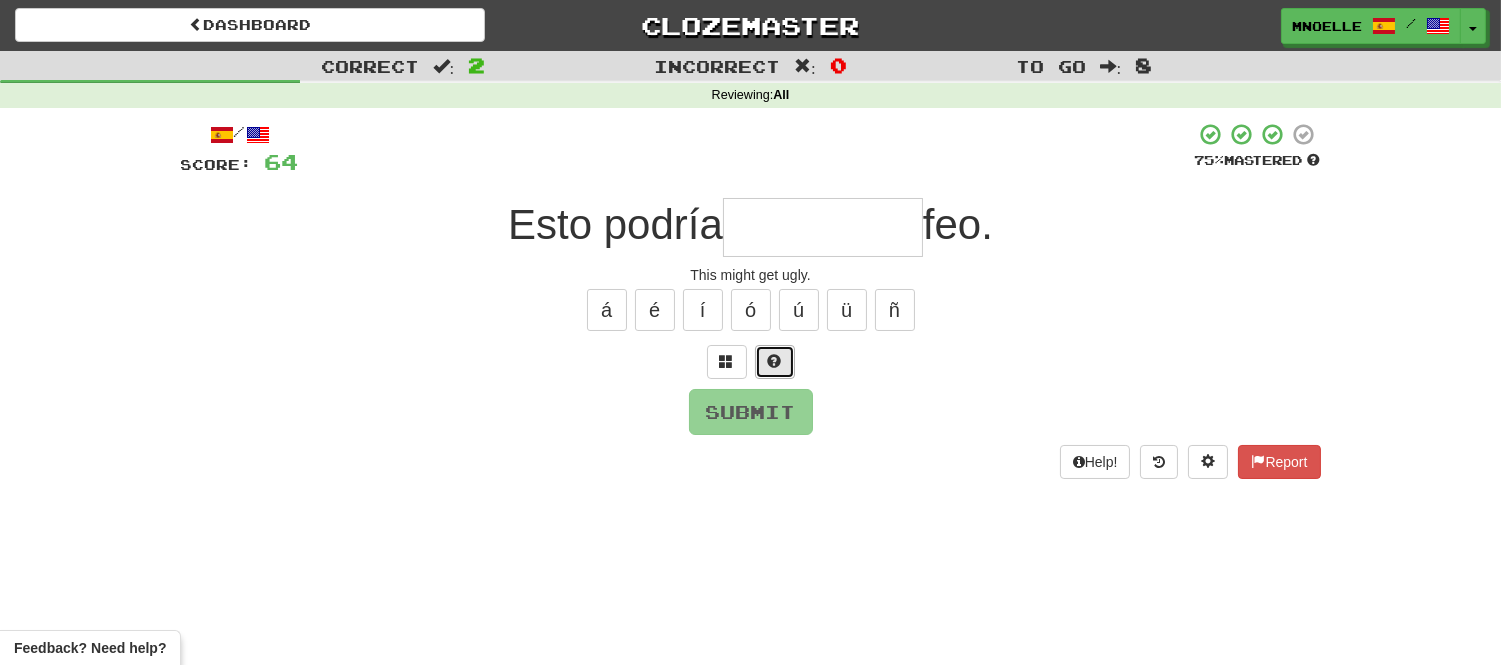 click at bounding box center [775, 362] 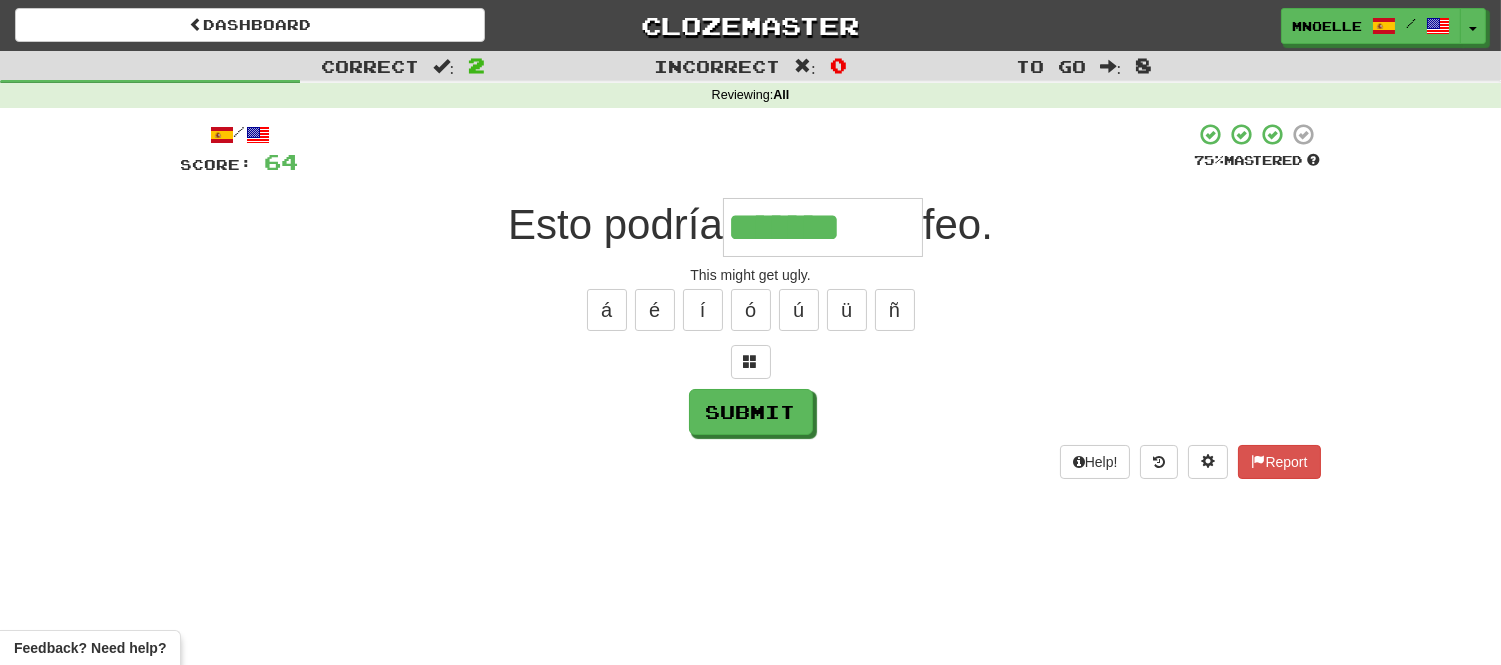 type on "*******" 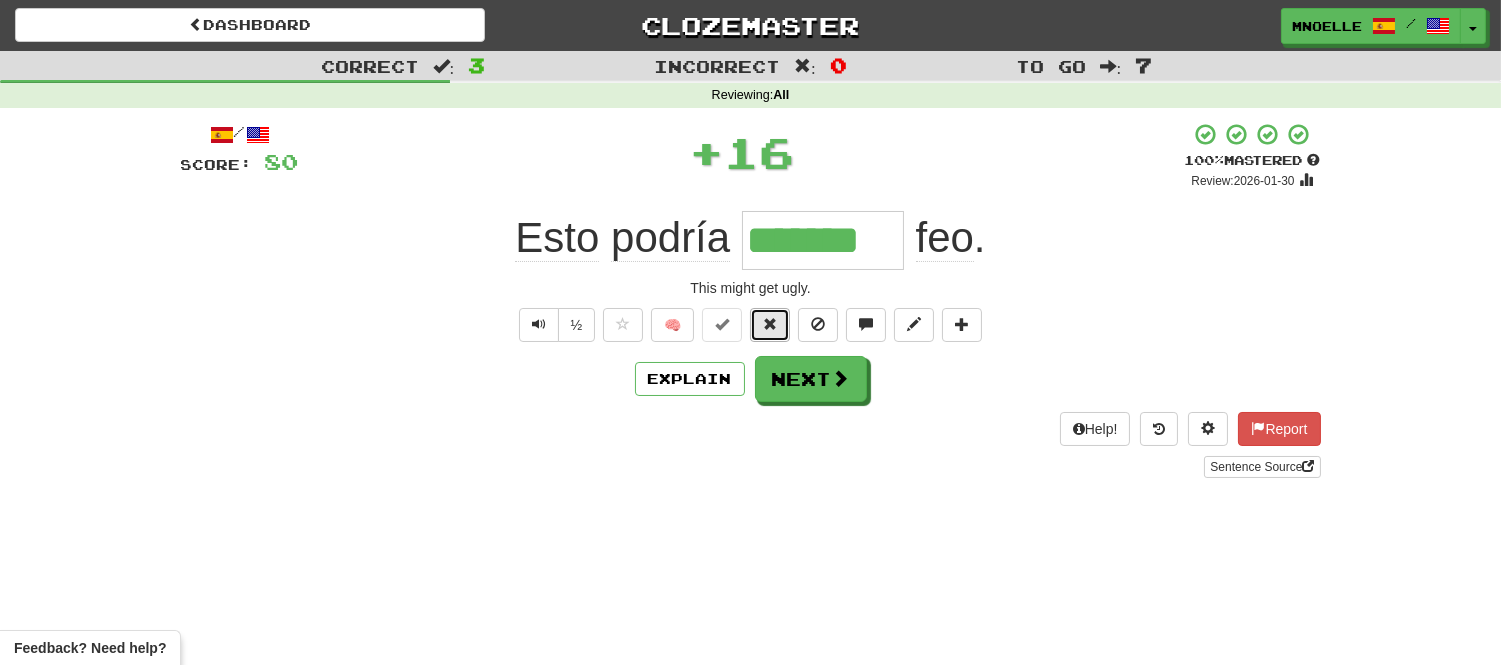 click at bounding box center (770, 324) 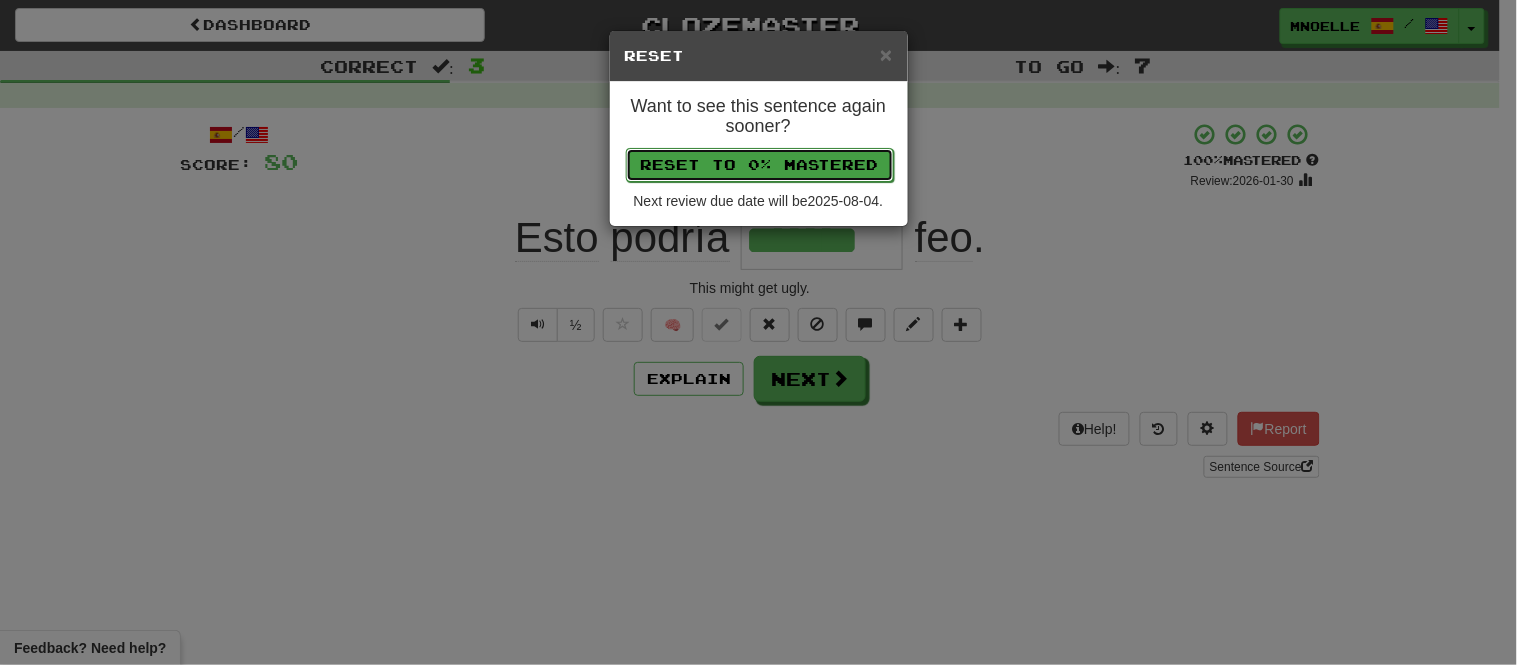 click on "Reset to 0% Mastered" at bounding box center (760, 165) 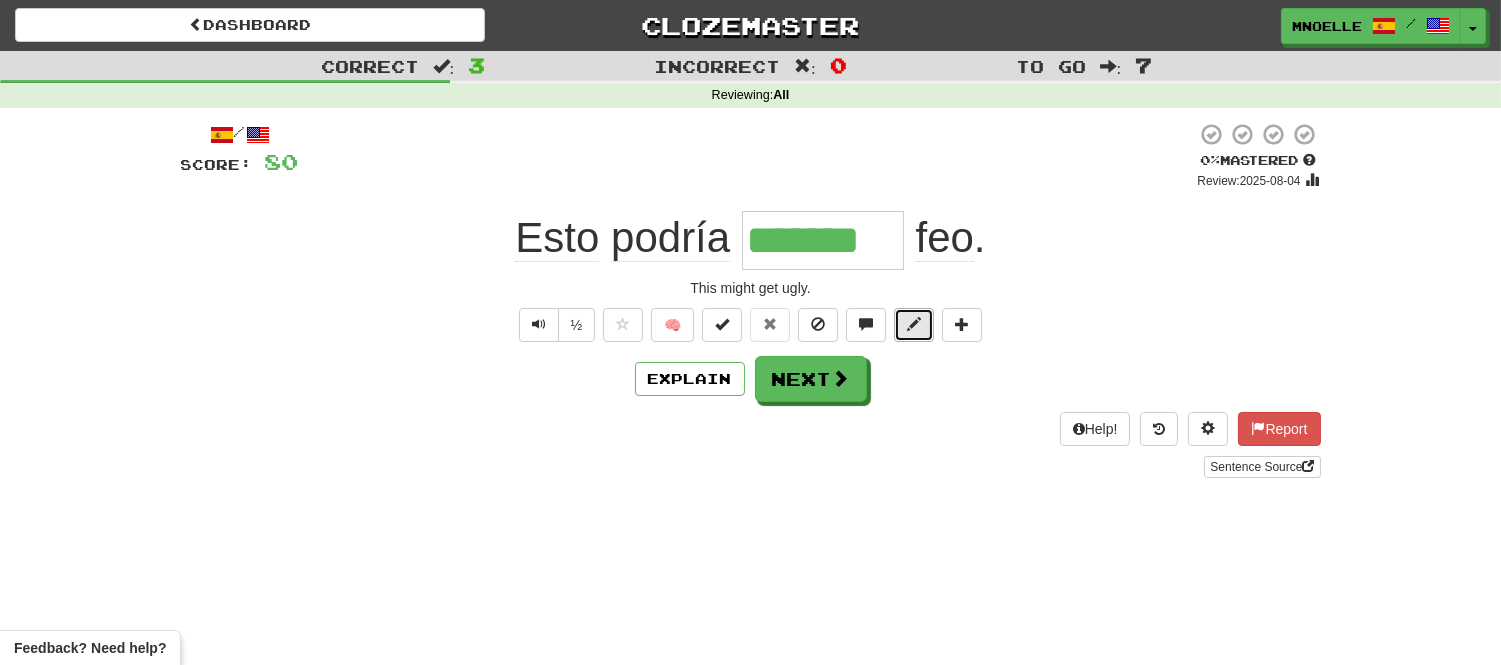 click at bounding box center (914, 324) 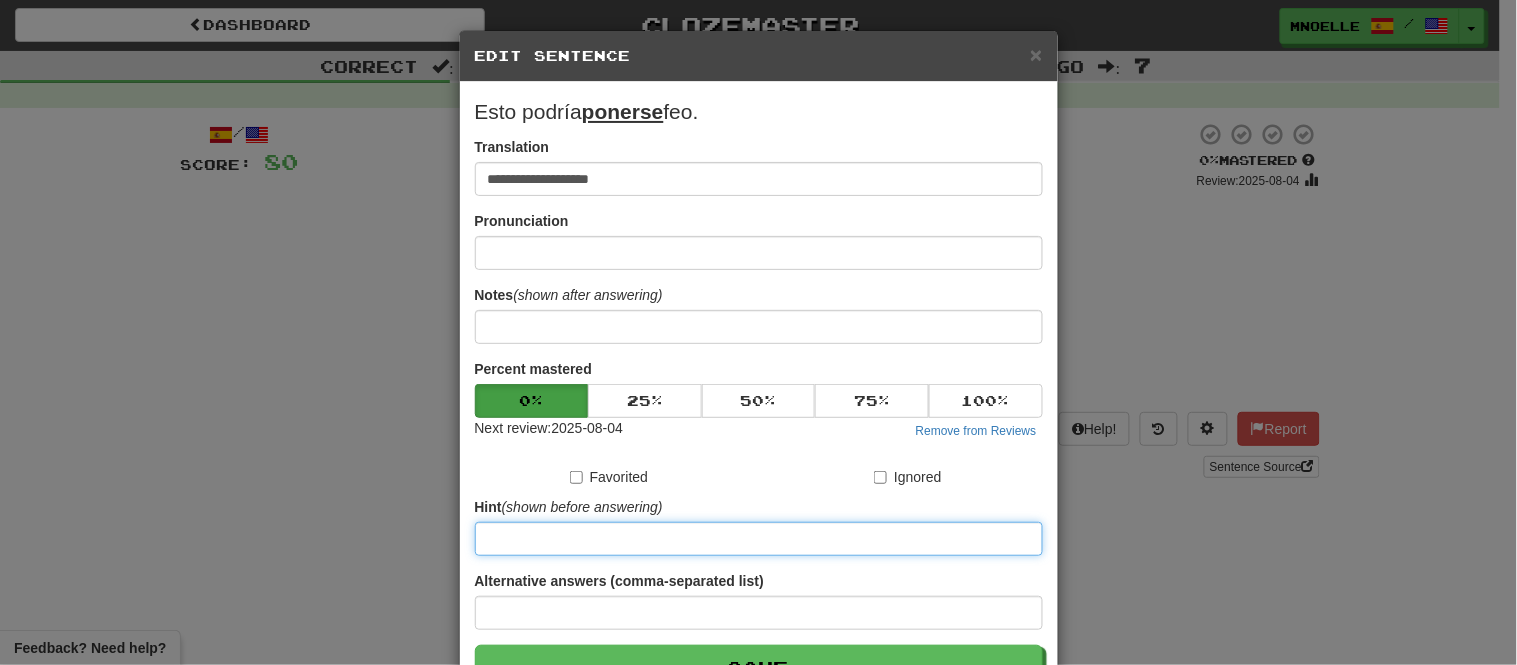 click at bounding box center [759, 539] 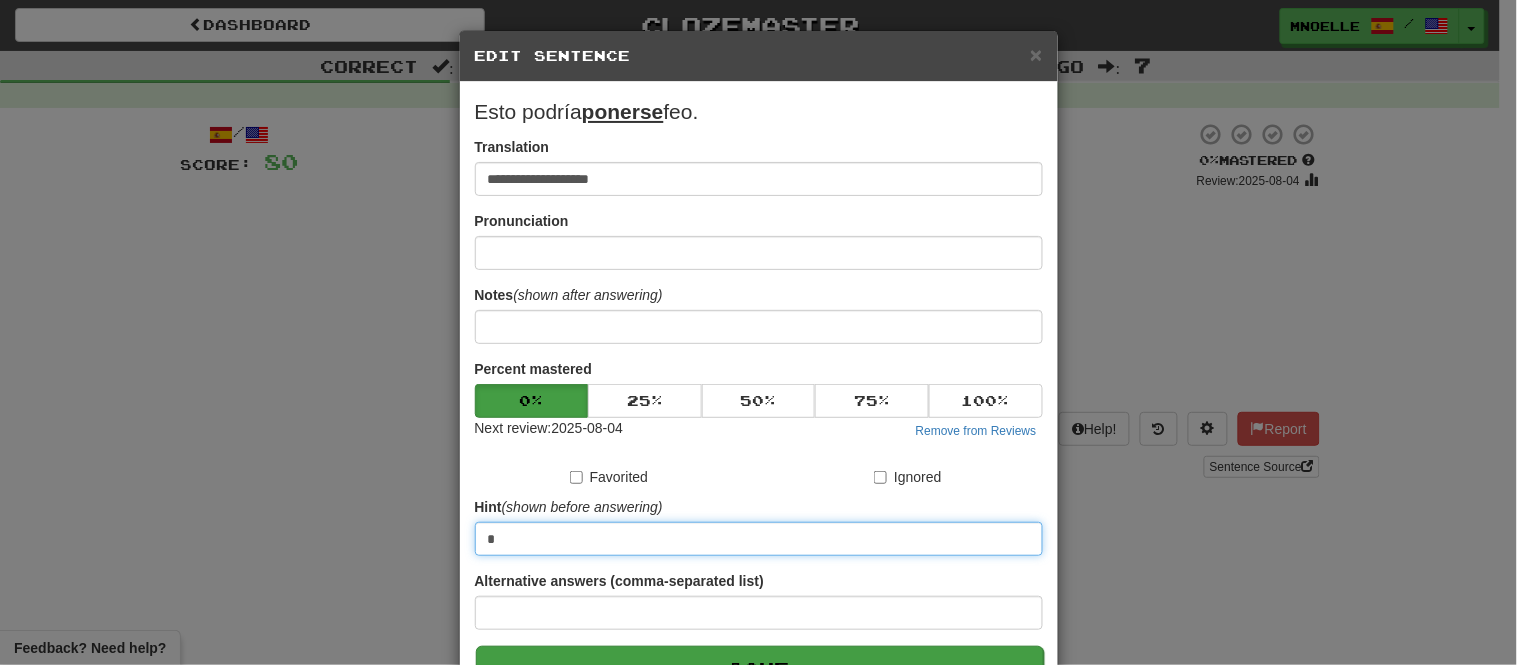 type on "*" 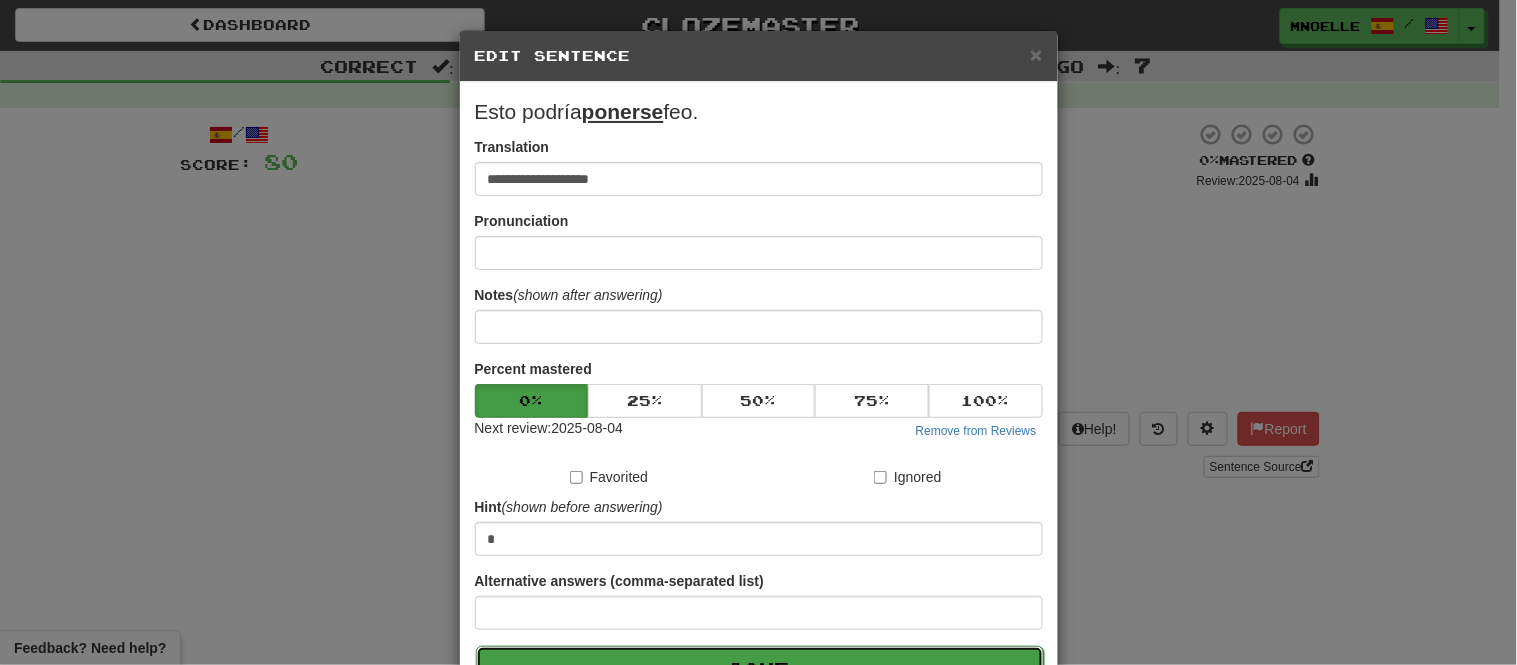 click on "Save" at bounding box center [760, 669] 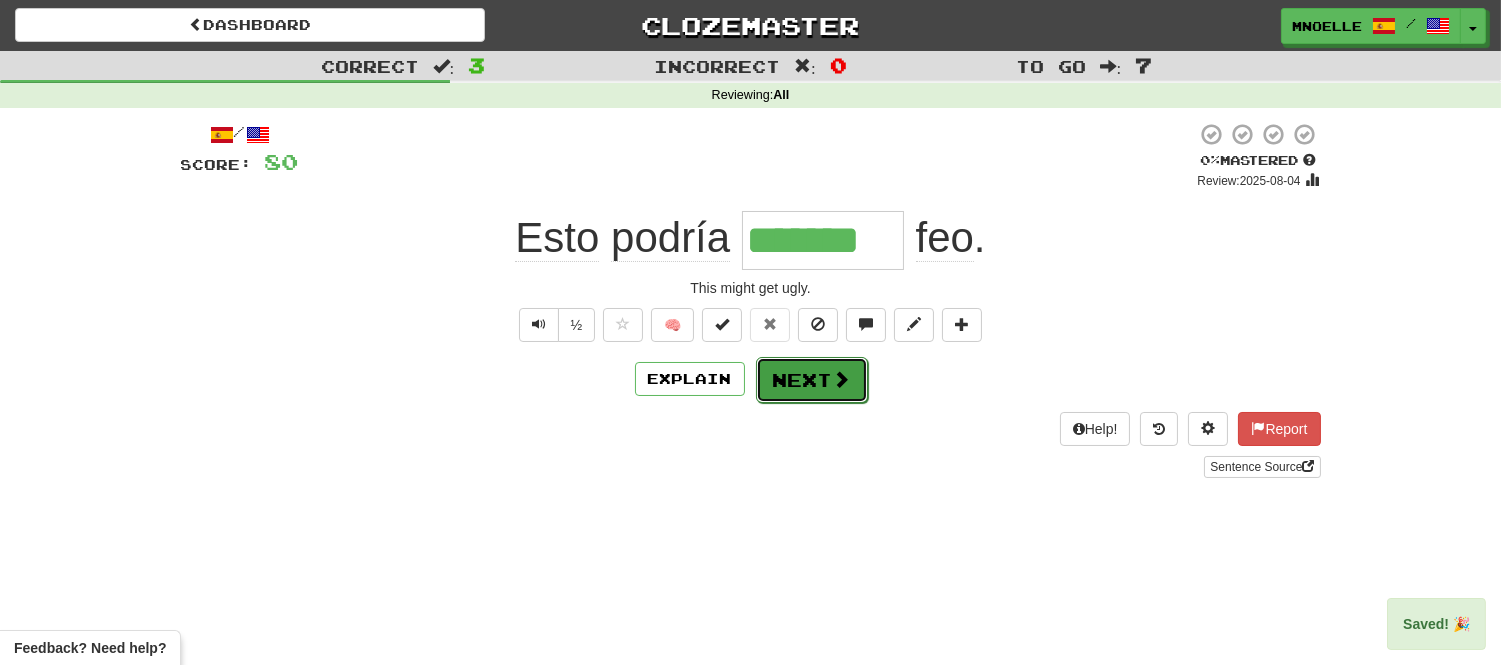 click on "Next" at bounding box center (812, 380) 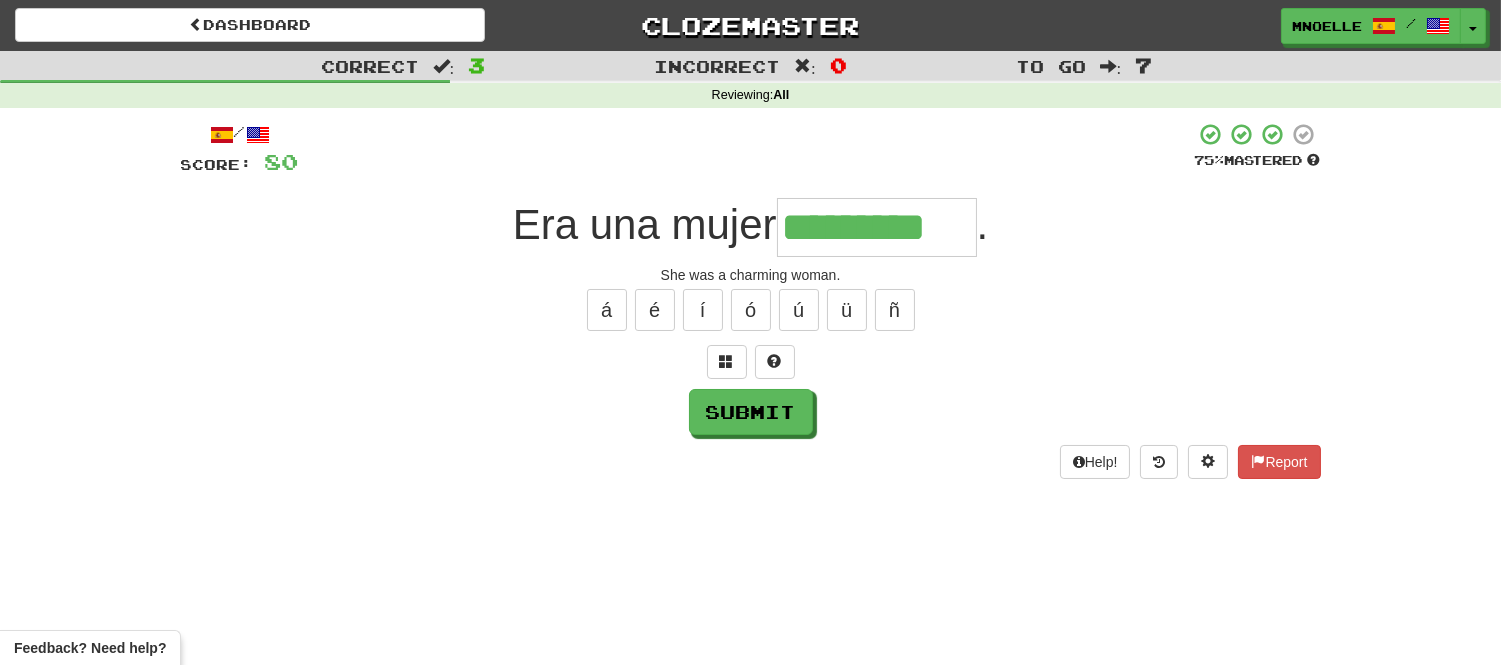 scroll, scrollTop: 0, scrollLeft: 41, axis: horizontal 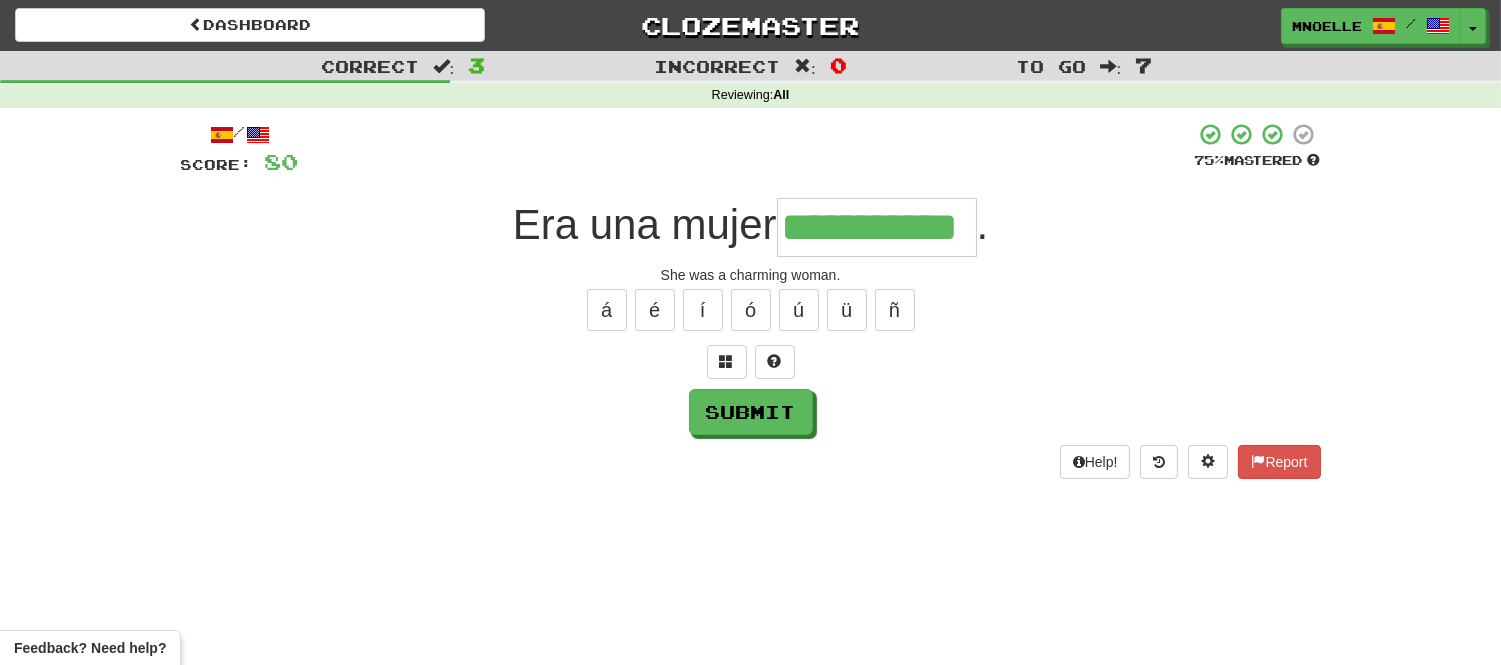 type on "**********" 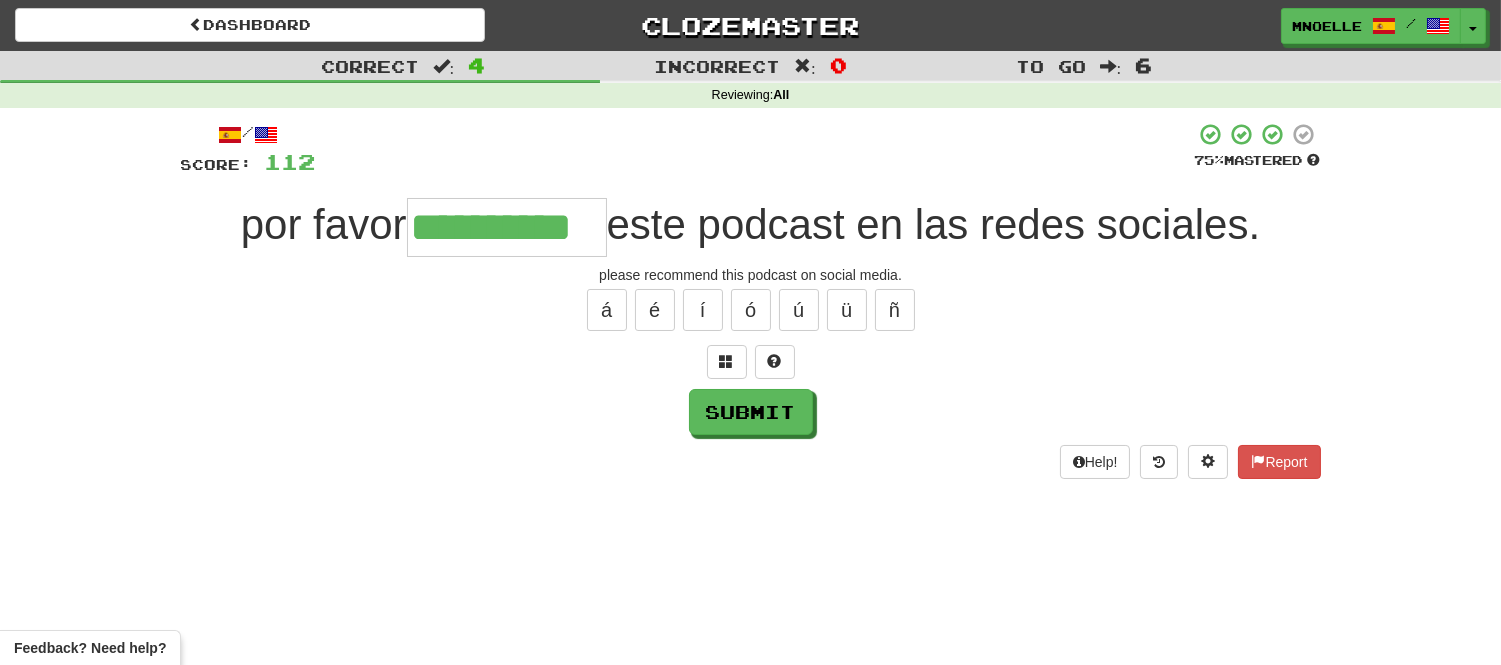 scroll, scrollTop: 0, scrollLeft: 27, axis: horizontal 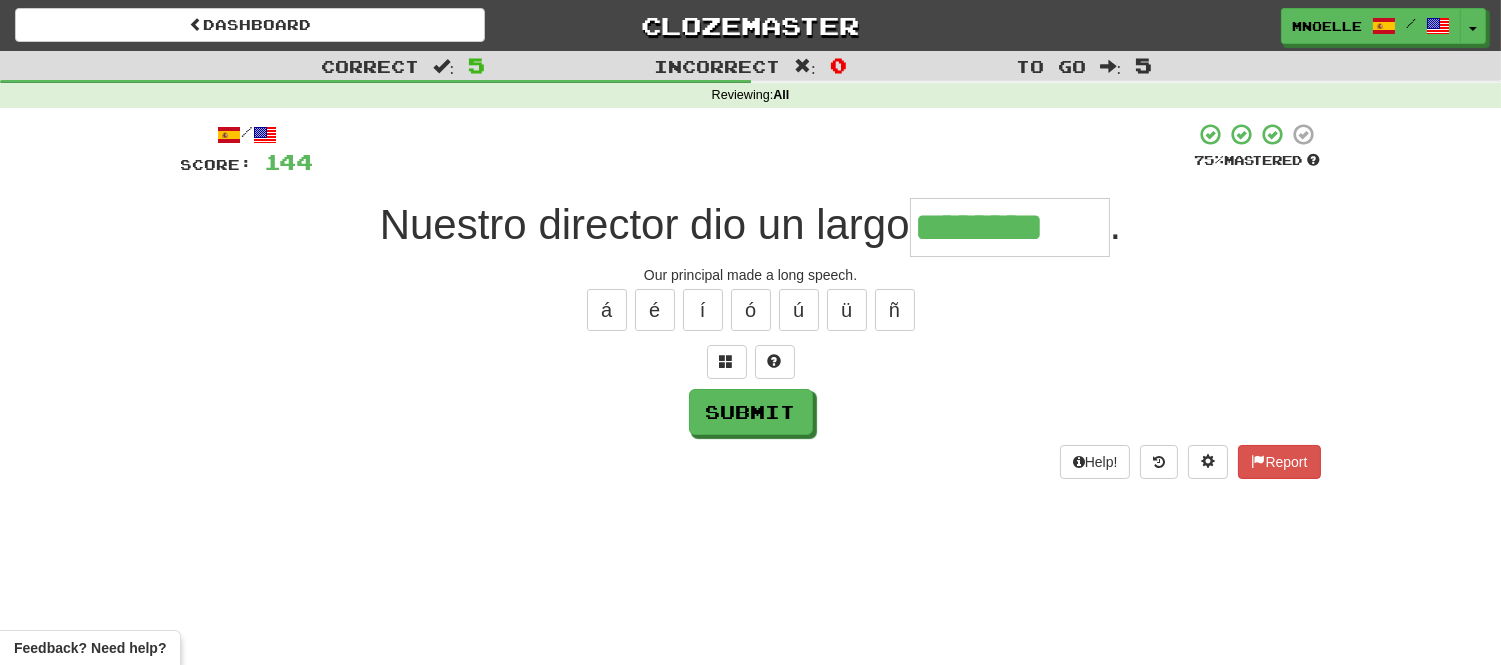type on "********" 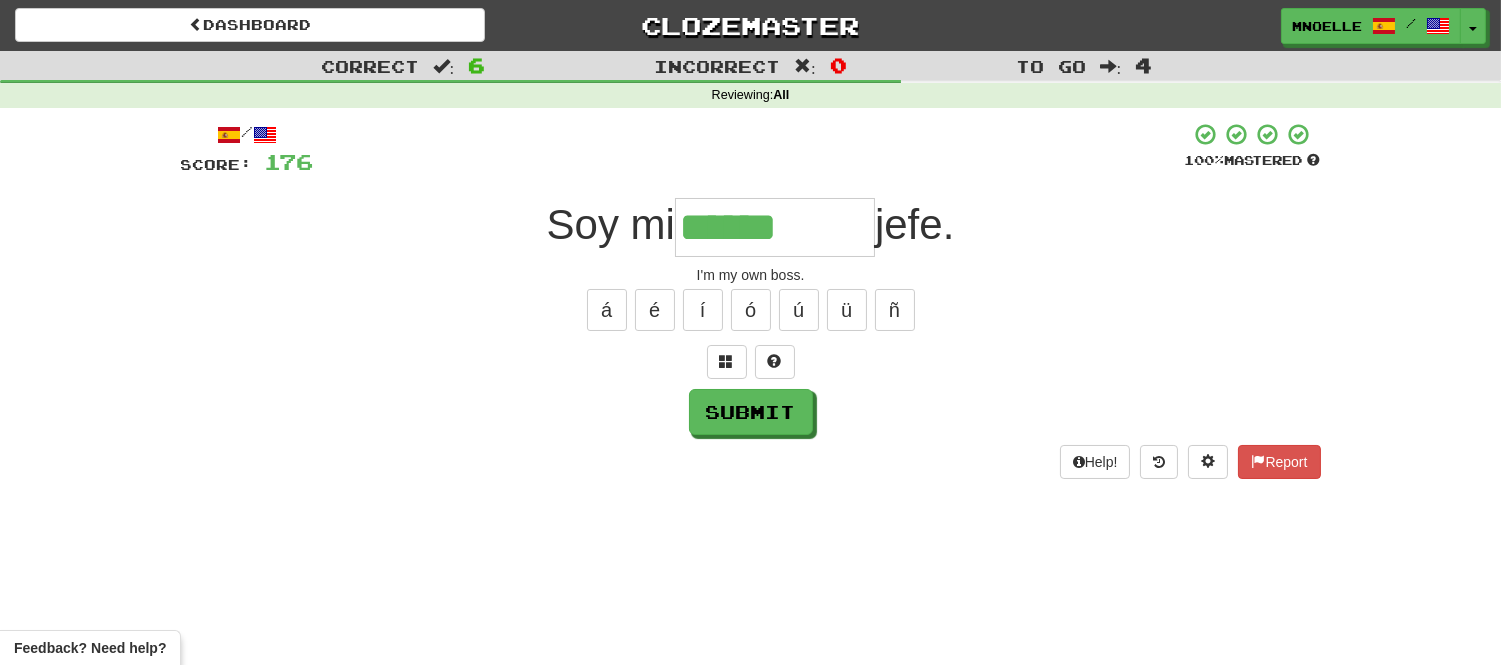 type on "******" 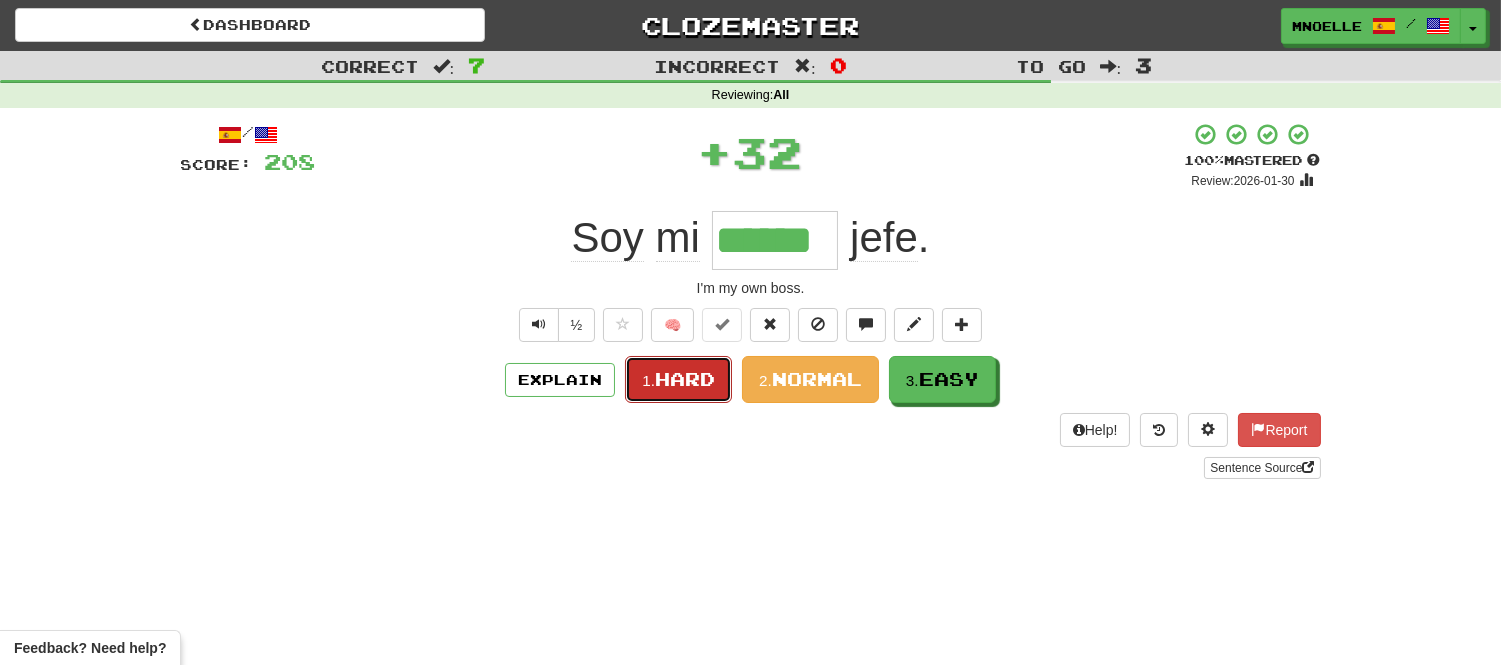 click on "1.  Hard" at bounding box center [678, 379] 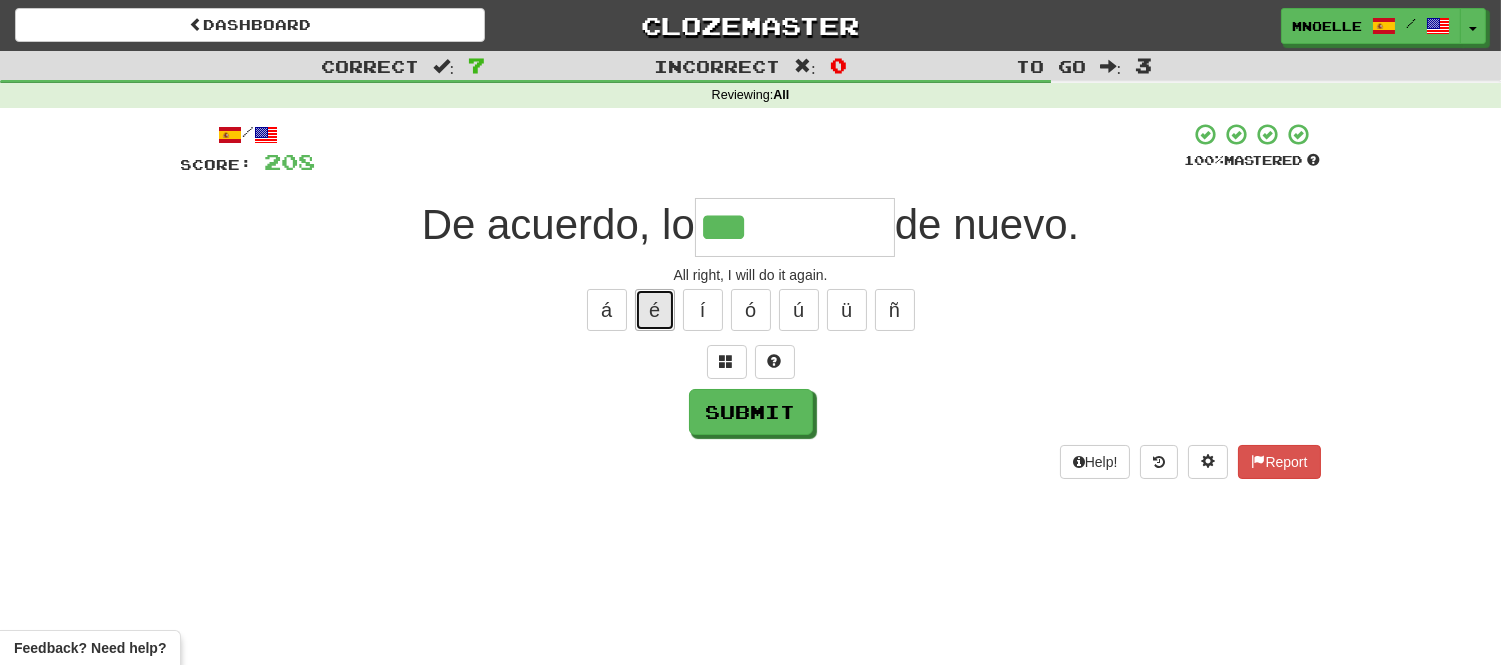 click on "é" at bounding box center (655, 310) 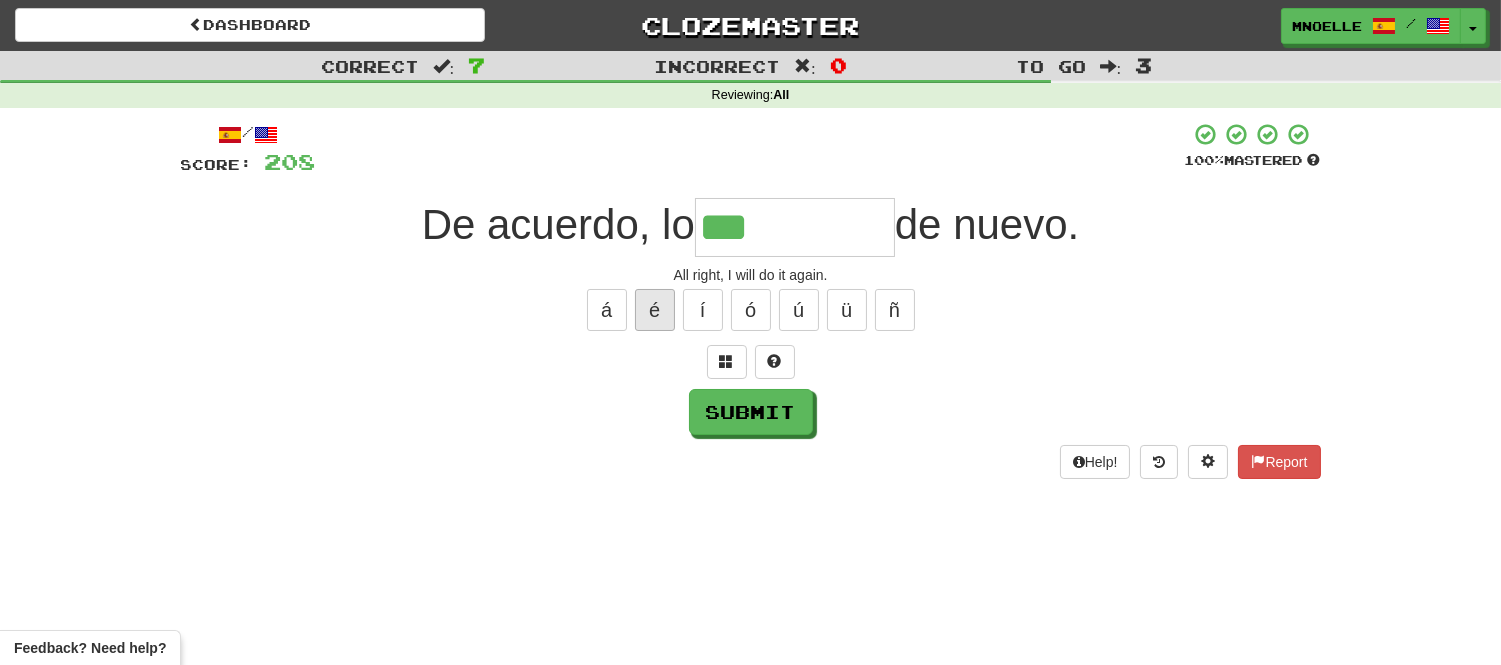 type on "****" 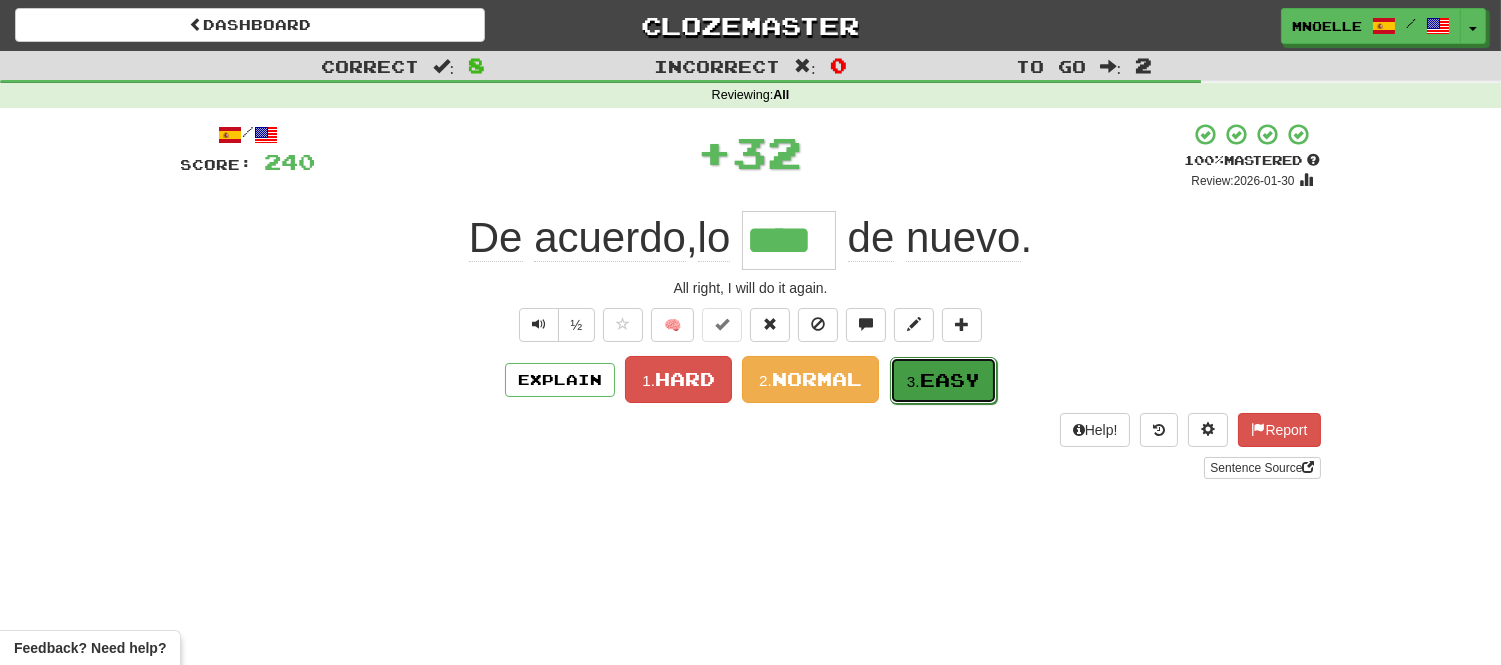 click on "Easy" at bounding box center [950, 380] 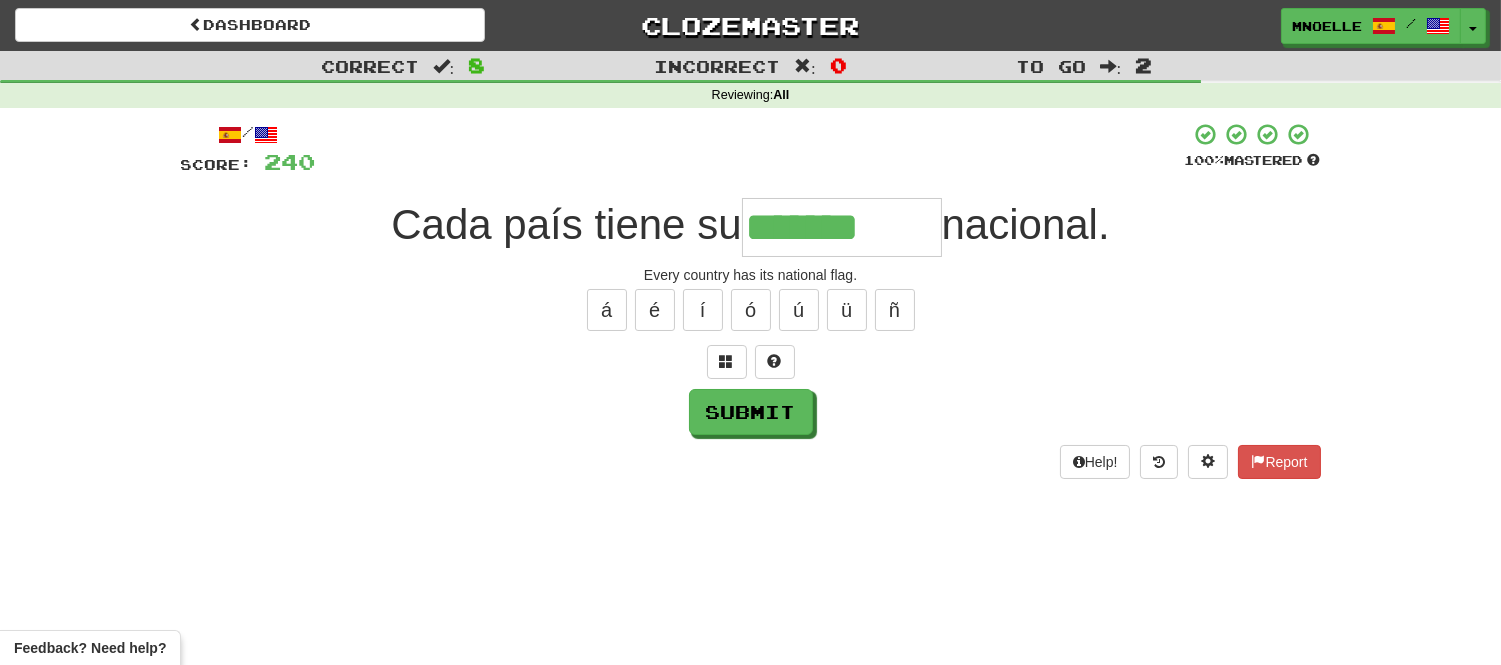 type on "*******" 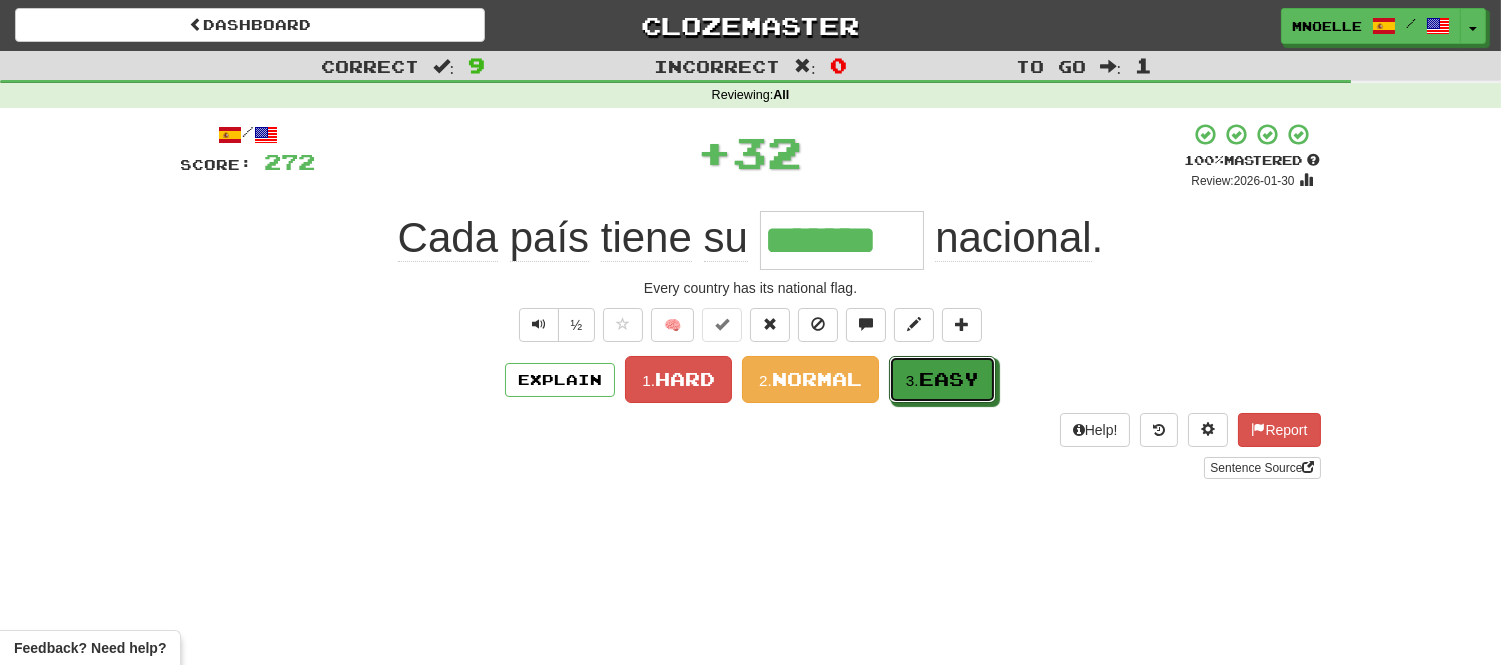 click on "Easy" at bounding box center (949, 379) 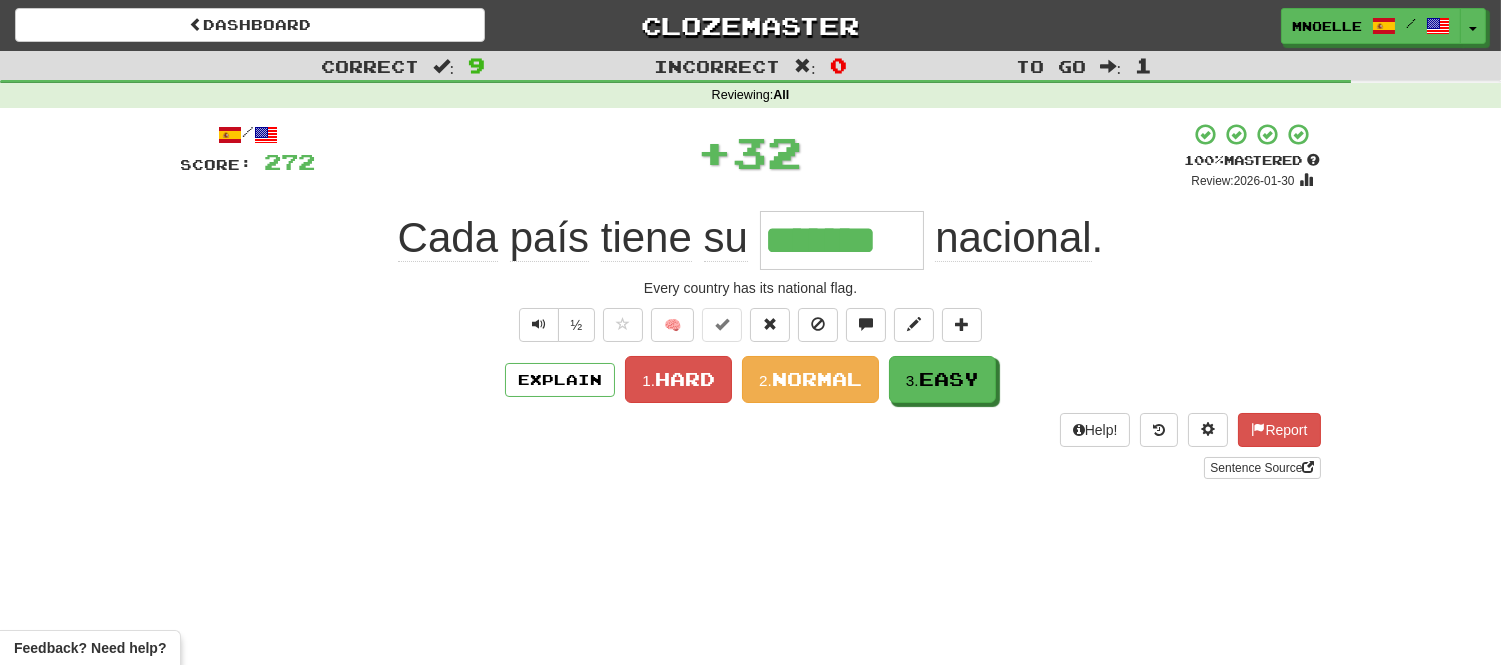 type 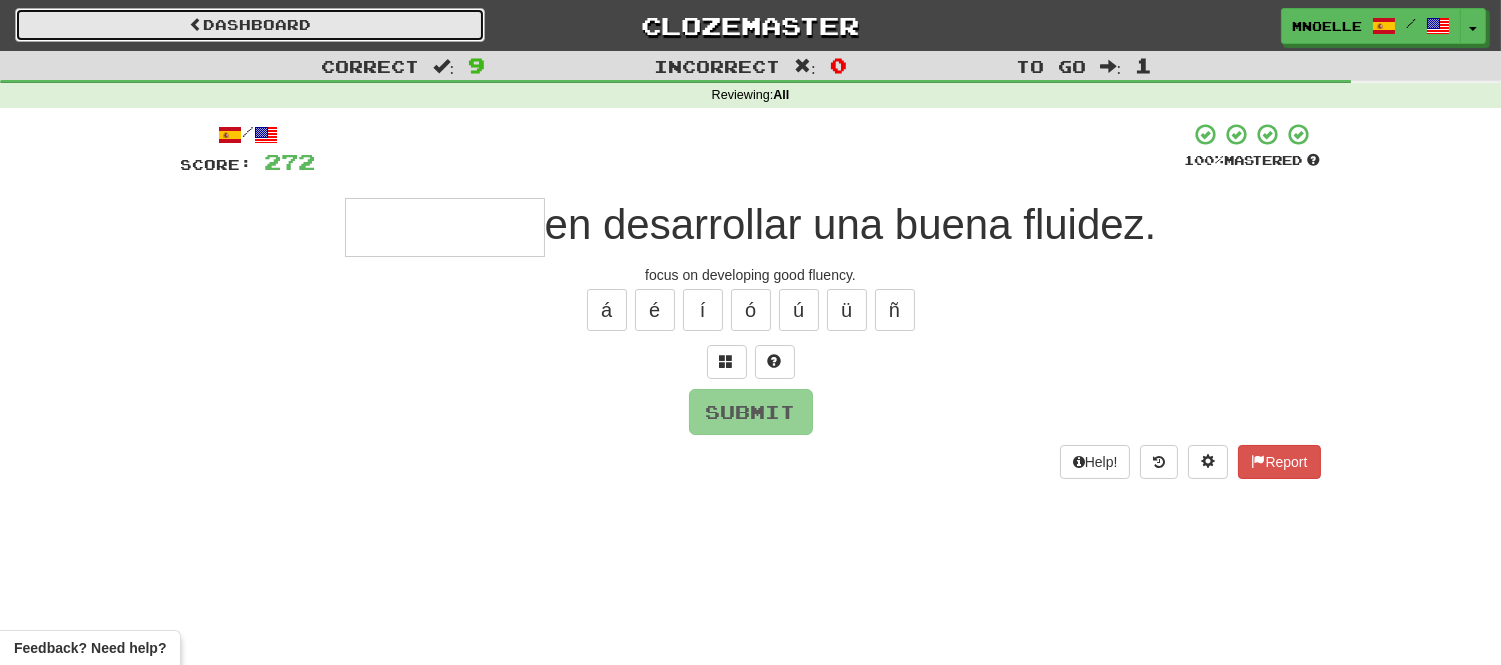 click on "Dashboard" at bounding box center [250, 25] 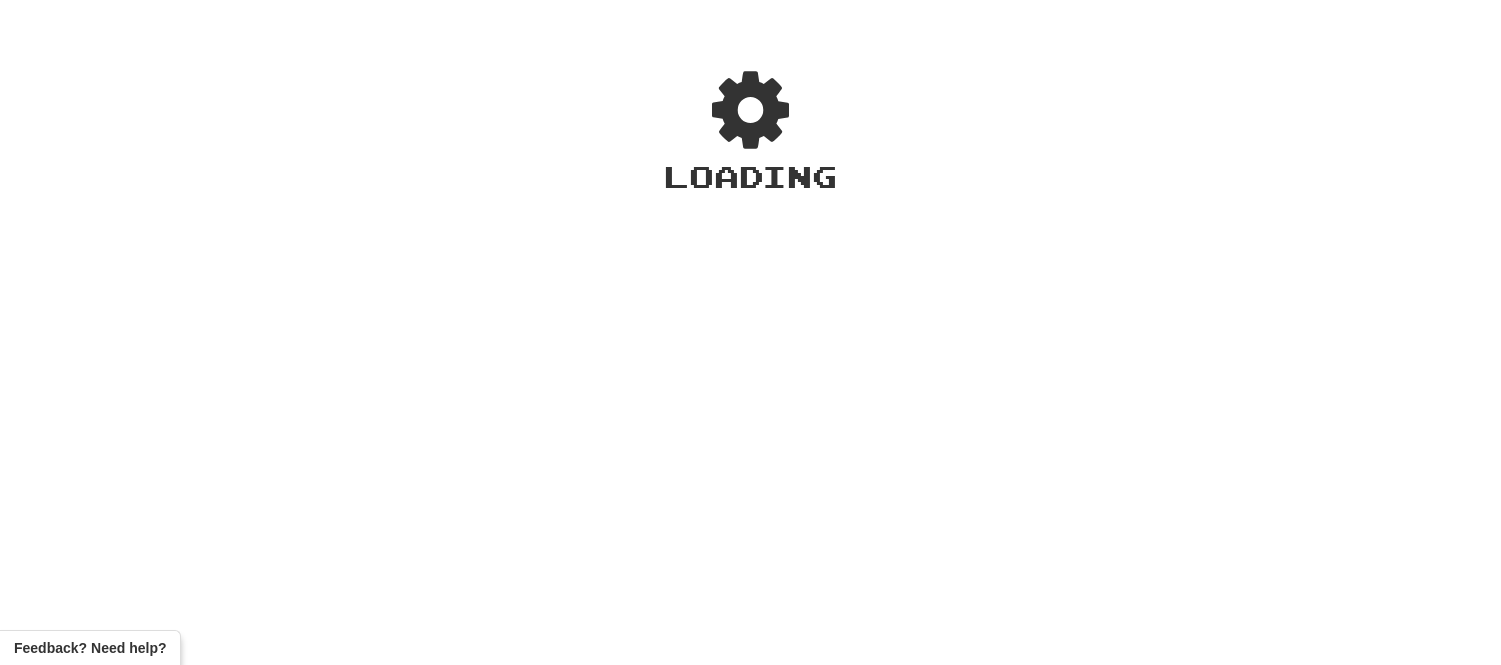 scroll, scrollTop: 0, scrollLeft: 0, axis: both 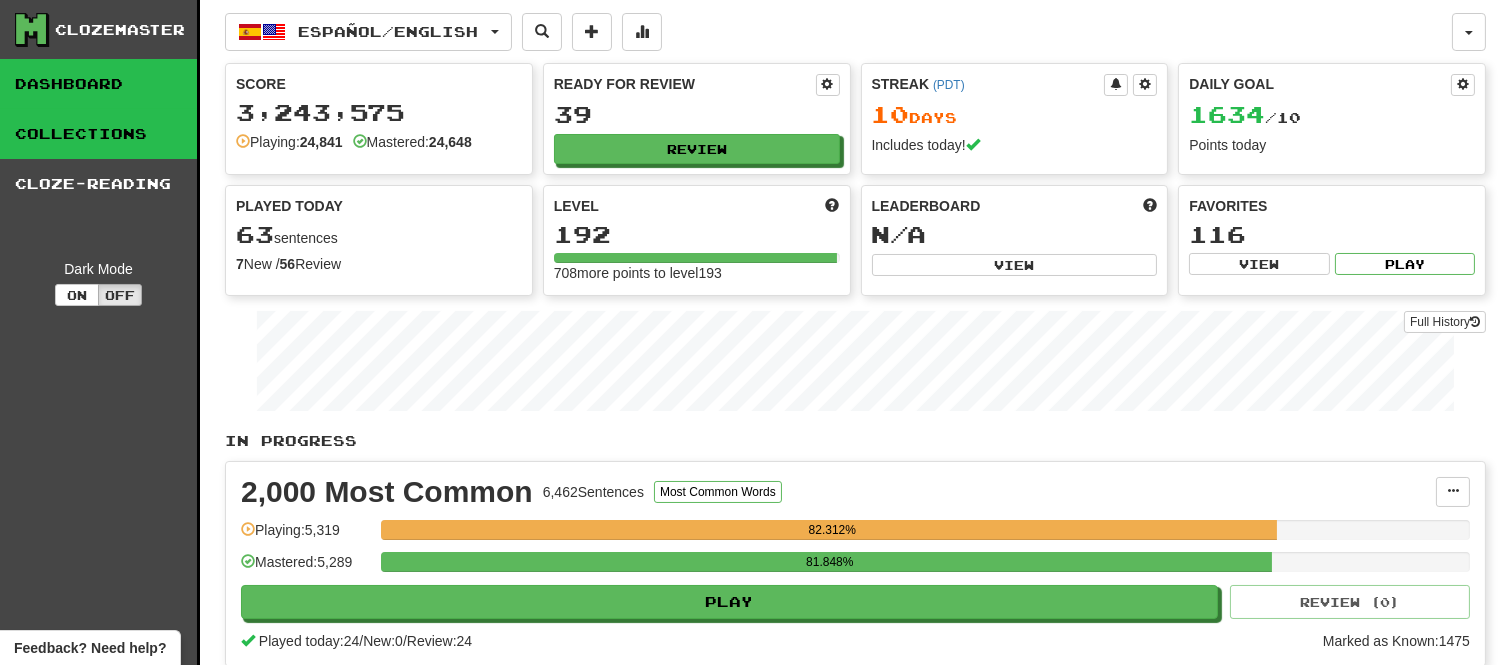 click on "Collections" at bounding box center [98, 134] 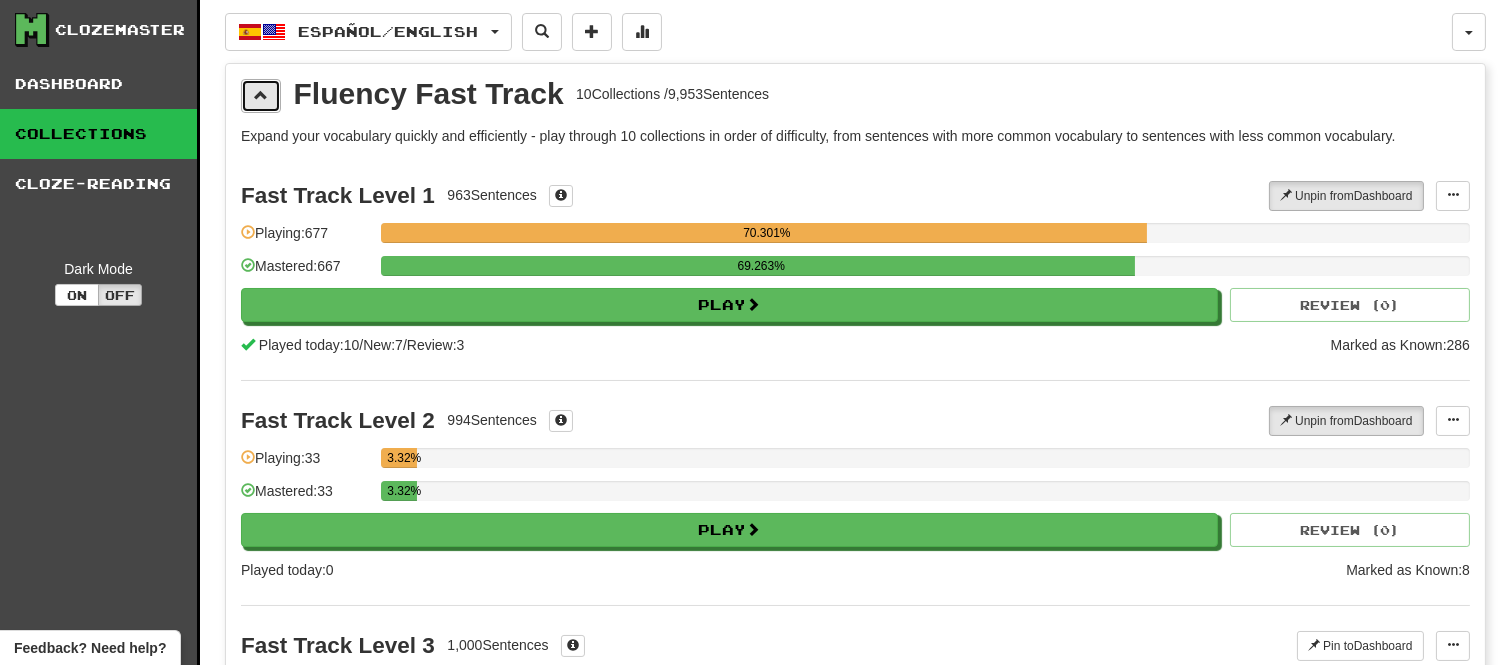 click at bounding box center (261, 96) 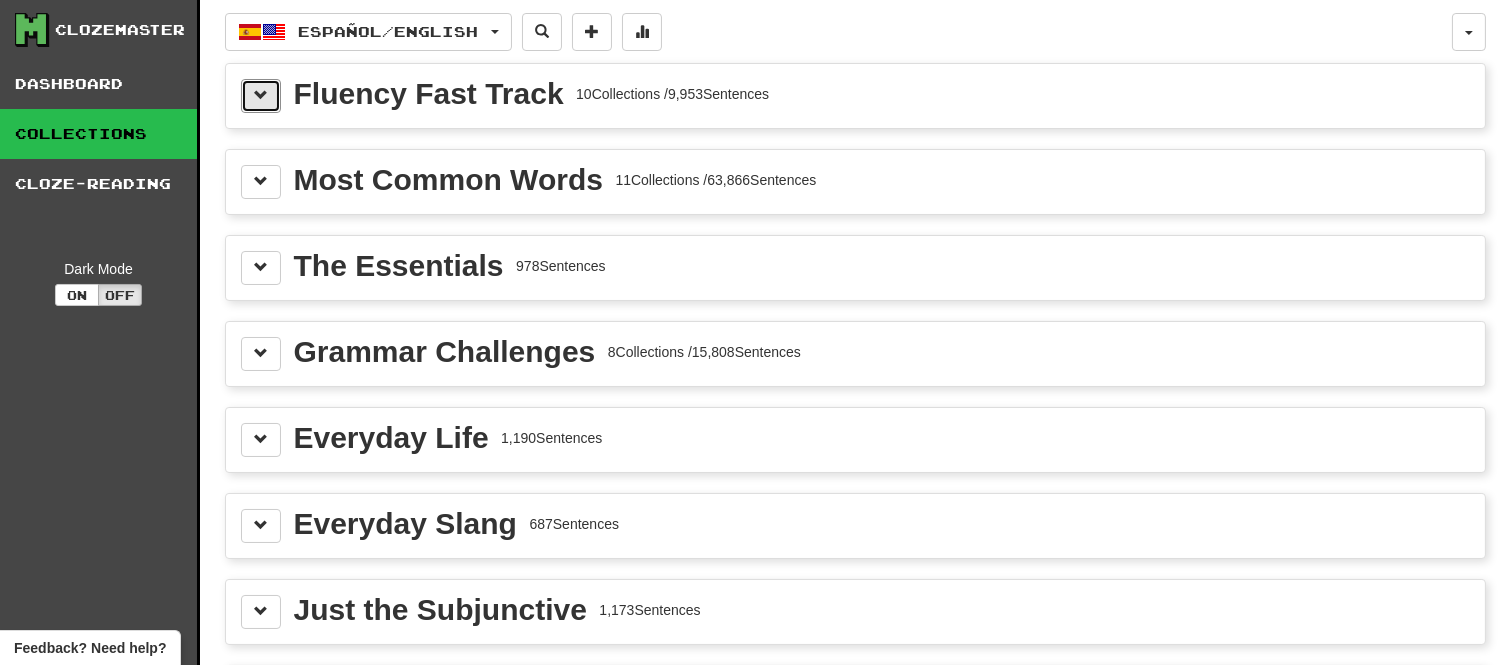 scroll, scrollTop: 582, scrollLeft: 0, axis: vertical 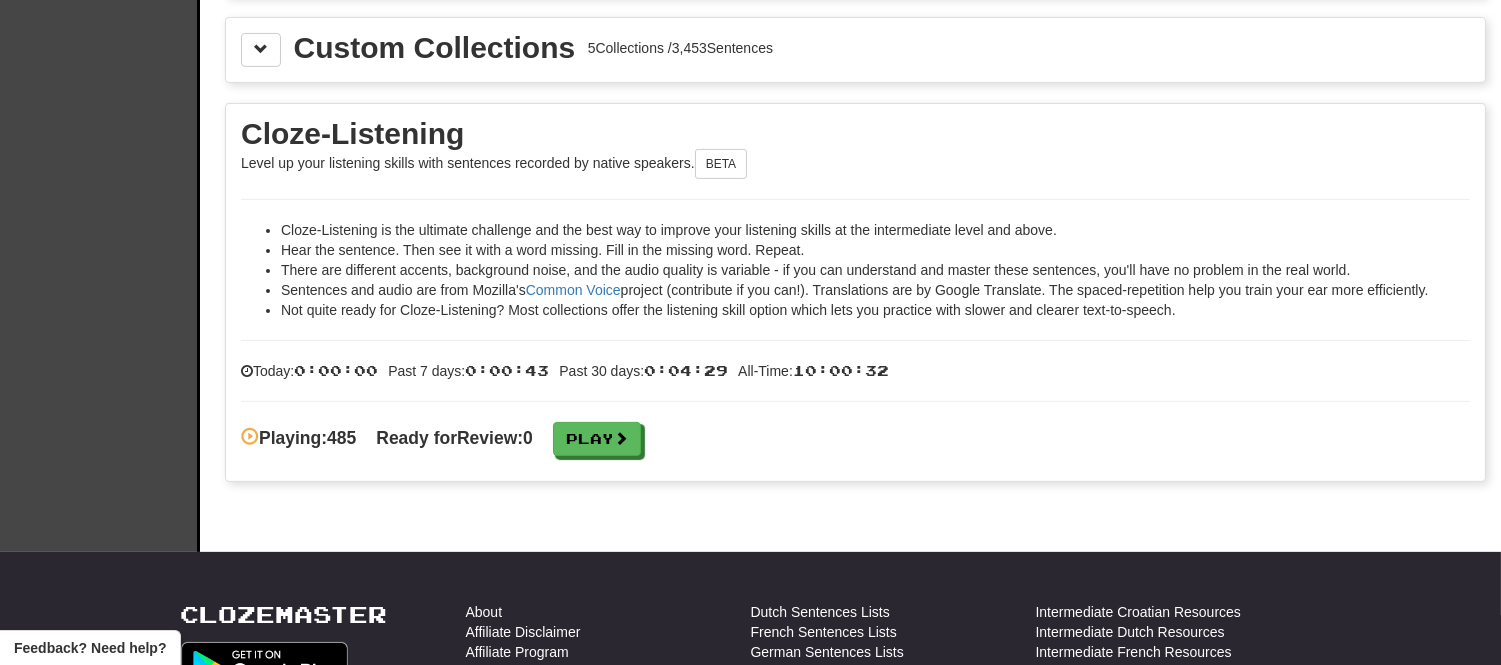 click on "Clozemaster Dashboard Collections Cloze-Reading Dark Mode On Off Dashboard Collections Pro Cloze-Reading Español  /  English Español  /  English Streak:  [NUMBER]   Review:  [NUMBER] Daily Goal:  [NUMBER]  /  [NUMBER] Ελληνικά  /  English Streak:  [NUMBER]   Review:  [NUMBER] Points today:  [NUMBER] Italiano  /  English Streak:  [NUMBER]   Review:  [NUMBER] Daily Goal:  [NUMBER]  /  [NUMBER]  Language Pairing Username: [USERNAME] Edit  Account  Notifications  Activity Feed  Profile  Leaderboard  Forum  Logout Fluency Fast Track [NUMBER]  Collections /  [NUMBER]  Sentences Most Common Words [NUMBER]  Collections /  [NUMBER]  Sentences The Essentials [NUMBER]  Sentences Grammar Challenges [NUMBER]  Collections /  [NUMBER]  Sentences Everyday Life [NUMBER]  Sentences Everyday Slang [NUMBER]  Sentences Just the Subjunctive [NUMBER]  Sentences Mexican Spanish [NUMBER]  Sentences Reading the News [NUMBER]  Sentences Spanish Idioms [NUMBER]  Sentences Travel Essentials [NUMBER]  Sentences Legacy Fast Track [NUMBER]  Sentences Random Collection [NUMBER]  Sentences Custom Collections [NUMBER]  Collections /  [NUMBER]  Sentences BETA  Today:" at bounding box center [750, -331] 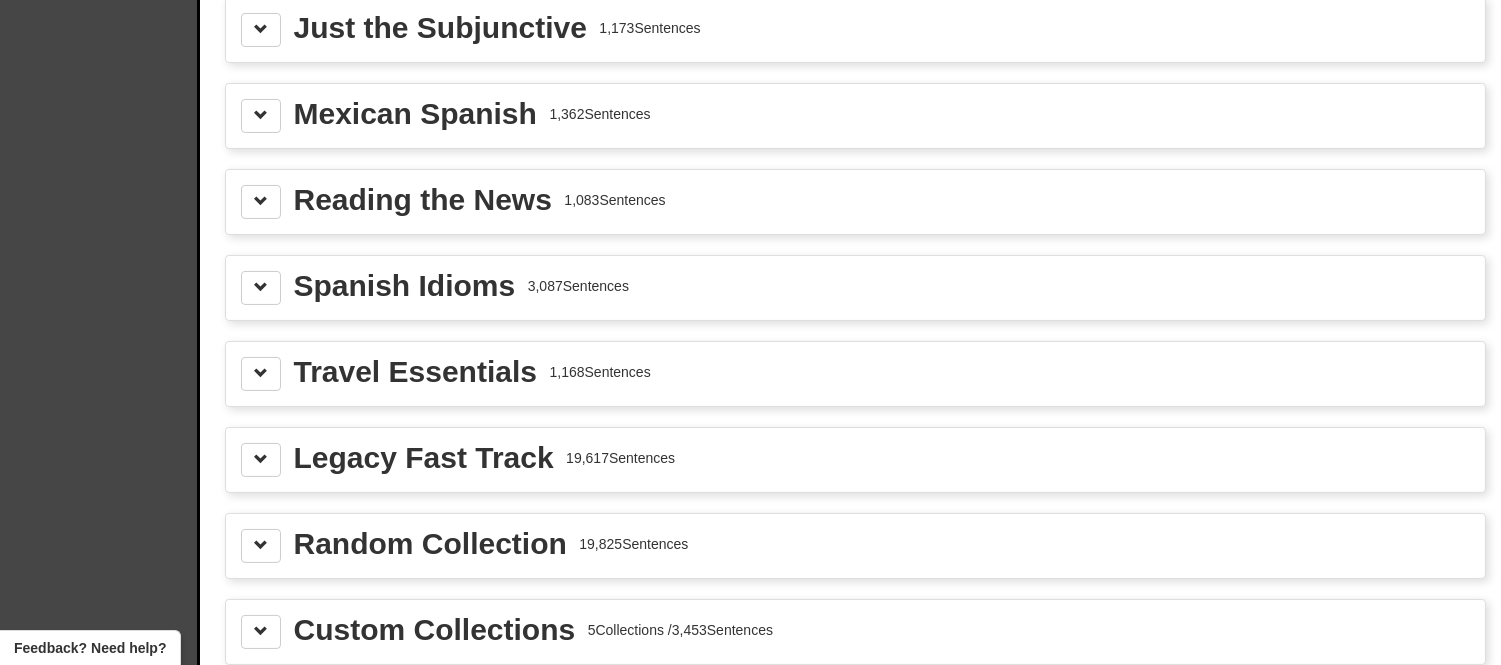 scroll, scrollTop: 57, scrollLeft: 0, axis: vertical 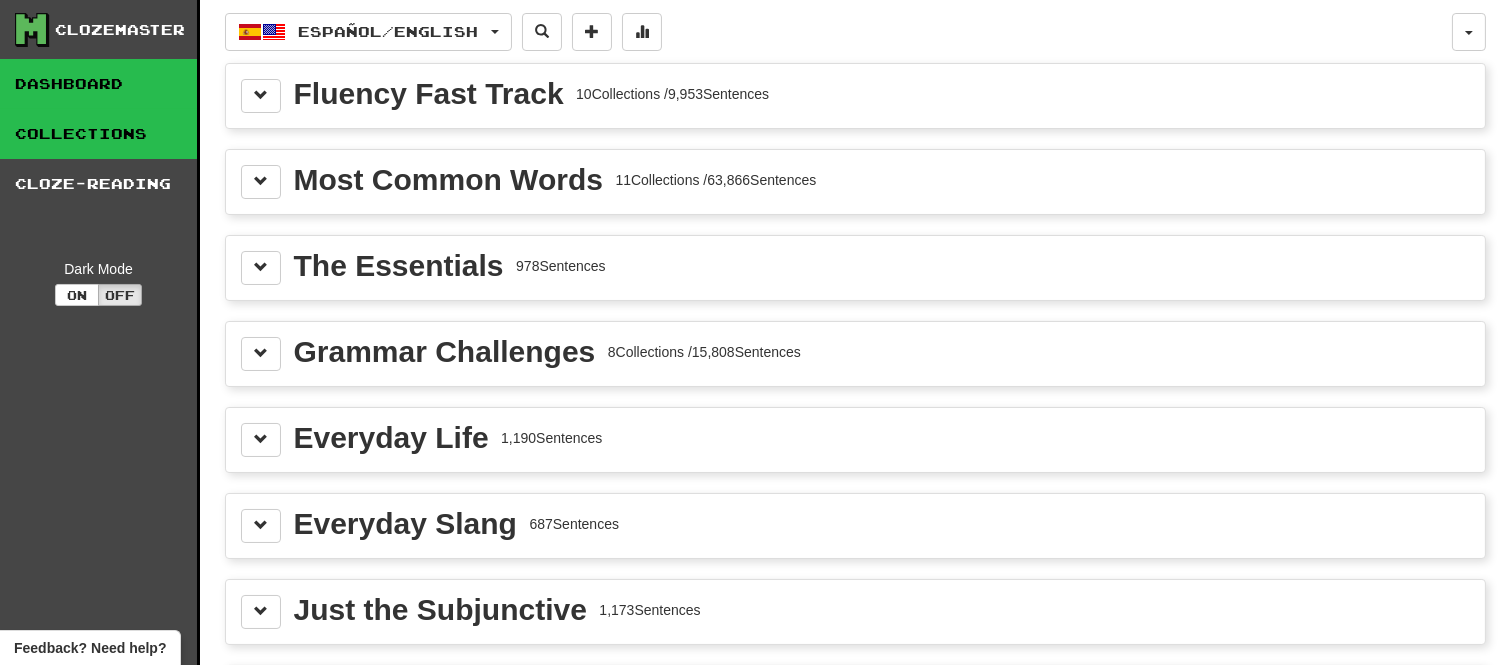 click on "Dashboard" at bounding box center (98, 84) 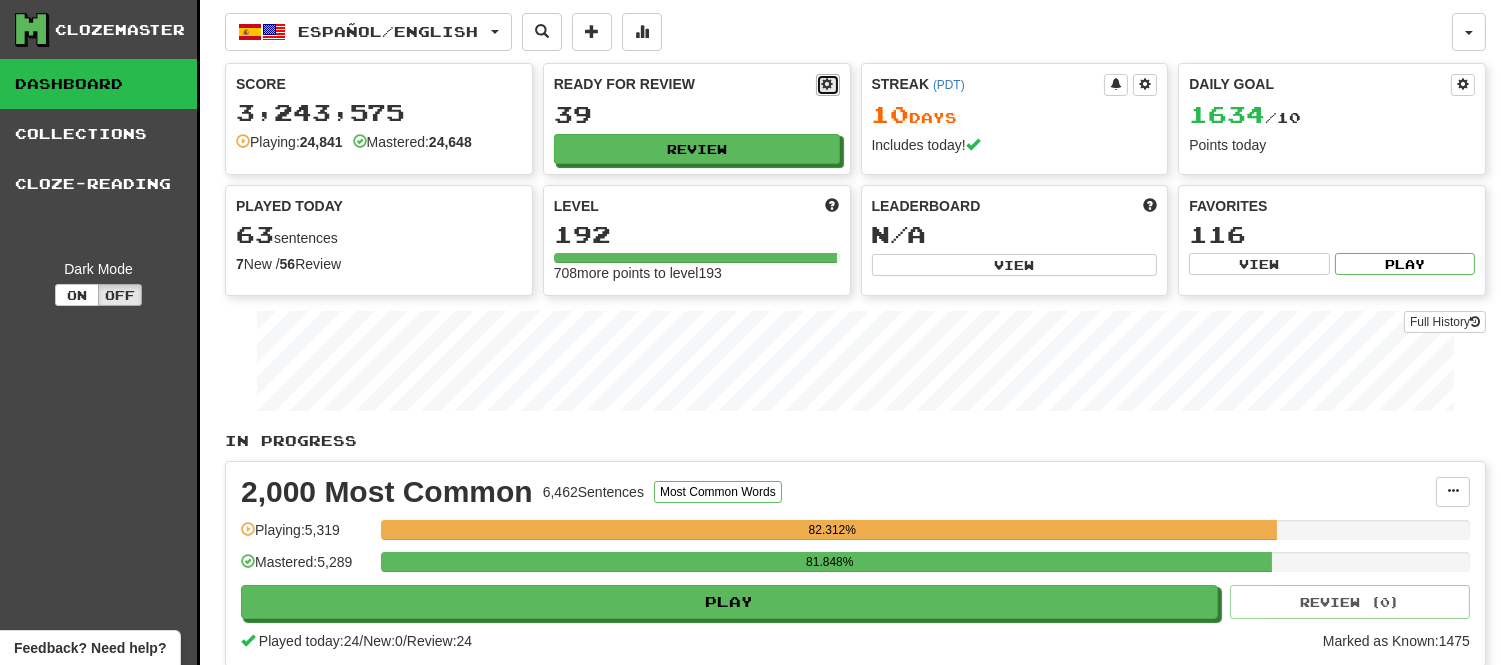 click at bounding box center (828, 85) 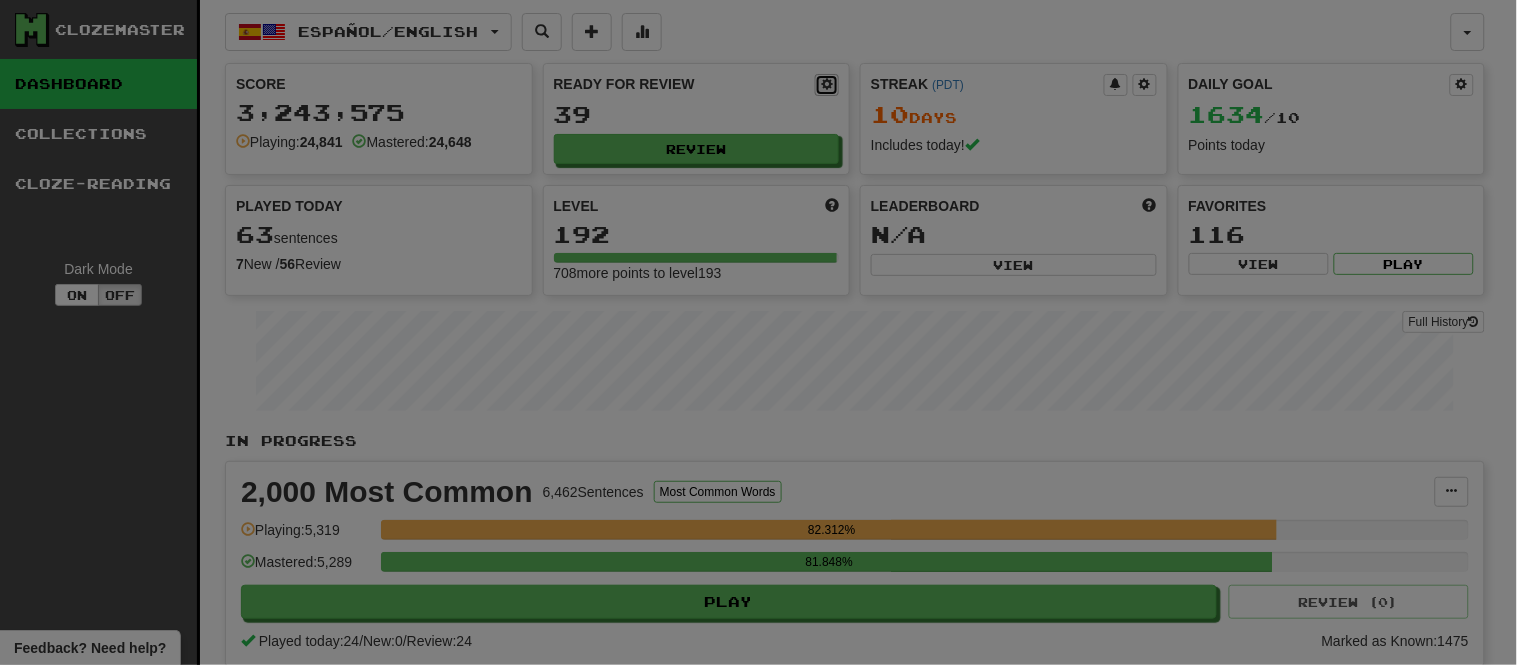 select on "*" 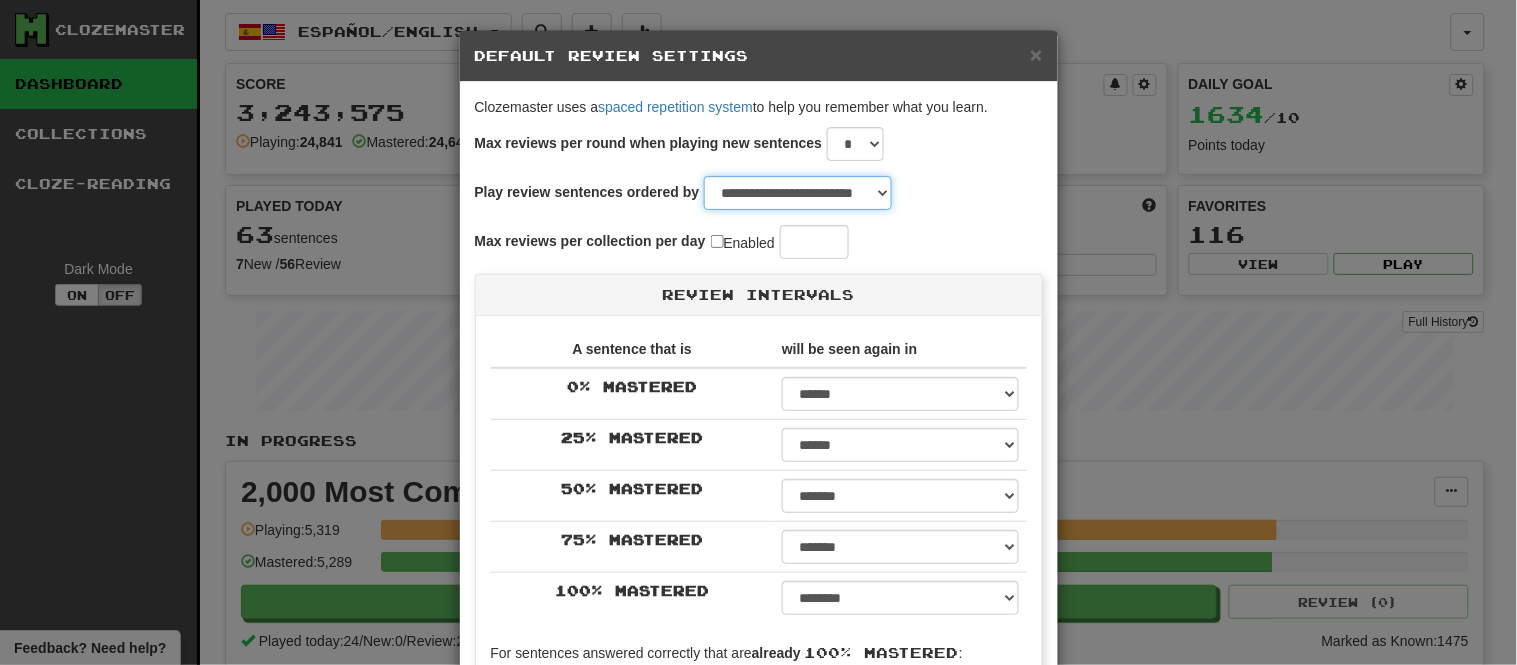 click on "**********" at bounding box center (798, 193) 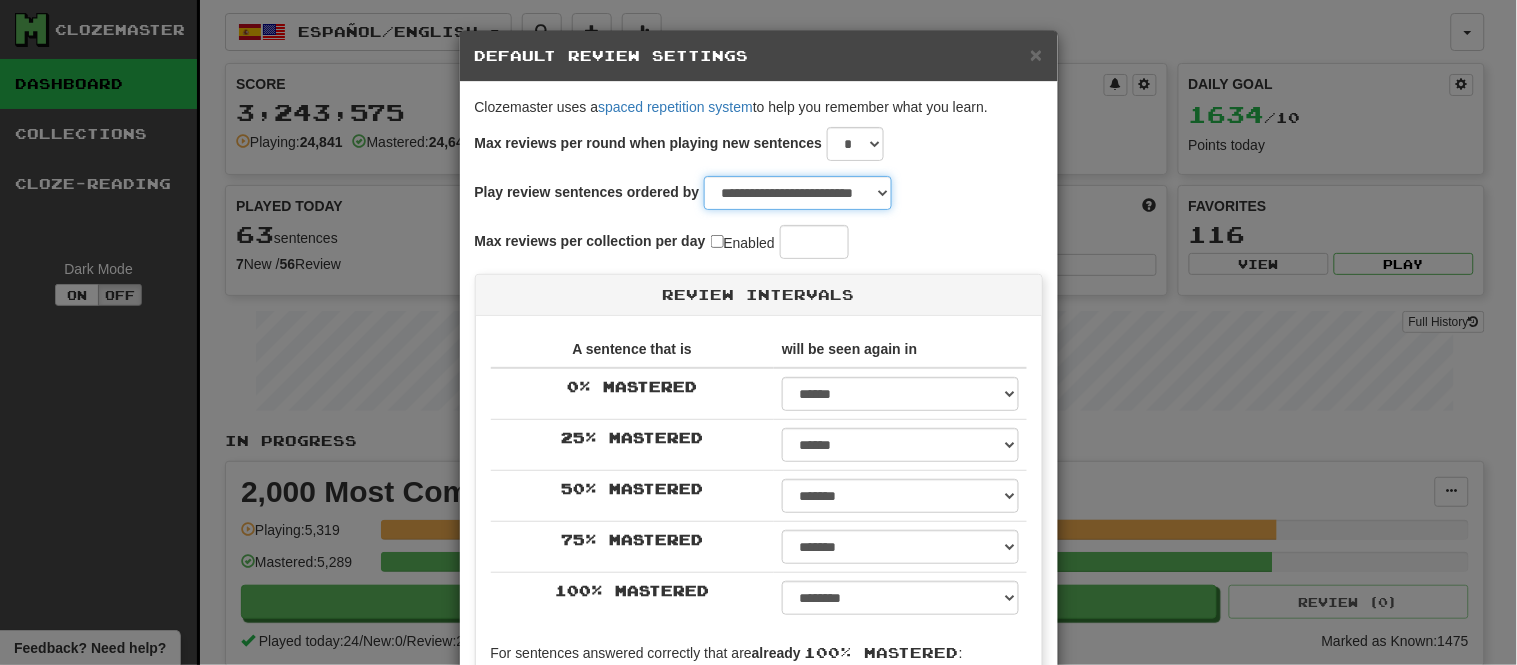 select on "**********" 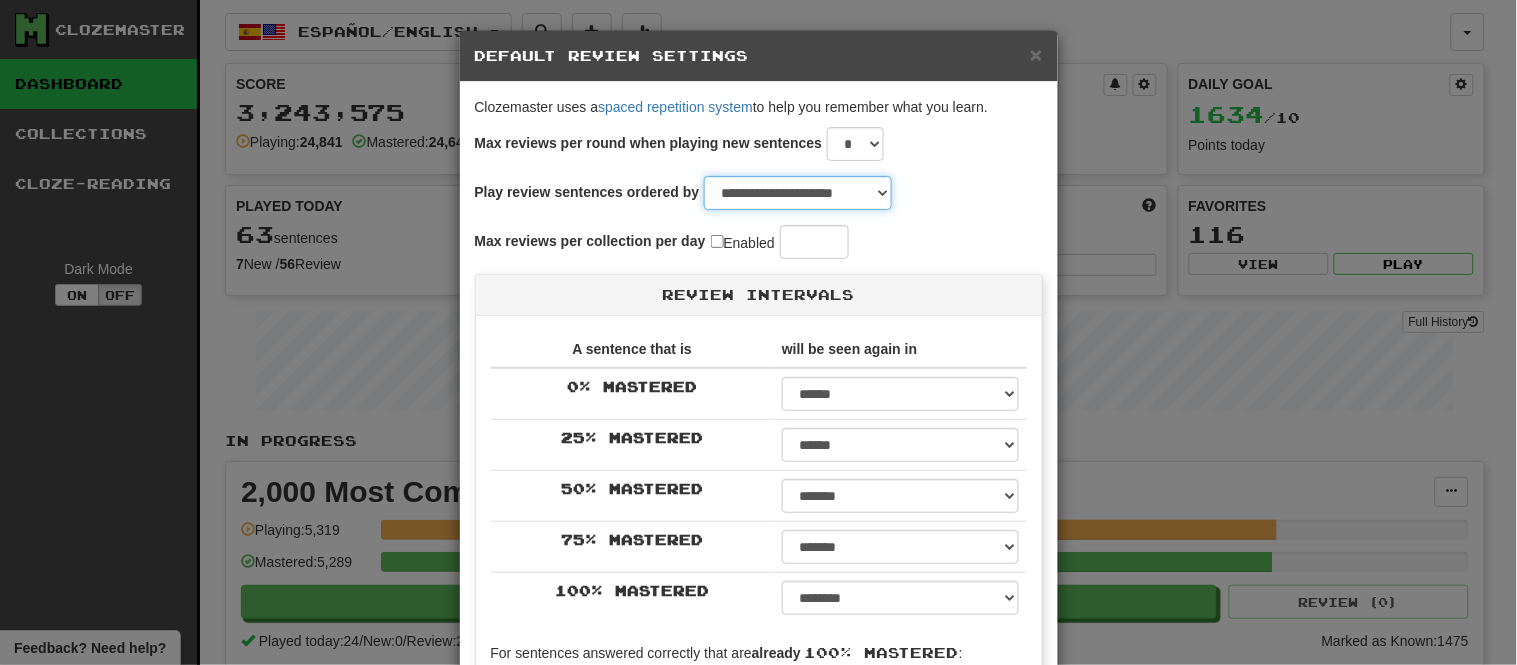 click on "**********" at bounding box center [798, 193] 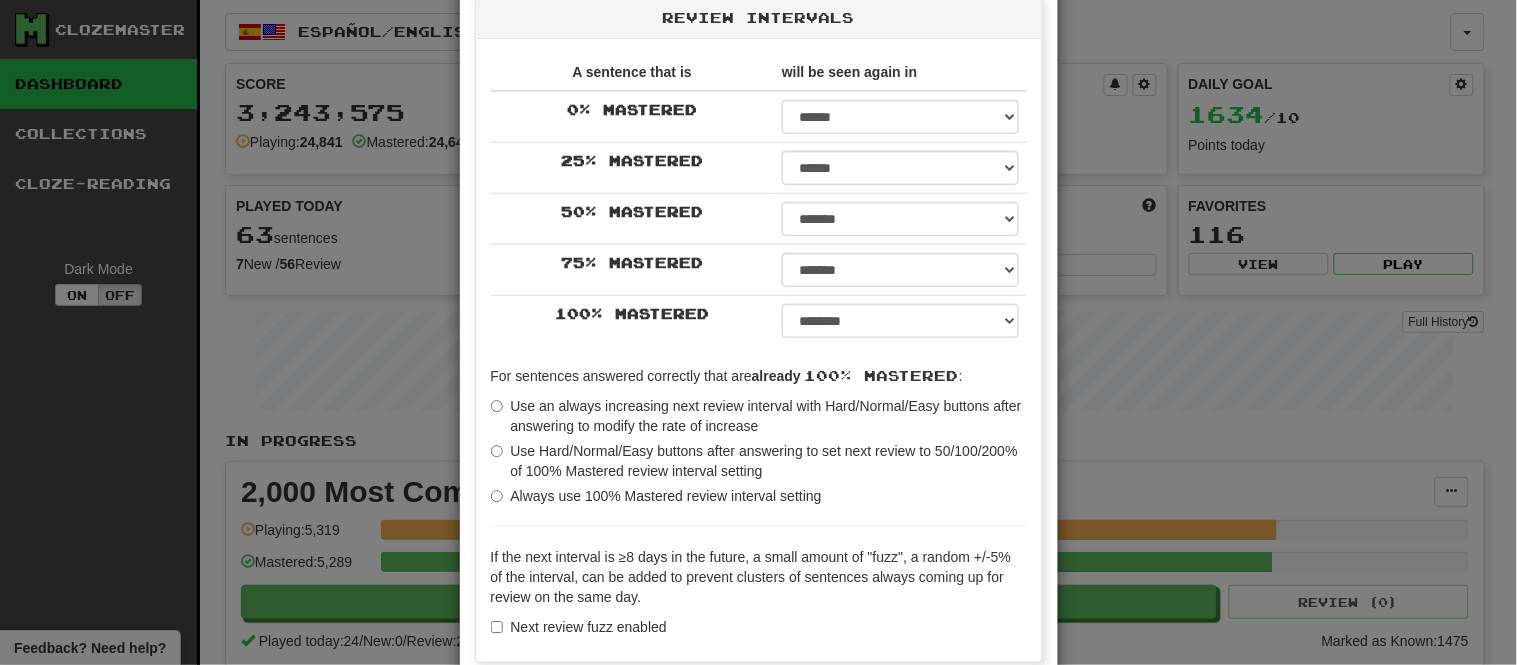 scroll, scrollTop: 441, scrollLeft: 0, axis: vertical 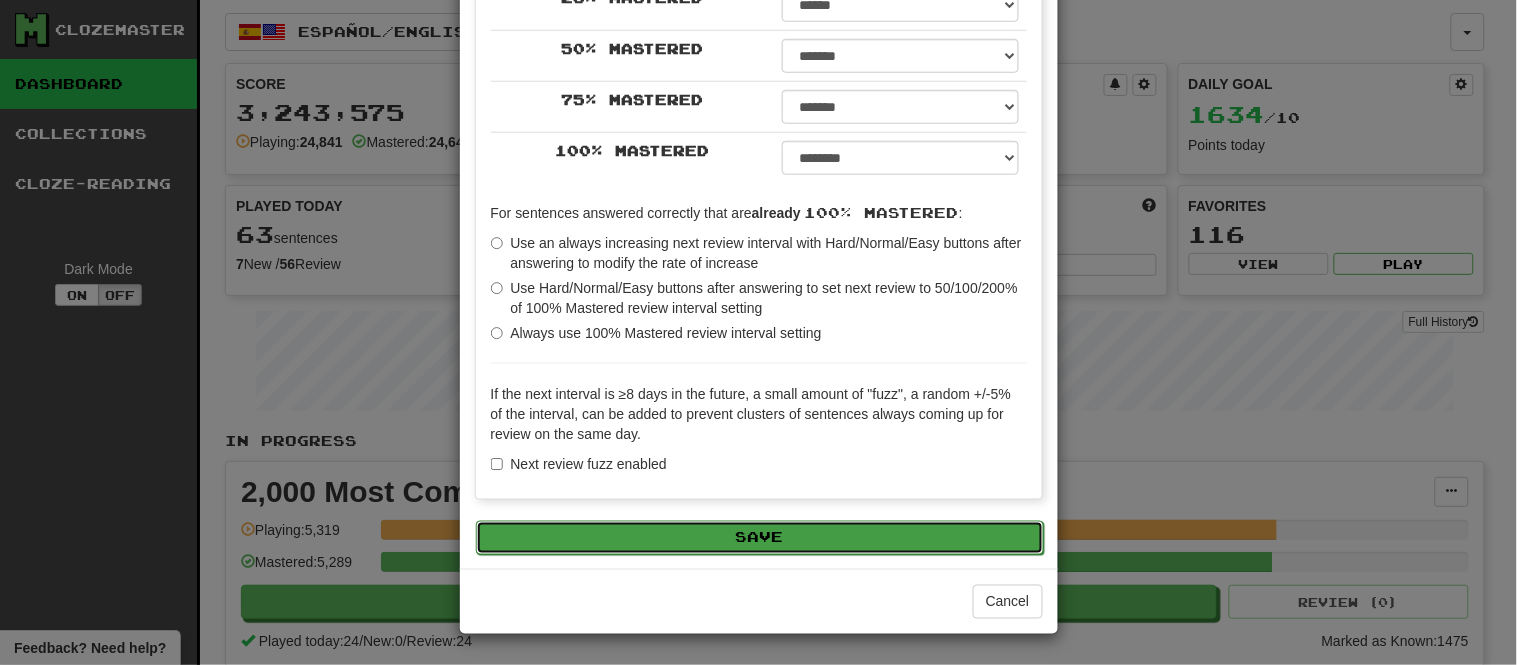 click on "Save" at bounding box center [760, 538] 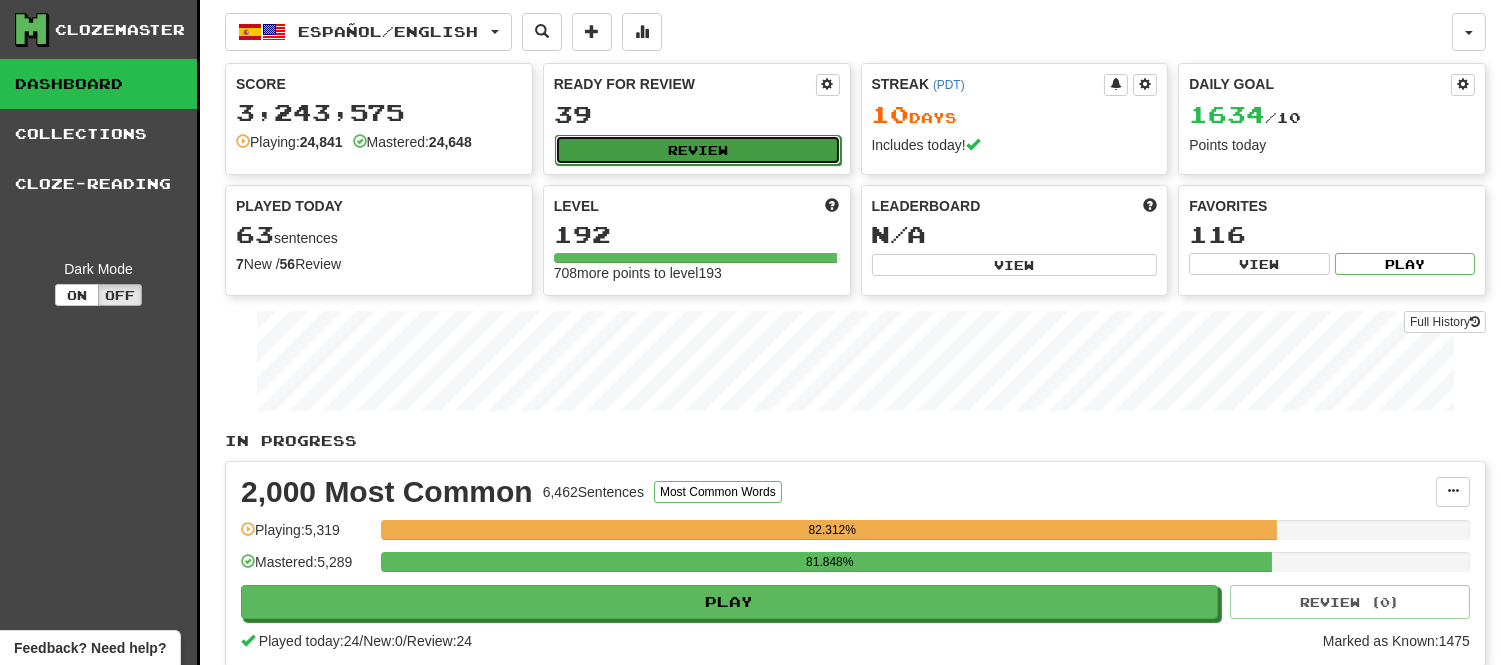 click on "Review" at bounding box center [698, 150] 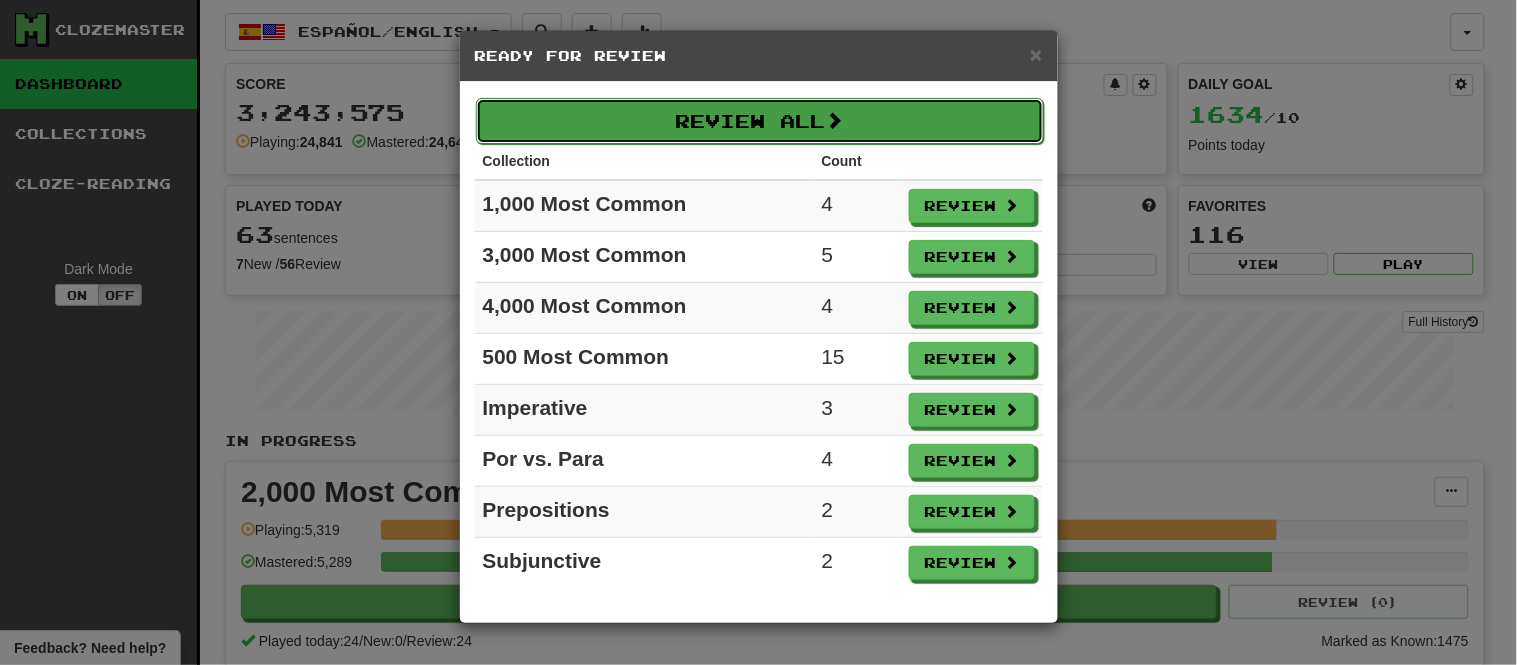 click on "Review All" at bounding box center [760, 121] 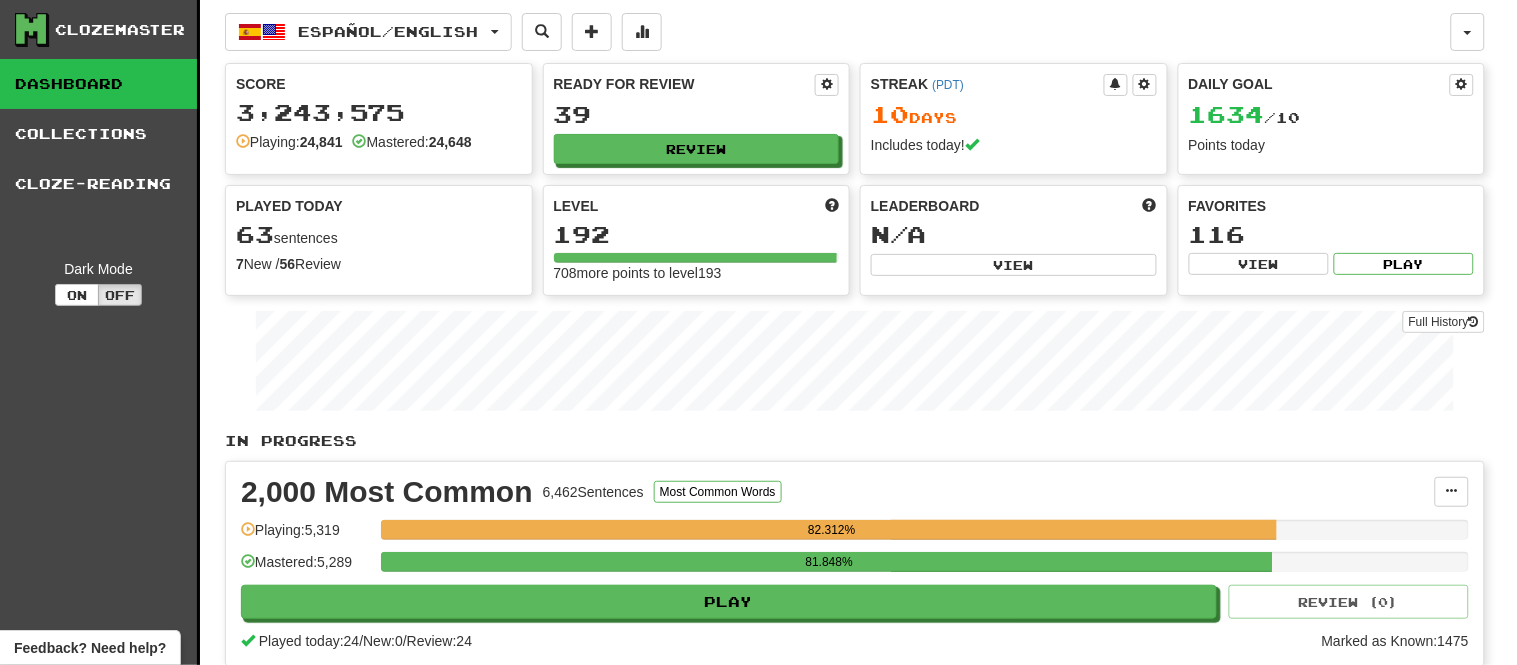 select on "**" 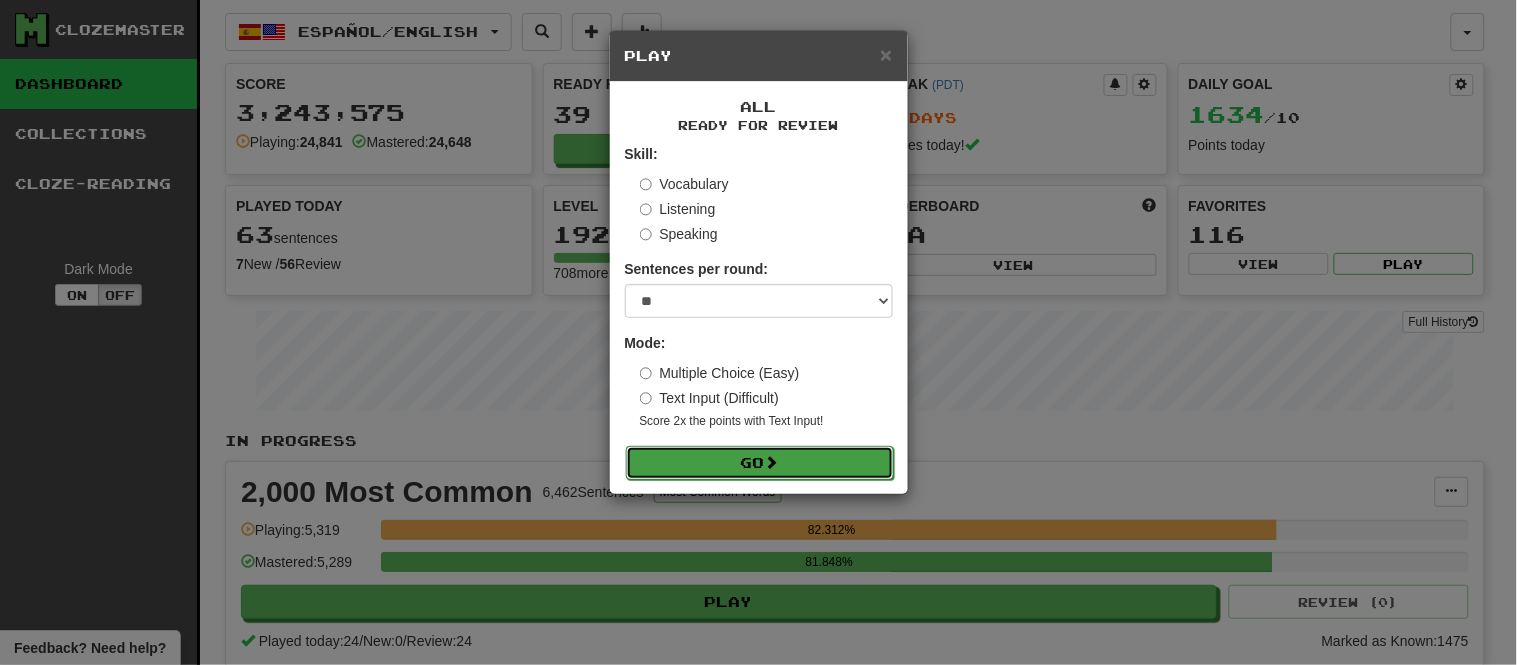 click on "Go" at bounding box center [760, 463] 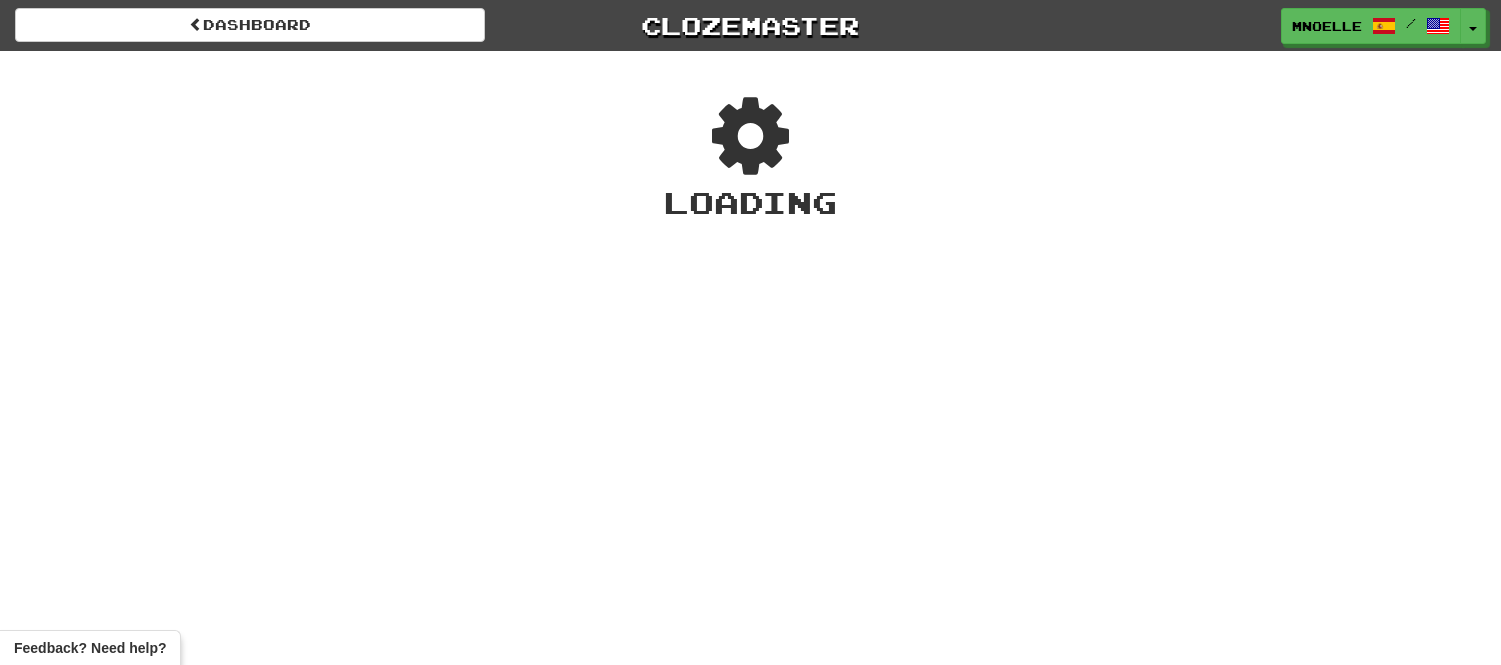 scroll, scrollTop: 0, scrollLeft: 0, axis: both 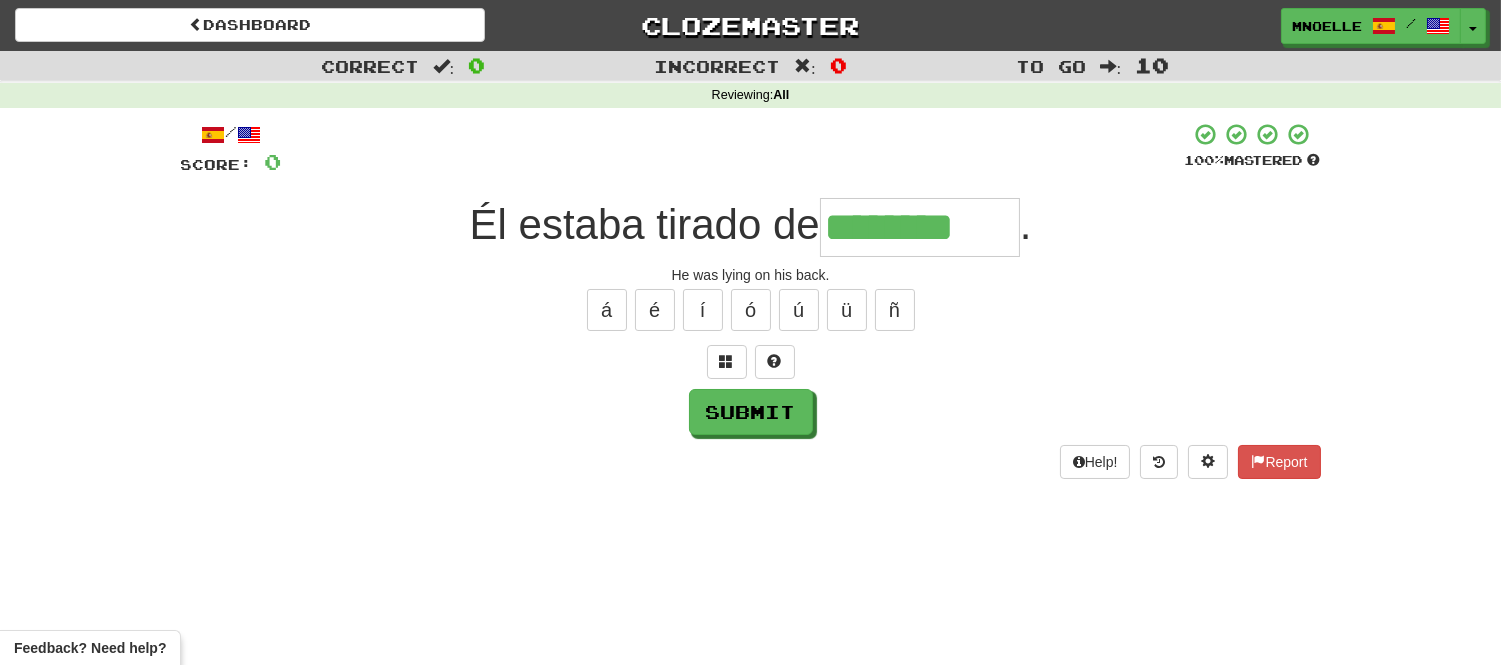 type on "********" 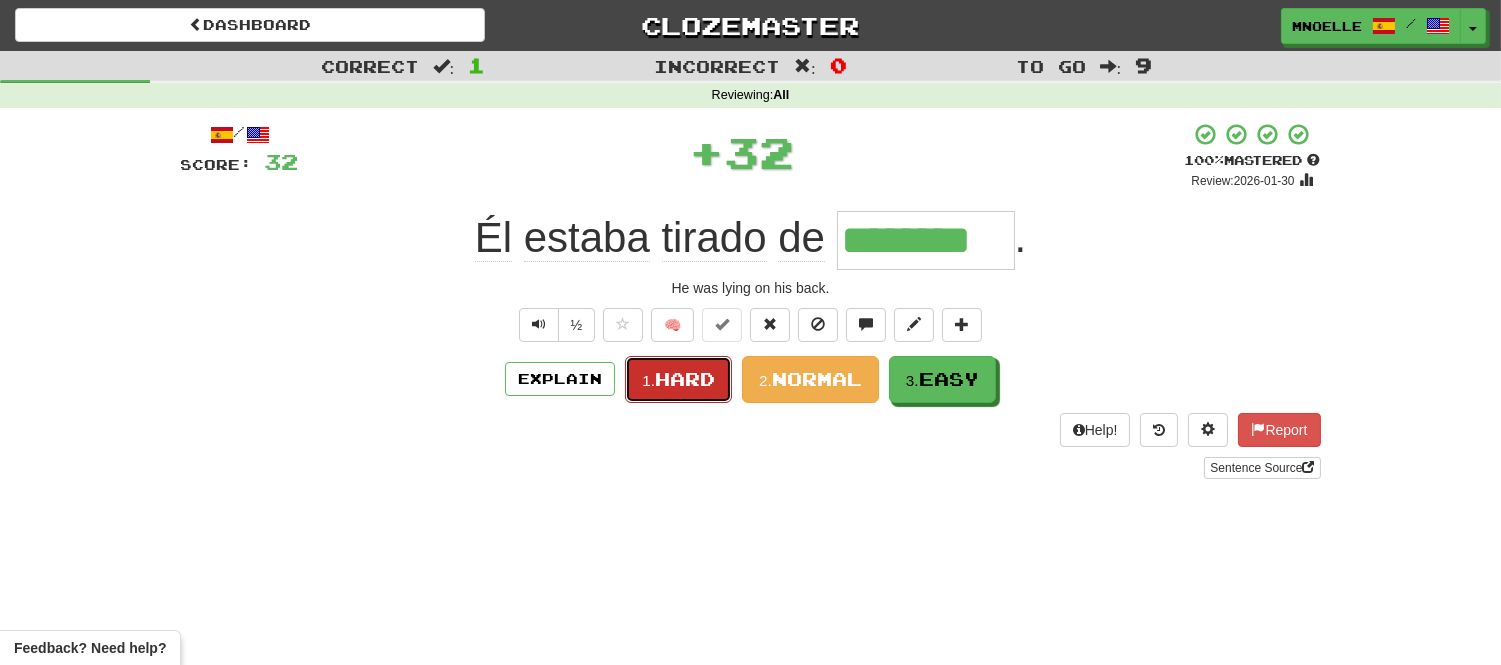 click on "1." at bounding box center [648, 380] 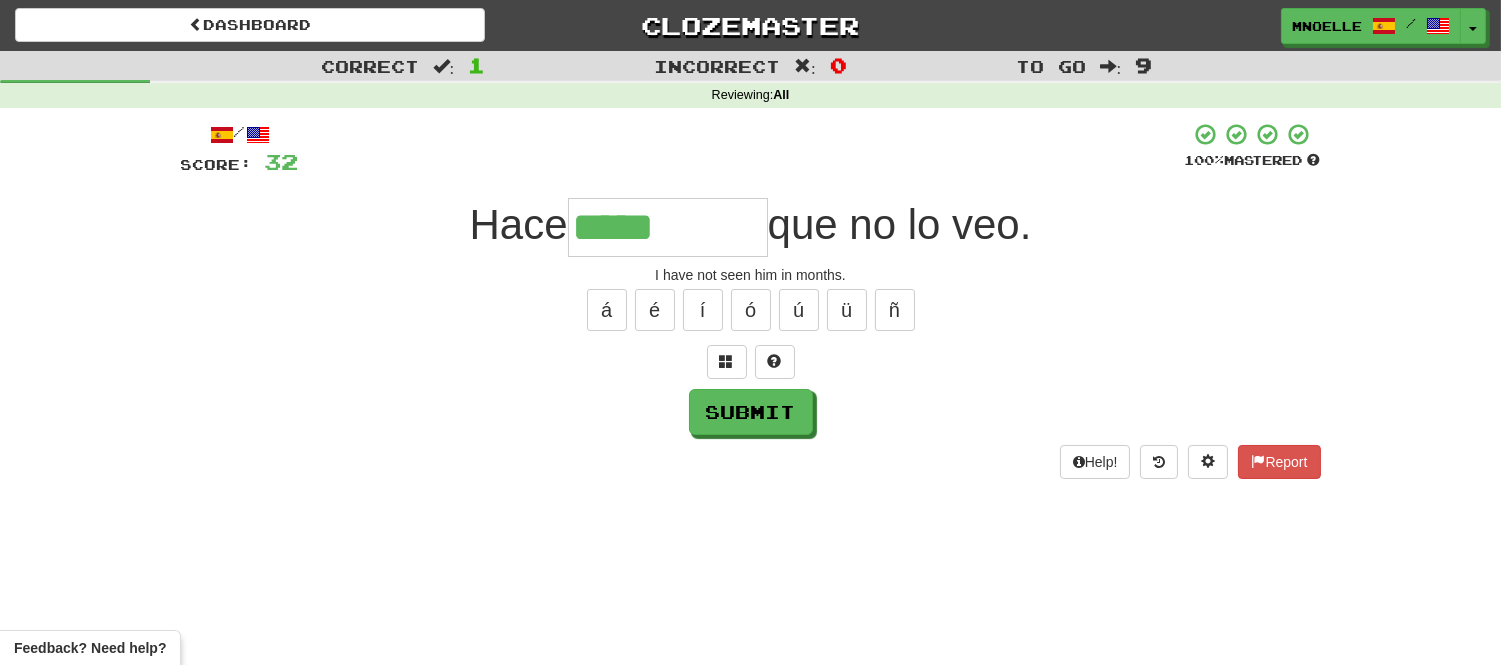 type on "*****" 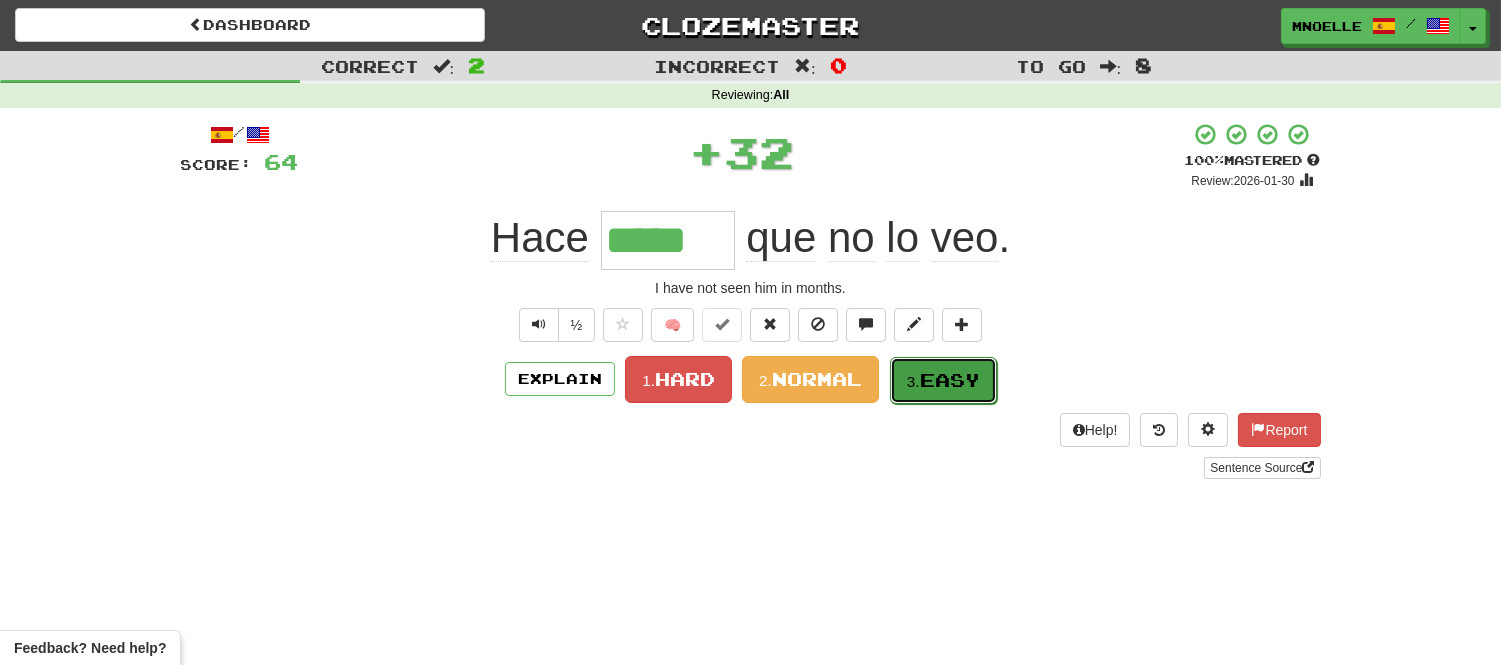 click on "Easy" at bounding box center [950, 380] 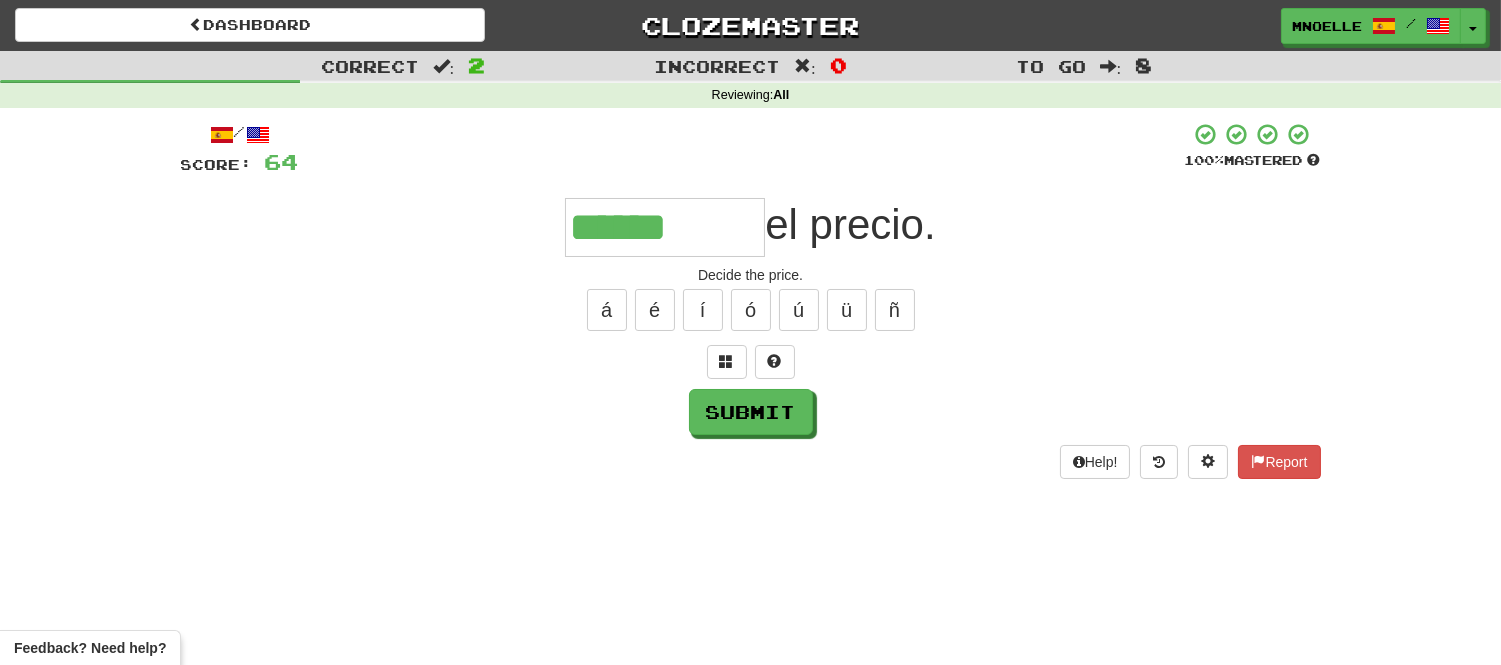type on "******" 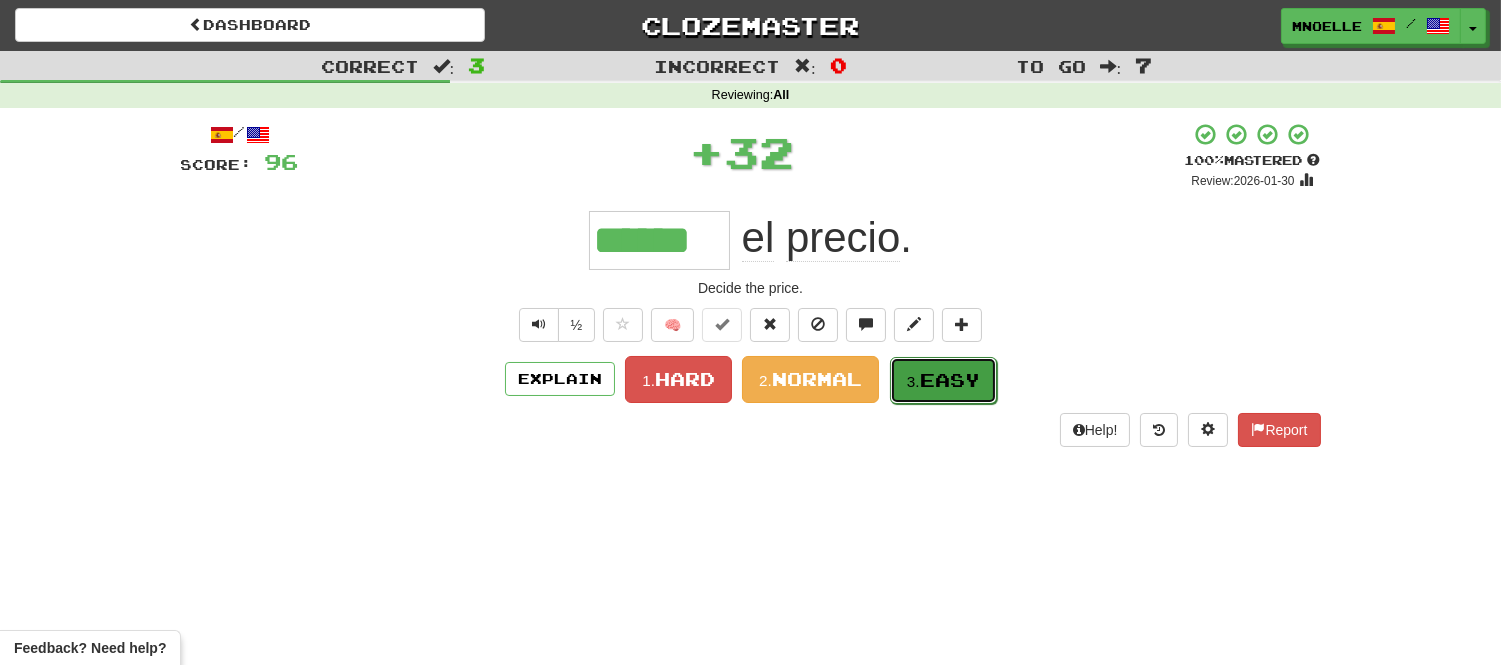 click on "Easy" at bounding box center (950, 380) 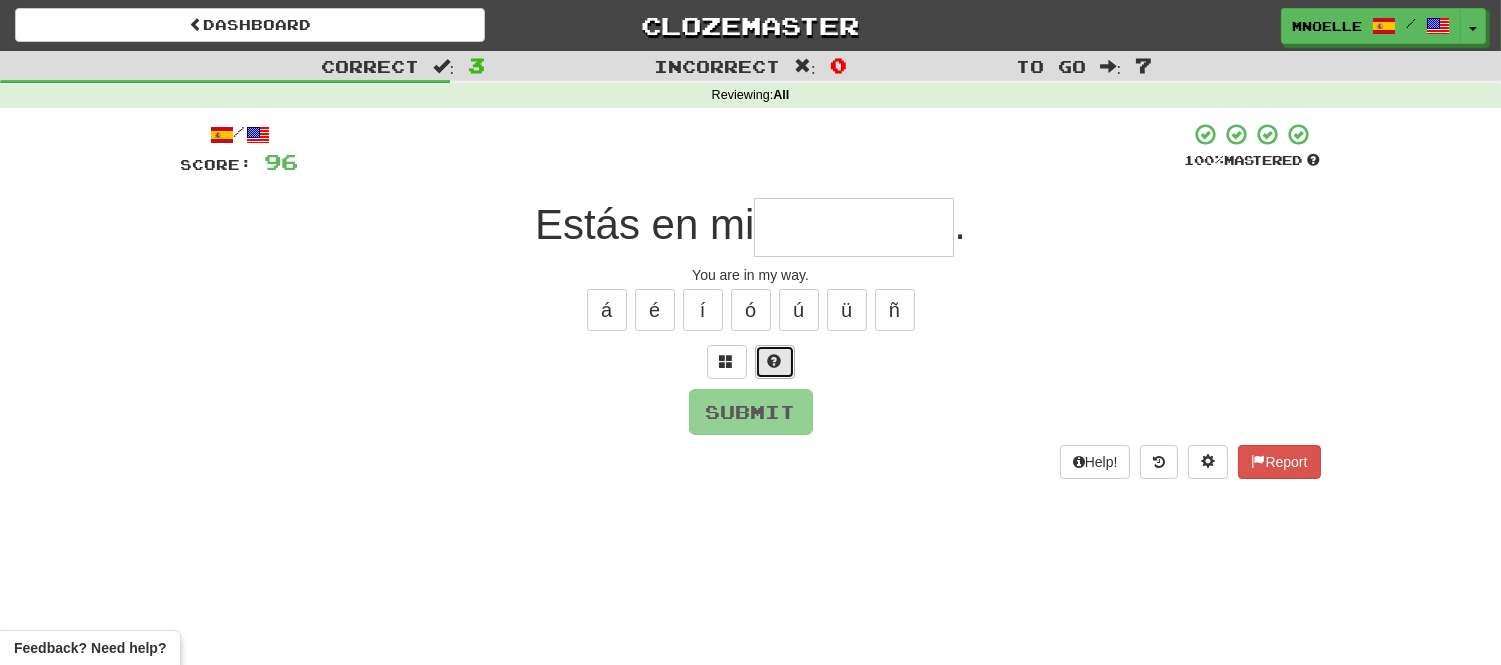 click at bounding box center [775, 362] 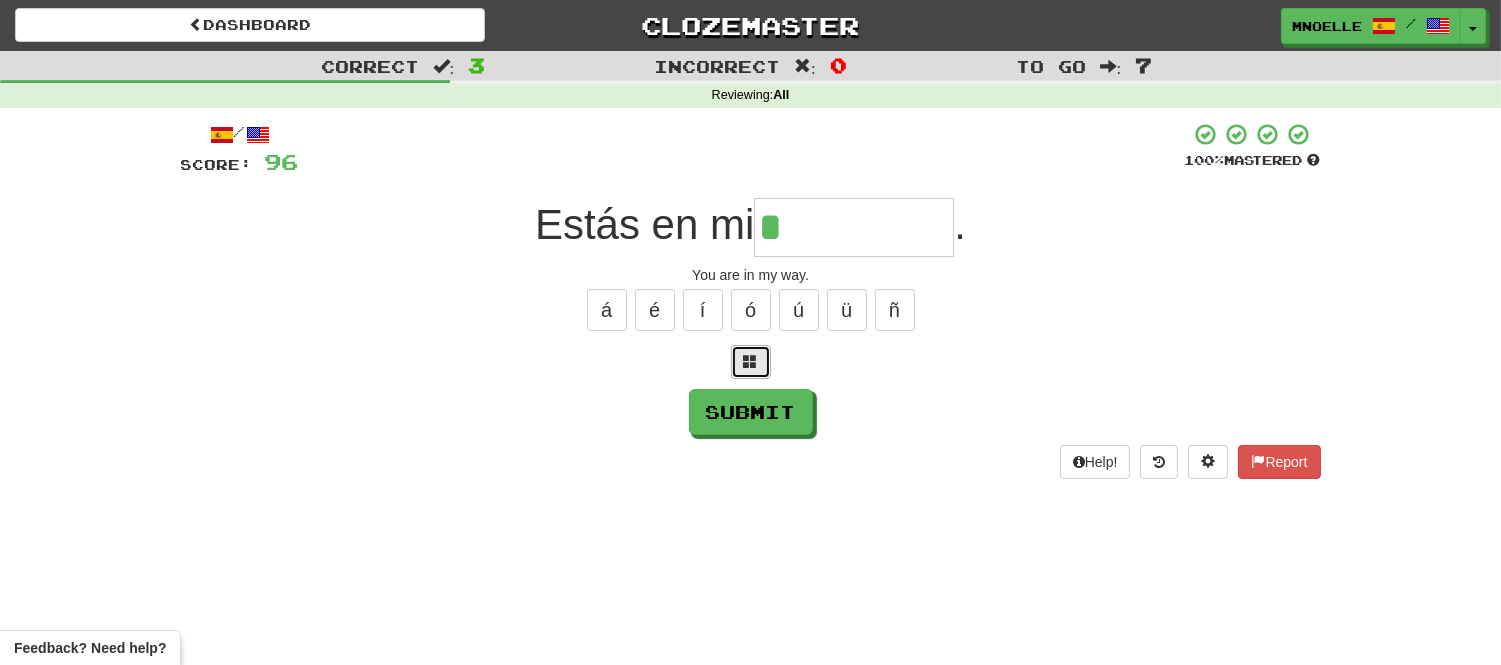 click at bounding box center (751, 361) 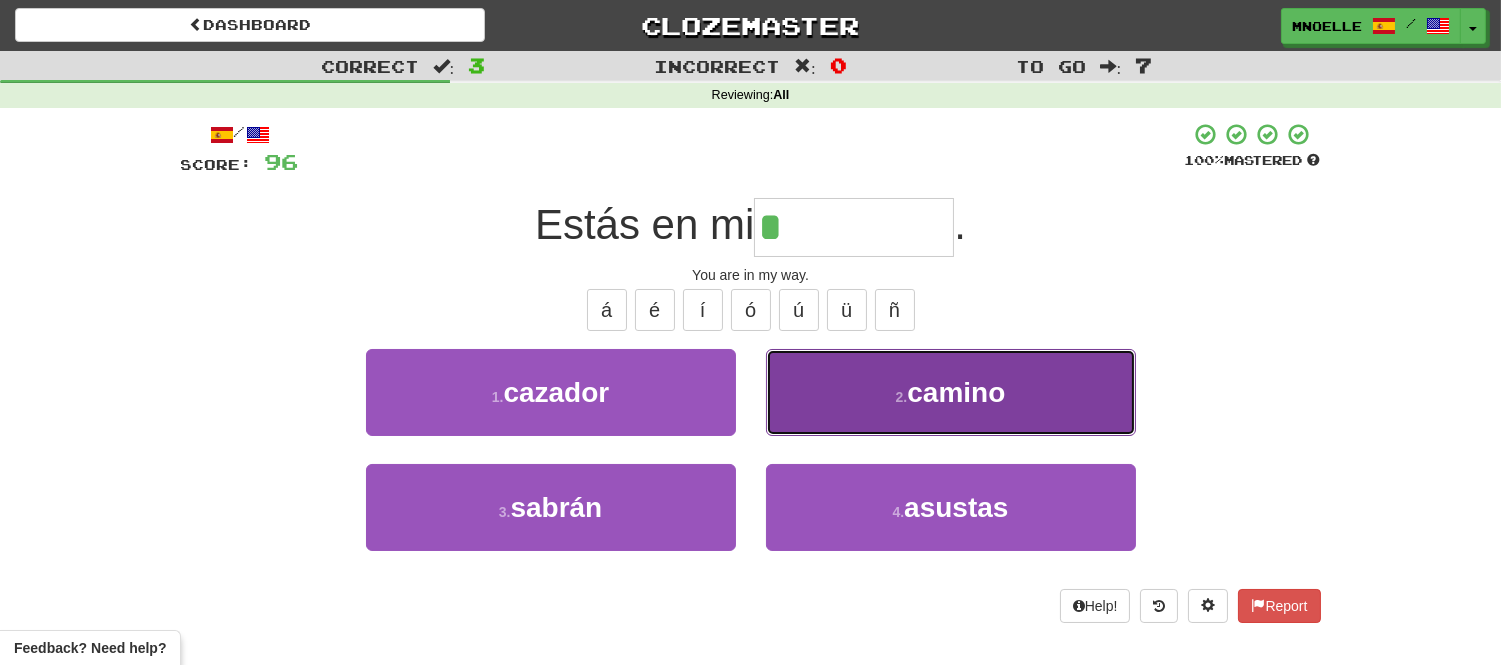 click on "2 .  camino" at bounding box center (951, 392) 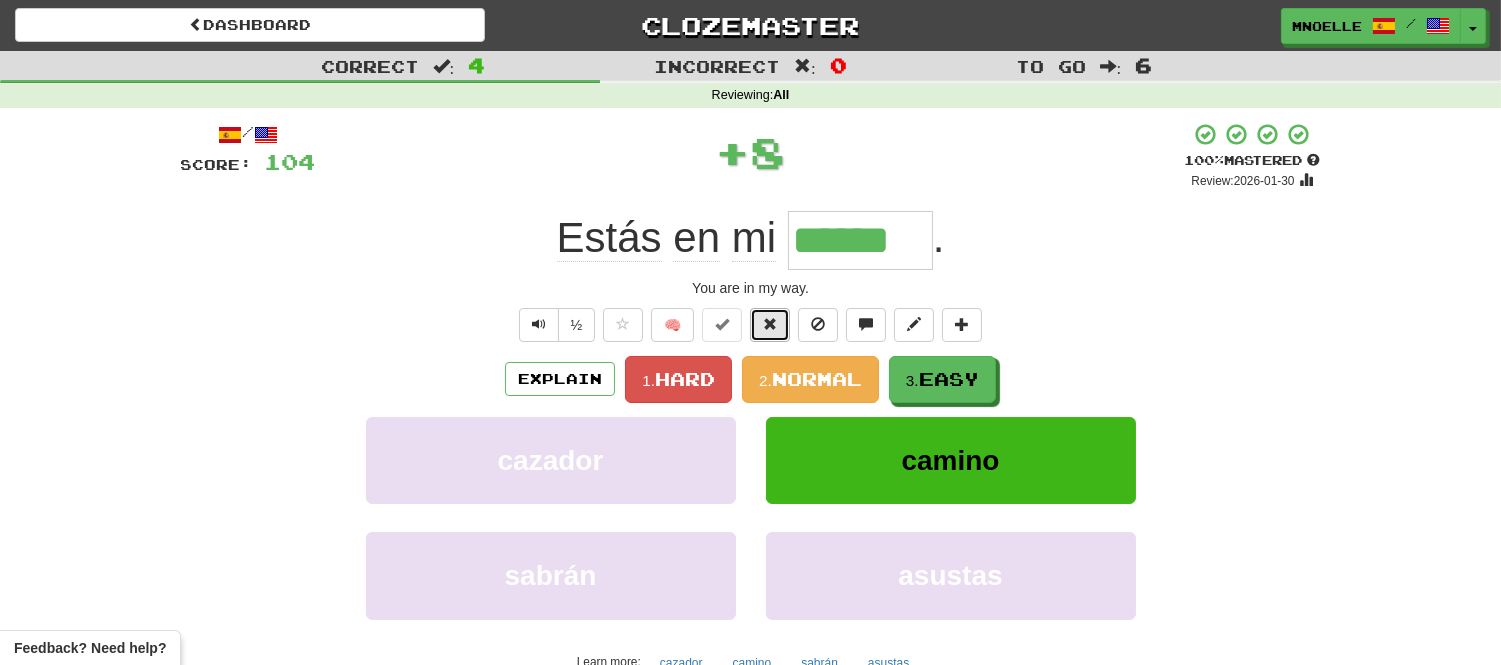 click at bounding box center (770, 324) 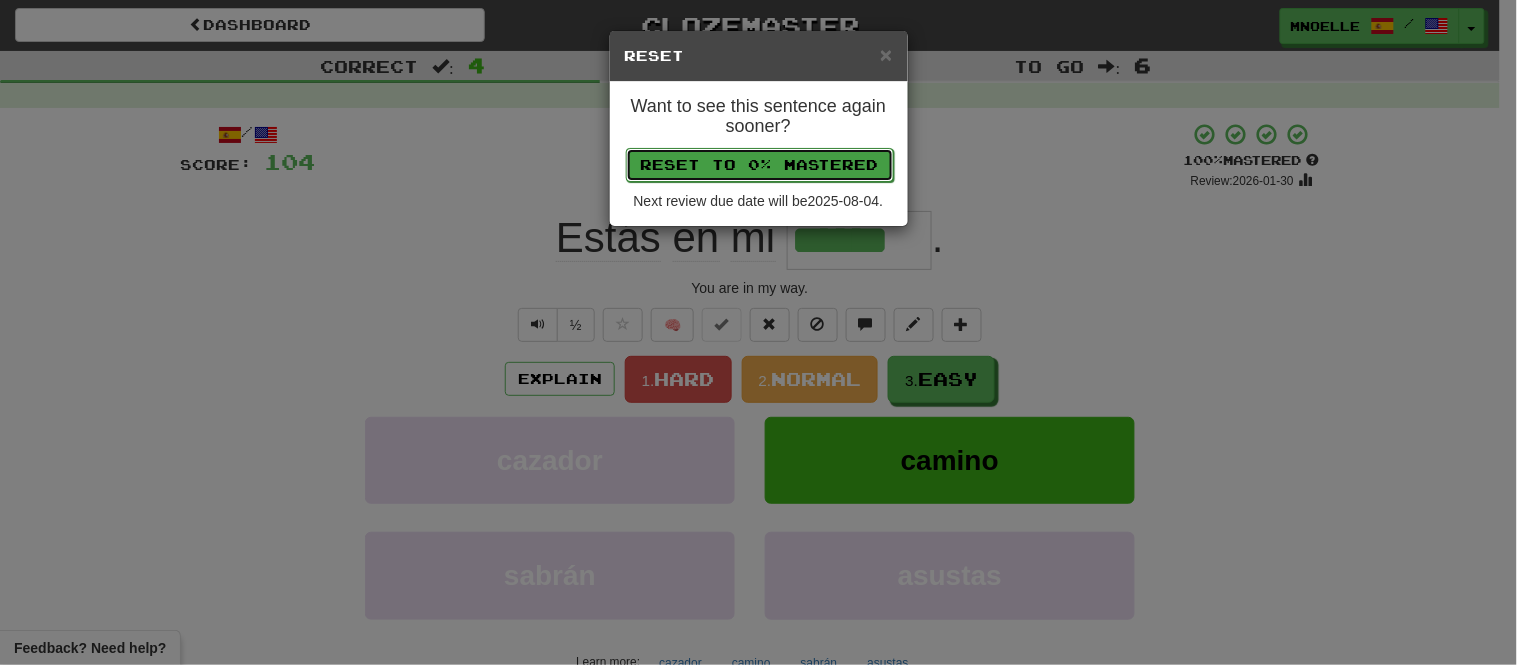 click on "Reset to 0% Mastered" at bounding box center (760, 165) 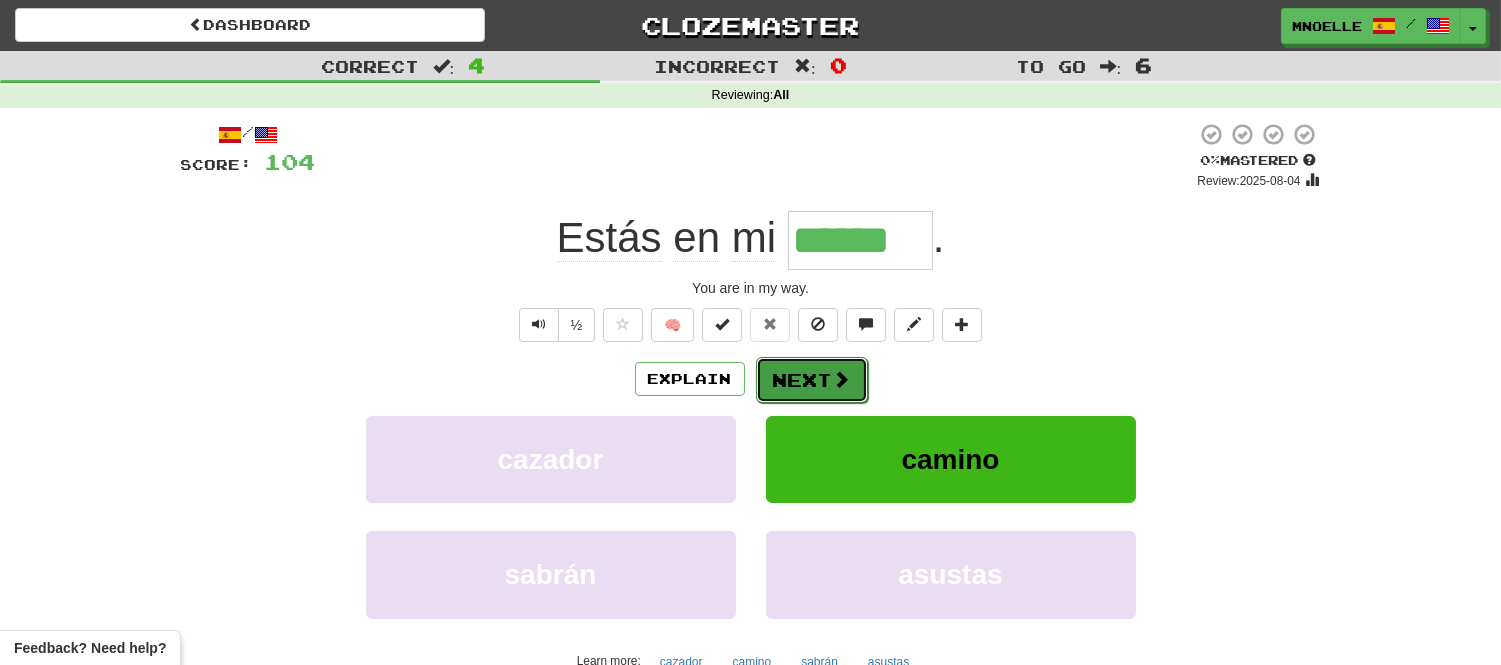 click on "Next" at bounding box center [812, 380] 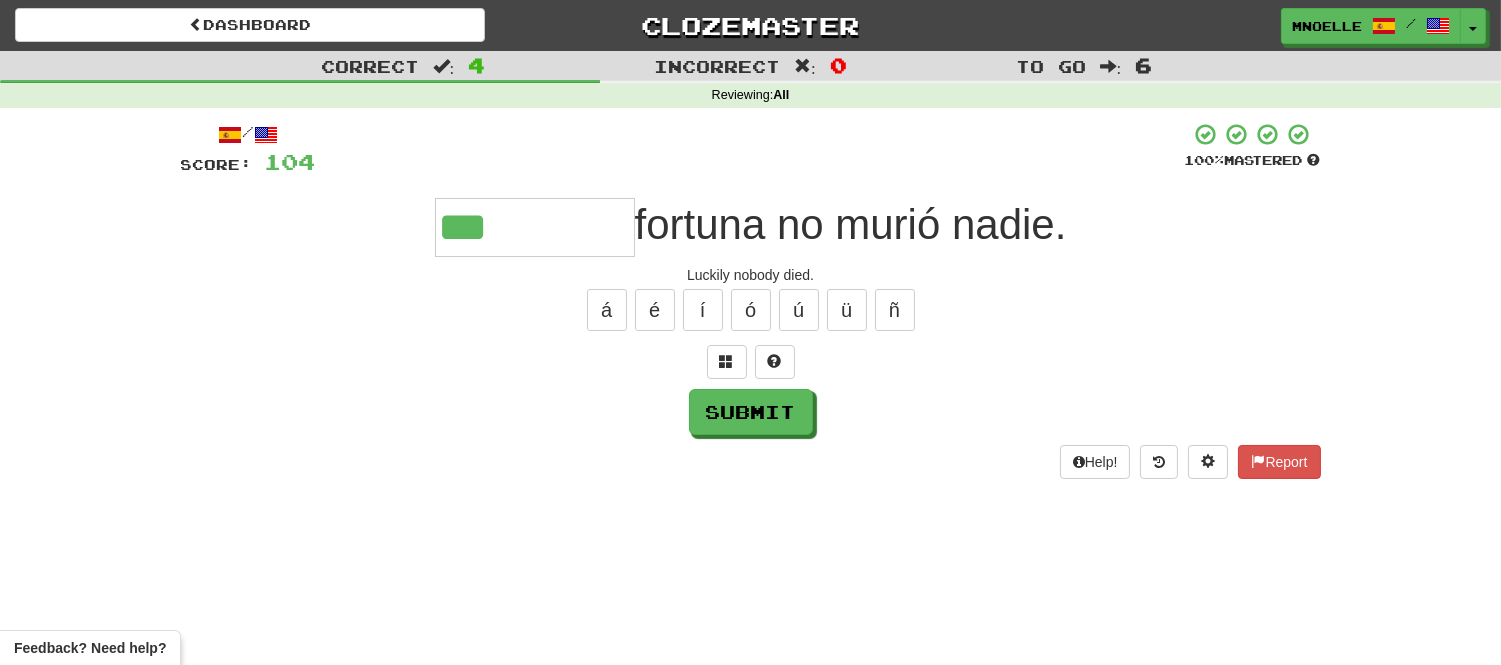 type on "***" 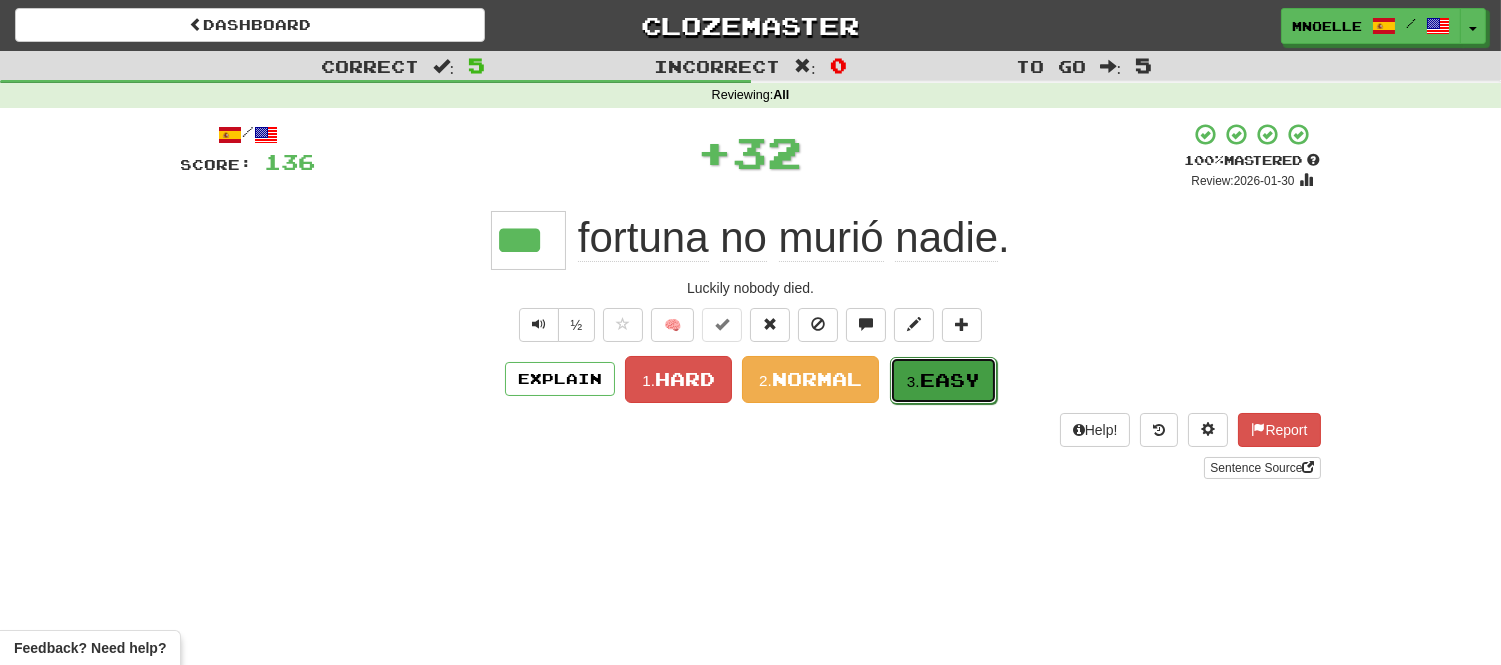 click on "Easy" at bounding box center [950, 380] 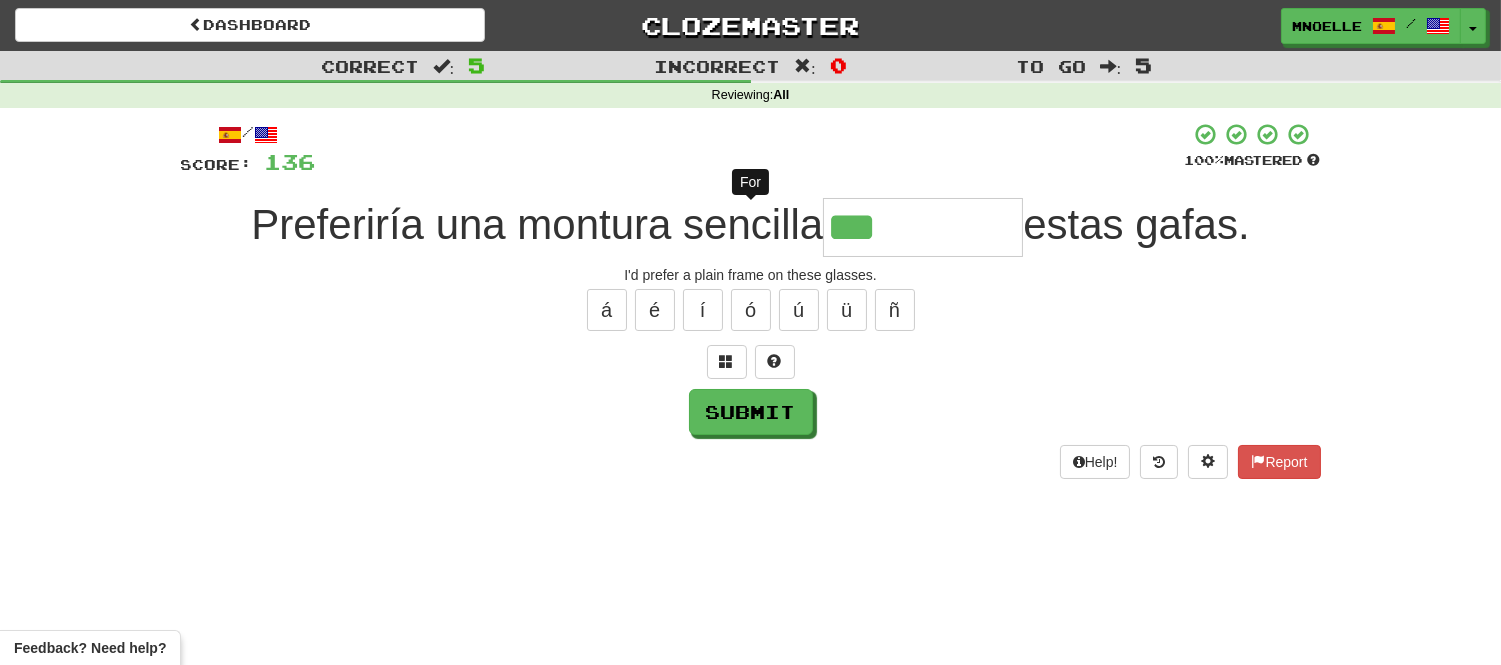type on "****" 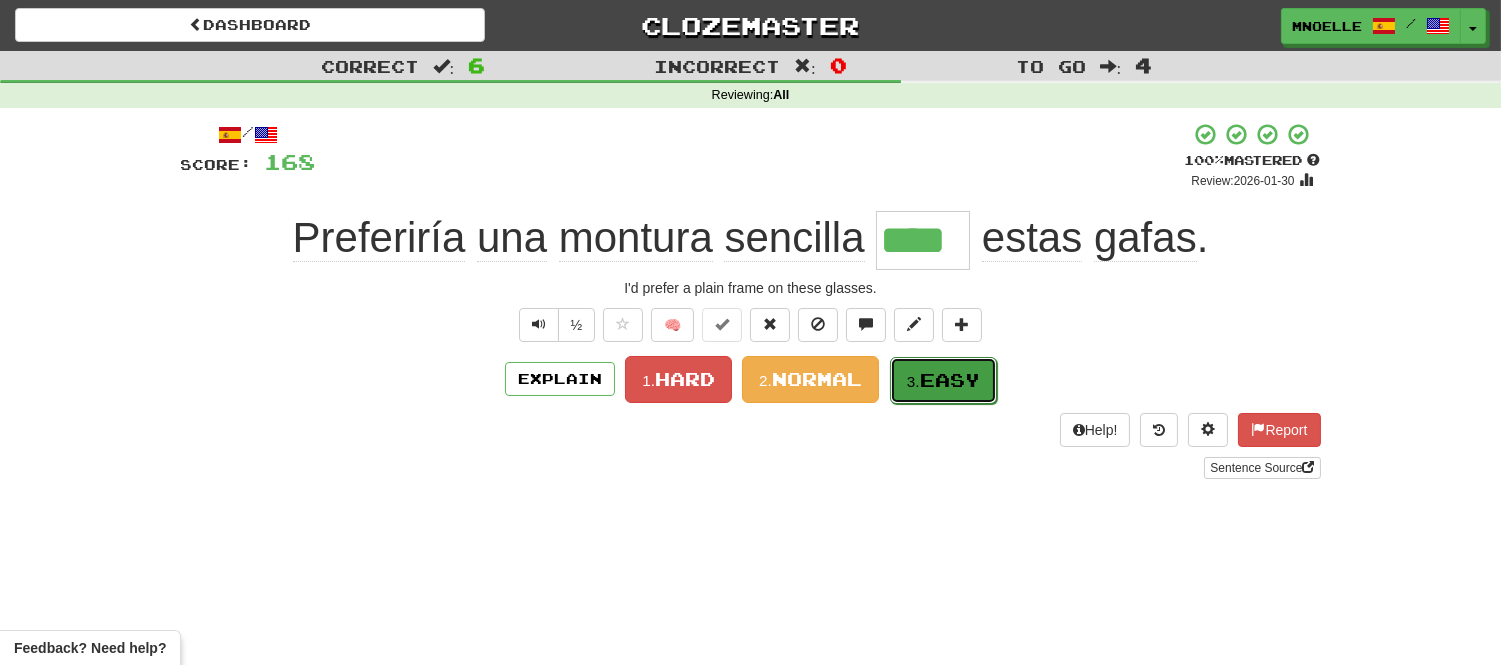 click on "Easy" at bounding box center [950, 380] 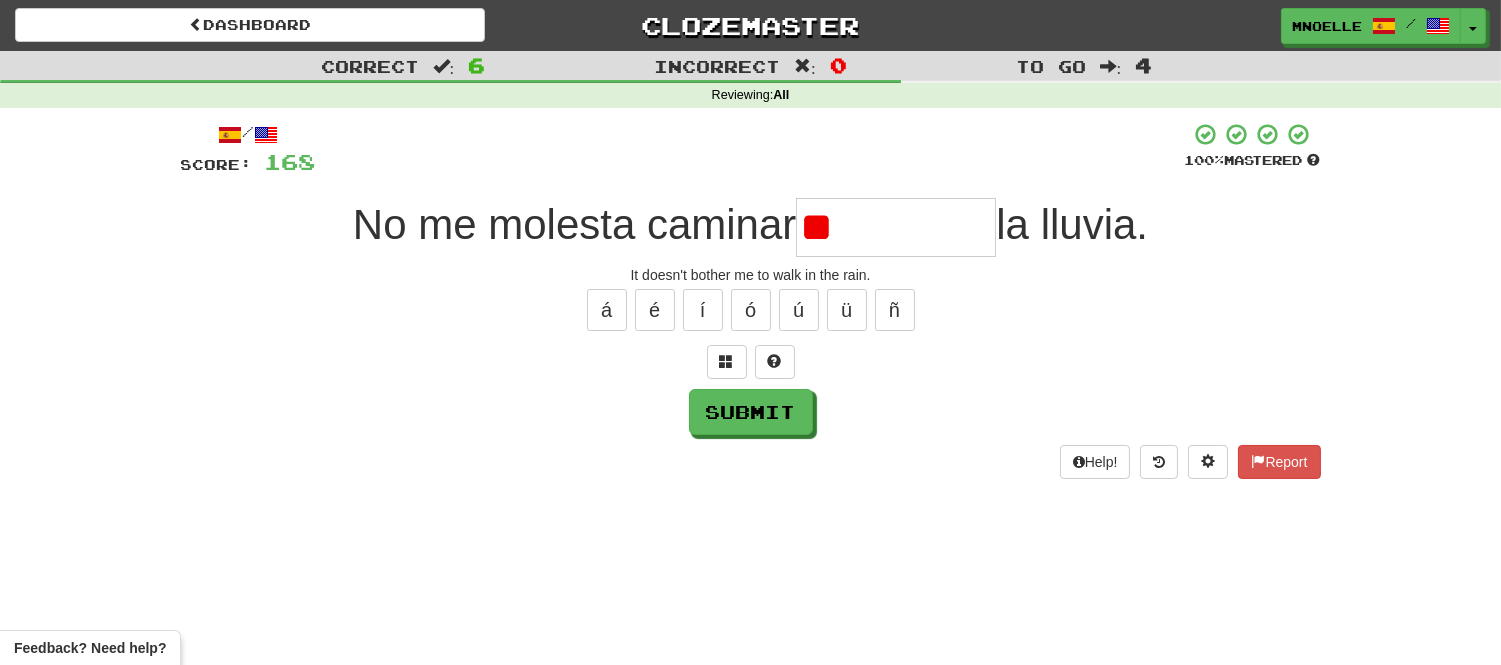 type on "*" 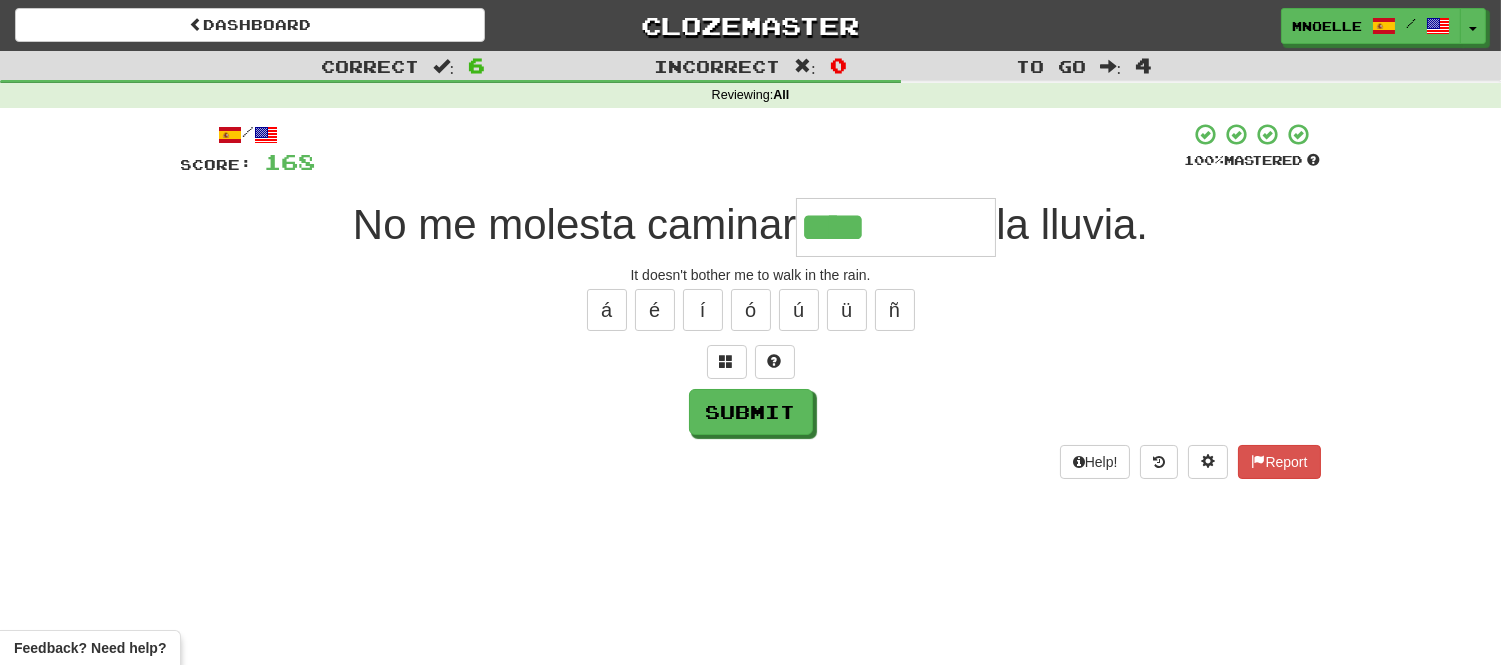 type on "****" 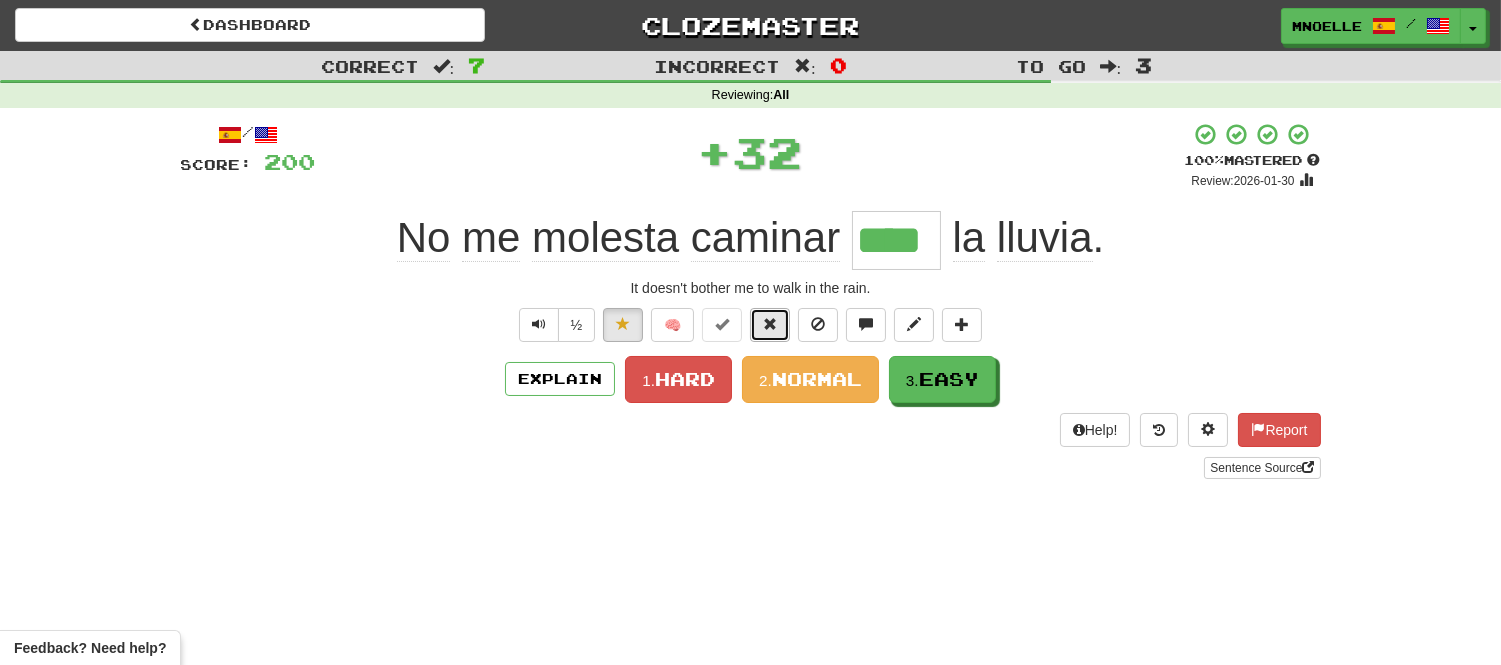 click at bounding box center [770, 324] 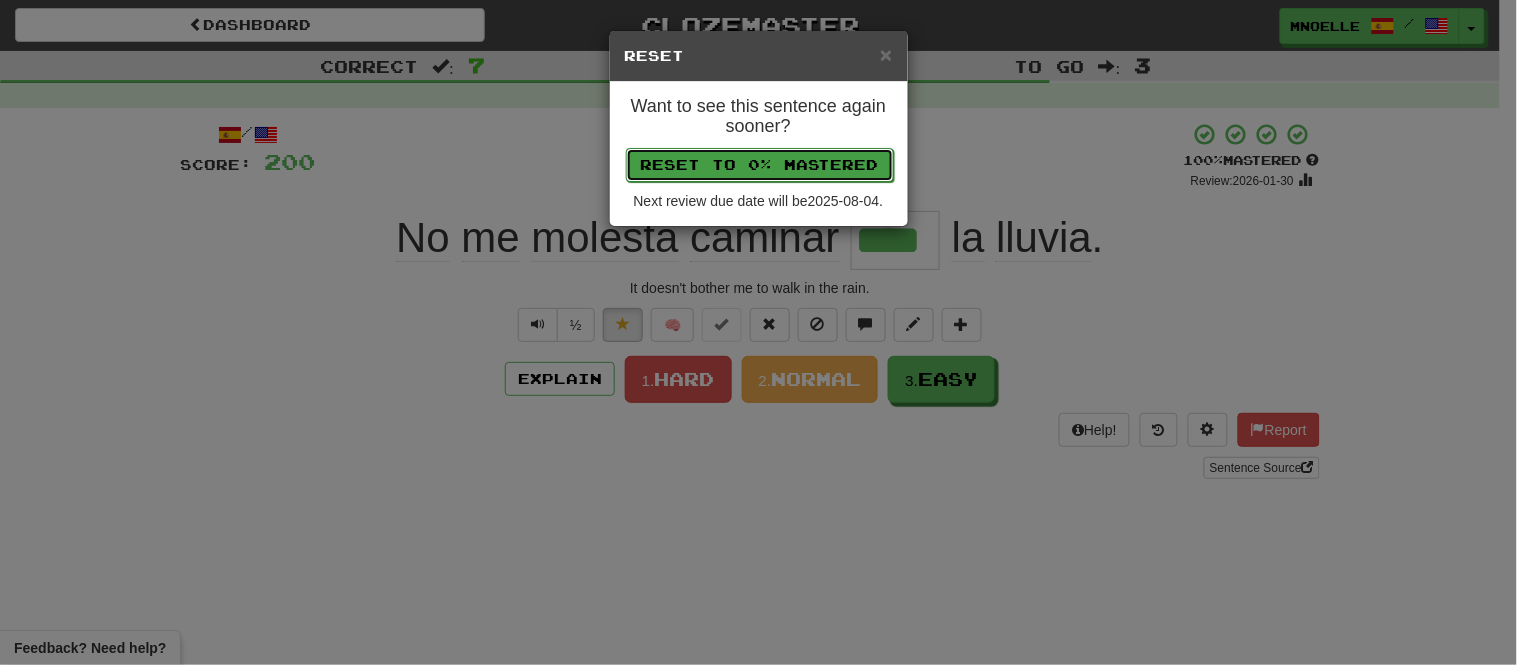 click on "Reset to 0% Mastered" at bounding box center (760, 165) 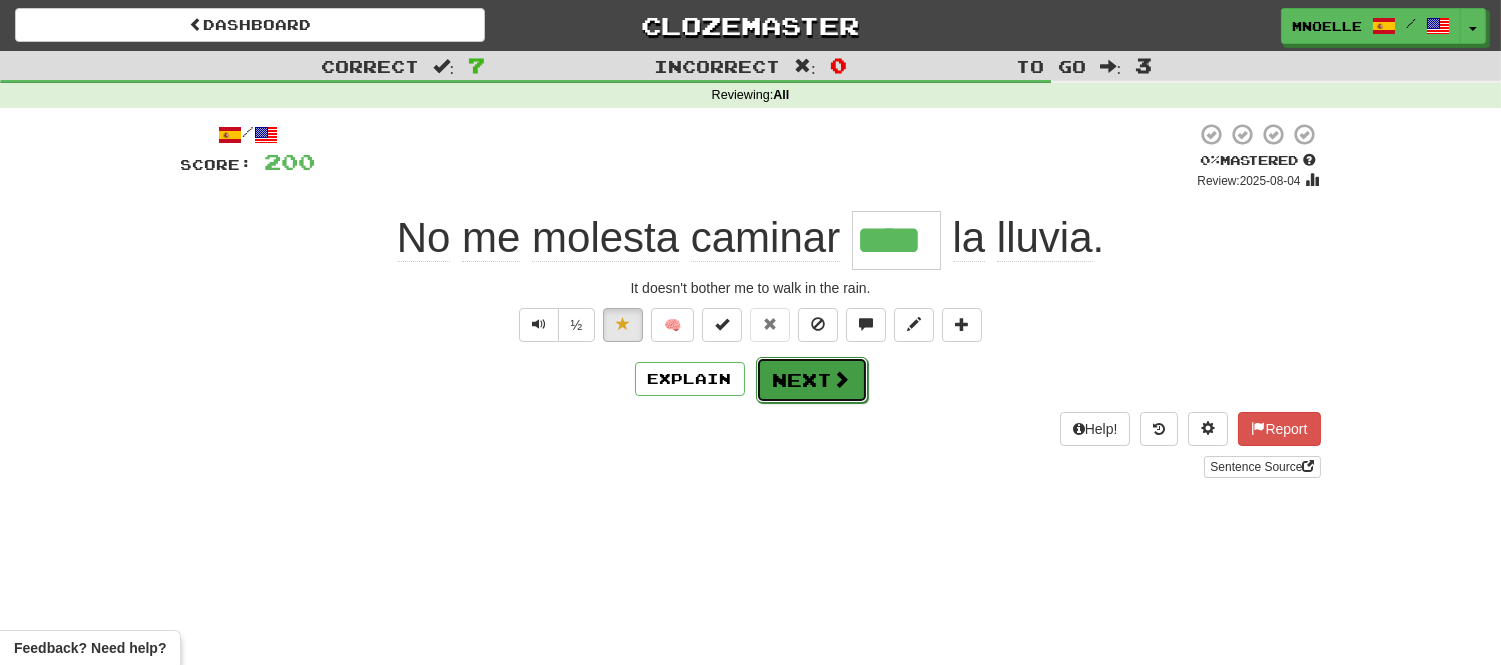 click on "Next" at bounding box center (812, 380) 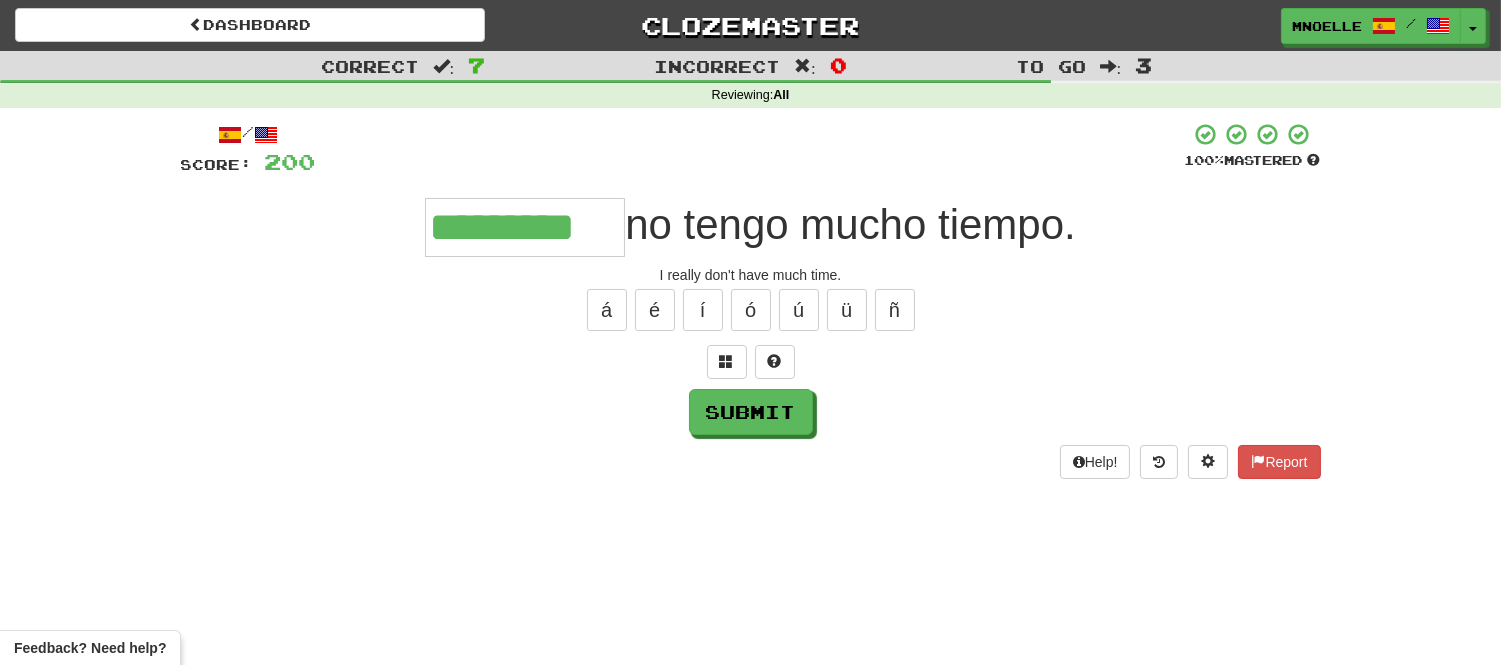 type on "*********" 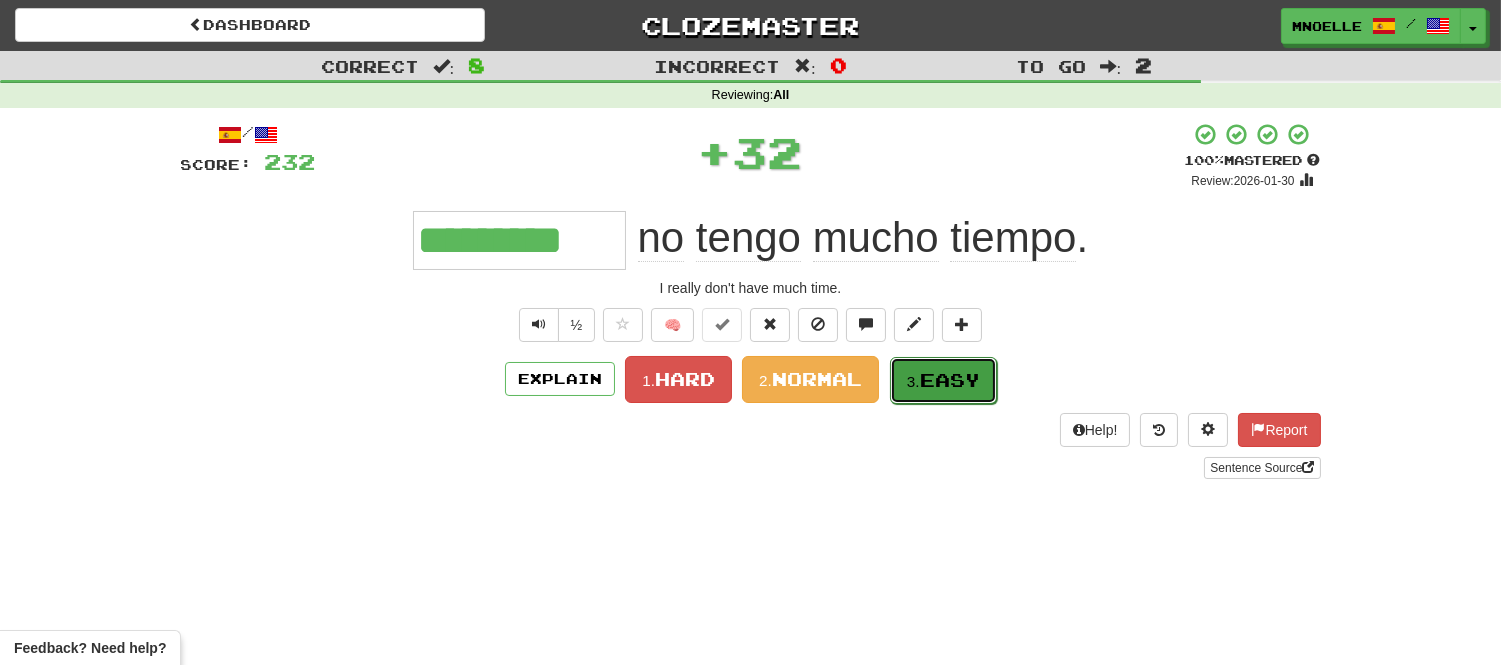 click on "Easy" at bounding box center (950, 380) 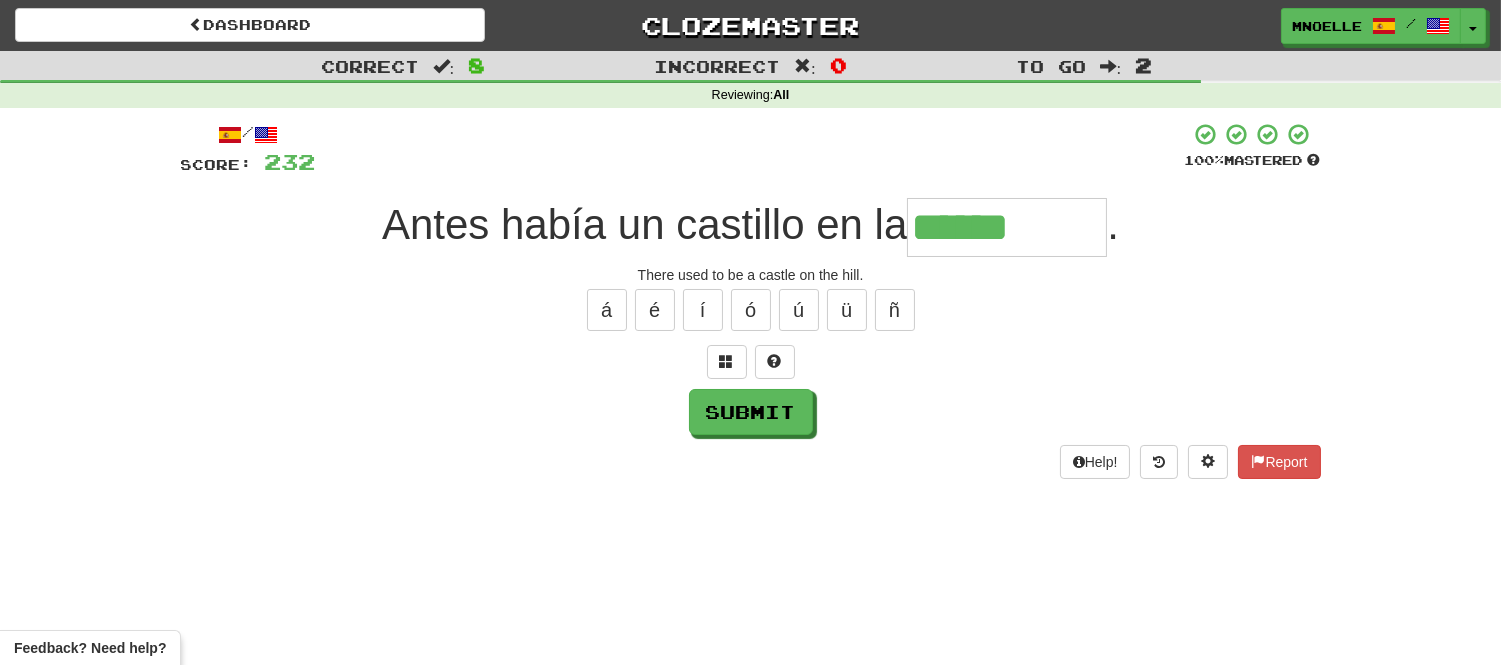 type on "******" 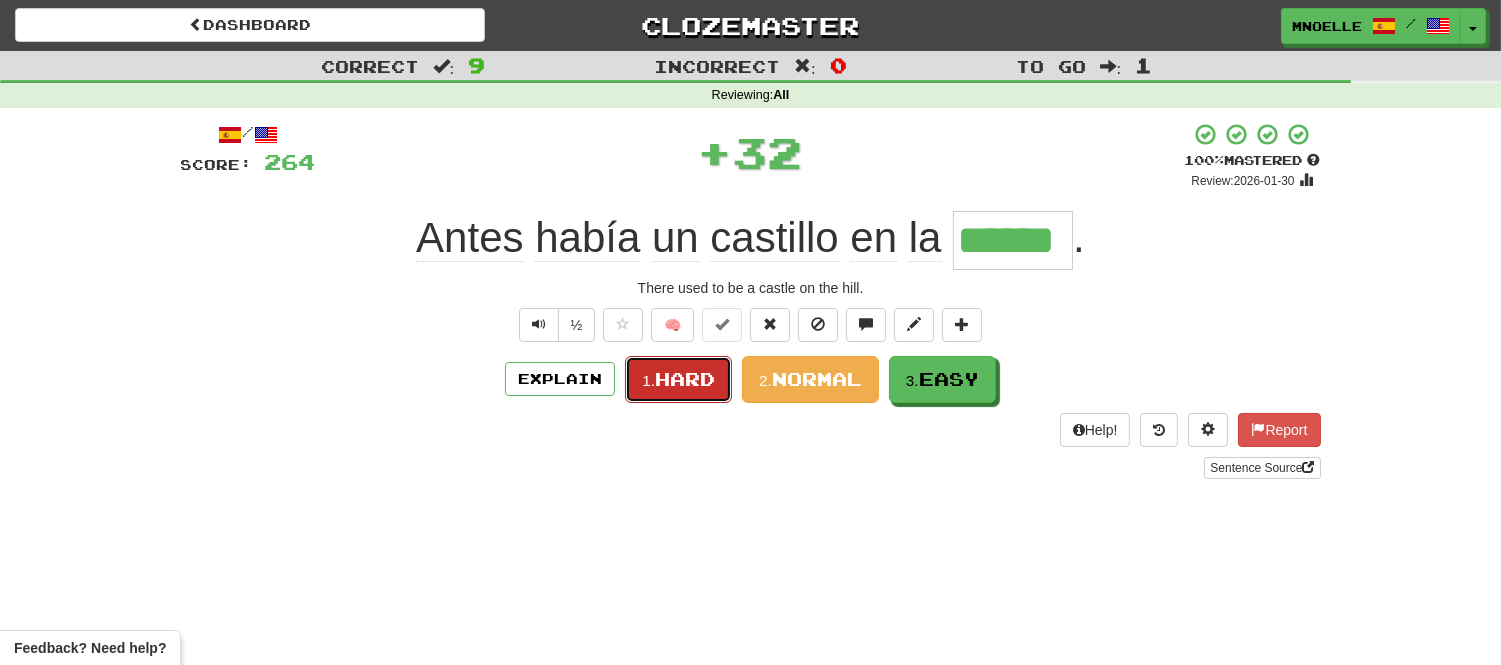 click on "1." at bounding box center [648, 380] 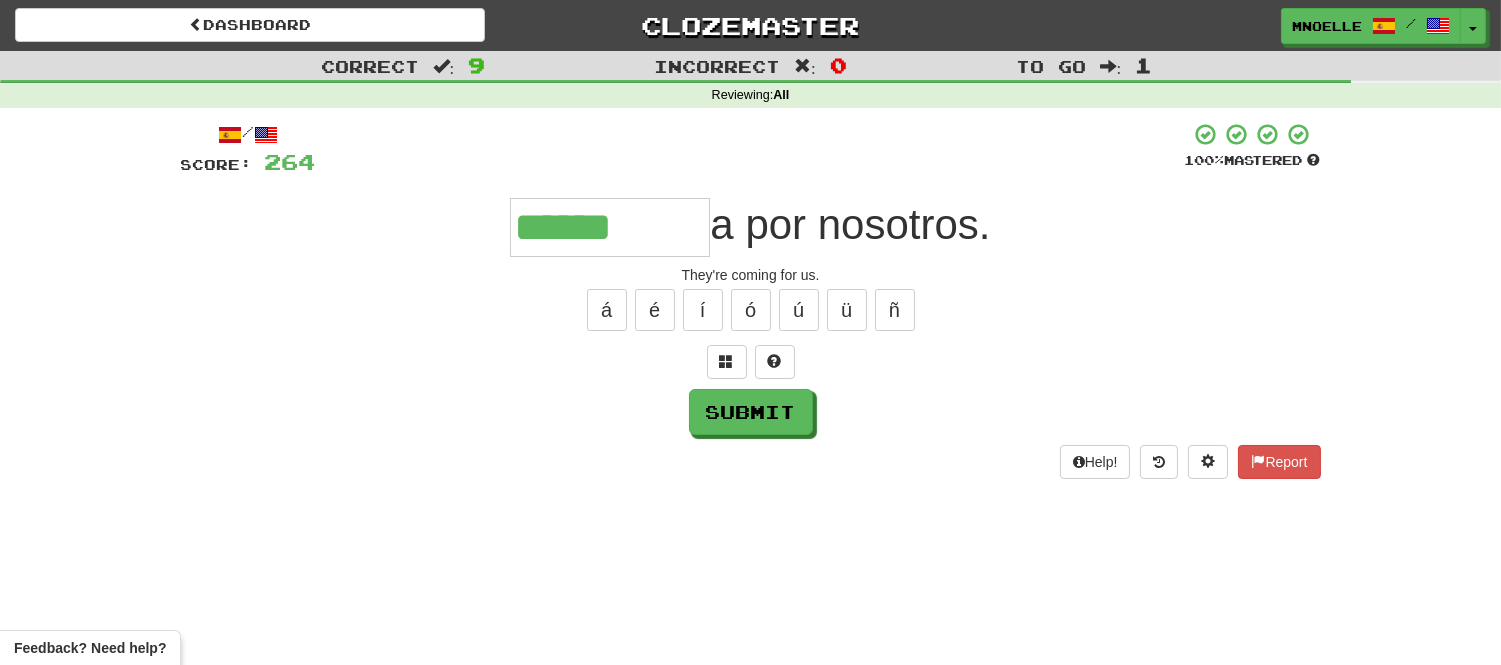 type on "******" 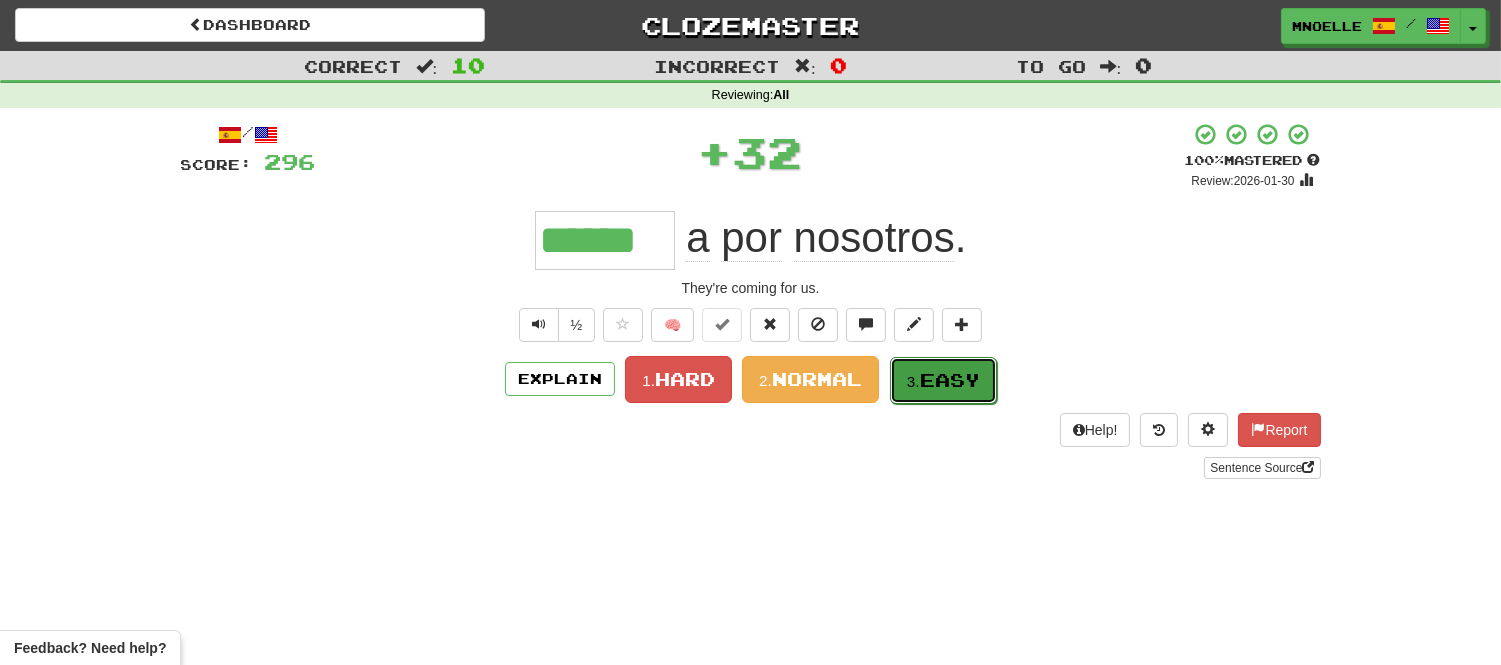 click on "Easy" at bounding box center [950, 380] 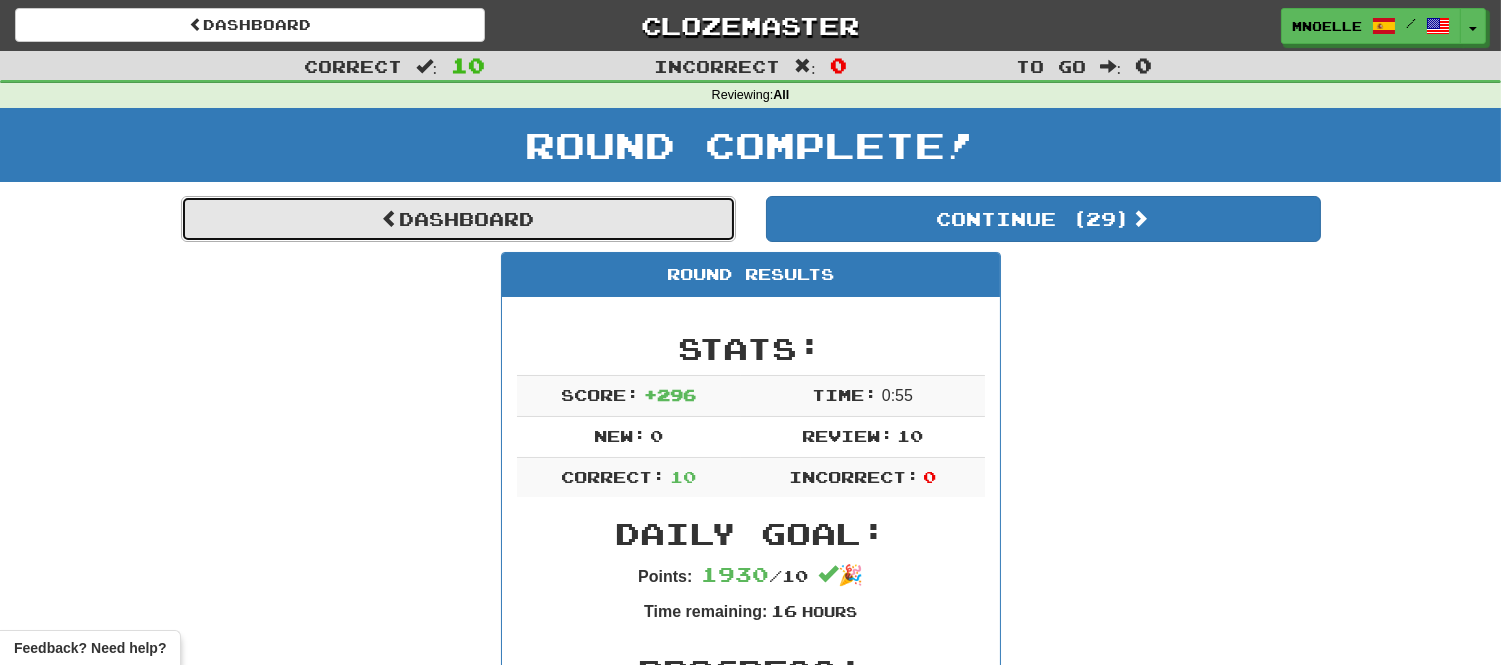 click on "Dashboard" at bounding box center [458, 219] 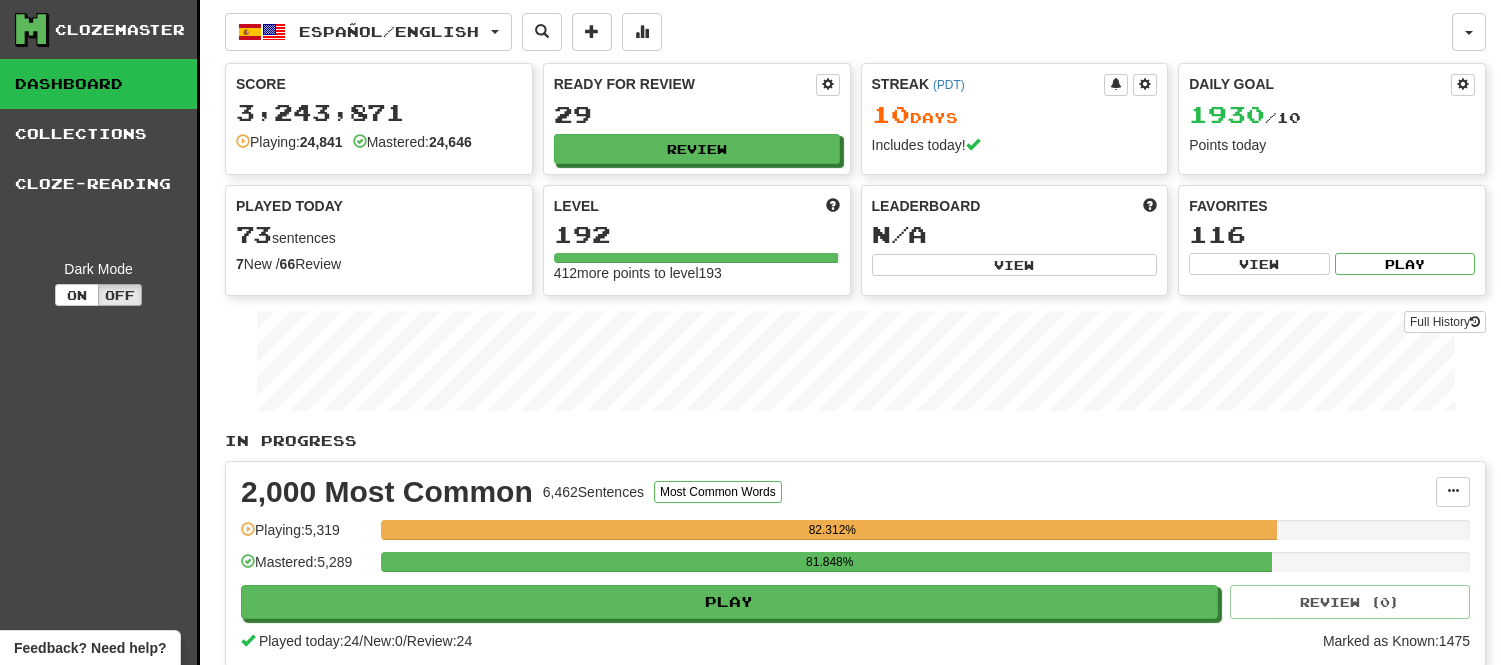 scroll, scrollTop: 0, scrollLeft: 0, axis: both 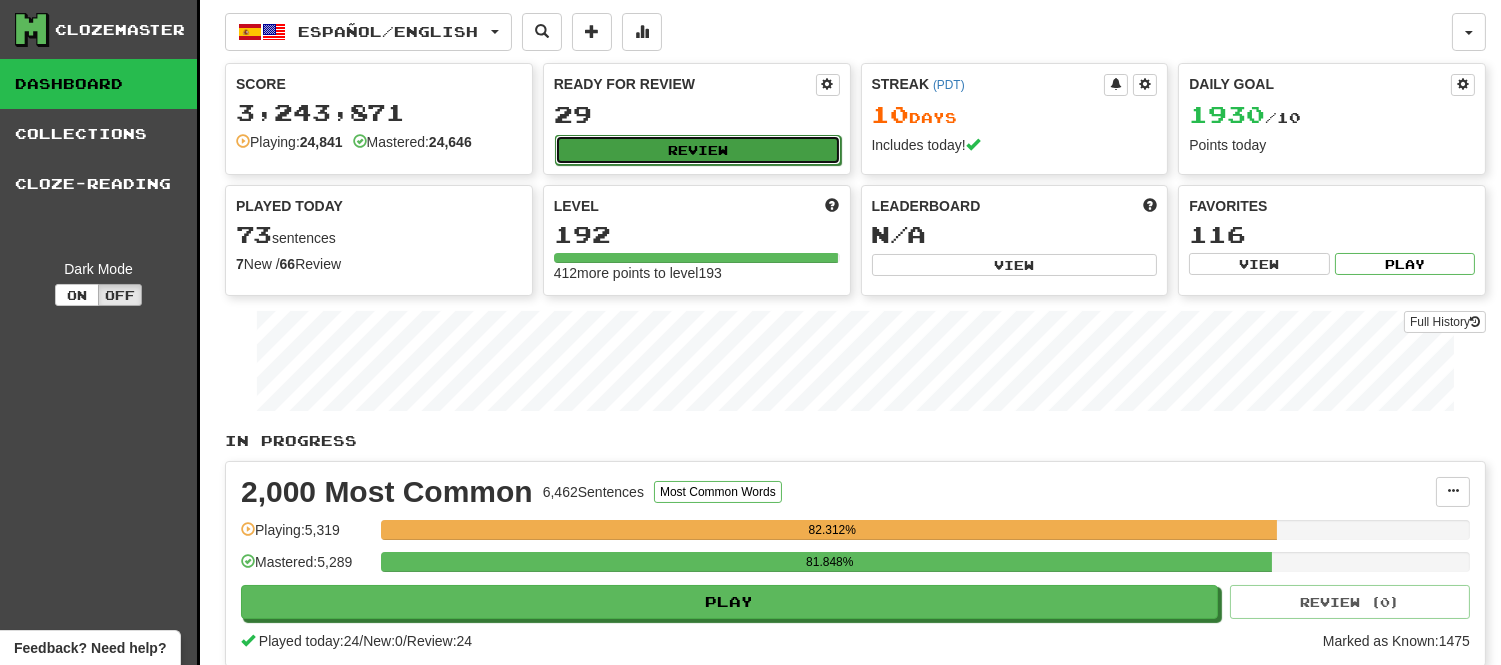 click on "Review" at bounding box center (698, 150) 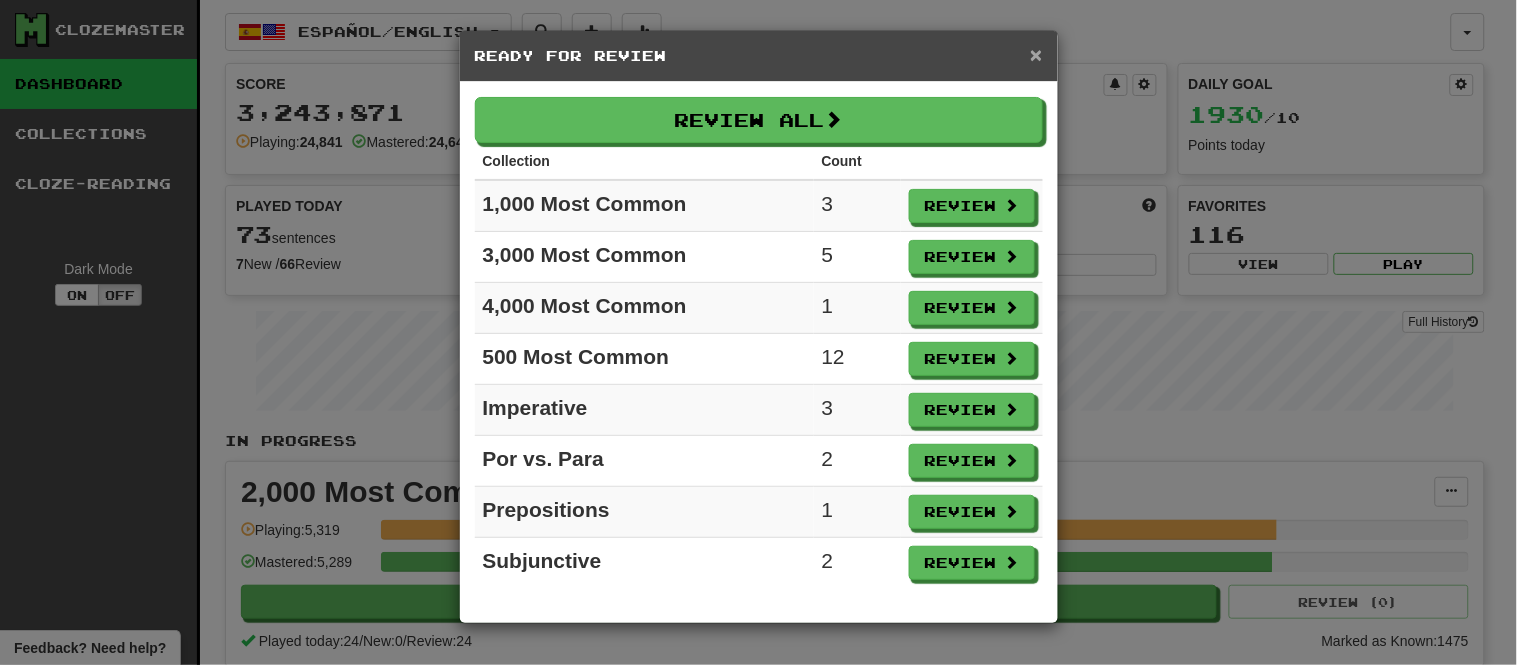 click on "×" at bounding box center [1036, 54] 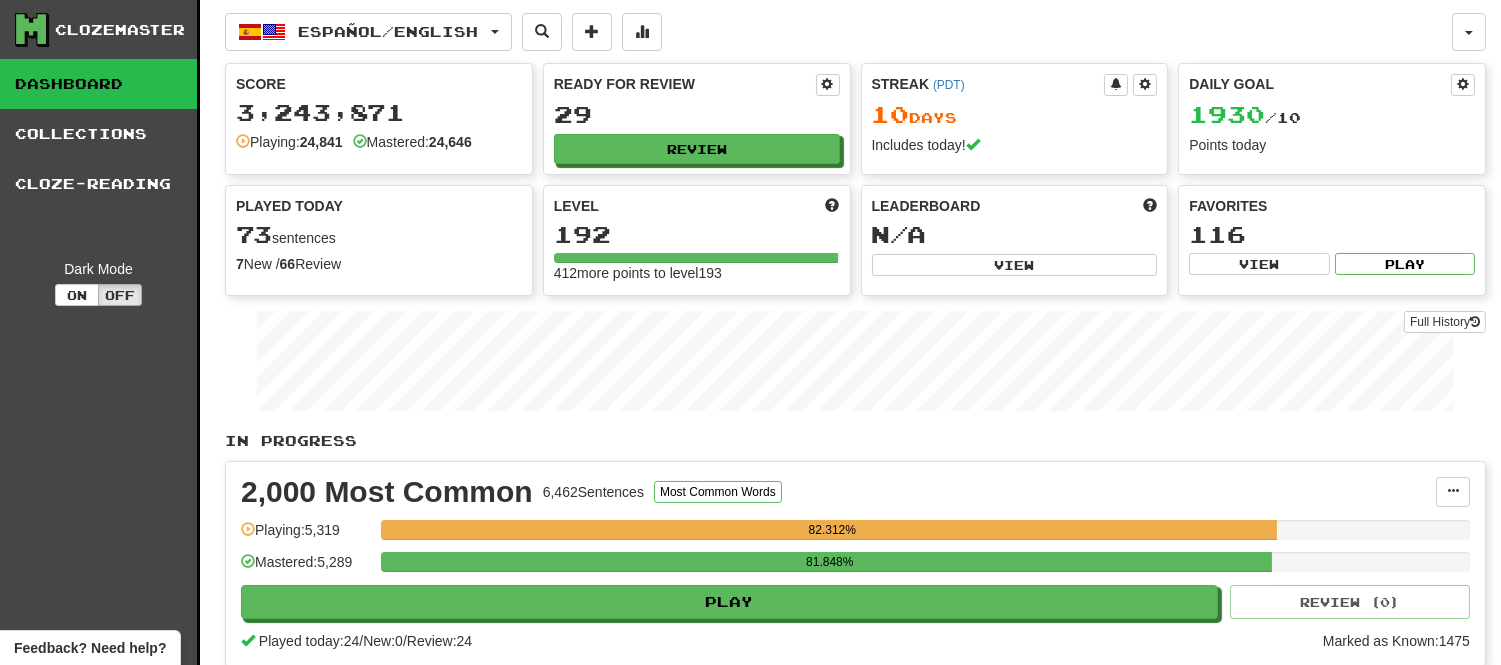 scroll, scrollTop: 582, scrollLeft: 0, axis: vertical 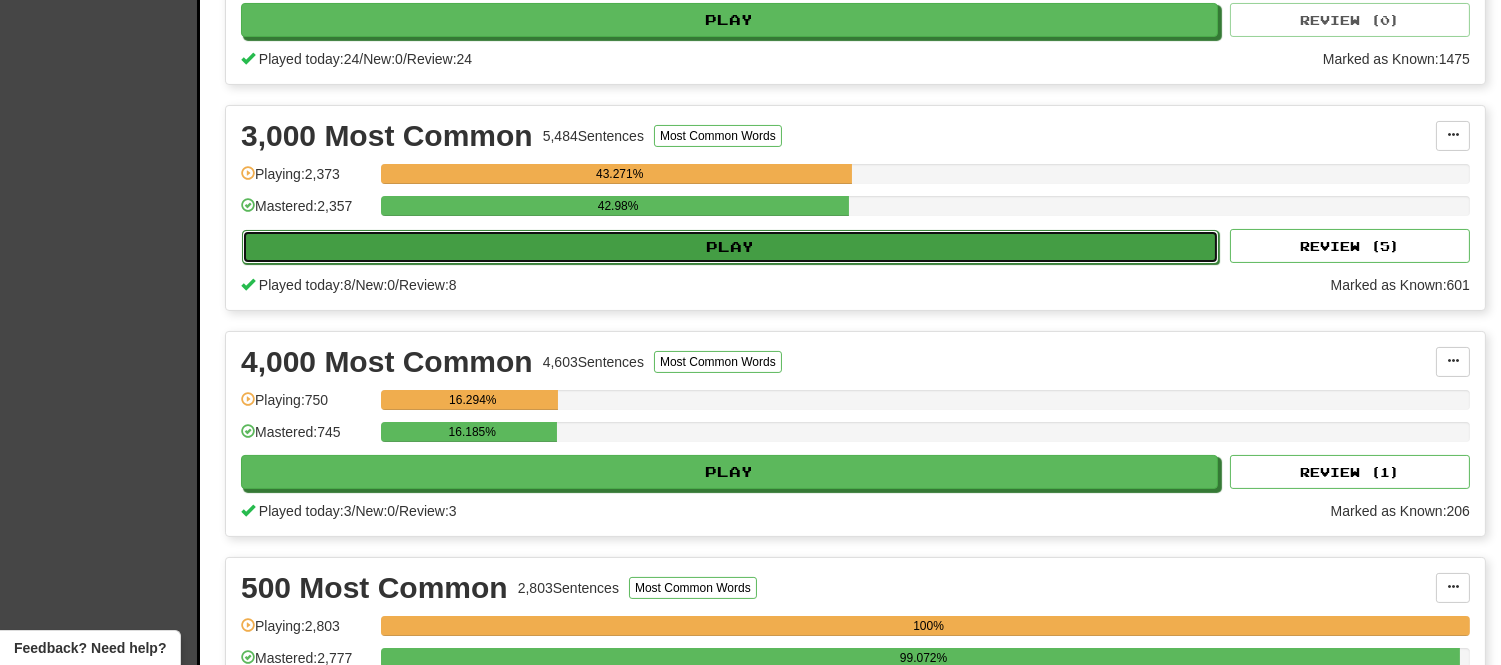 click on "Play" at bounding box center [730, 247] 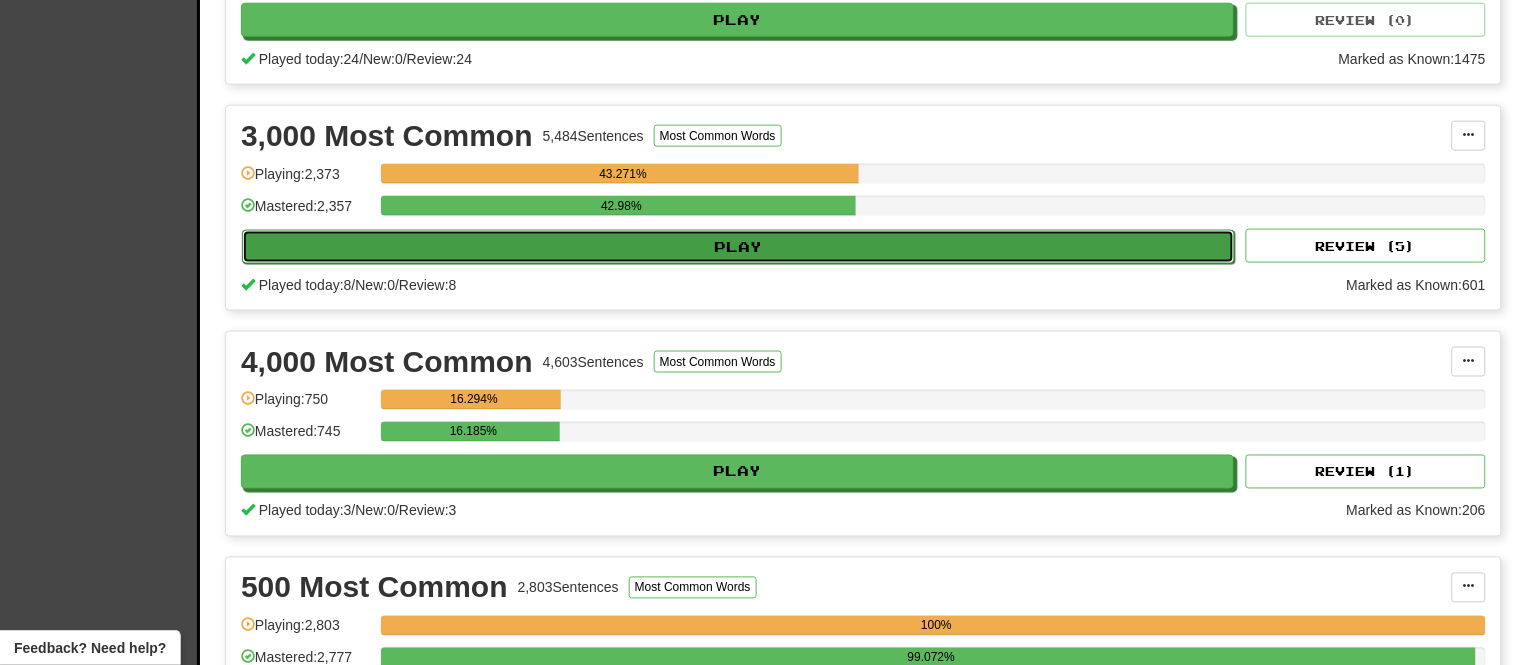 select on "**" 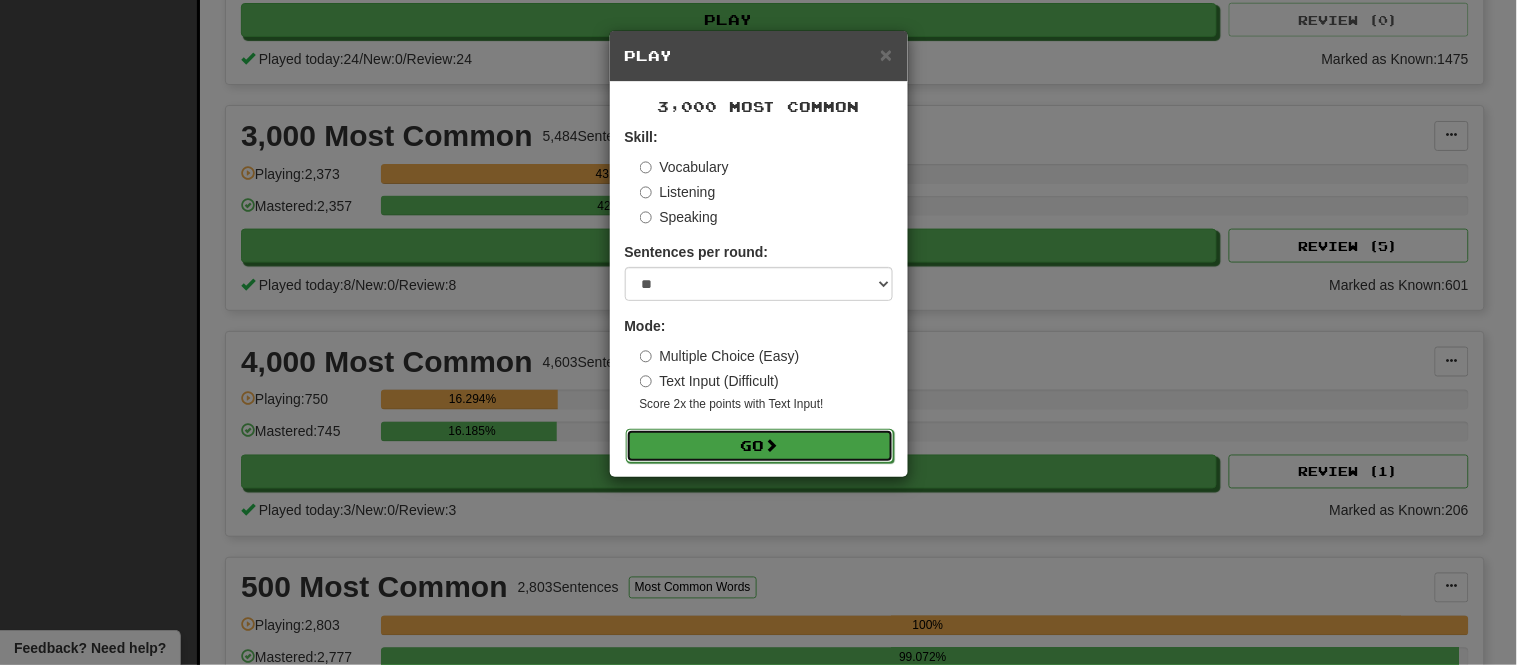 click on "Go" at bounding box center [760, 446] 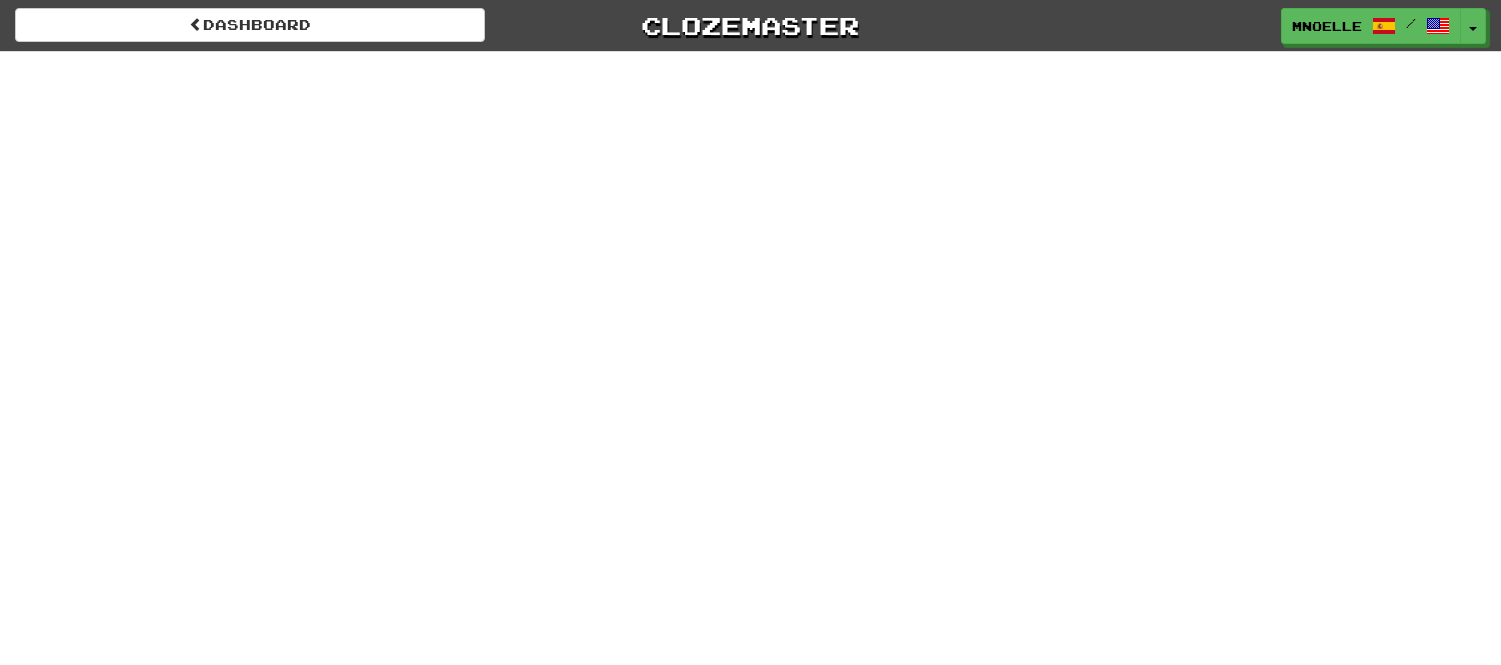 scroll, scrollTop: 0, scrollLeft: 0, axis: both 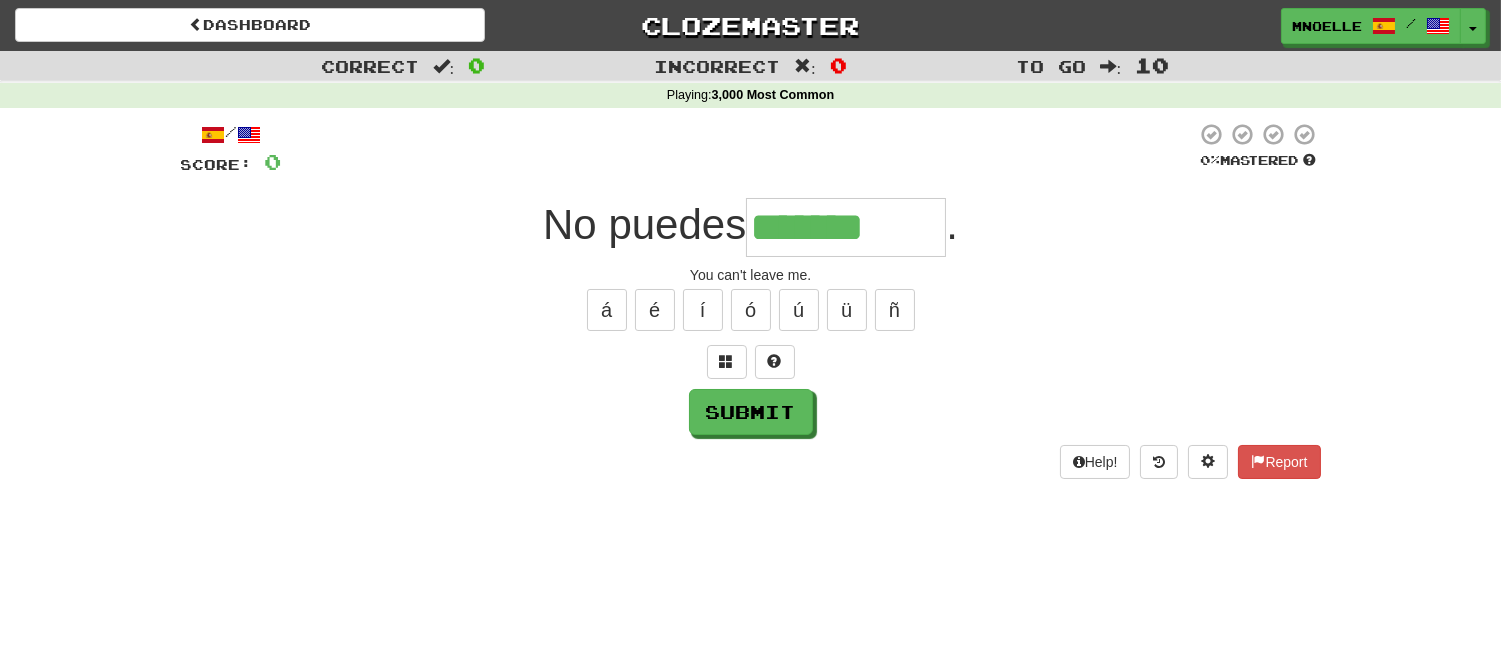 type on "*******" 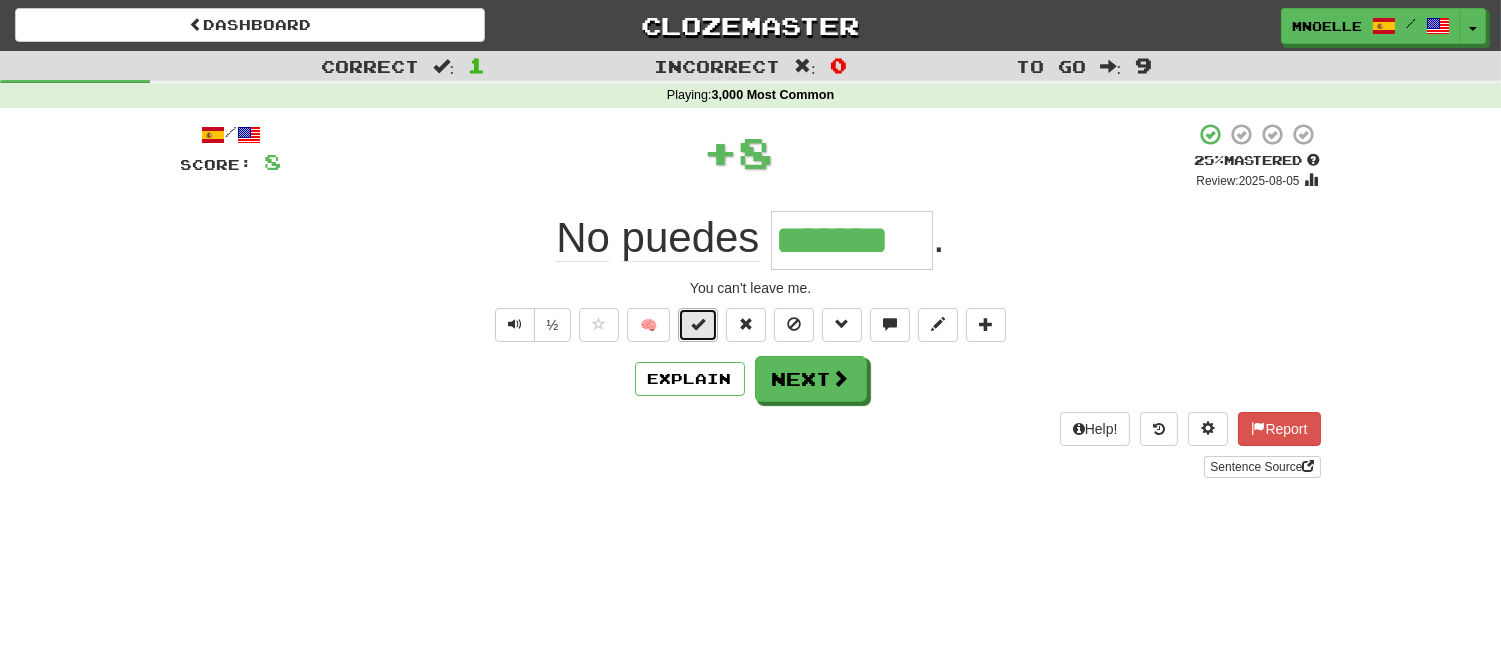 click at bounding box center (698, 324) 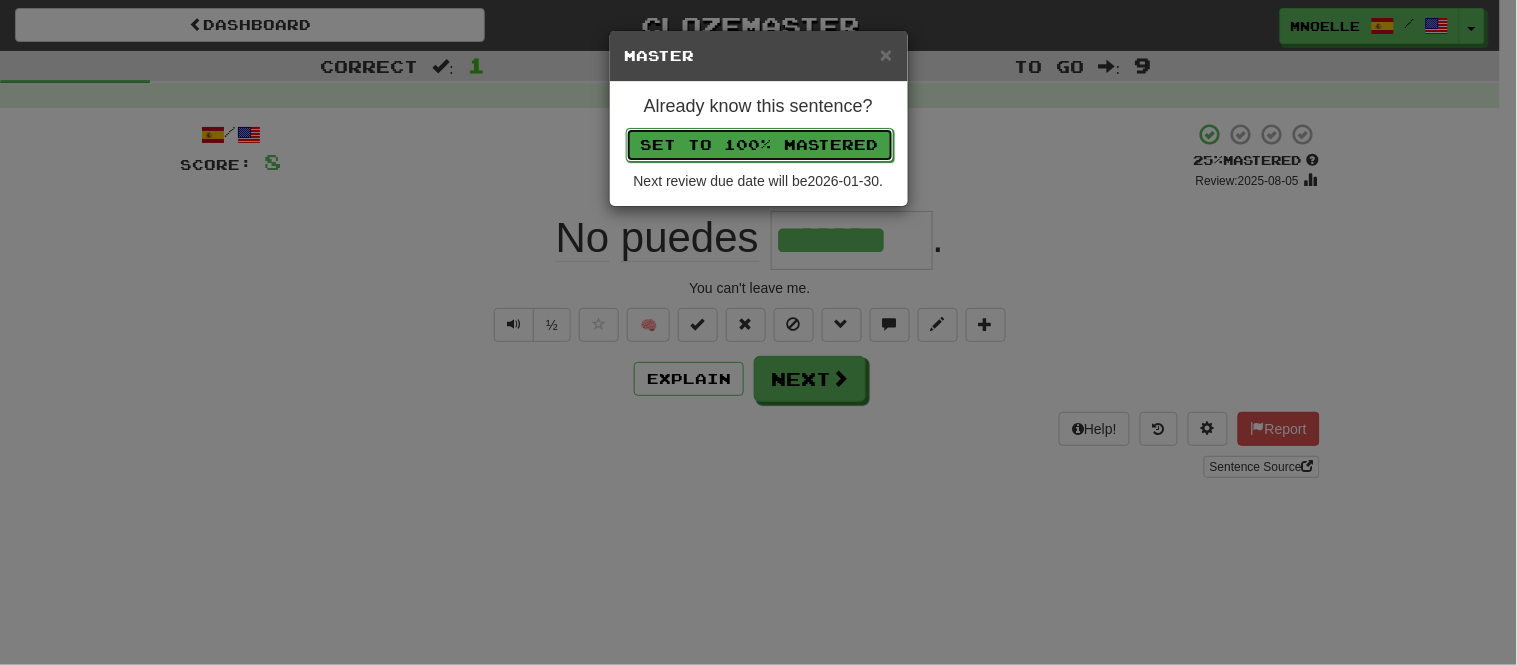 click on "Set to 100% Mastered" at bounding box center [760, 145] 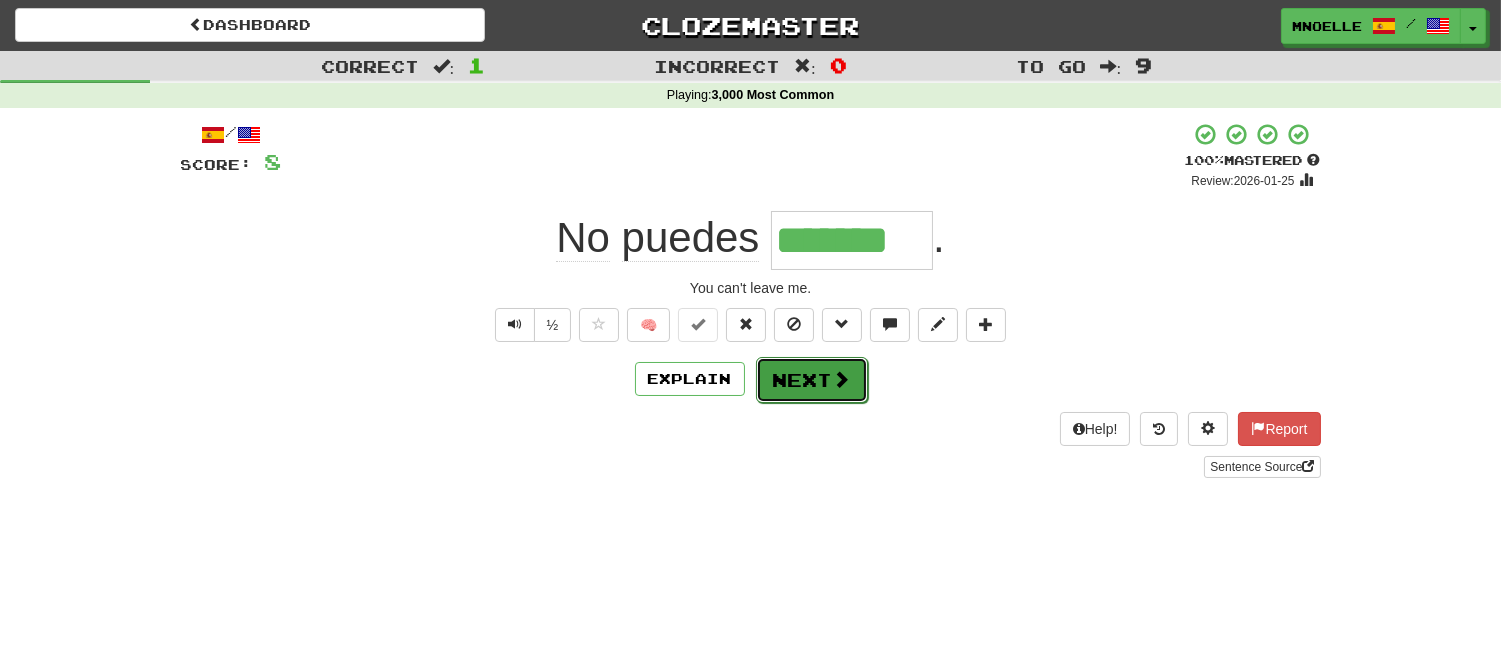 click on "Next" at bounding box center (812, 380) 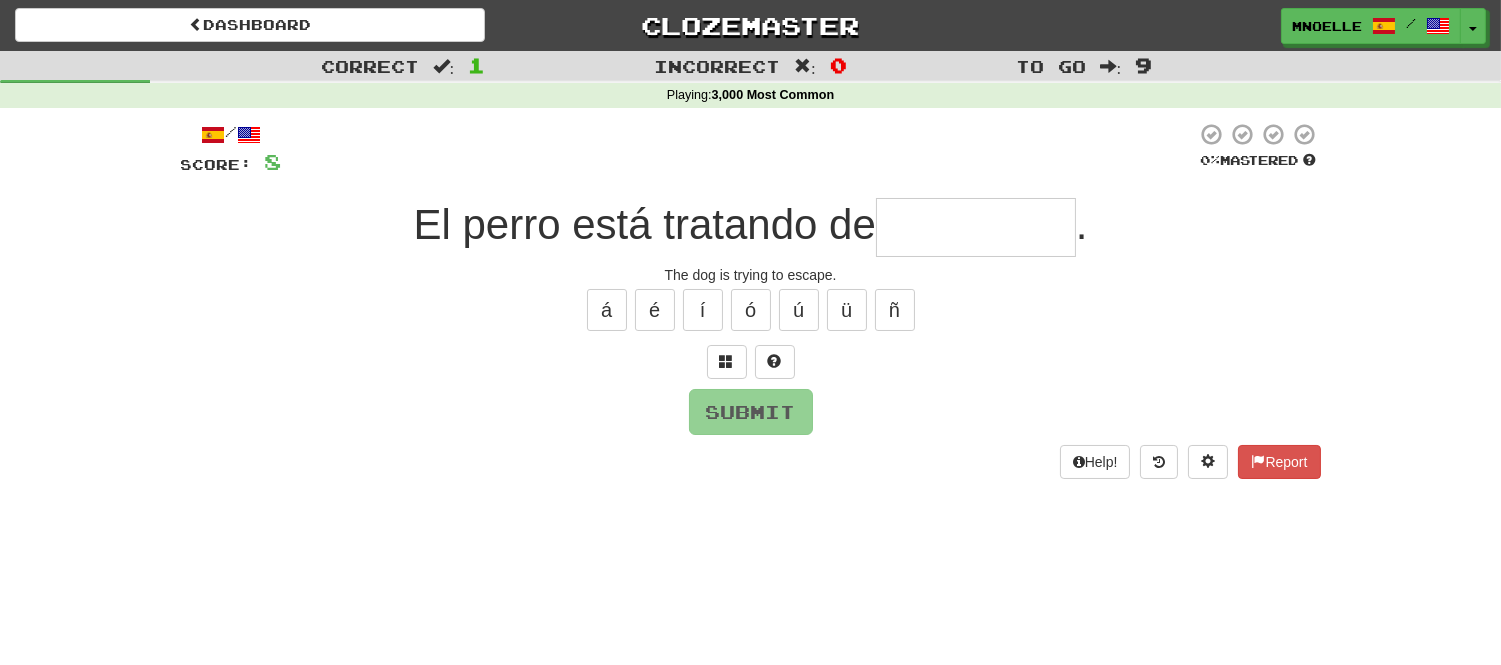 type on "*" 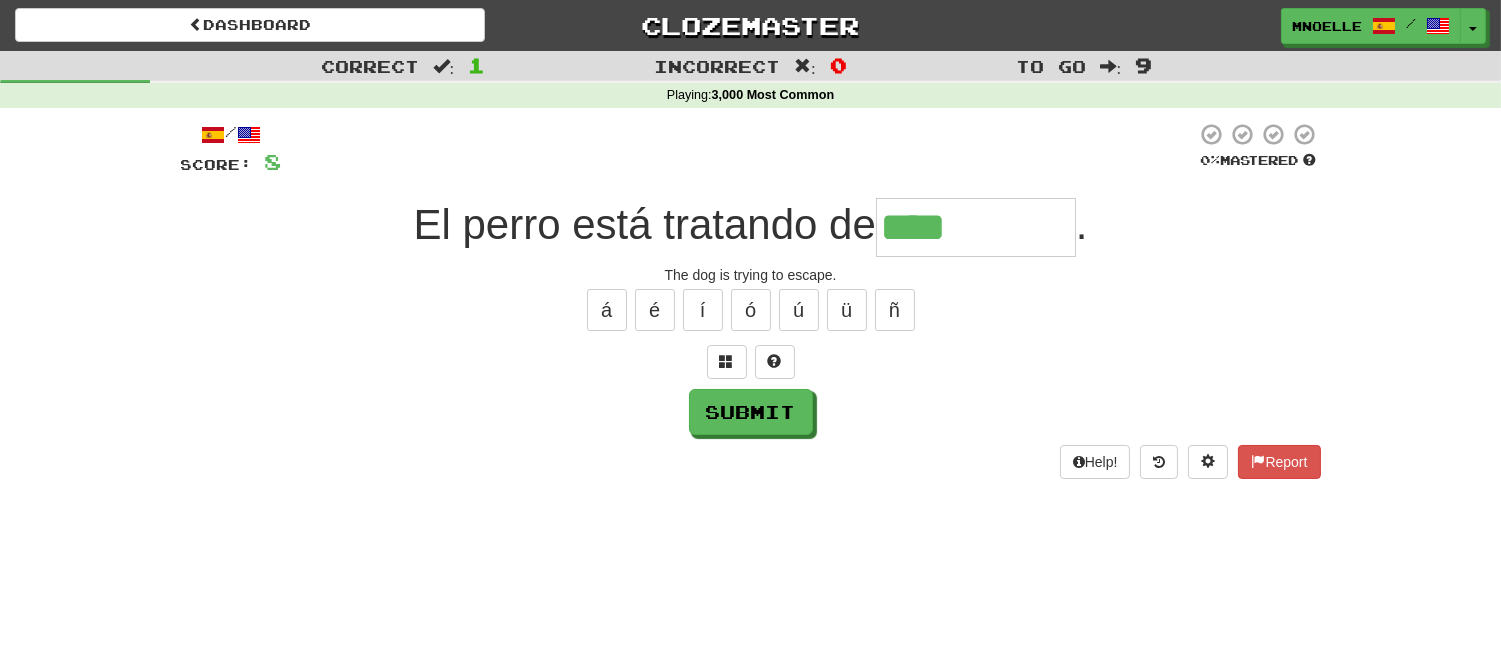 type on "****" 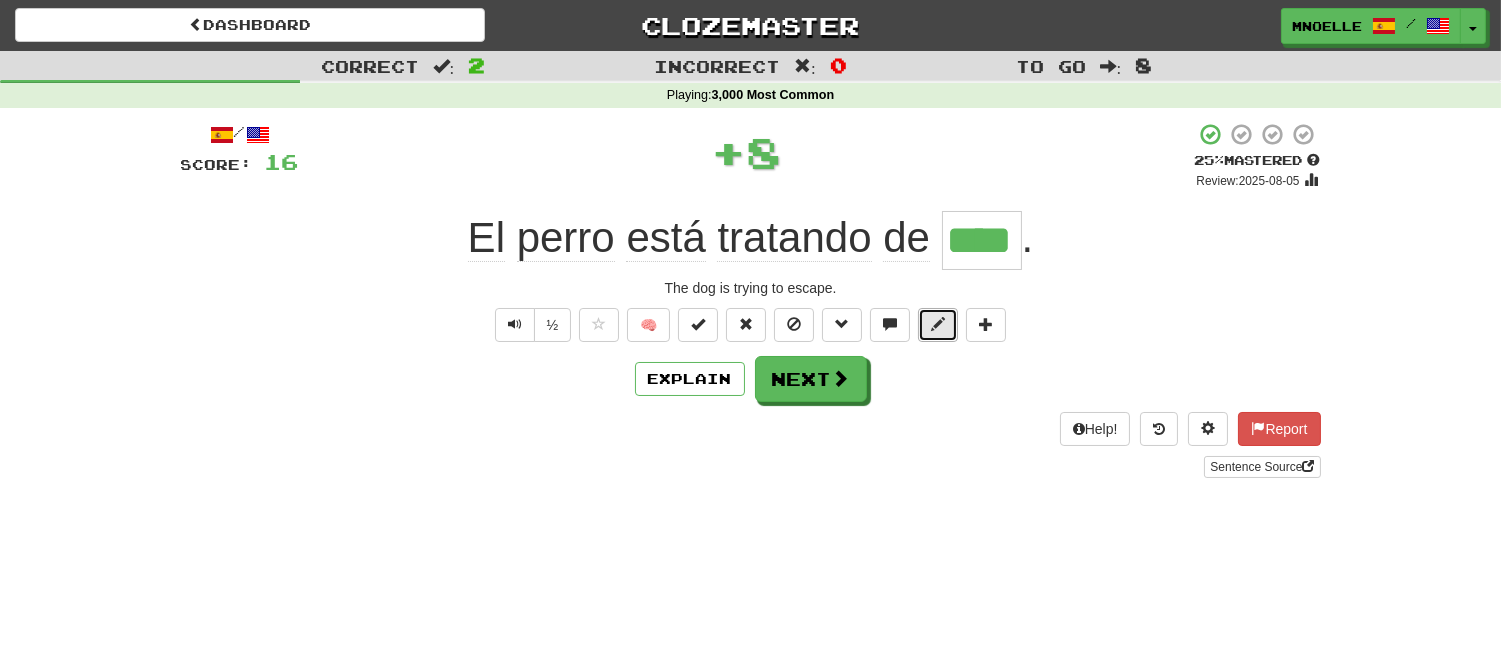 click at bounding box center (938, 324) 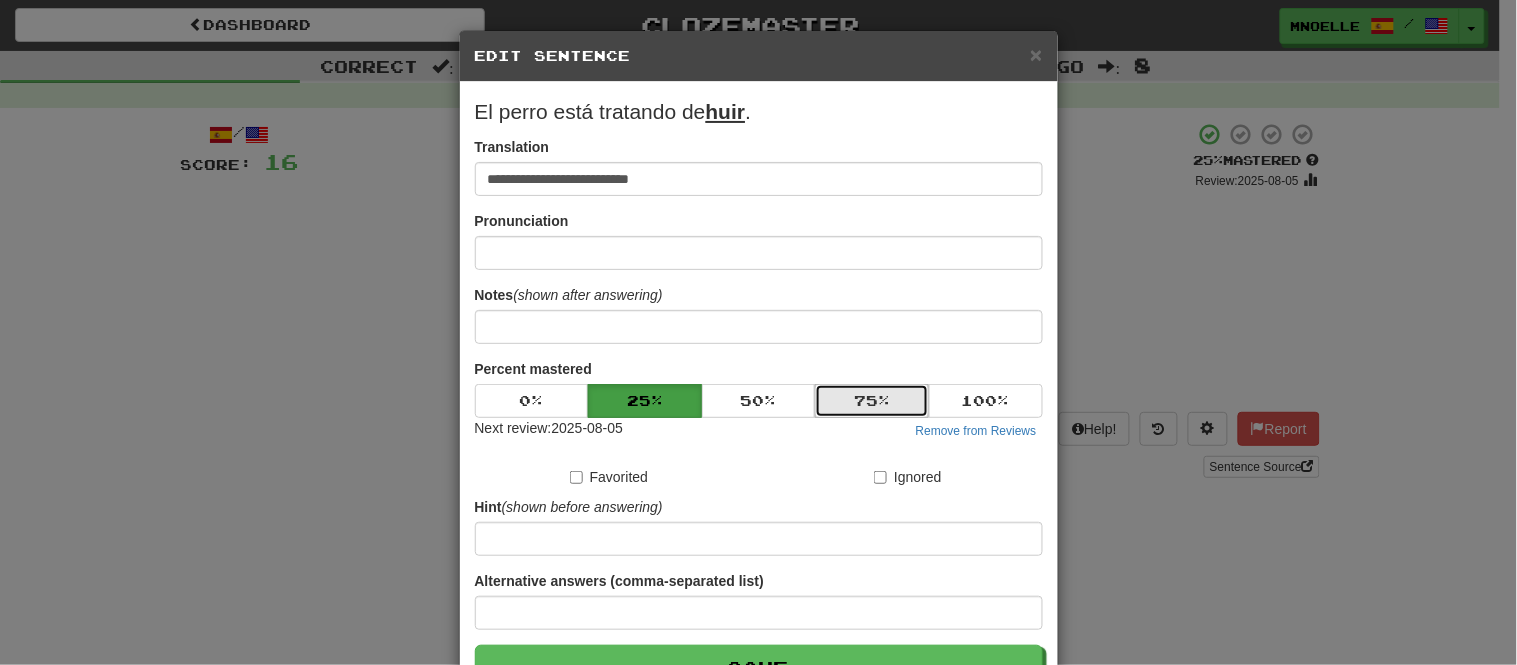 click on "75 %" at bounding box center (872, 401) 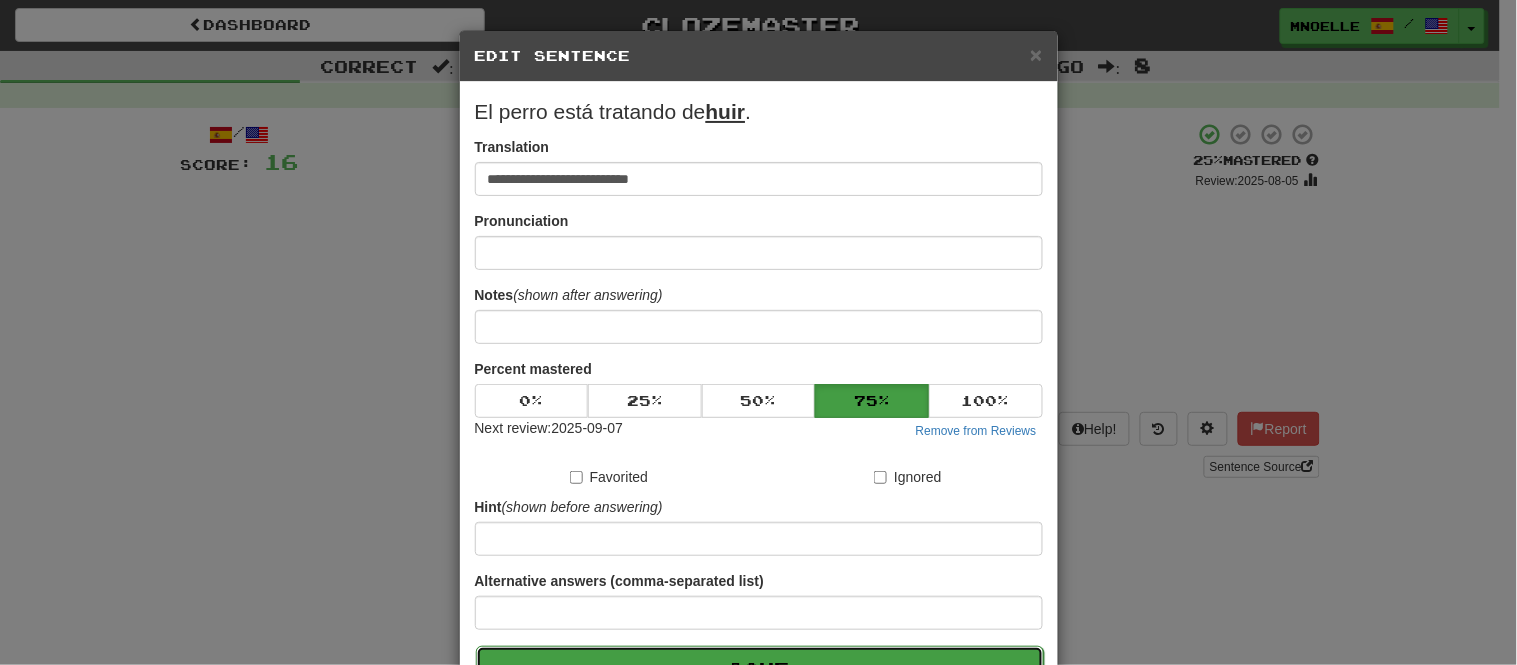 click on "Save" at bounding box center [760, 669] 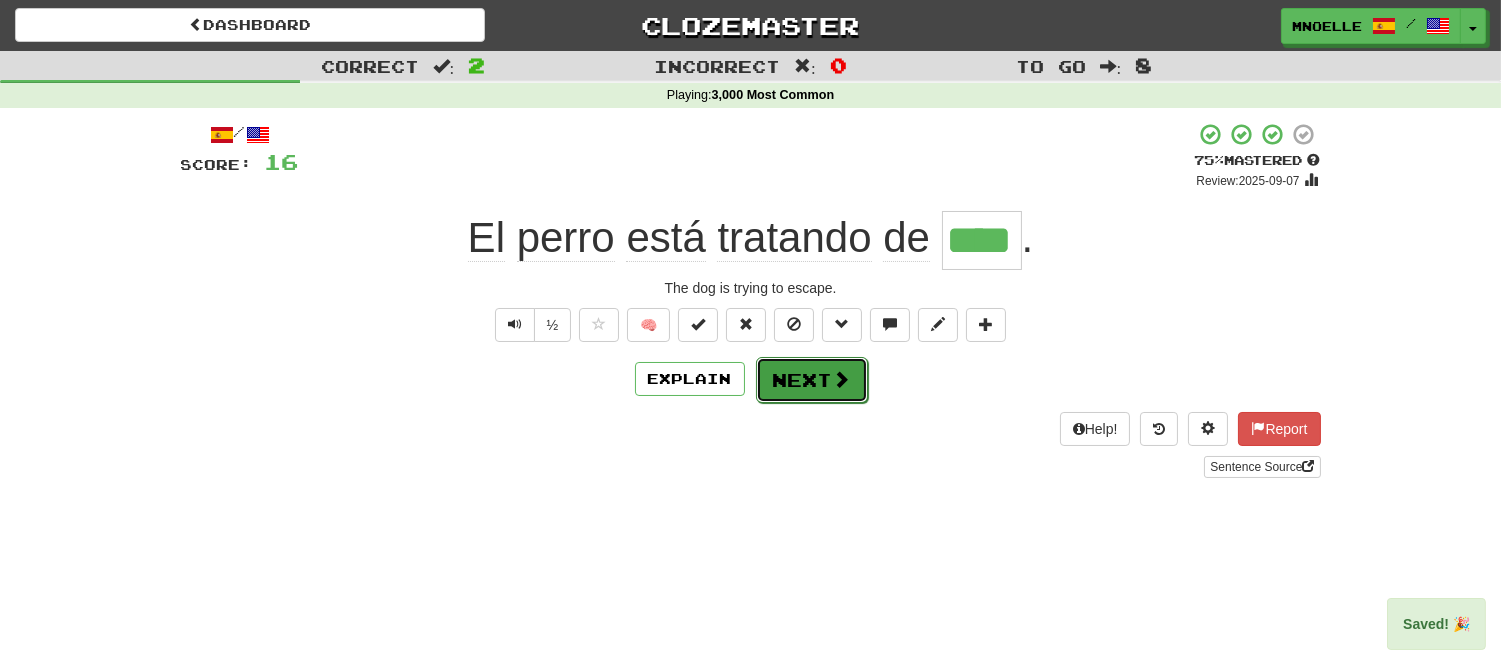 click on "Next" at bounding box center [812, 380] 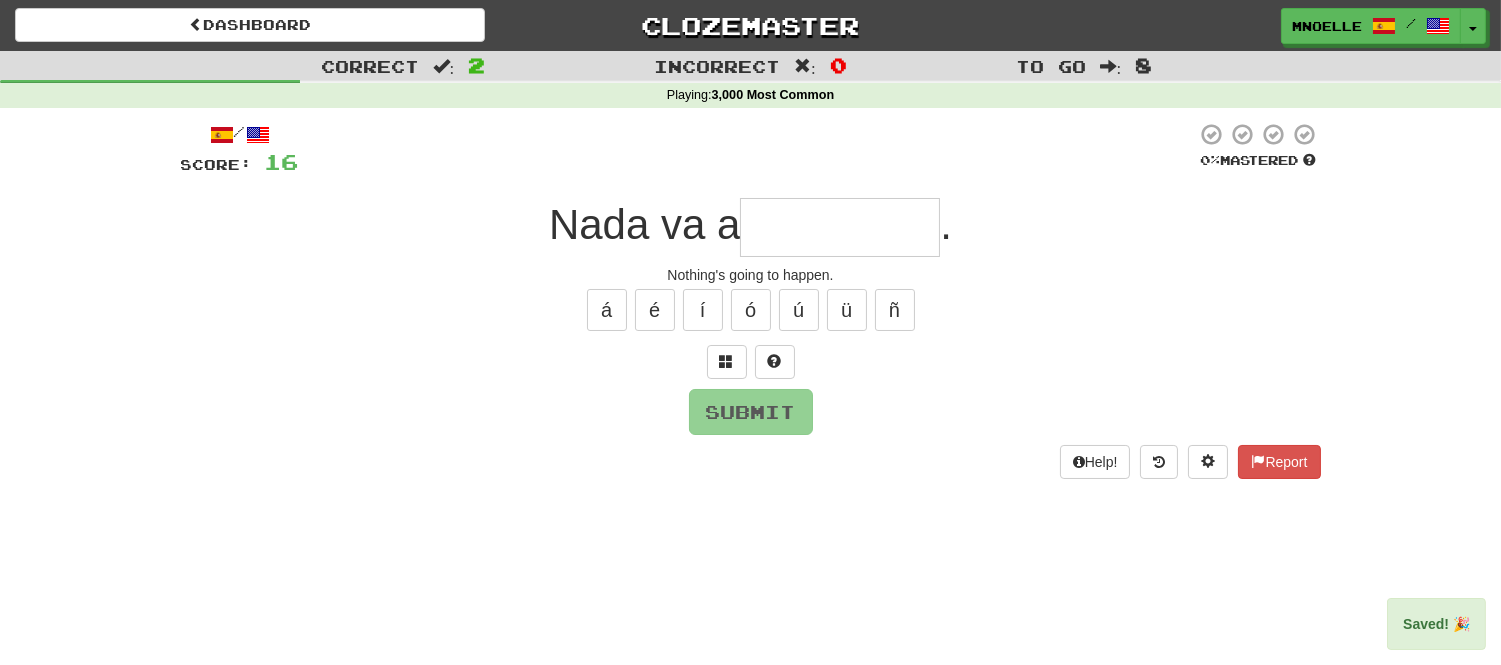 type on "*" 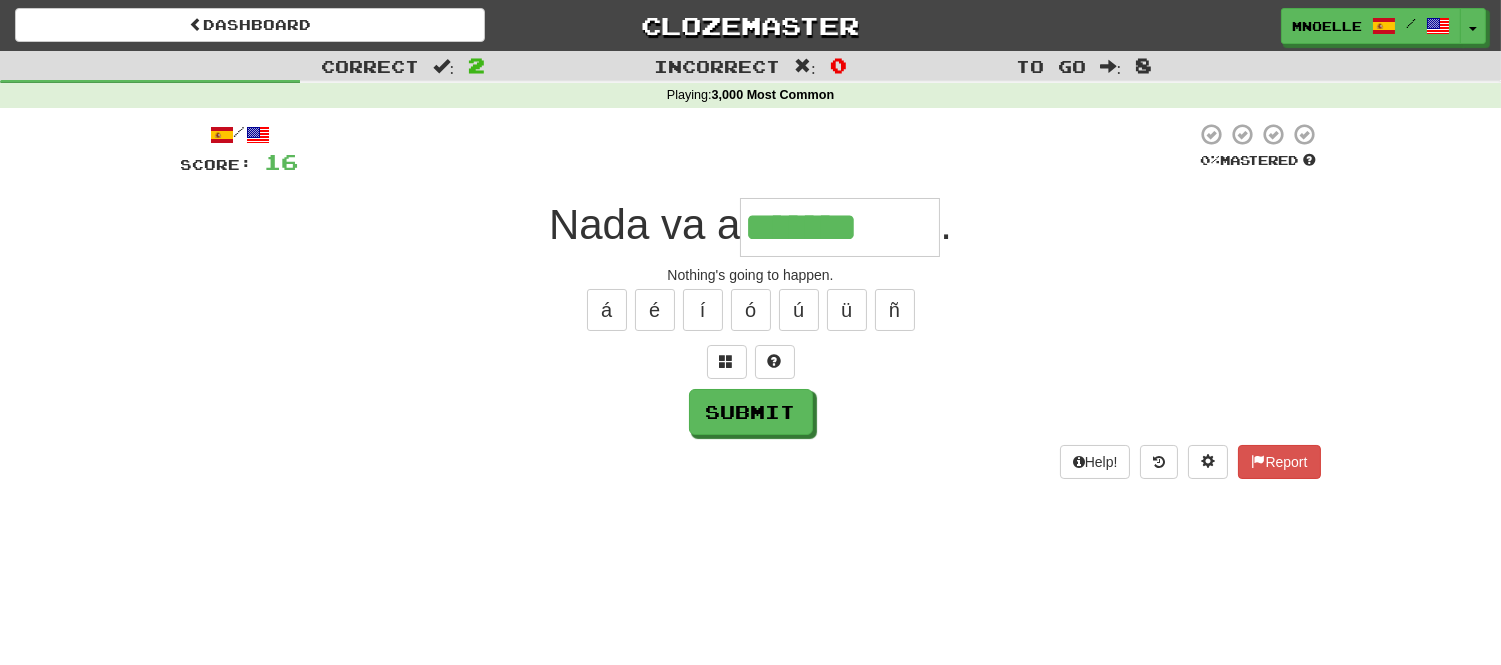 type on "*******" 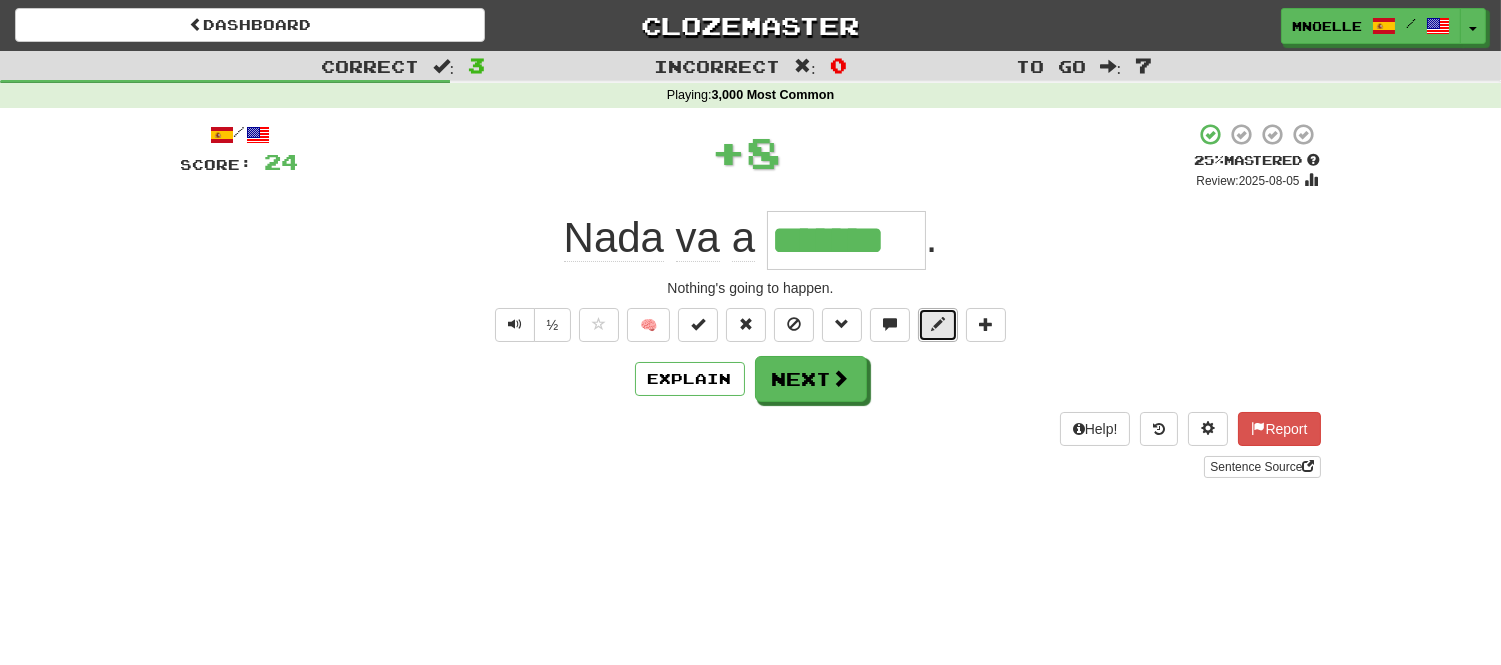 click at bounding box center (938, 325) 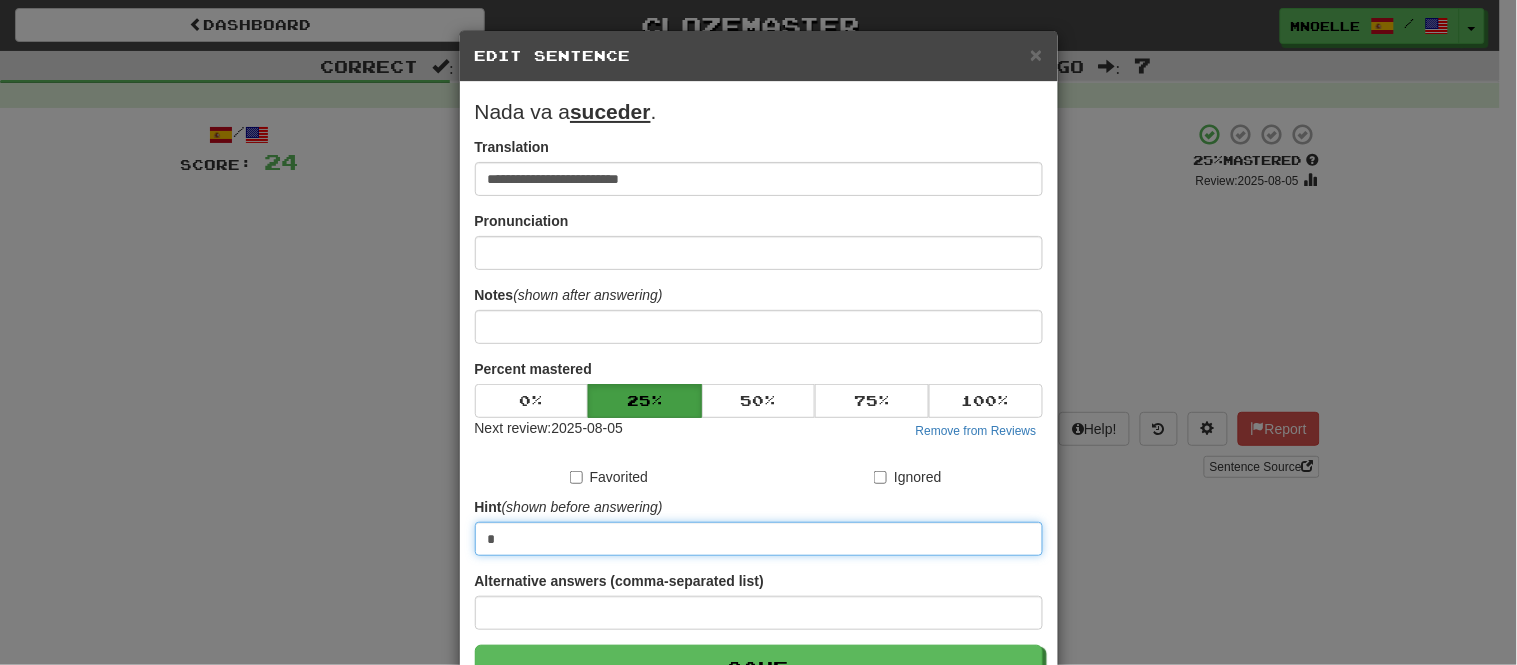 click on "*" at bounding box center [759, 539] 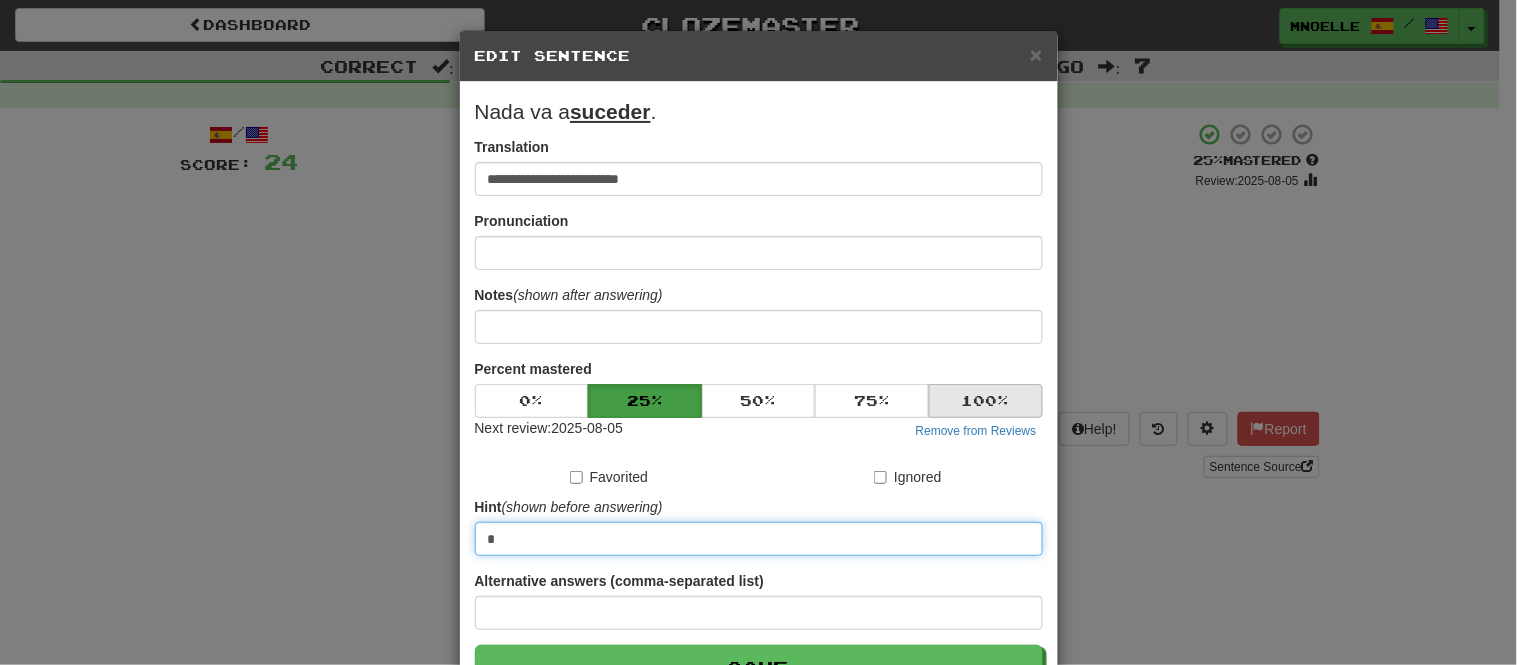 type on "*" 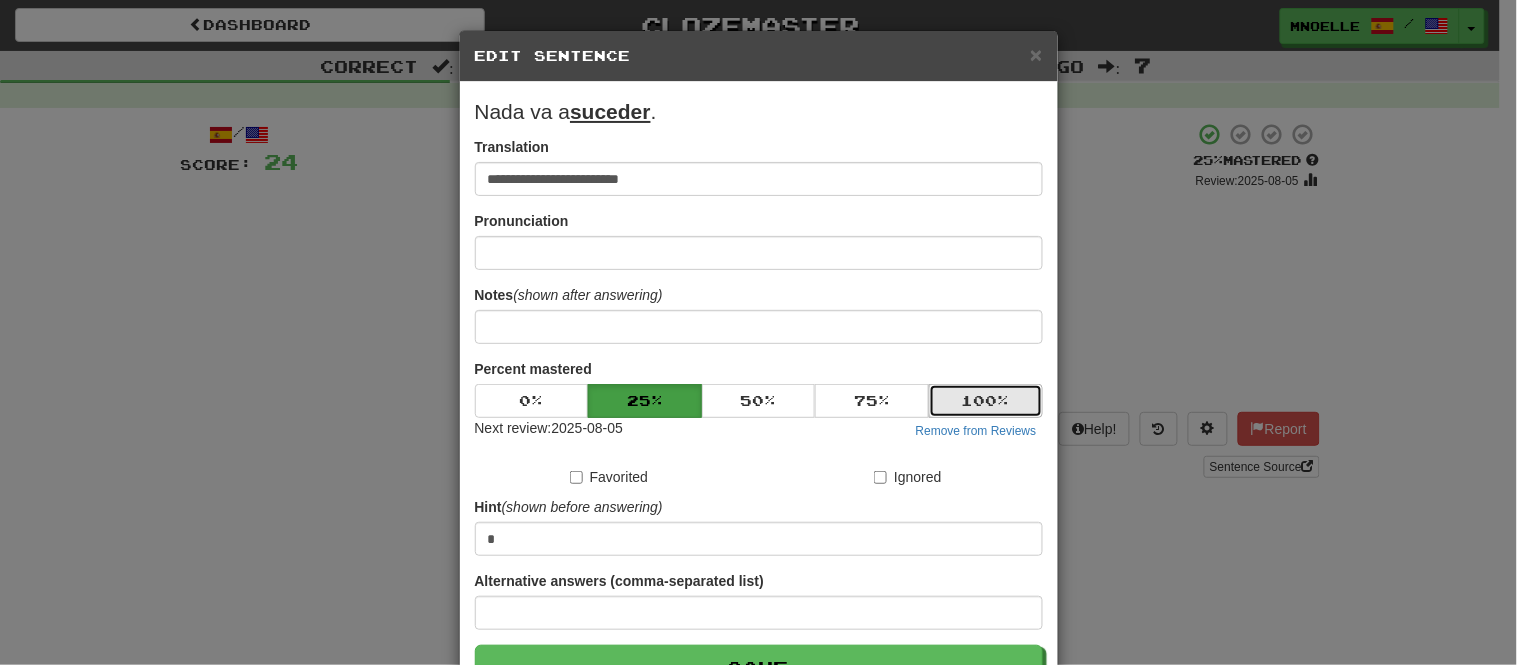 click on "100 %" at bounding box center [986, 401] 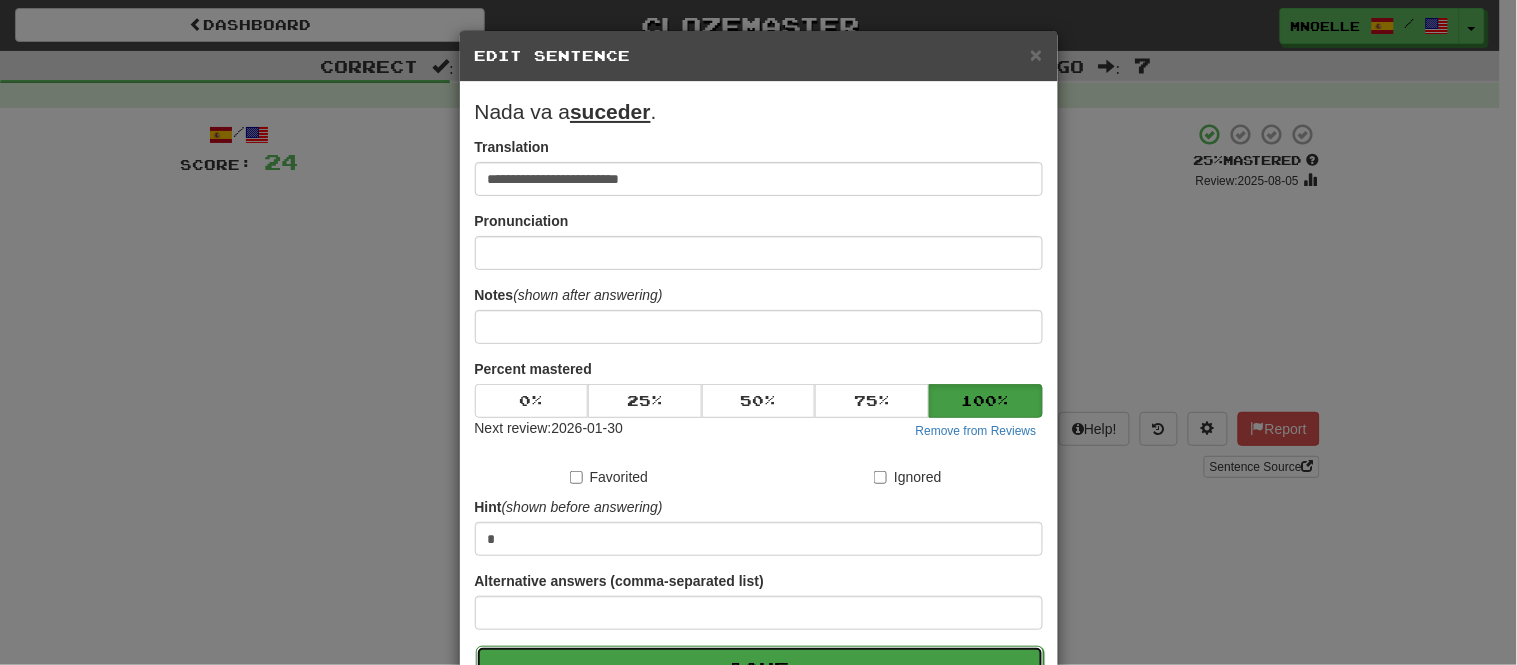 click on "Save" at bounding box center (760, 669) 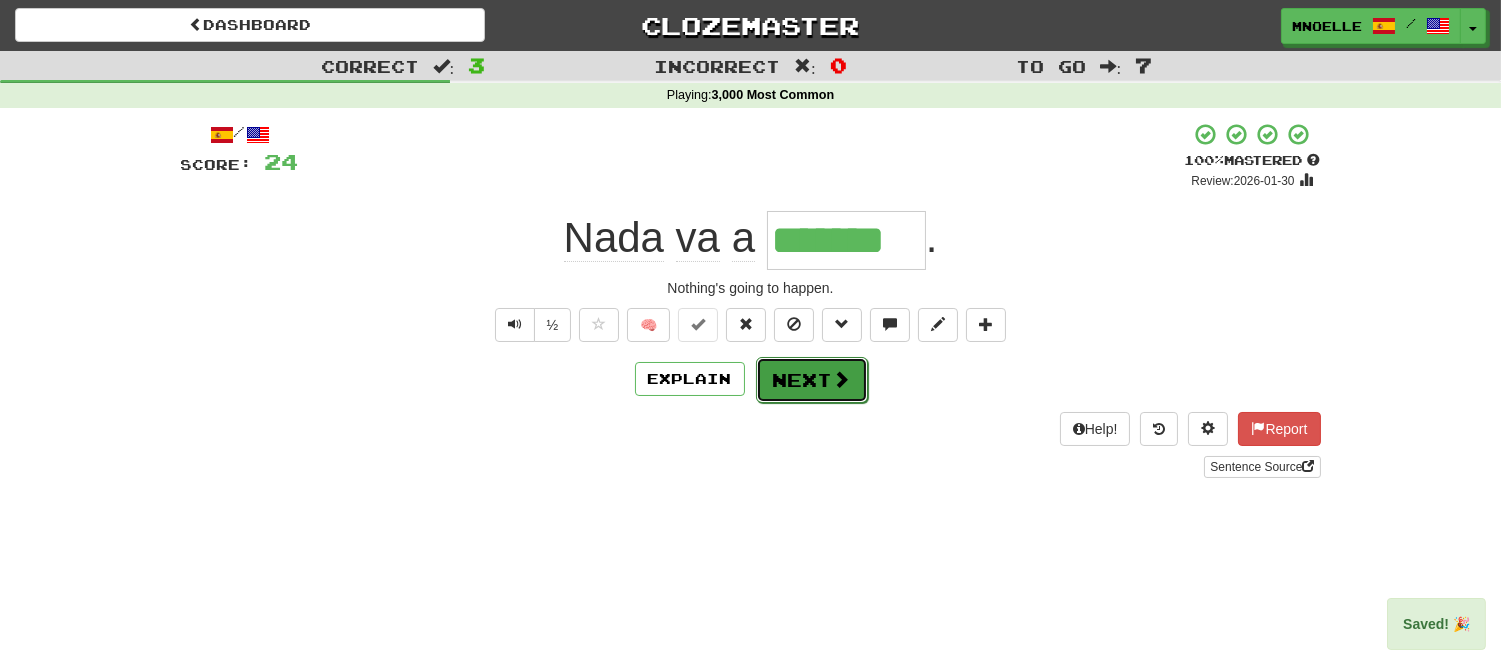 click on "Next" at bounding box center [812, 380] 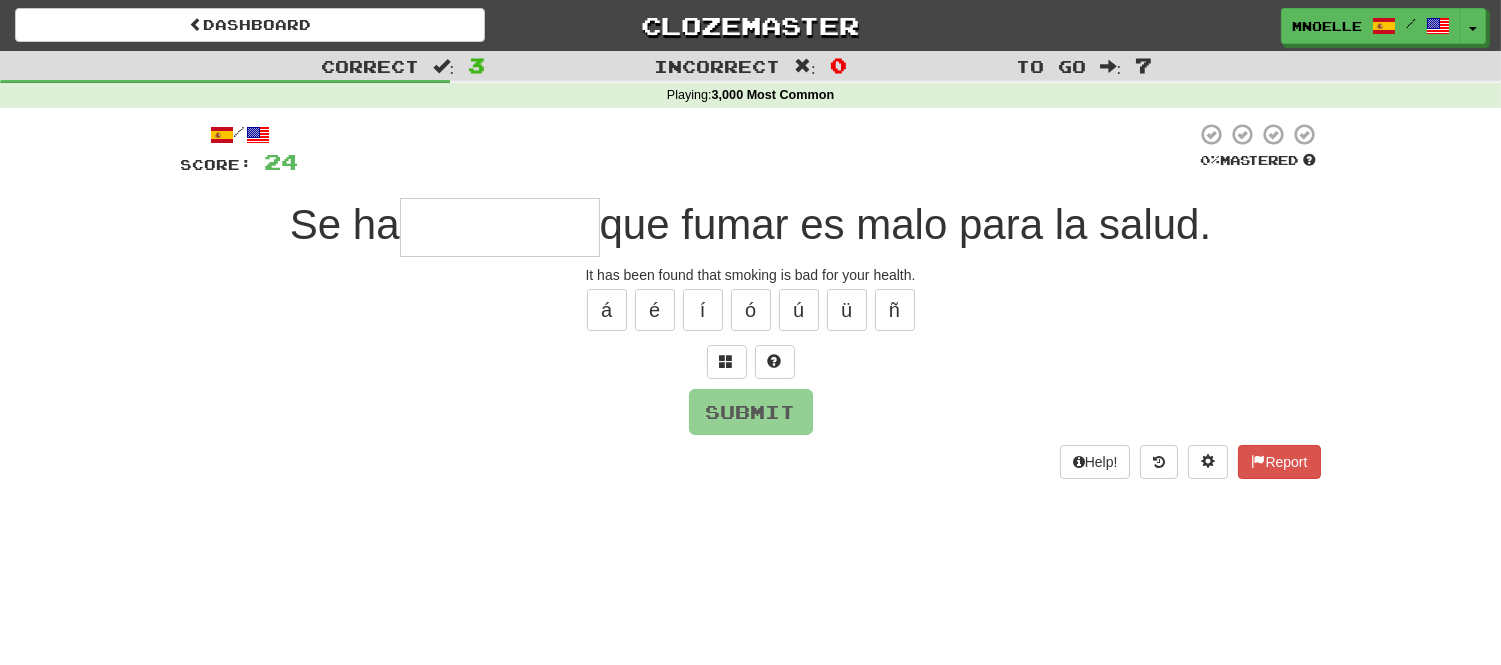 type on "*" 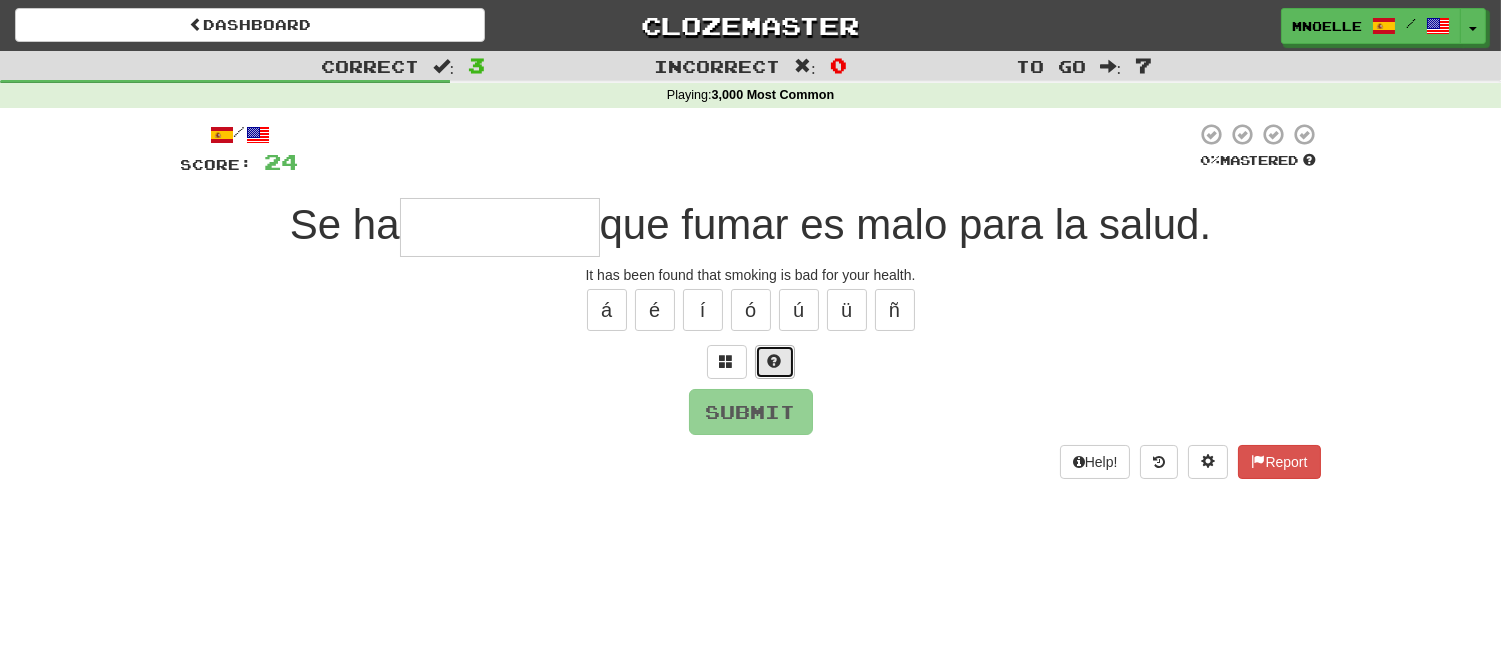 click at bounding box center [775, 361] 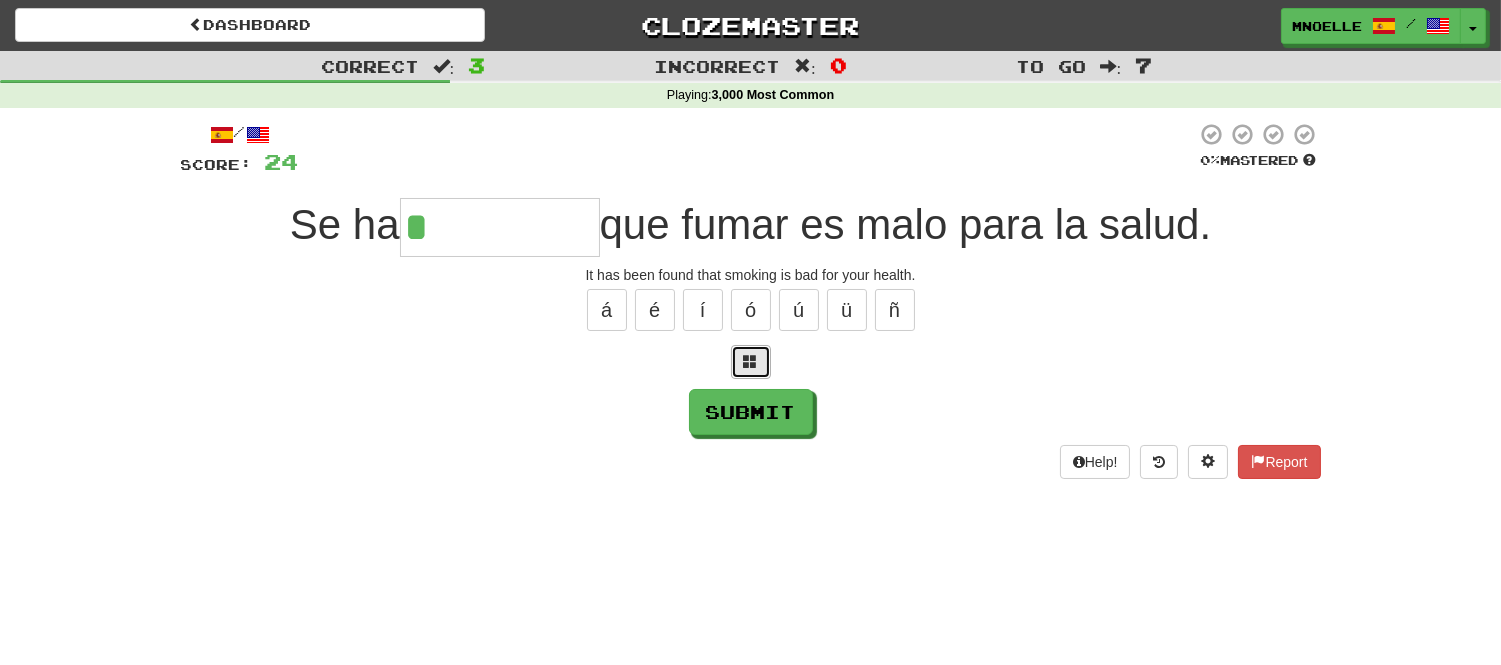 click at bounding box center (751, 361) 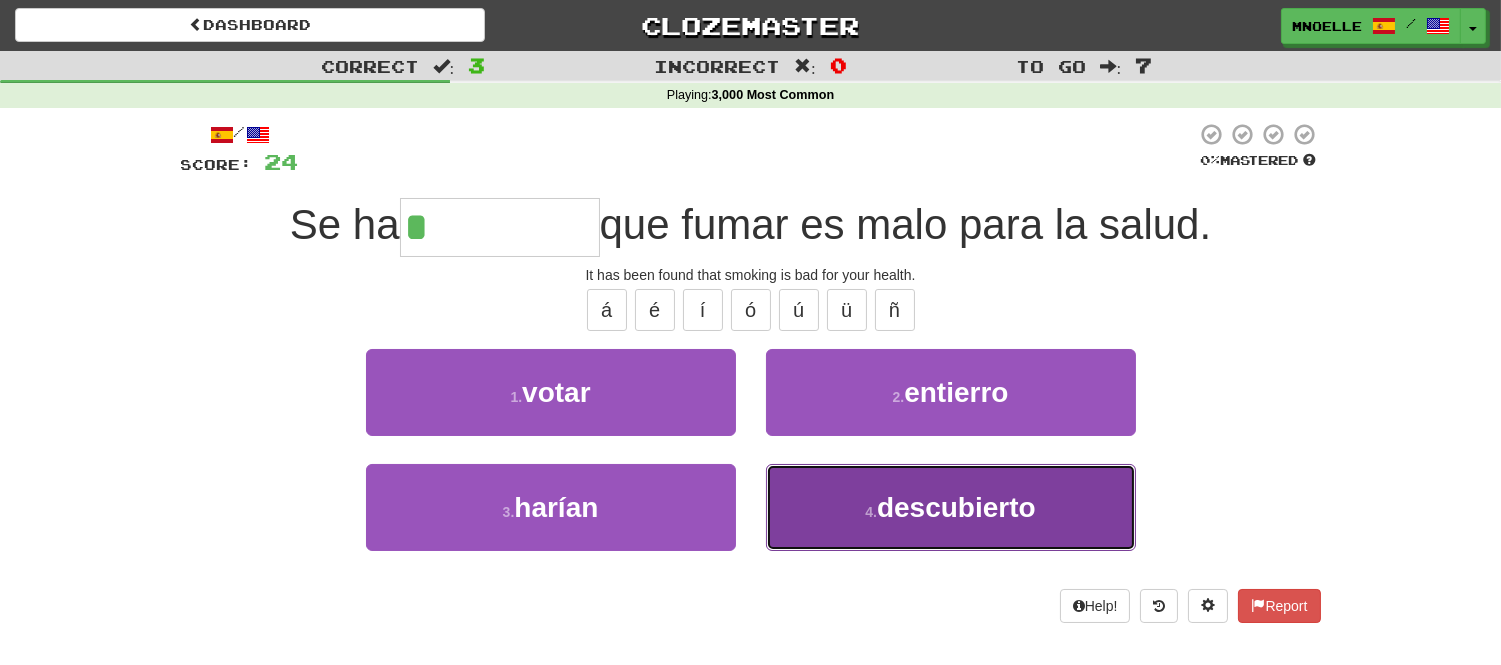 click on "4 .  descubierto" at bounding box center [951, 507] 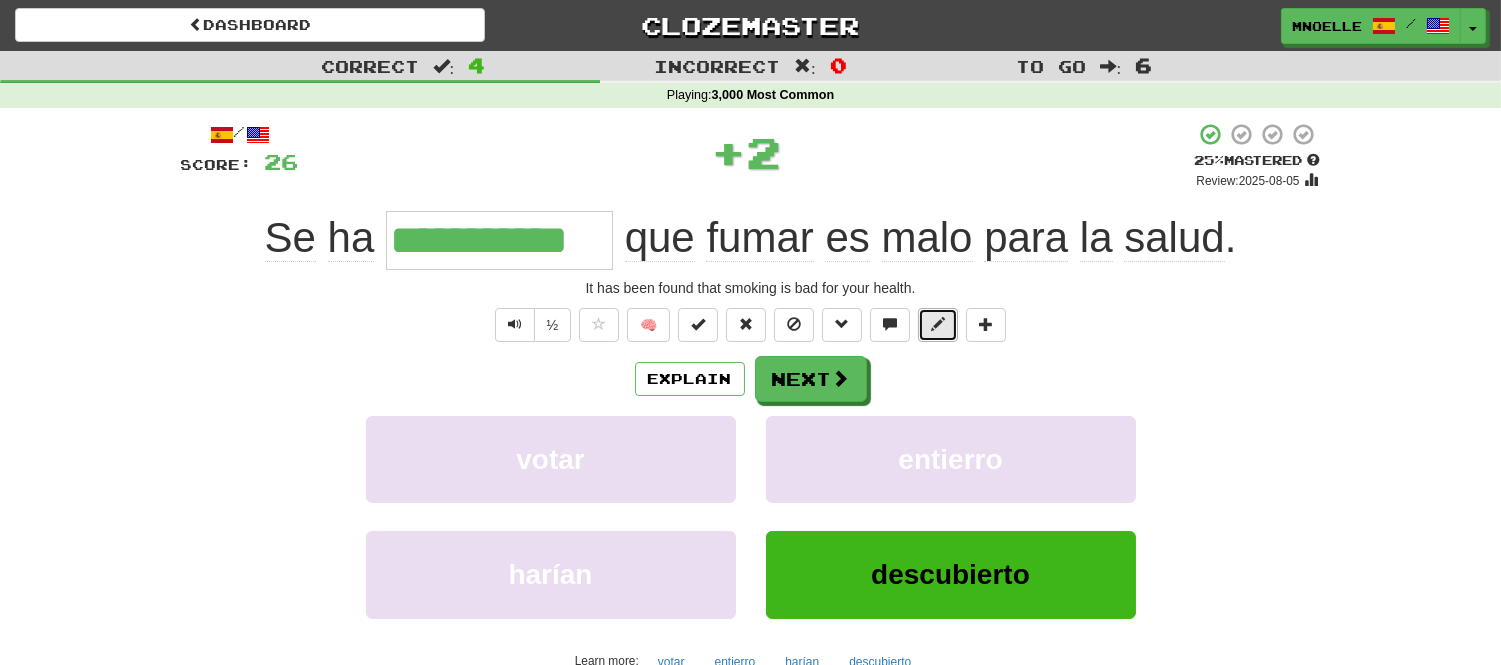 click at bounding box center [938, 324] 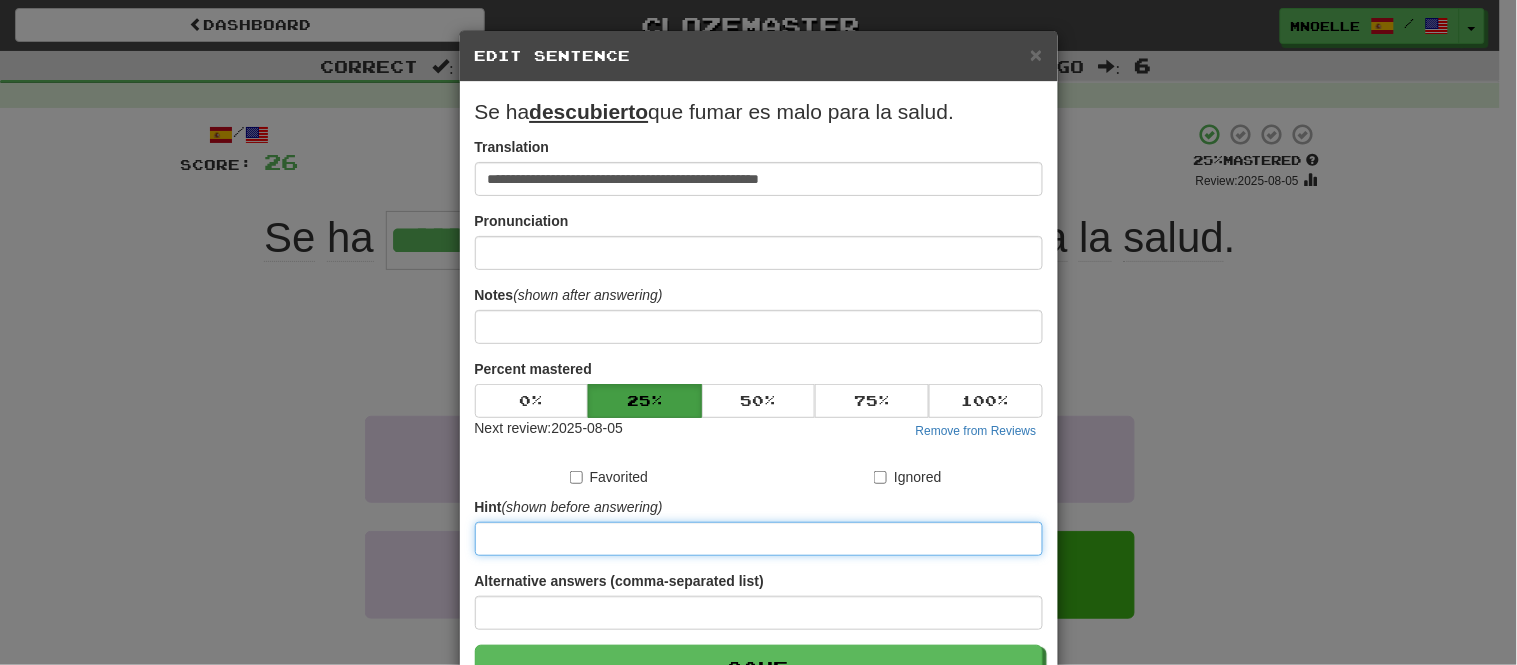 click at bounding box center [759, 539] 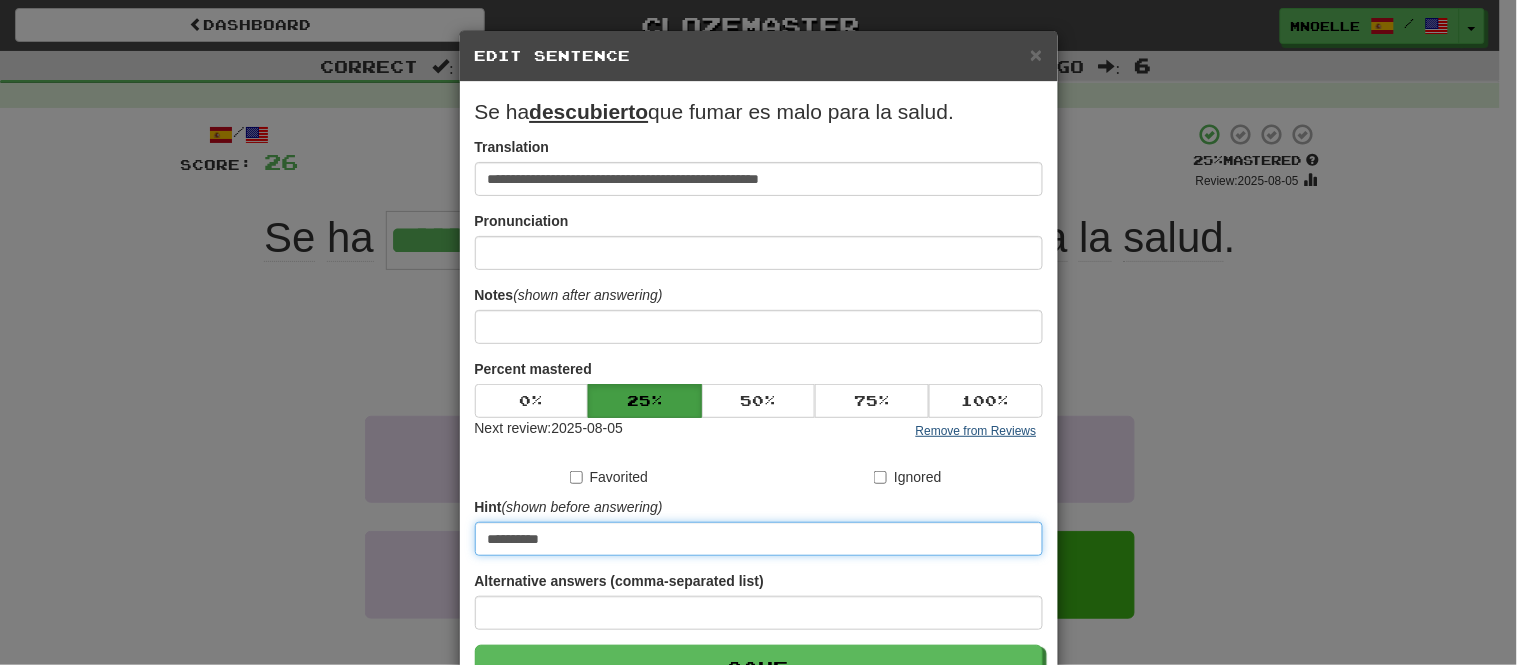 type on "**********" 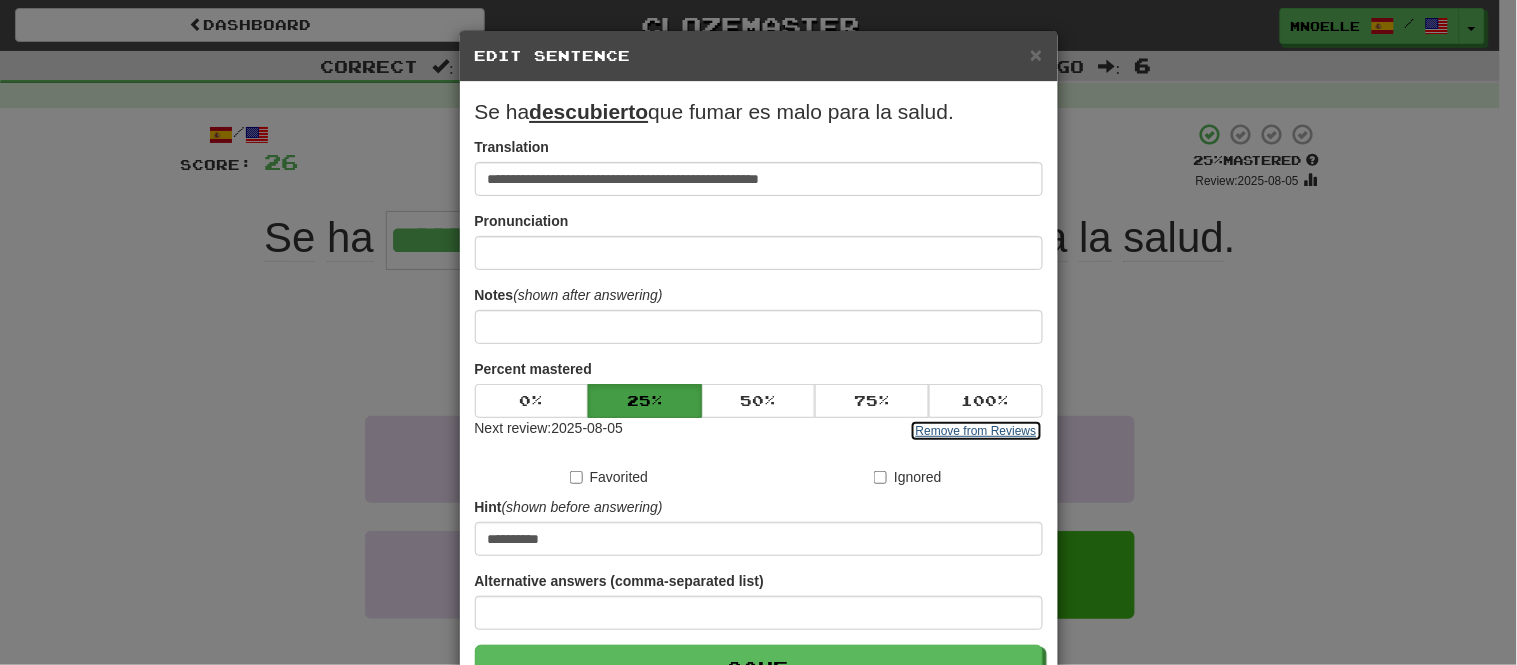 click on "Remove from Reviews" at bounding box center (976, 431) 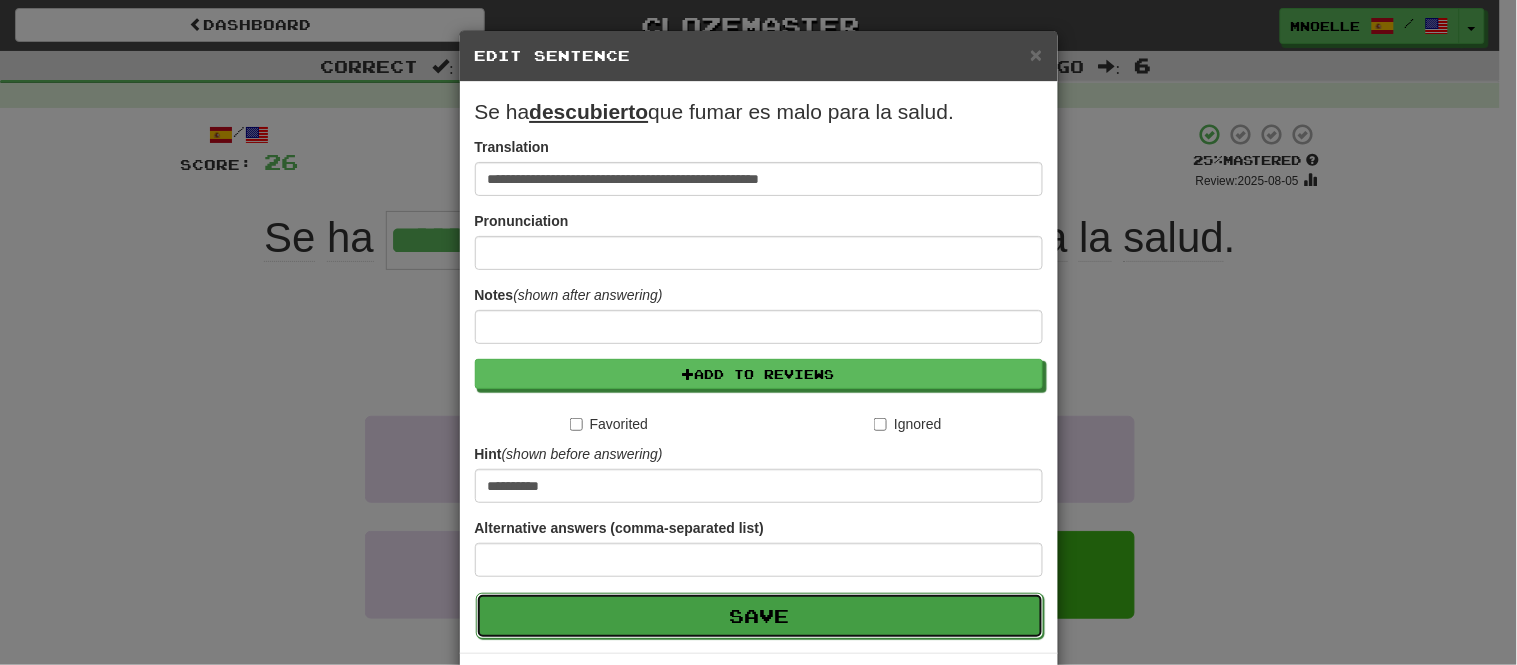 click on "Save" at bounding box center [760, 616] 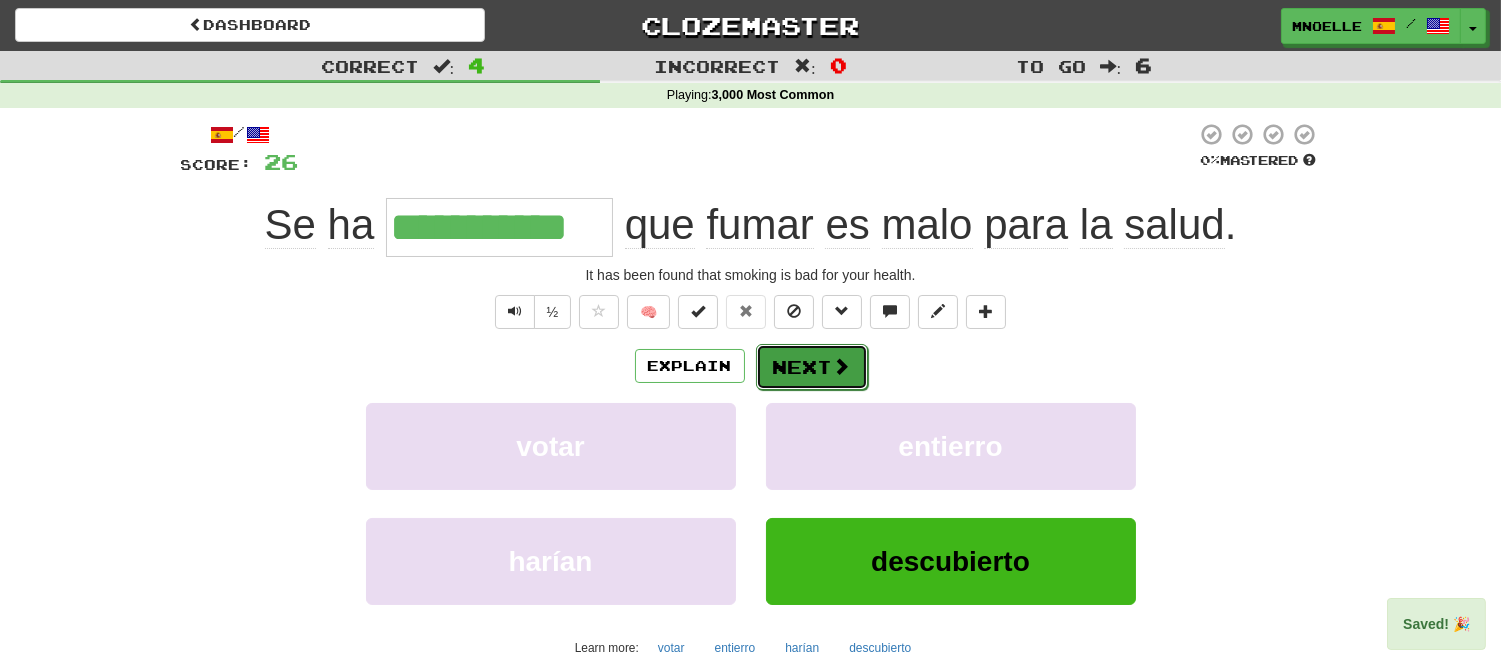 click on "Next" at bounding box center [812, 367] 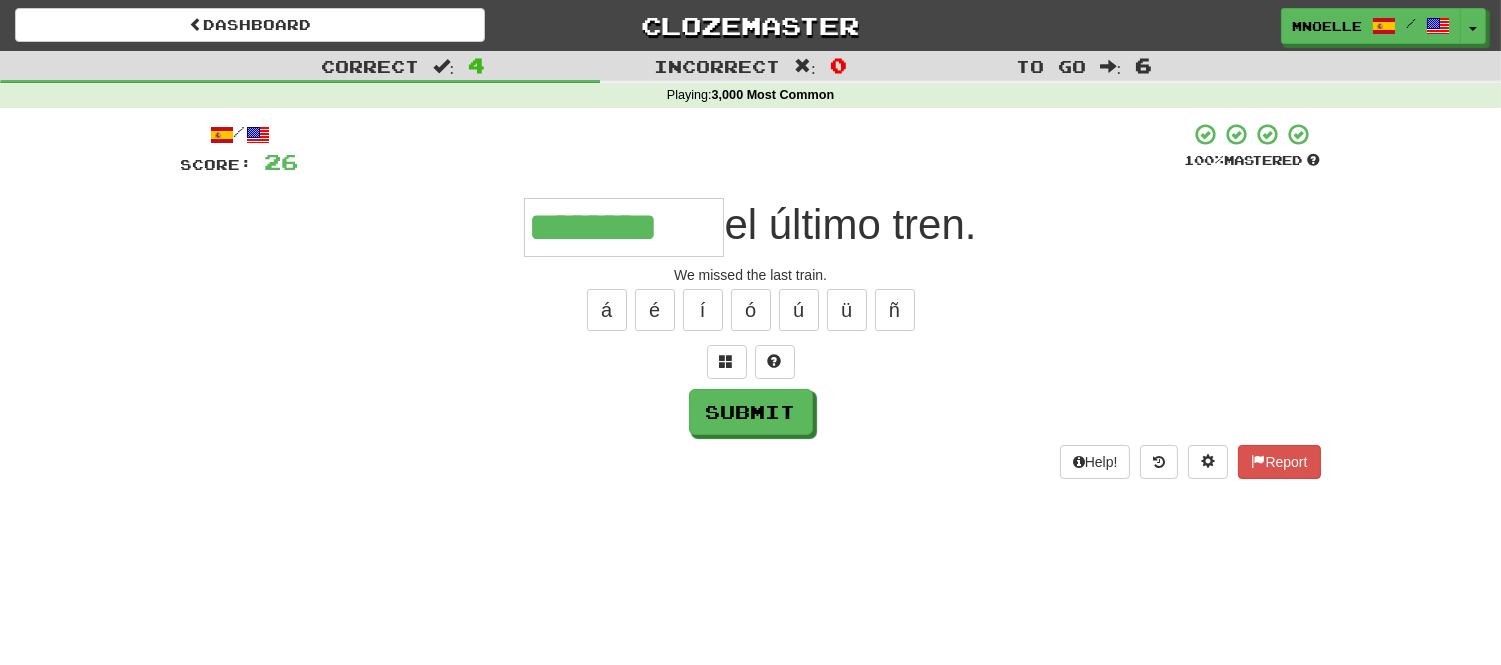 type on "********" 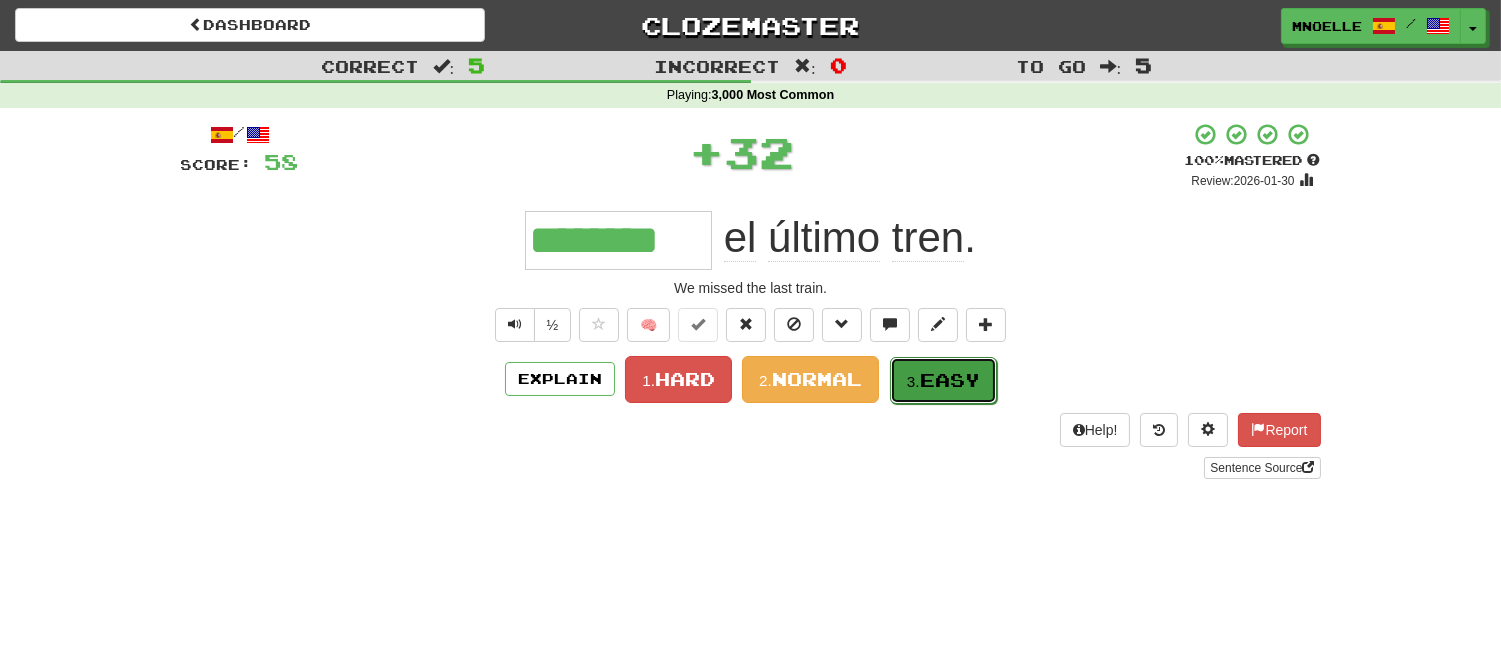 click on "Easy" at bounding box center (950, 380) 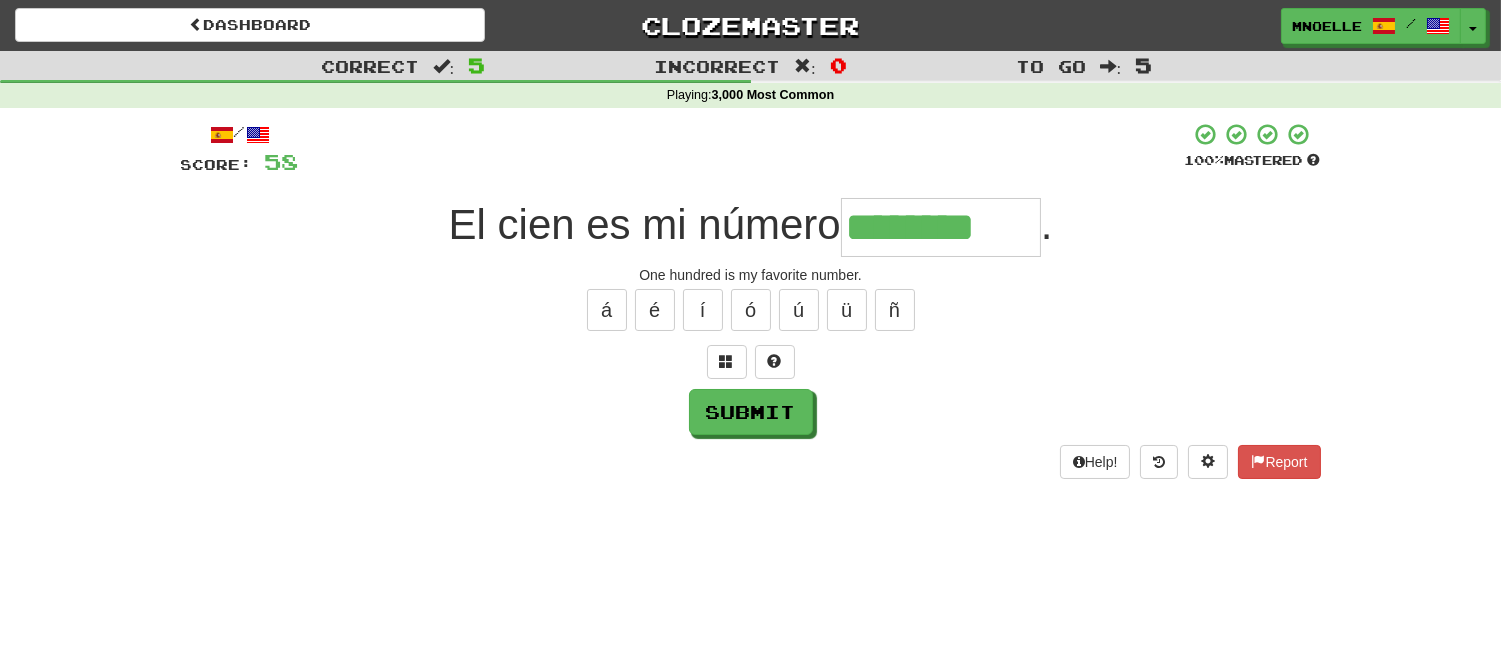 type on "********" 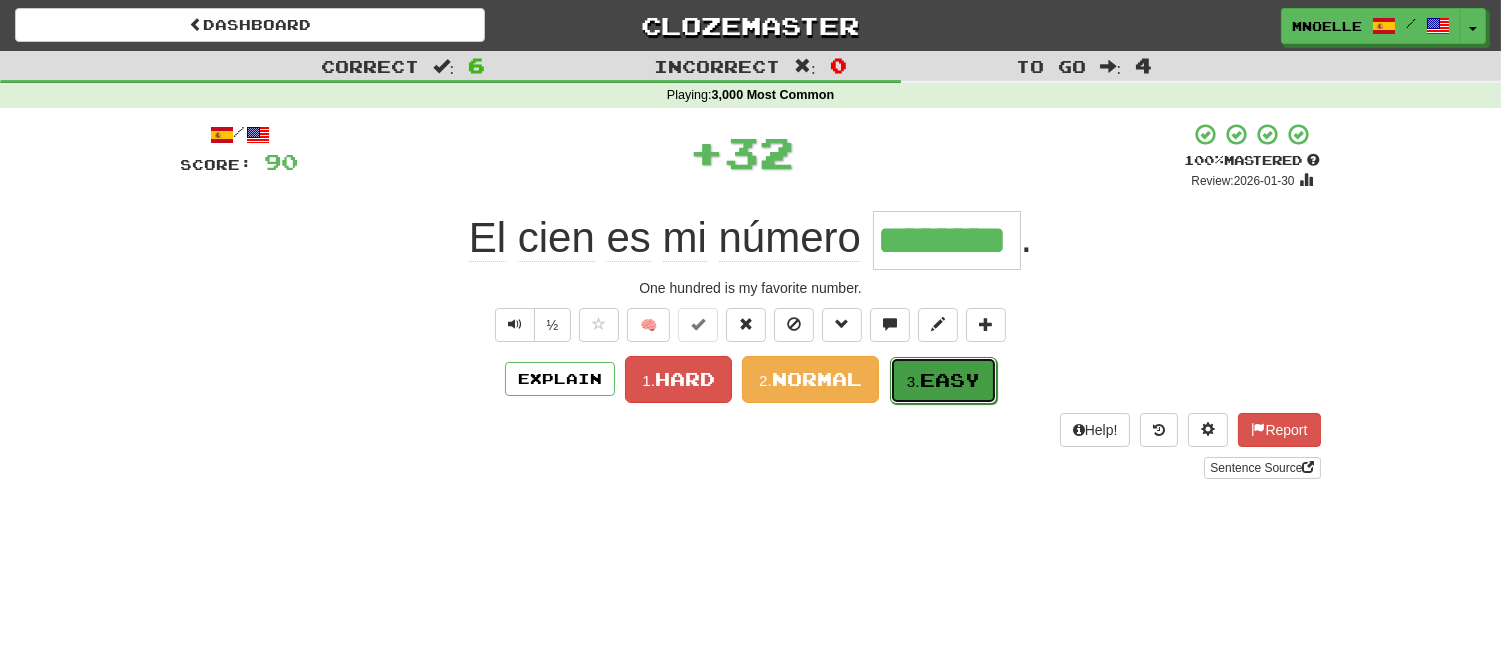 click on "Easy" at bounding box center [950, 380] 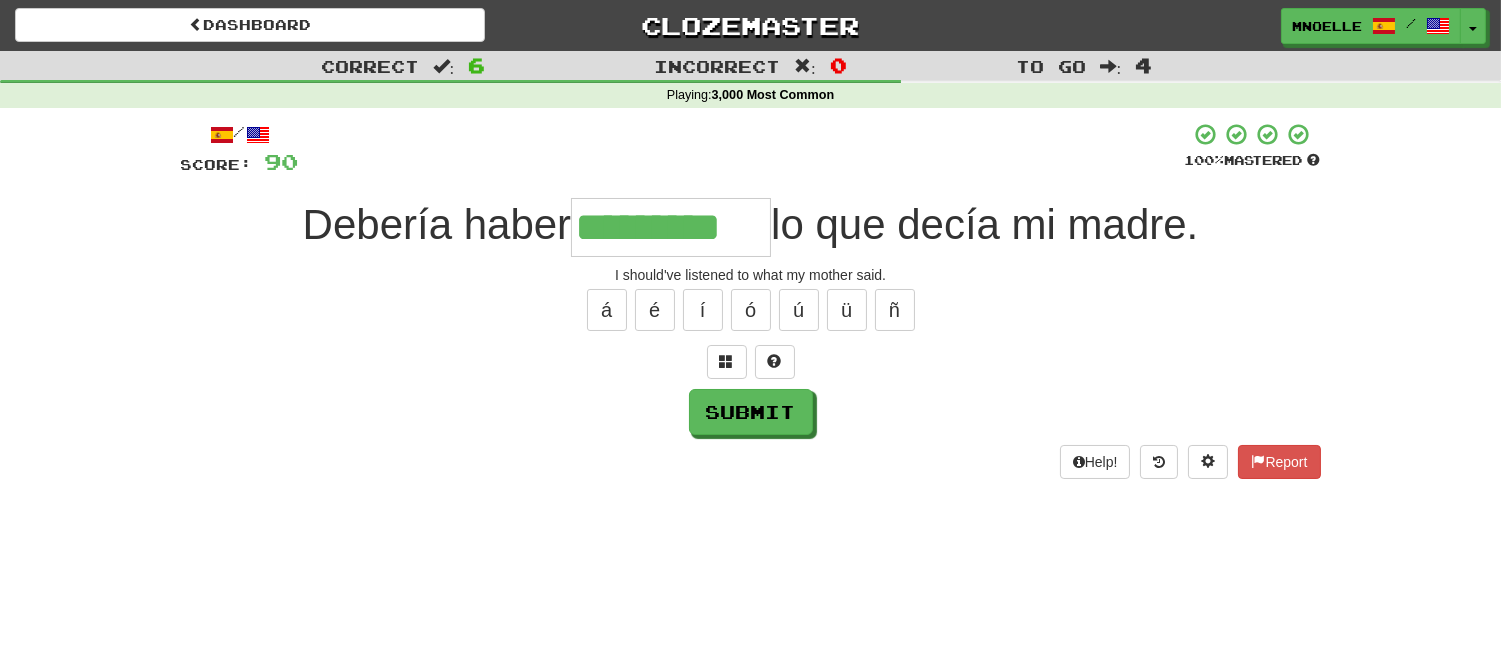 scroll, scrollTop: 0, scrollLeft: 11, axis: horizontal 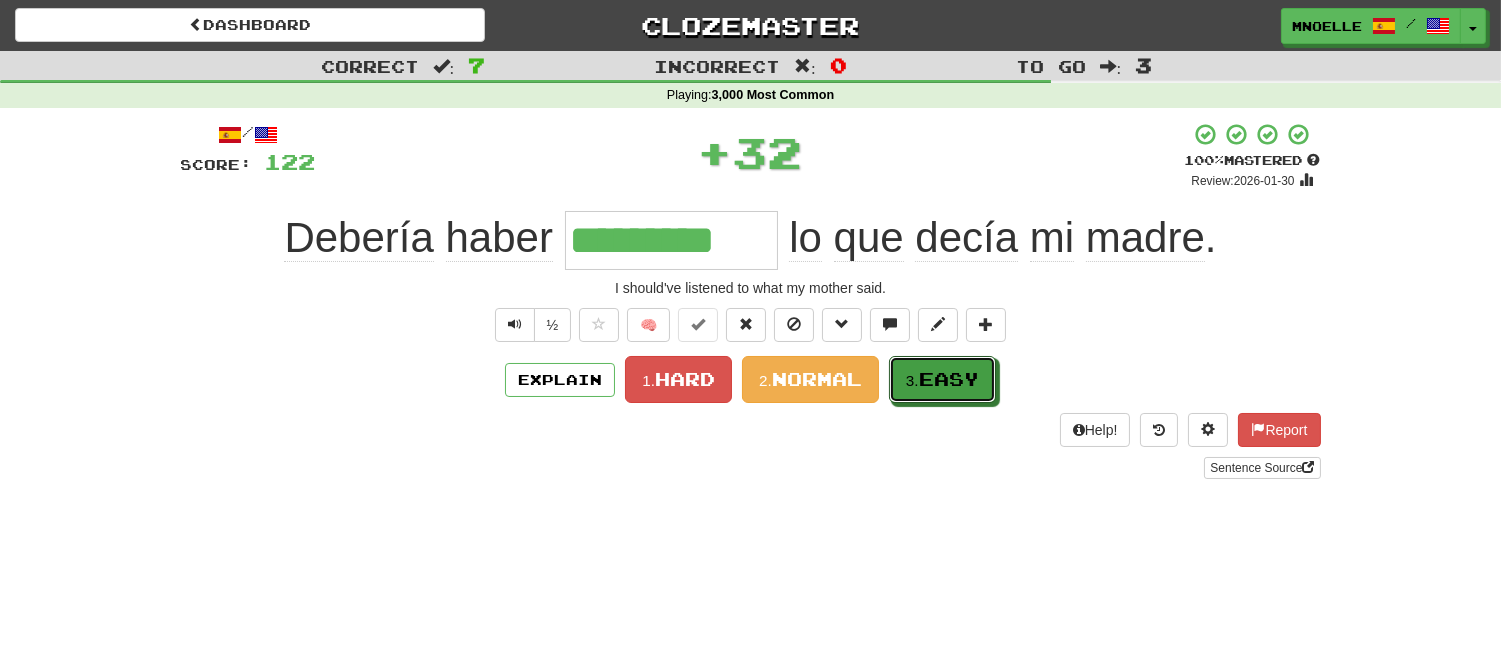 click on "Easy" at bounding box center (949, 379) 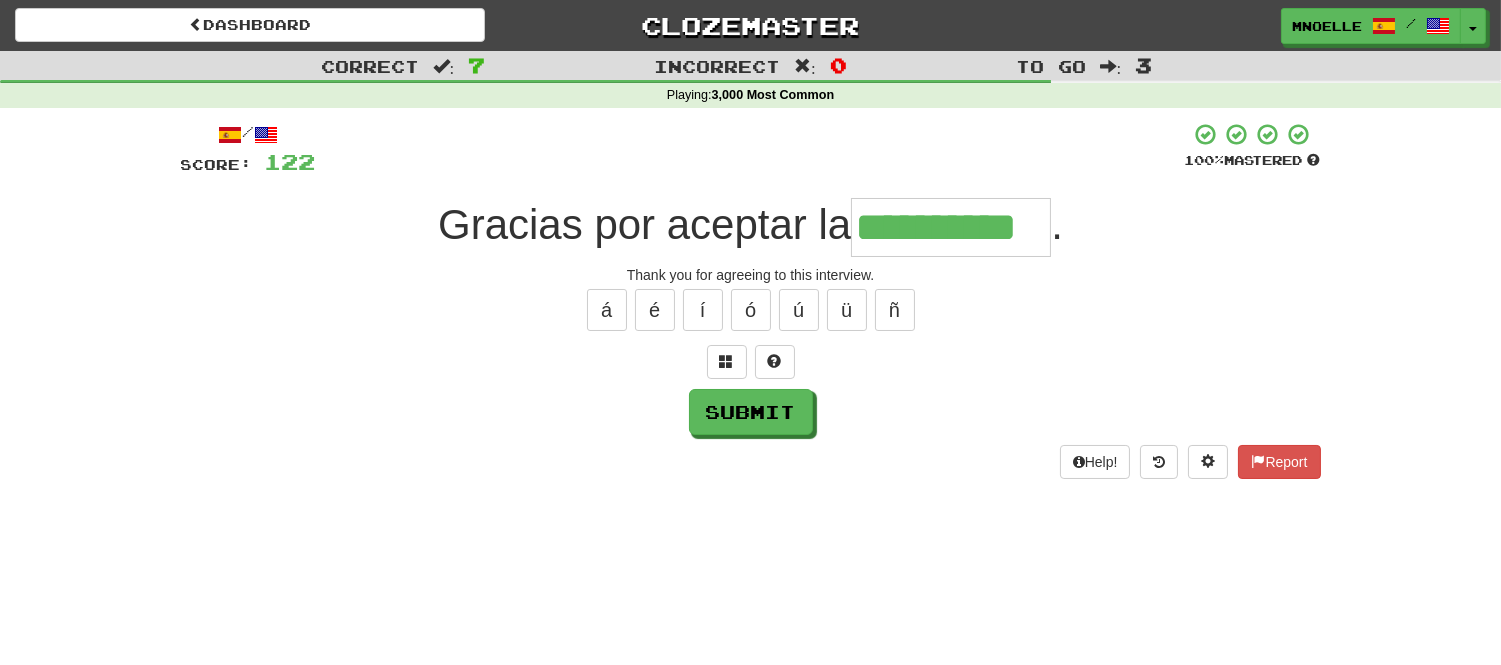 type on "**********" 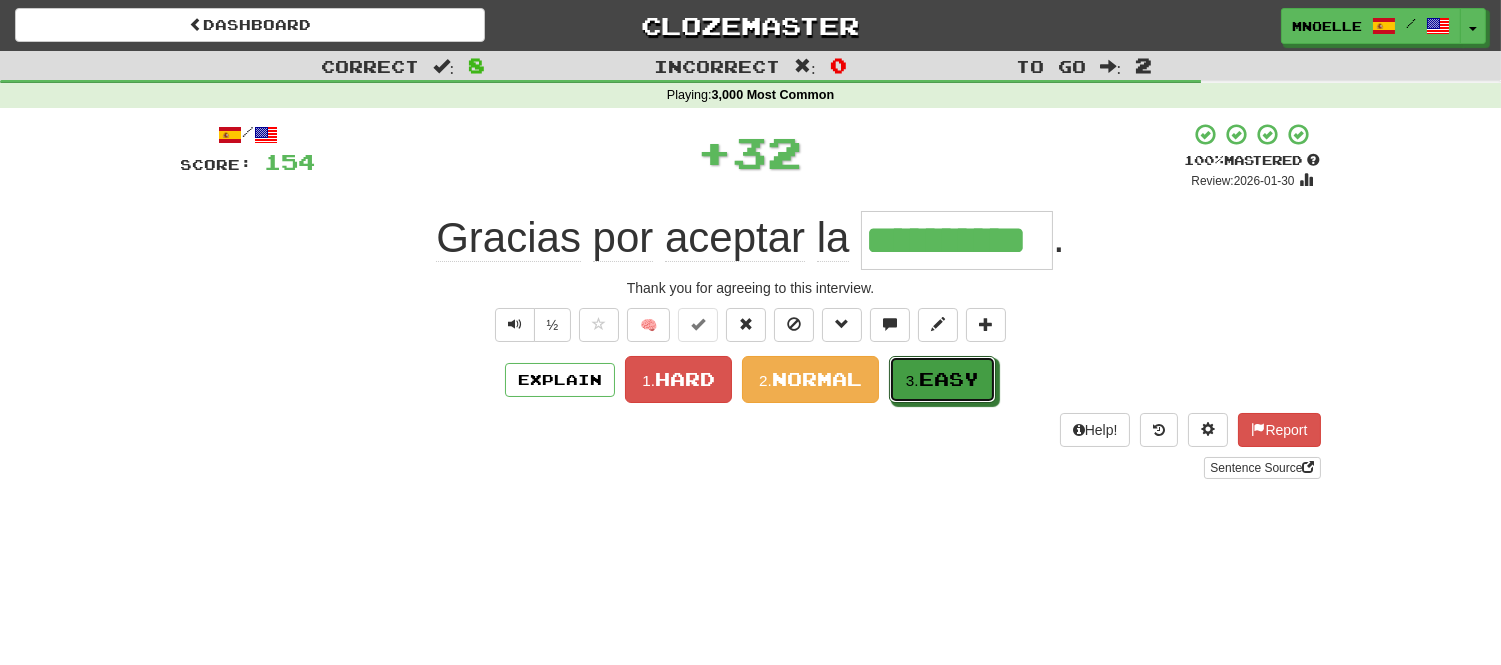 click on "Easy" at bounding box center [949, 379] 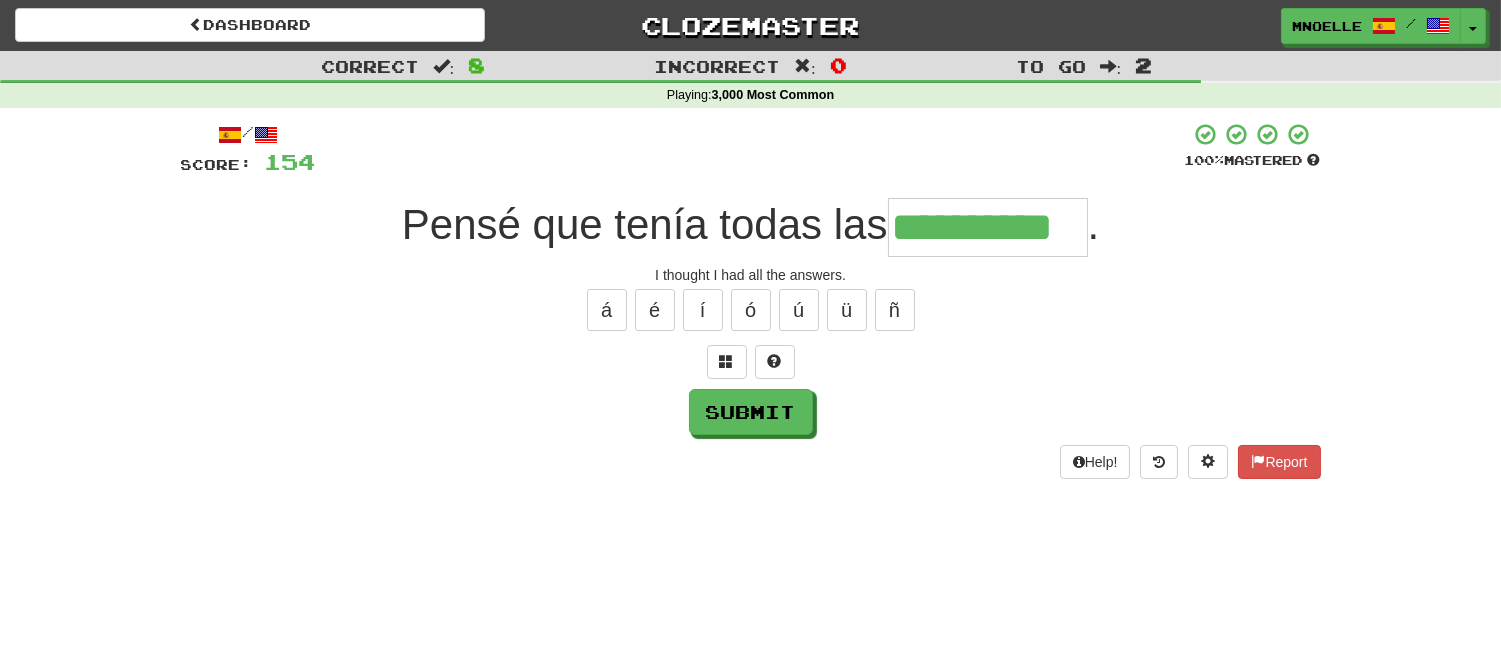 scroll, scrollTop: 0, scrollLeft: 13, axis: horizontal 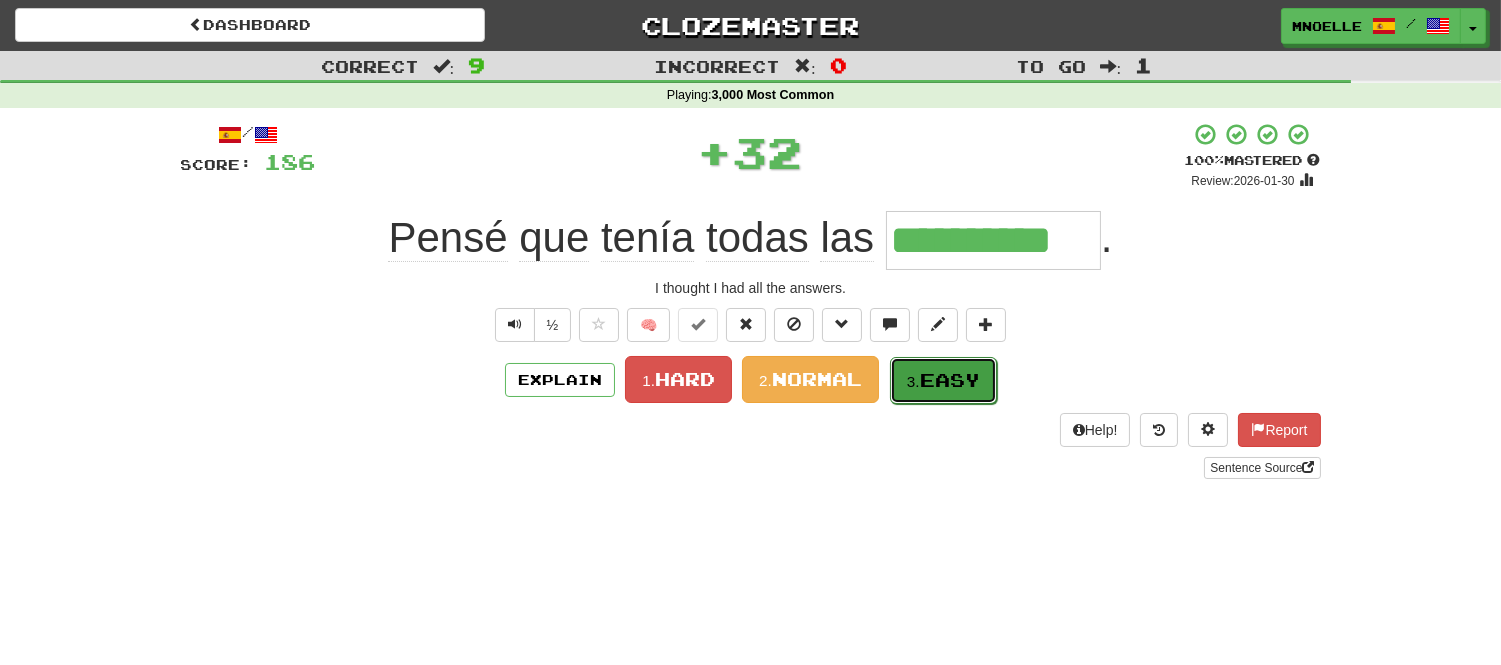 click on "Easy" at bounding box center [950, 380] 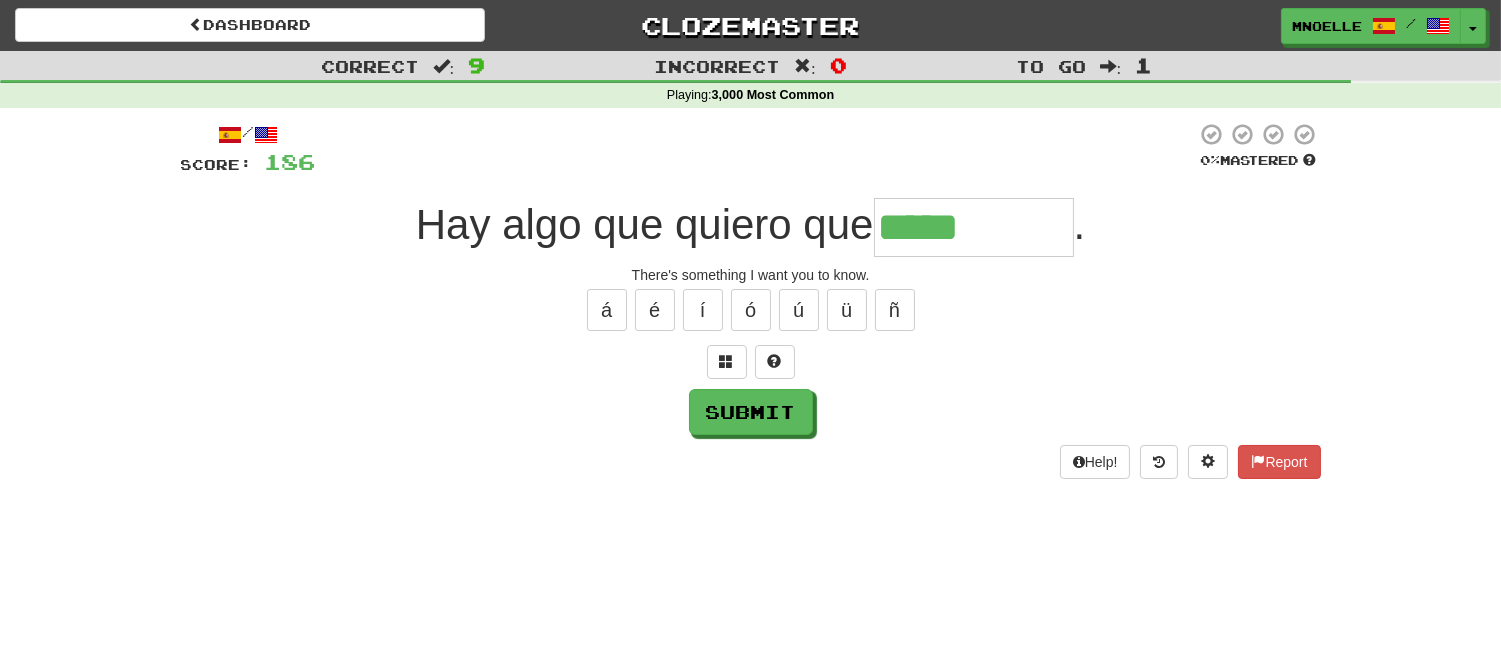 type on "*****" 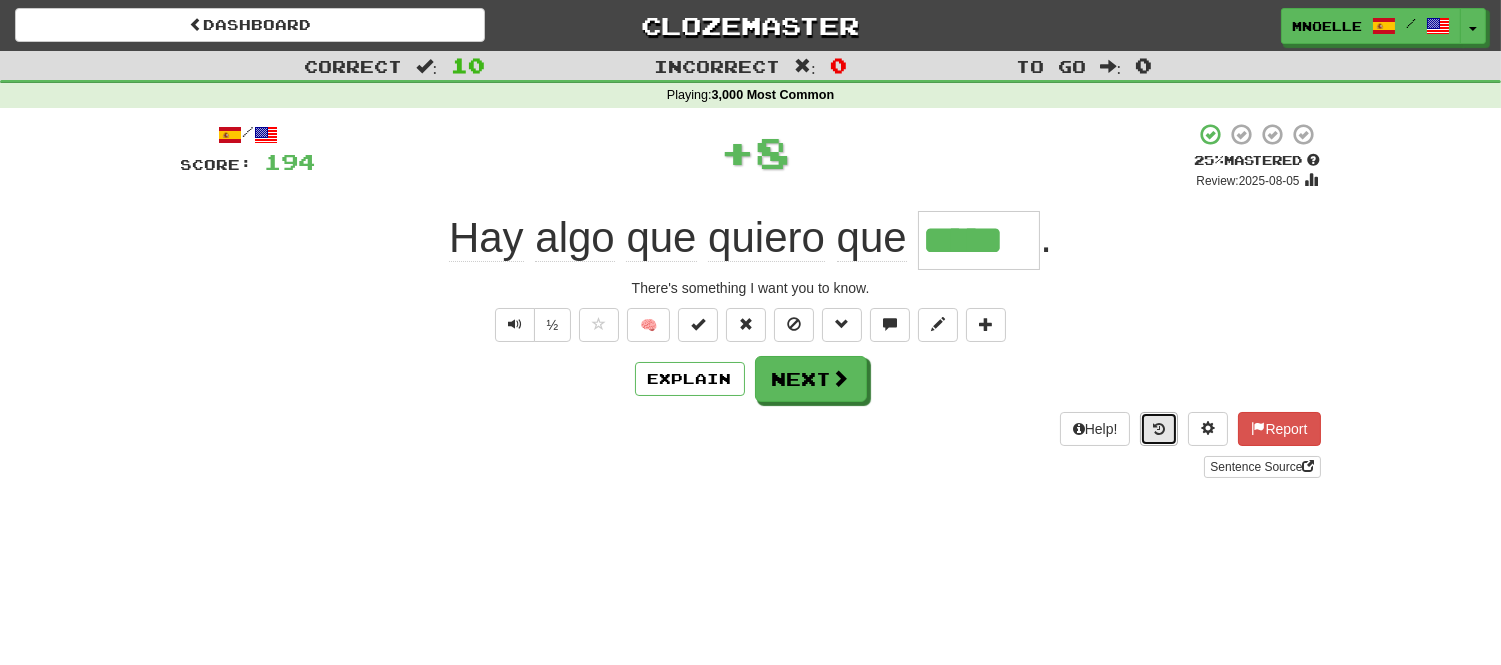 click at bounding box center (1159, 429) 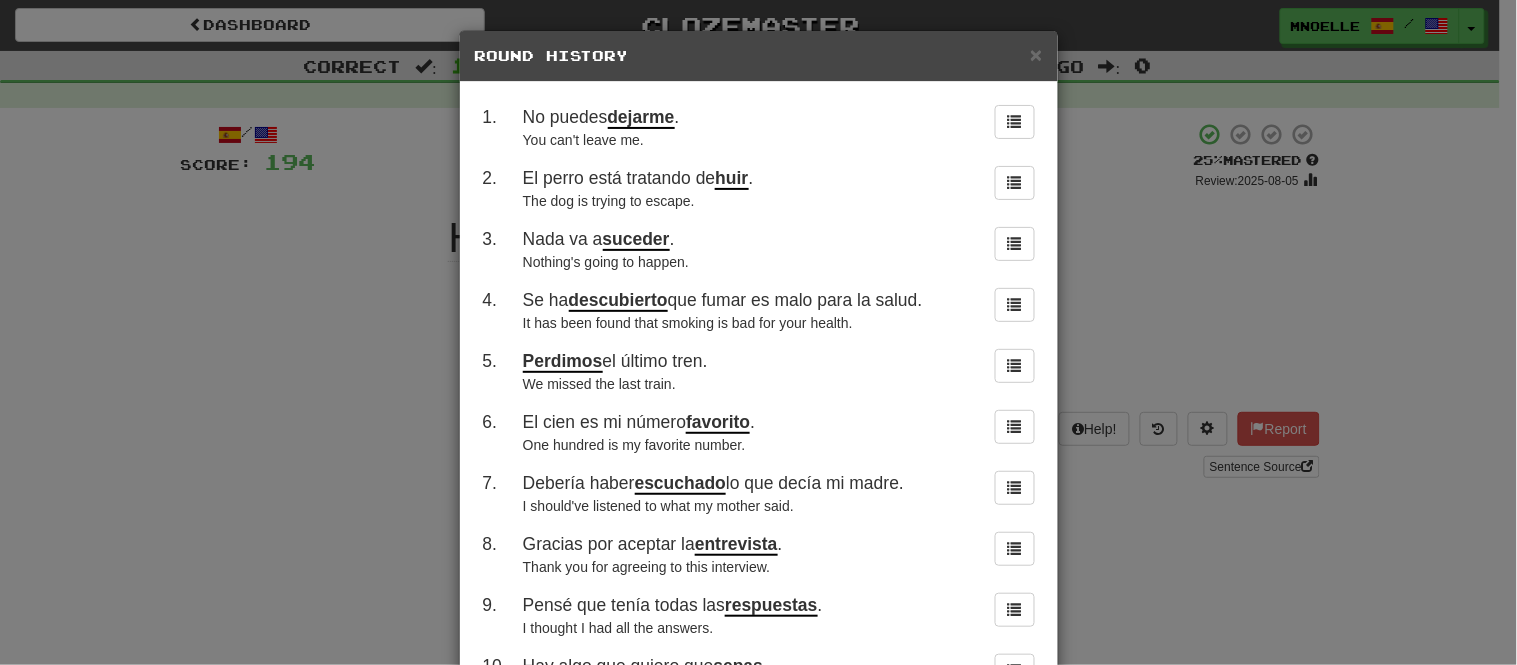 click on "Debería haber  escuchado  lo que decía mi madre. I should've listened to what my mother said." at bounding box center (747, 493) 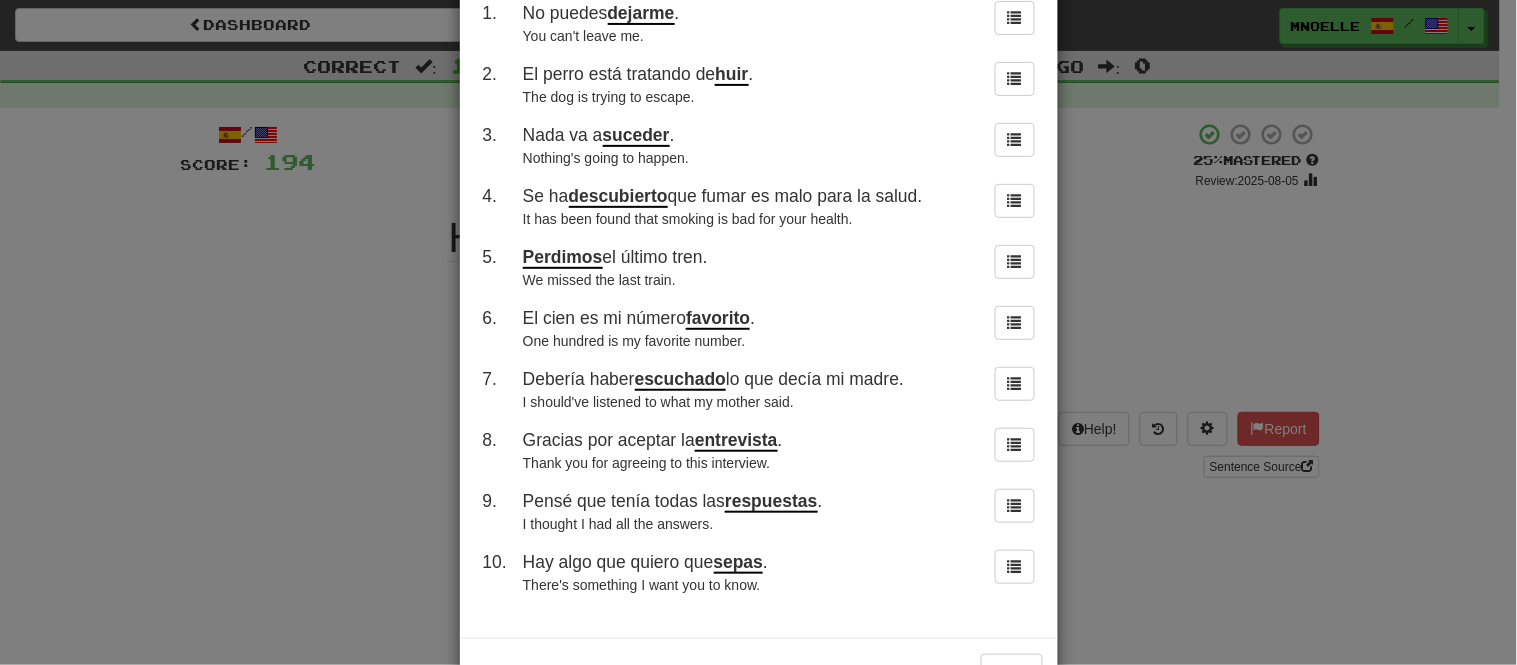 scroll, scrollTop: 172, scrollLeft: 0, axis: vertical 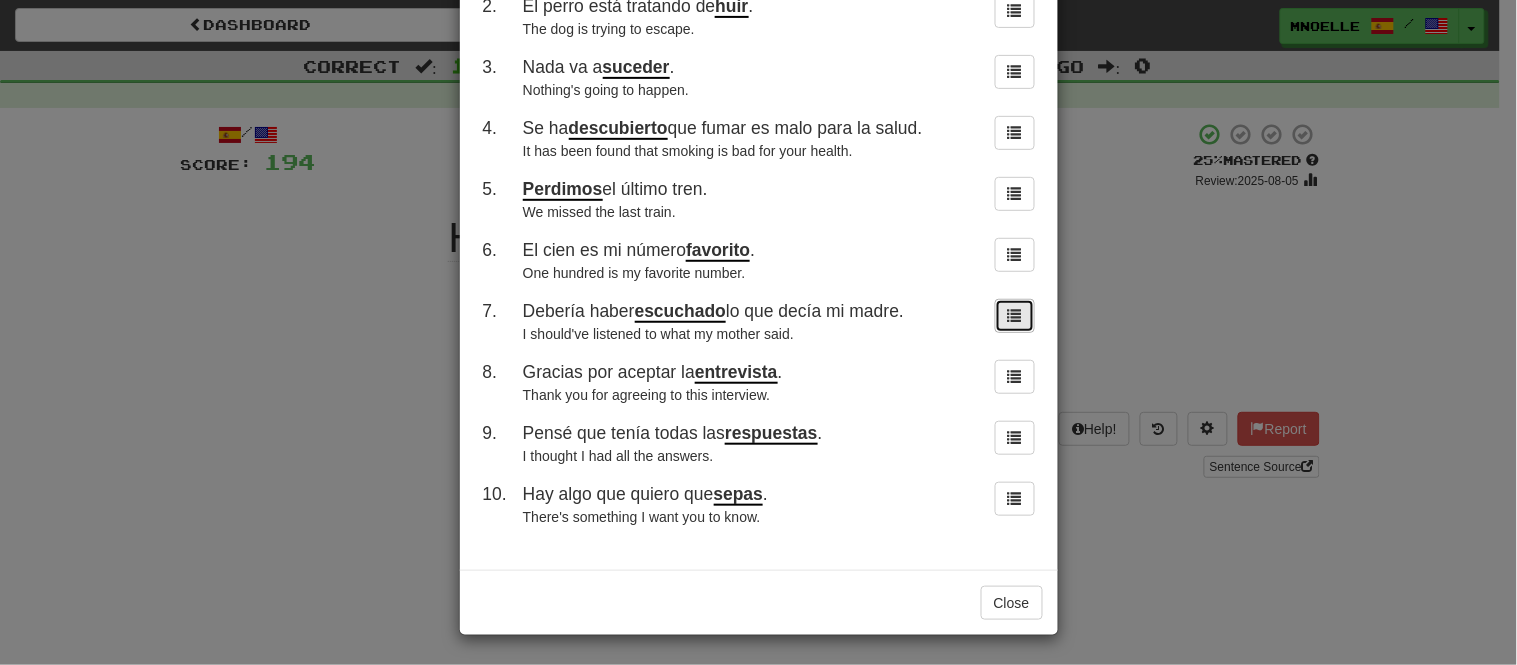 click at bounding box center (1015, 315) 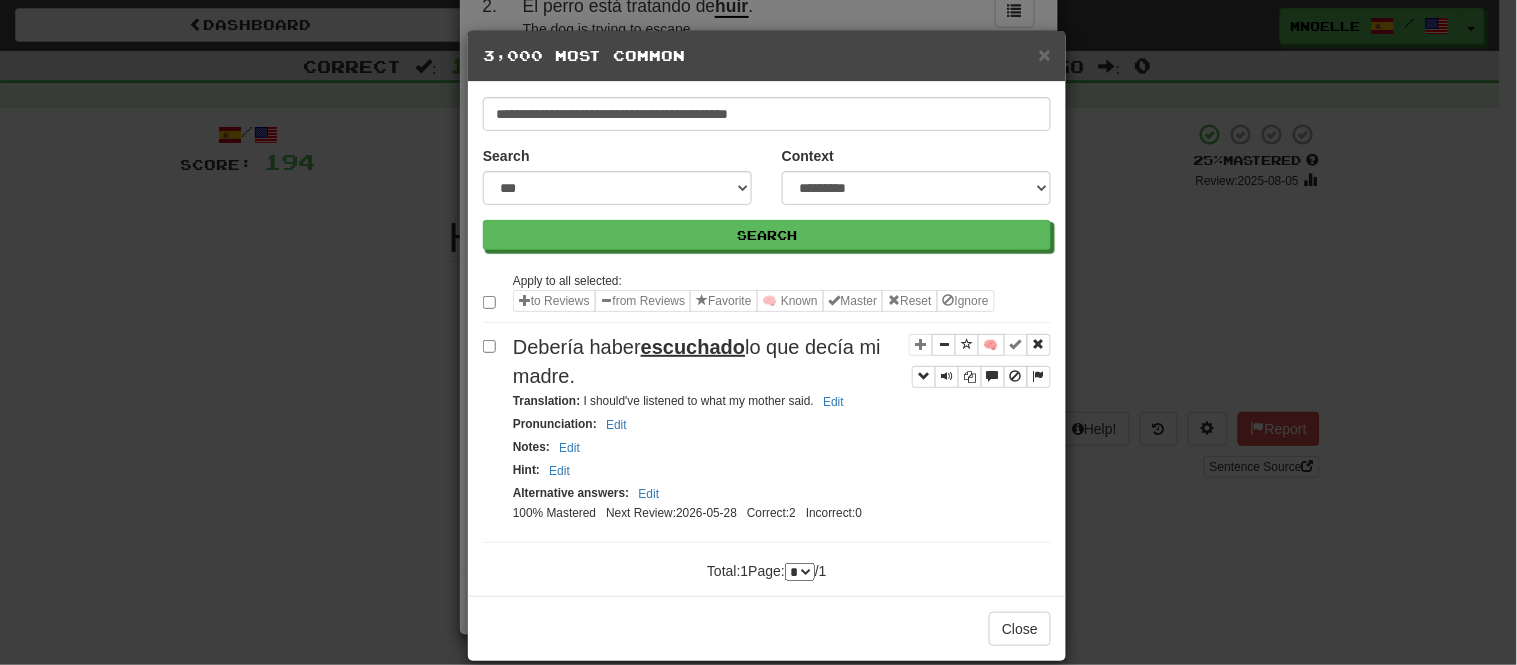 scroll, scrollTop: 0, scrollLeft: 0, axis: both 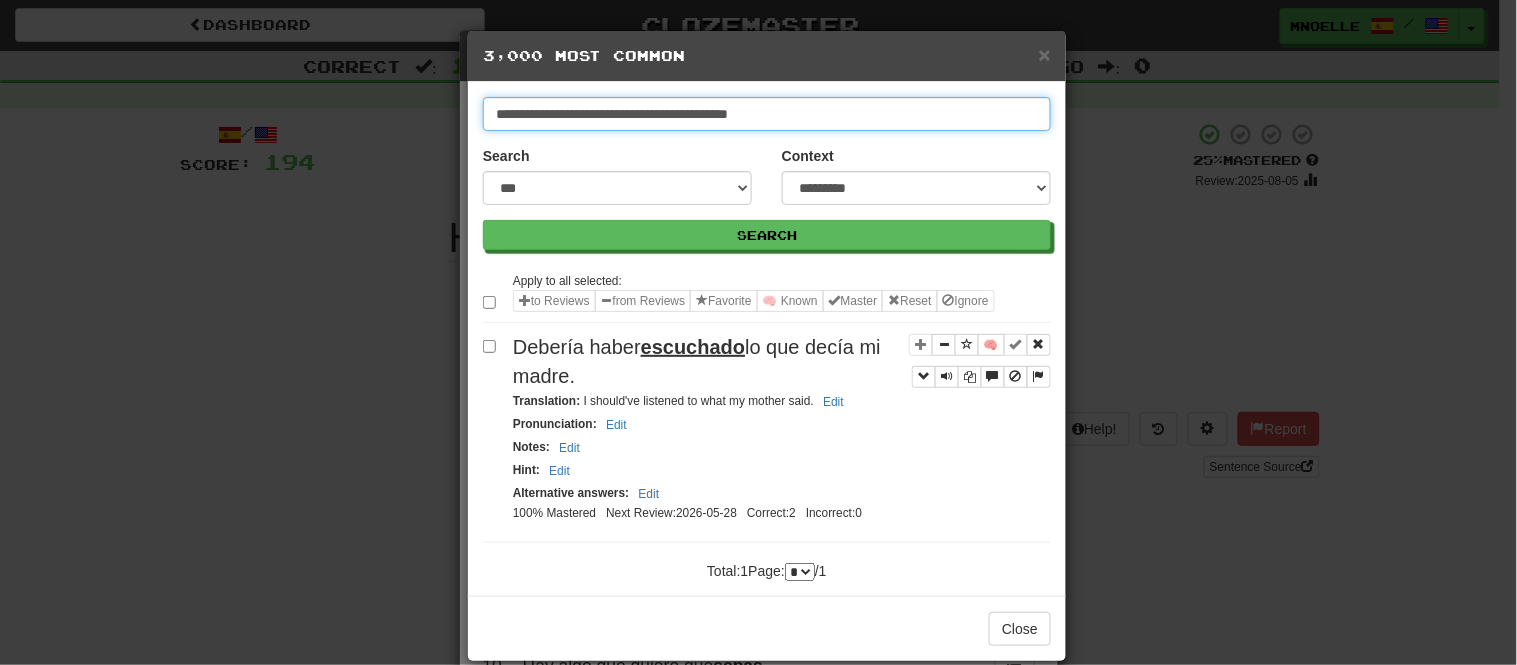 click on "**********" at bounding box center (767, 114) 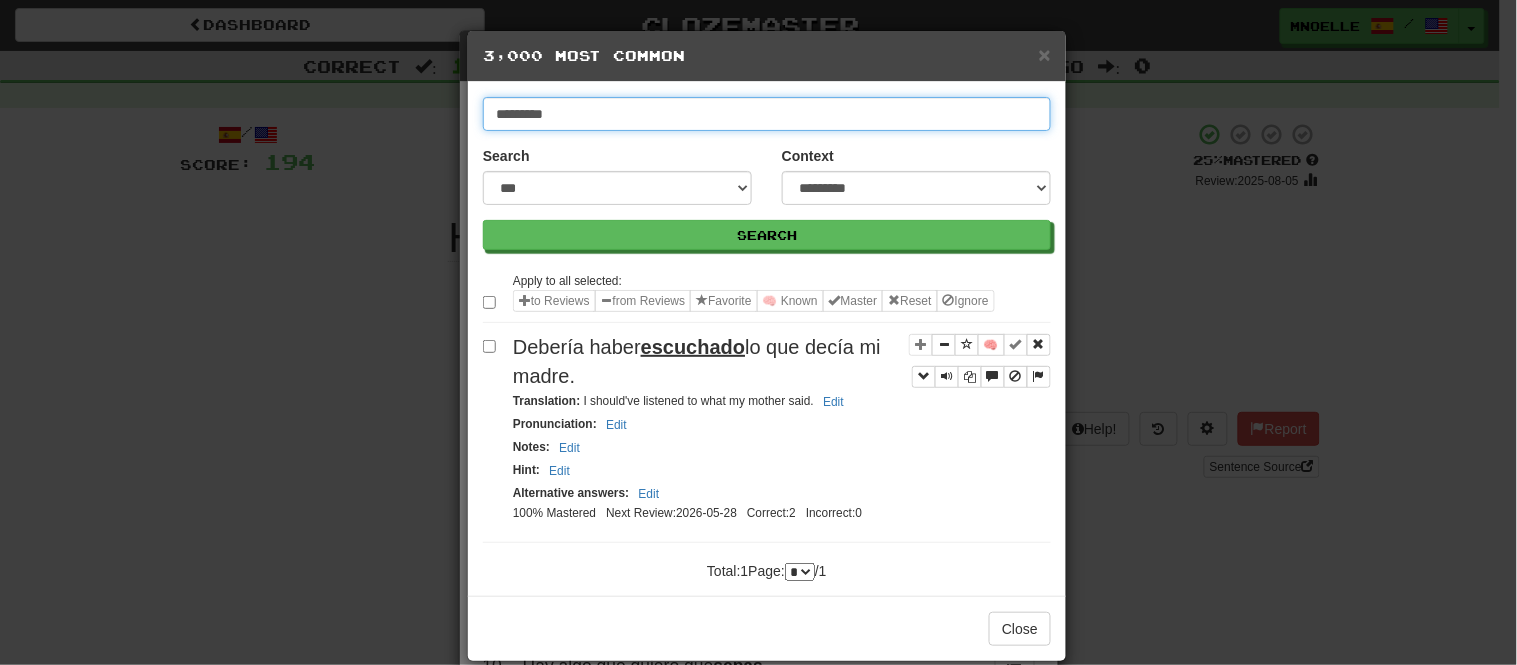 type on "*********" 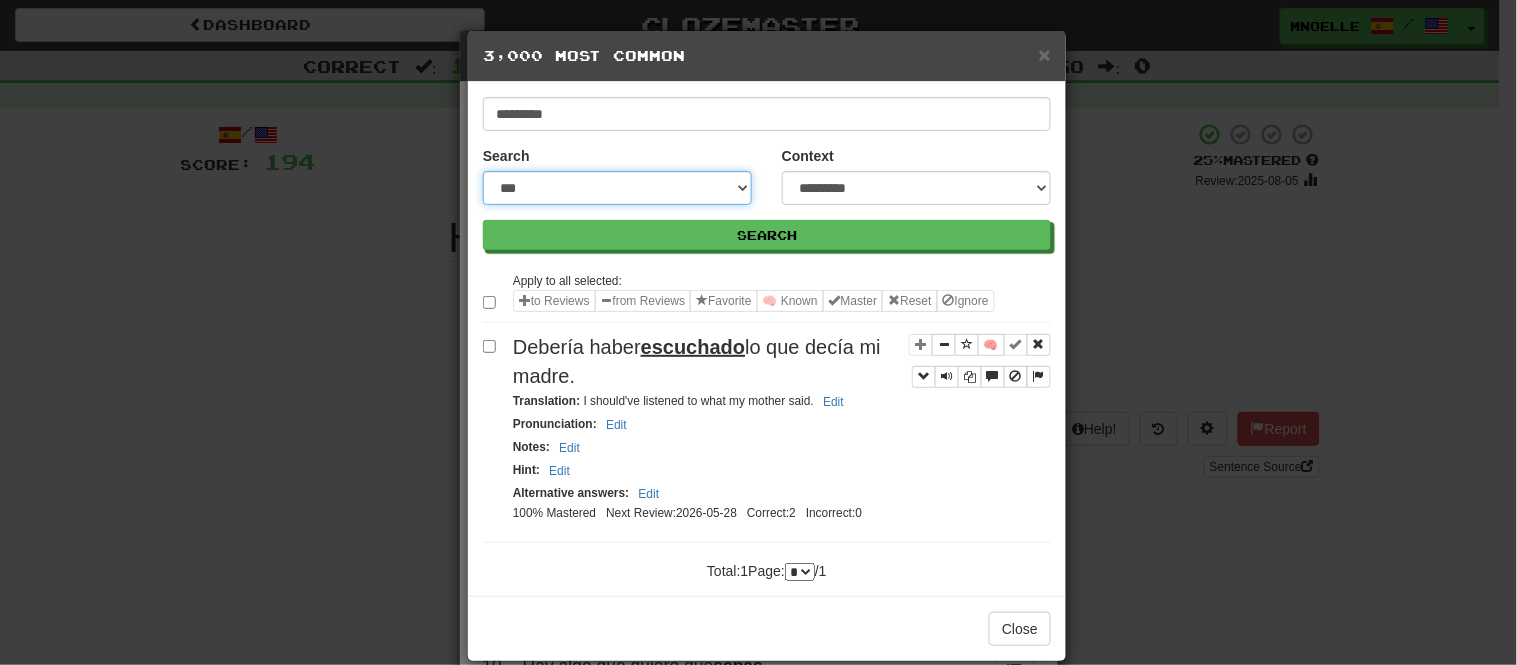 click on "**********" at bounding box center [617, 188] 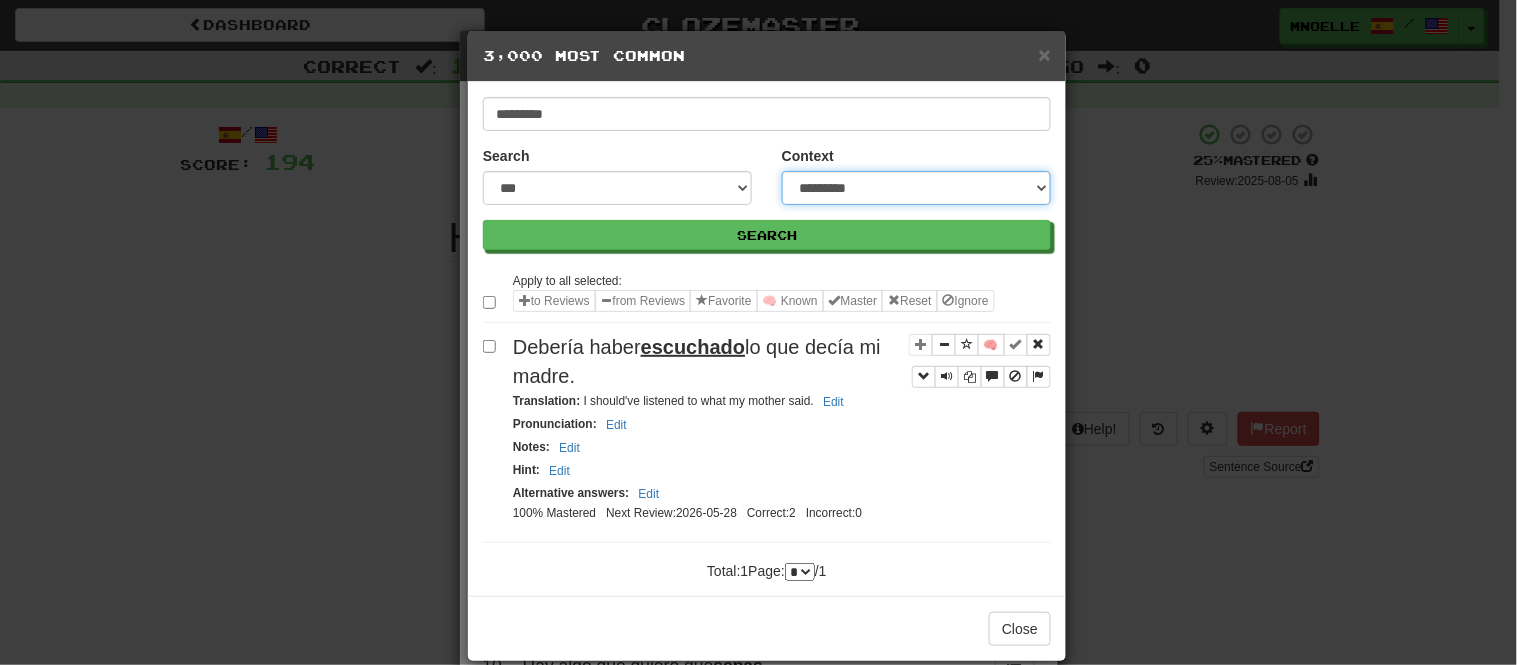 click on "**********" at bounding box center [916, 188] 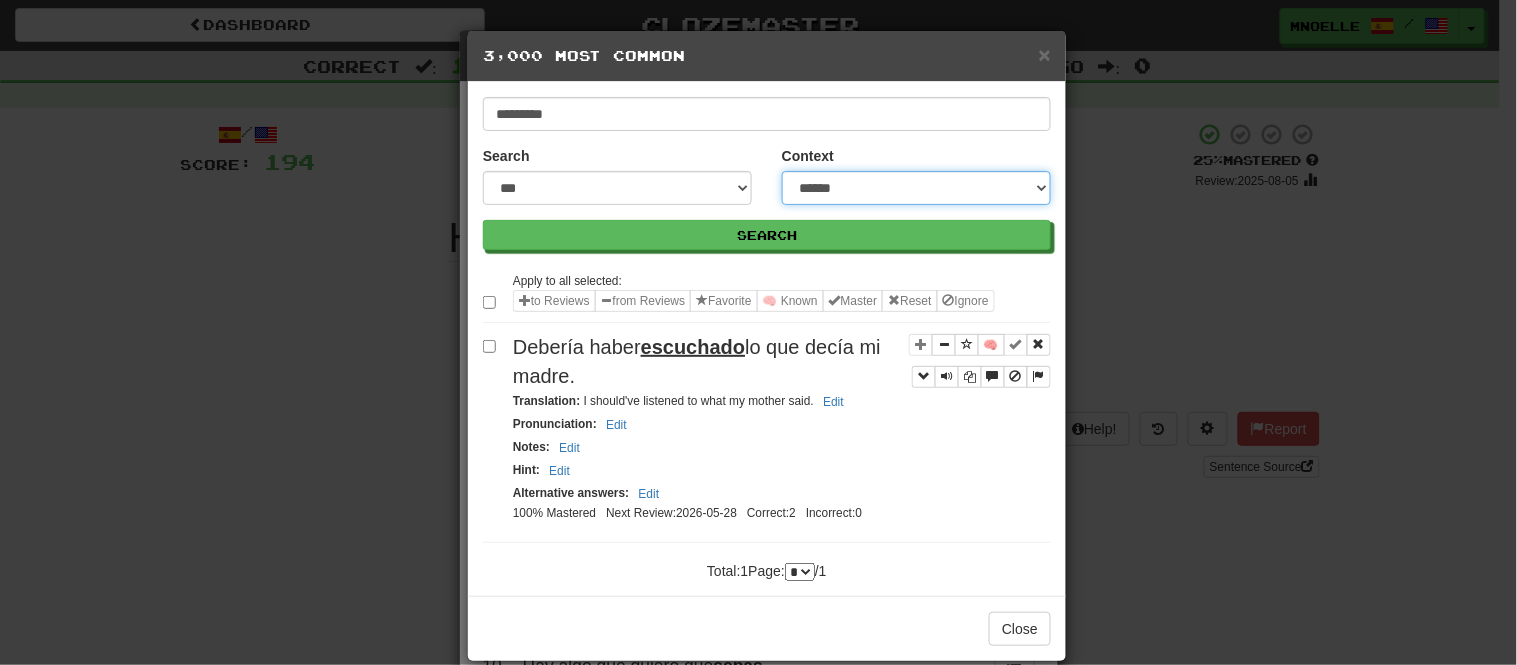 click on "**********" at bounding box center [916, 188] 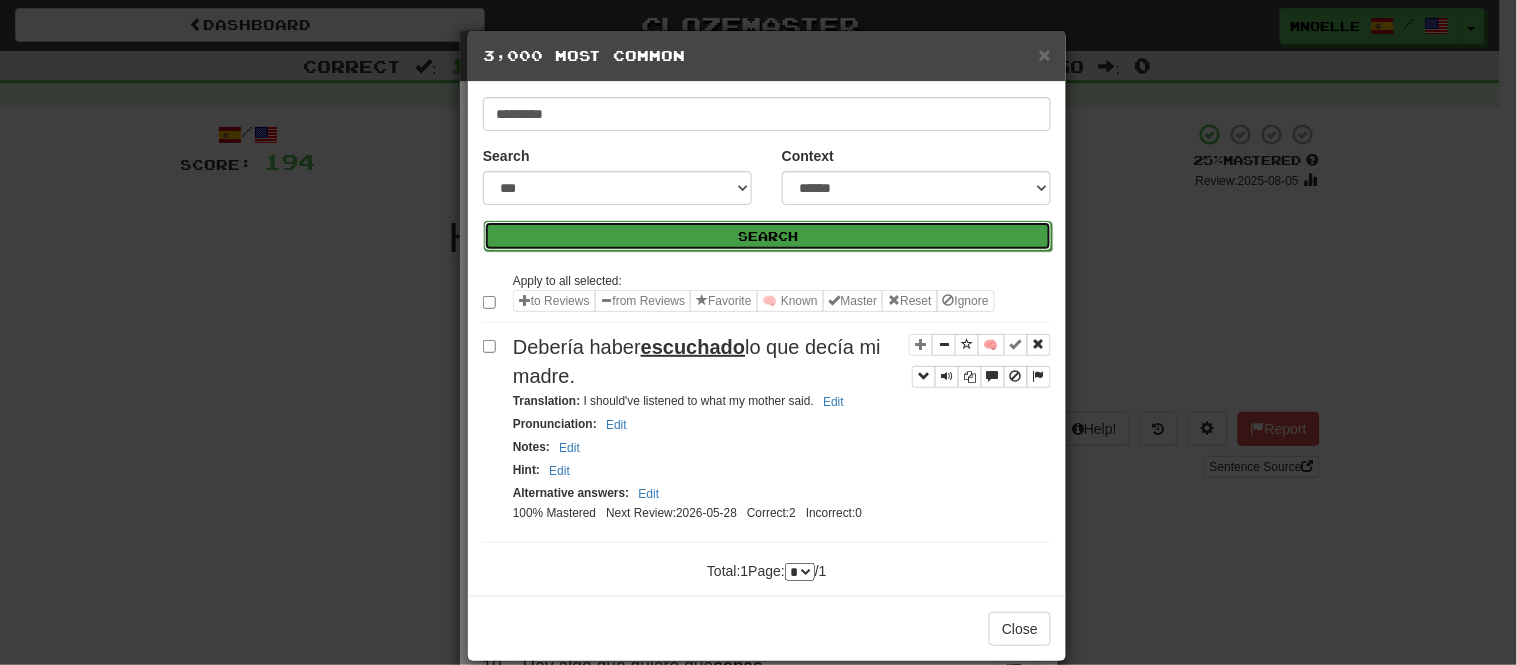 click on "Search" at bounding box center (768, 236) 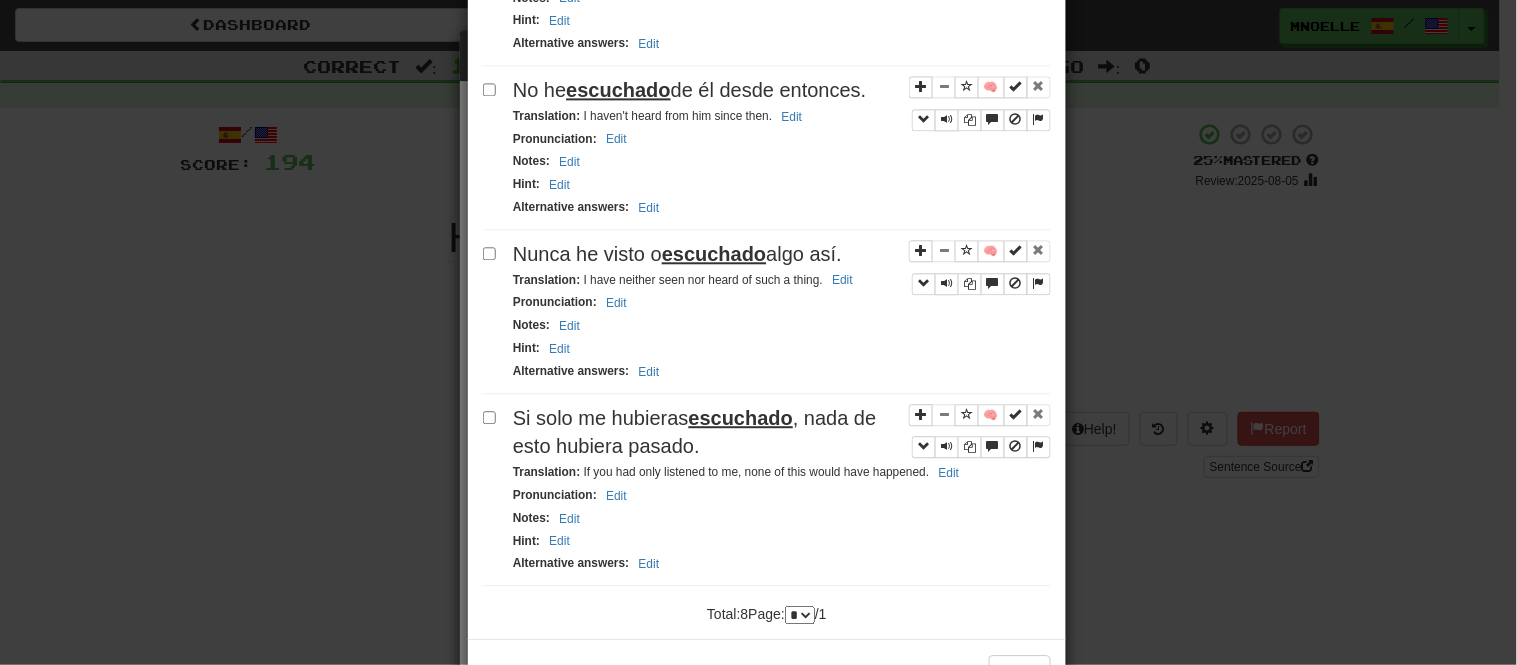 scroll, scrollTop: 1112, scrollLeft: 0, axis: vertical 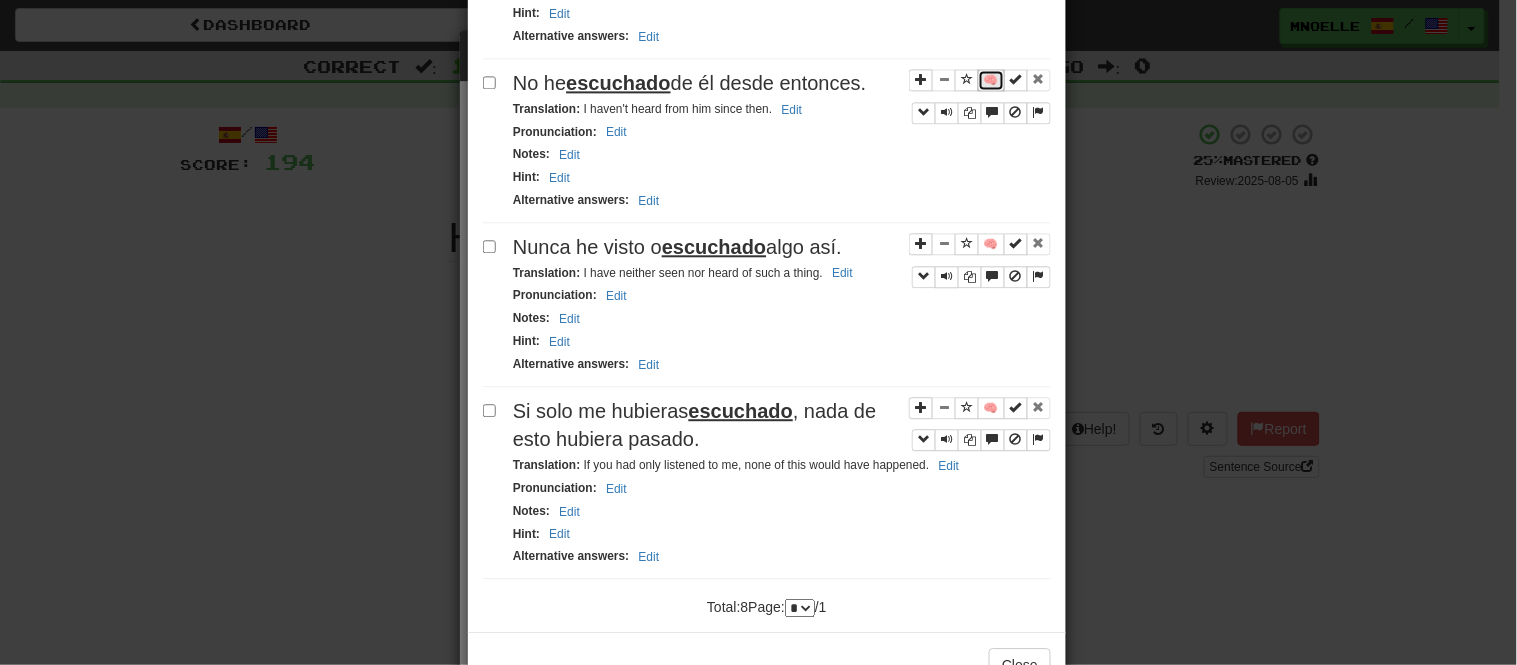 click on "🧠" at bounding box center [991, 80] 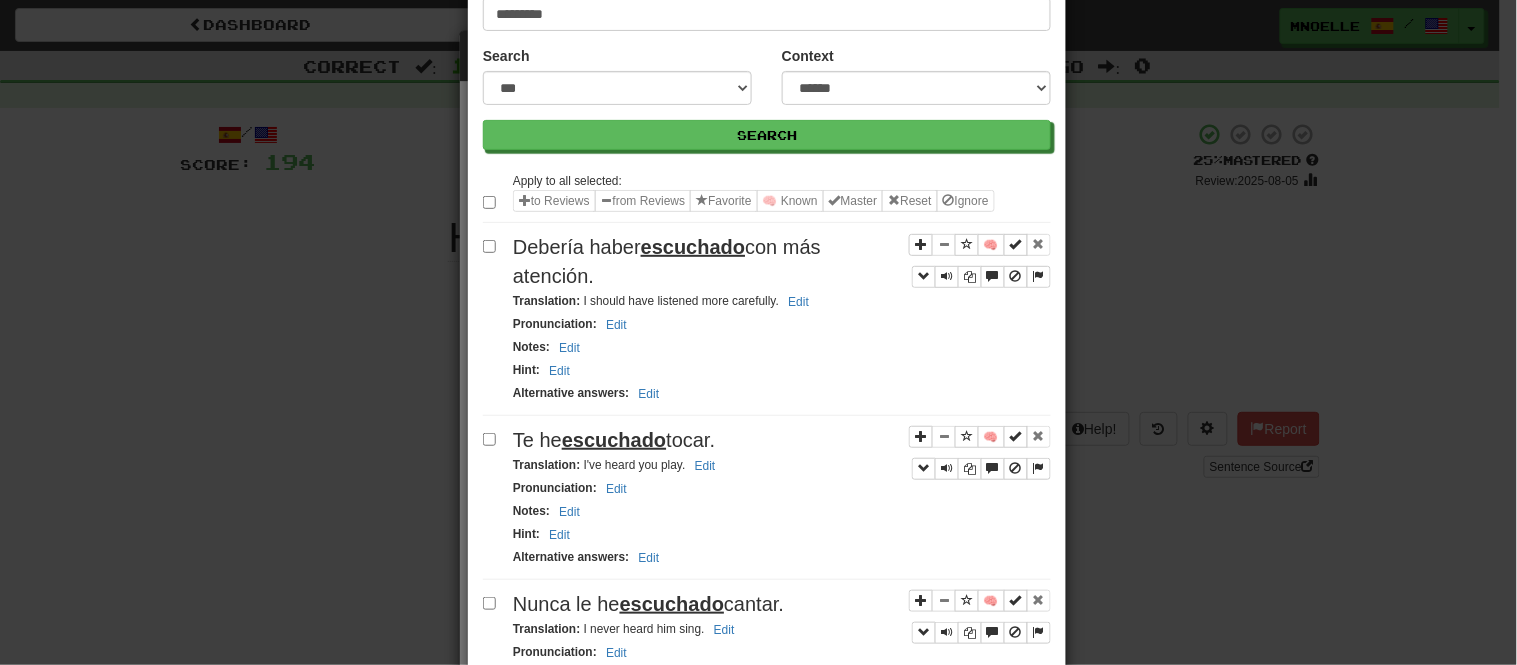 scroll, scrollTop: 78, scrollLeft: 0, axis: vertical 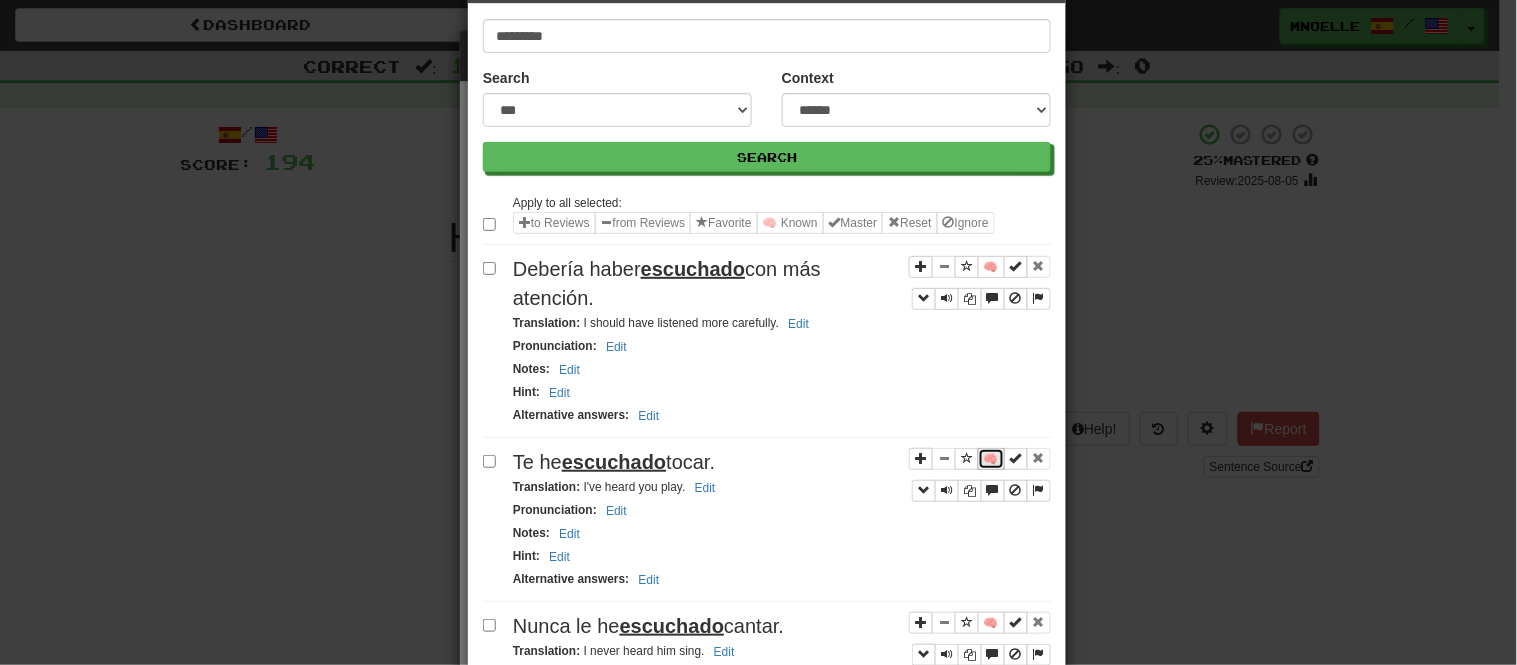 click on "🧠" at bounding box center [991, 459] 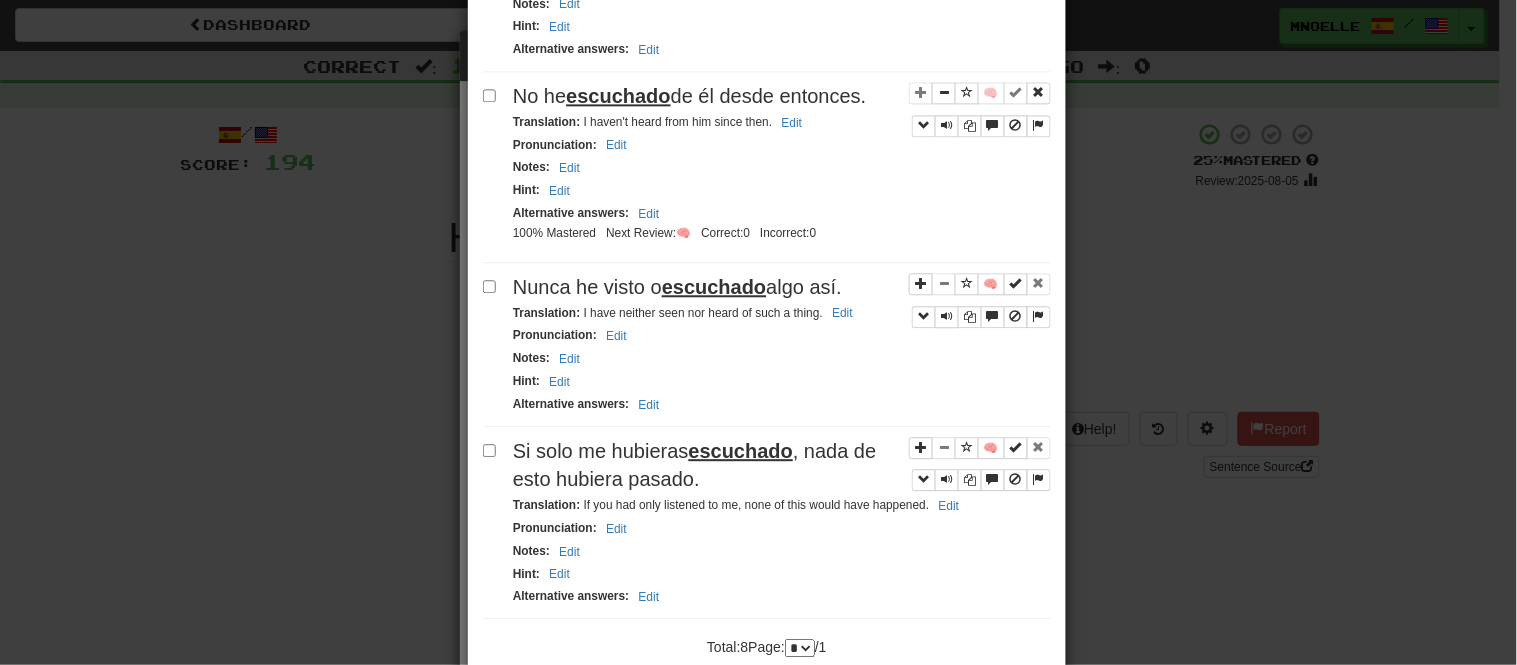 scroll, scrollTop: 1203, scrollLeft: 0, axis: vertical 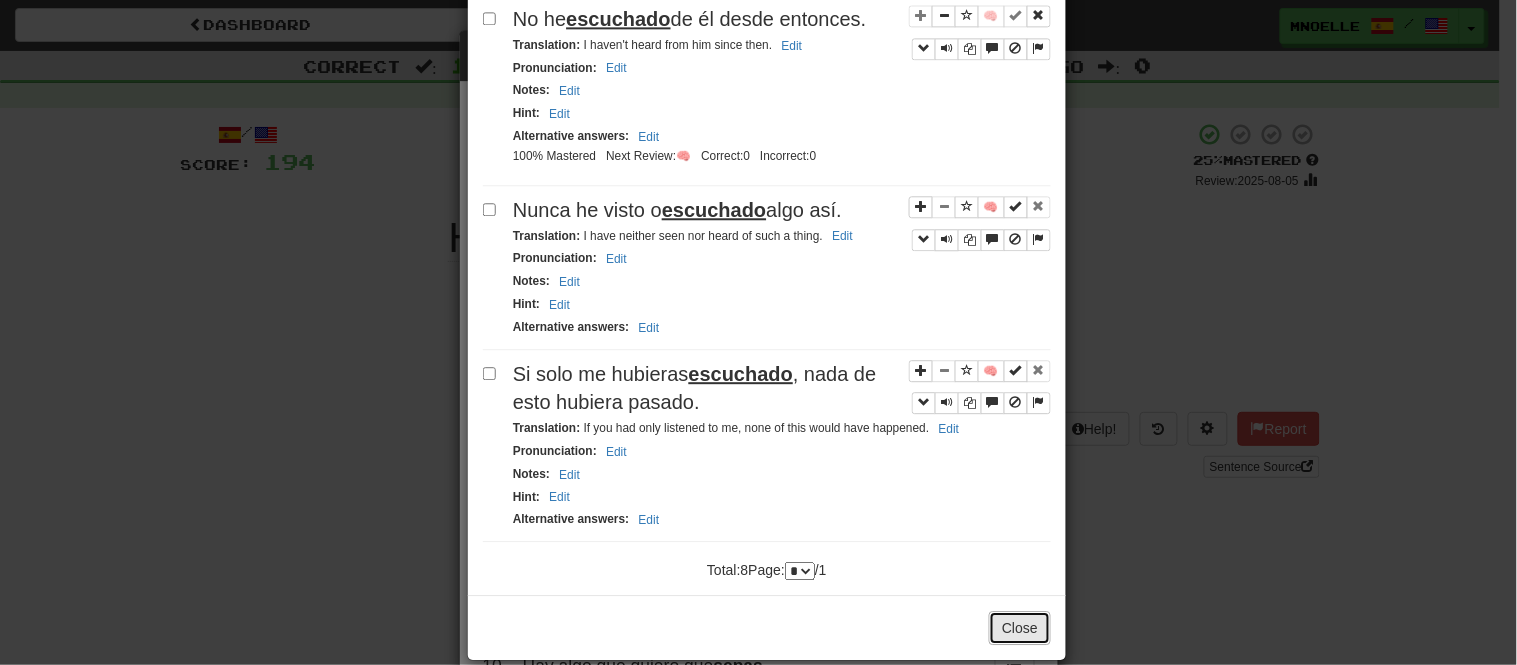 click on "Close" at bounding box center (1020, 628) 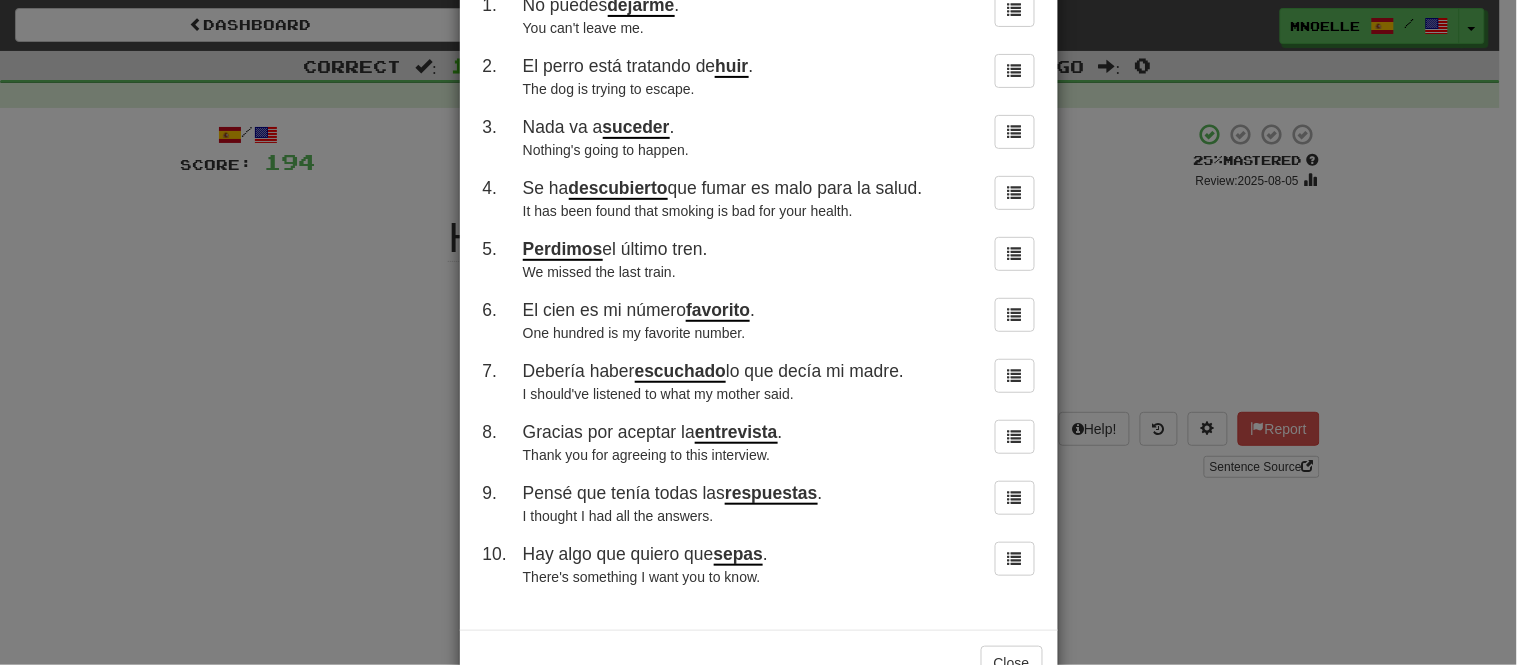 scroll, scrollTop: 172, scrollLeft: 0, axis: vertical 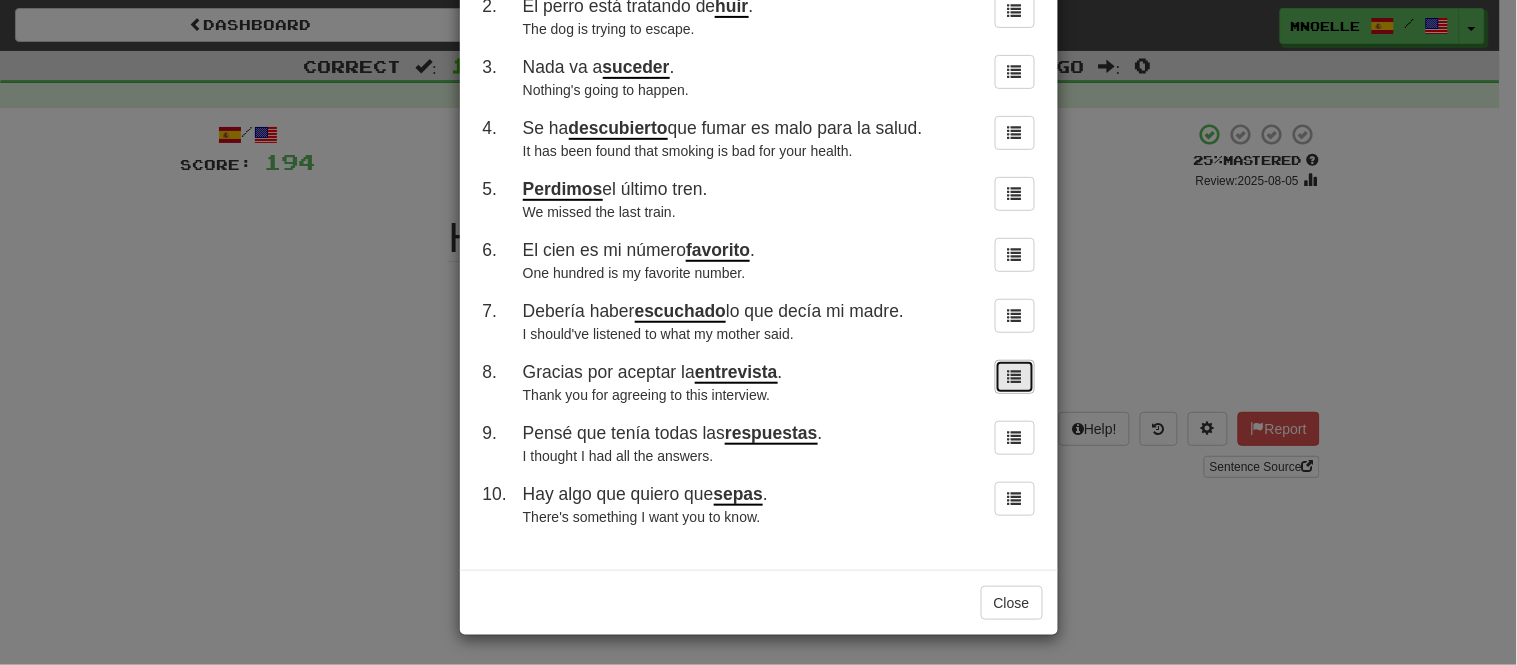 click at bounding box center (1015, 376) 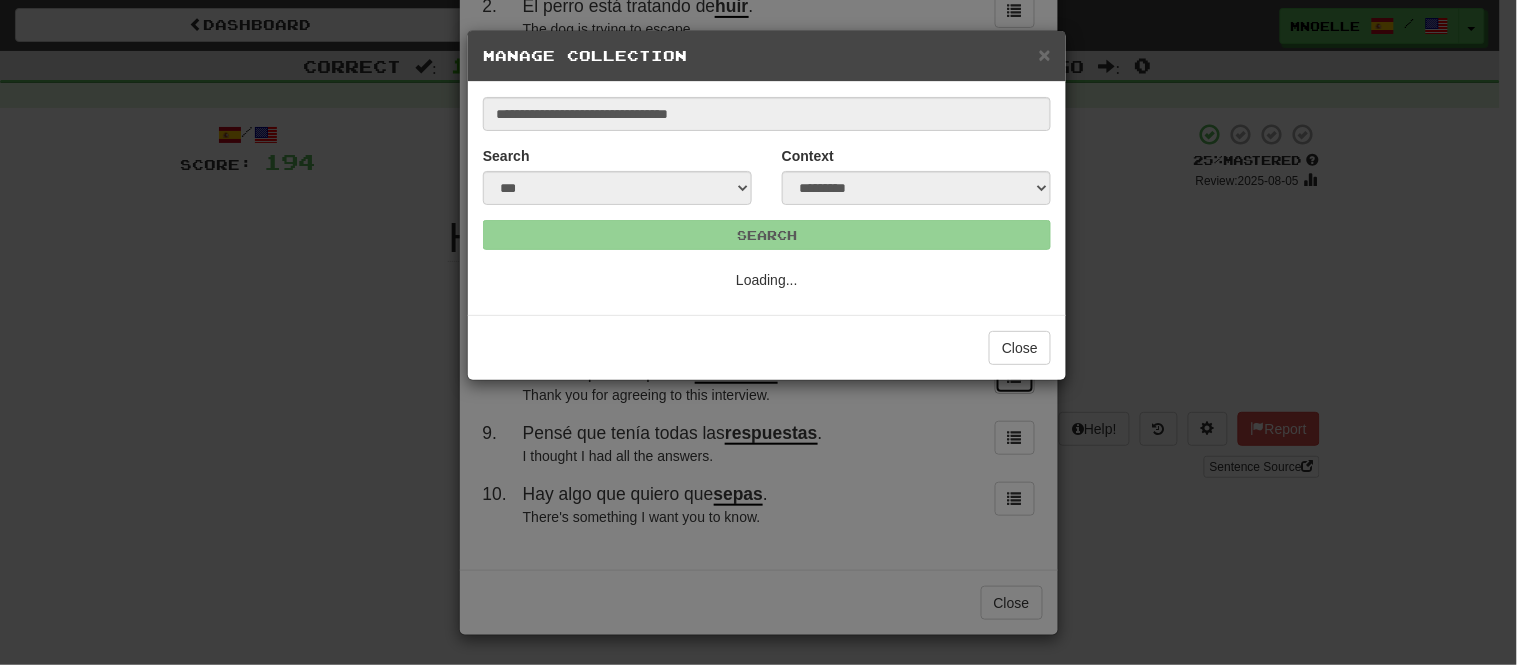 scroll, scrollTop: 0, scrollLeft: 0, axis: both 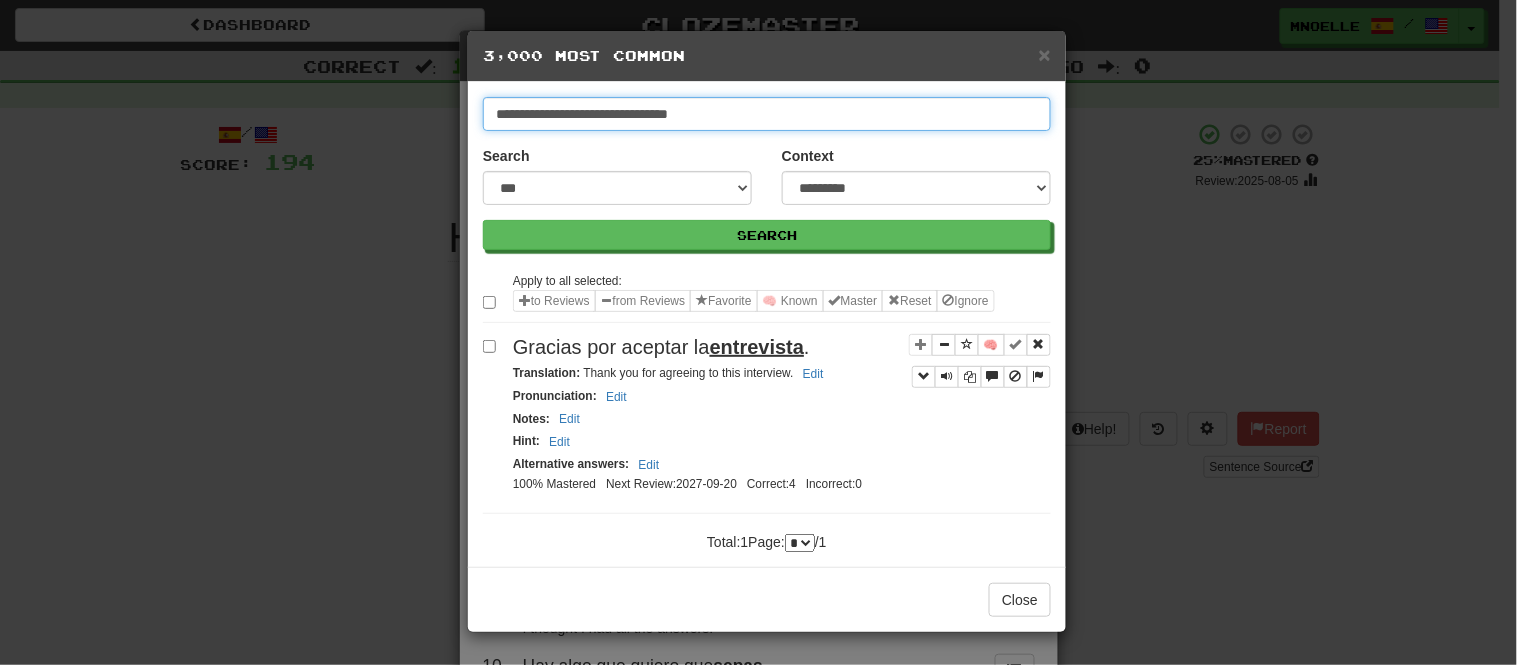 click on "**********" at bounding box center (767, 114) 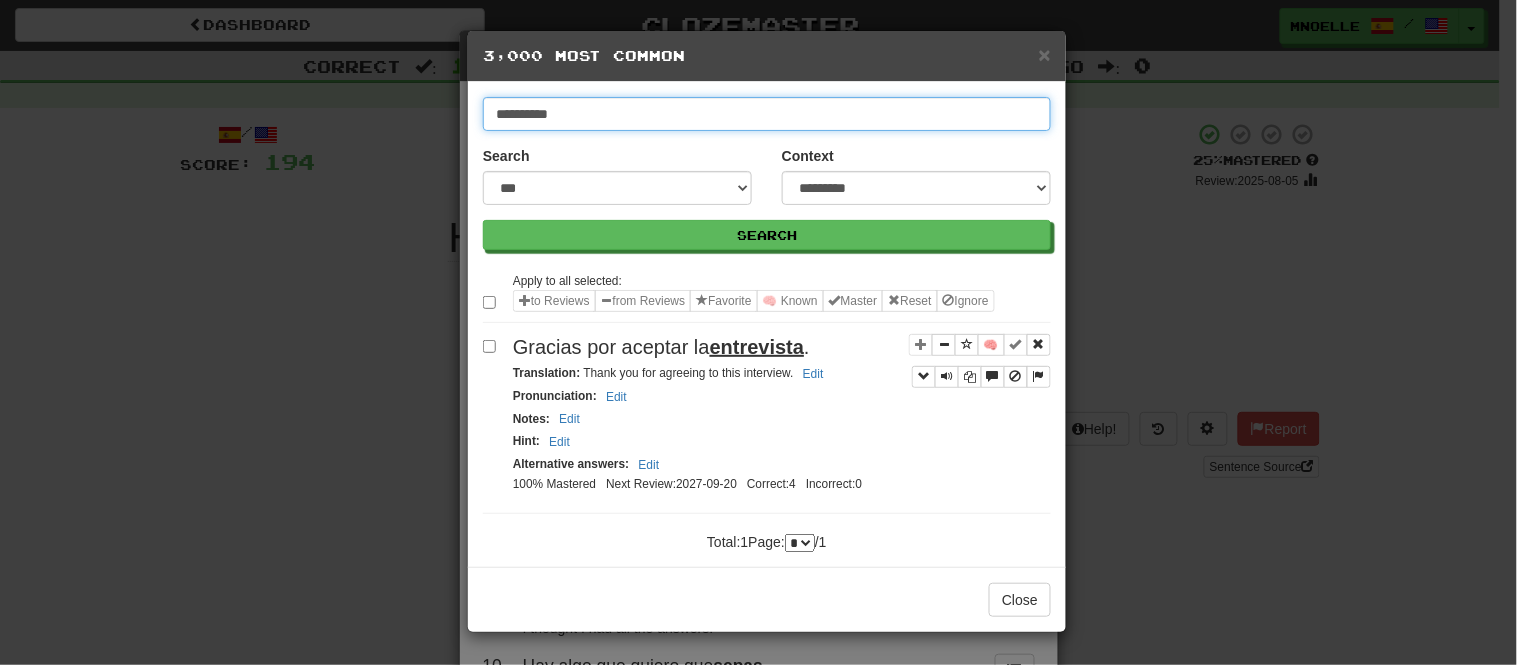 type on "**********" 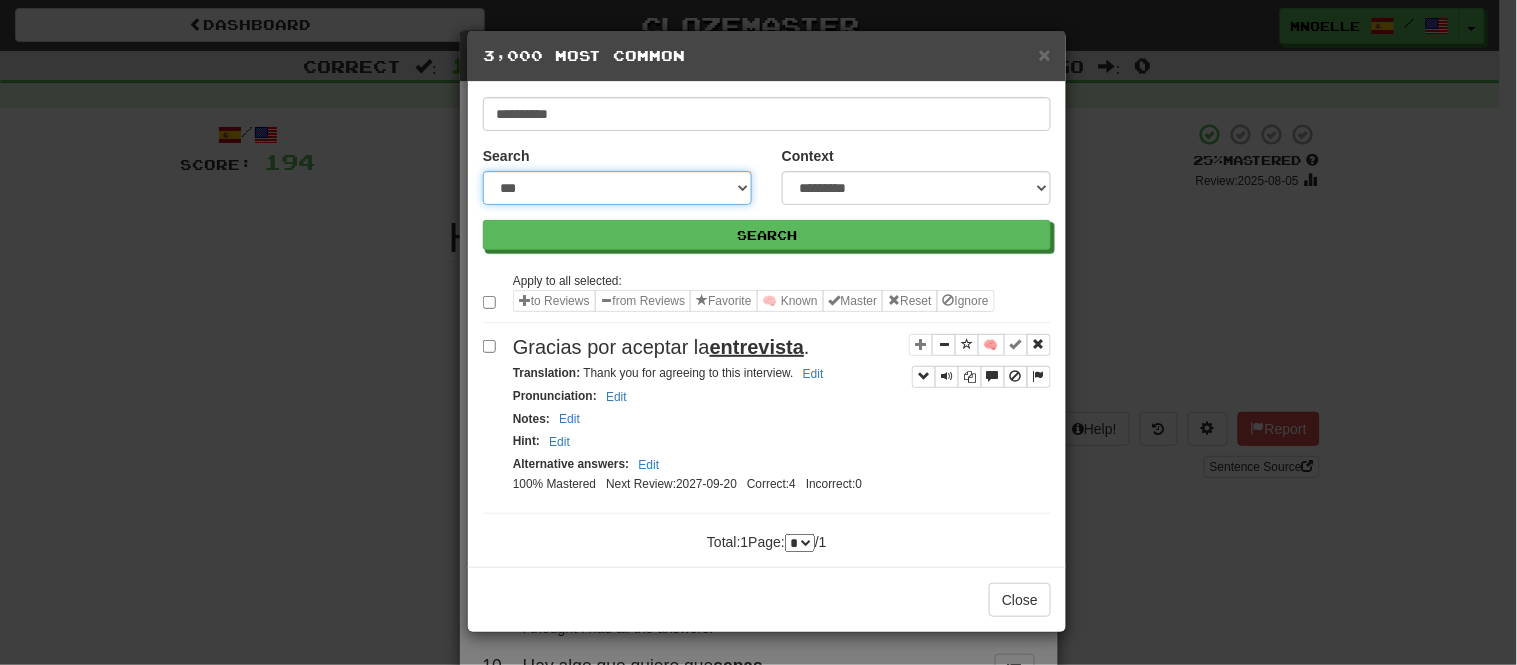 click on "**********" at bounding box center (617, 188) 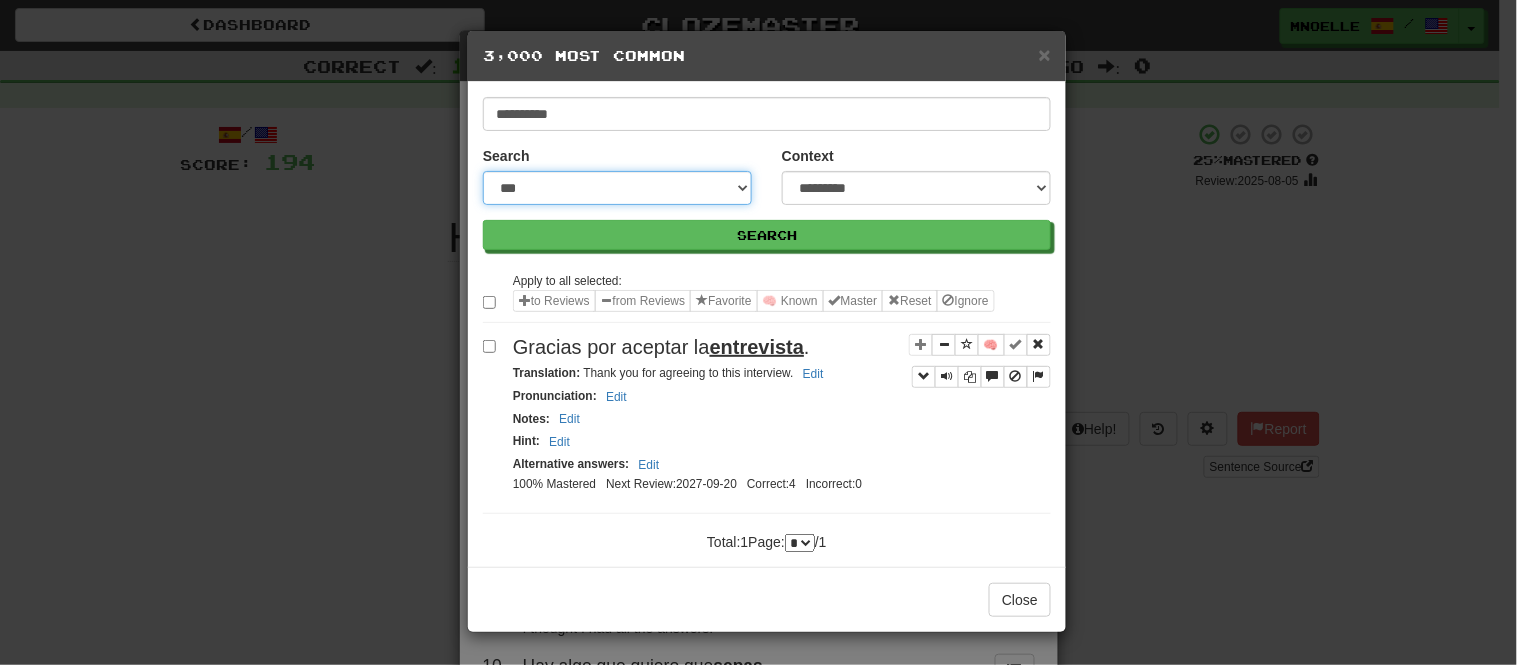 select on "***" 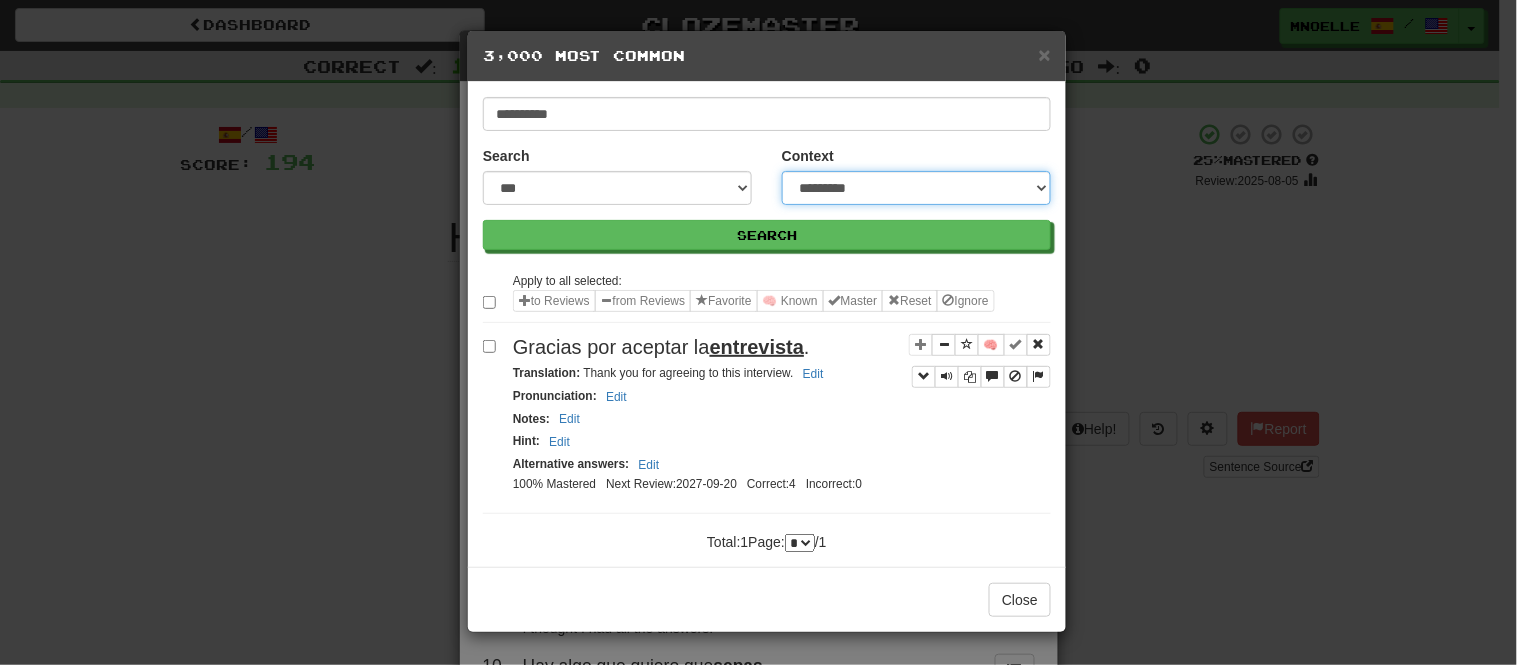 click on "**********" at bounding box center (916, 188) 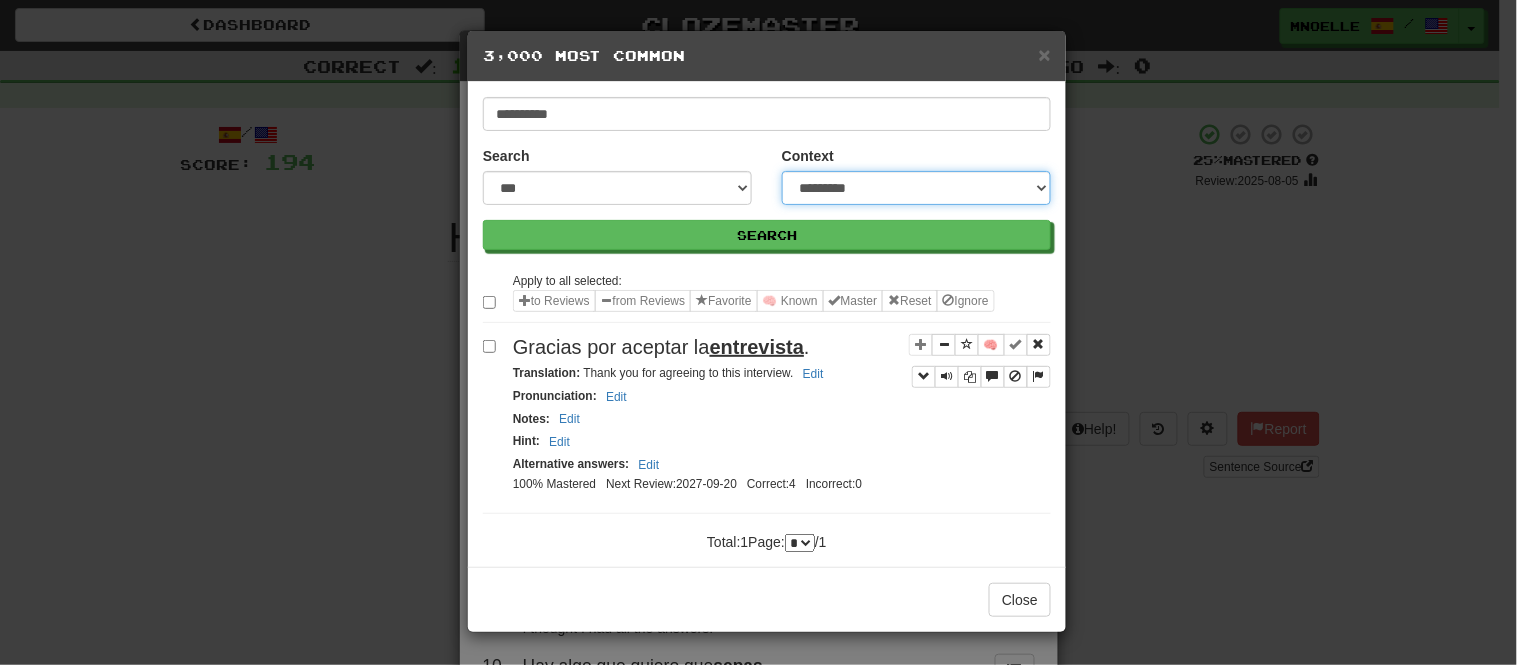 select on "*****" 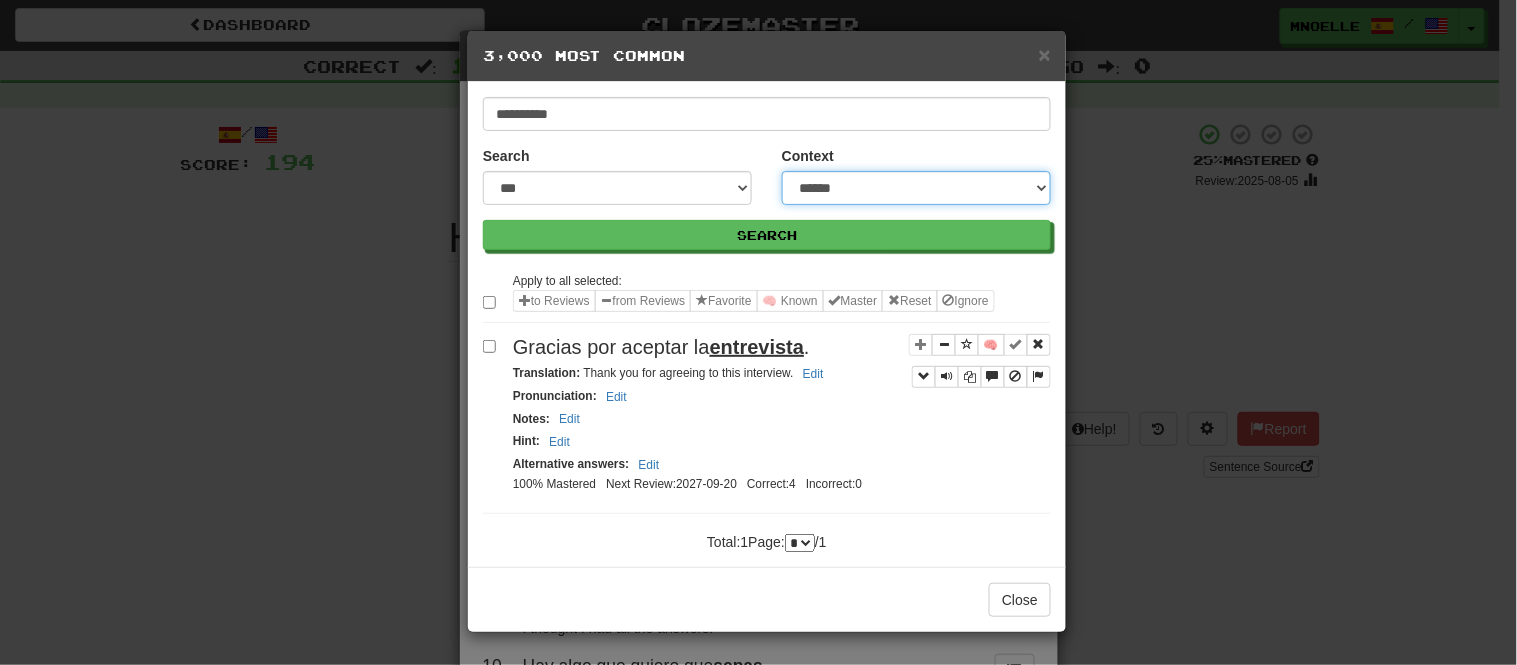 click on "**********" at bounding box center [916, 188] 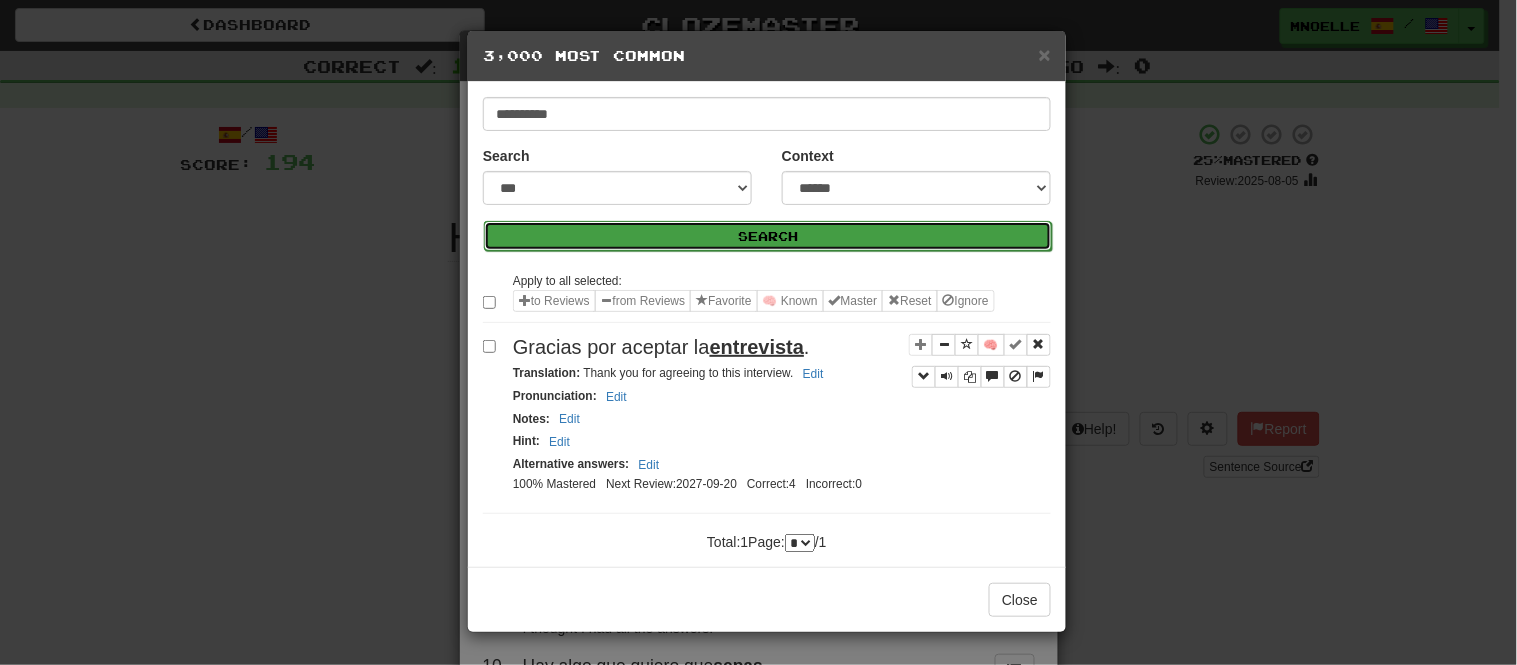 click on "Search" at bounding box center (768, 236) 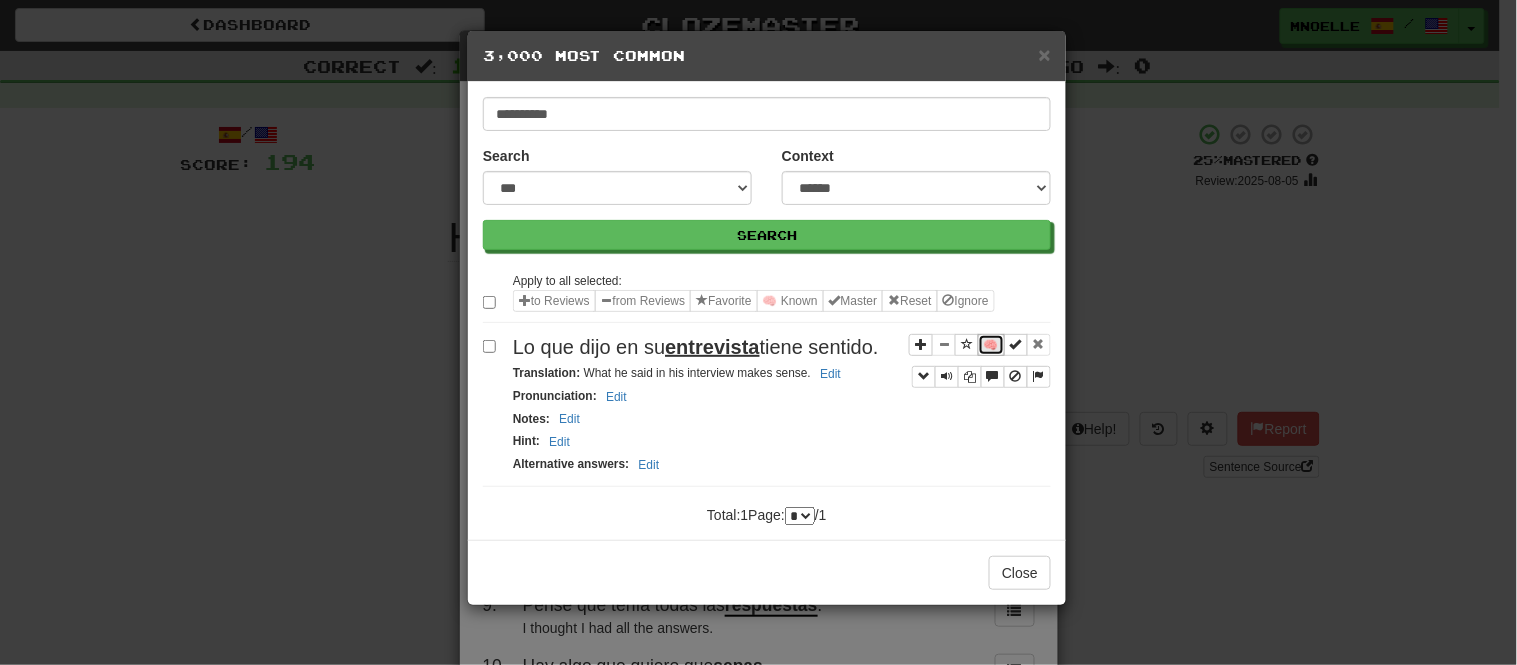 click on "🧠" at bounding box center [991, 345] 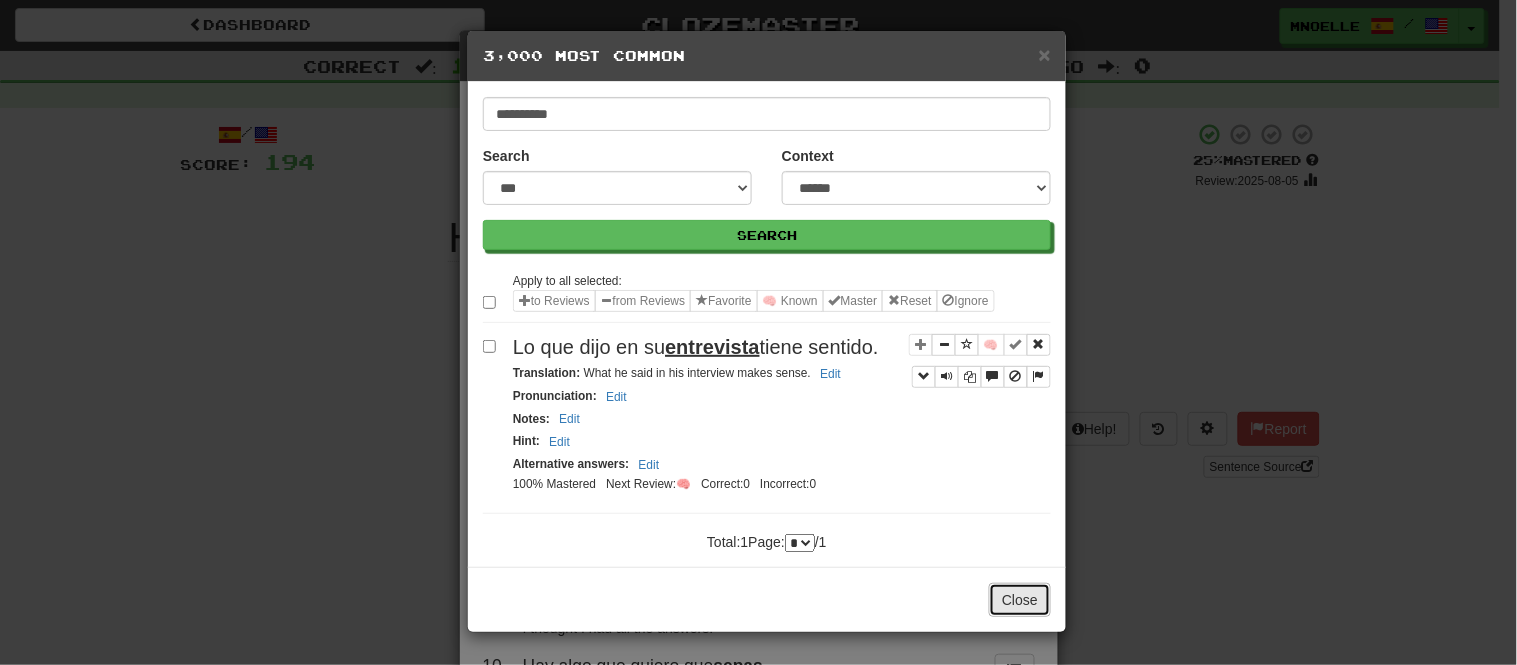 click on "Close" at bounding box center [1020, 600] 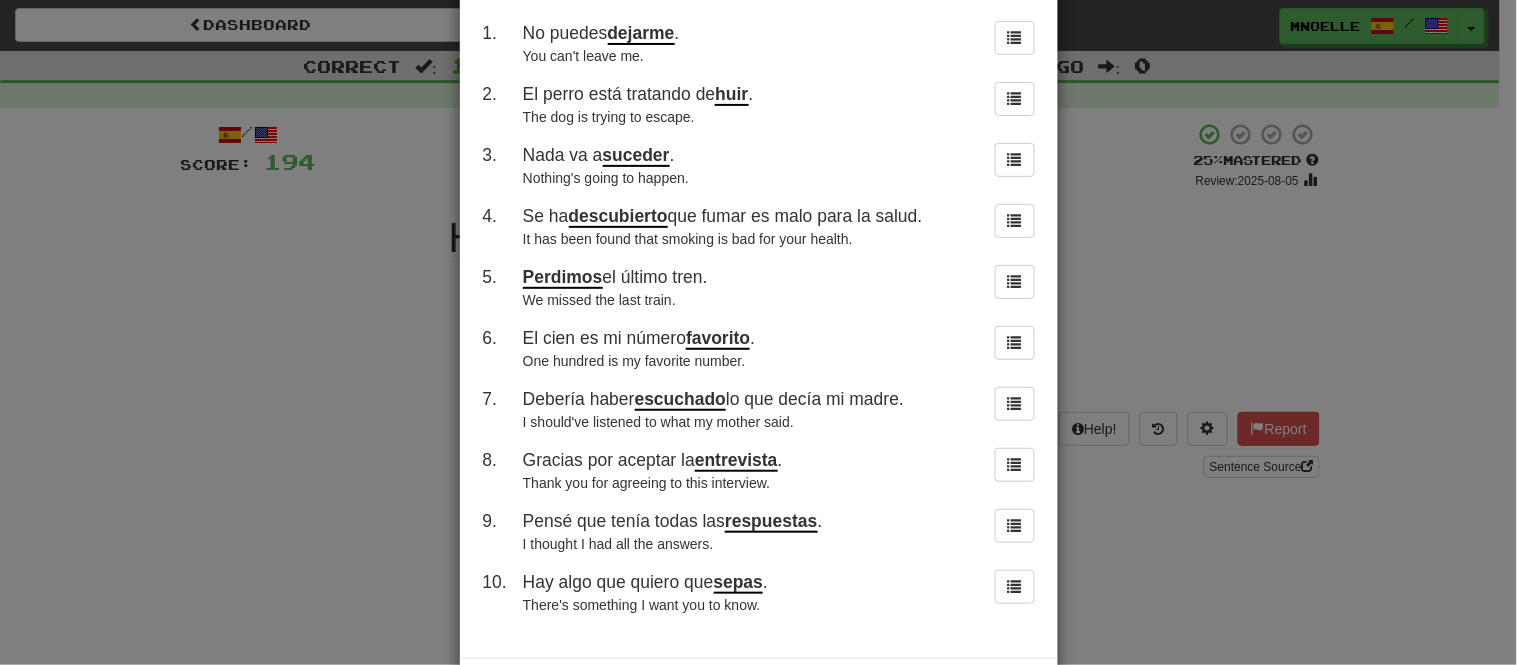 scroll, scrollTop: 172, scrollLeft: 0, axis: vertical 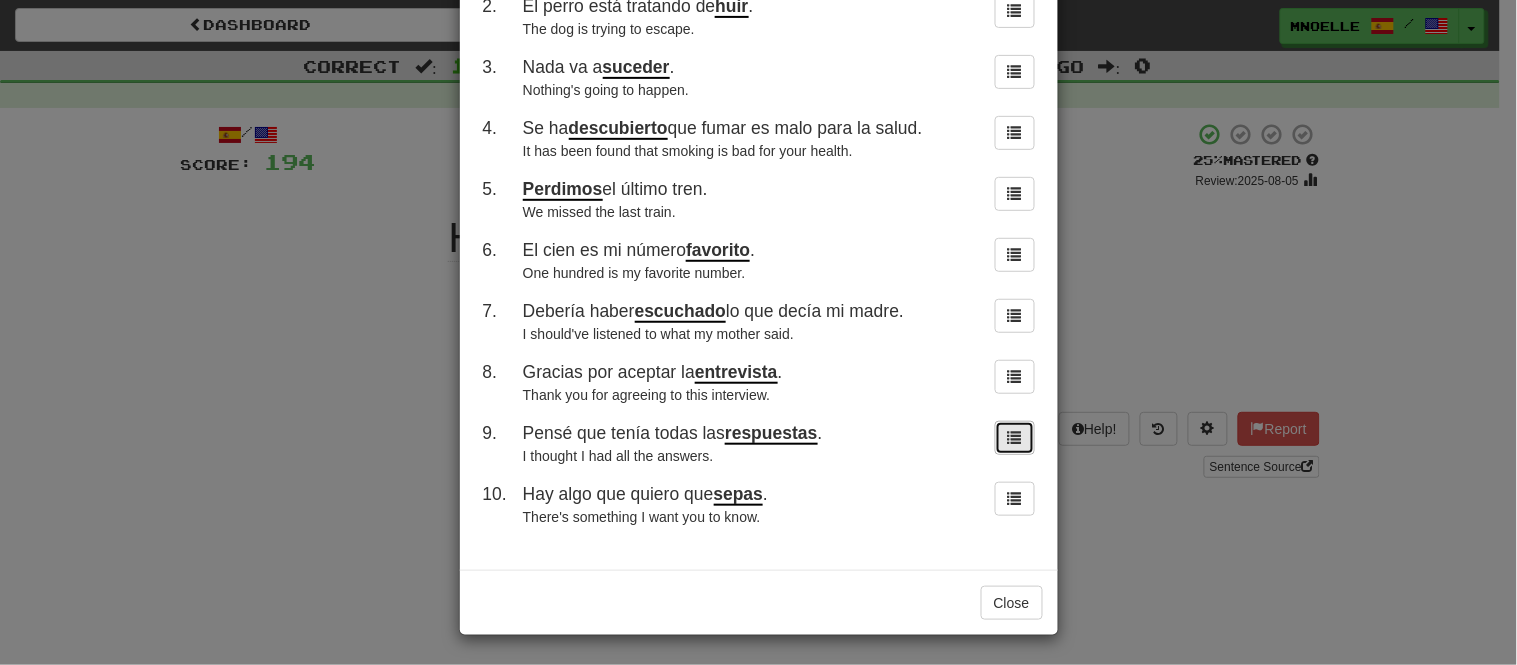 click at bounding box center [1015, 437] 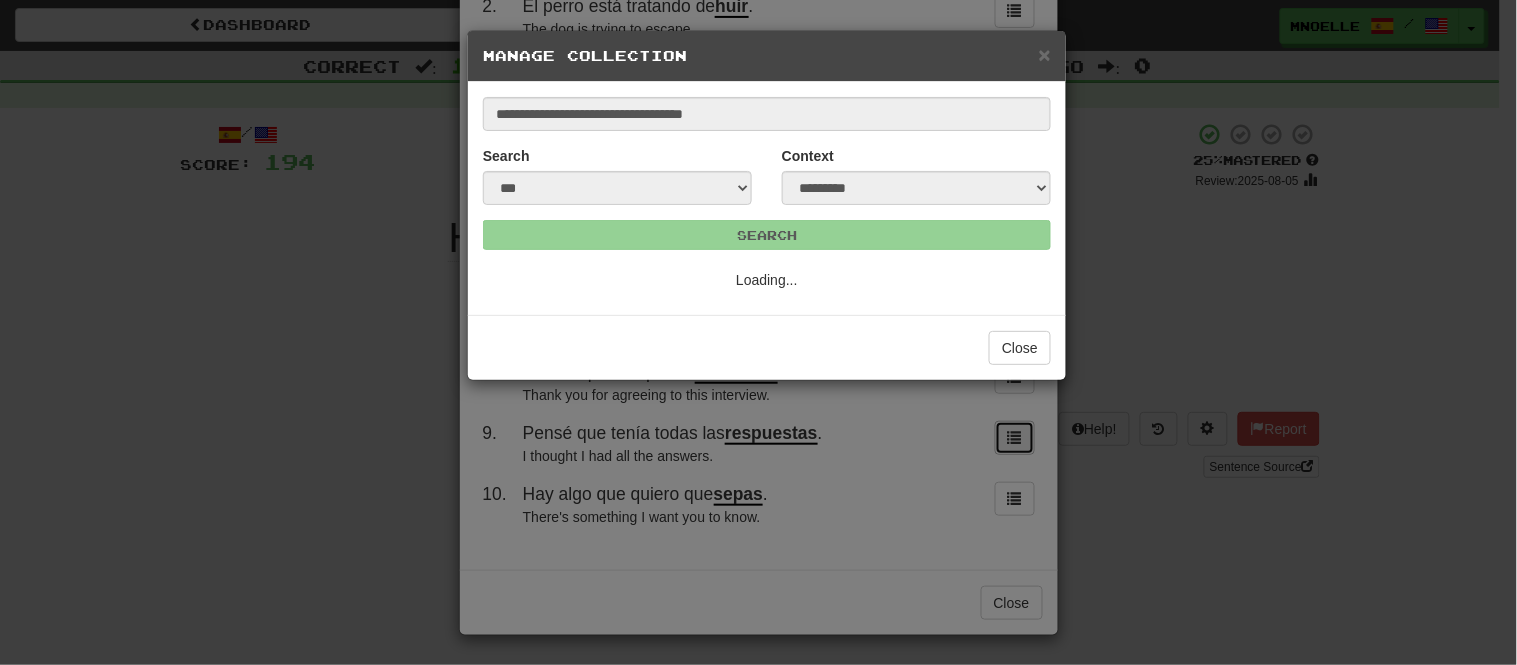 scroll, scrollTop: 0, scrollLeft: 0, axis: both 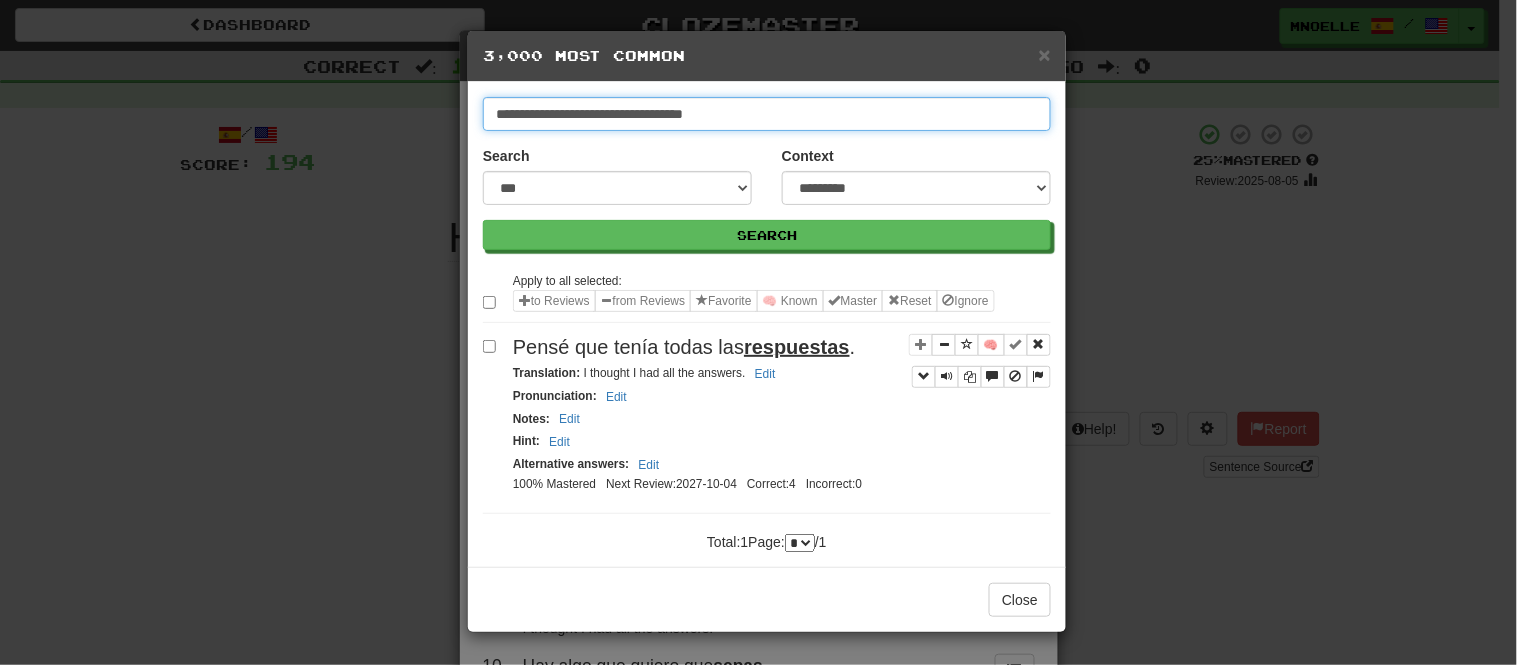 click on "**********" at bounding box center (767, 114) 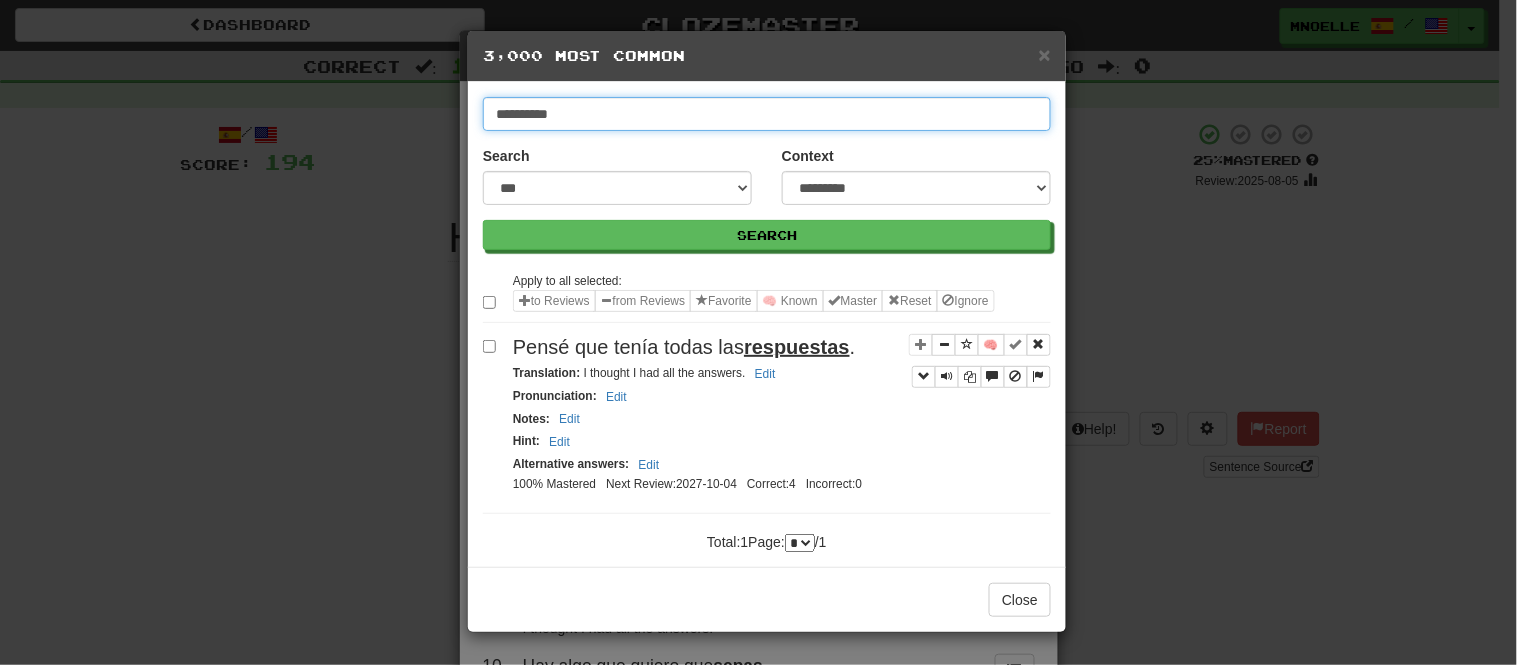 type on "**********" 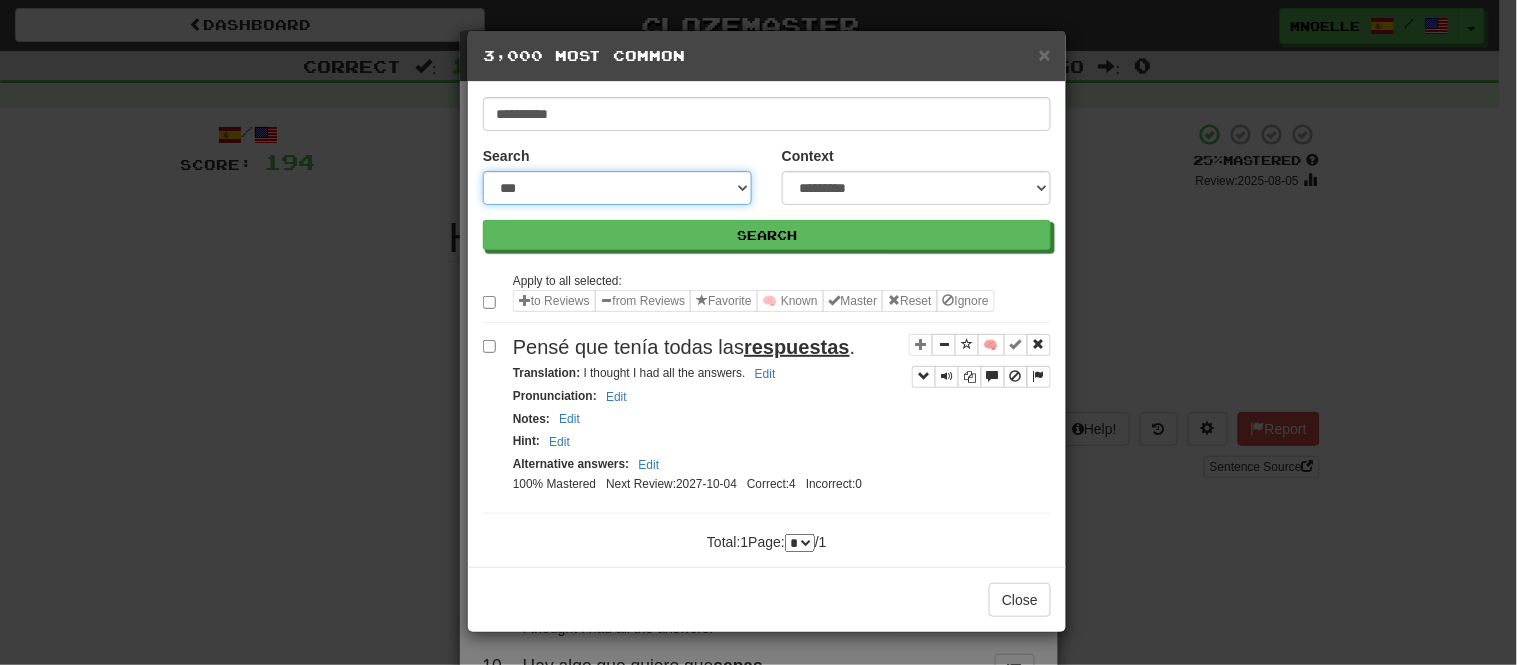 click on "**********" at bounding box center [617, 188] 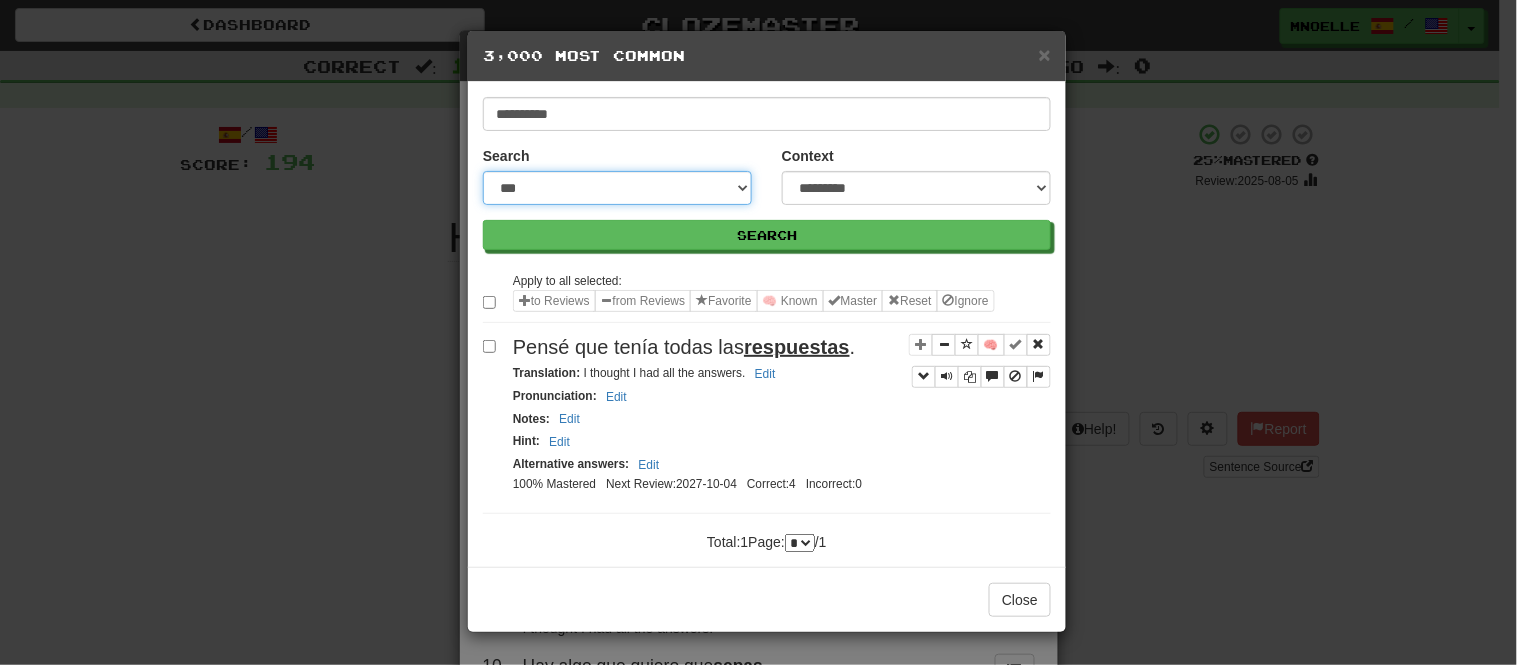 select on "***" 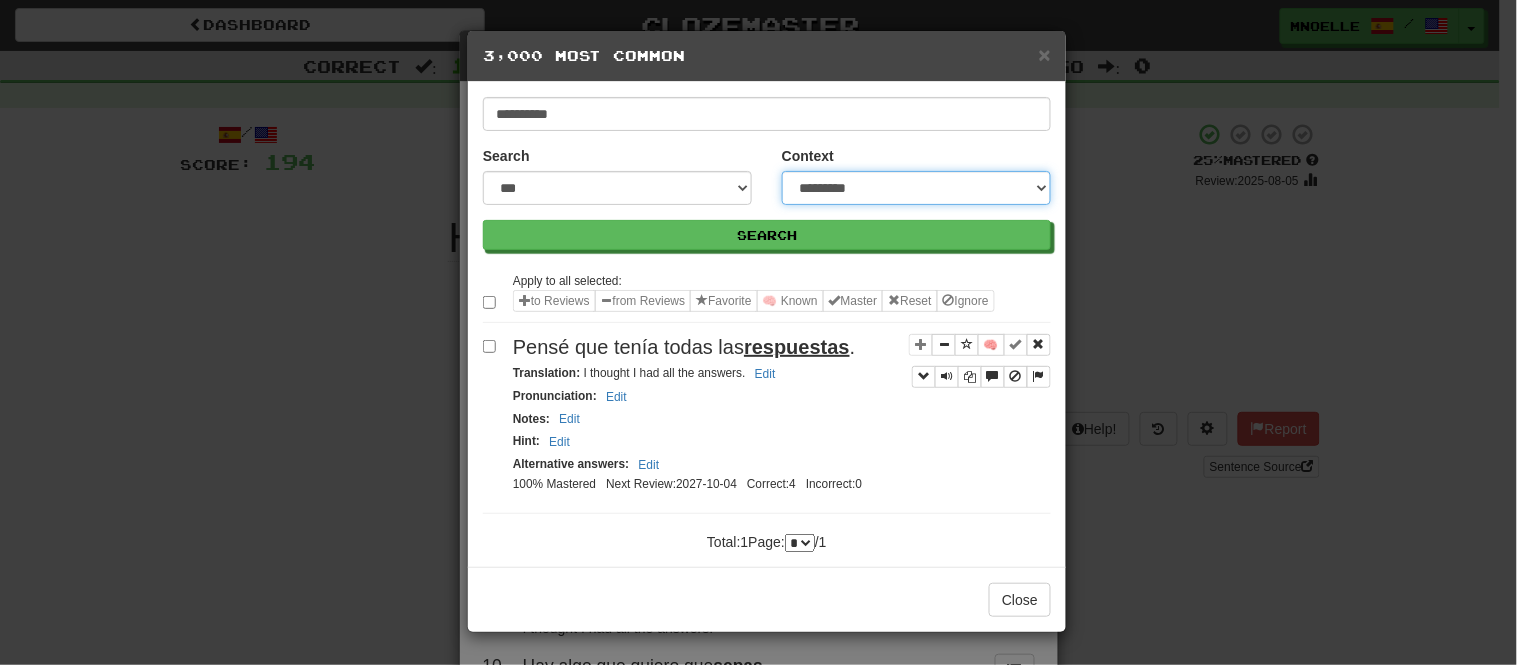 click on "**********" at bounding box center (916, 188) 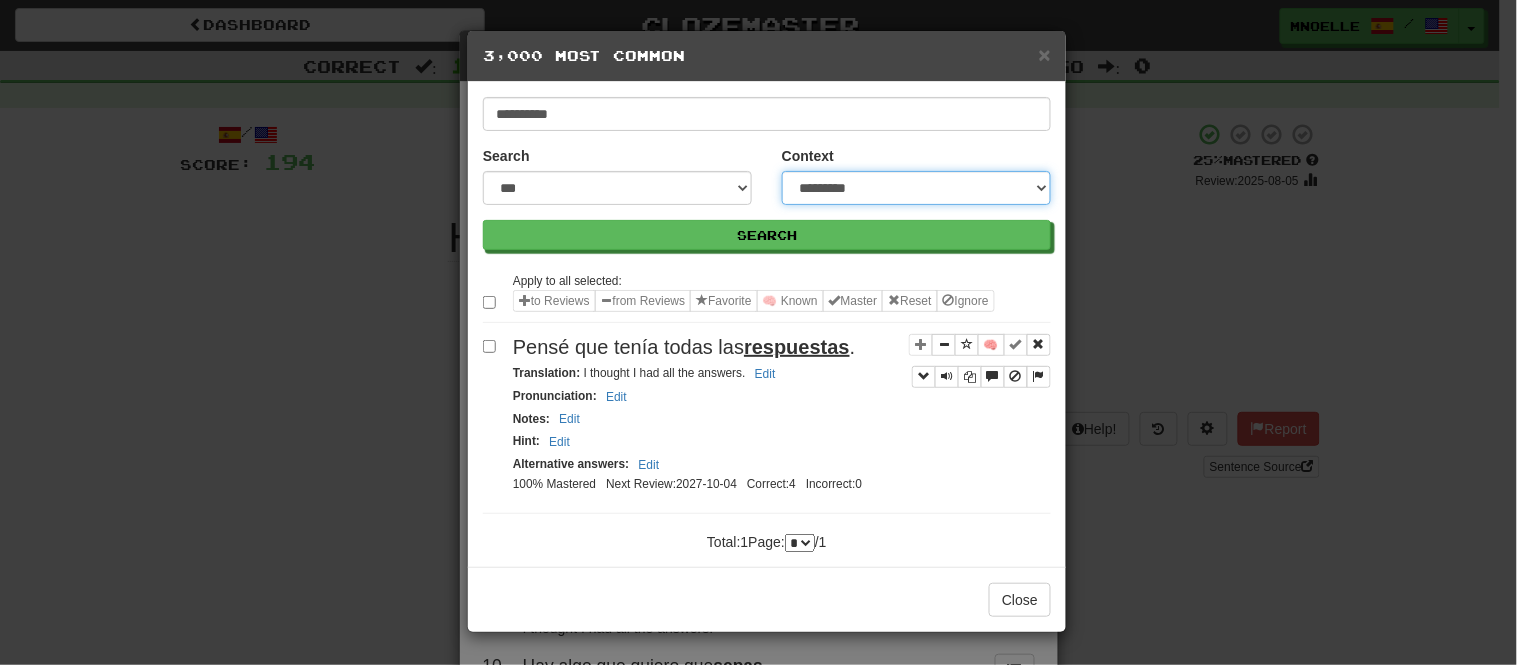 select on "*****" 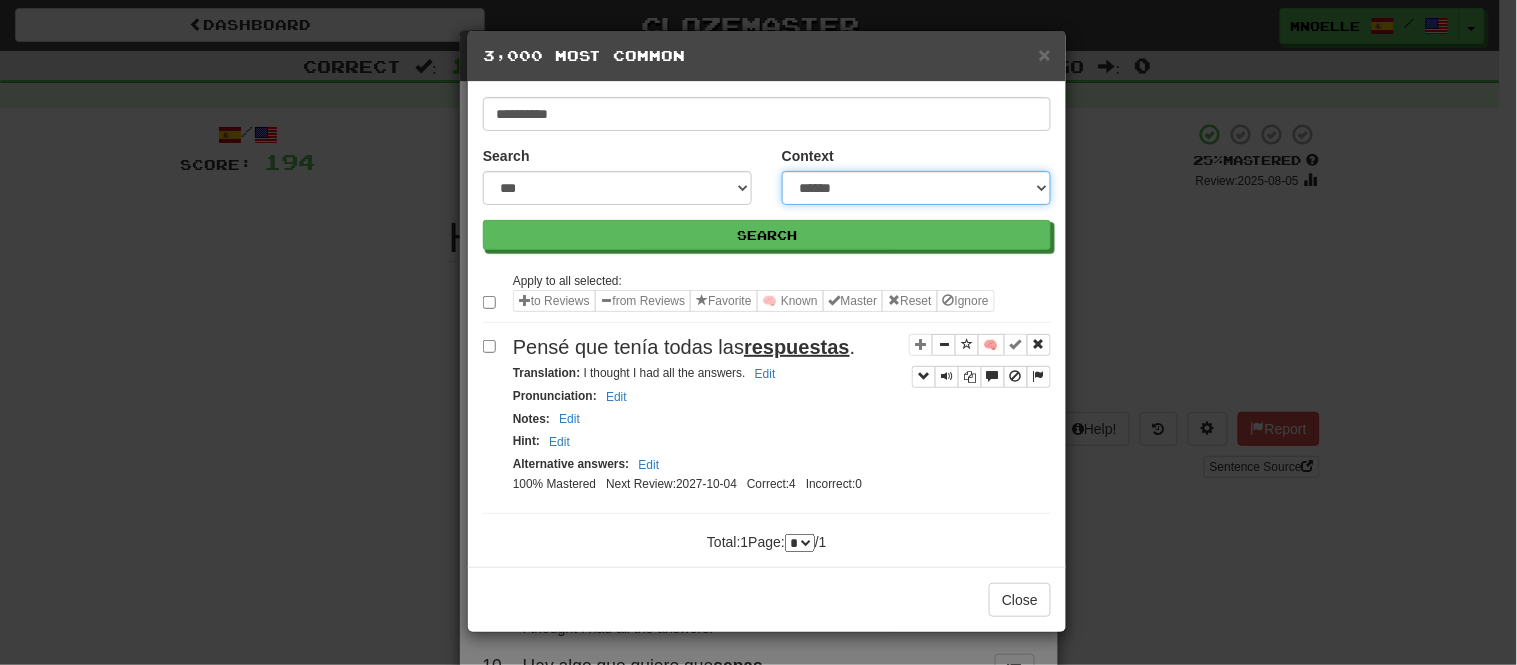 click on "**********" at bounding box center [916, 188] 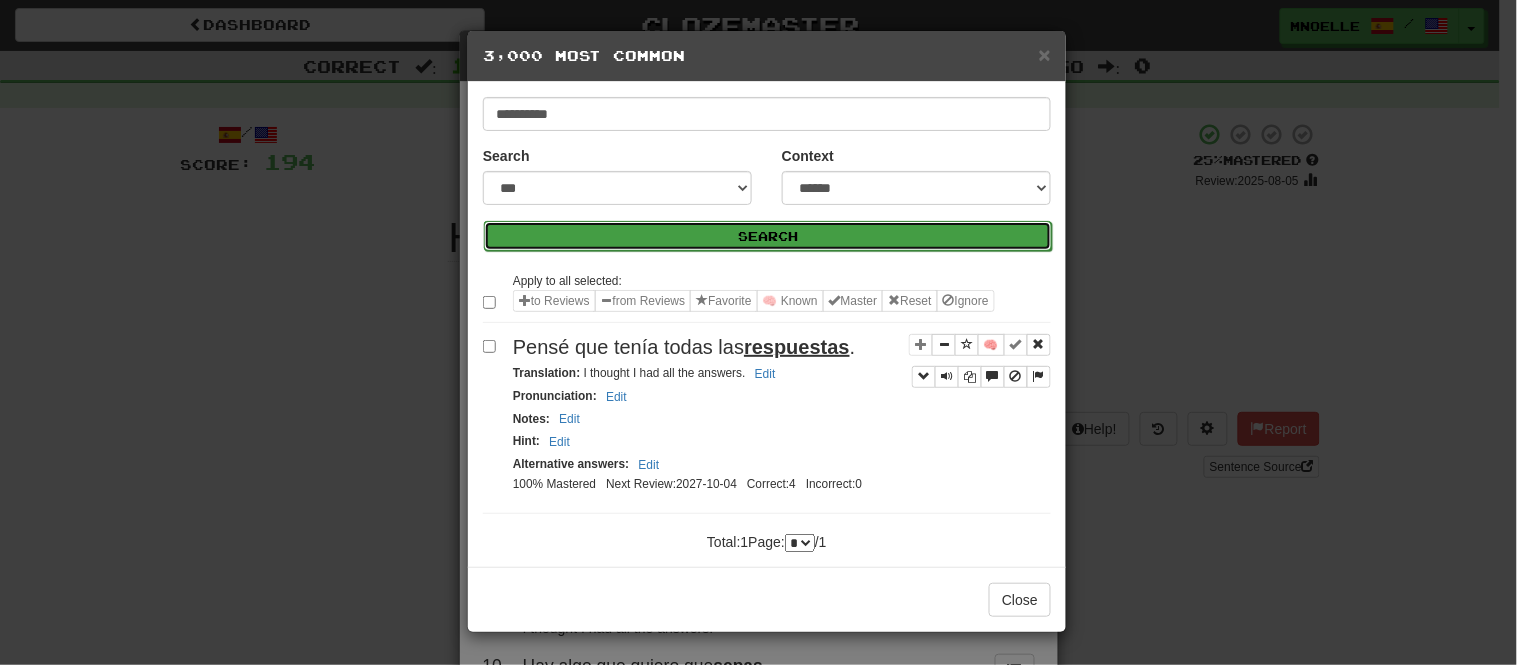 click on "Search" at bounding box center [768, 236] 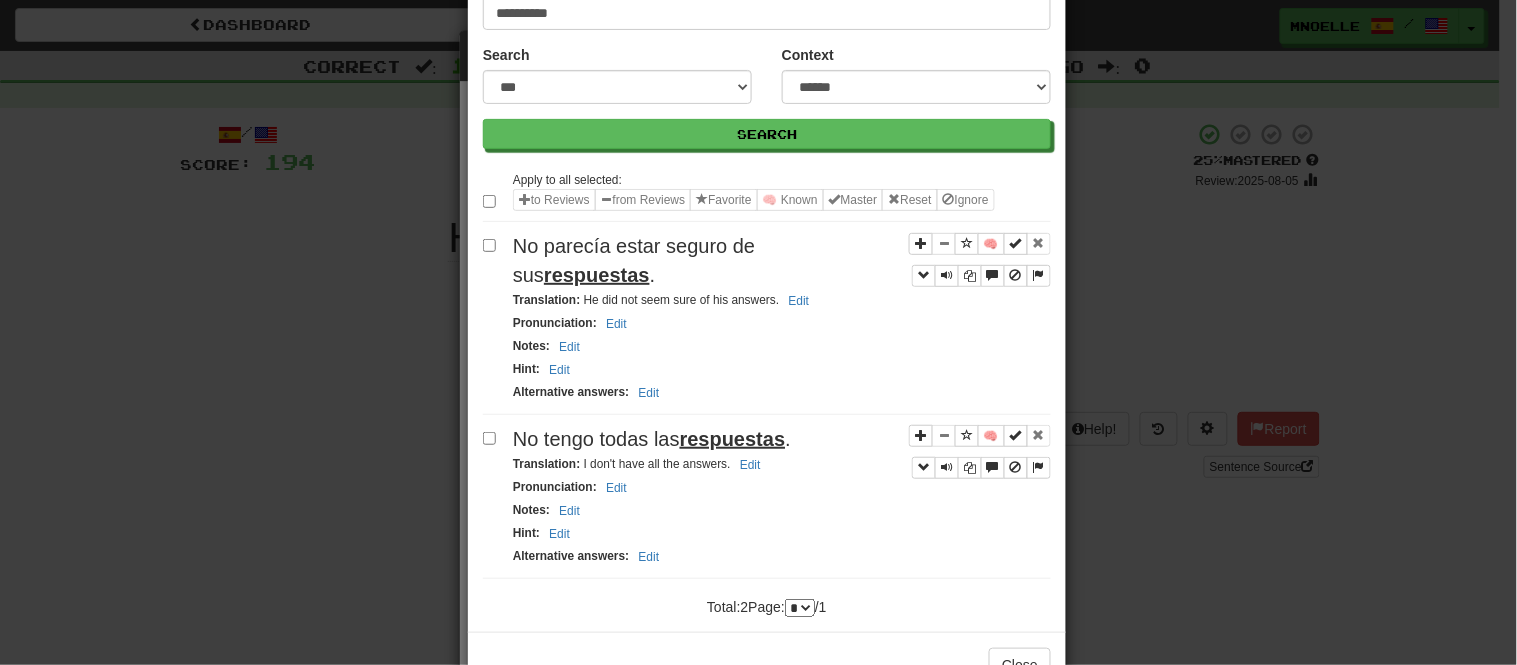 scroll, scrollTop: 157, scrollLeft: 0, axis: vertical 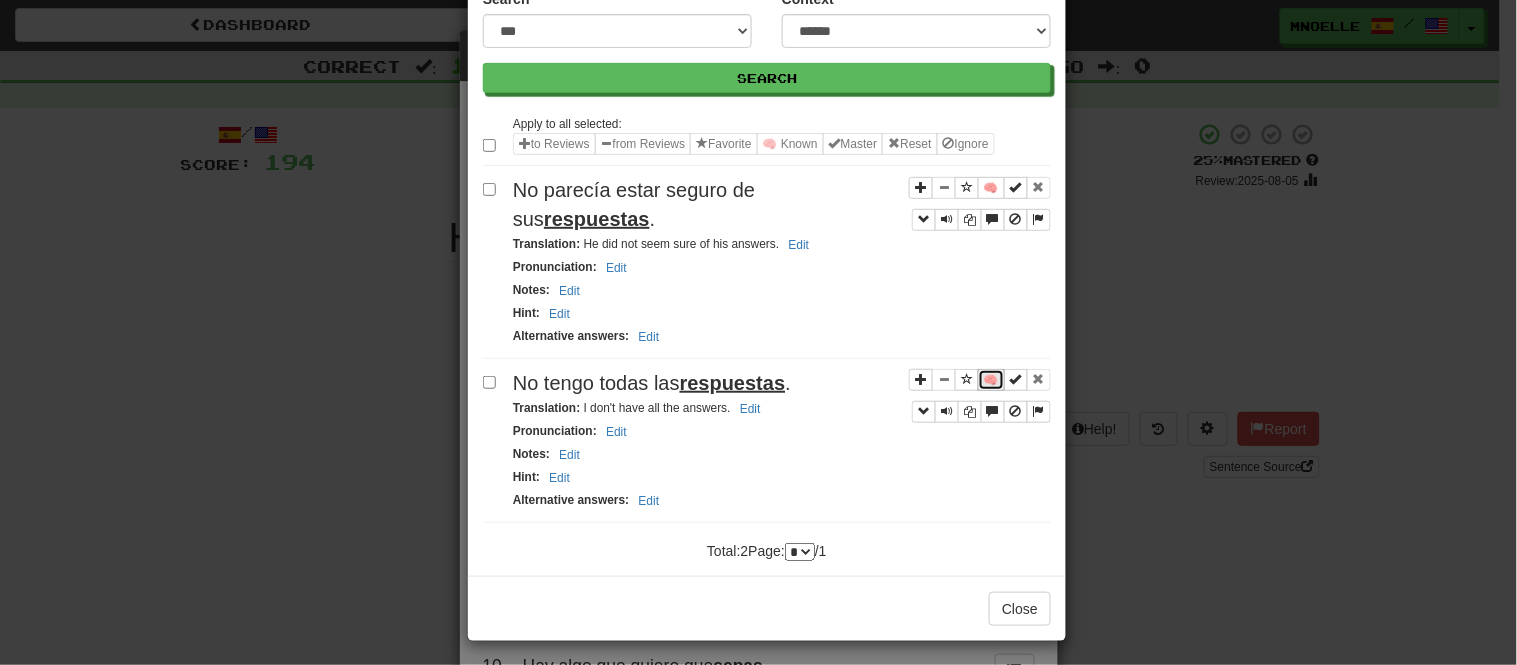 click on "🧠" at bounding box center (991, 380) 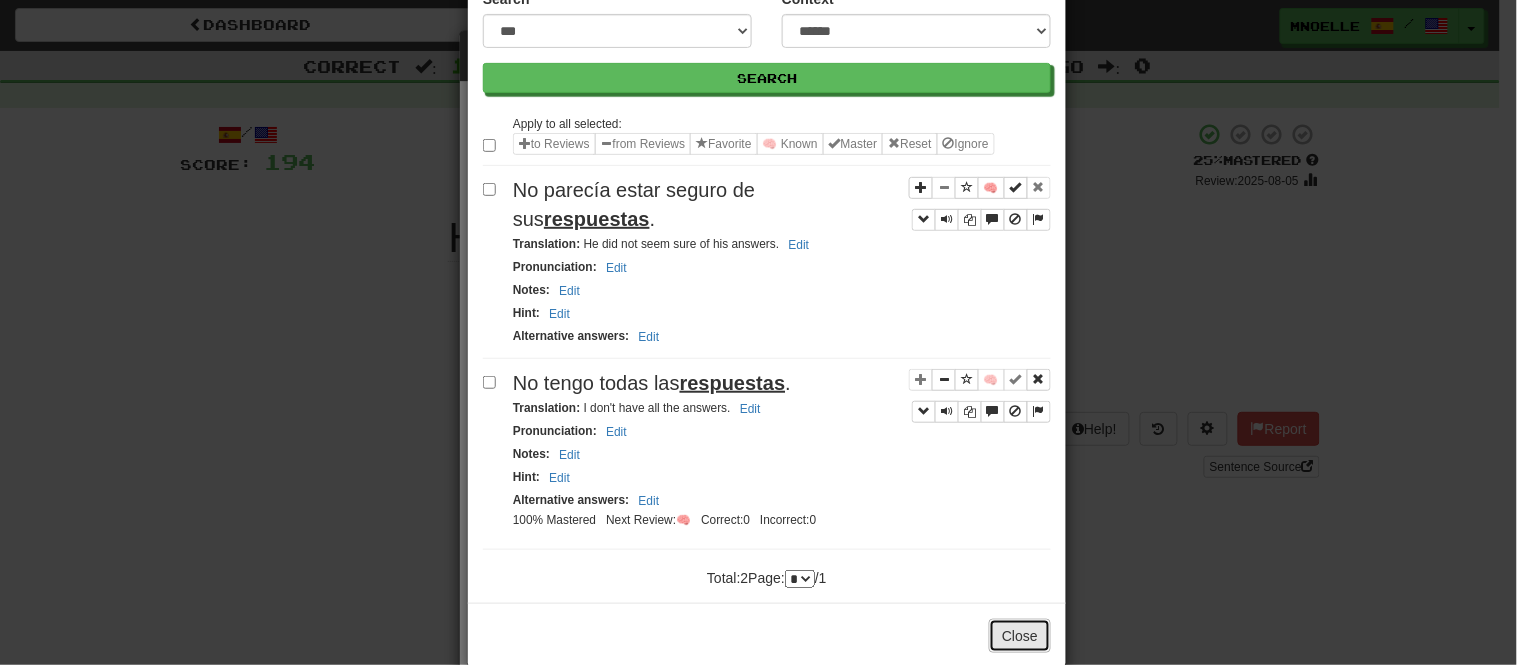 click on "Close" at bounding box center (1020, 636) 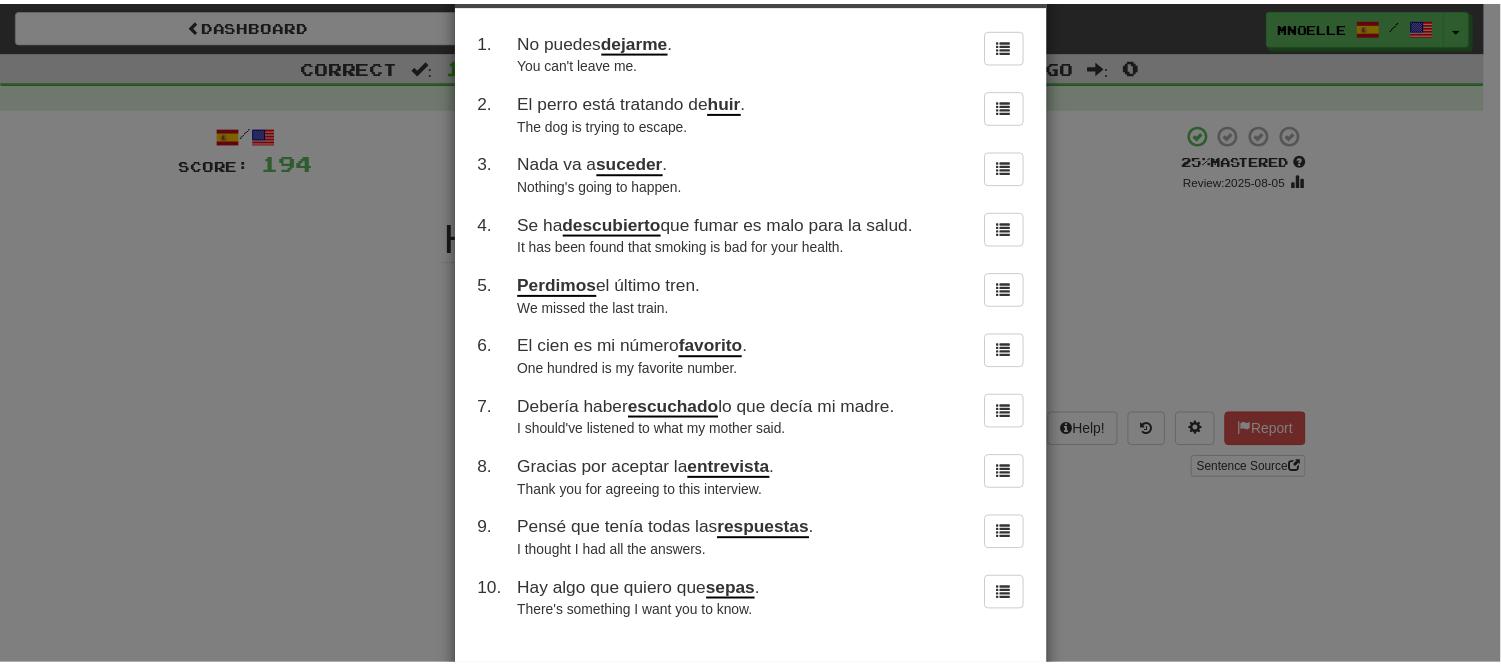 scroll, scrollTop: 172, scrollLeft: 0, axis: vertical 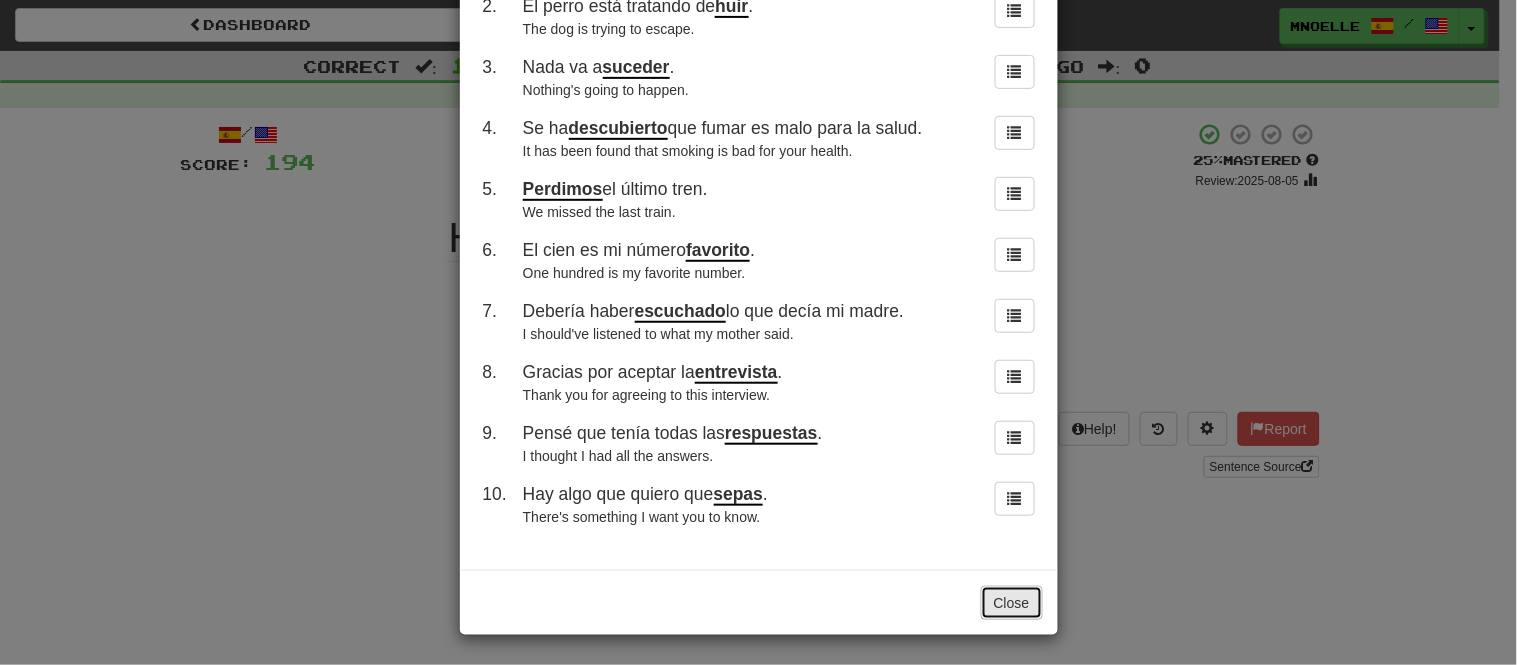 click on "Close" at bounding box center (1012, 603) 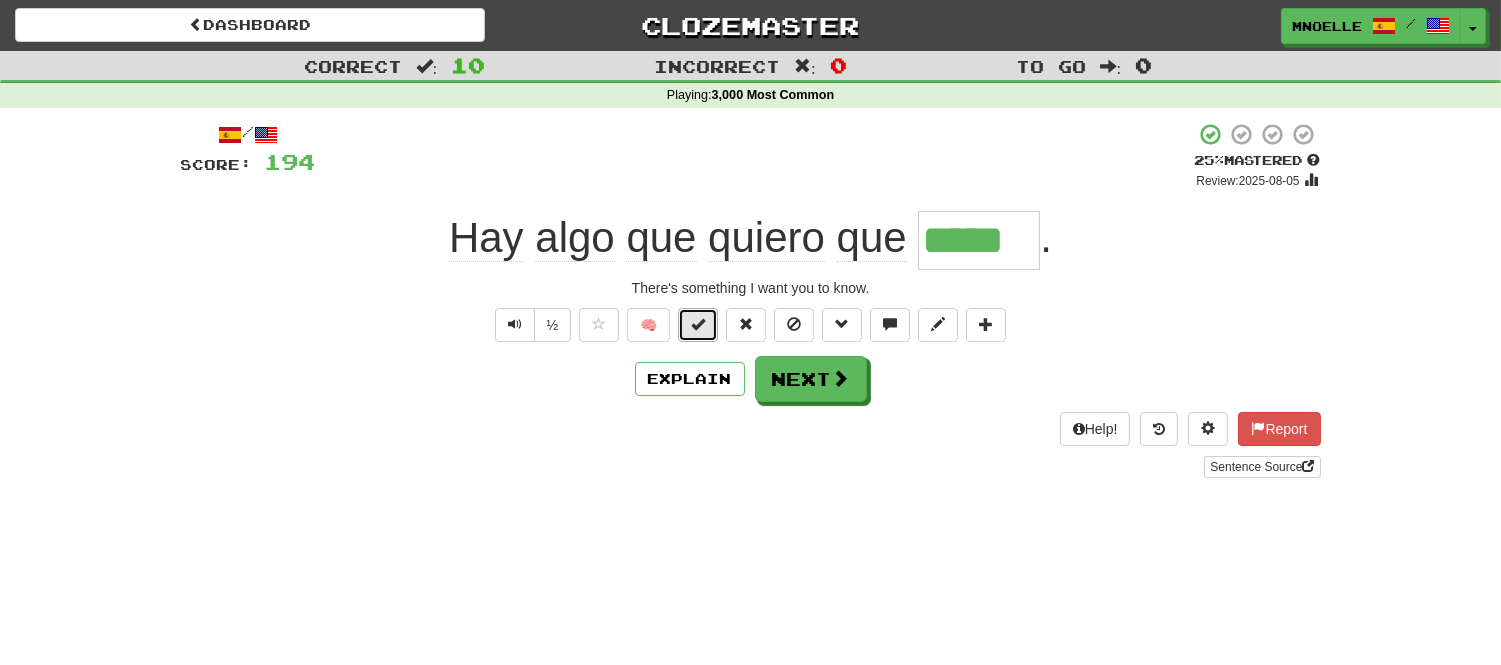 click at bounding box center (698, 324) 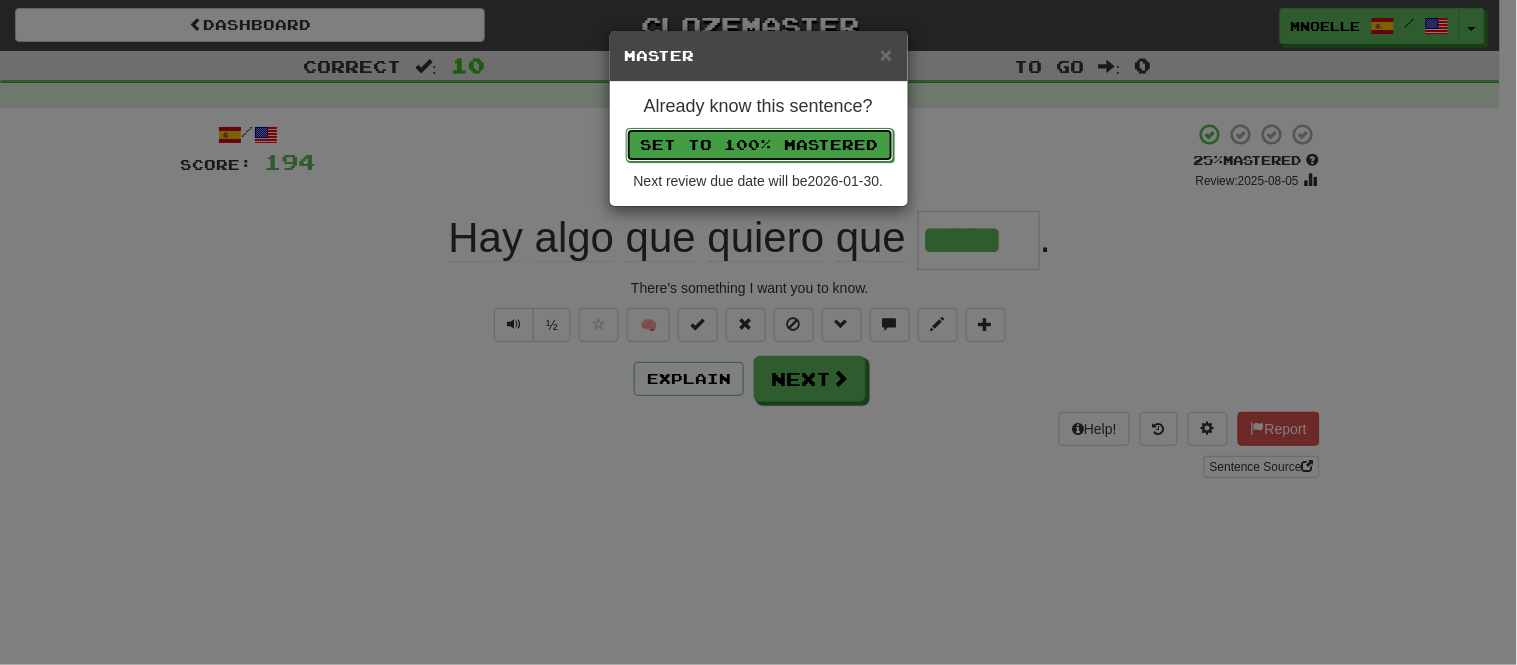 click on "Set to 100% Mastered" at bounding box center [760, 145] 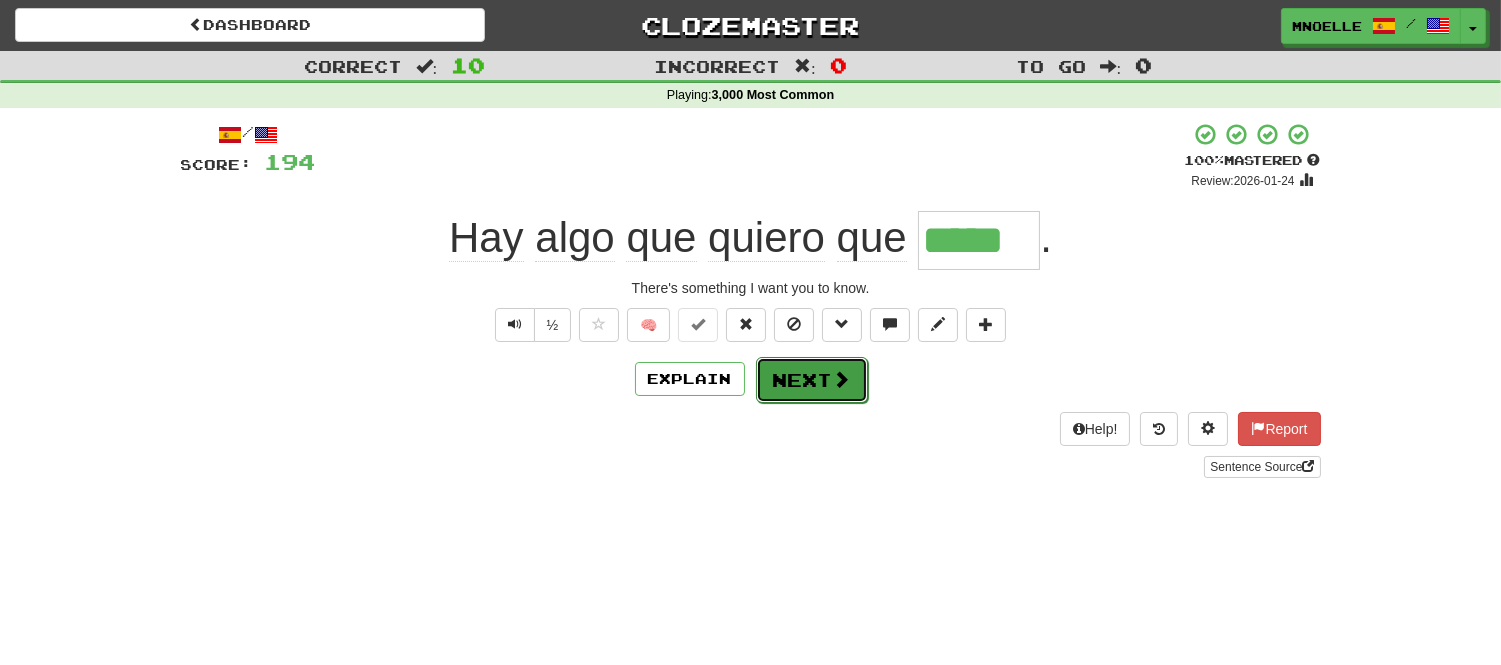 click at bounding box center (842, 379) 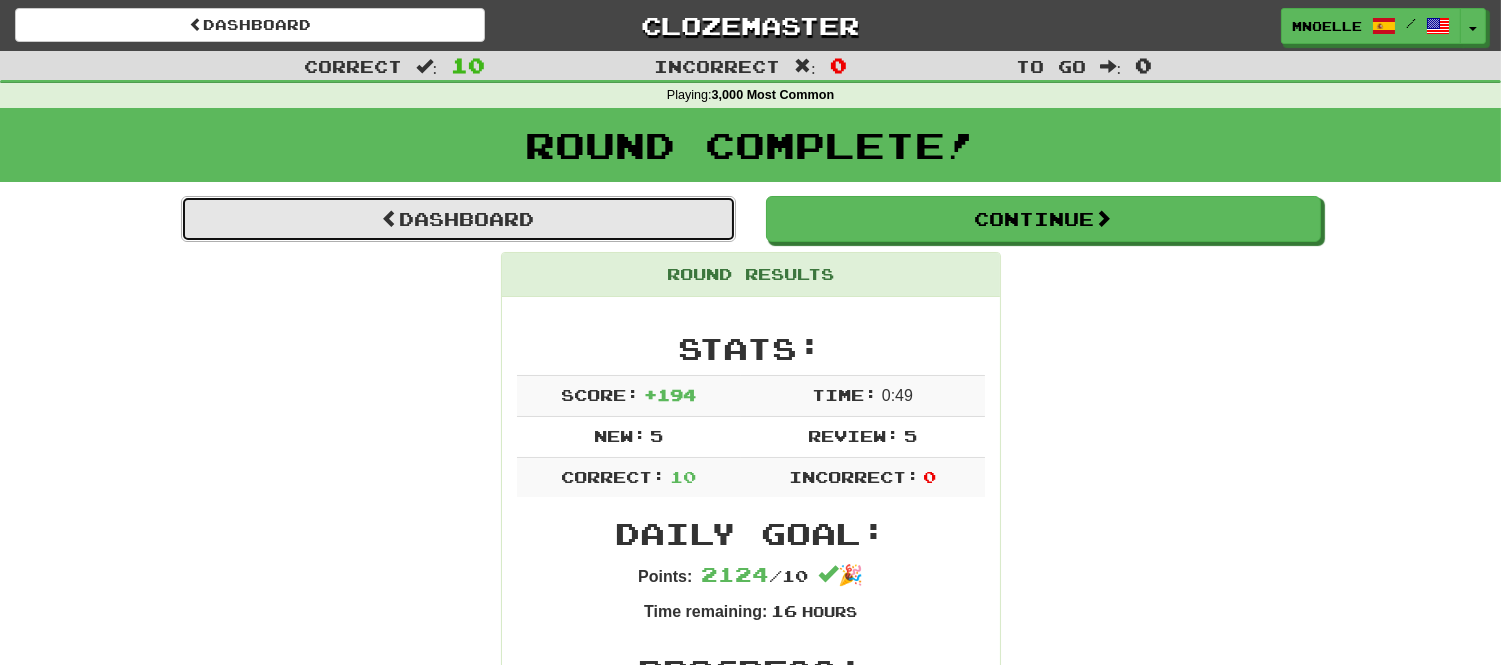 click on "Dashboard" at bounding box center (458, 219) 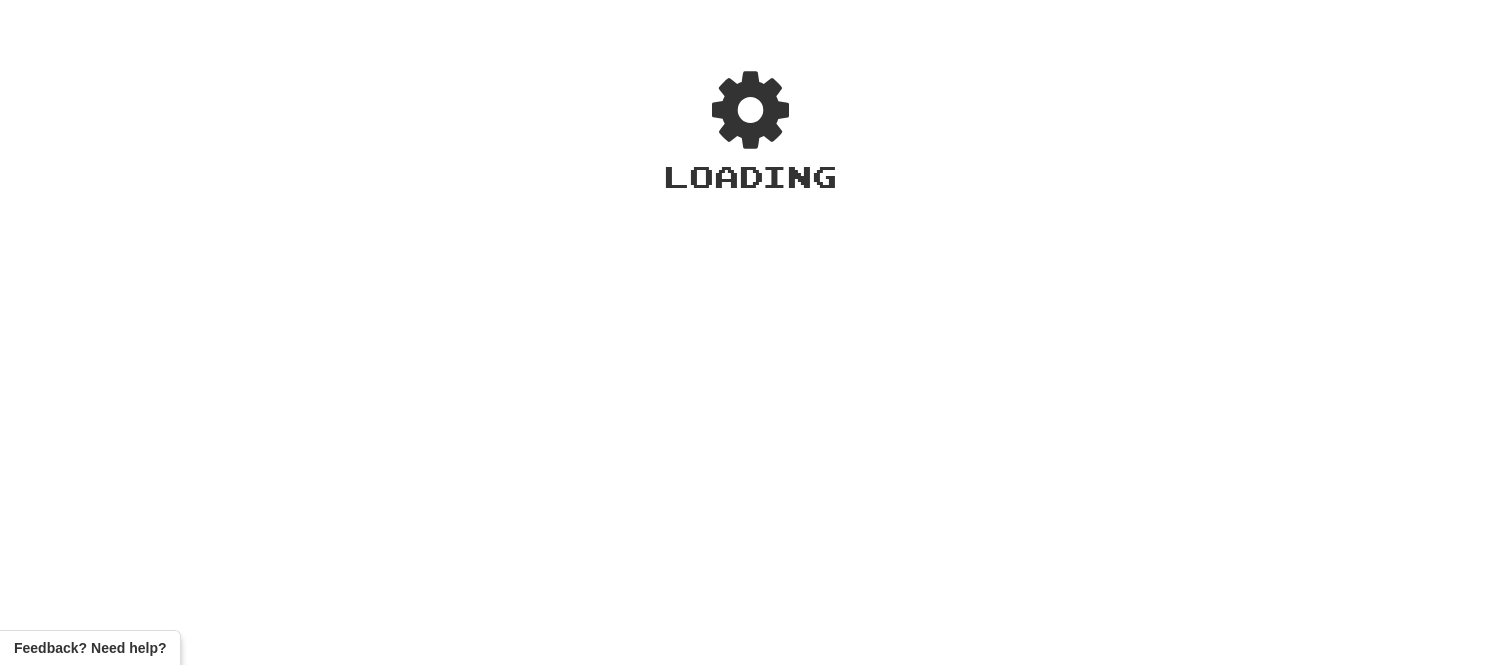 scroll, scrollTop: 0, scrollLeft: 0, axis: both 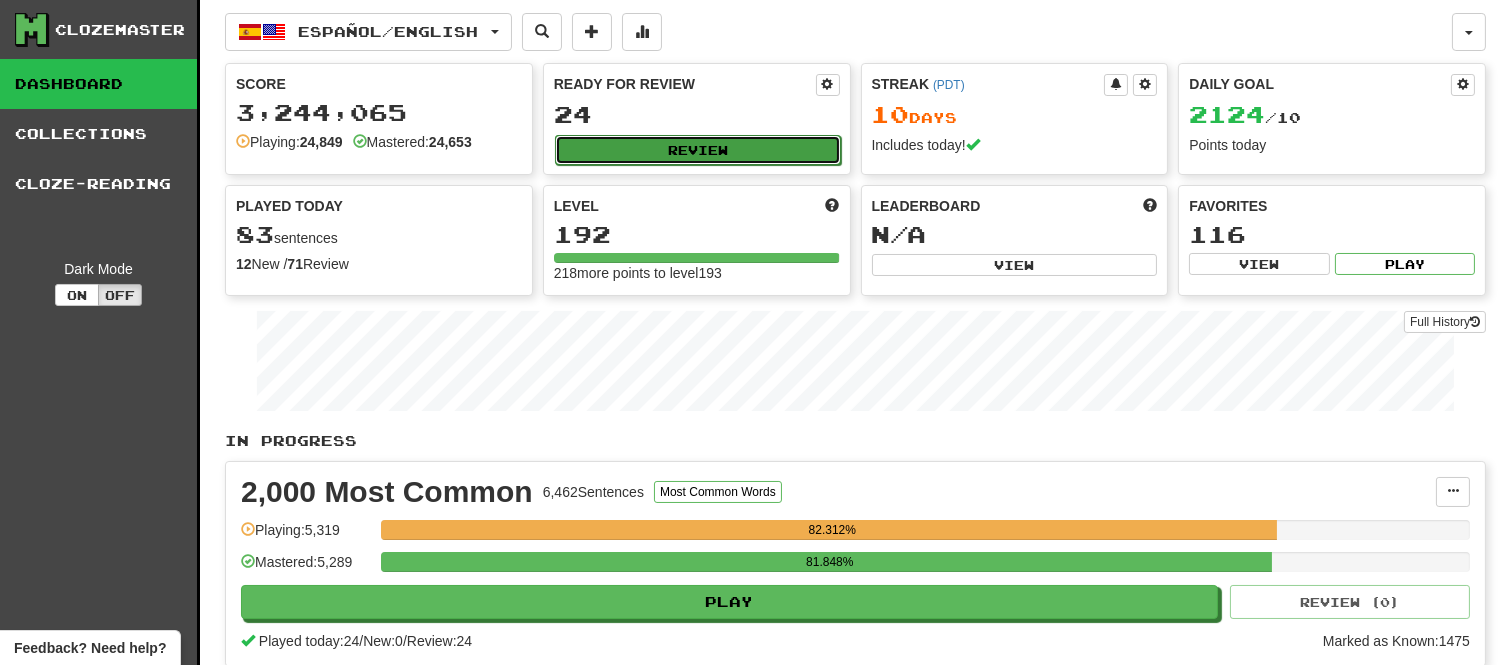 click on "Review" at bounding box center (698, 150) 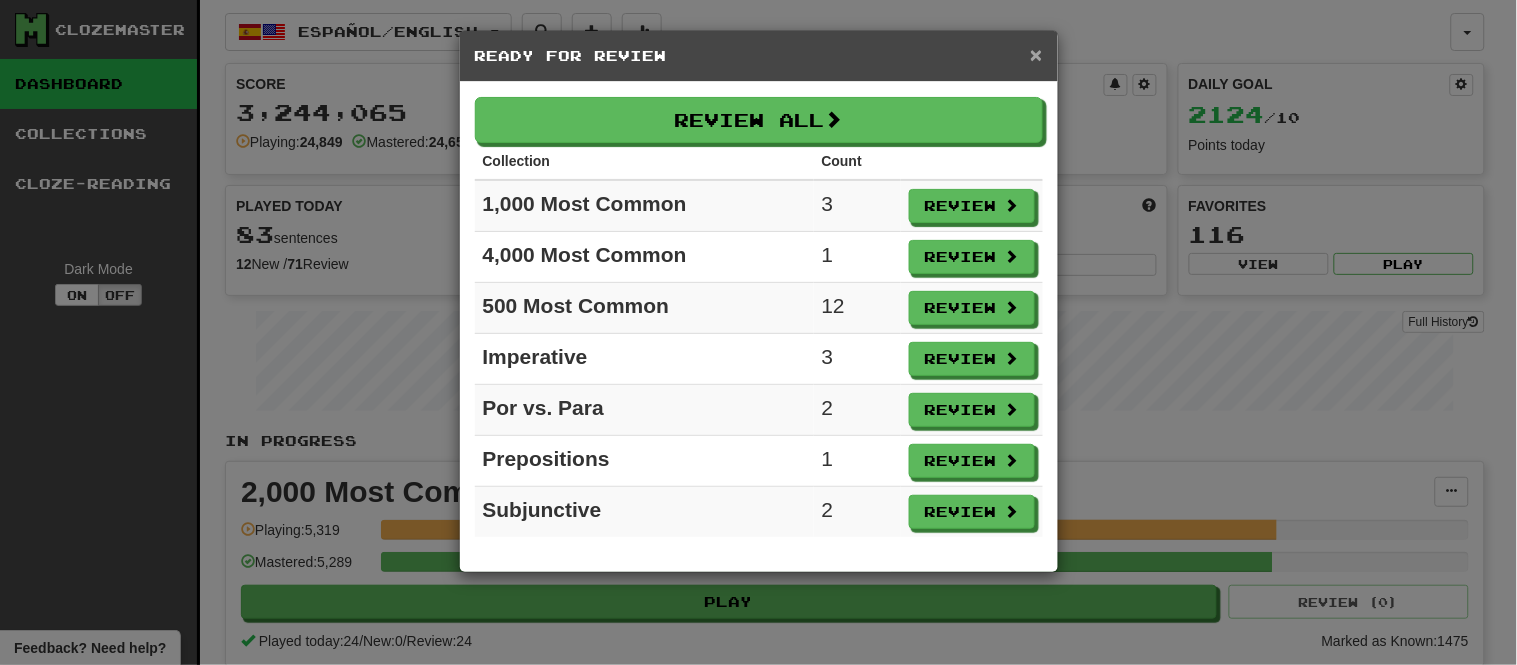 click on "×" at bounding box center (1036, 54) 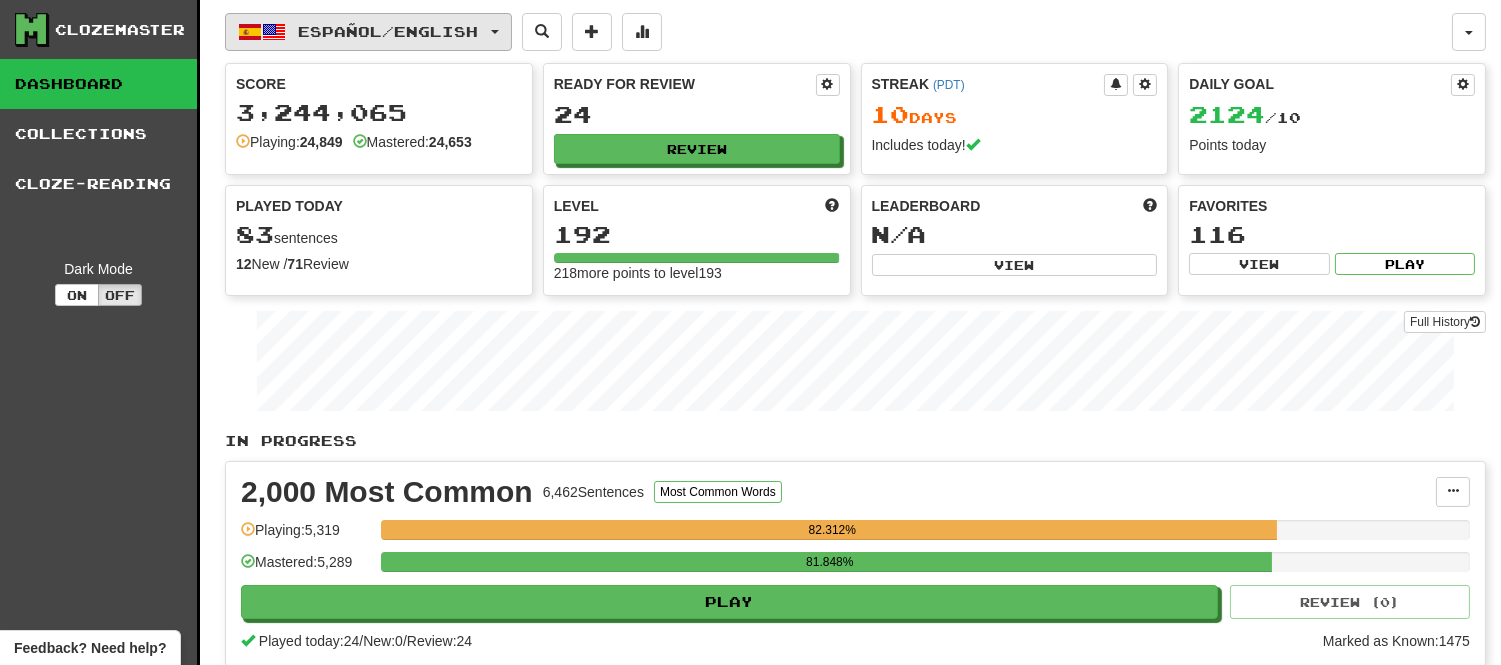 click on "Español  /  English" at bounding box center (368, 32) 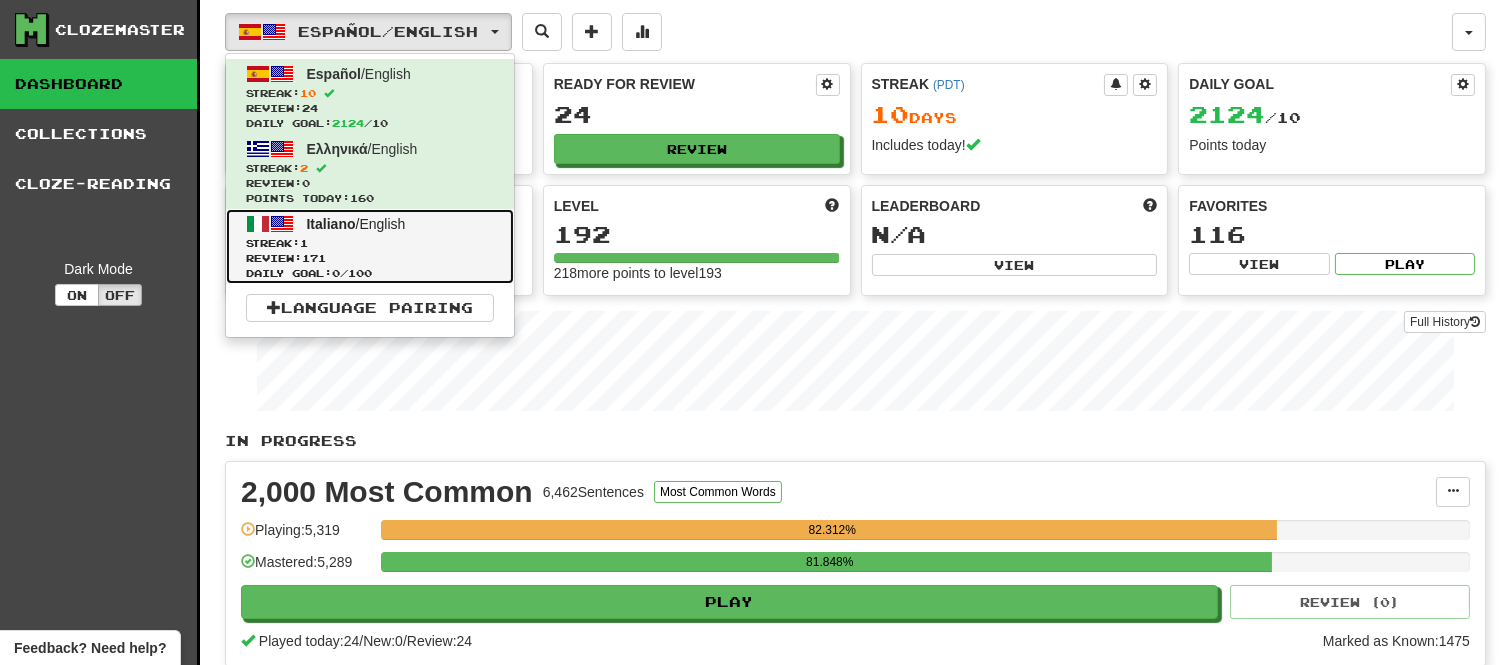 click on "Review:  171" at bounding box center [370, 258] 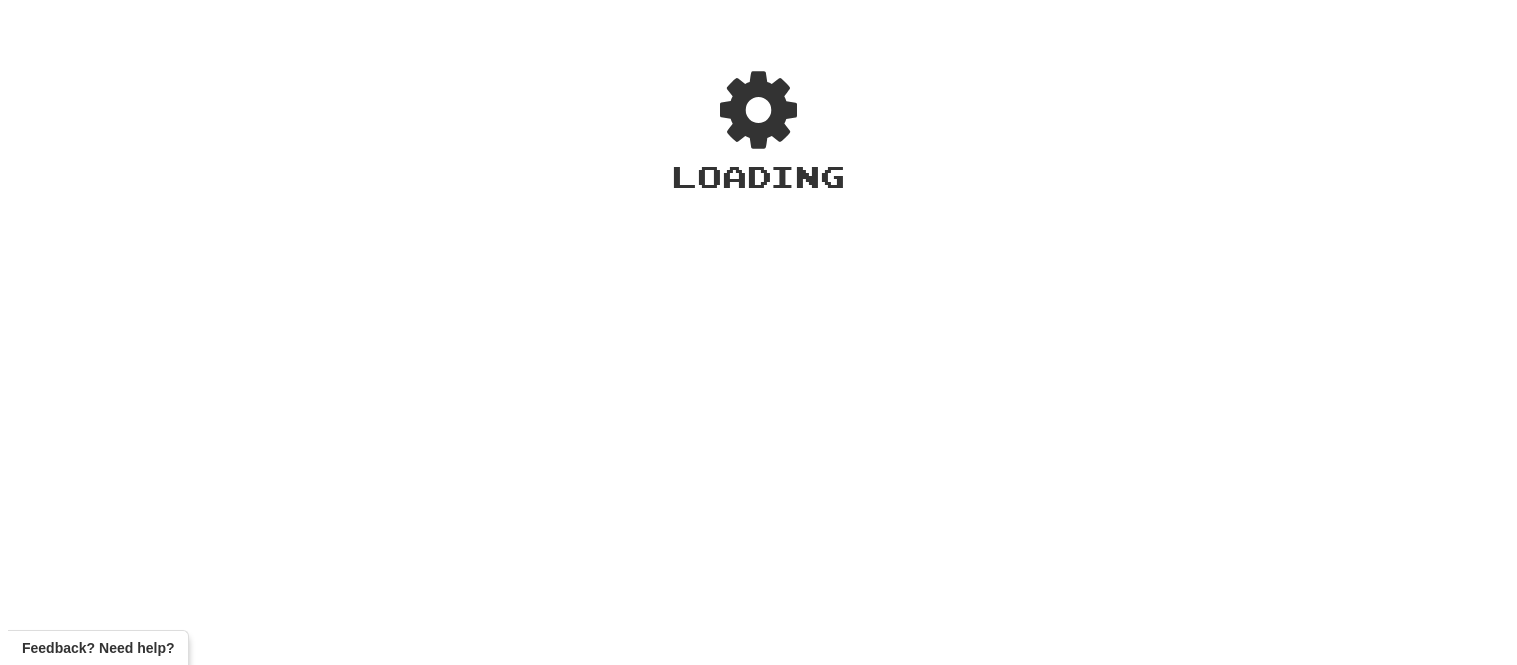 scroll, scrollTop: 0, scrollLeft: 0, axis: both 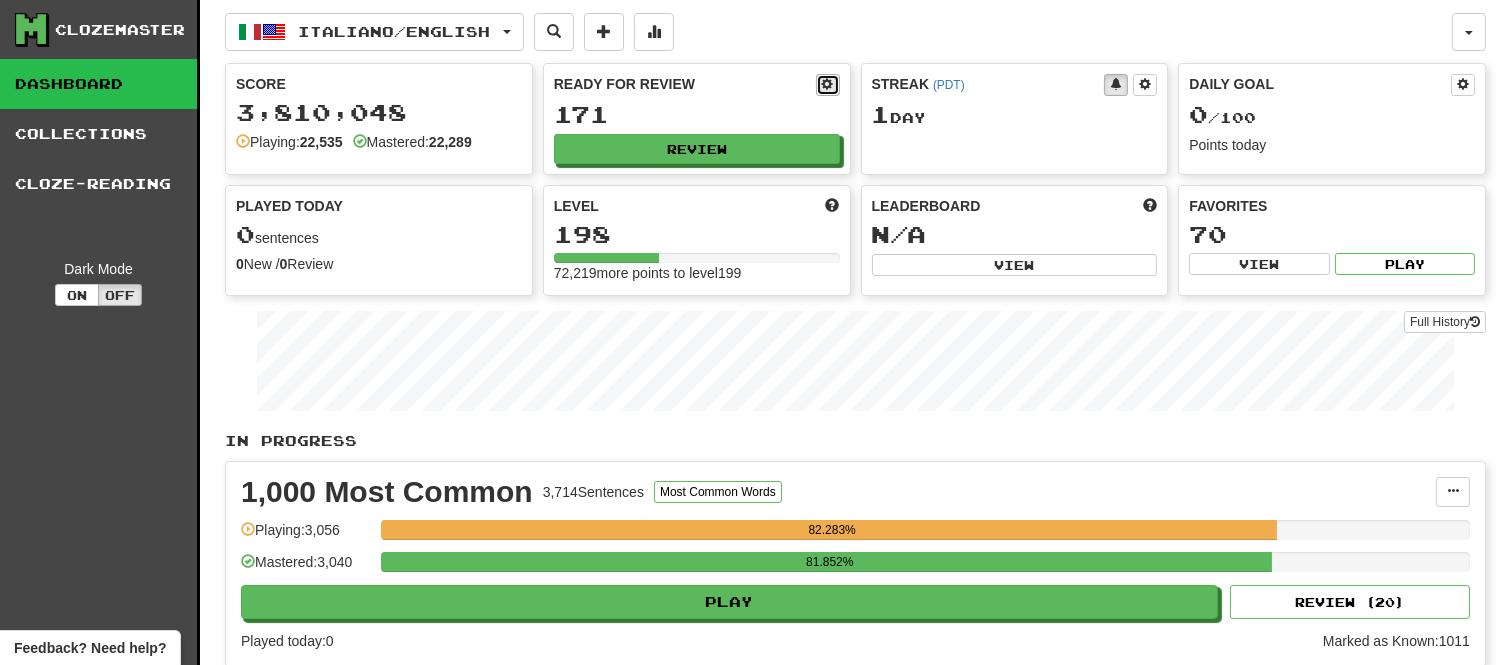 click at bounding box center [828, 84] 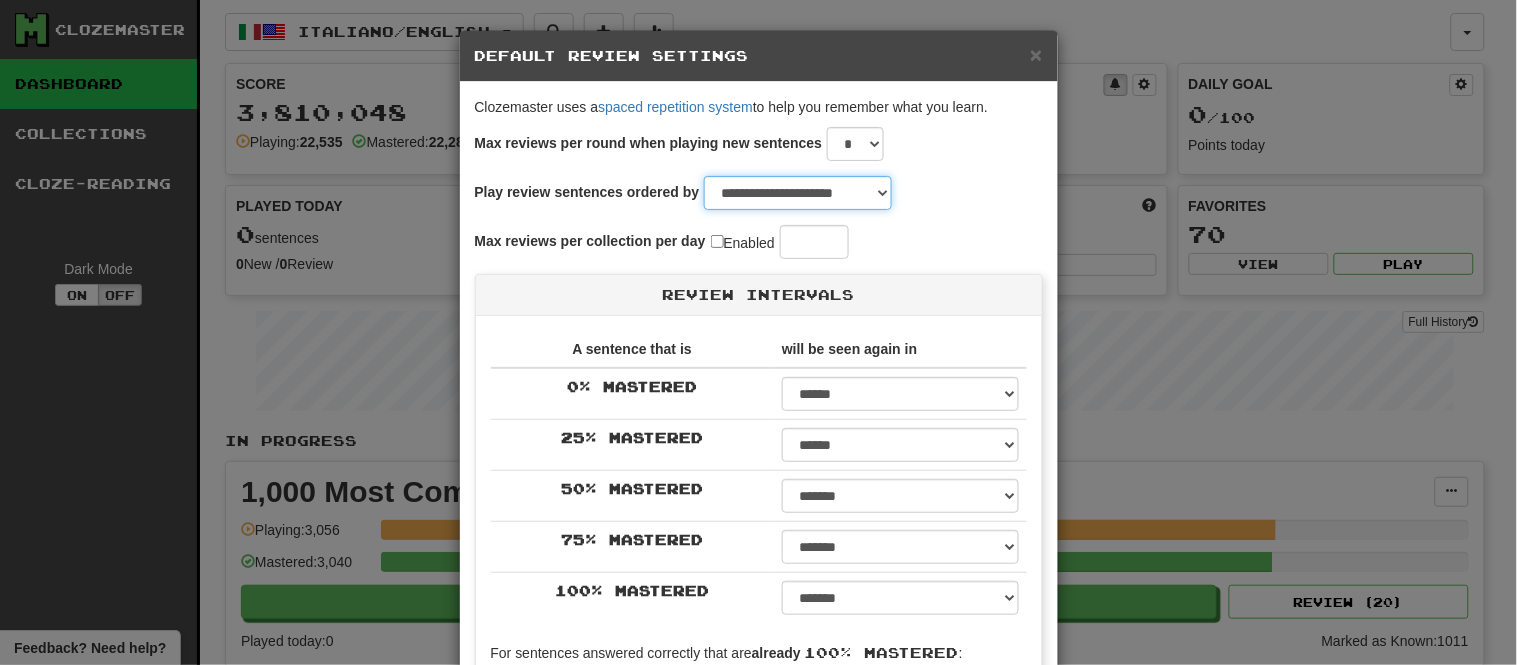 click on "**********" at bounding box center (798, 193) 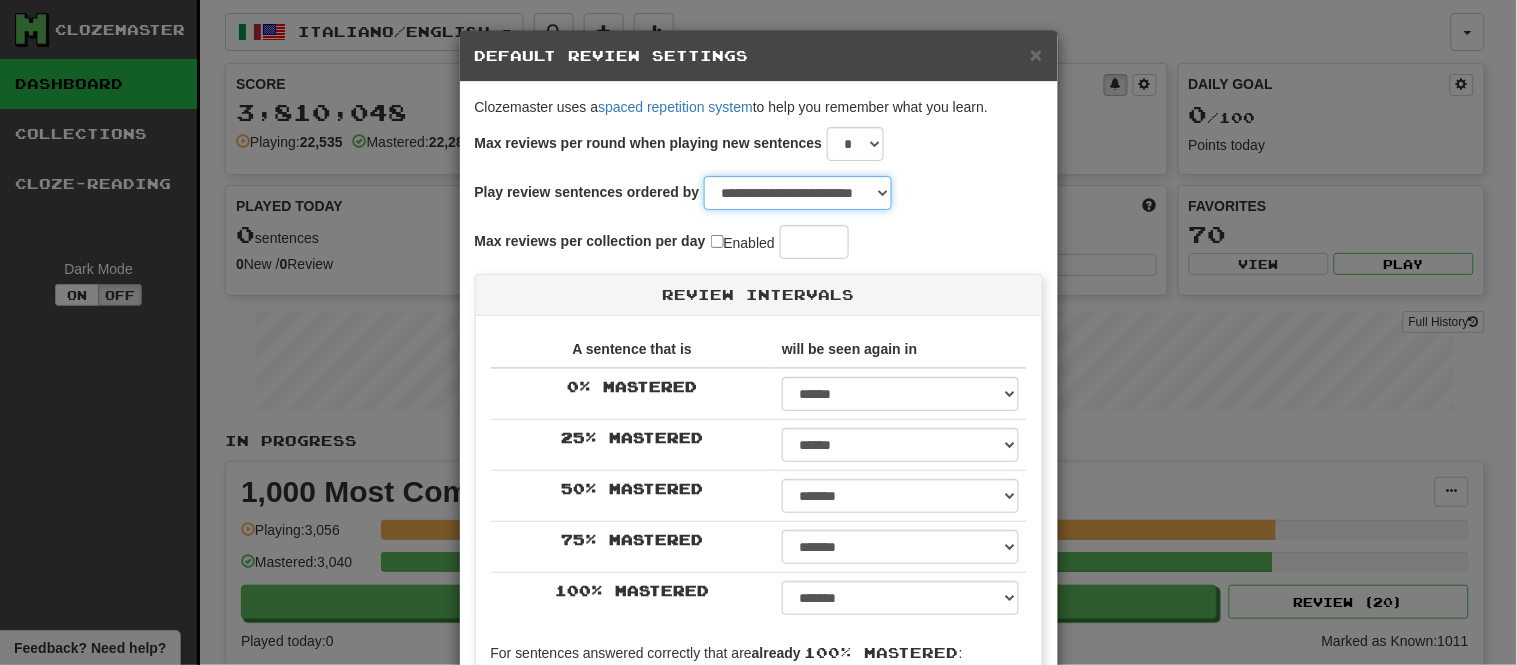 click on "**********" at bounding box center (798, 193) 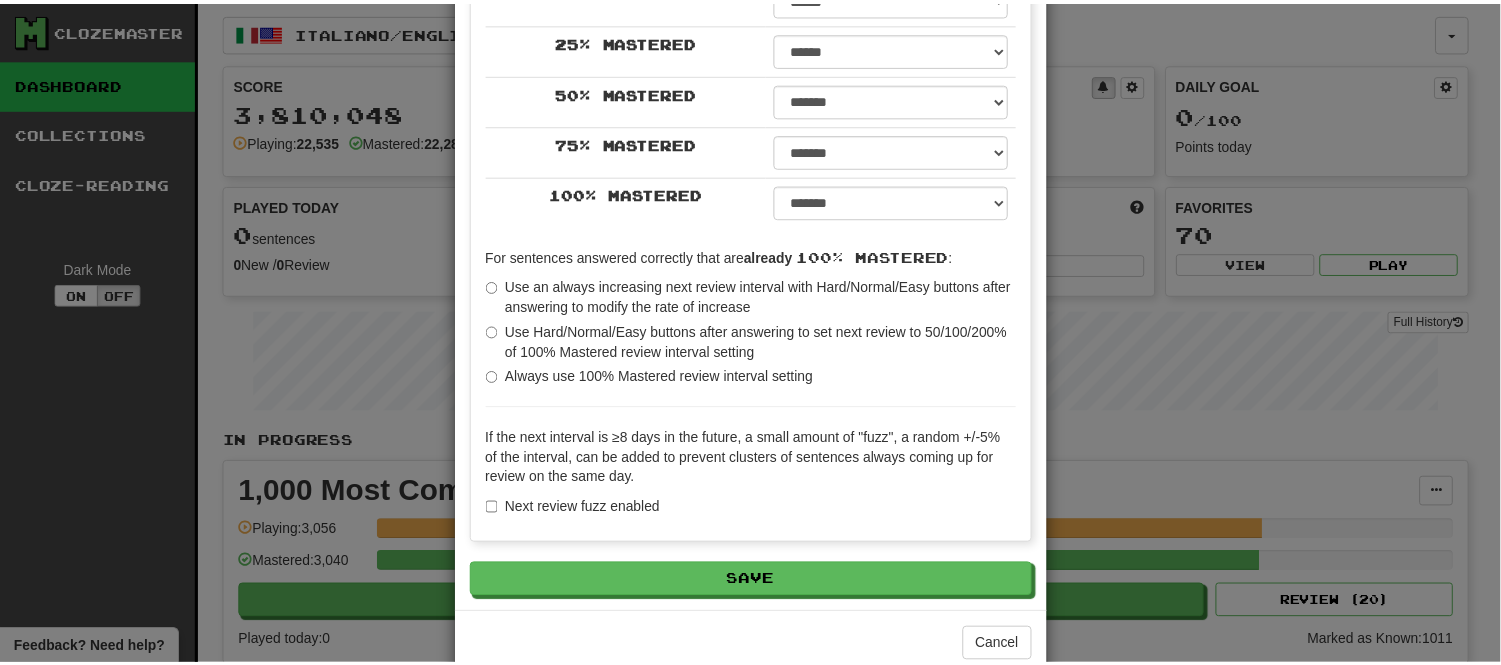 scroll, scrollTop: 441, scrollLeft: 0, axis: vertical 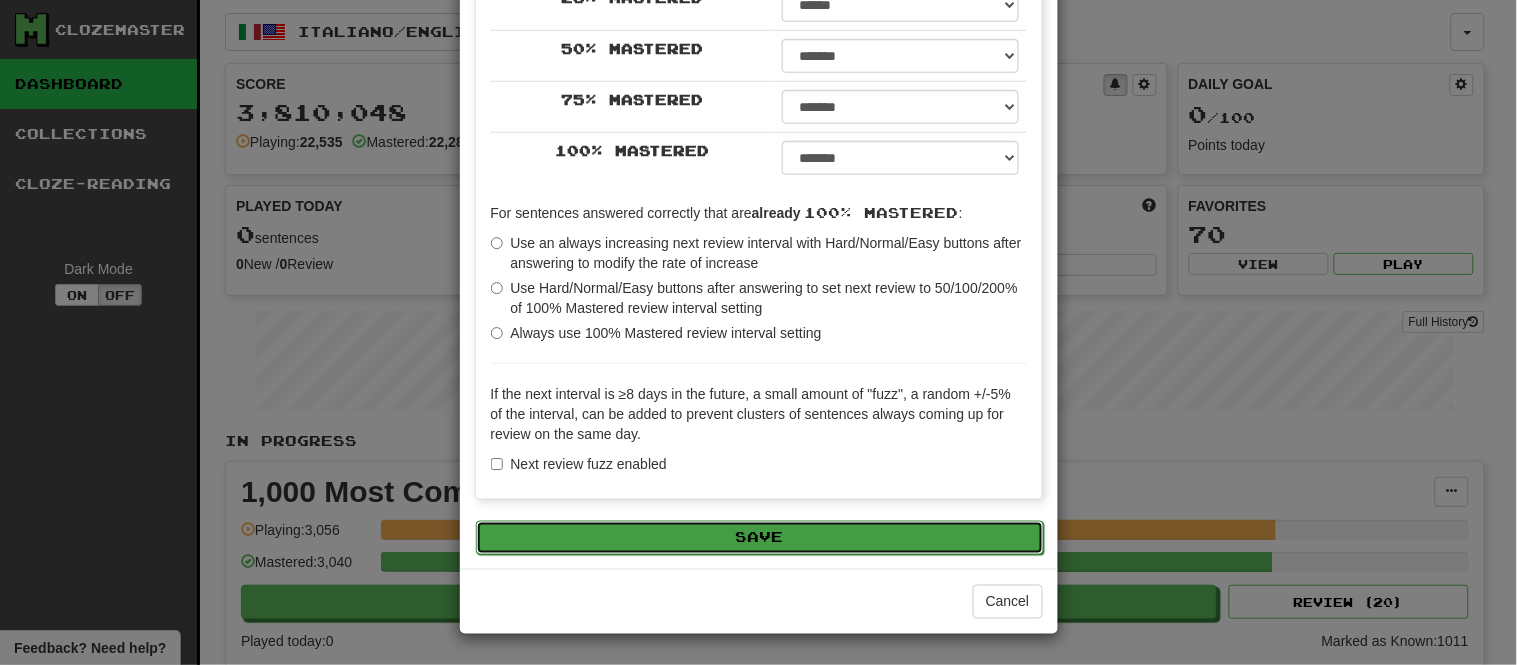 click on "Save" at bounding box center [760, 538] 